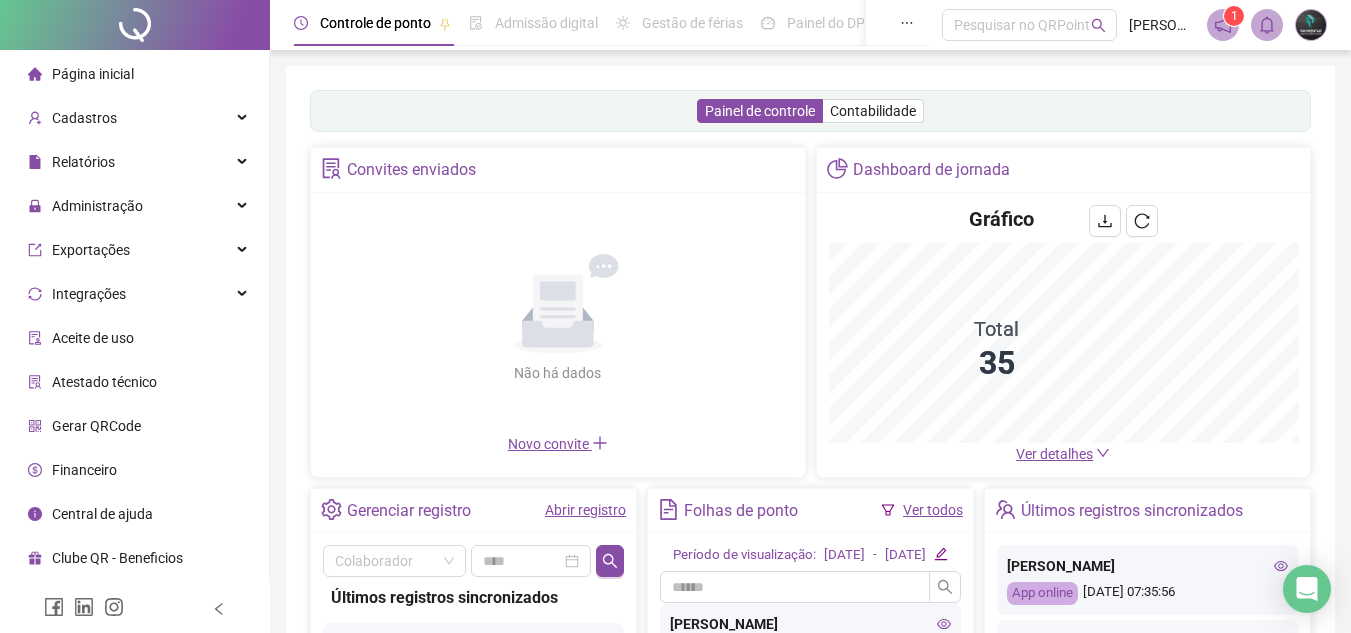 scroll, scrollTop: 0, scrollLeft: 0, axis: both 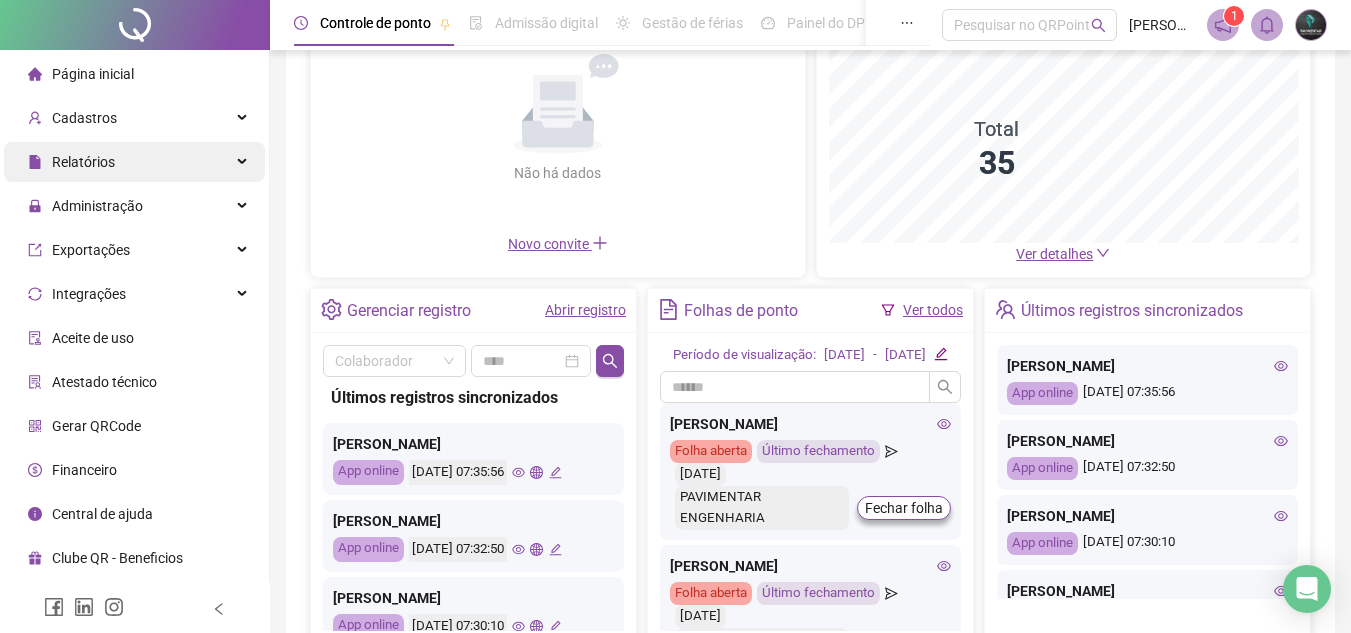 click on "Relatórios" at bounding box center [134, 162] 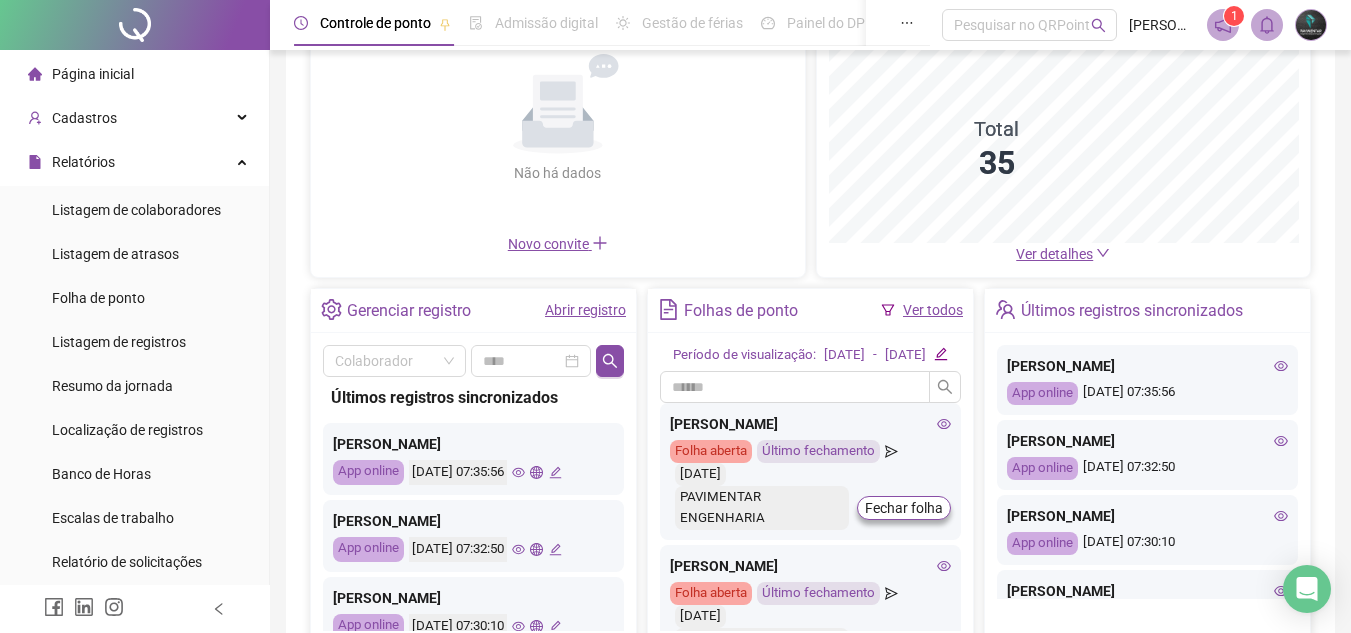 click on "Listagem de colaboradores Listagem de atrasos Folha de ponto Listagem de registros Resumo da jornada Localização de registros Banco de Horas Escalas de trabalho Relatório de solicitações" at bounding box center (134, 386) 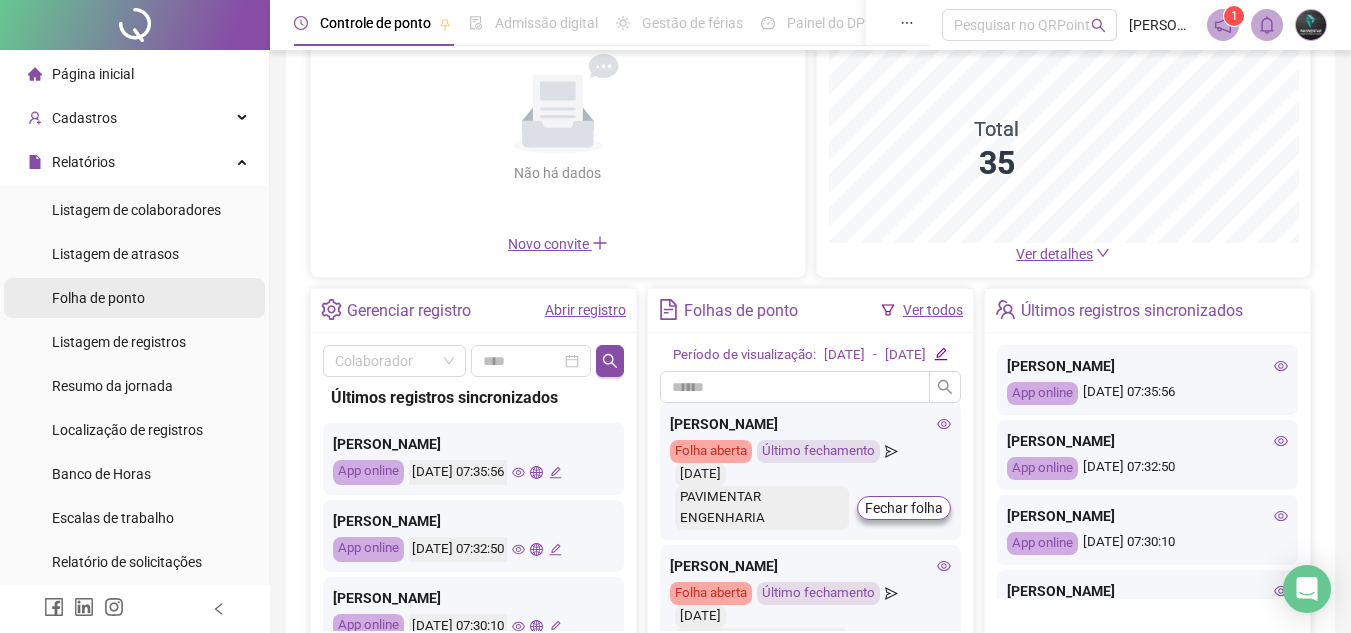 click on "Folha de ponto" at bounding box center (134, 298) 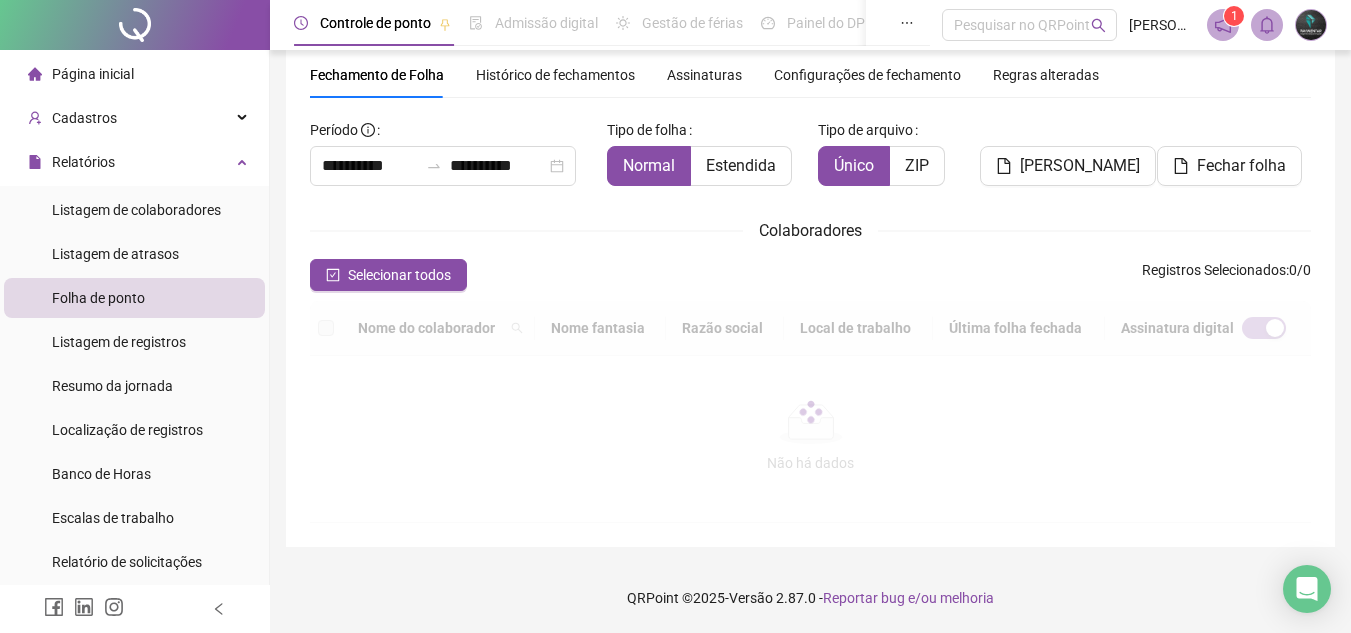 scroll, scrollTop: 93, scrollLeft: 0, axis: vertical 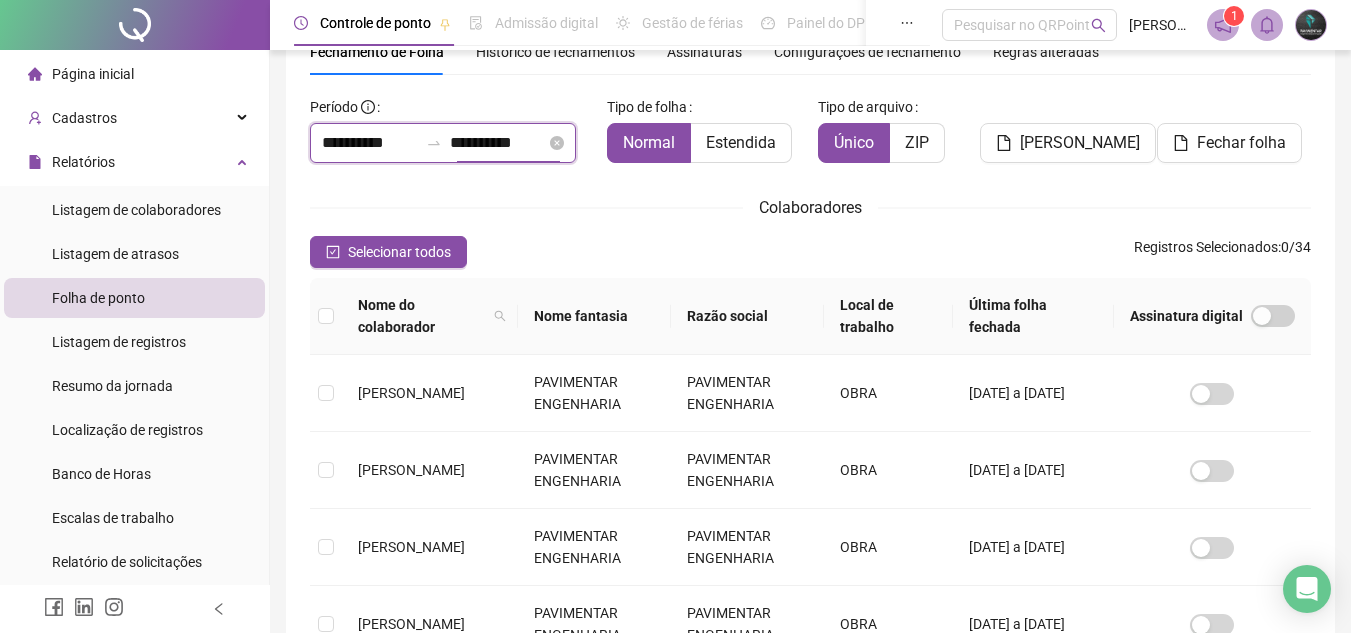 click on "**********" at bounding box center (498, 143) 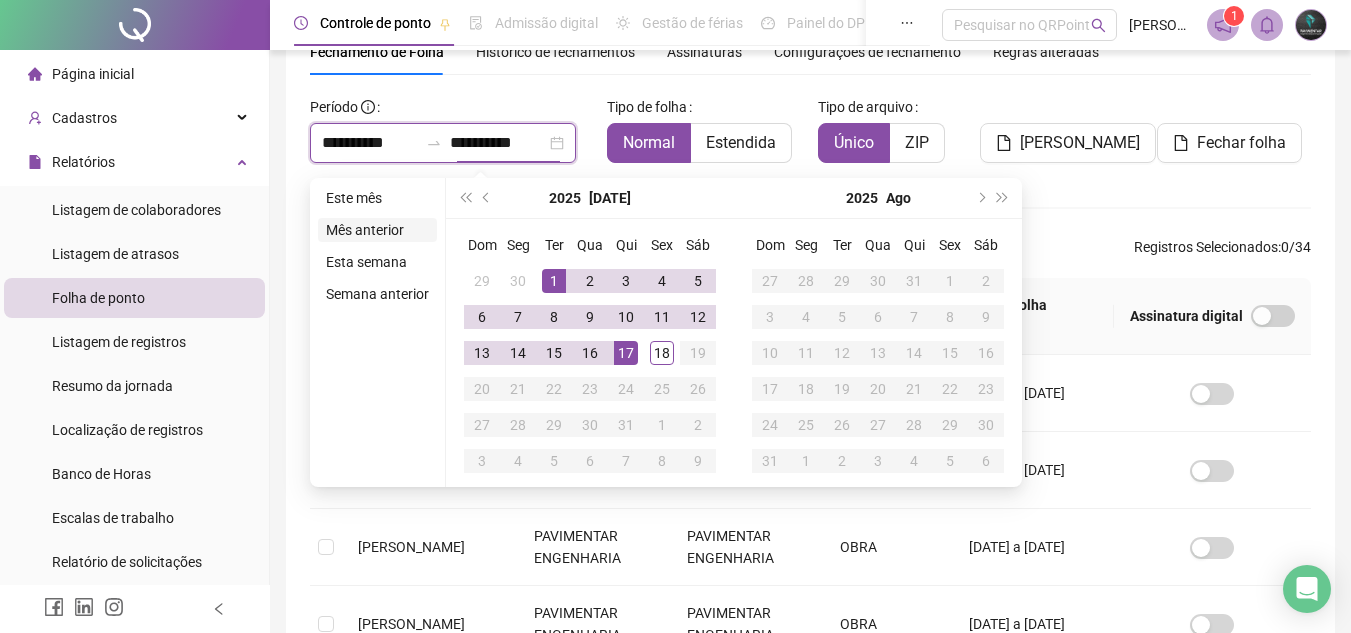 type on "**********" 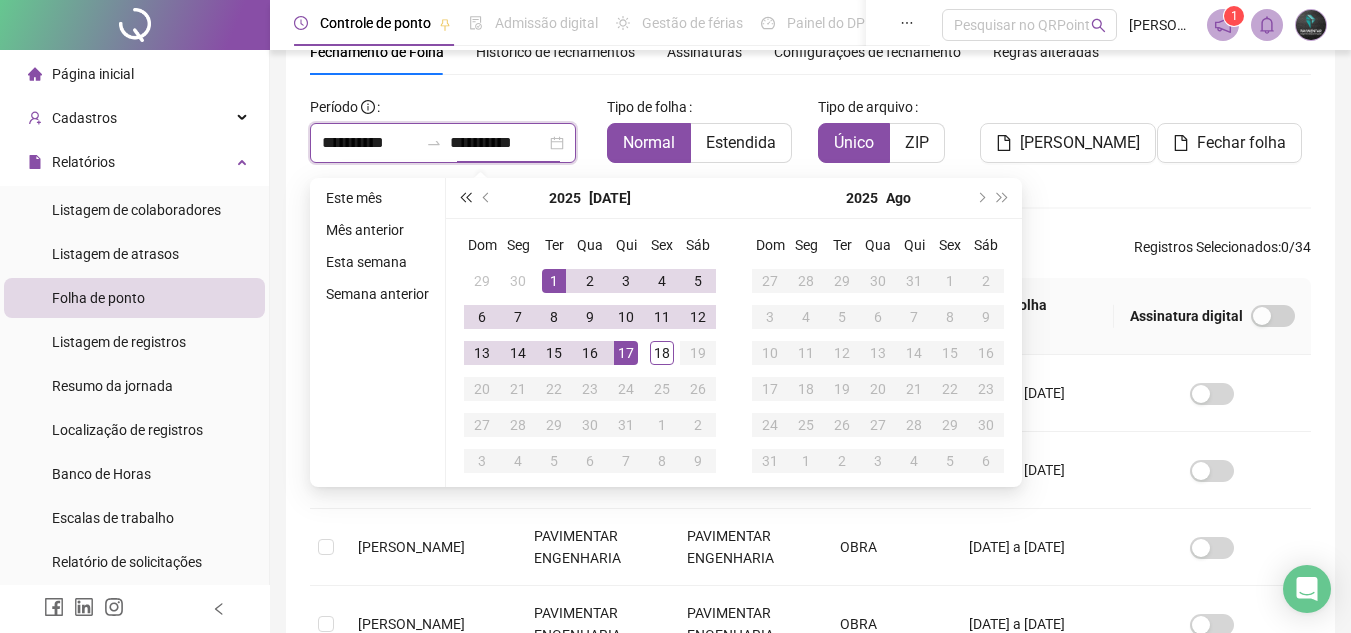 type on "**********" 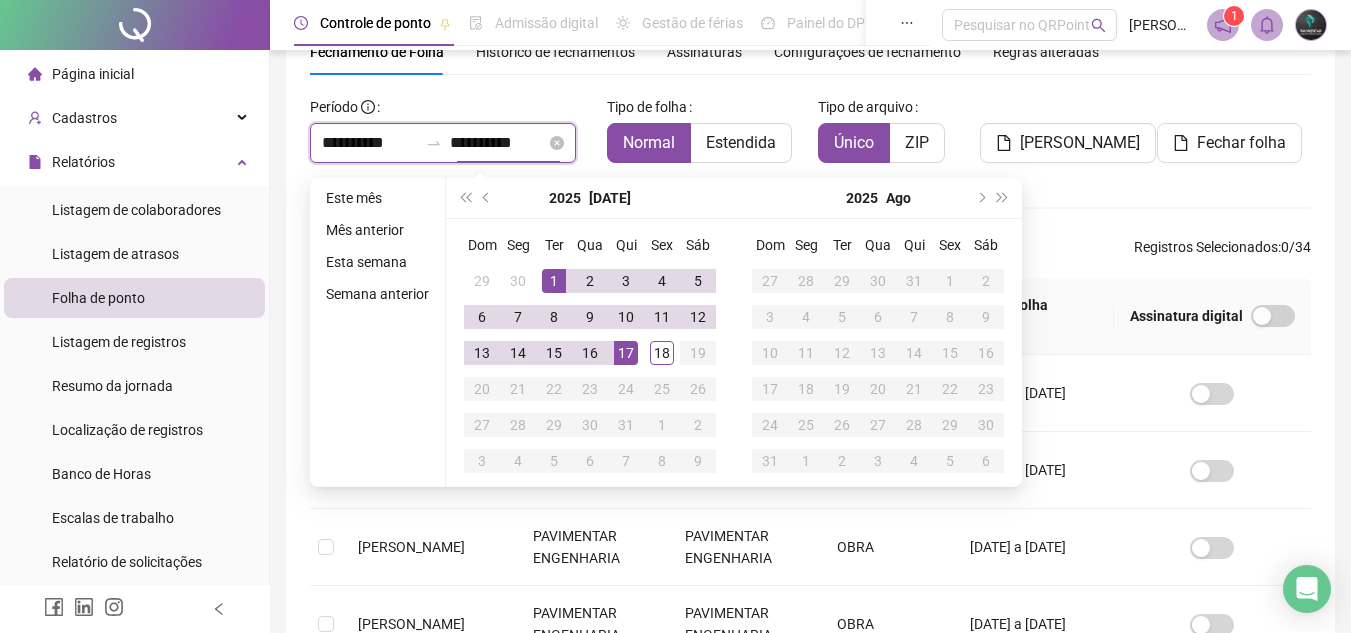 click on "**********" at bounding box center [370, 143] 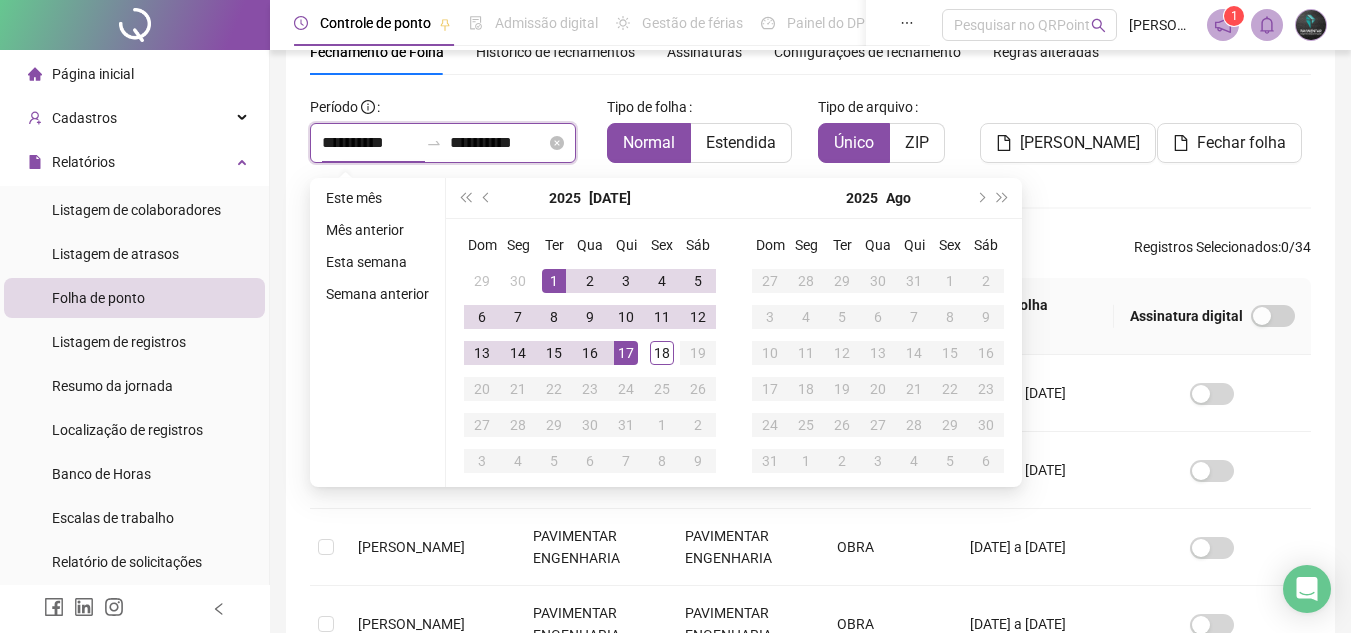 click on "**********" at bounding box center [443, 143] 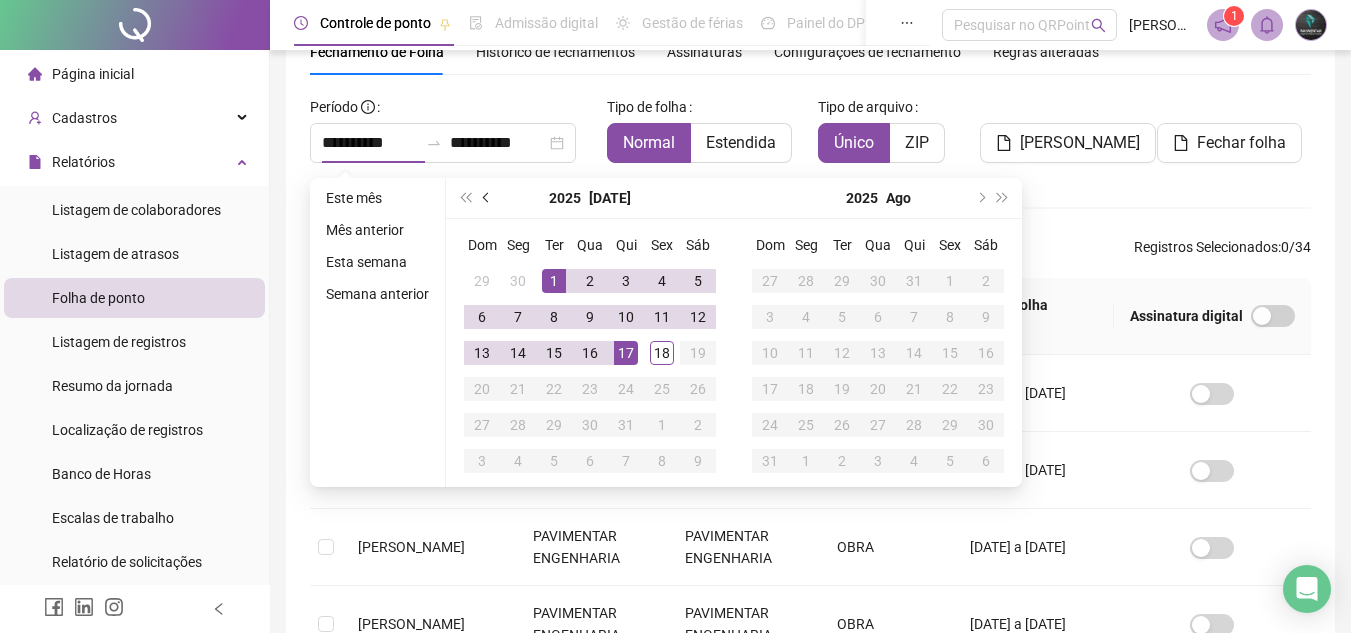 click at bounding box center [487, 198] 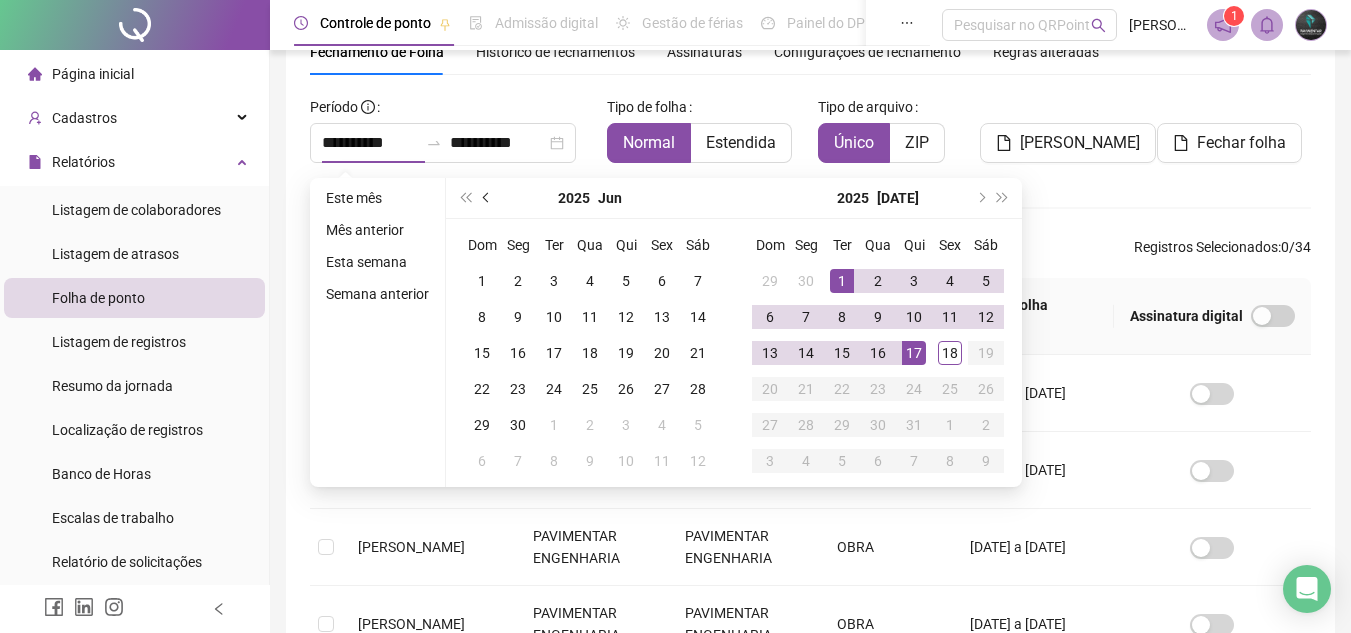 click at bounding box center (487, 198) 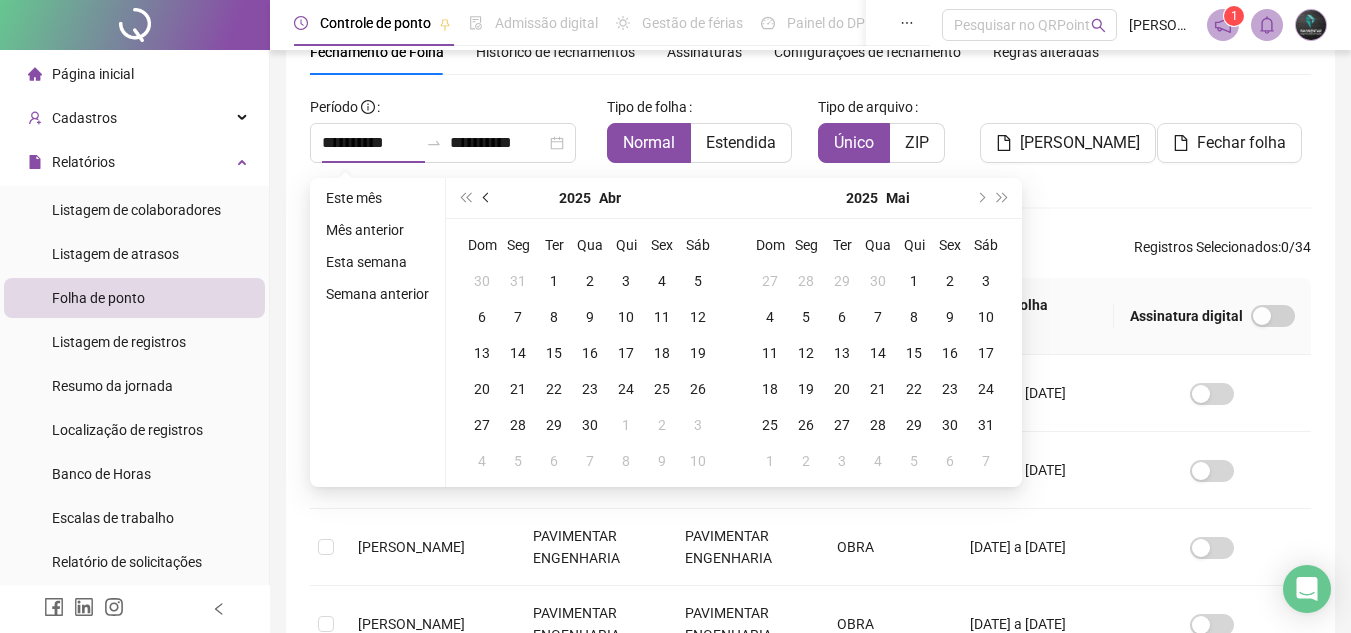 click at bounding box center (487, 198) 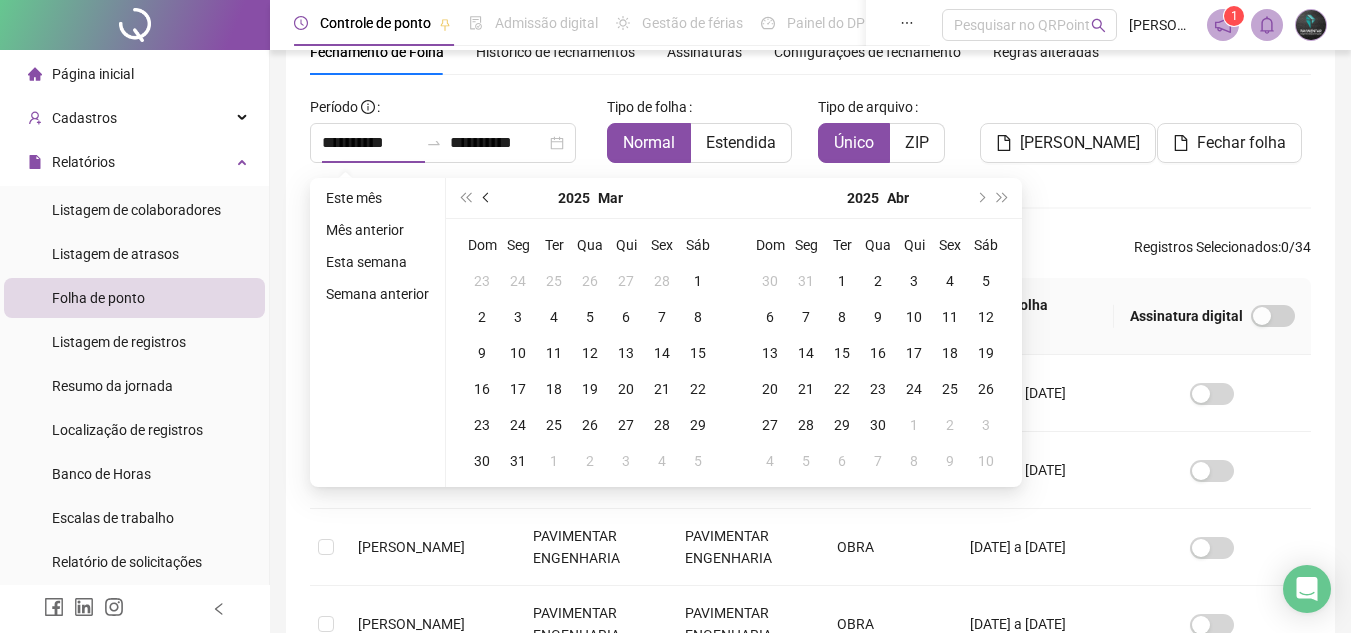 click at bounding box center [487, 198] 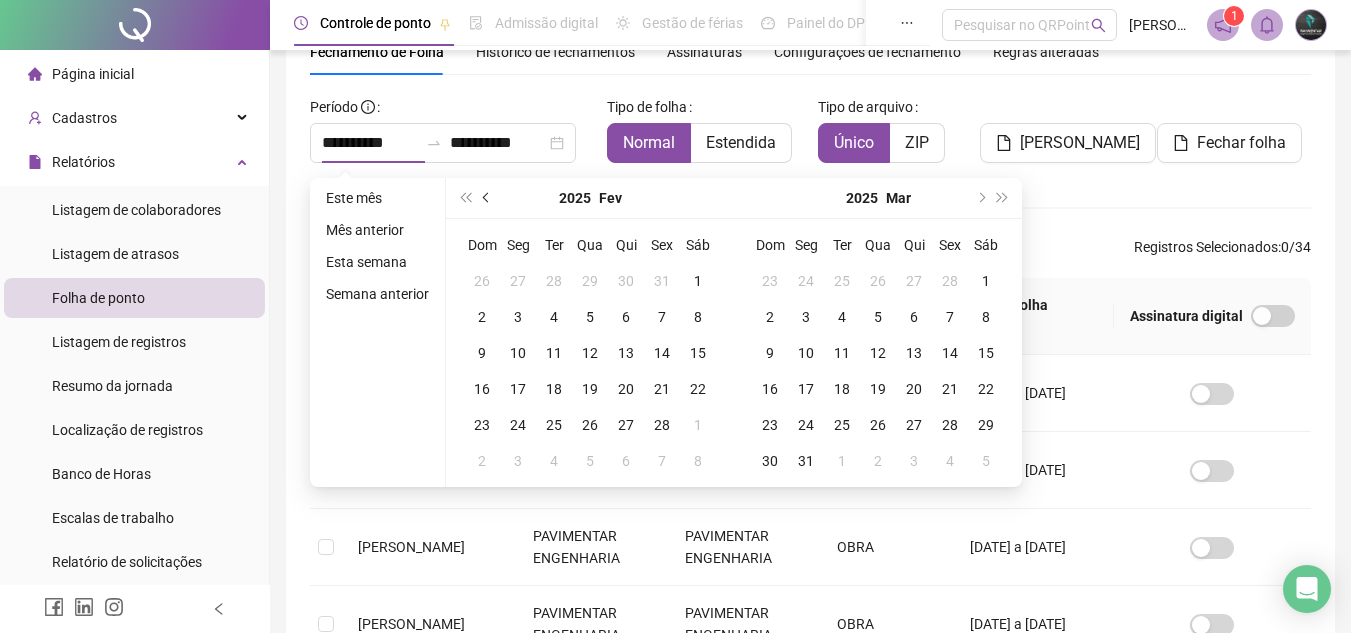 click at bounding box center [487, 198] 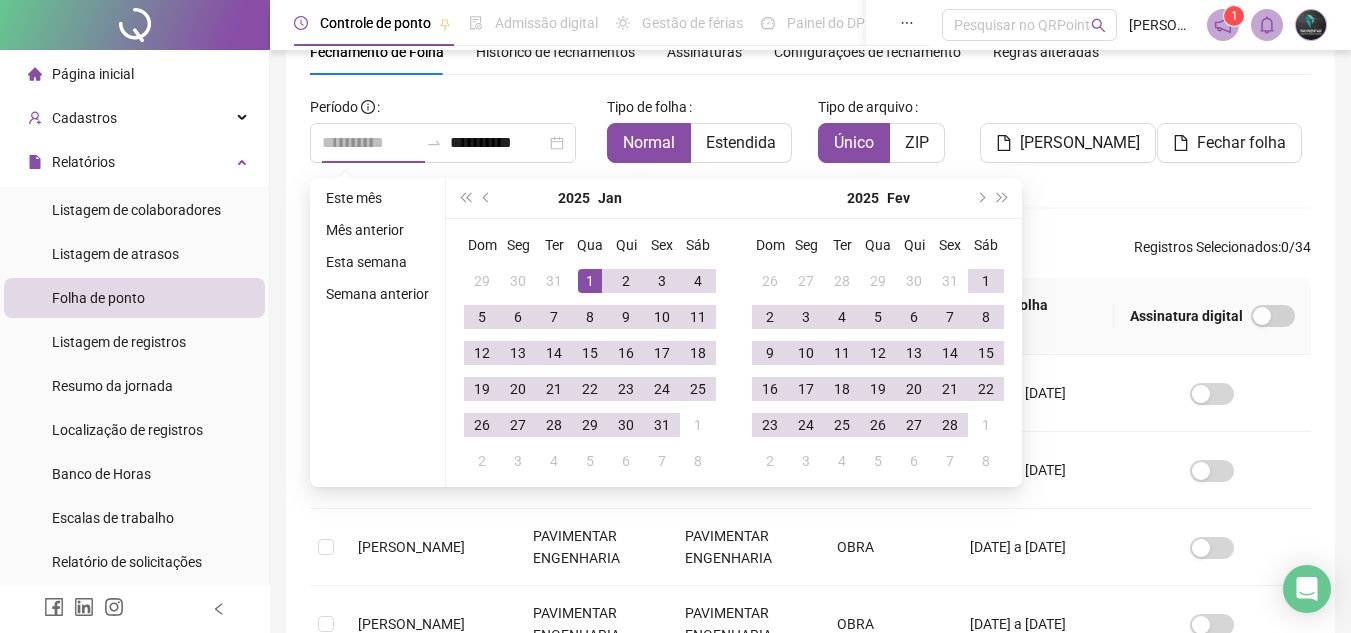 click on "1" at bounding box center [590, 281] 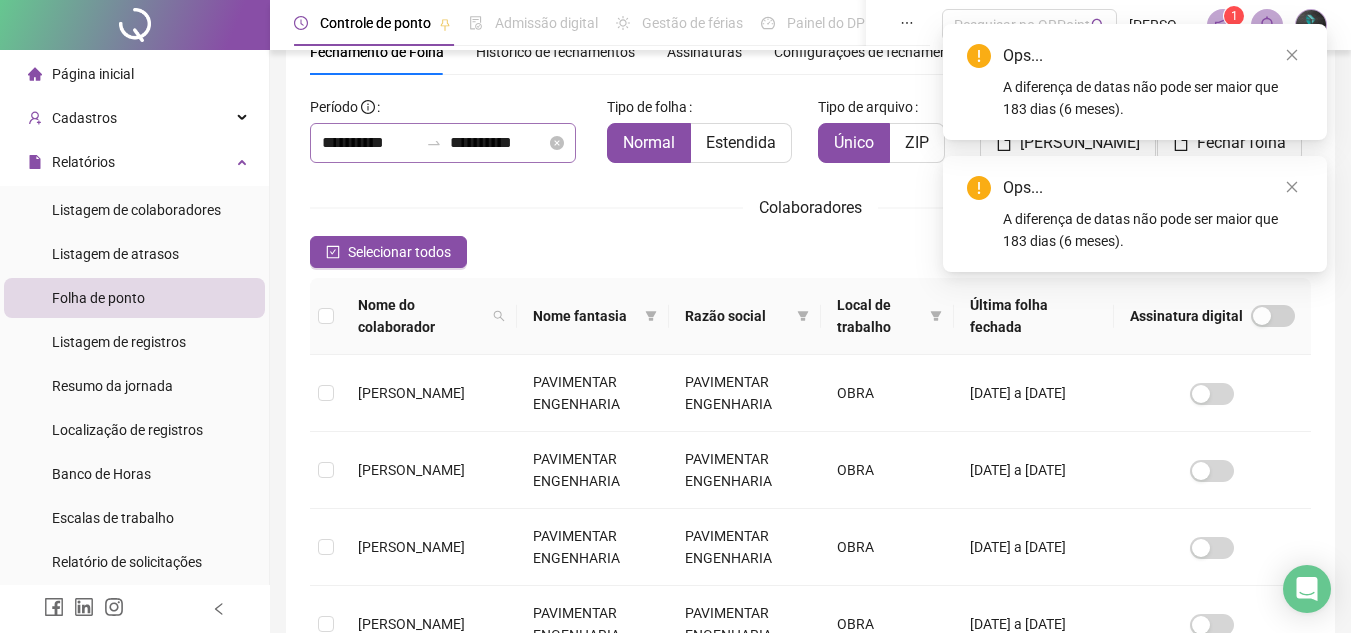 click on "**********" at bounding box center [443, 143] 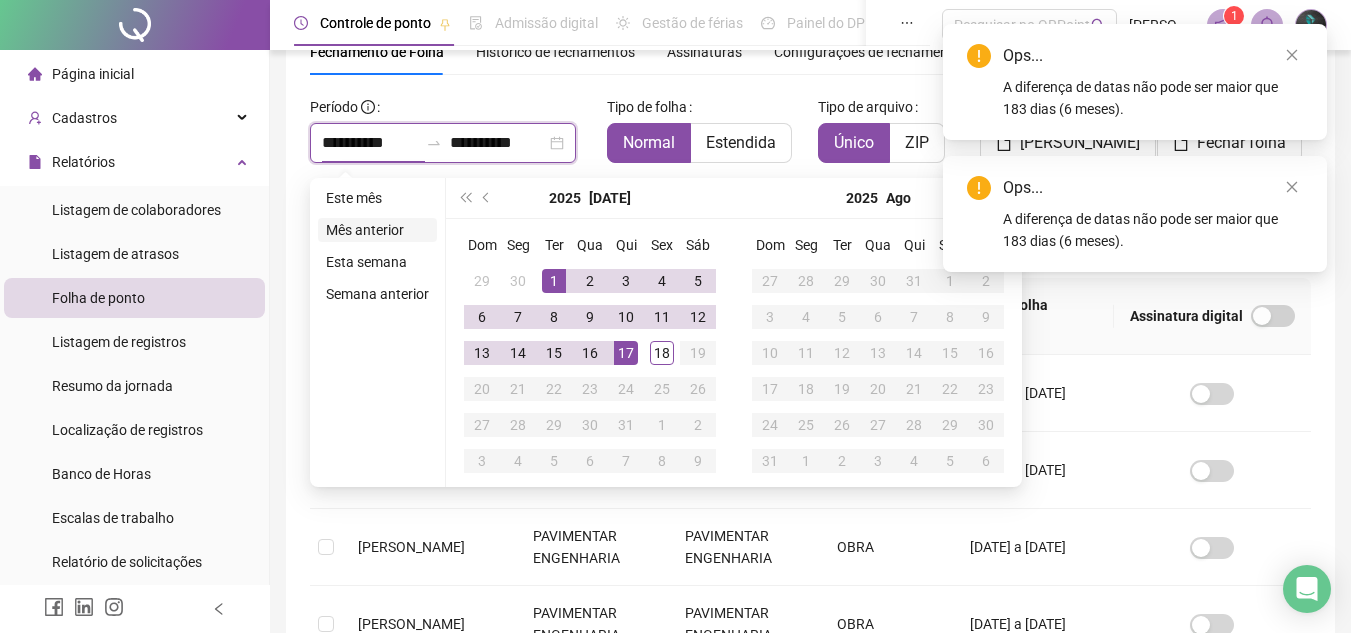 type on "**********" 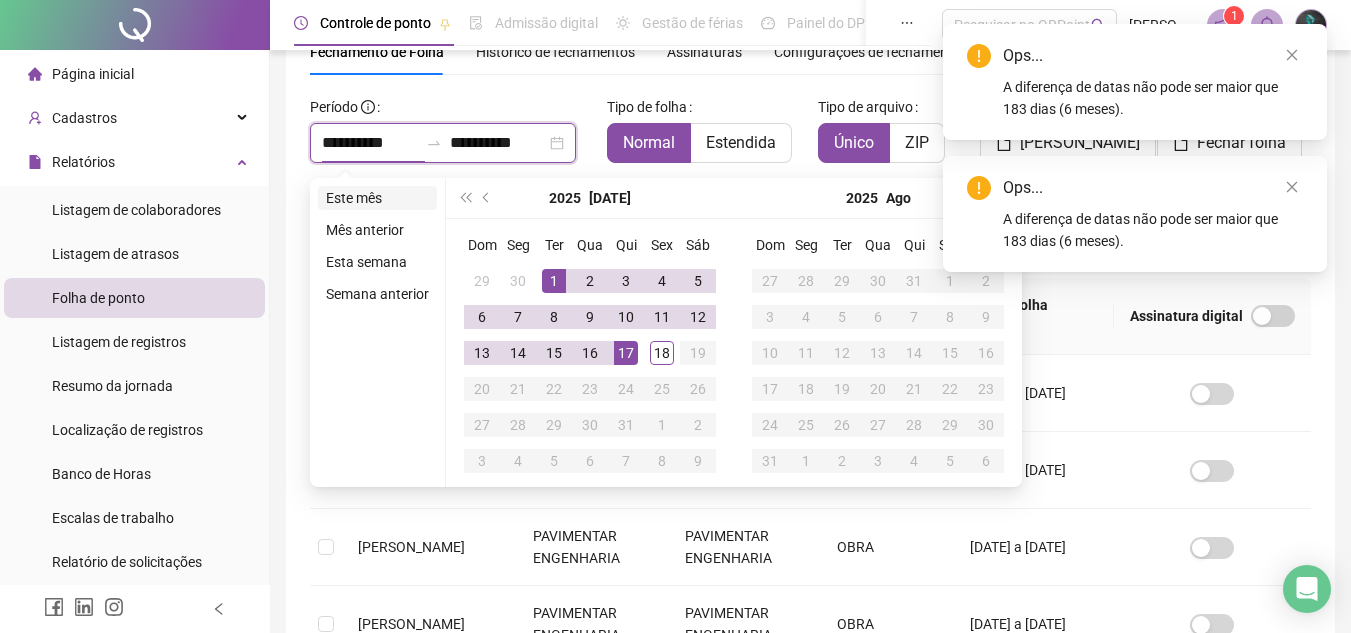 type on "**********" 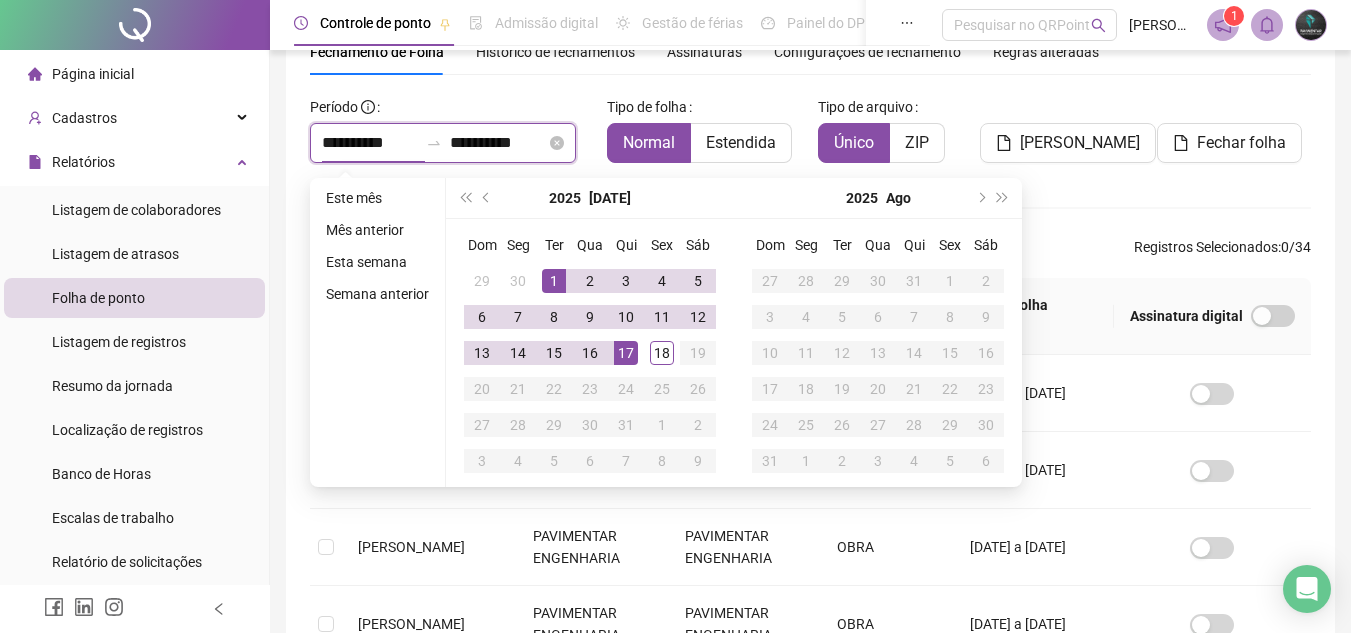 drag, startPoint x: 406, startPoint y: 151, endPoint x: 365, endPoint y: 154, distance: 41.109608 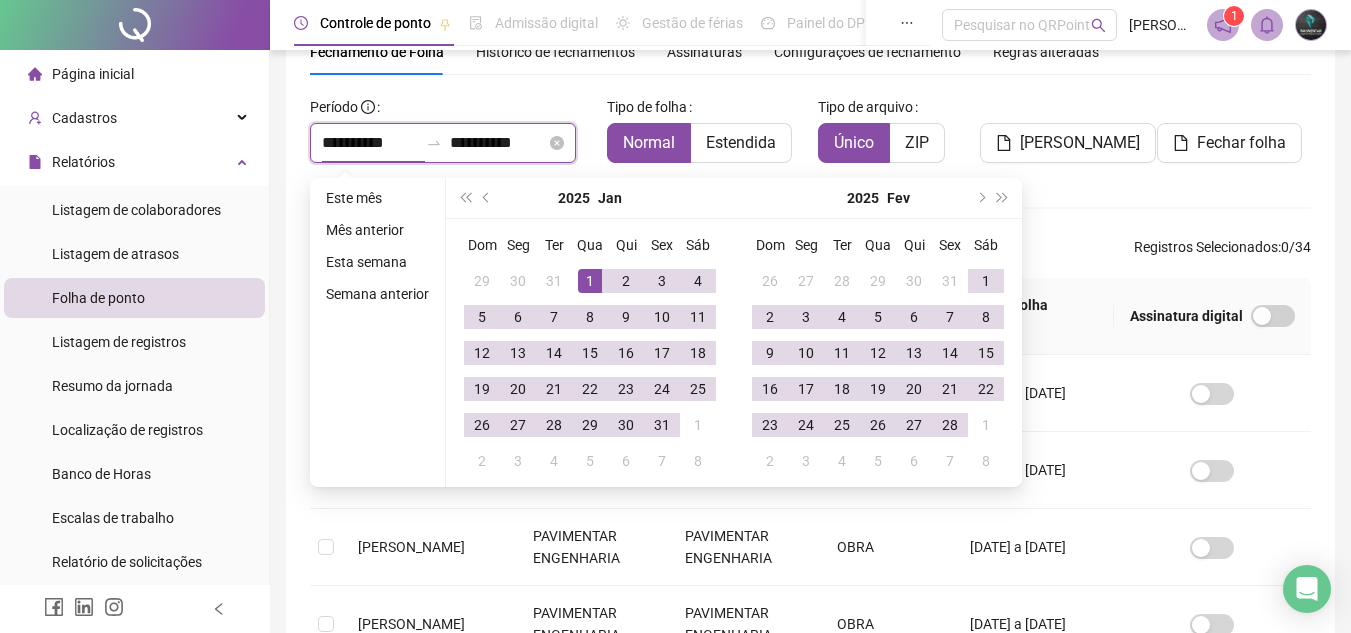 type on "**********" 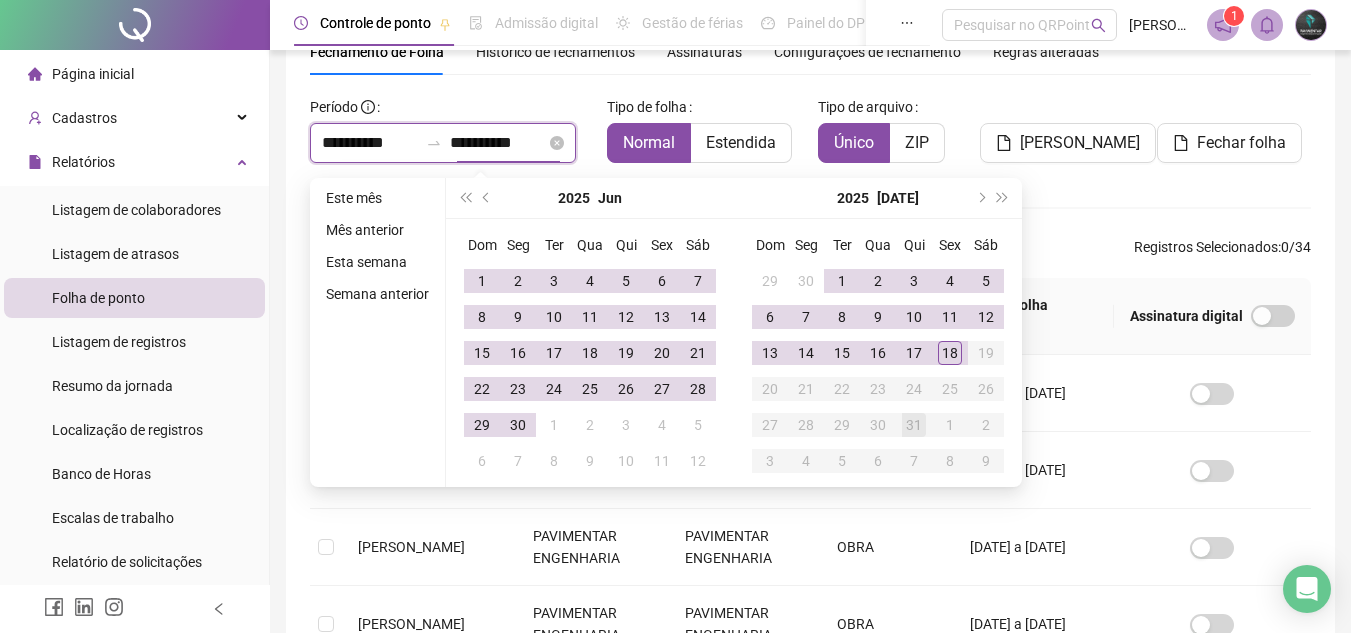 click on "**********" at bounding box center (498, 143) 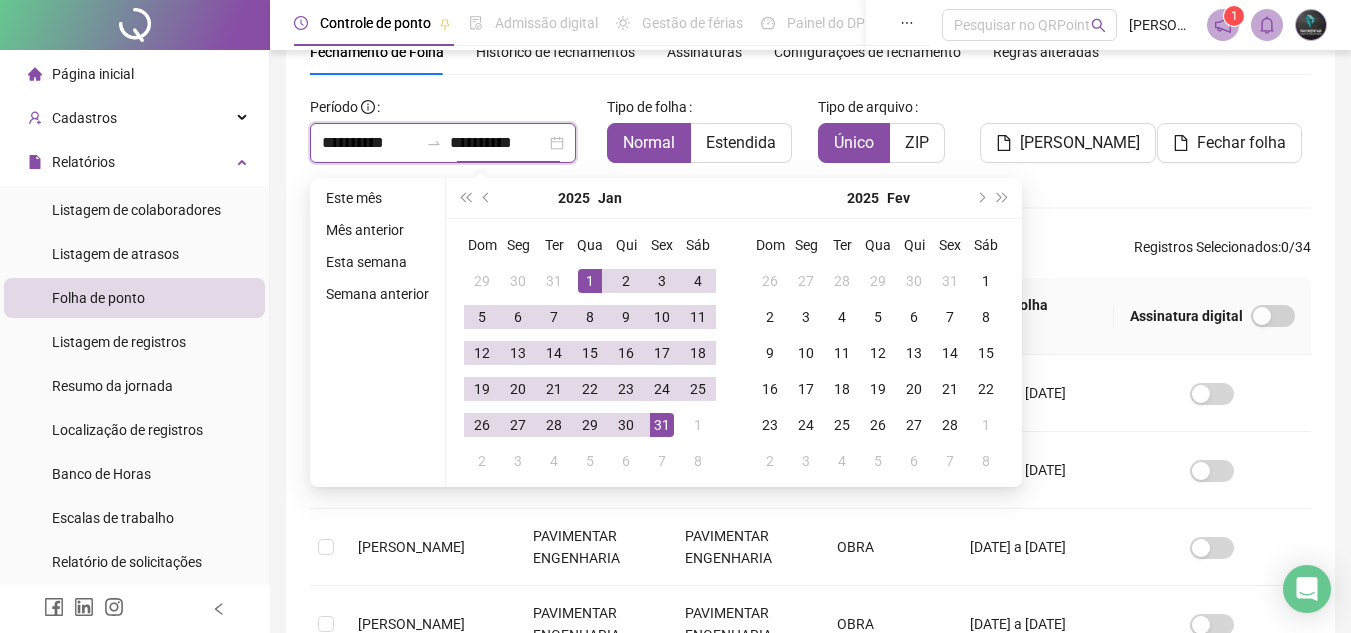 type on "**********" 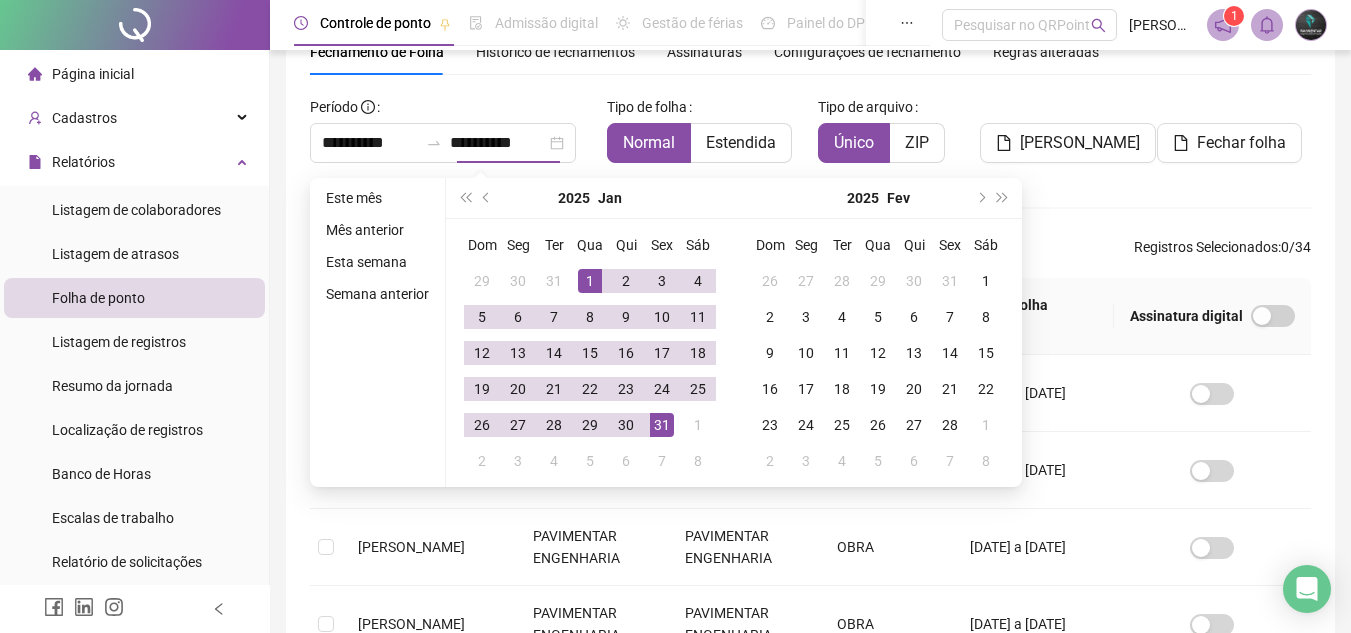 click on "**********" at bounding box center [450, 127] 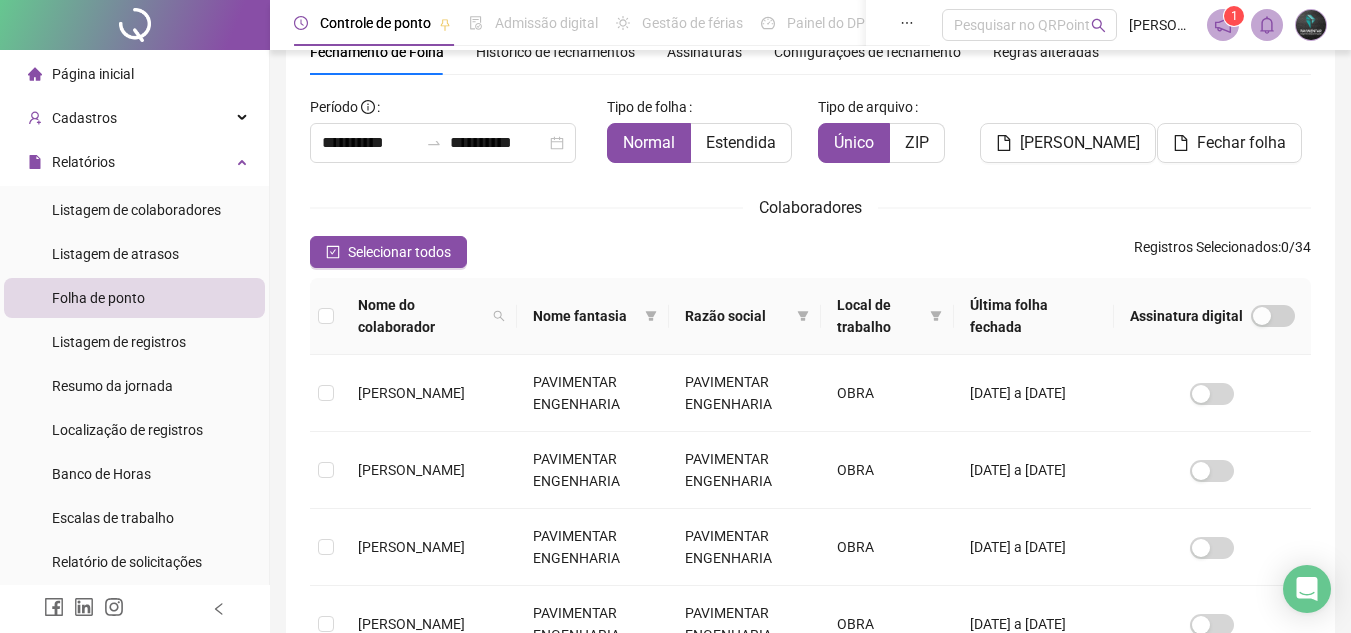 click on "**********" at bounding box center [810, 651] 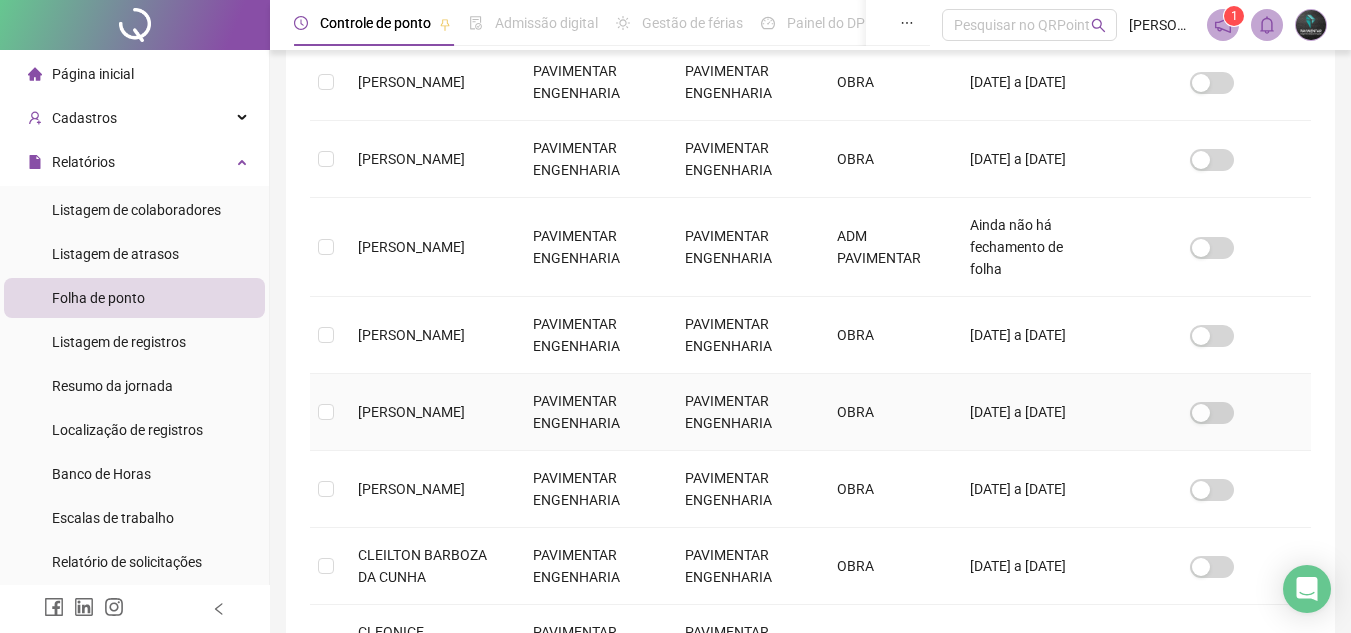 scroll, scrollTop: 593, scrollLeft: 0, axis: vertical 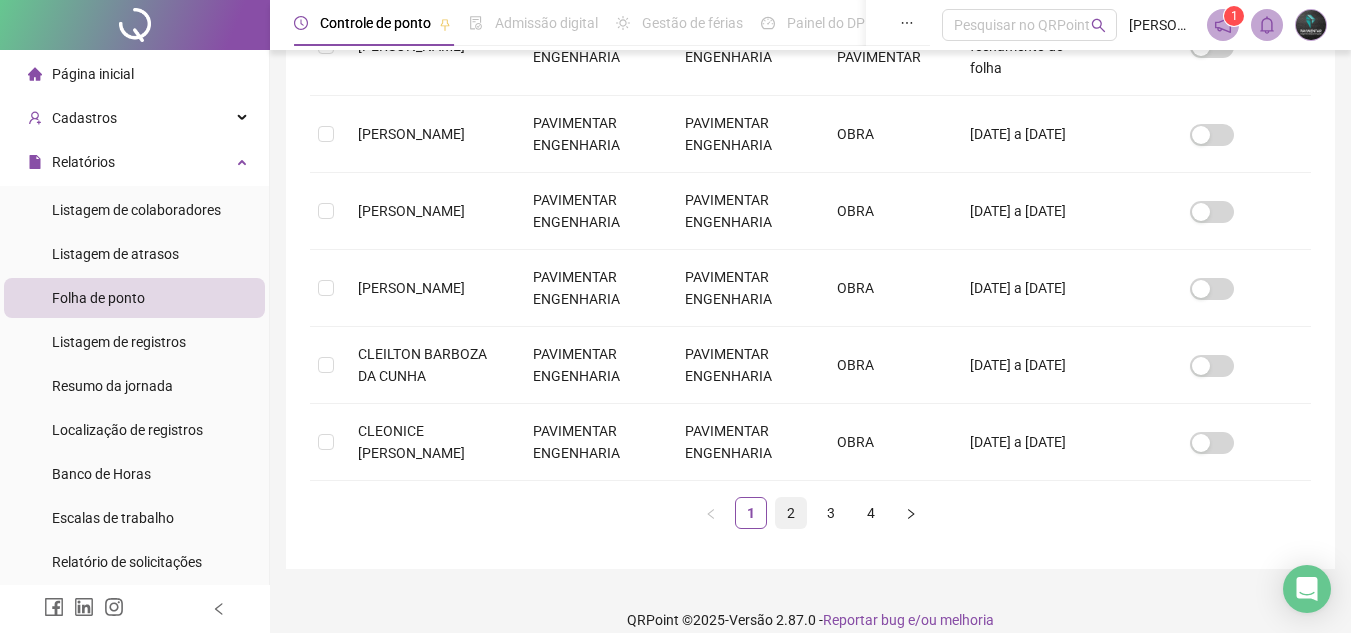 click on "2" at bounding box center (791, 513) 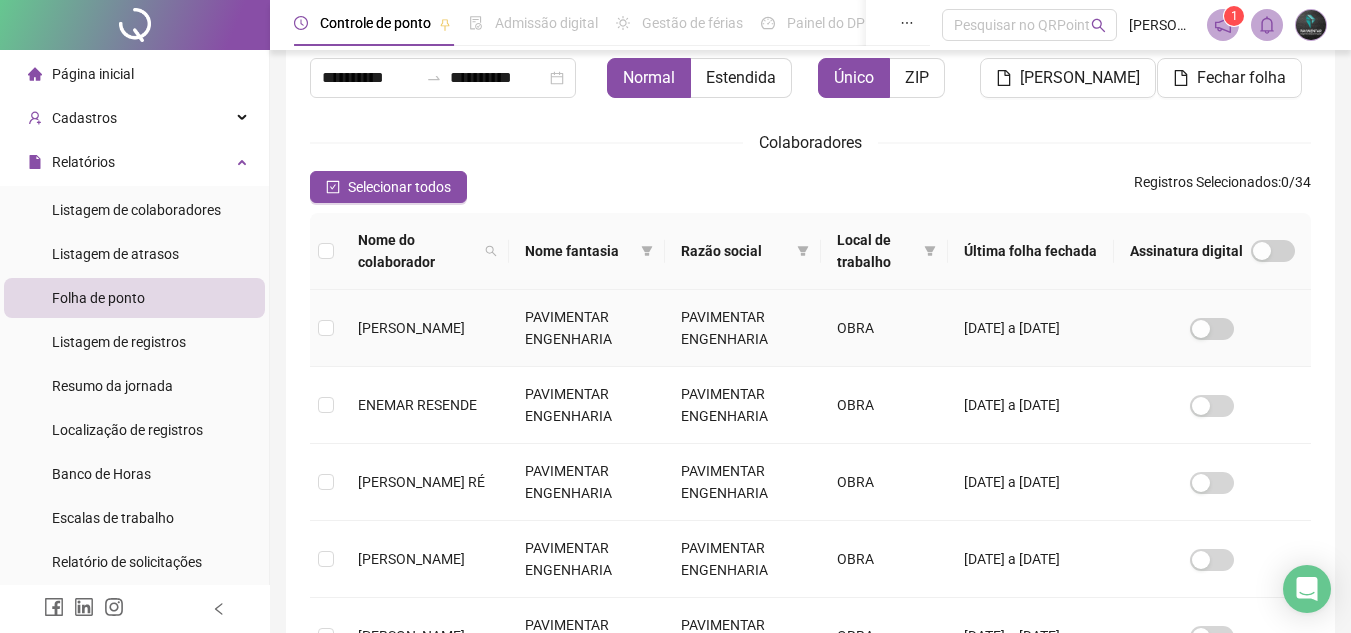 scroll, scrollTop: 193, scrollLeft: 0, axis: vertical 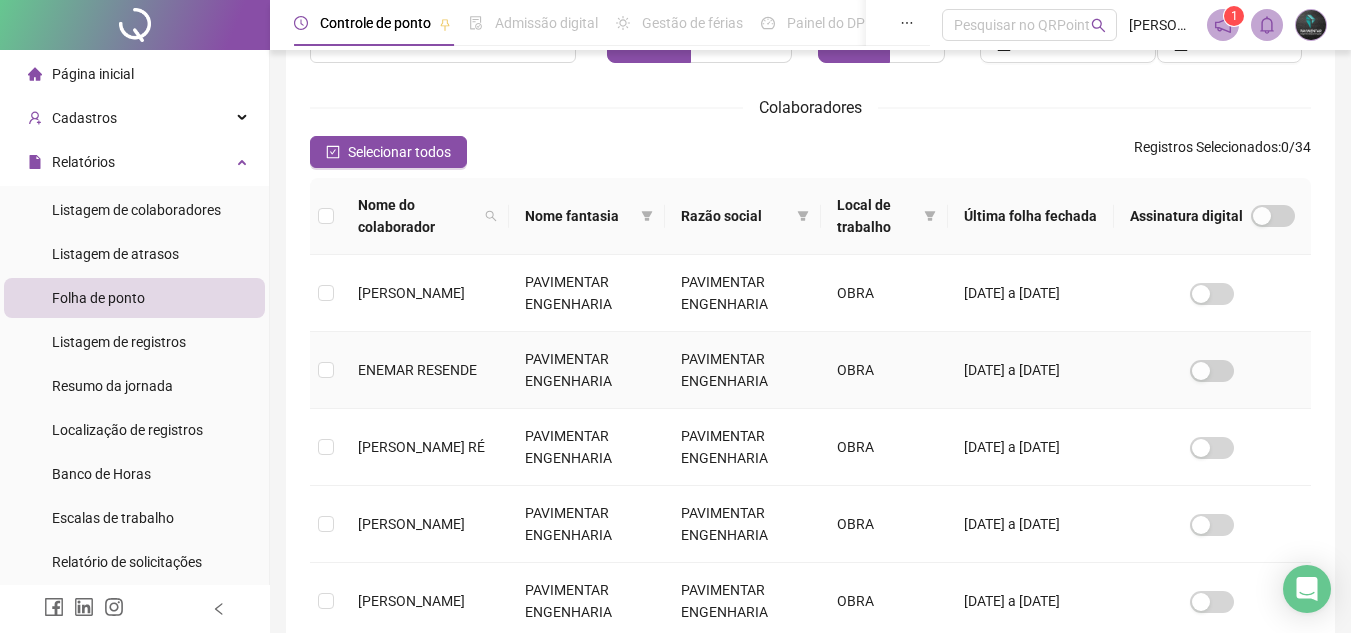 click on "PAVIMENTAR ENGENHARIA" at bounding box center [587, 370] 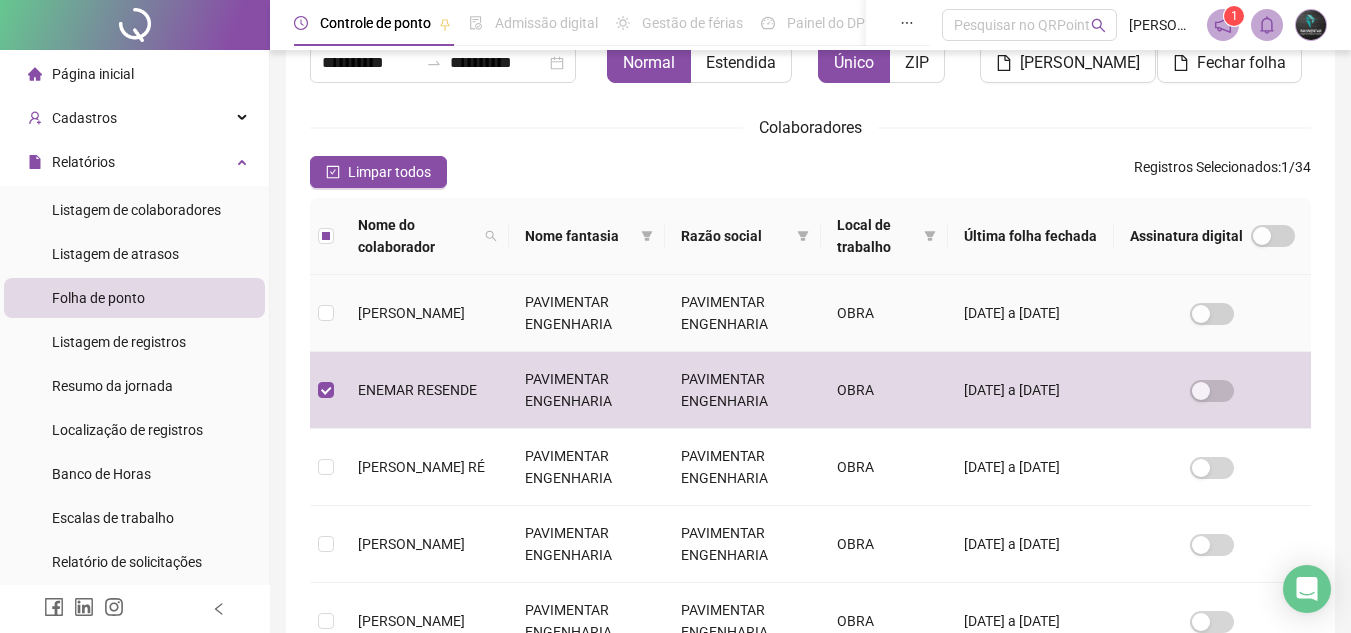 scroll, scrollTop: 293, scrollLeft: 0, axis: vertical 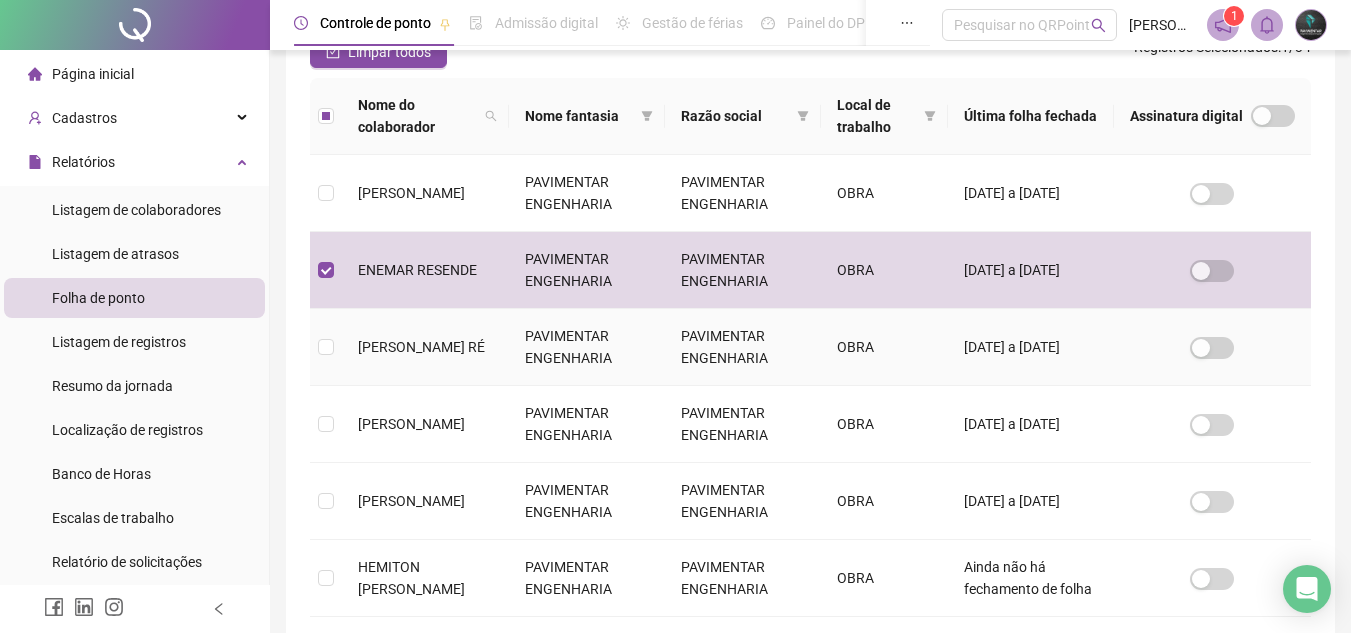 click on "PAVIMENTAR ENGENHARIA" at bounding box center (587, 347) 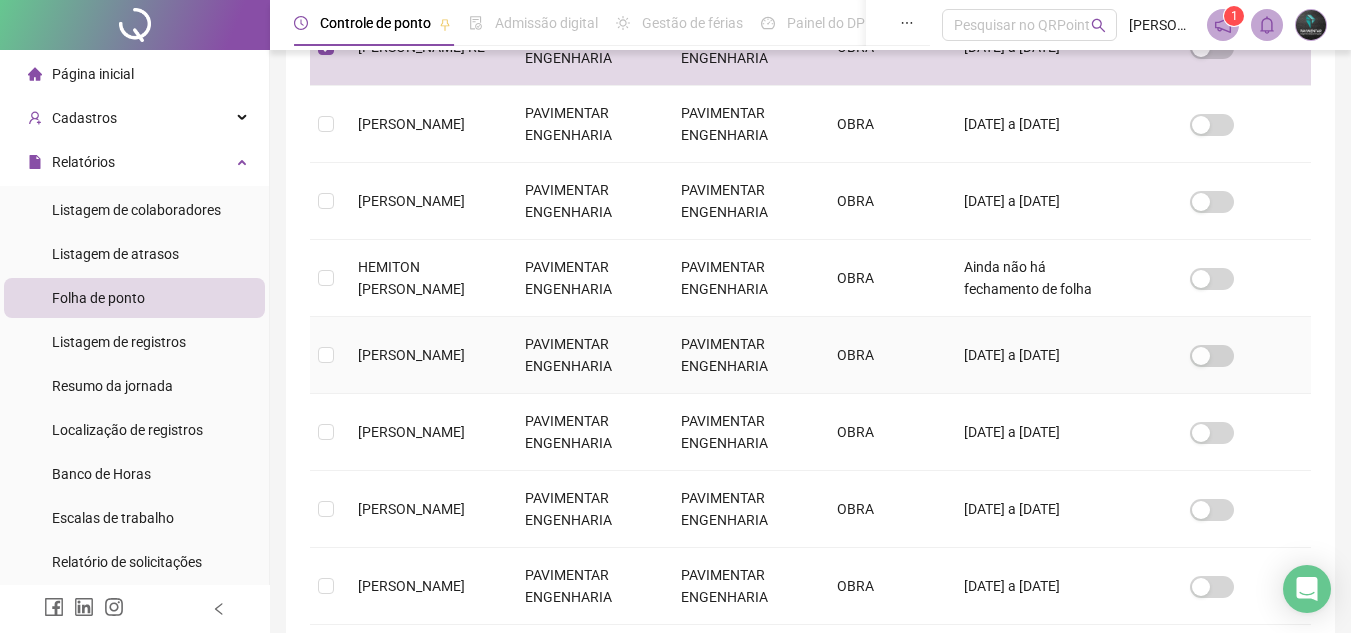 scroll, scrollTop: 693, scrollLeft: 0, axis: vertical 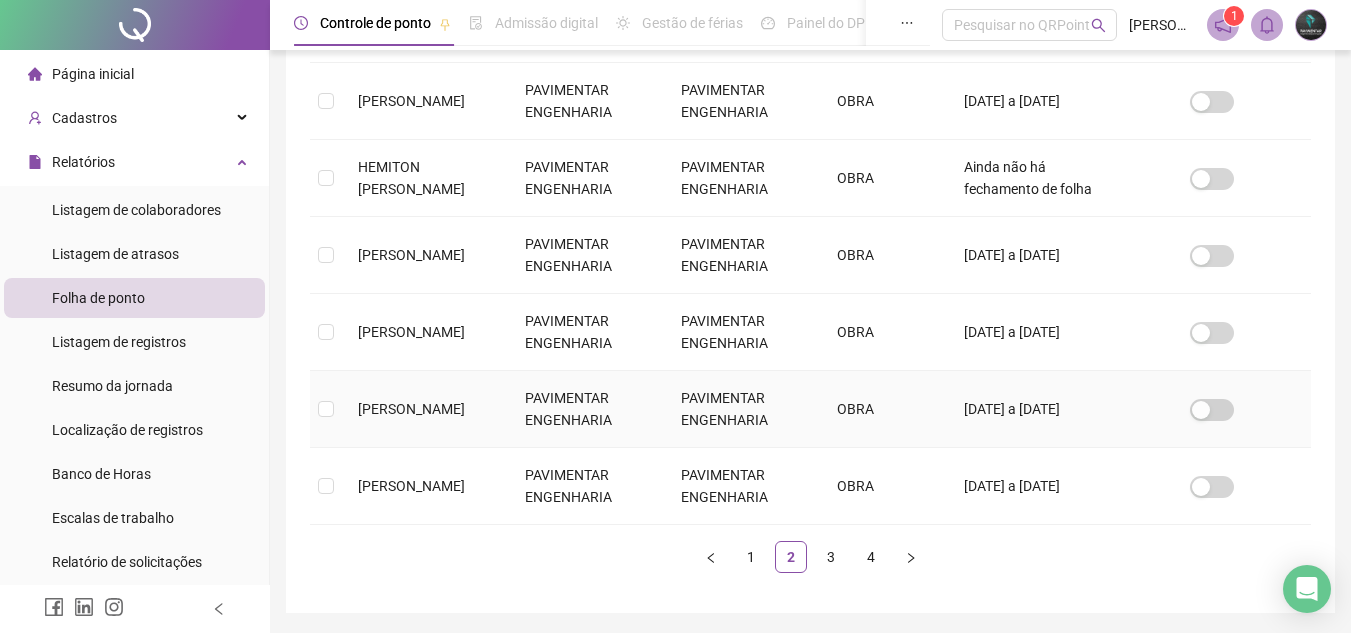 click on "PAVIMENTAR ENGENHARIA" at bounding box center (587, 409) 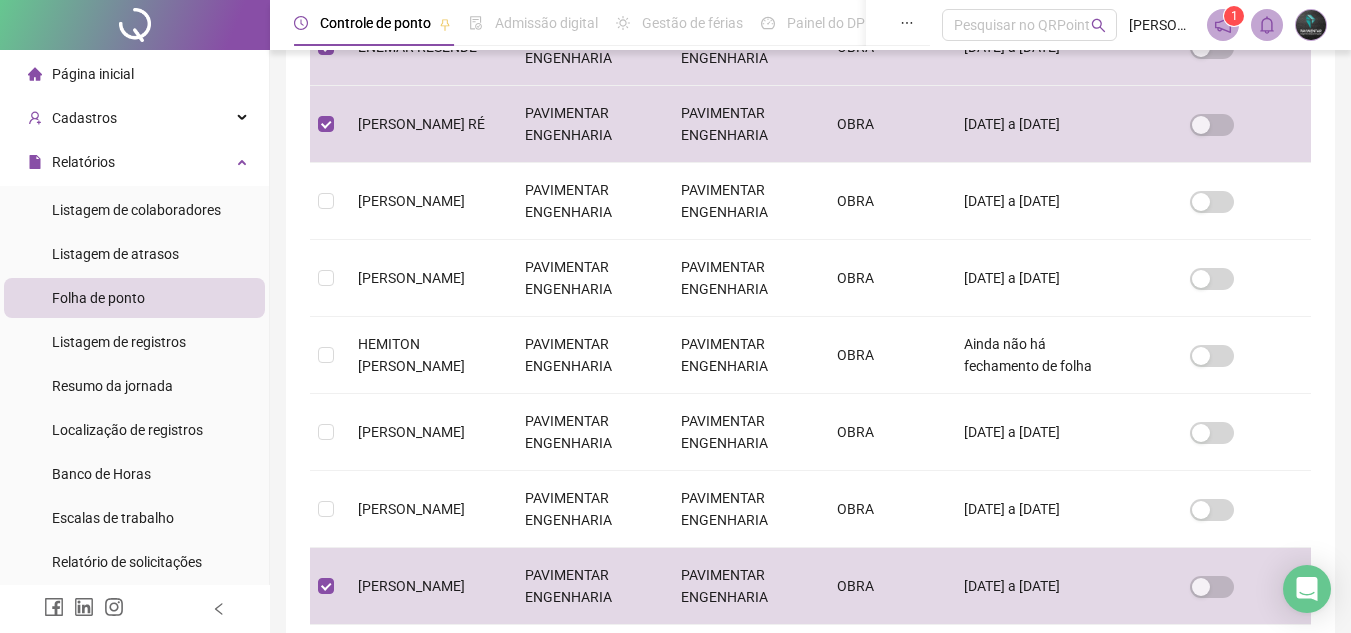 scroll, scrollTop: 693, scrollLeft: 0, axis: vertical 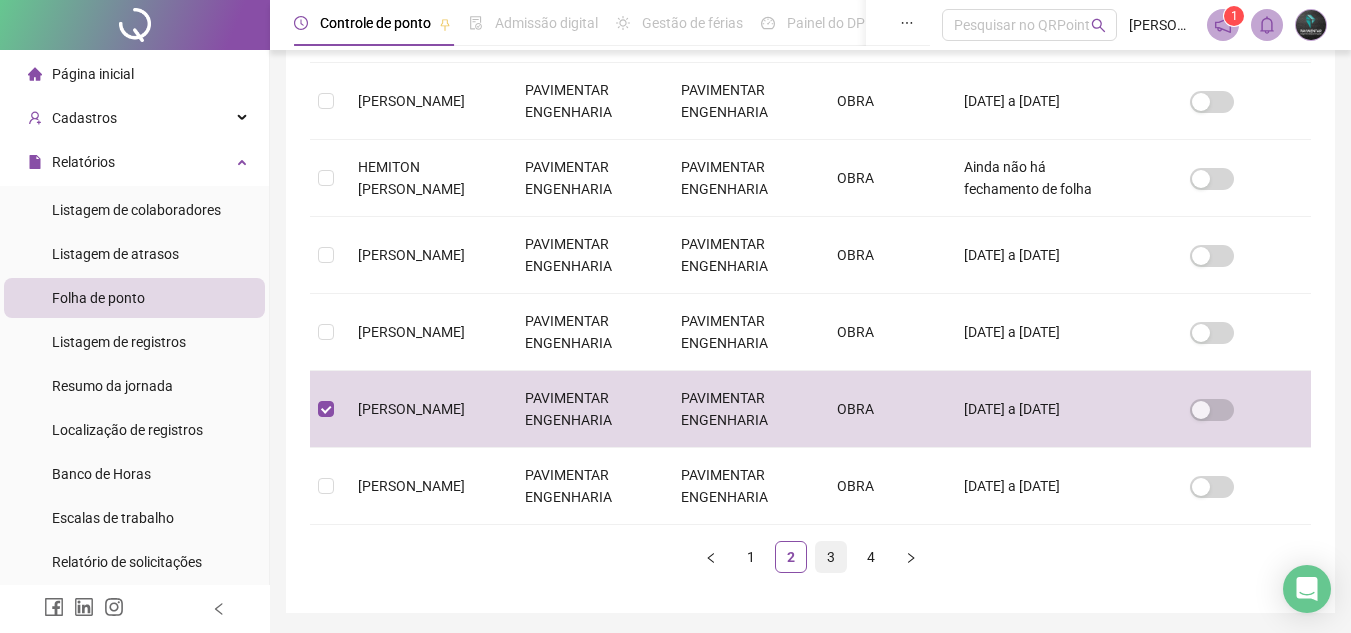 click on "3" at bounding box center (831, 557) 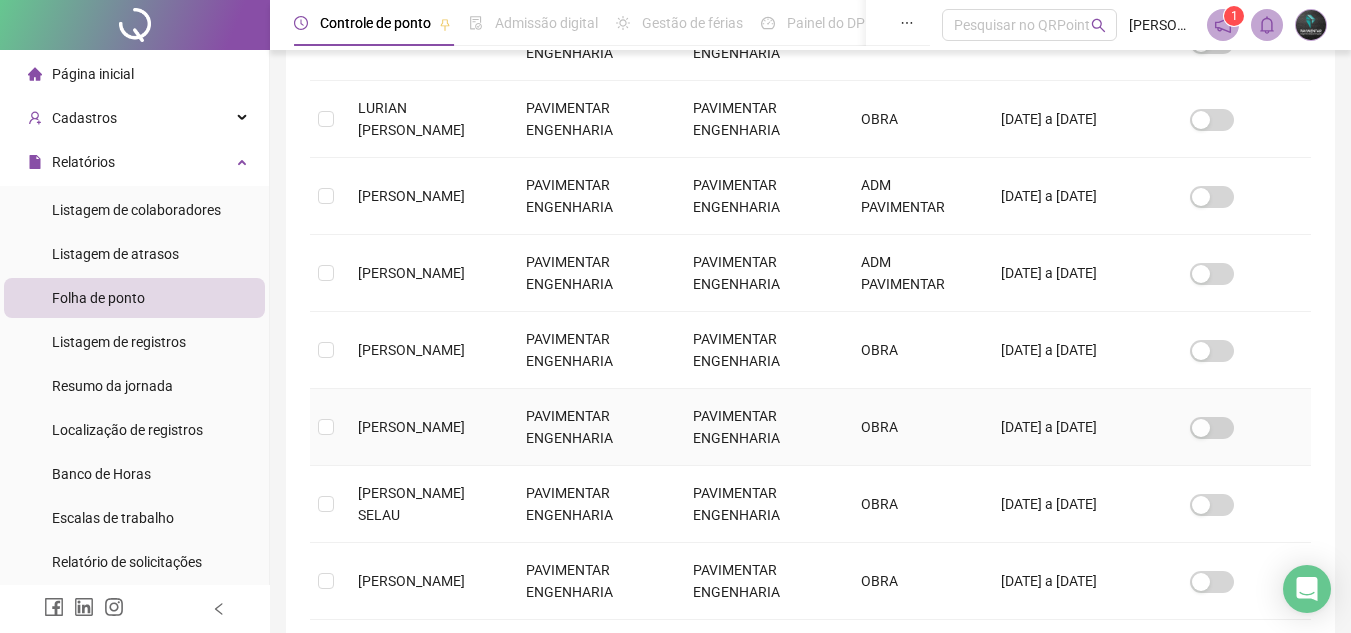 scroll, scrollTop: 759, scrollLeft: 0, axis: vertical 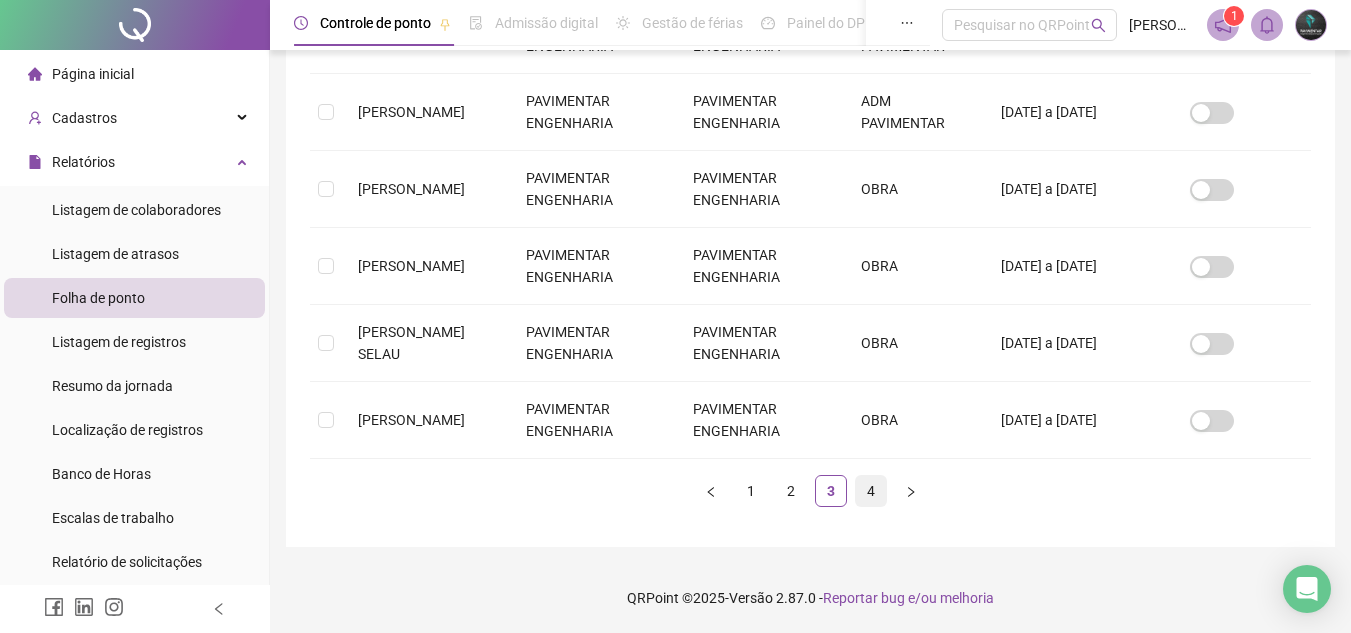 click on "4" at bounding box center [871, 491] 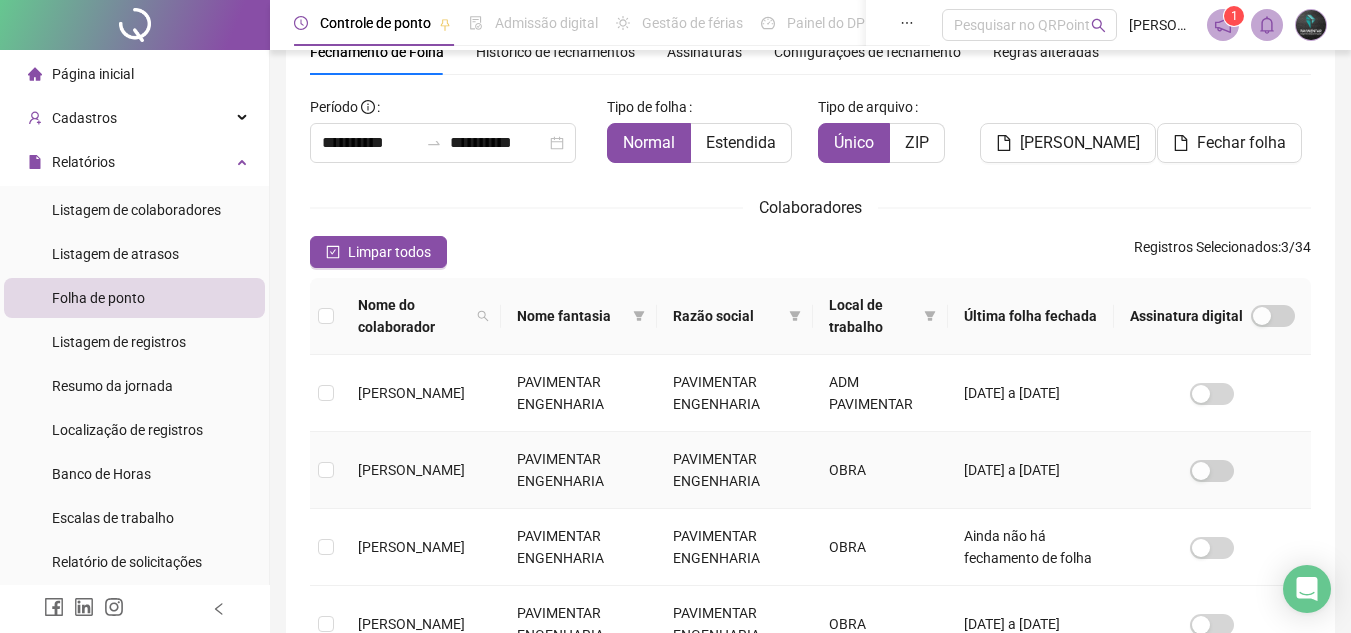 click on "PAVIMENTAR ENGENHARIA" at bounding box center [579, 470] 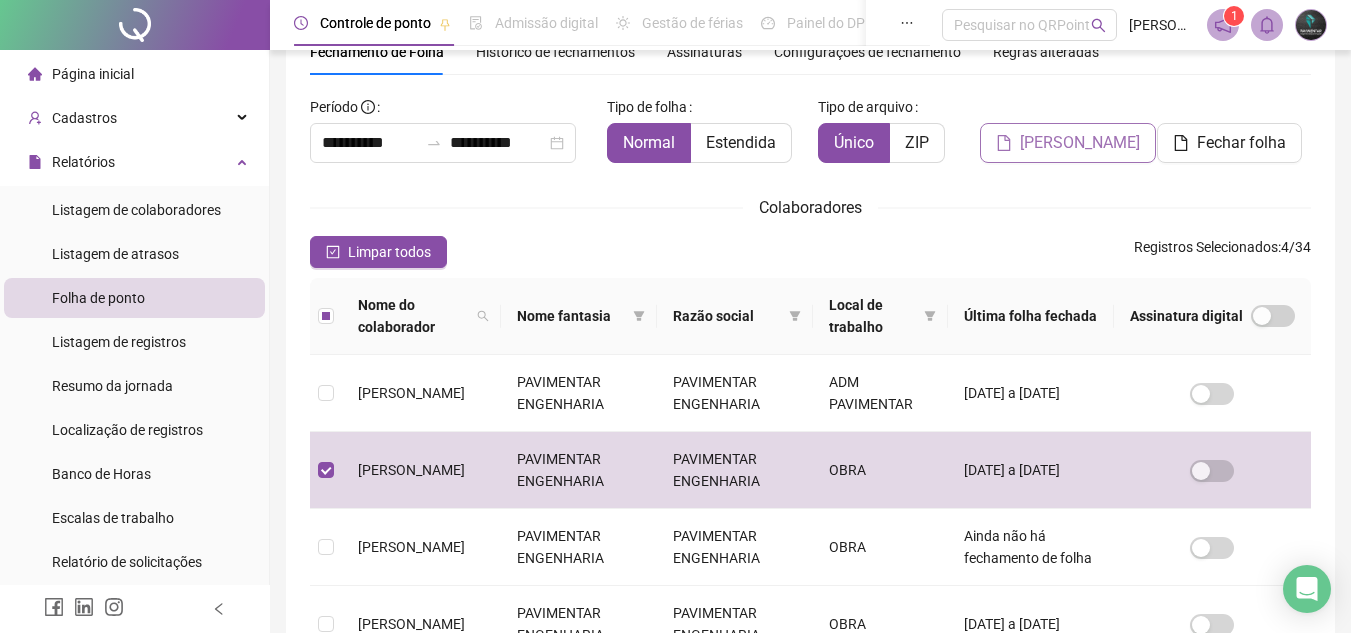 click on "[PERSON_NAME]" at bounding box center (1080, 143) 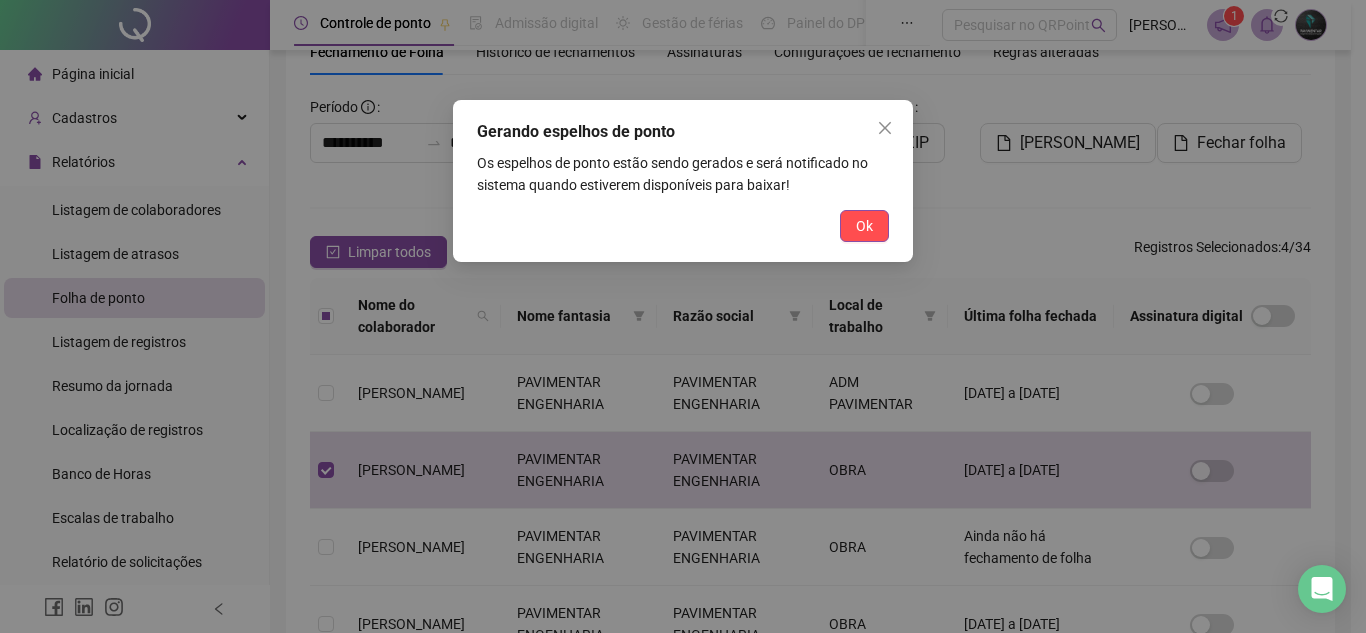 click on "Ok" at bounding box center [864, 226] 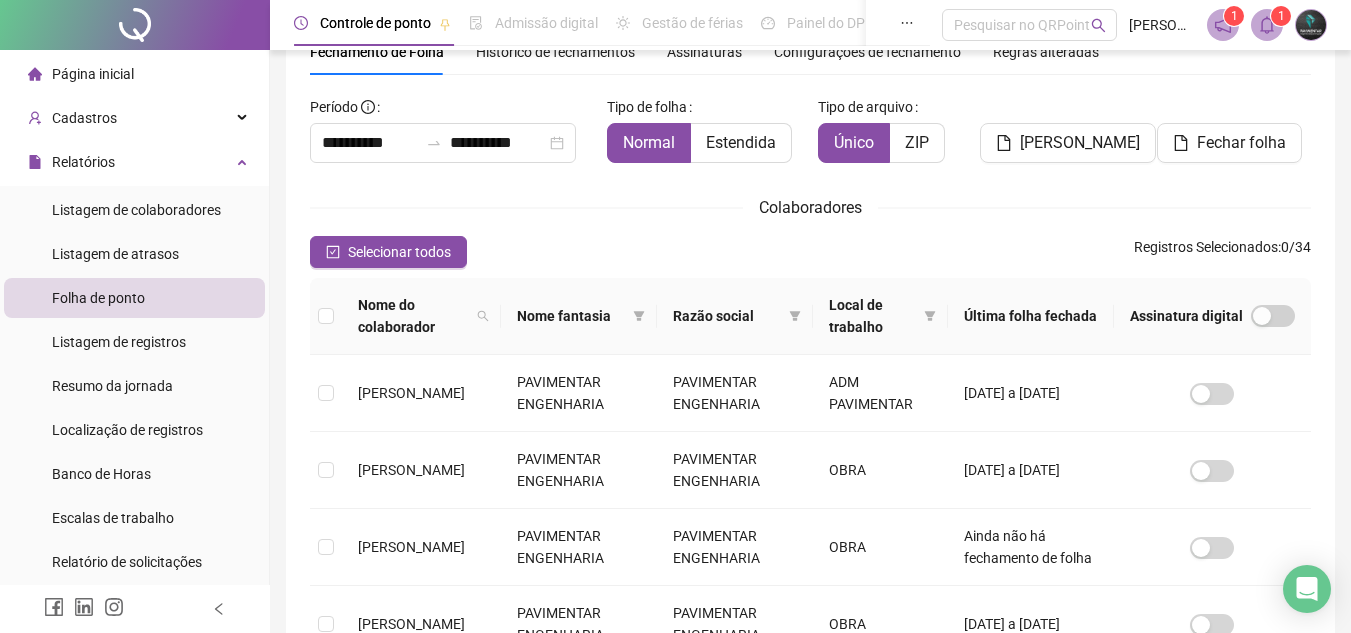 click 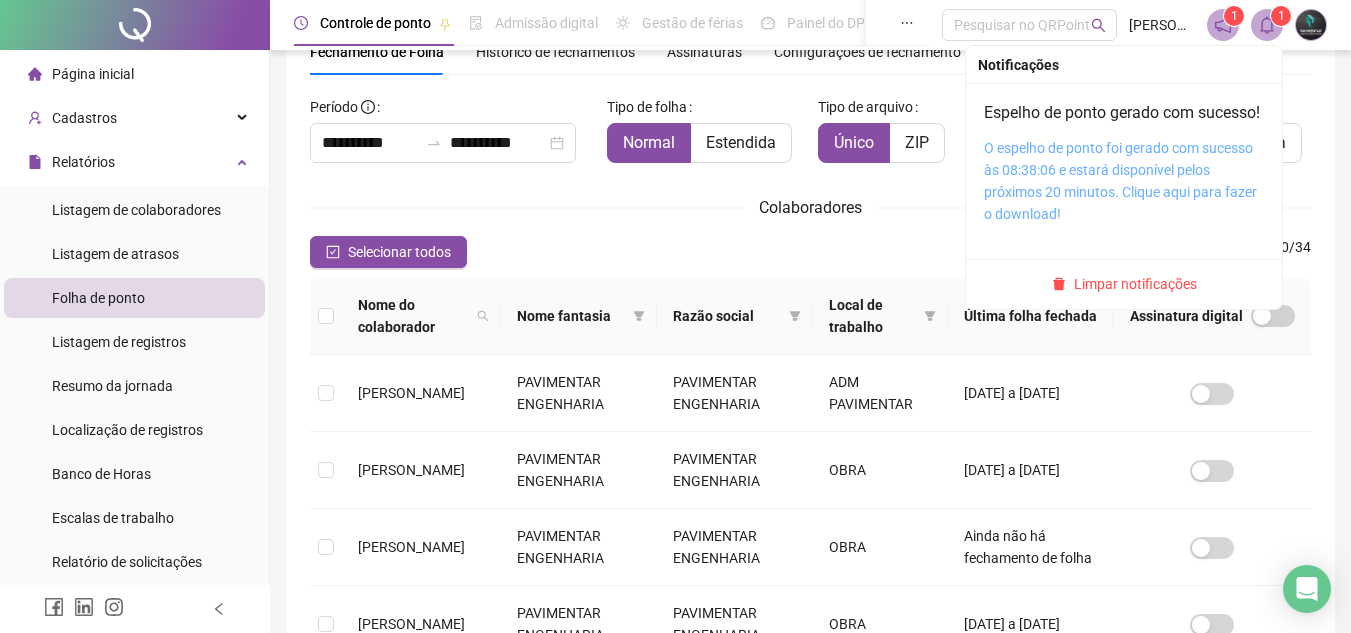 click on "O espelho de ponto foi gerado com sucesso às 08:38:06 e estará disponível pelos próximos 20 minutos.
Clique aqui para fazer o download!" at bounding box center [1120, 181] 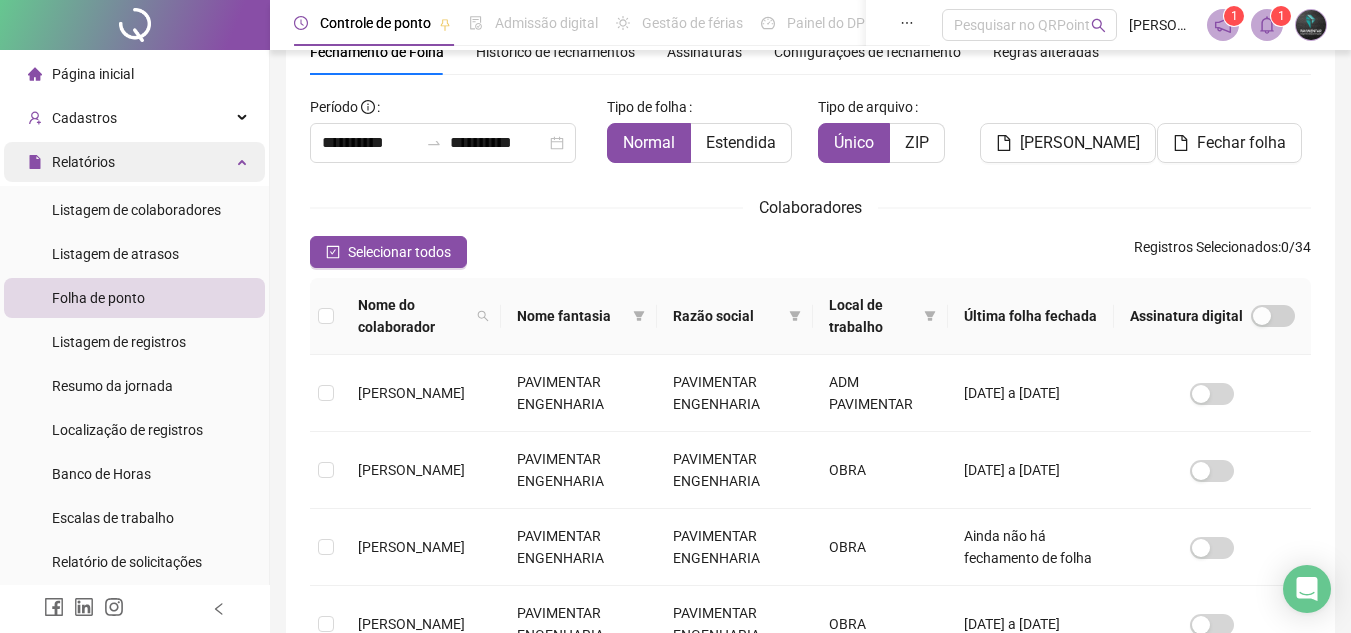 drag, startPoint x: 140, startPoint y: 87, endPoint x: 160, endPoint y: 156, distance: 71.8401 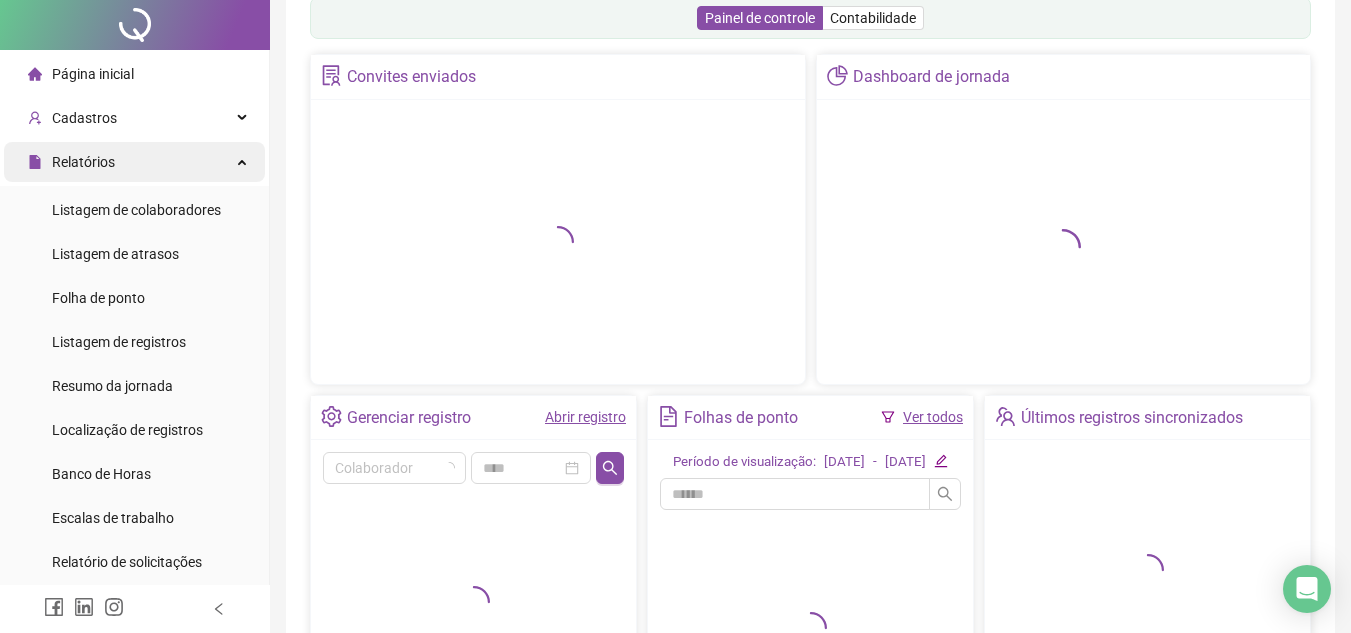 scroll, scrollTop: 0, scrollLeft: 0, axis: both 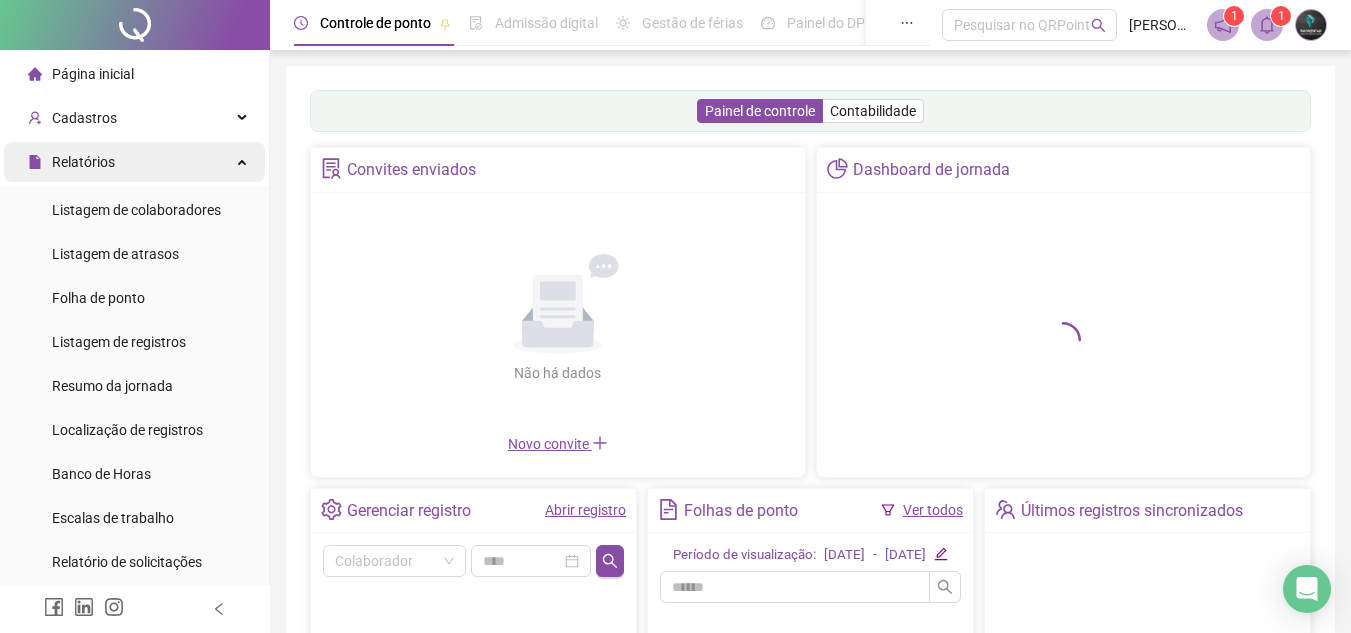 click on "Relatórios" at bounding box center (134, 162) 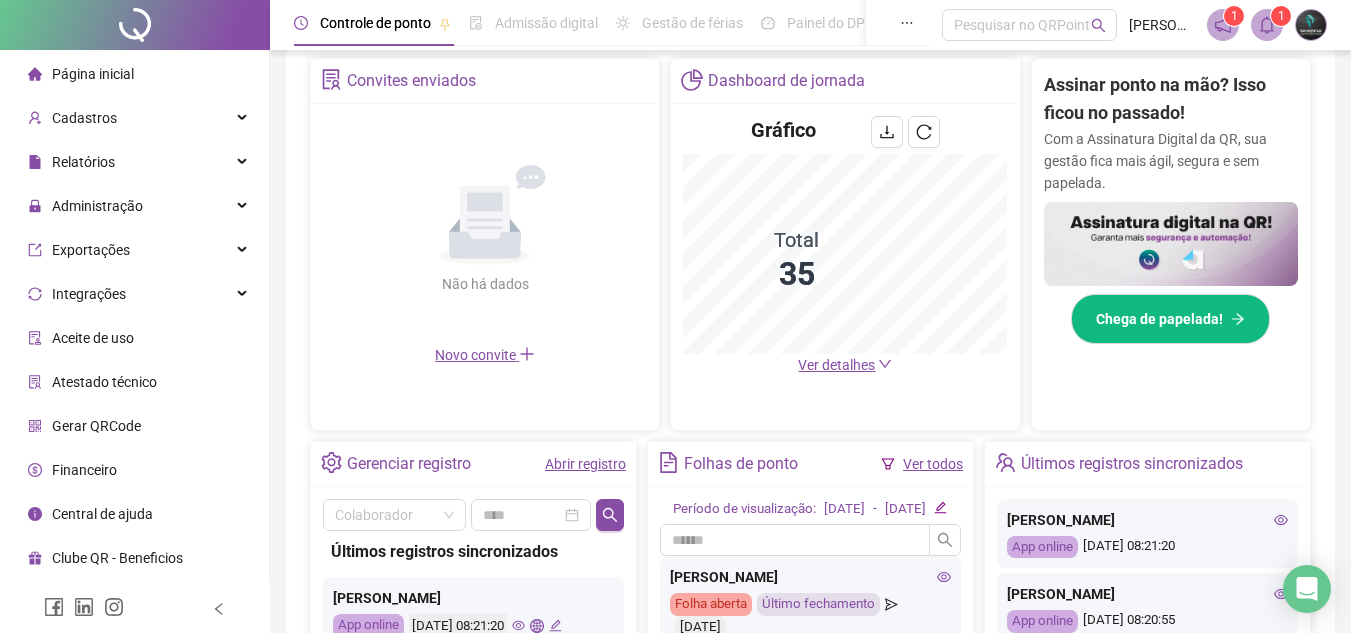 scroll, scrollTop: 500, scrollLeft: 0, axis: vertical 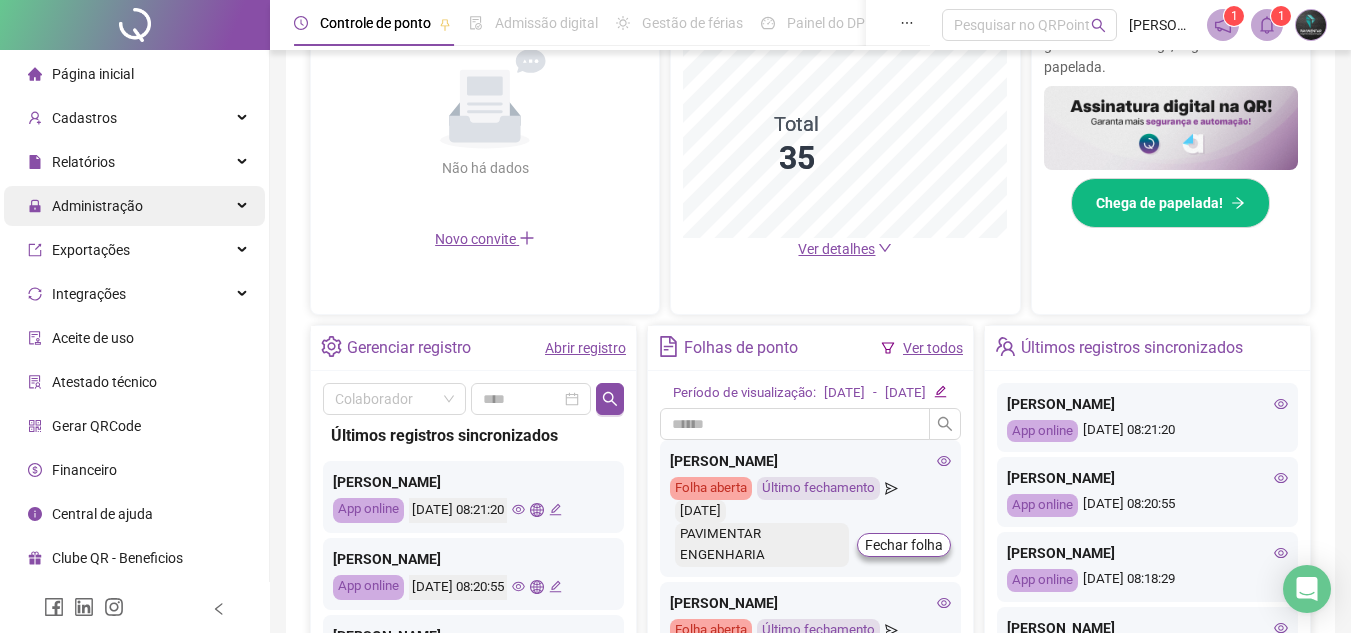click on "Administração" at bounding box center (85, 206) 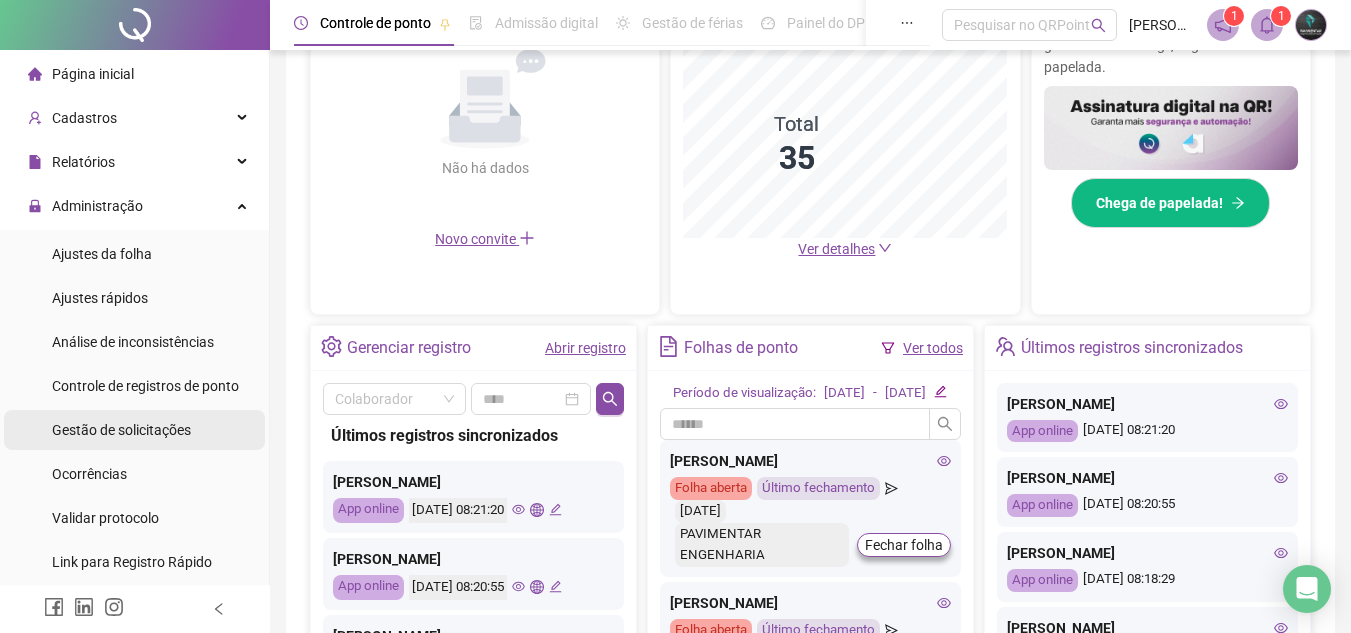 click on "Gestão de solicitações" at bounding box center (121, 430) 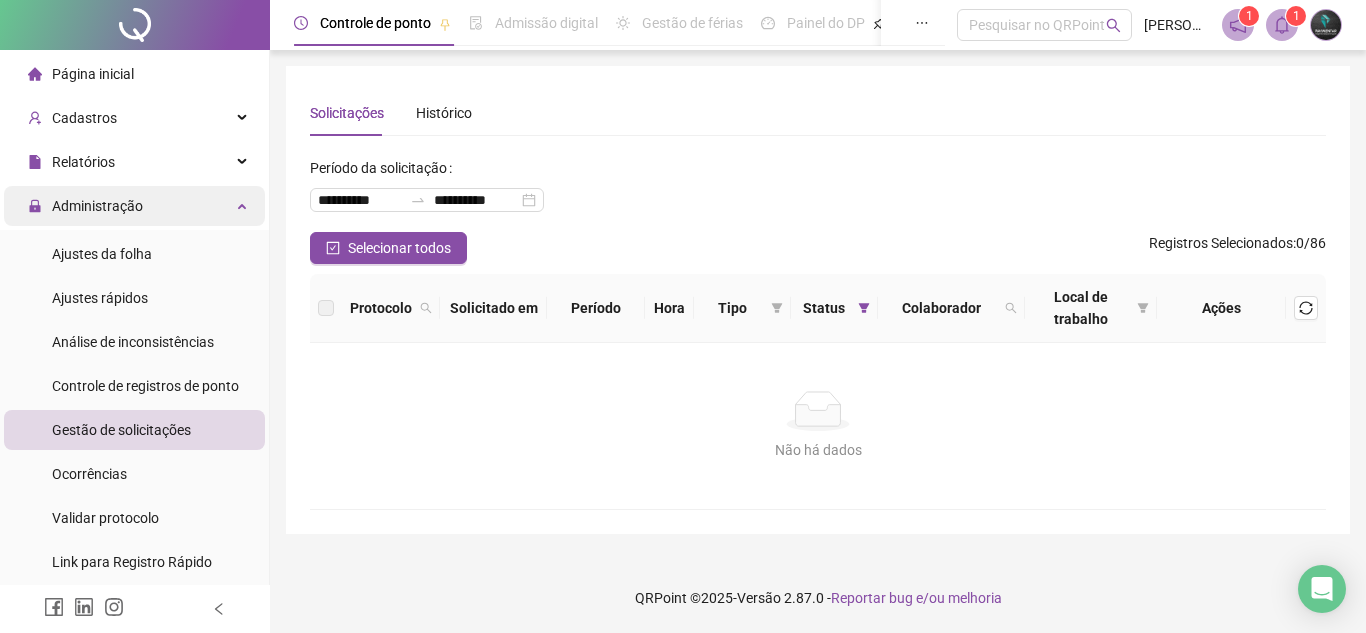 click on "Administração" at bounding box center [134, 206] 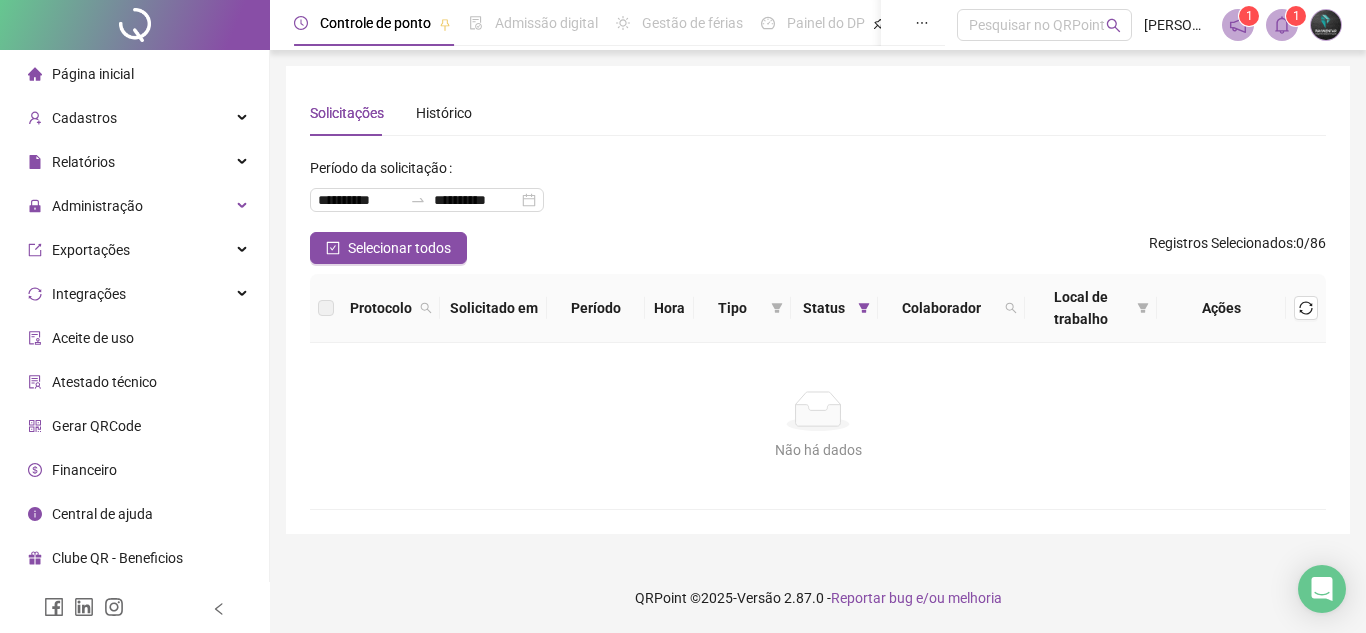 click on "Página inicial" at bounding box center (134, 74) 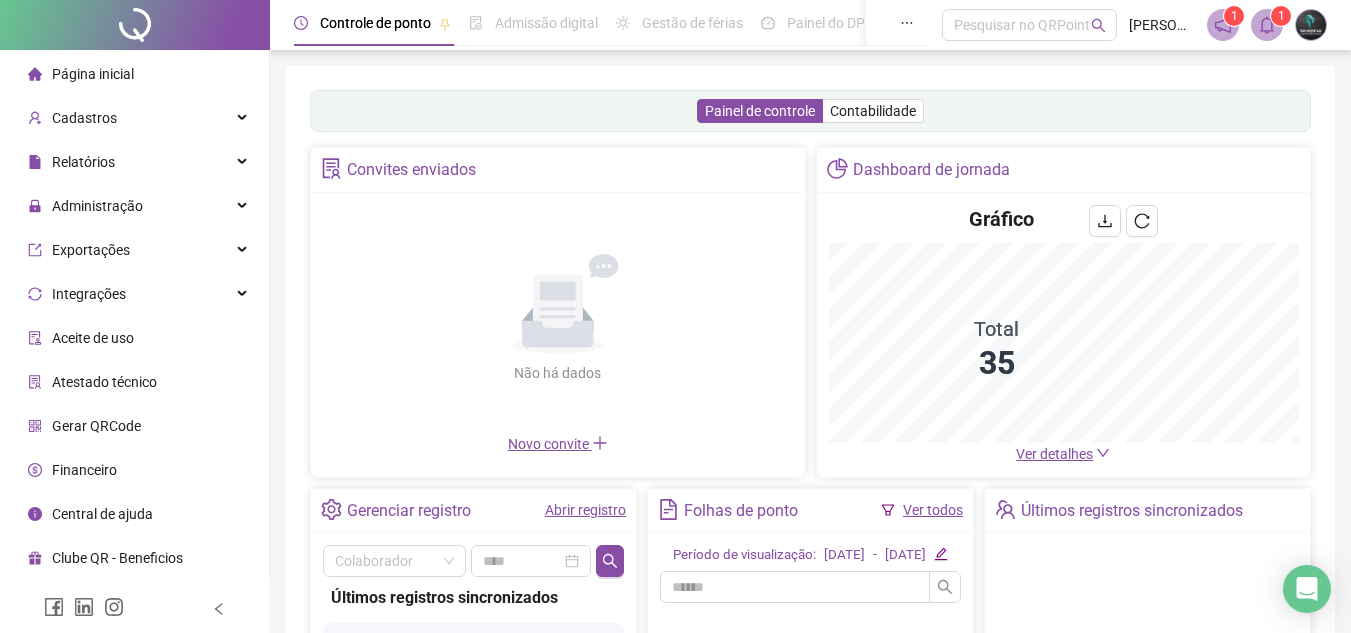 click on "Abrir registro" at bounding box center (585, 510) 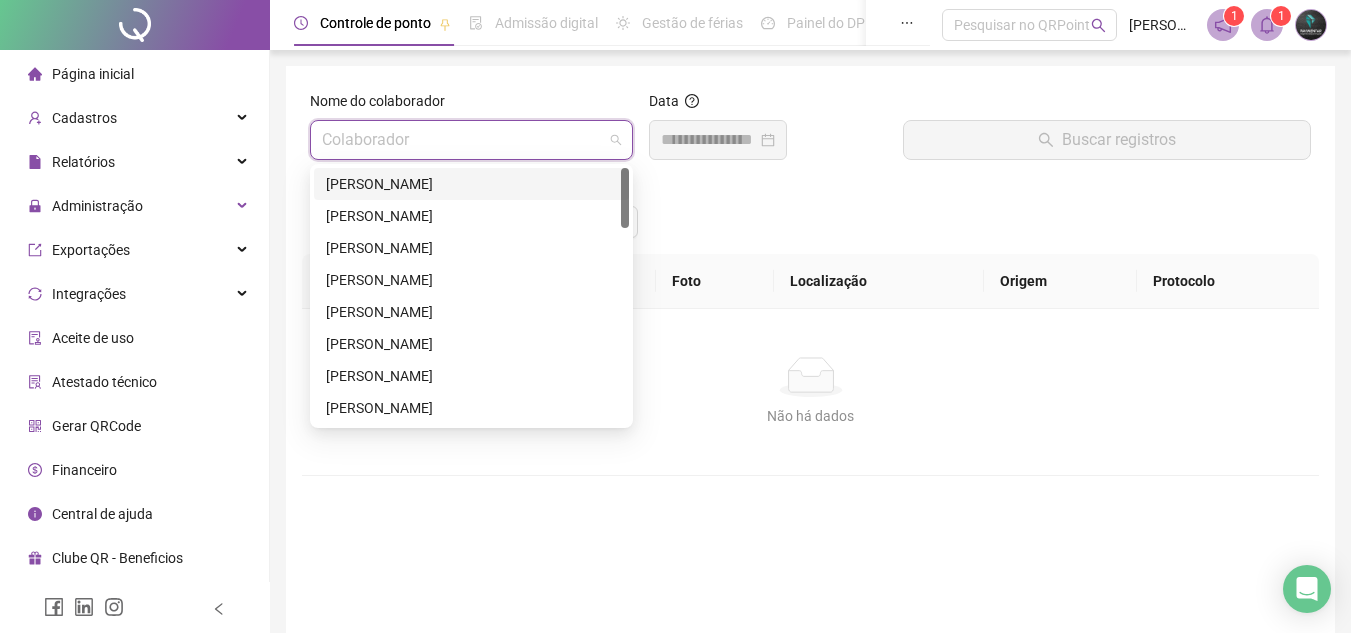 click at bounding box center (465, 140) 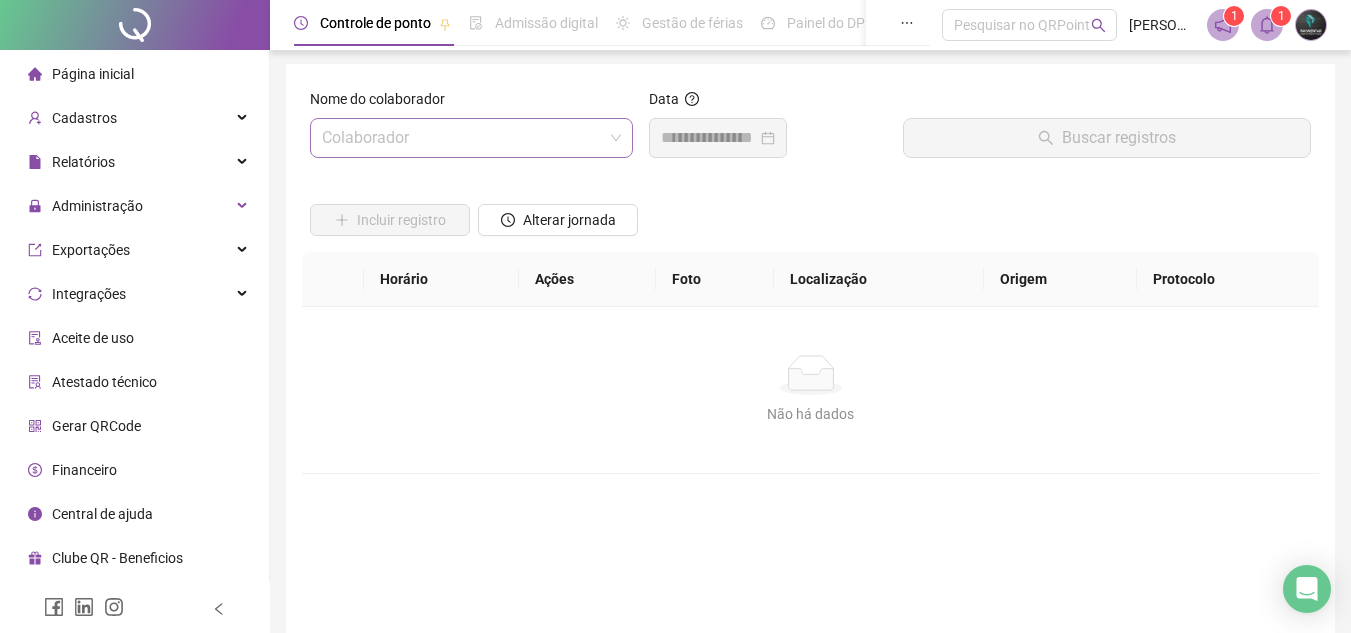 scroll, scrollTop: 0, scrollLeft: 0, axis: both 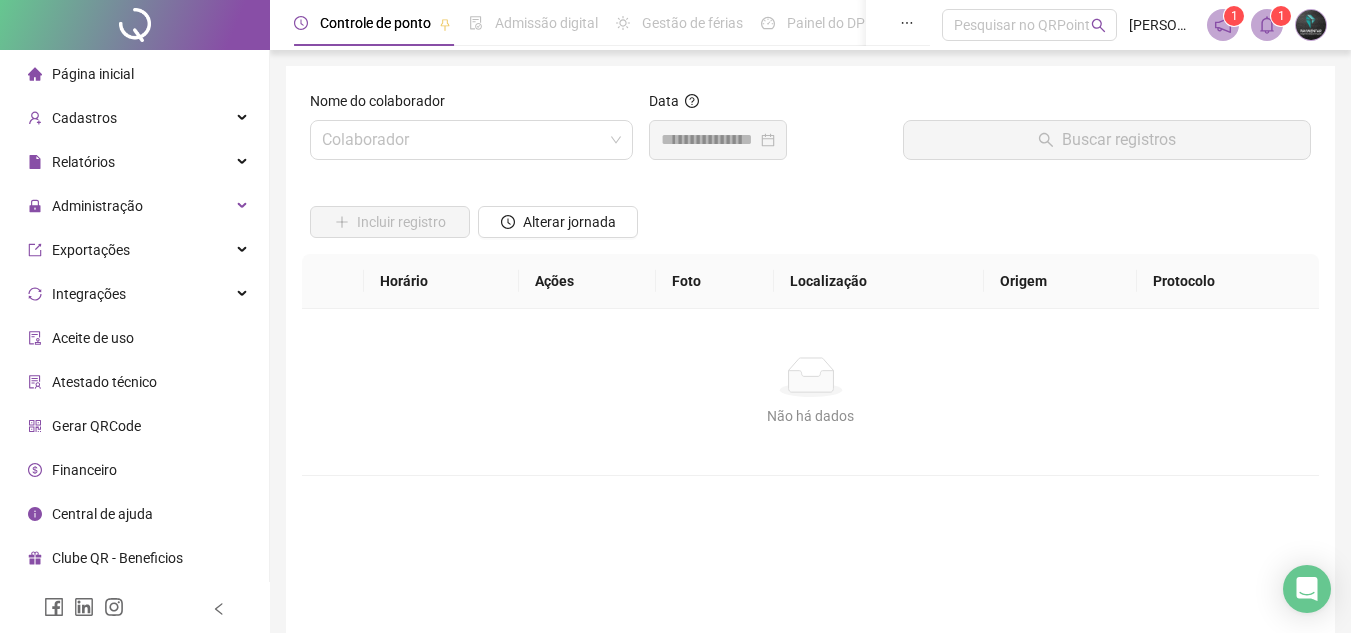 click at bounding box center (1267, 25) 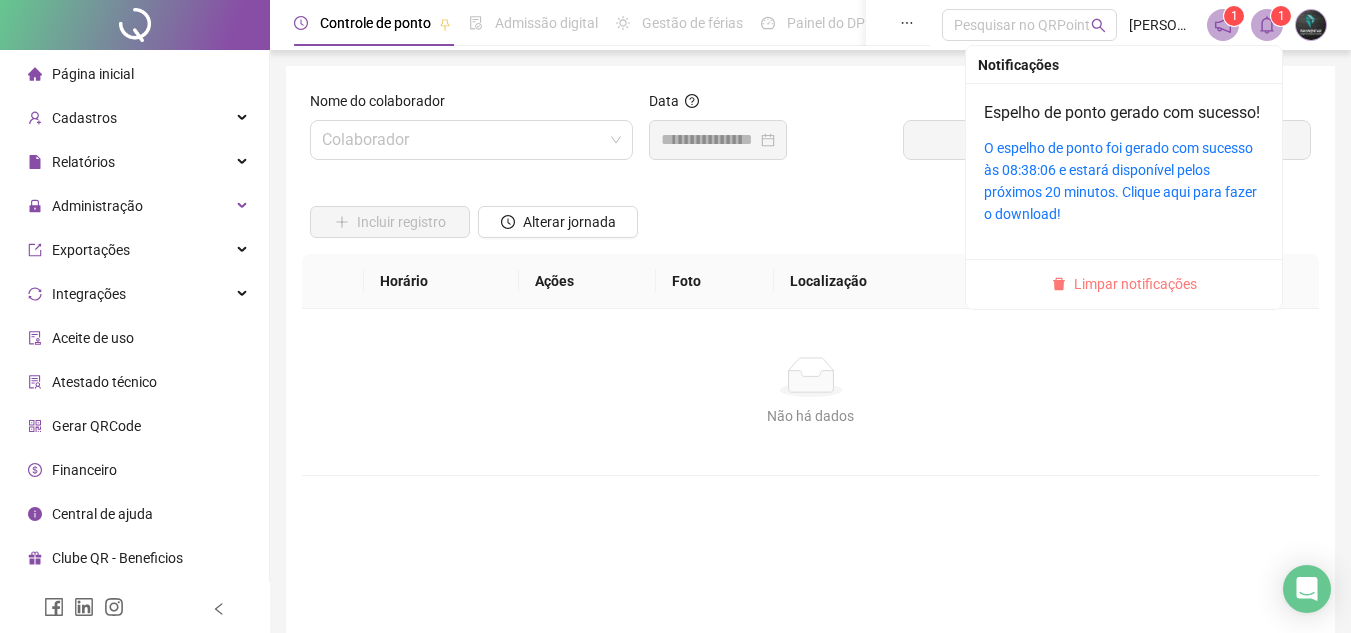 click on "Limpar notificações" at bounding box center [1135, 284] 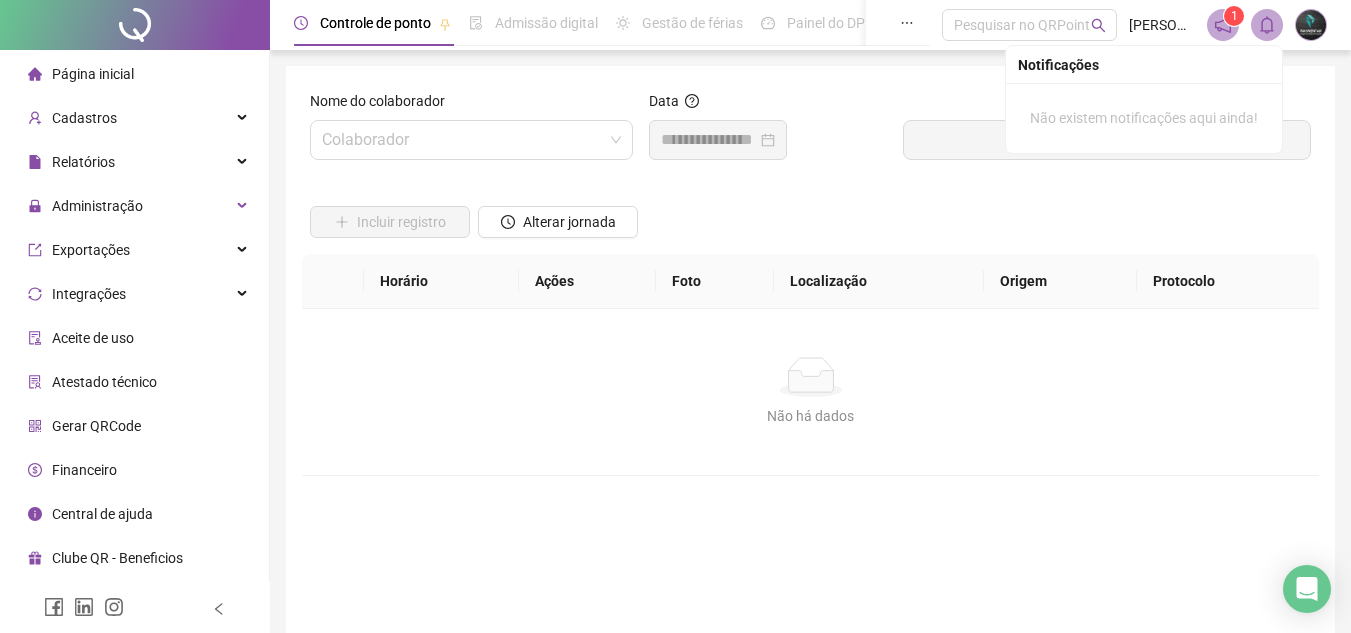 click on "Não há dados Não há dados" at bounding box center [810, 392] 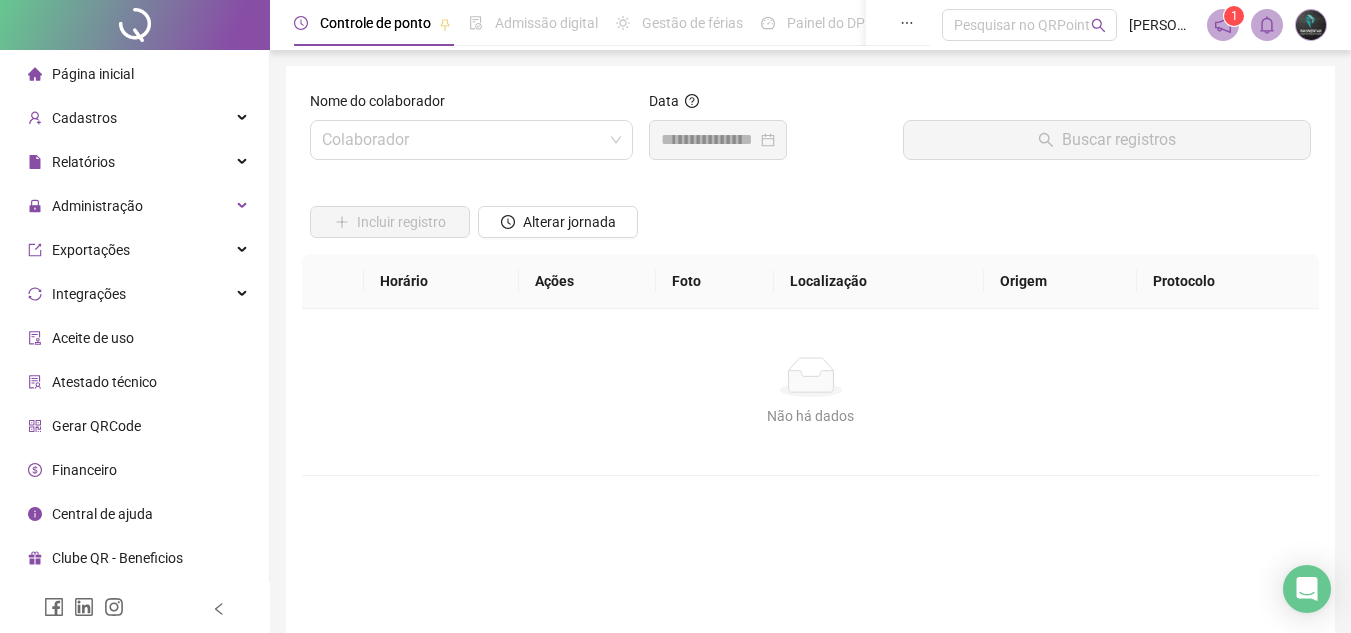 drag, startPoint x: 1226, startPoint y: 42, endPoint x: 1235, endPoint y: 36, distance: 10.816654 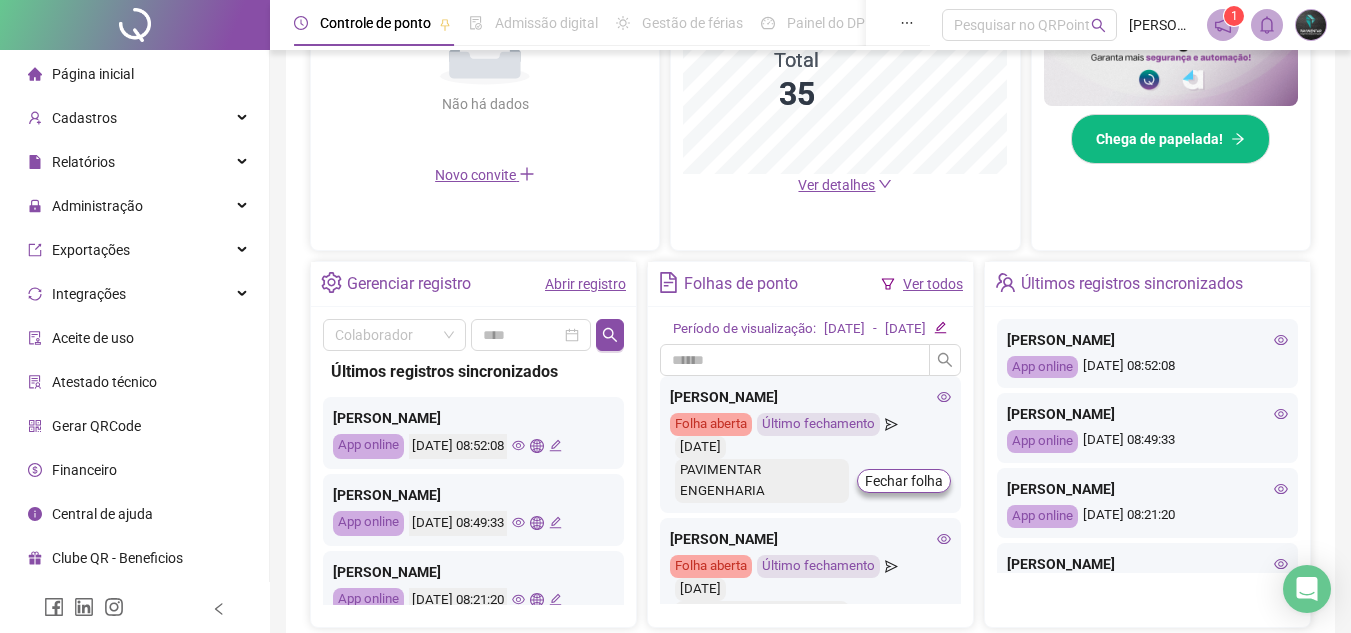 scroll, scrollTop: 600, scrollLeft: 0, axis: vertical 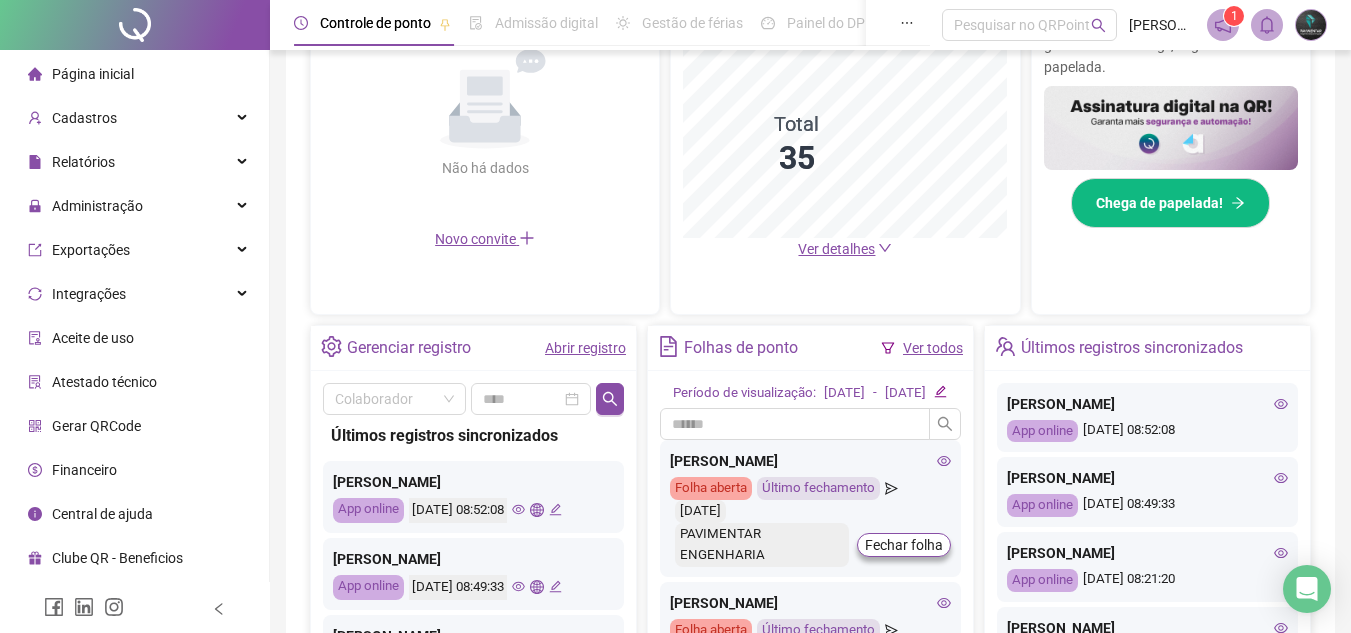 click on "Abrir registro" at bounding box center (585, 348) 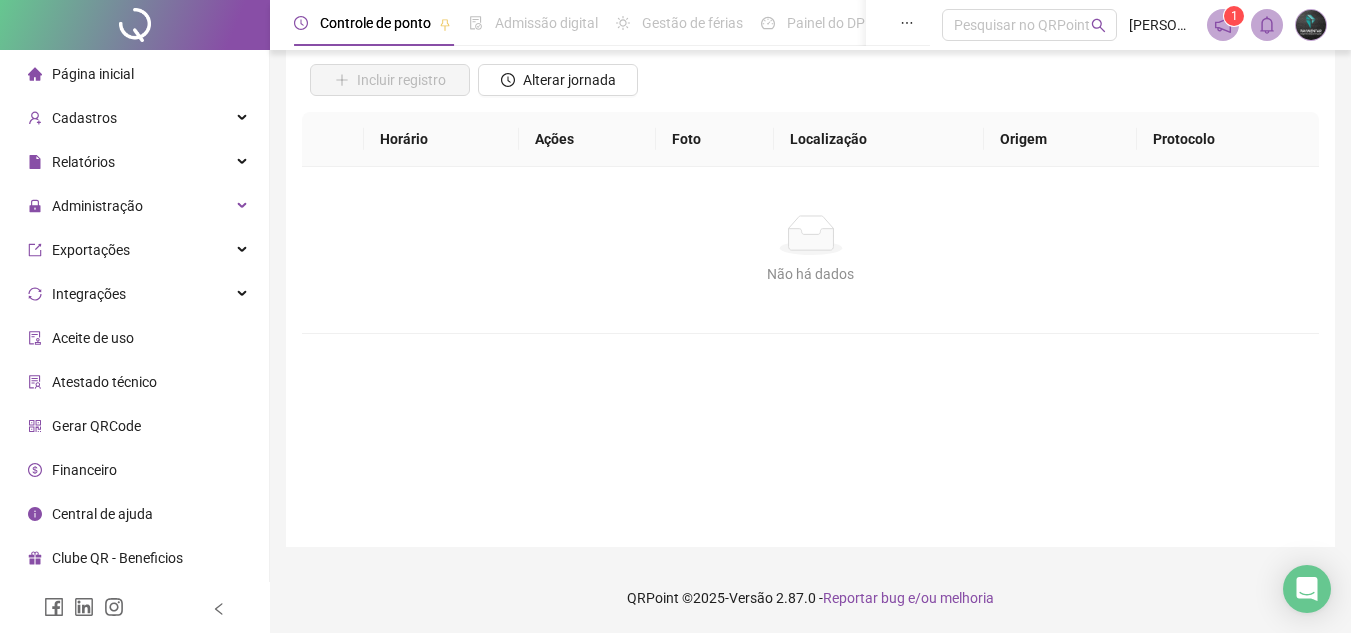 scroll, scrollTop: 142, scrollLeft: 0, axis: vertical 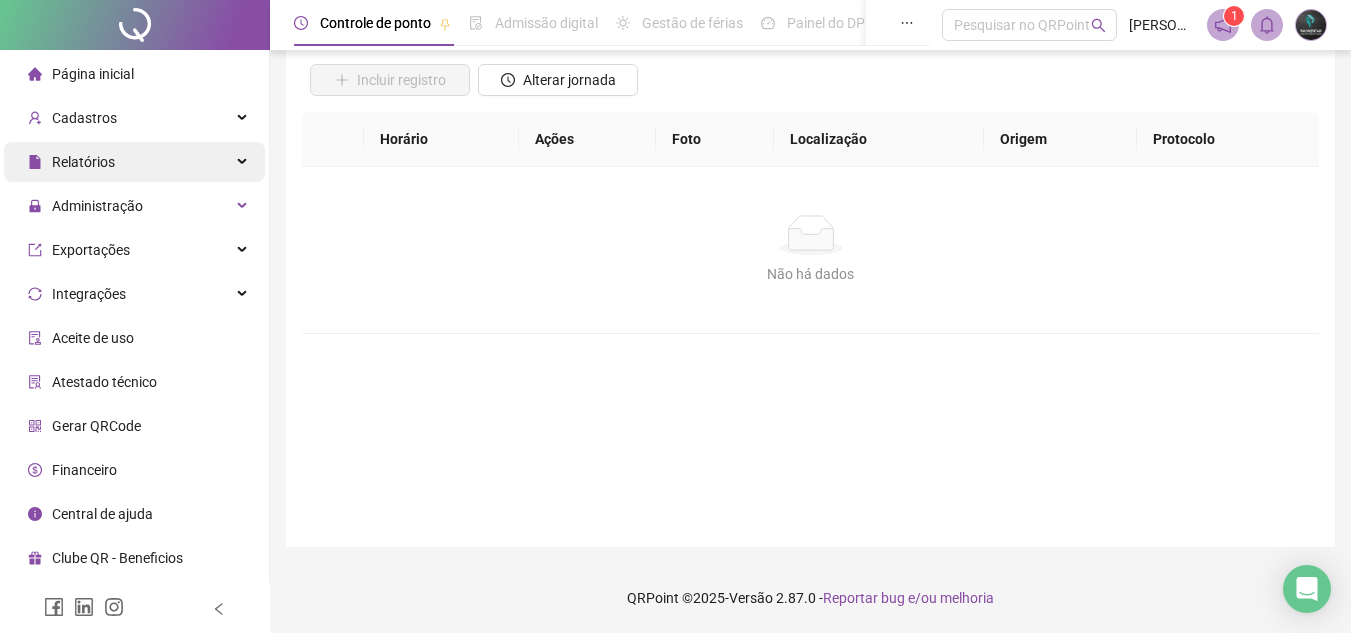 click on "Relatórios" at bounding box center (134, 162) 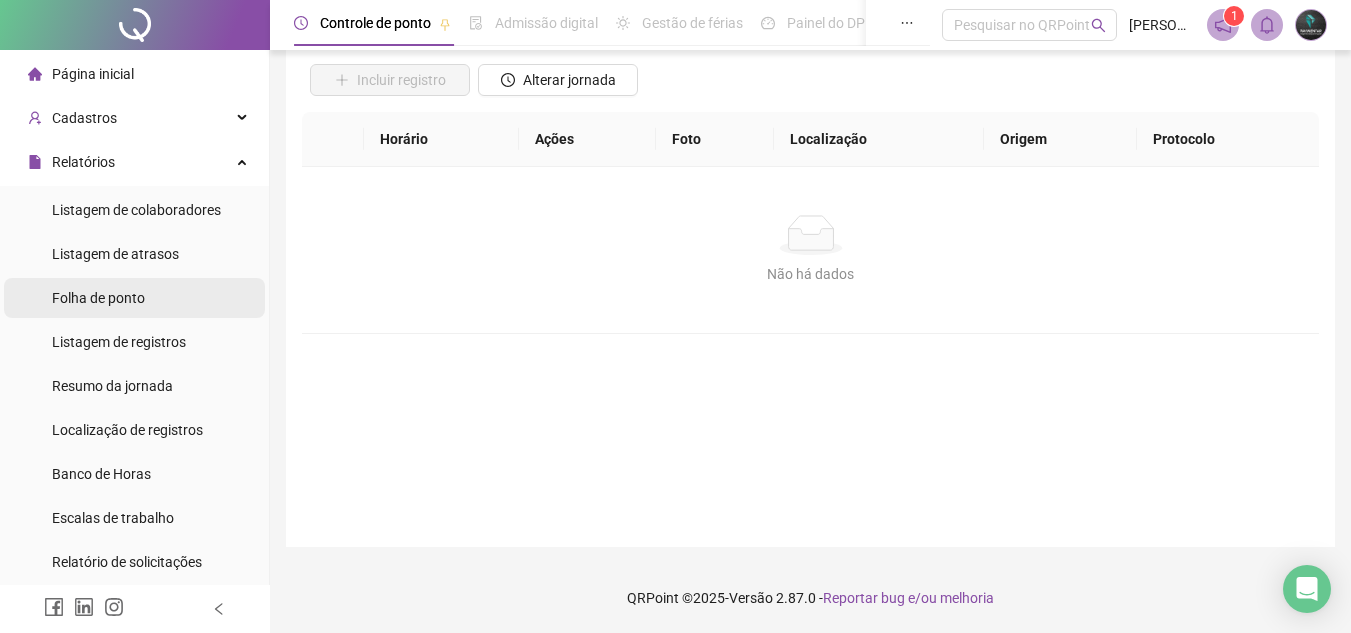 click on "Folha de ponto" at bounding box center [134, 298] 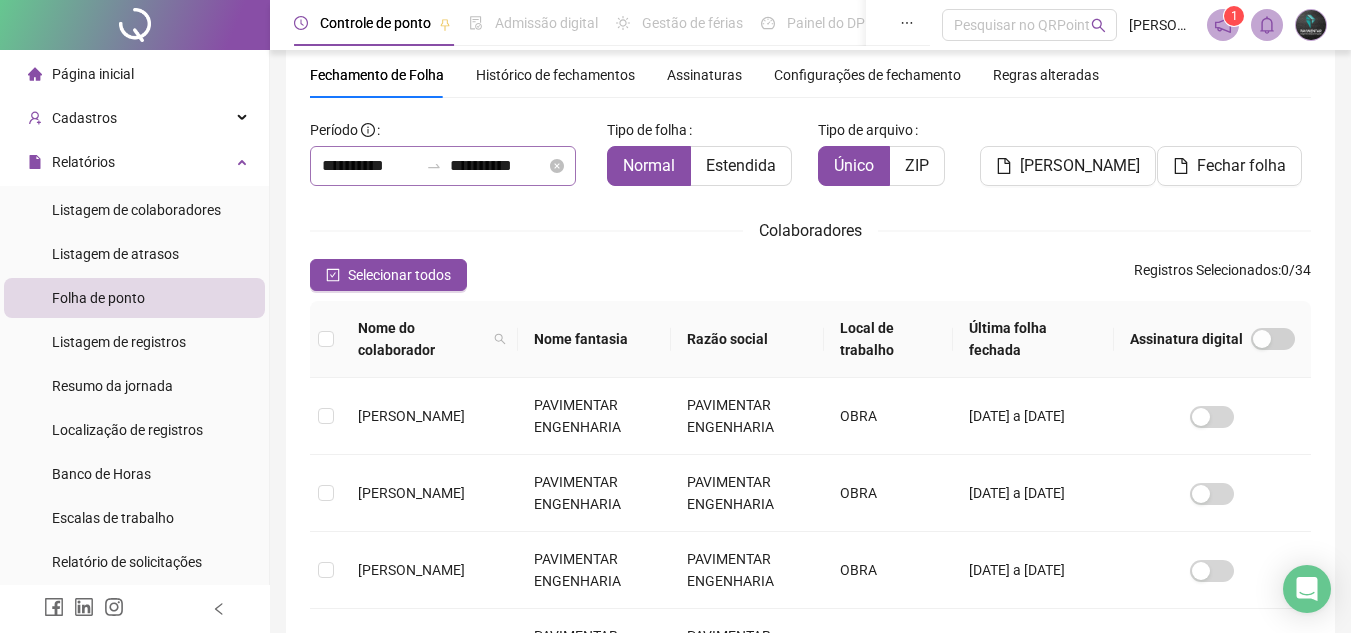 scroll, scrollTop: 93, scrollLeft: 0, axis: vertical 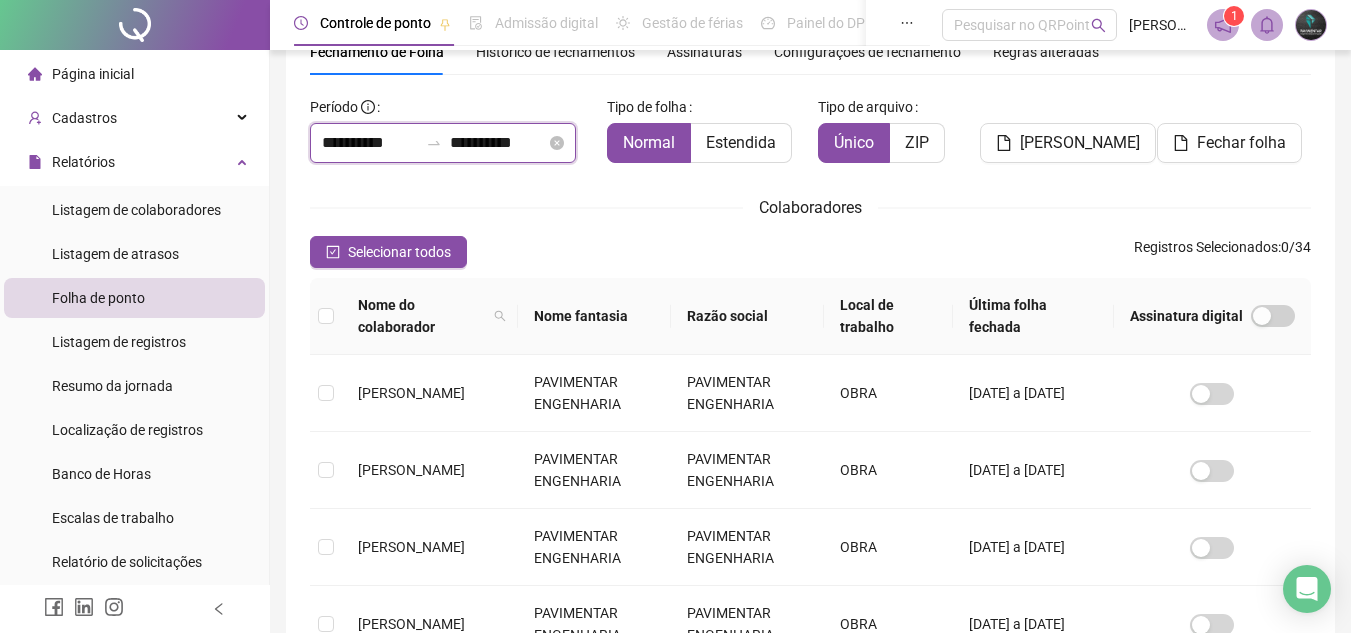 click on "**********" at bounding box center [370, 143] 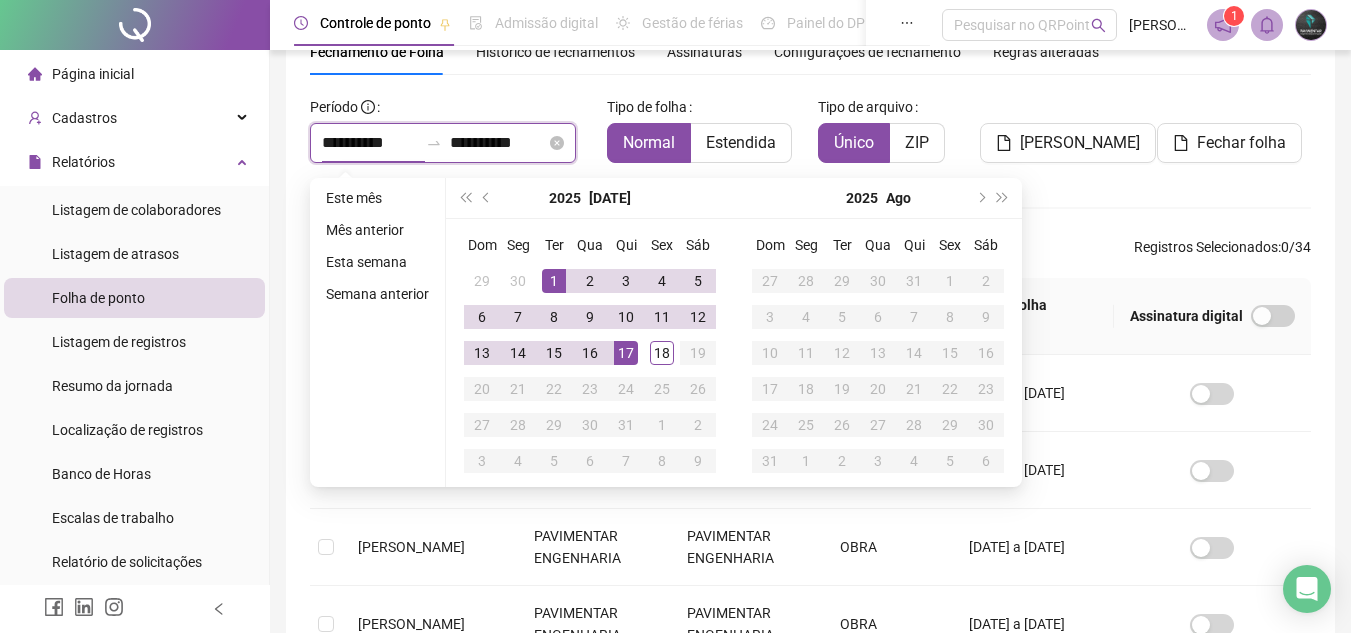 click on "**********" at bounding box center (370, 143) 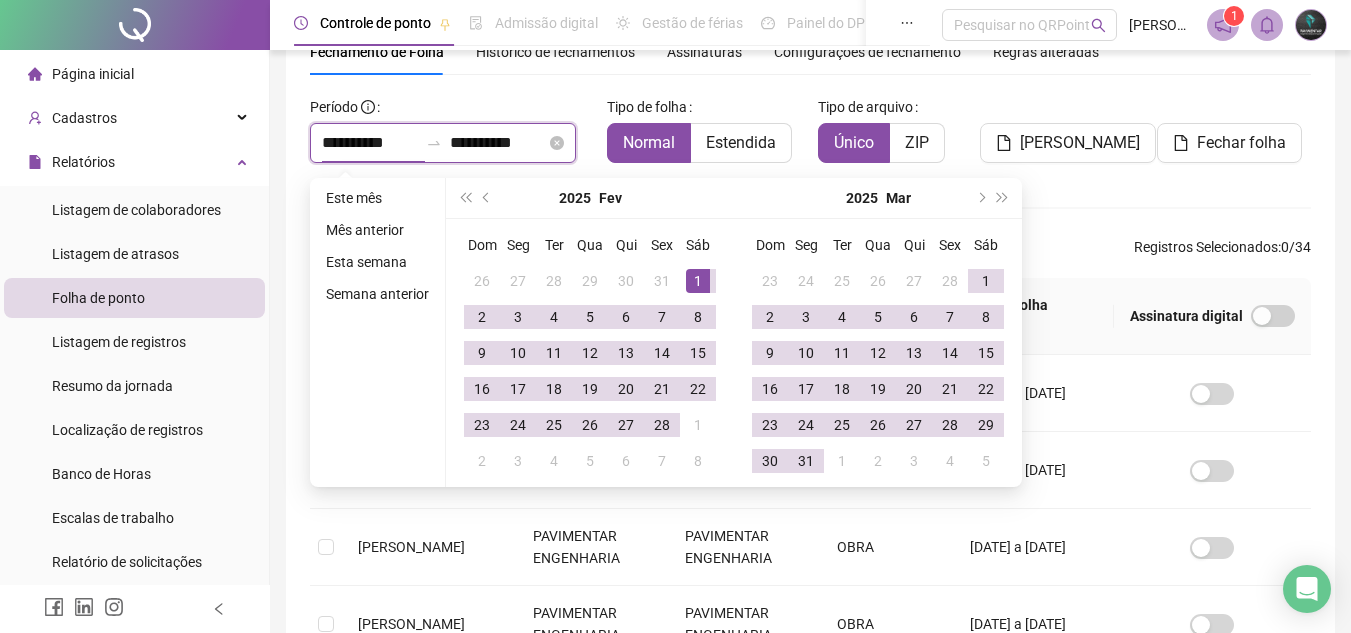 type on "**********" 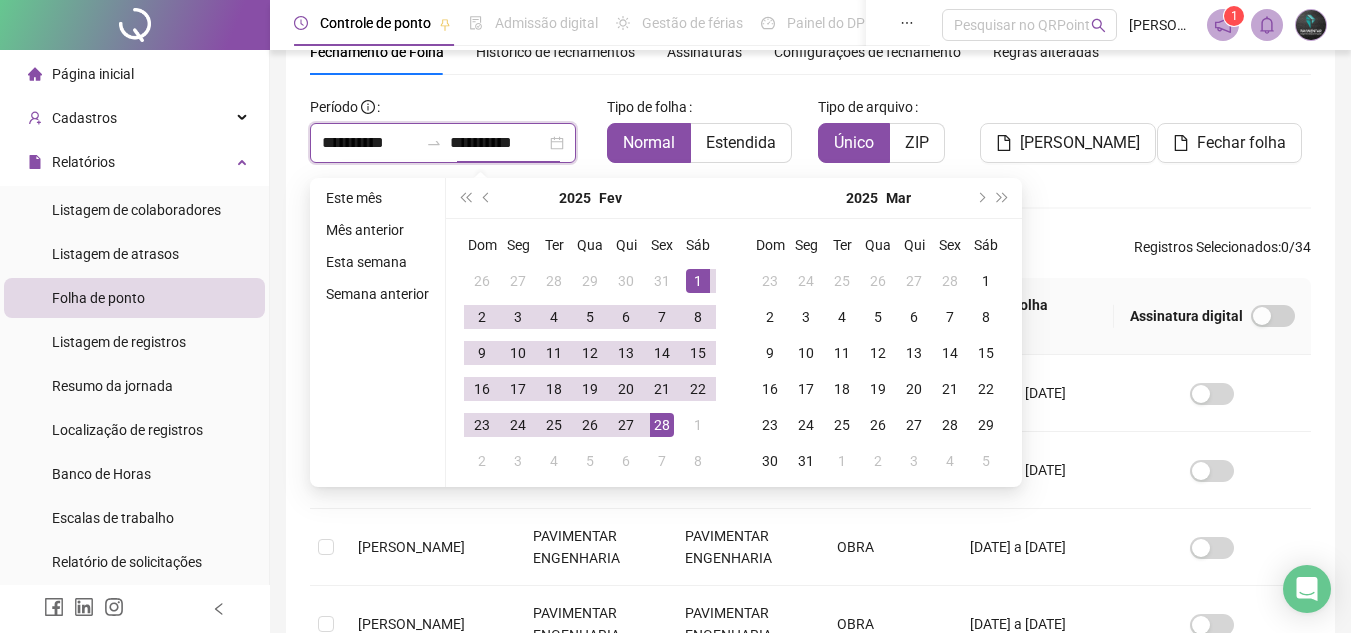 type on "**********" 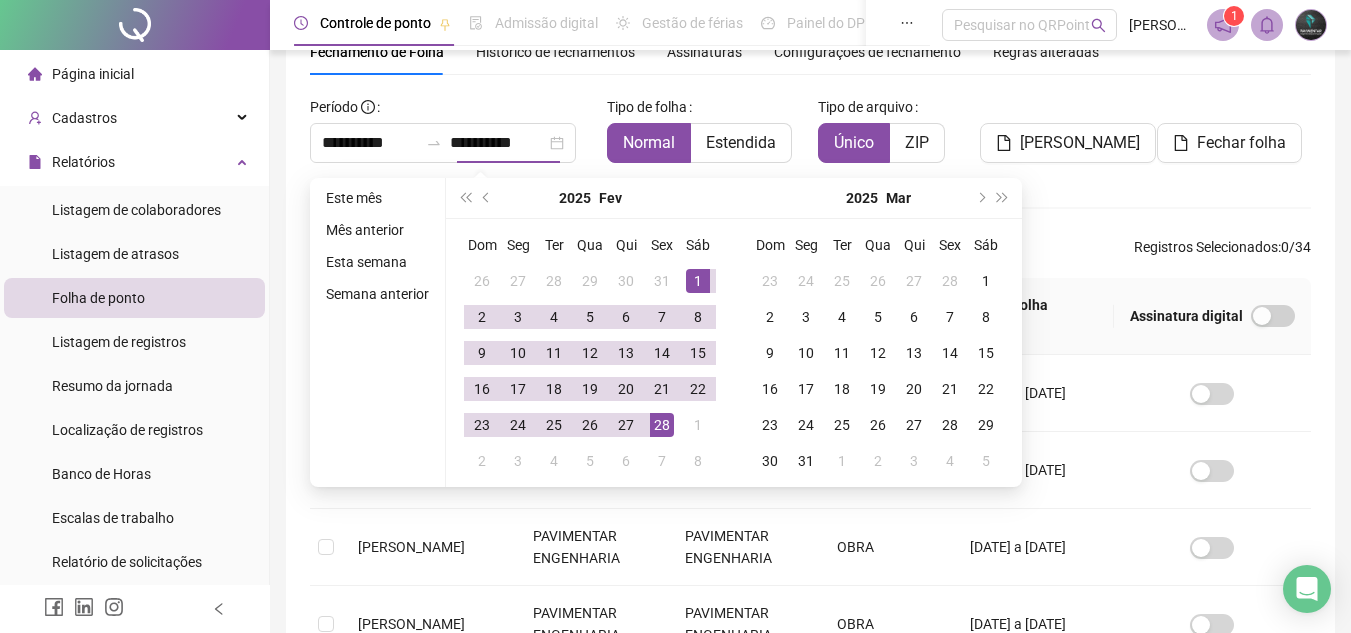 click on "**********" at bounding box center (810, 651) 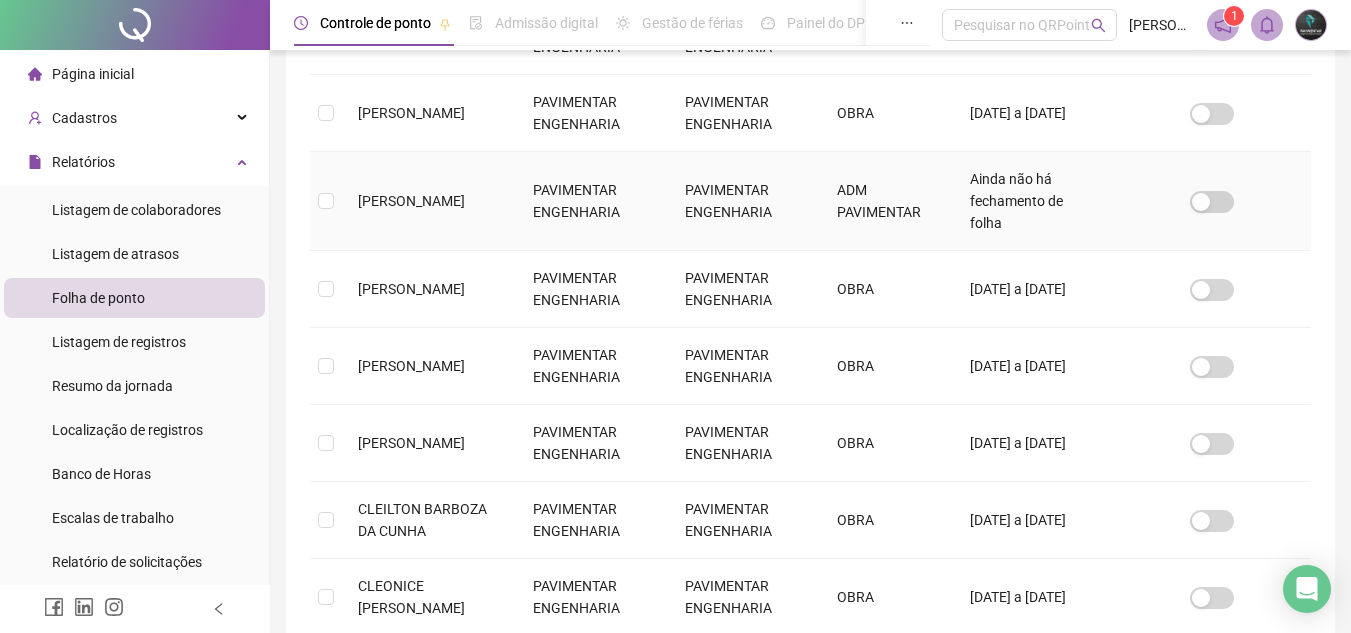 scroll, scrollTop: 759, scrollLeft: 0, axis: vertical 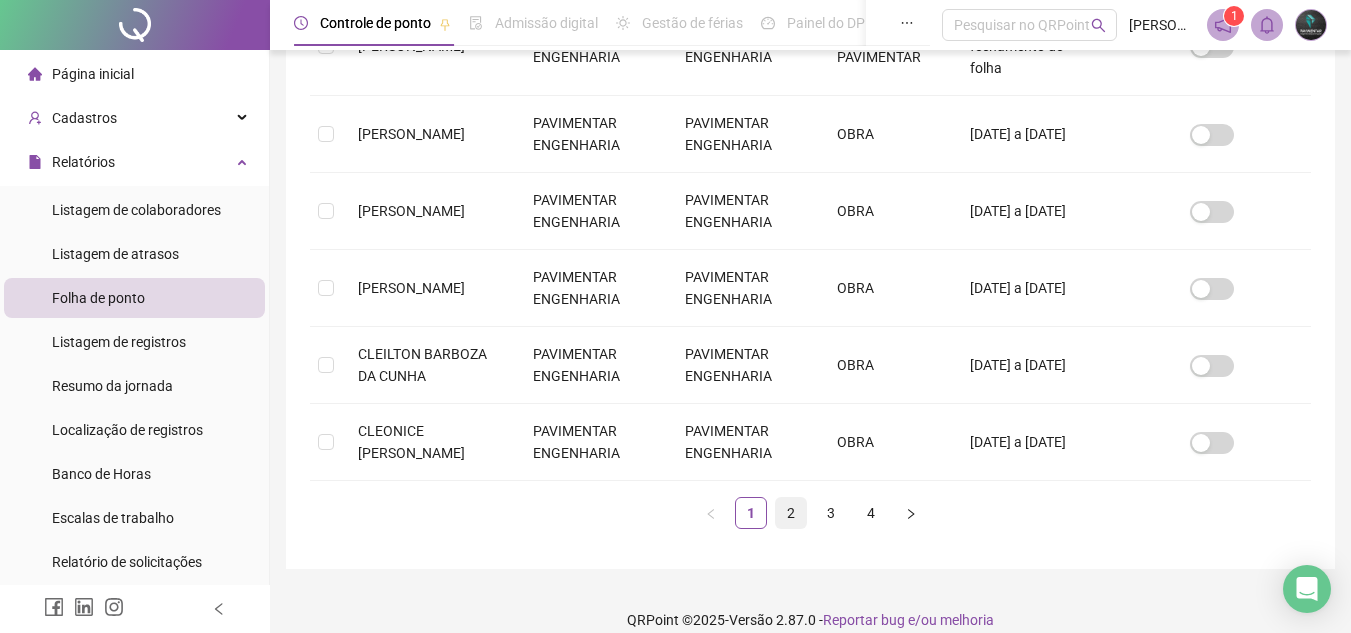 click on "2" at bounding box center [791, 513] 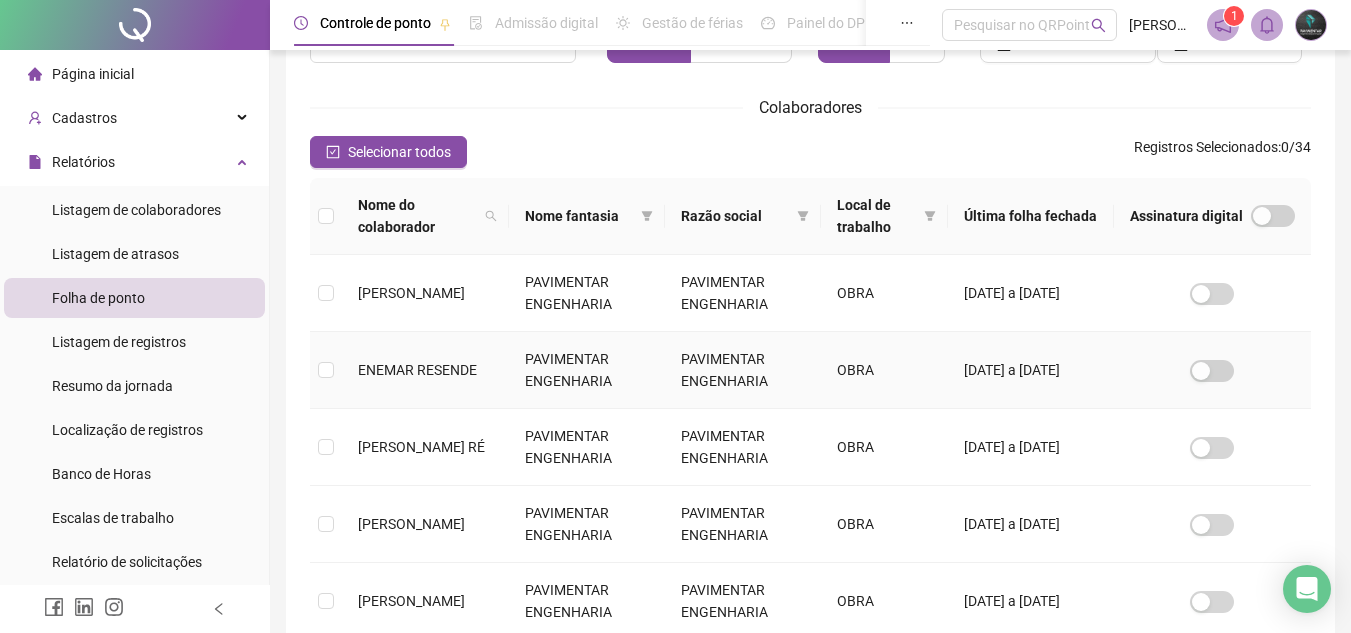 click on "ENEMAR RESENDE" at bounding box center (425, 370) 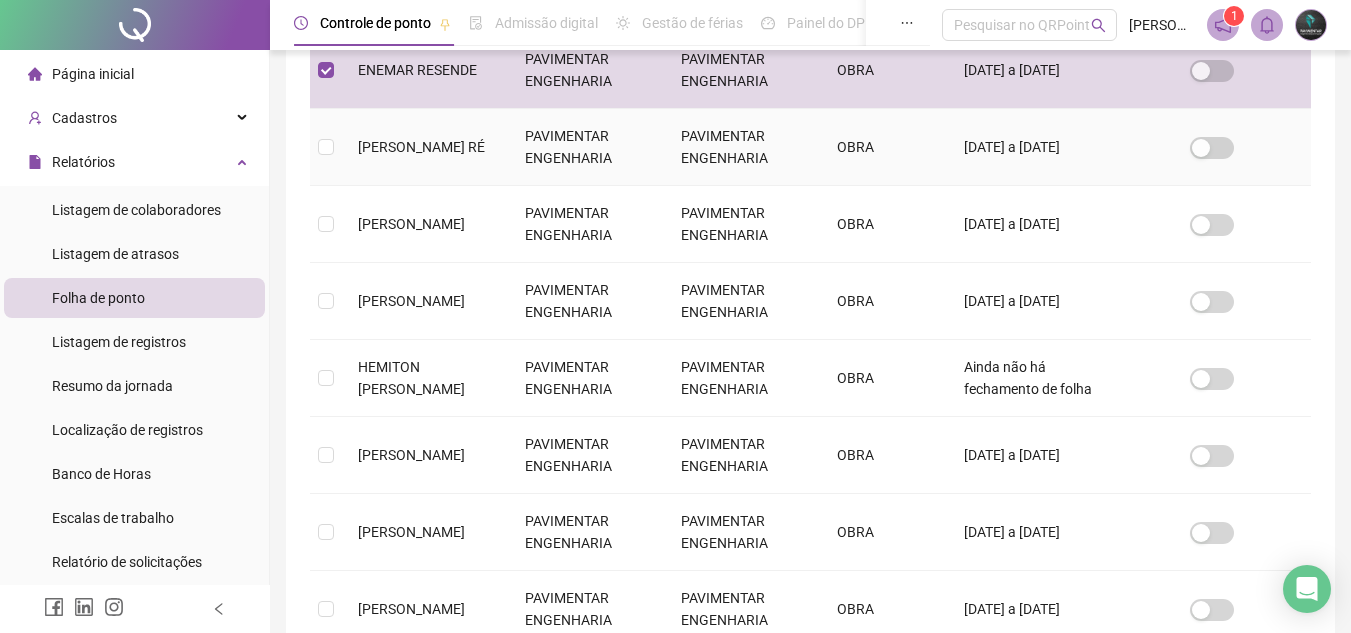click on "[PERSON_NAME] RÉ" at bounding box center [425, 147] 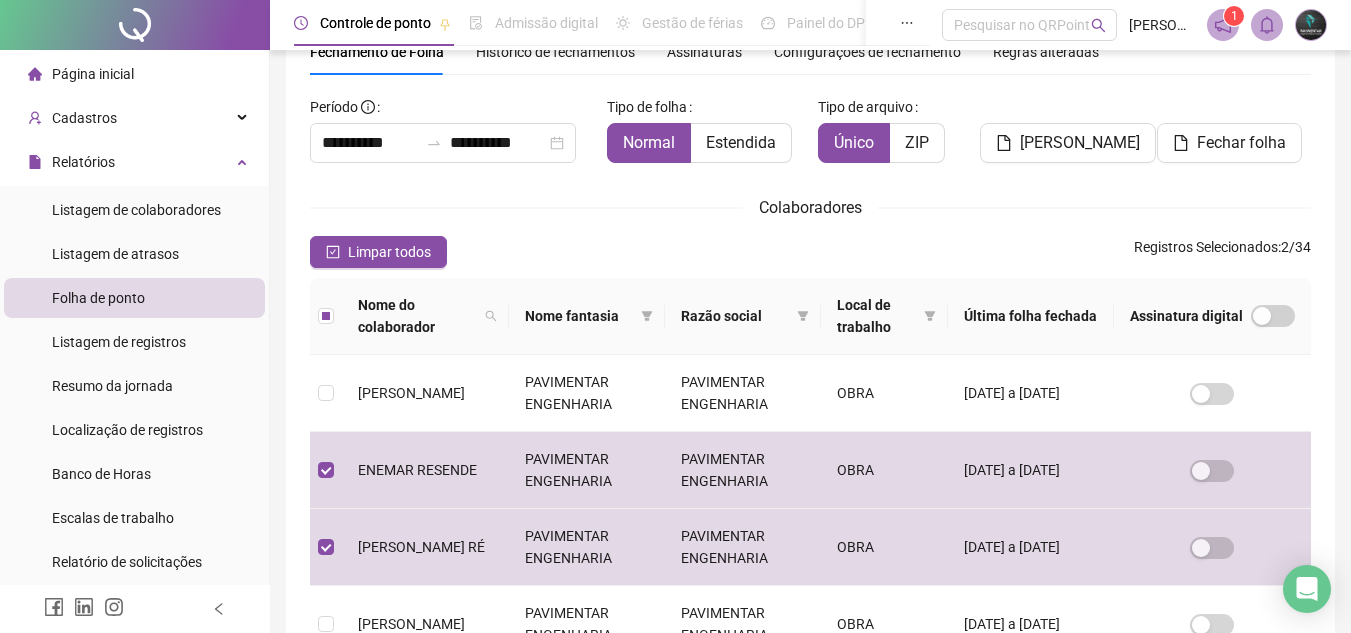 scroll, scrollTop: 693, scrollLeft: 0, axis: vertical 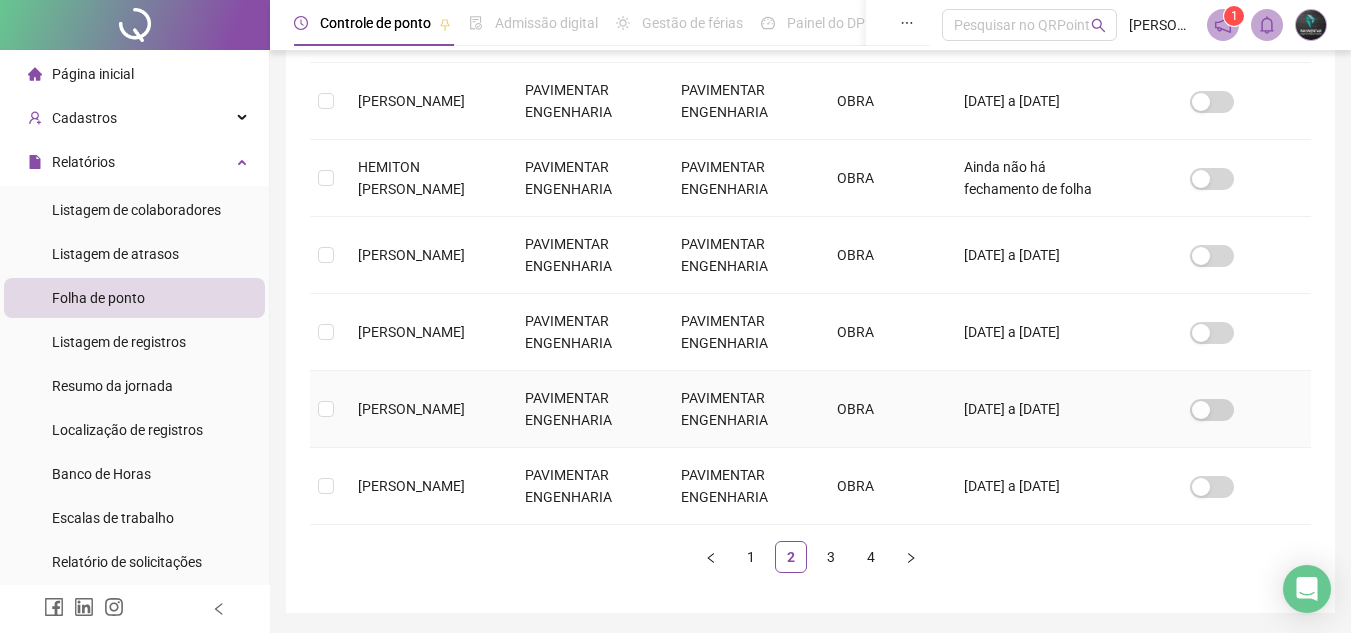 click on "PAVIMENTAR ENGENHARIA" at bounding box center (587, 409) 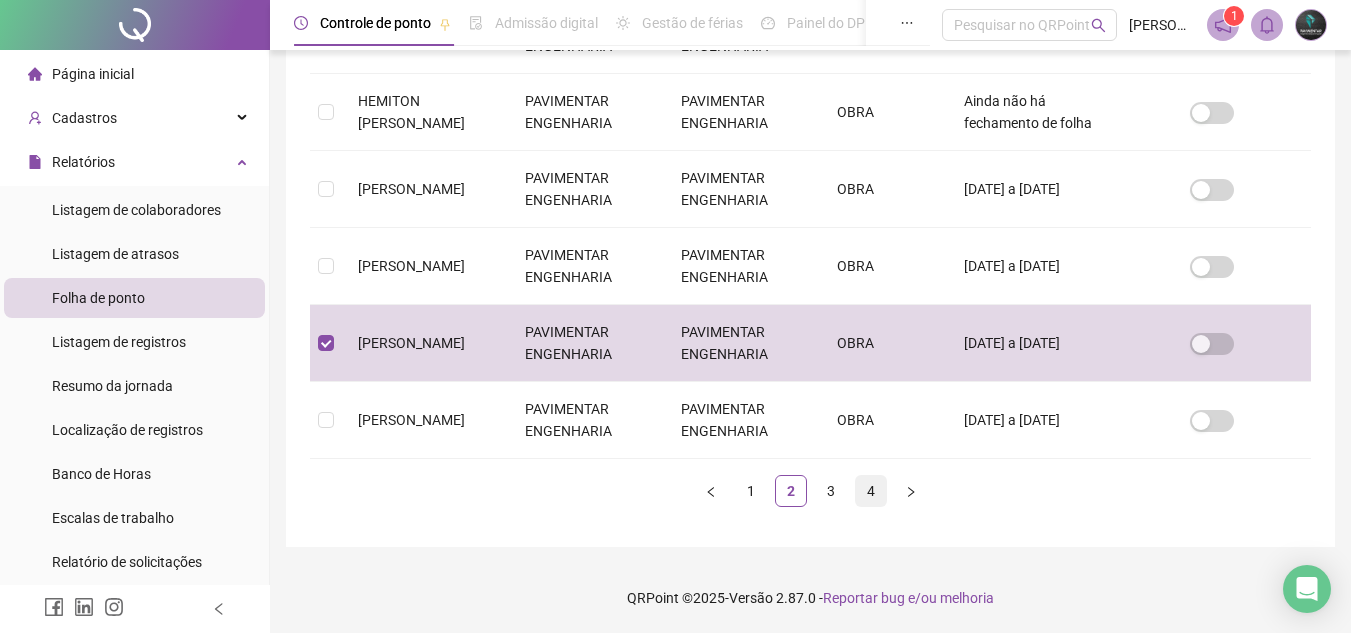 click on "4" at bounding box center (871, 491) 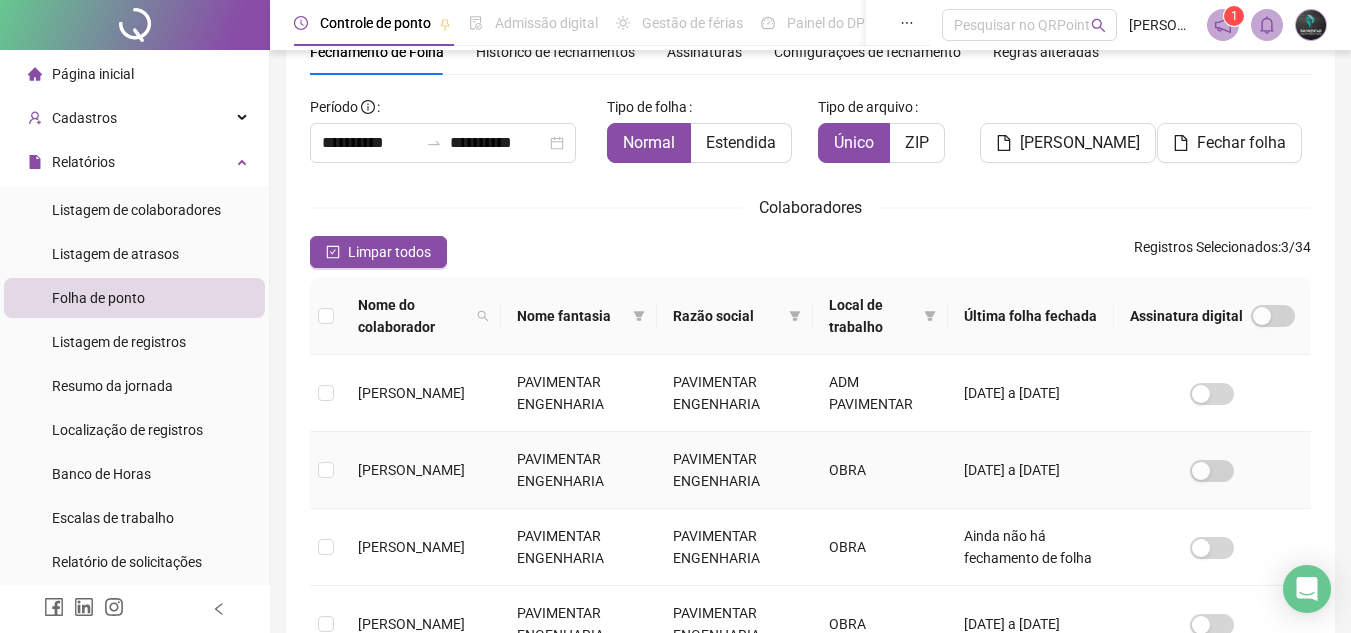 click on "[PERSON_NAME]" at bounding box center [421, 470] 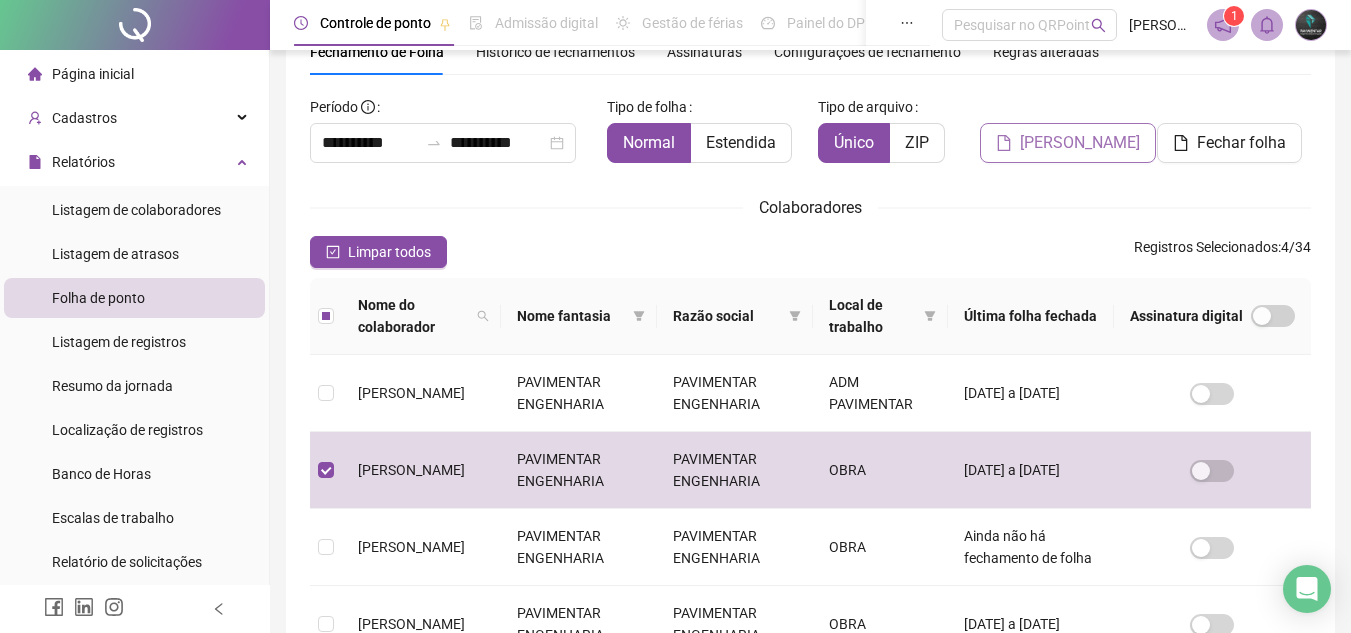 click on "[PERSON_NAME]" at bounding box center [1068, 143] 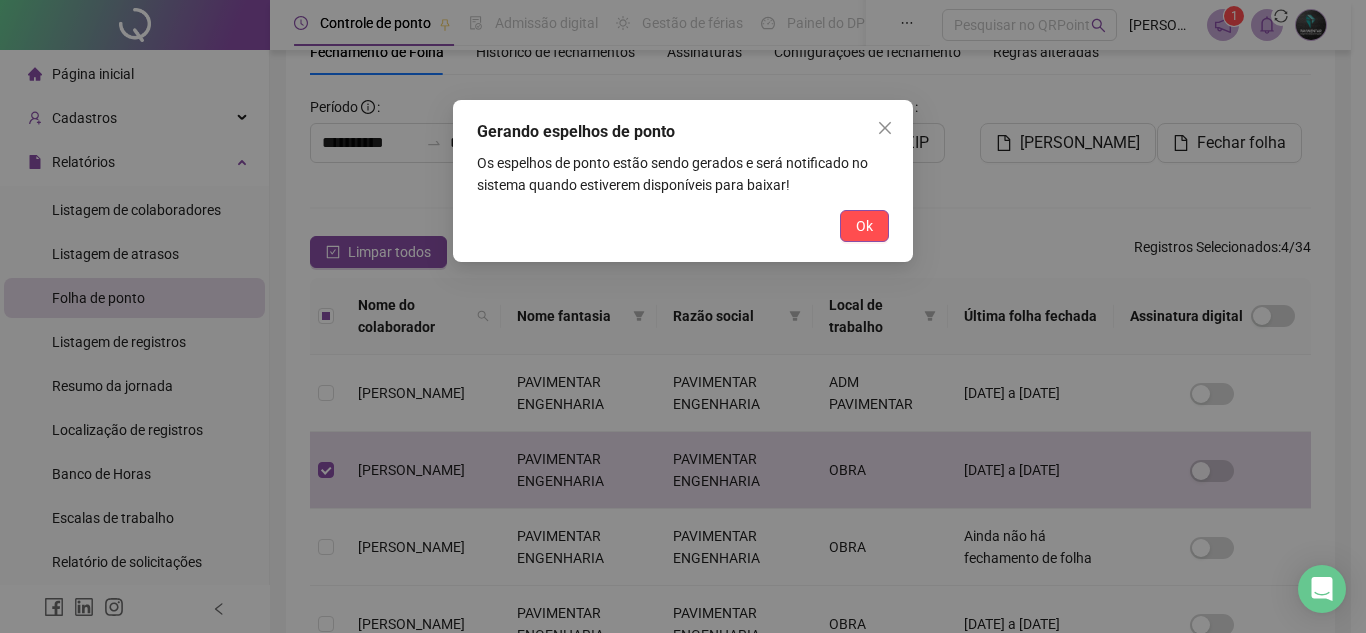 click on "Ok" at bounding box center (864, 226) 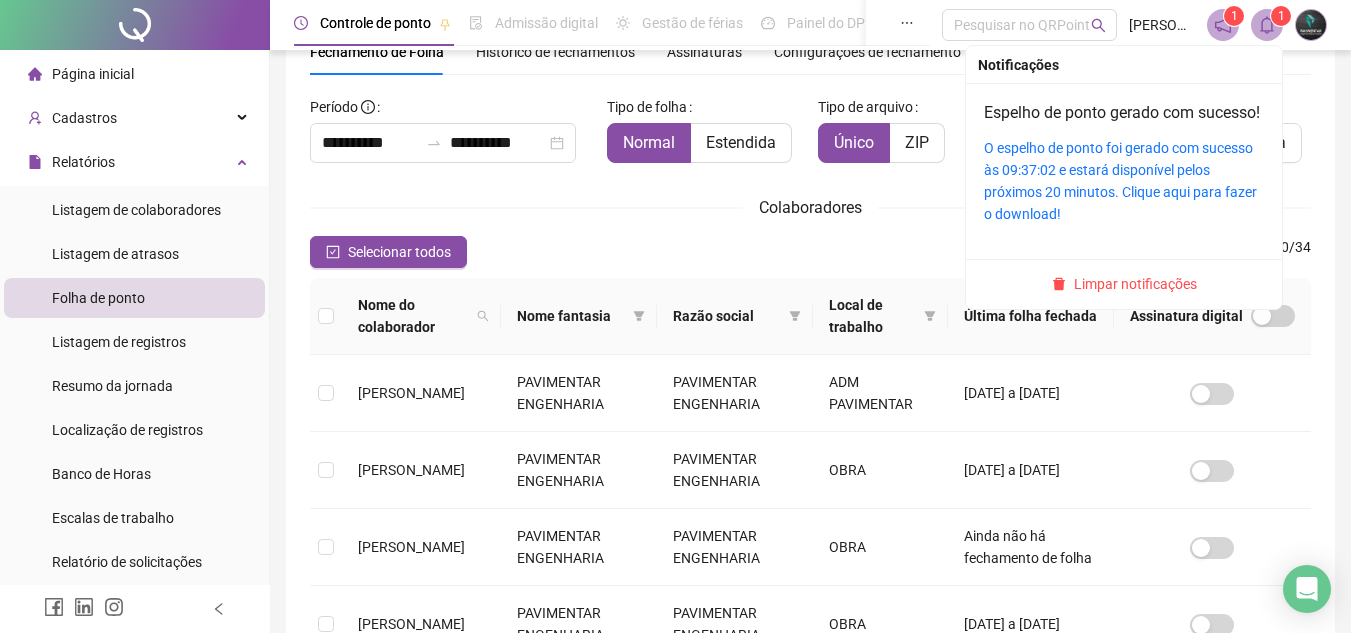 click 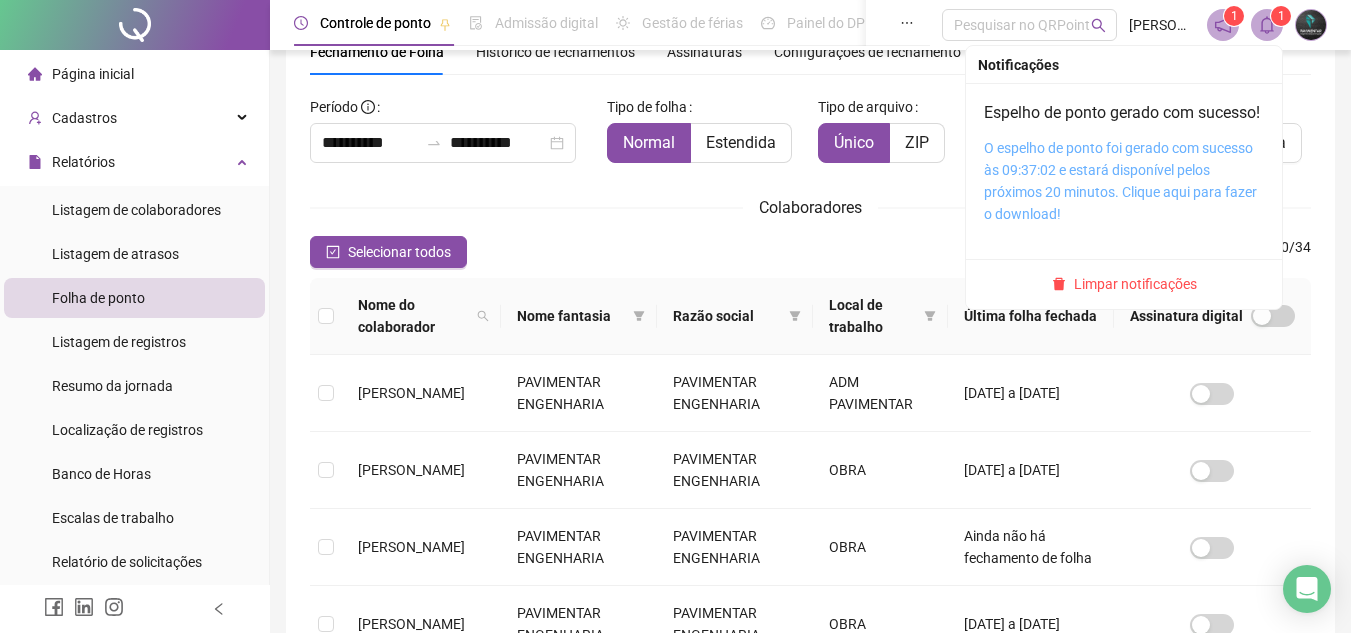 click on "O espelho de ponto foi gerado com sucesso às 09:37:02 e estará disponível pelos próximos 20 minutos.
Clique aqui para fazer o download!" at bounding box center [1120, 181] 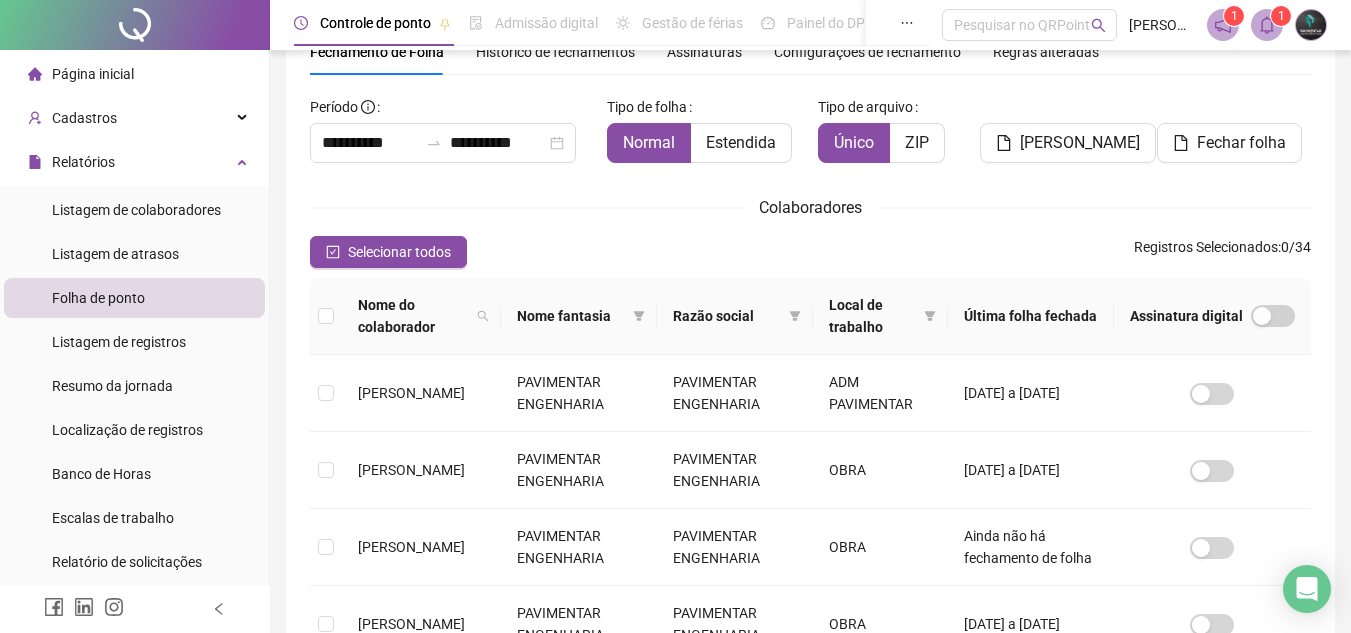 click on "1 1" at bounding box center [1267, 25] 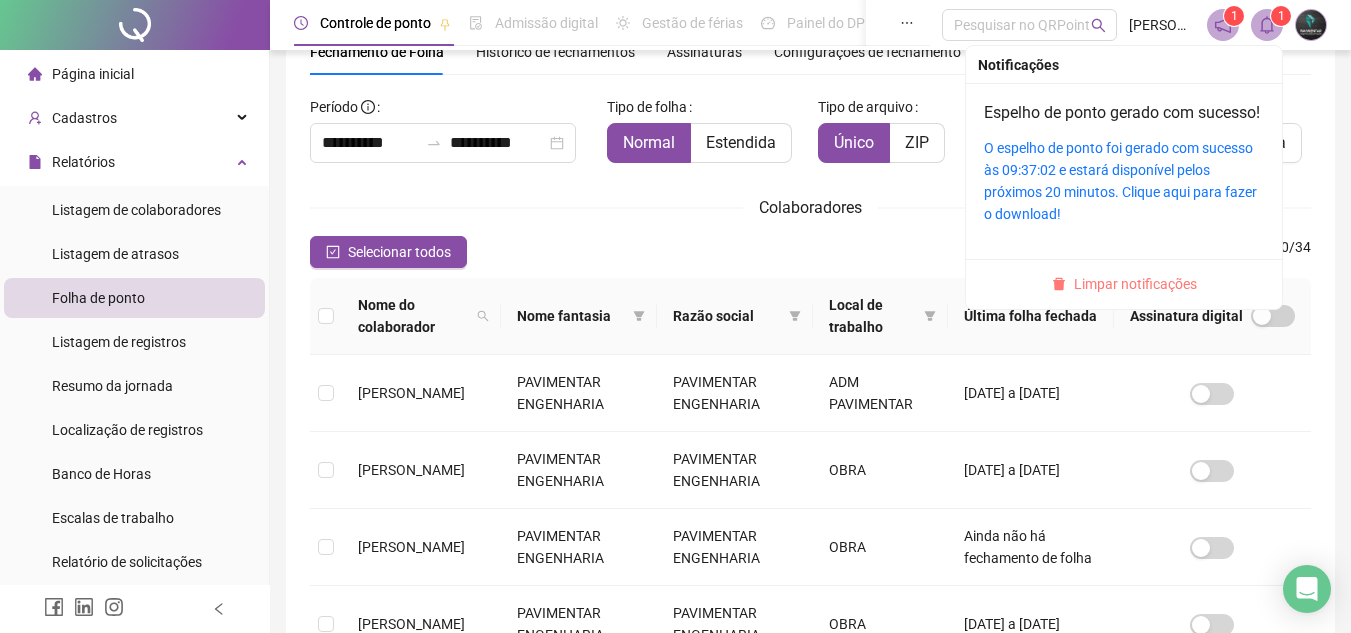 click on "Limpar notificações" at bounding box center [1135, 284] 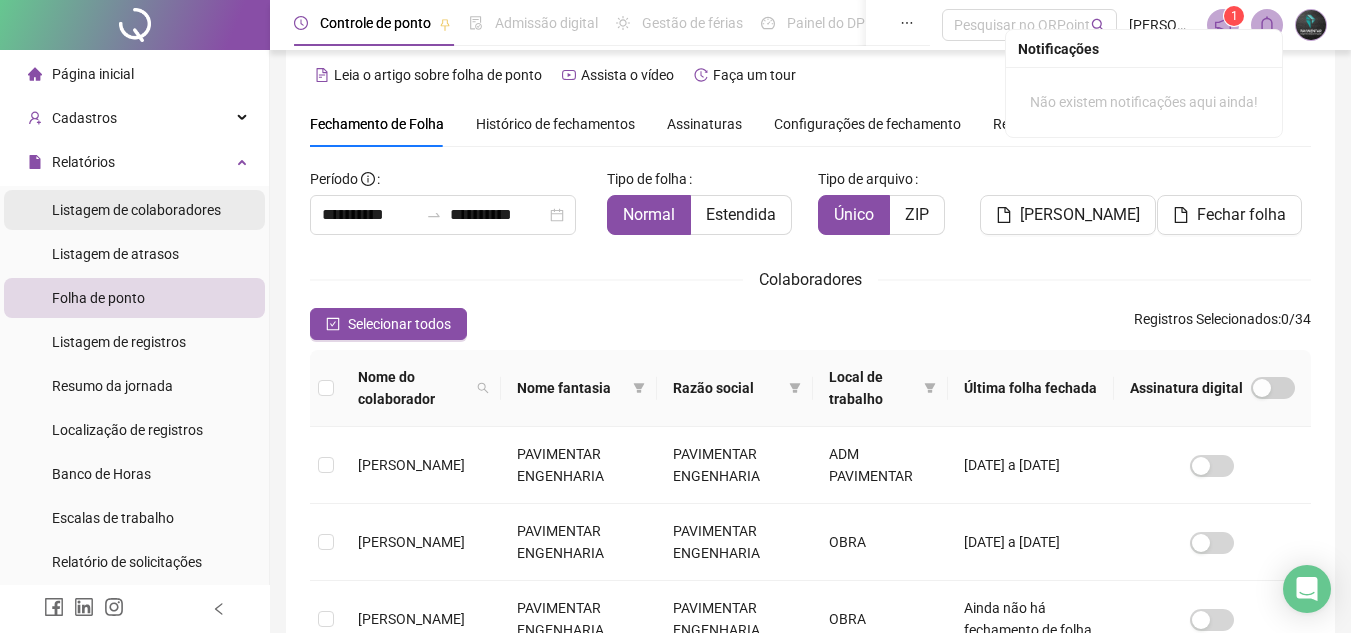 scroll, scrollTop: 0, scrollLeft: 0, axis: both 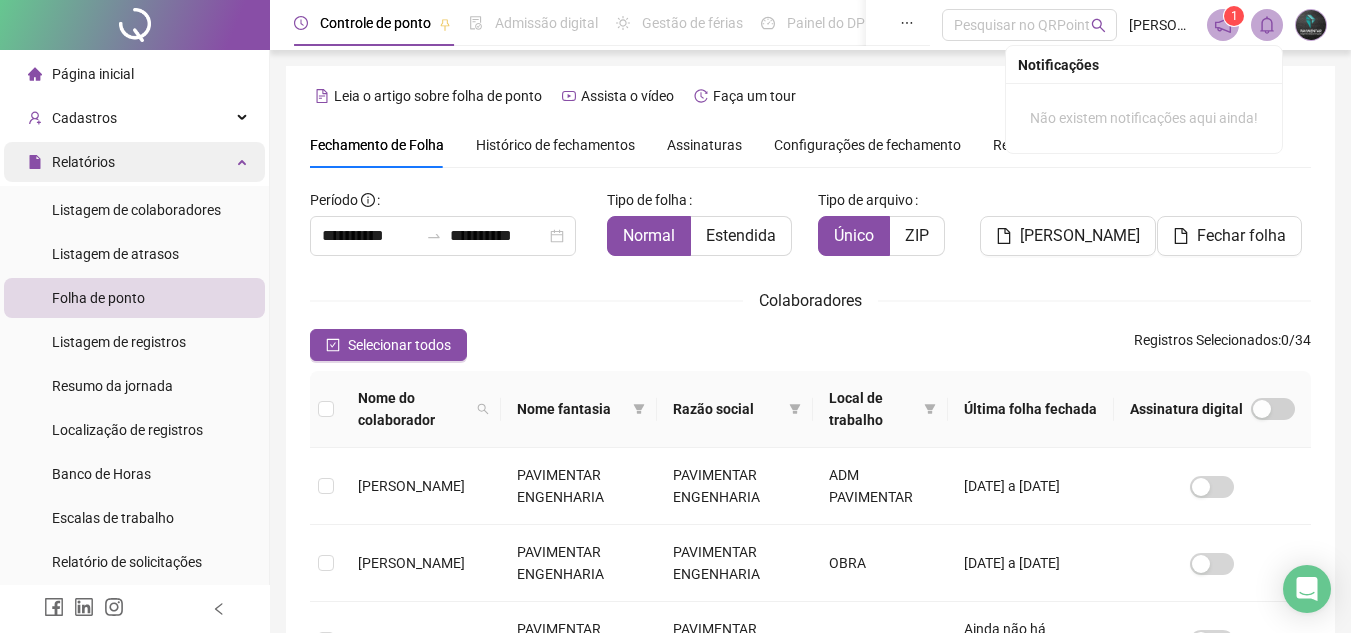 click on "Relatórios" at bounding box center (134, 162) 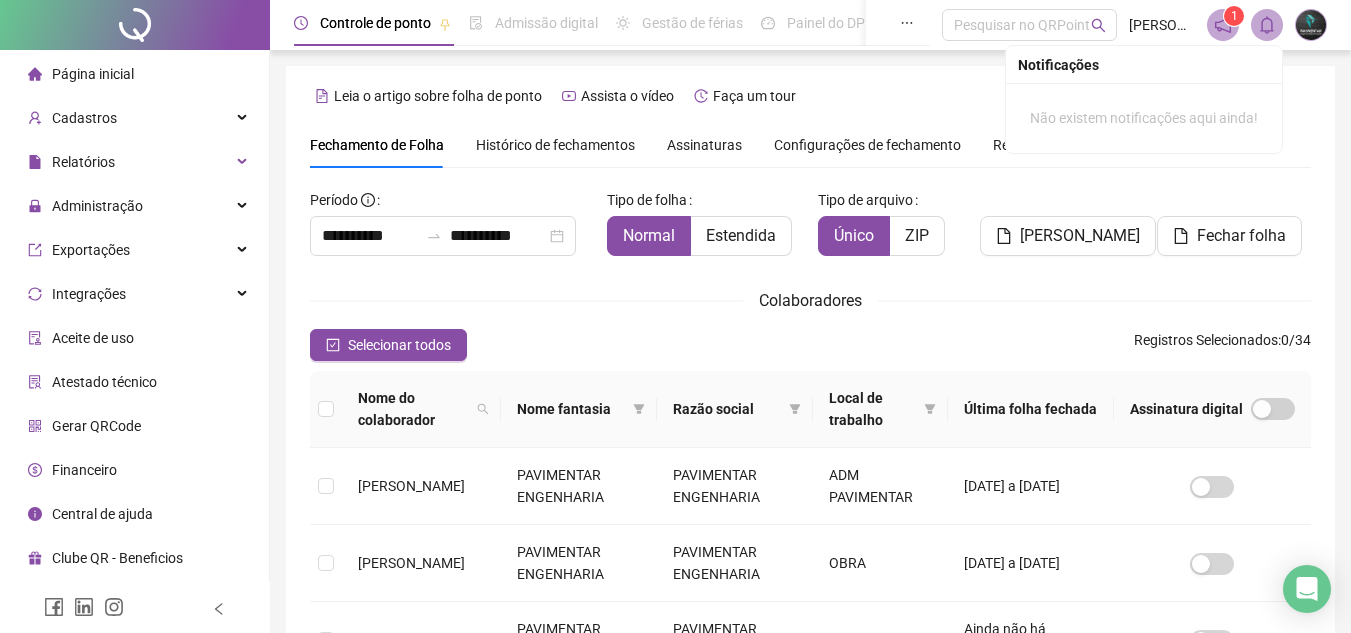 click on "Página inicial" at bounding box center (93, 74) 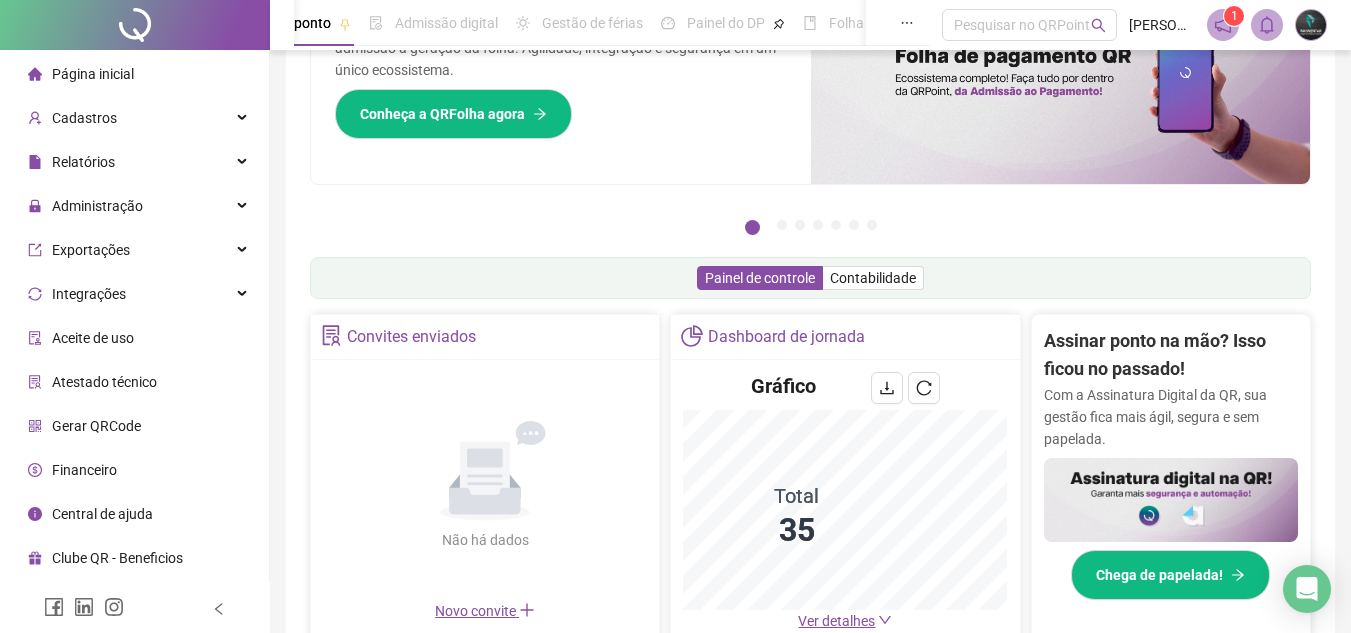 scroll, scrollTop: 0, scrollLeft: 0, axis: both 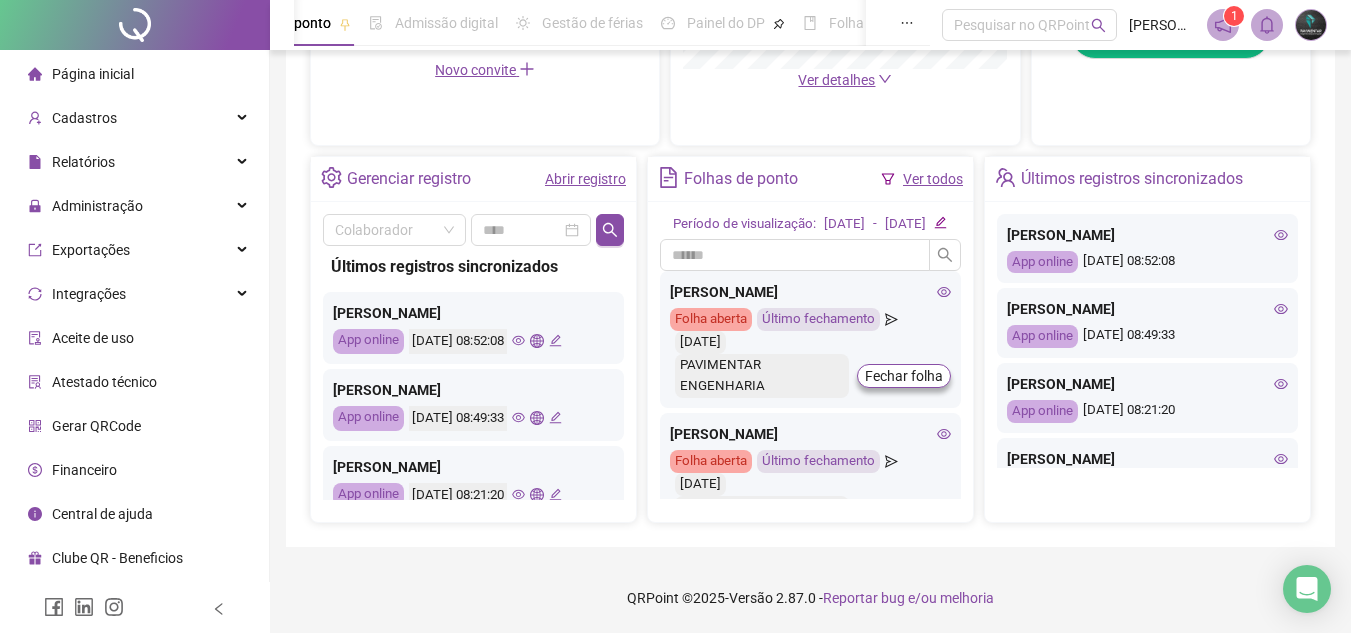 click on "Abrir registro" at bounding box center (585, 179) 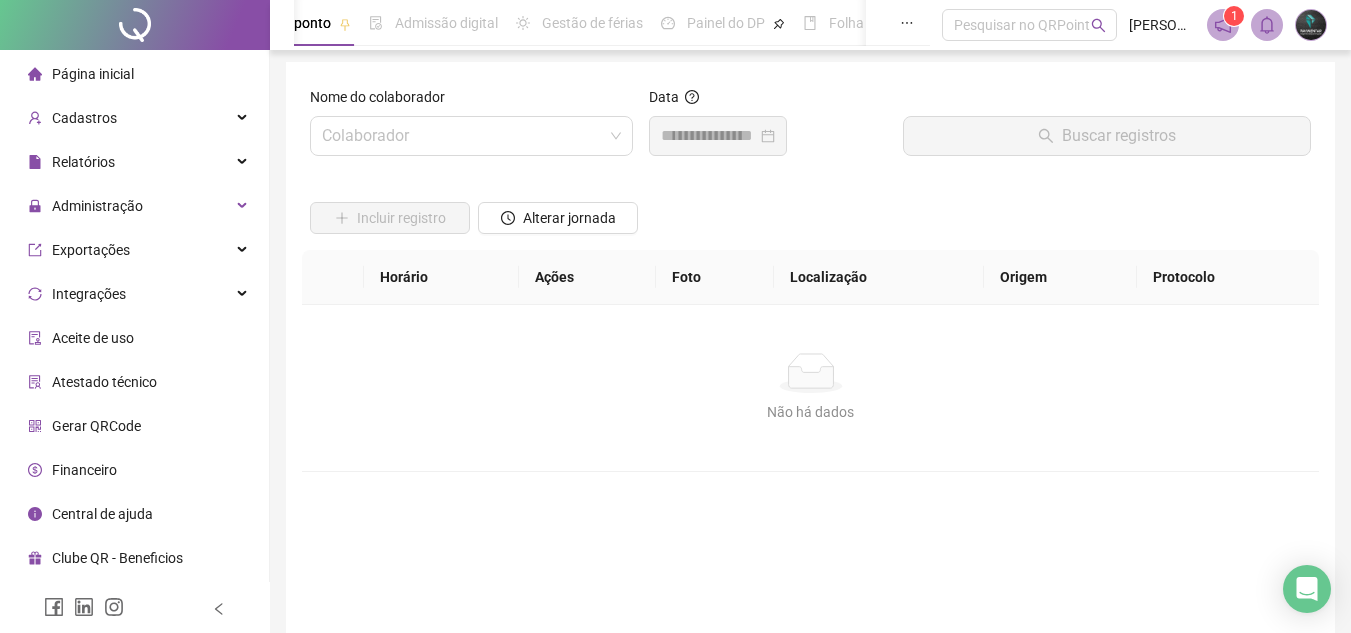 scroll, scrollTop: 0, scrollLeft: 0, axis: both 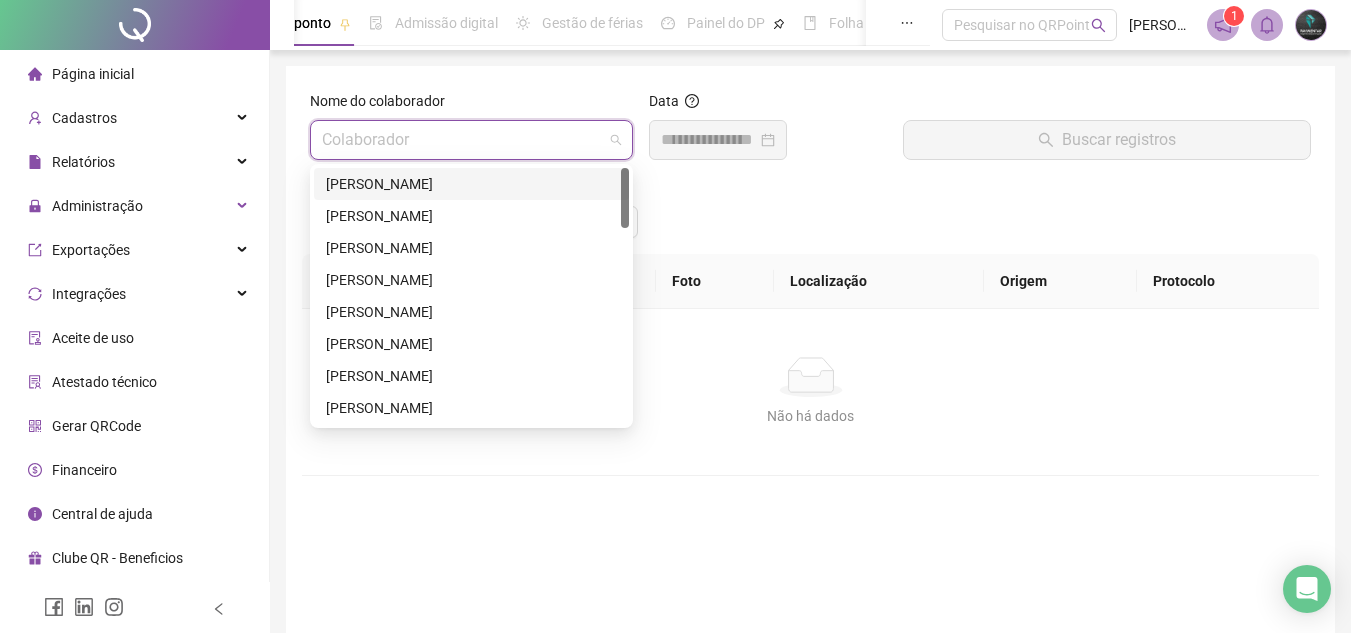 click at bounding box center (465, 140) 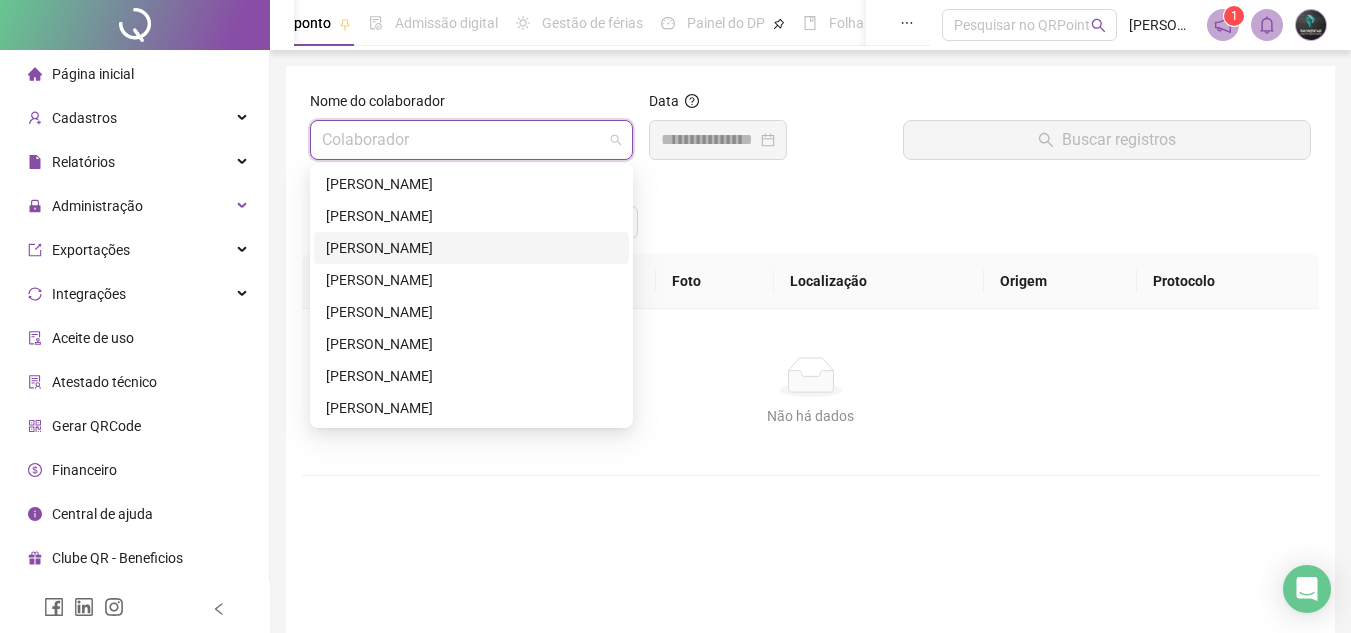 click on "[PERSON_NAME]" at bounding box center [471, 248] 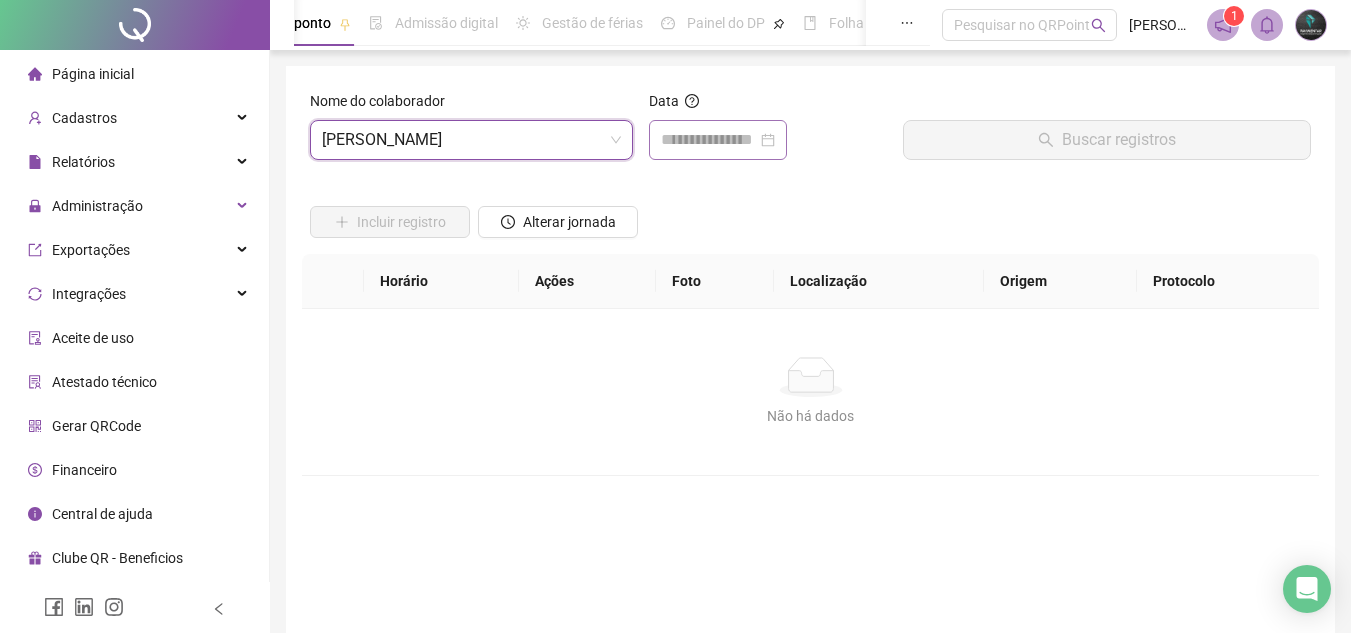 click at bounding box center [718, 140] 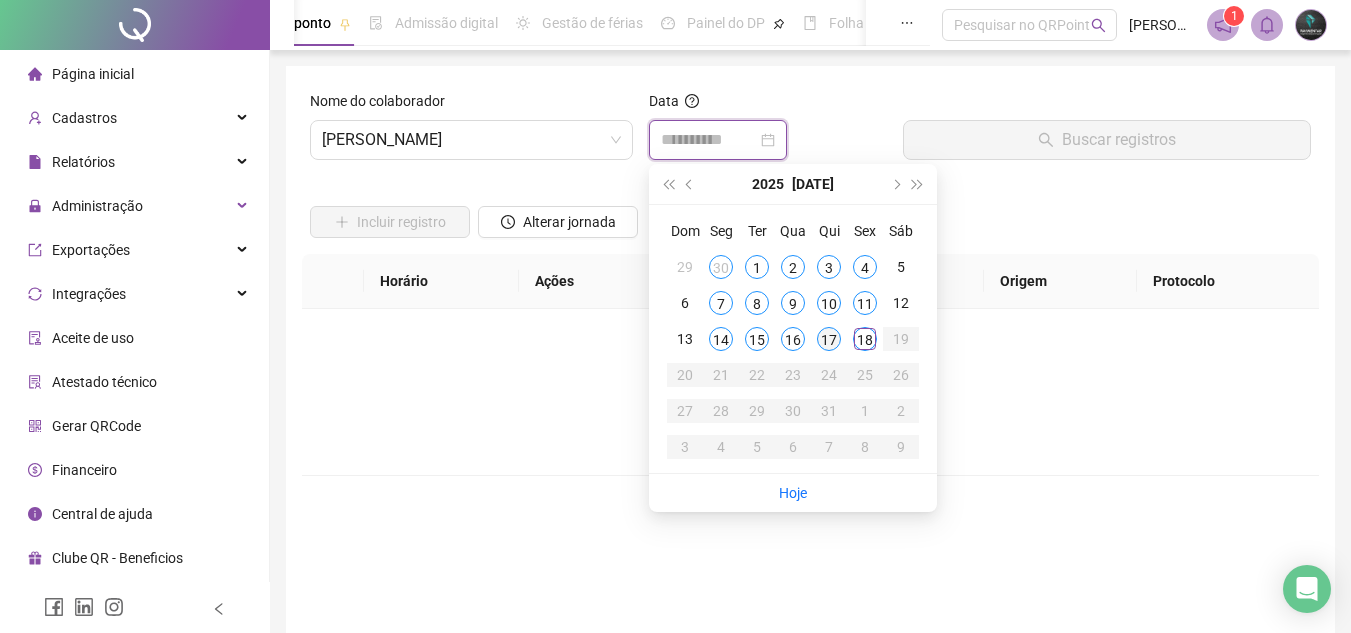 type on "**********" 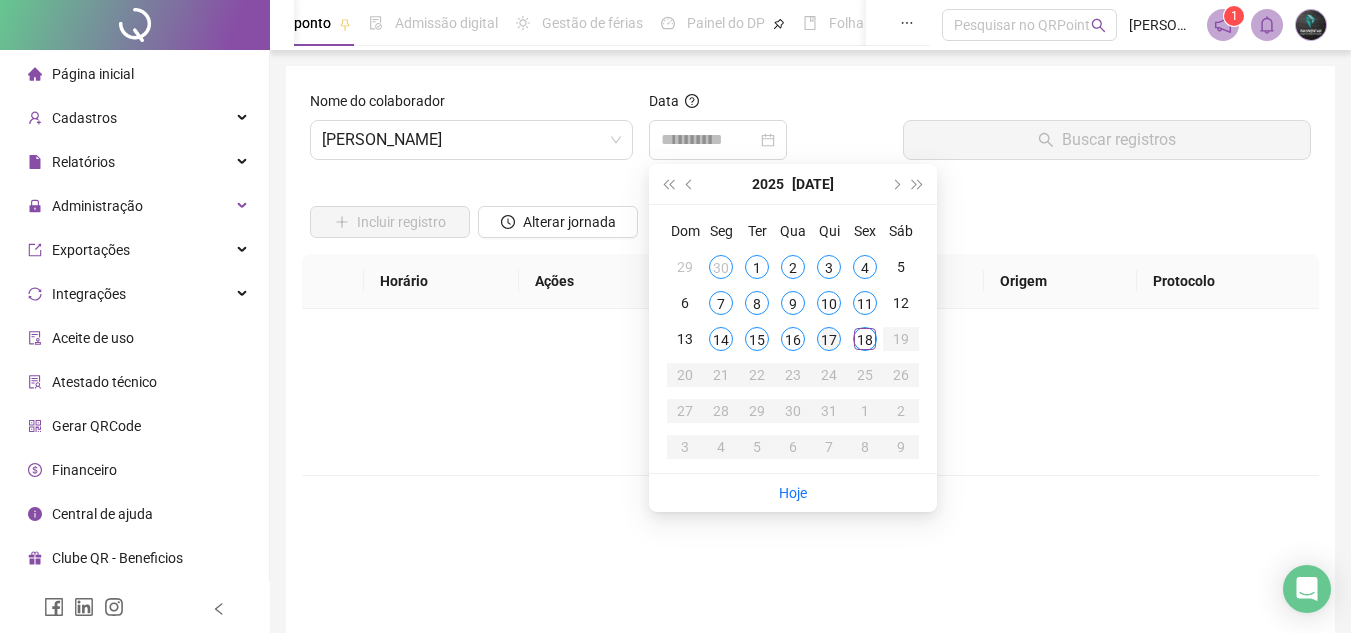 click on "17" at bounding box center (829, 339) 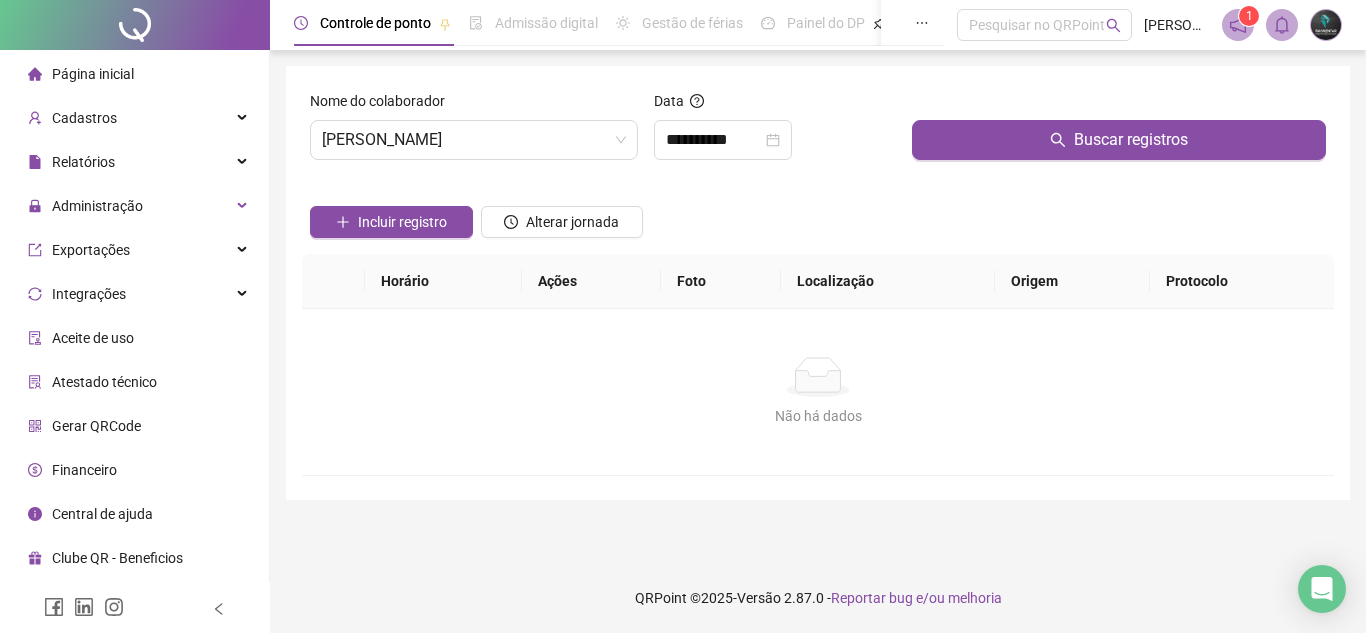 click on "Buscar registros" at bounding box center [1119, 133] 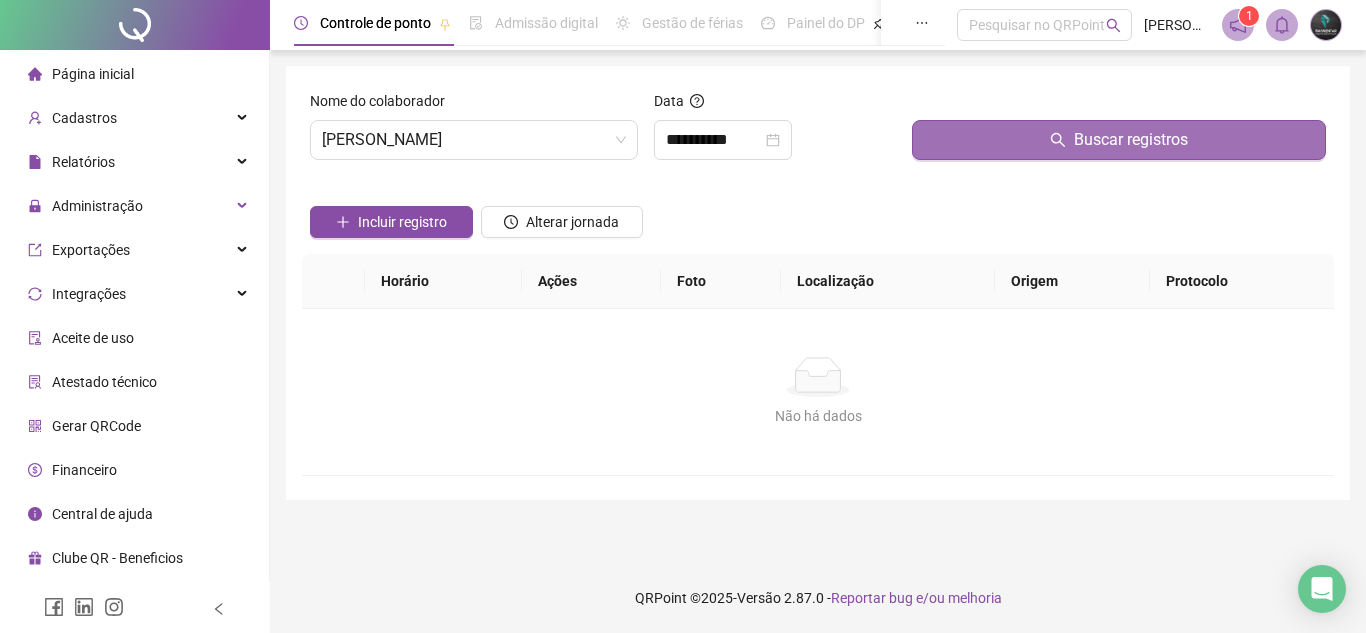 click on "Buscar registros" at bounding box center [1119, 140] 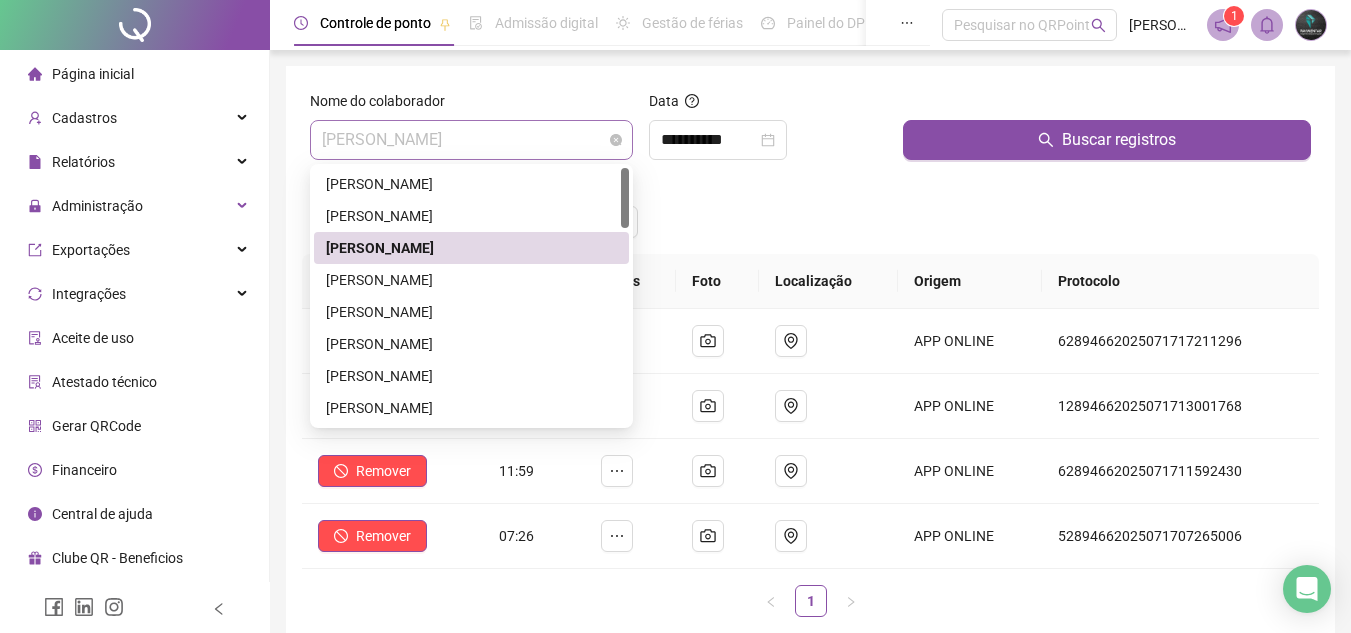 click on "[PERSON_NAME]" at bounding box center (471, 140) 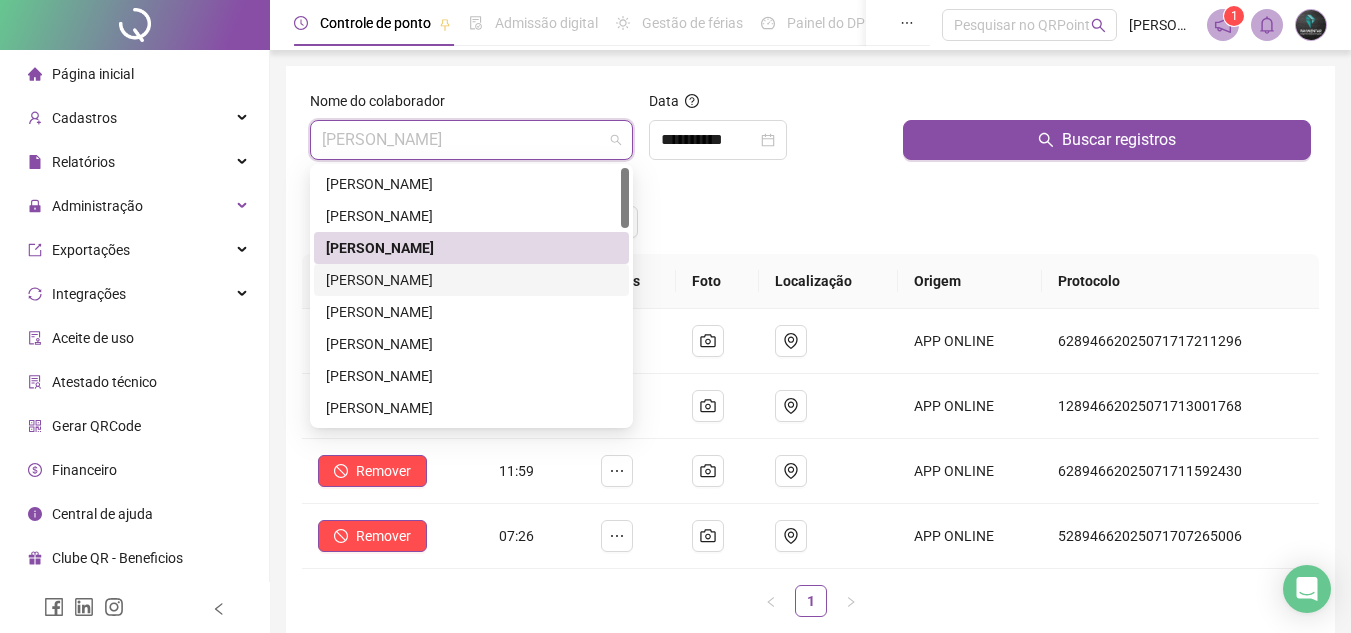 click on "[PERSON_NAME]" at bounding box center [471, 280] 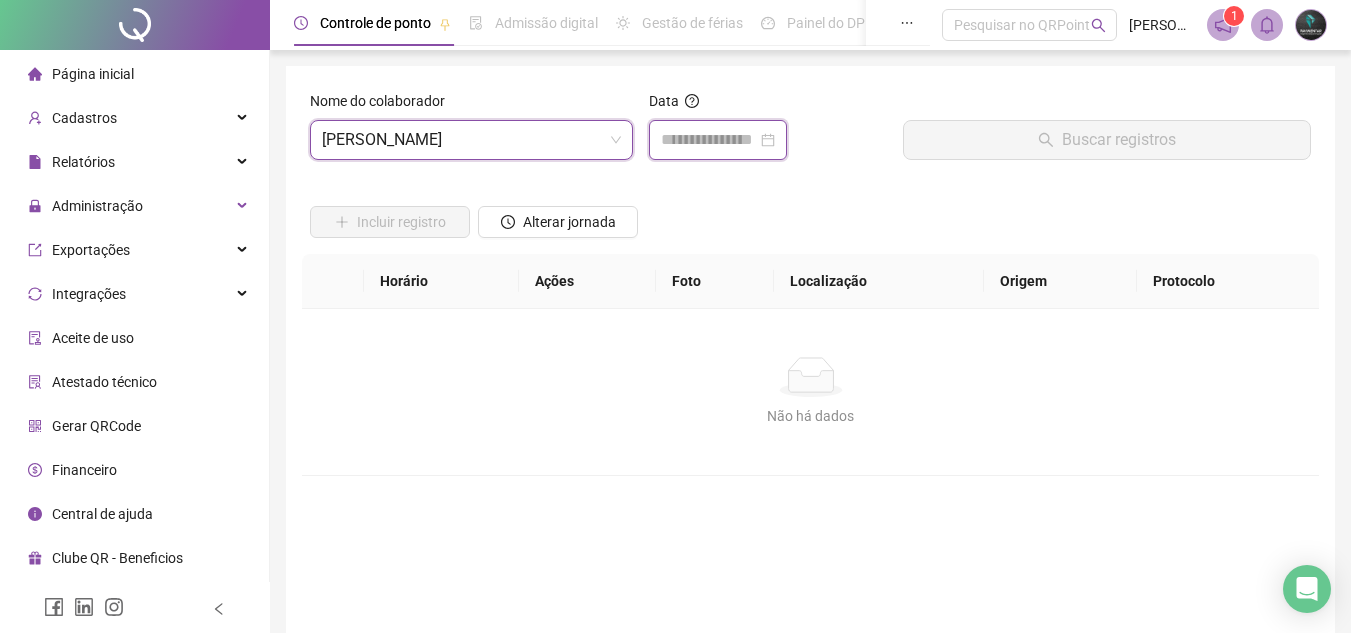click at bounding box center [709, 140] 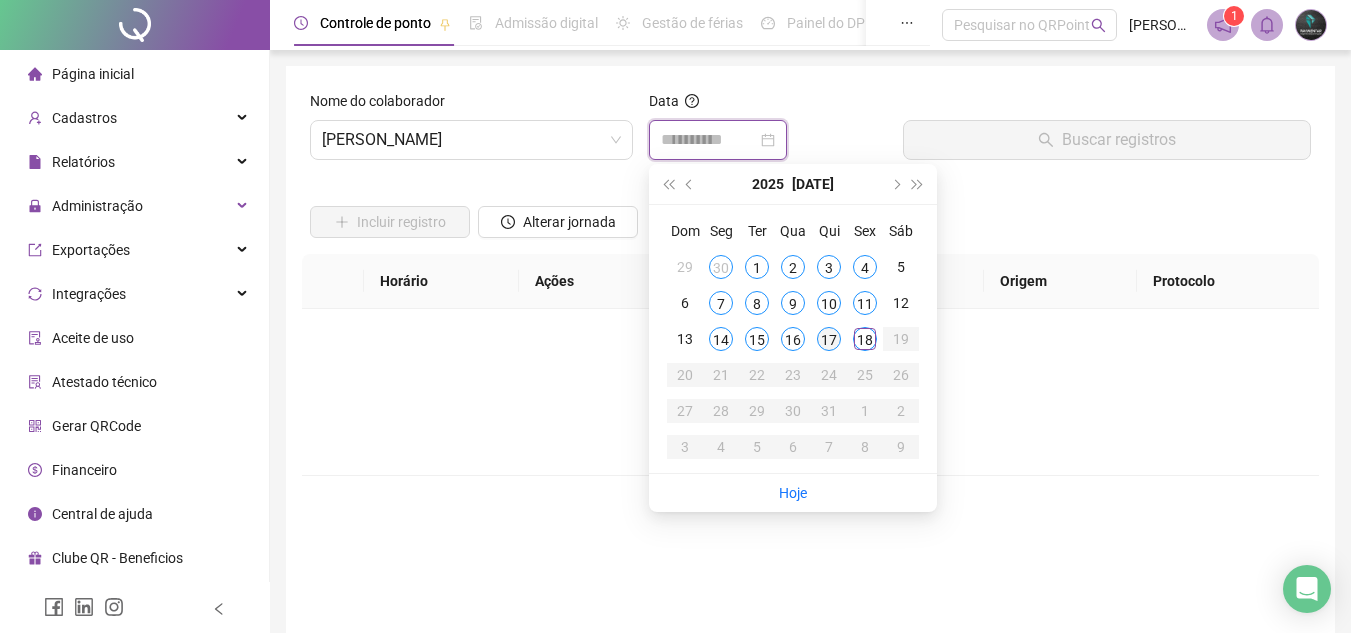 type on "**********" 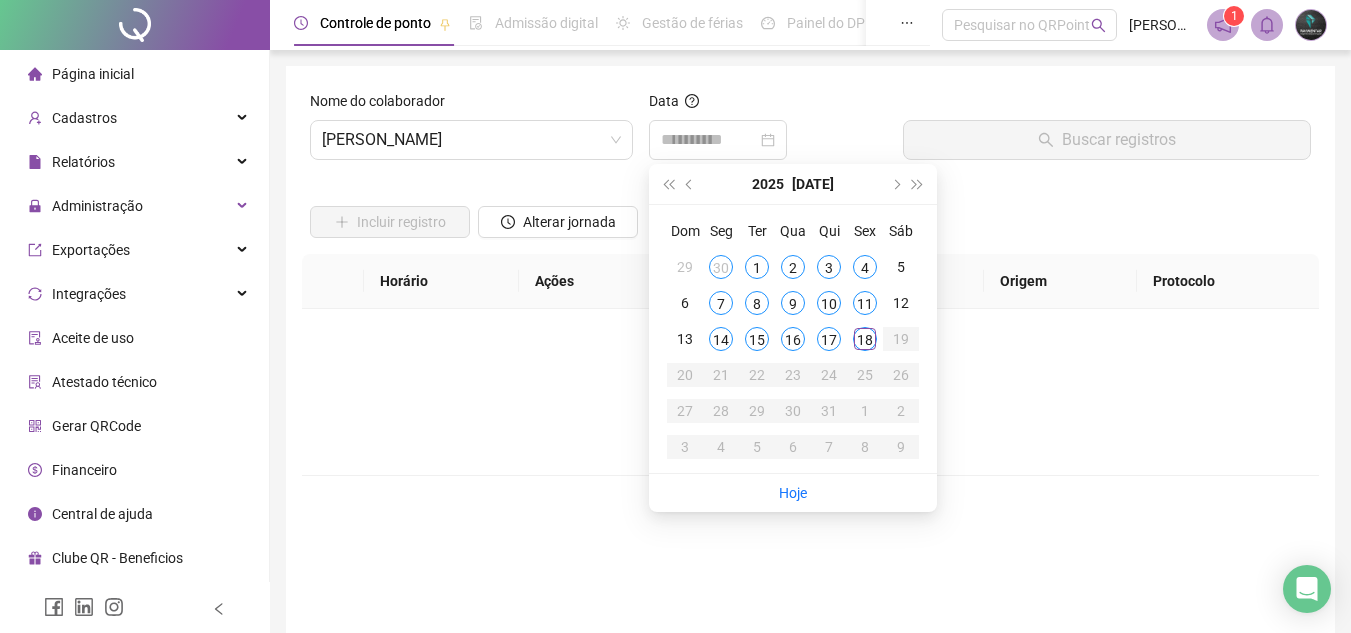 click on "17" at bounding box center (829, 339) 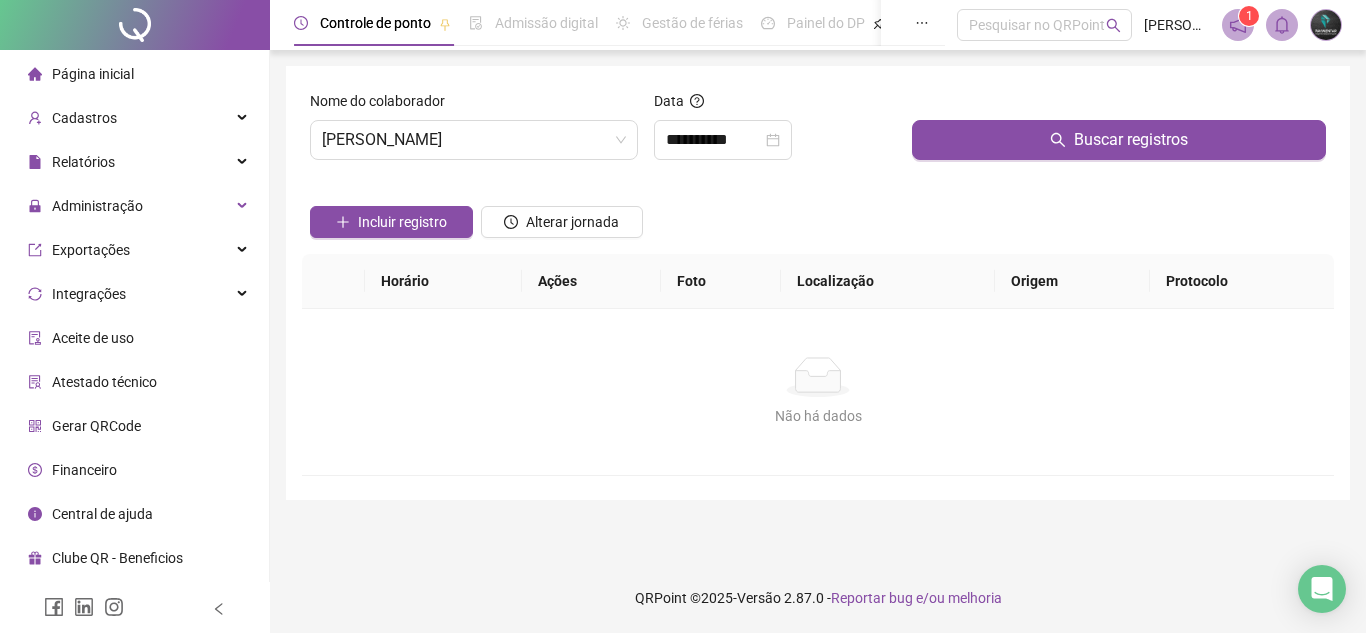 click on "Incluir registro   Alterar jornada" at bounding box center [818, 215] 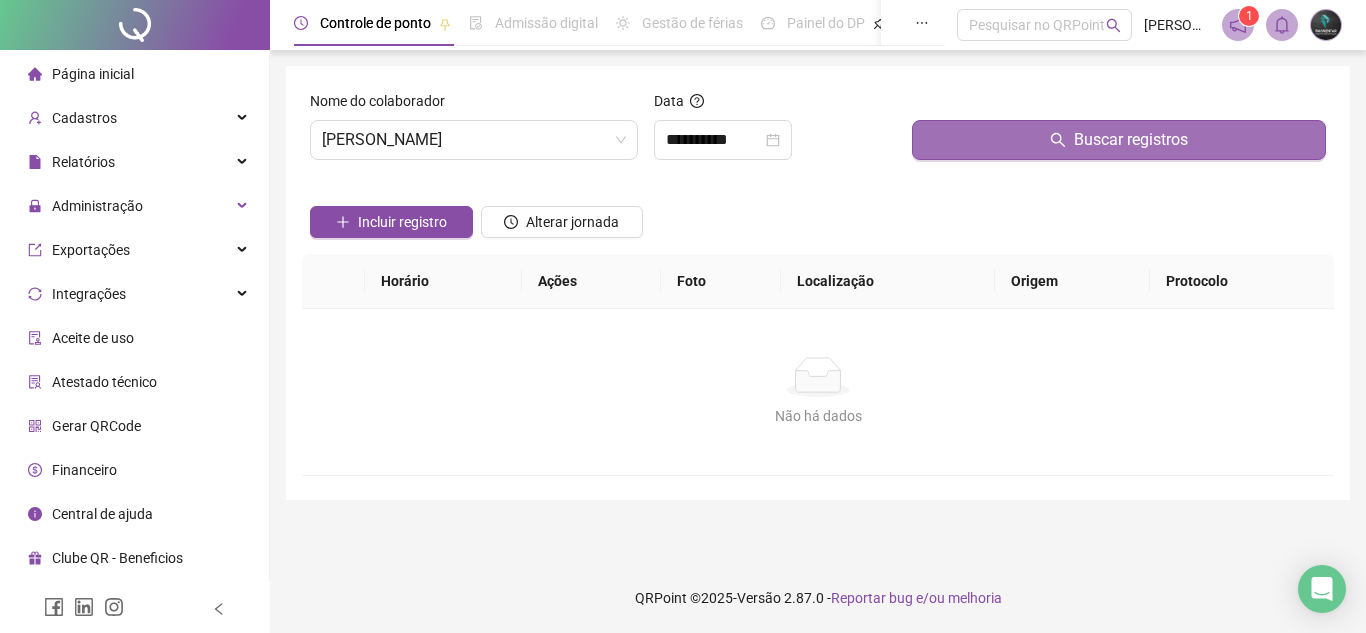 click on "Buscar registros" at bounding box center [1119, 140] 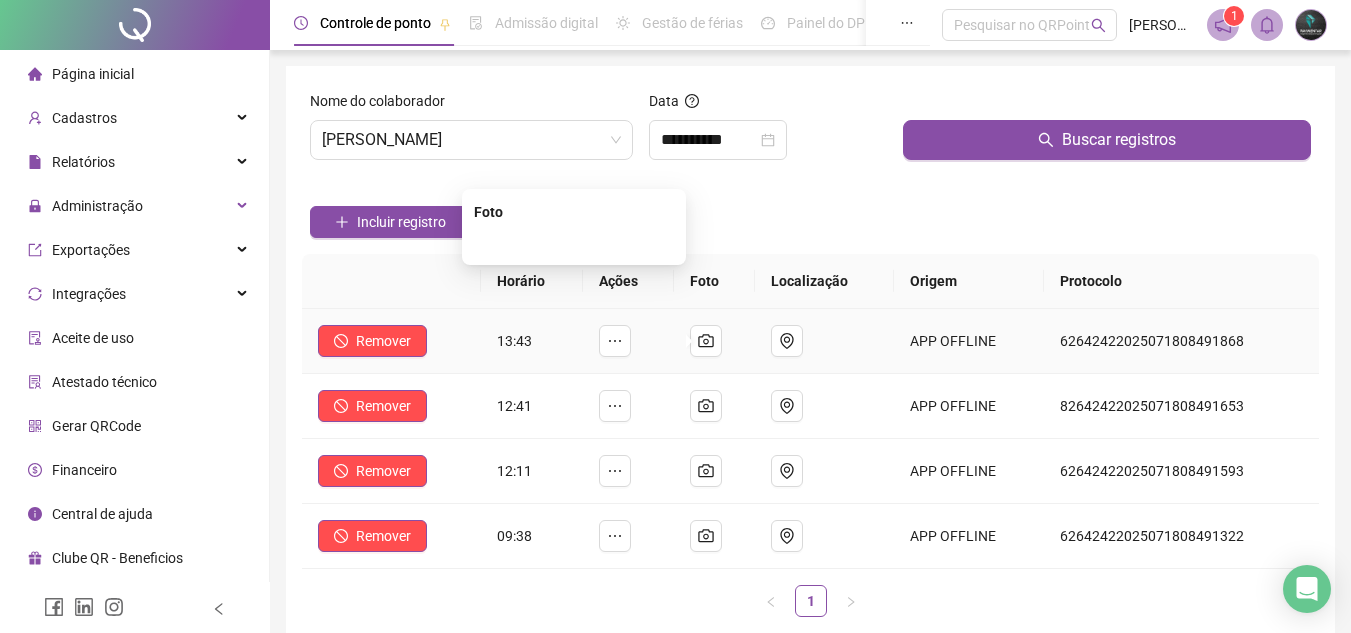 click at bounding box center (574, 243) 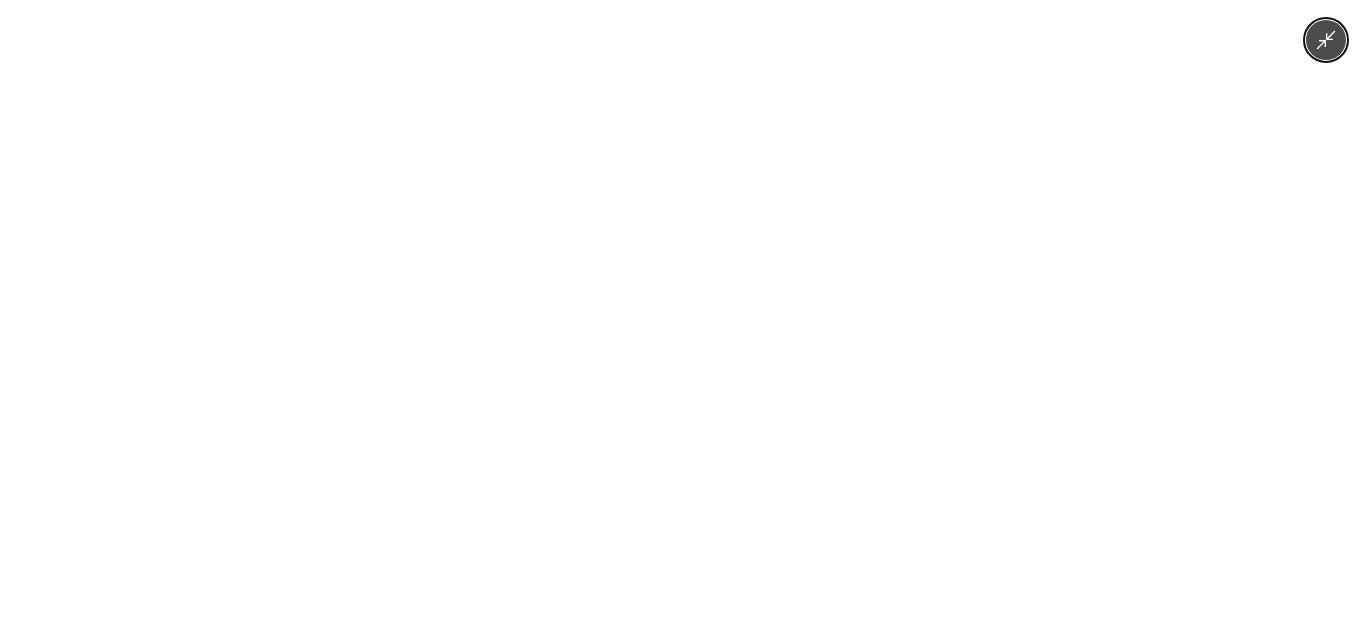 click at bounding box center (683, 316) 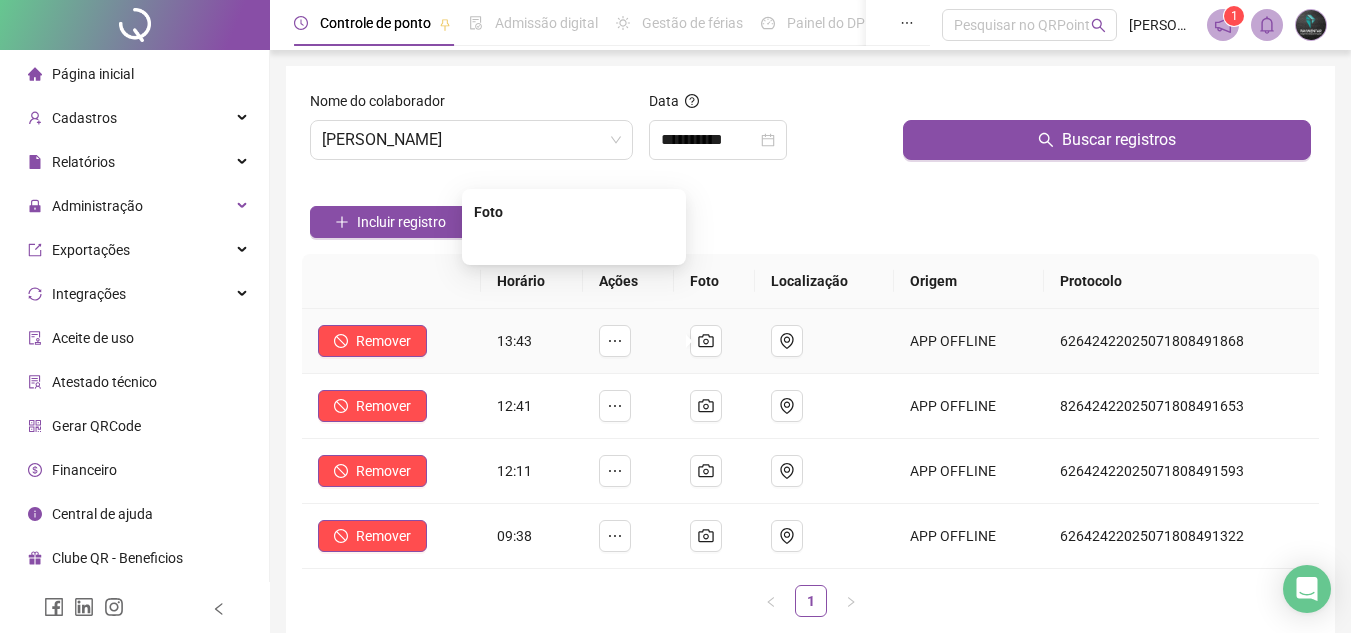 click at bounding box center [574, 243] 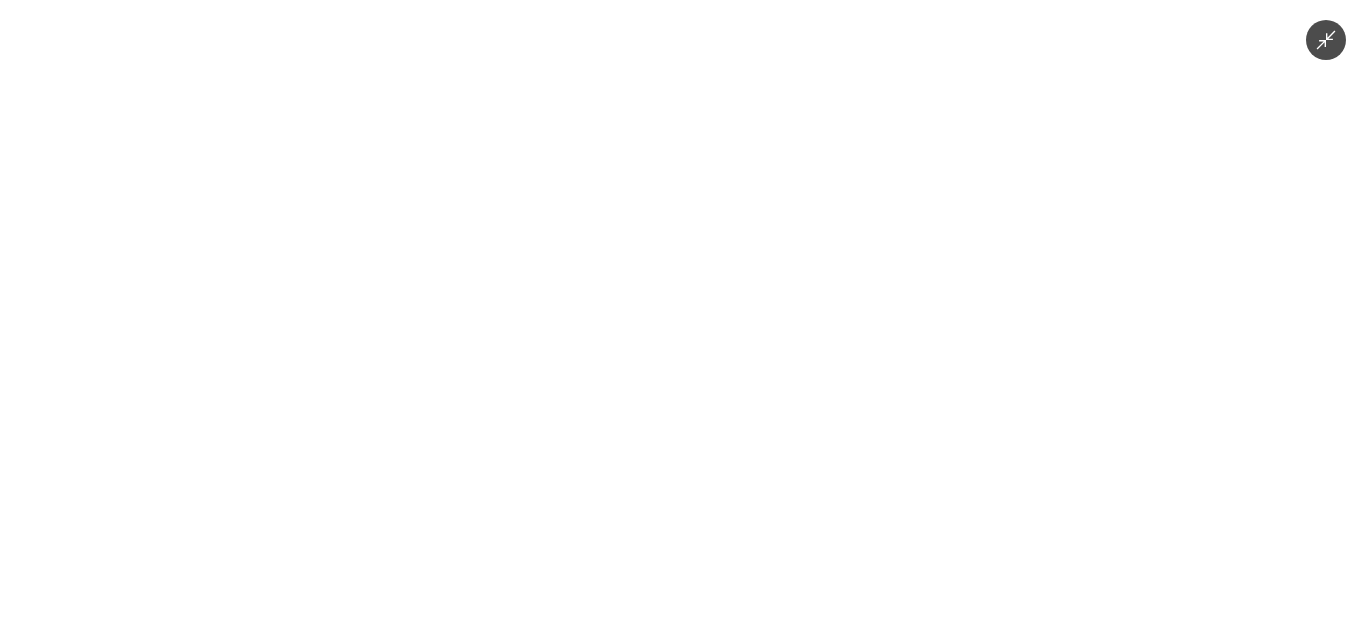click at bounding box center (683, 316) 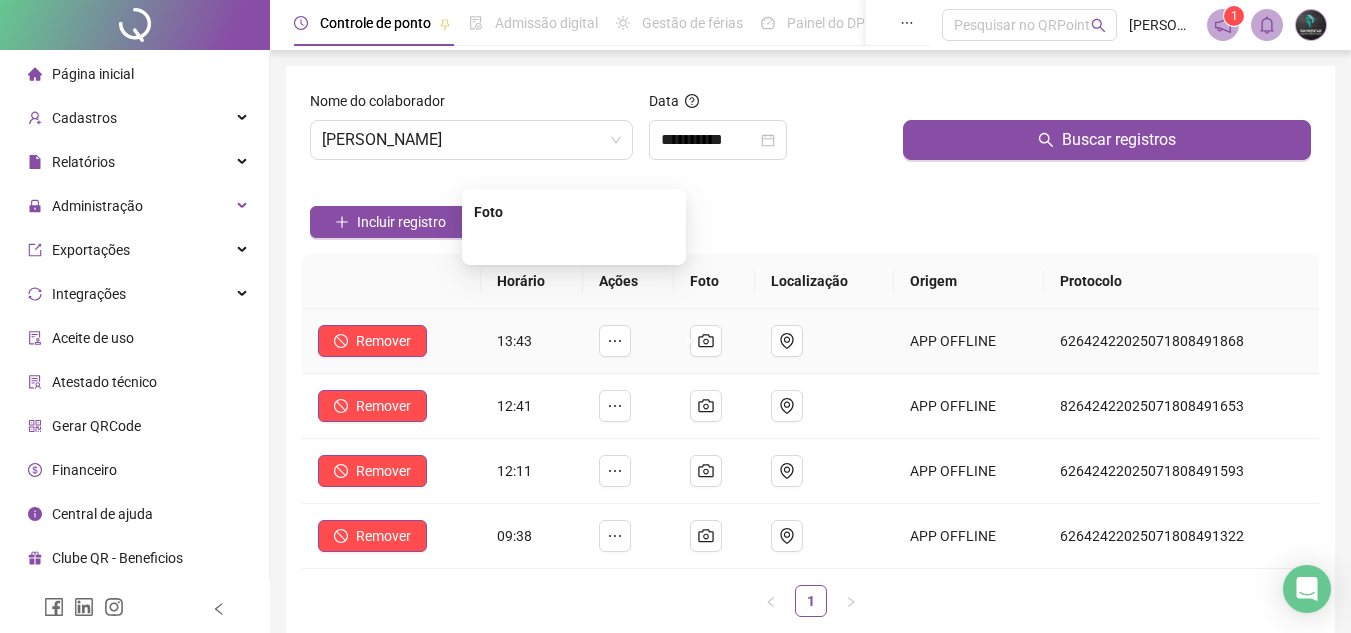 click at bounding box center [574, 243] 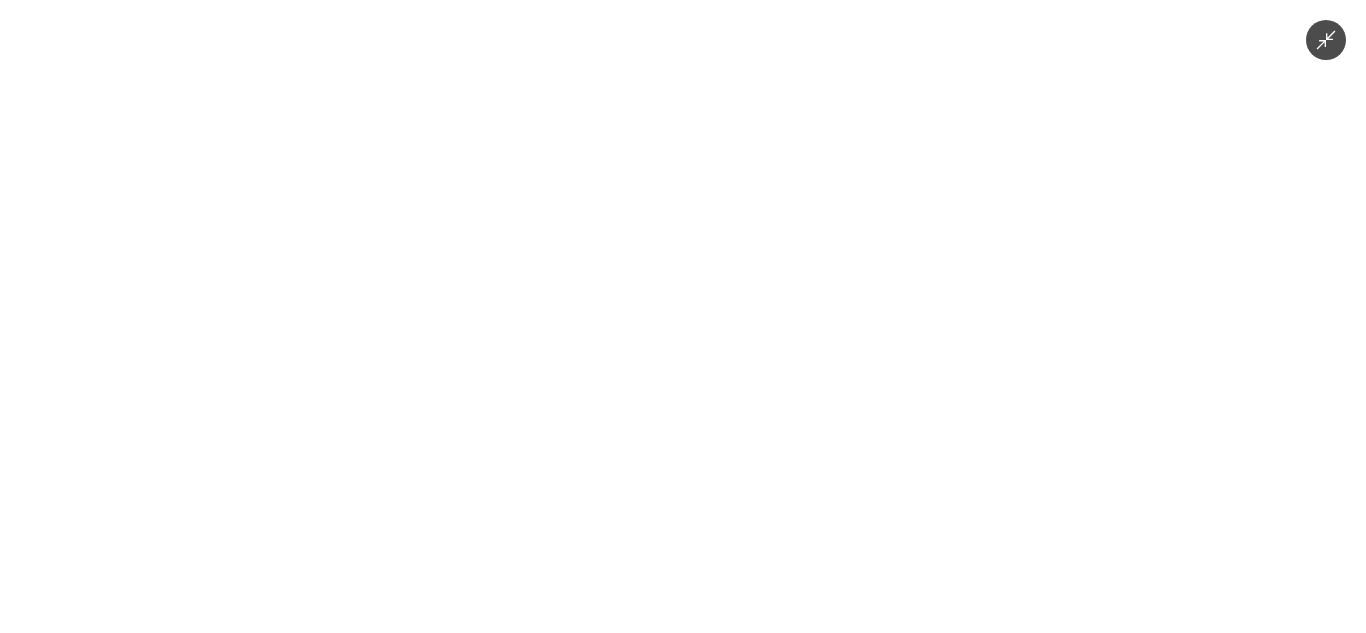 click at bounding box center (683, 316) 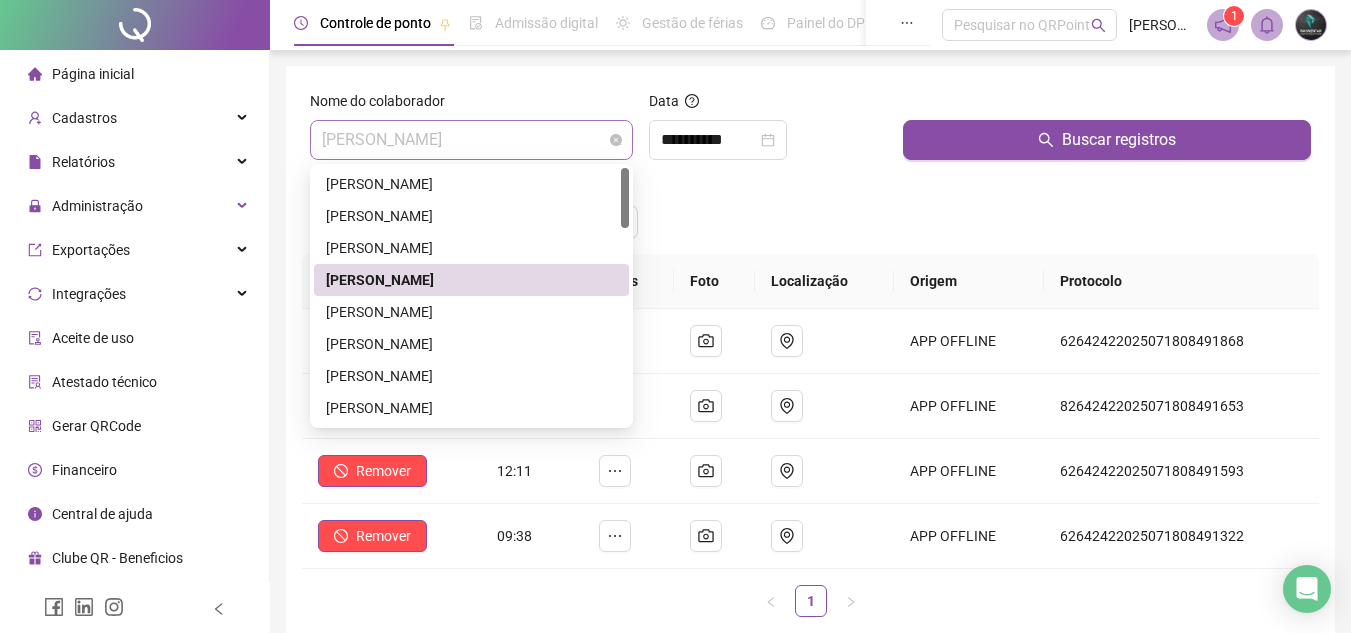 click on "[PERSON_NAME]" at bounding box center [471, 140] 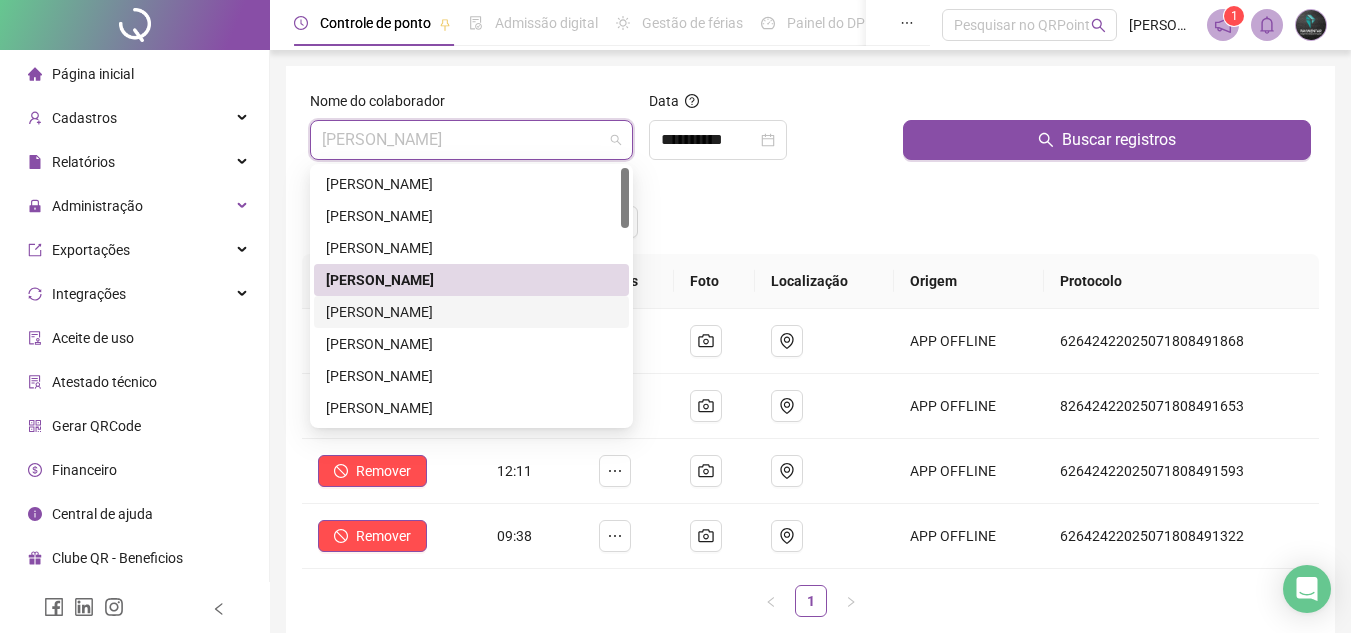 click on "[PERSON_NAME]" at bounding box center (471, 312) 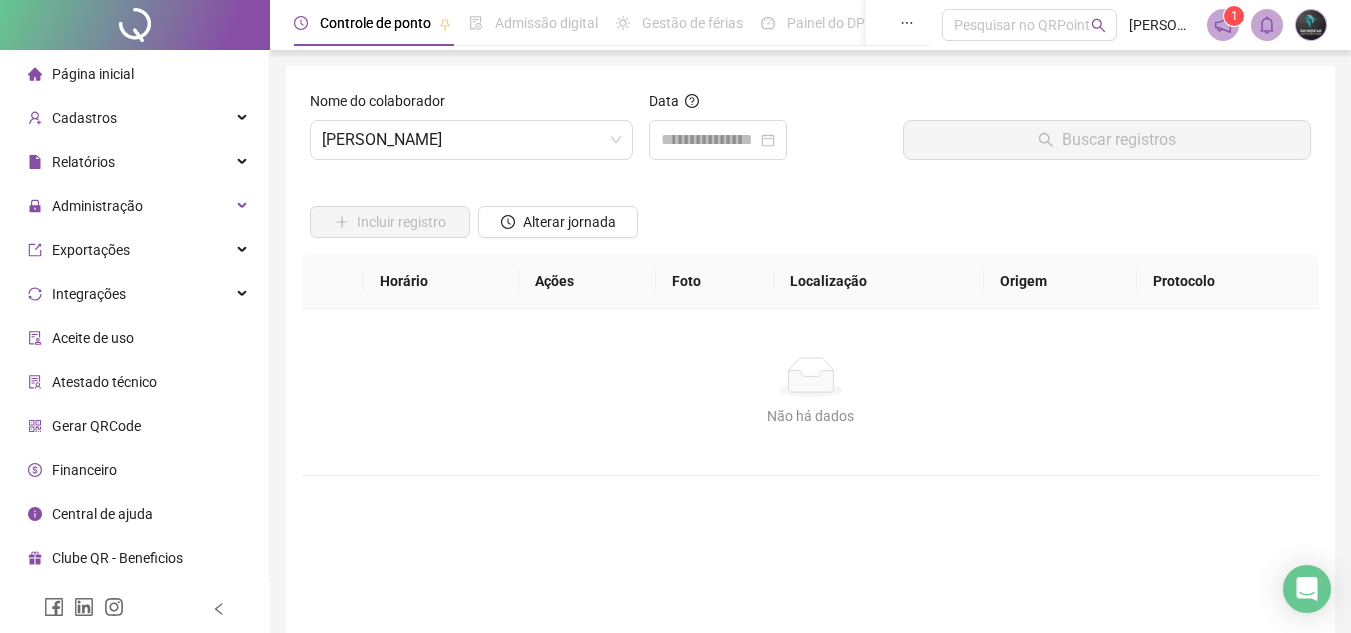 click on "Data" at bounding box center (768, 133) 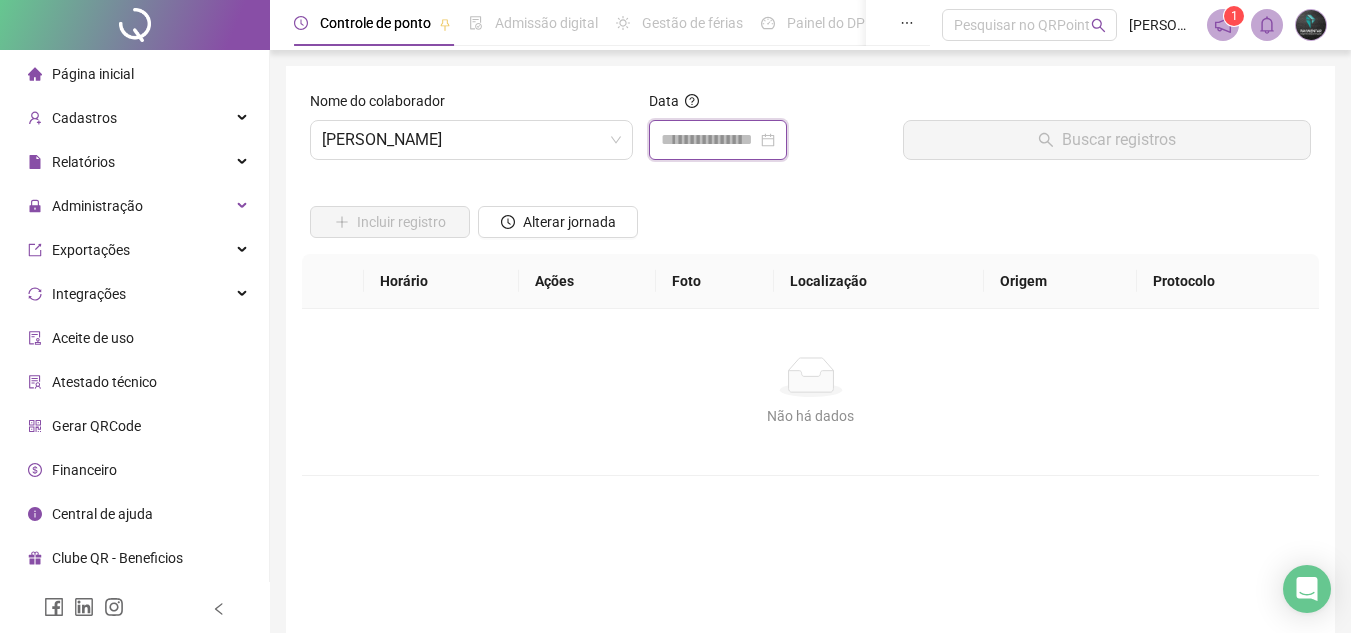 click at bounding box center [709, 140] 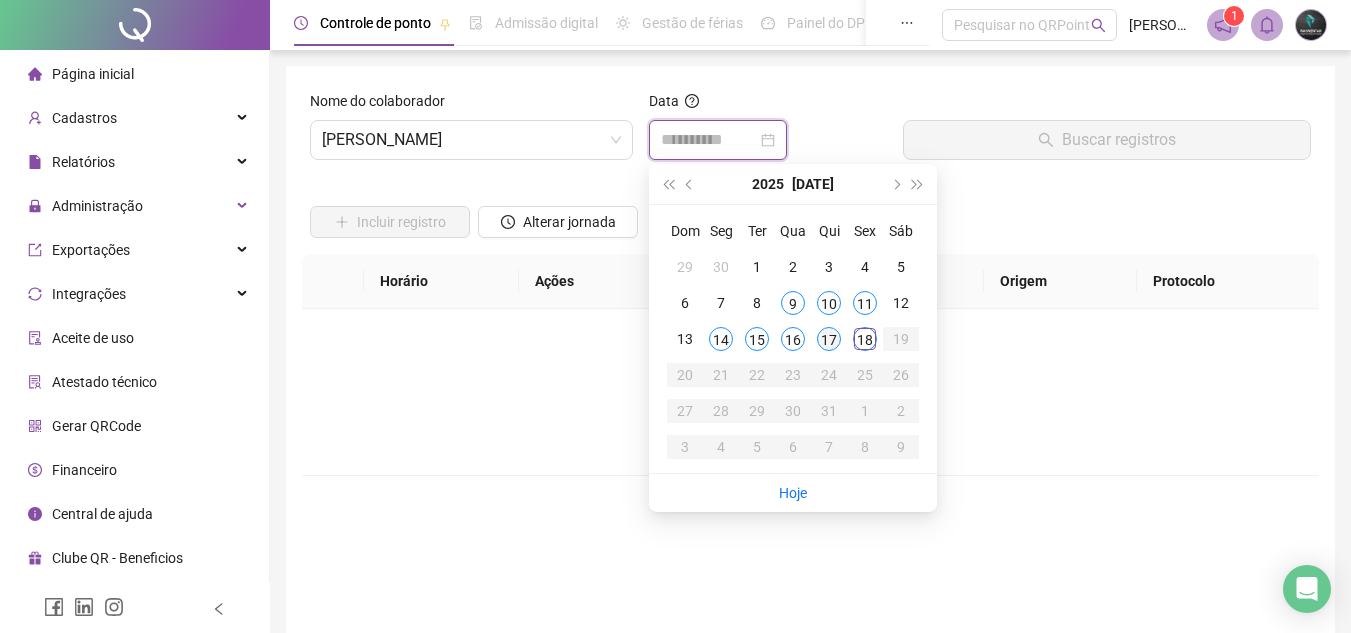 type on "**********" 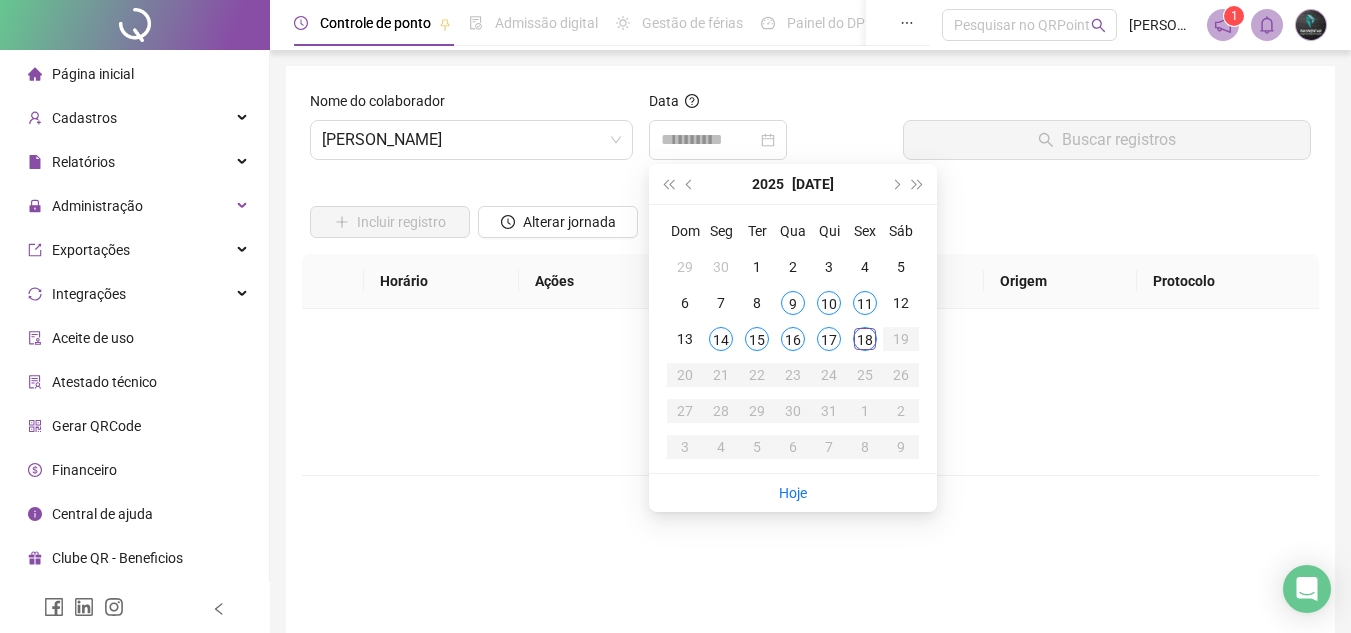 click on "17" at bounding box center [829, 339] 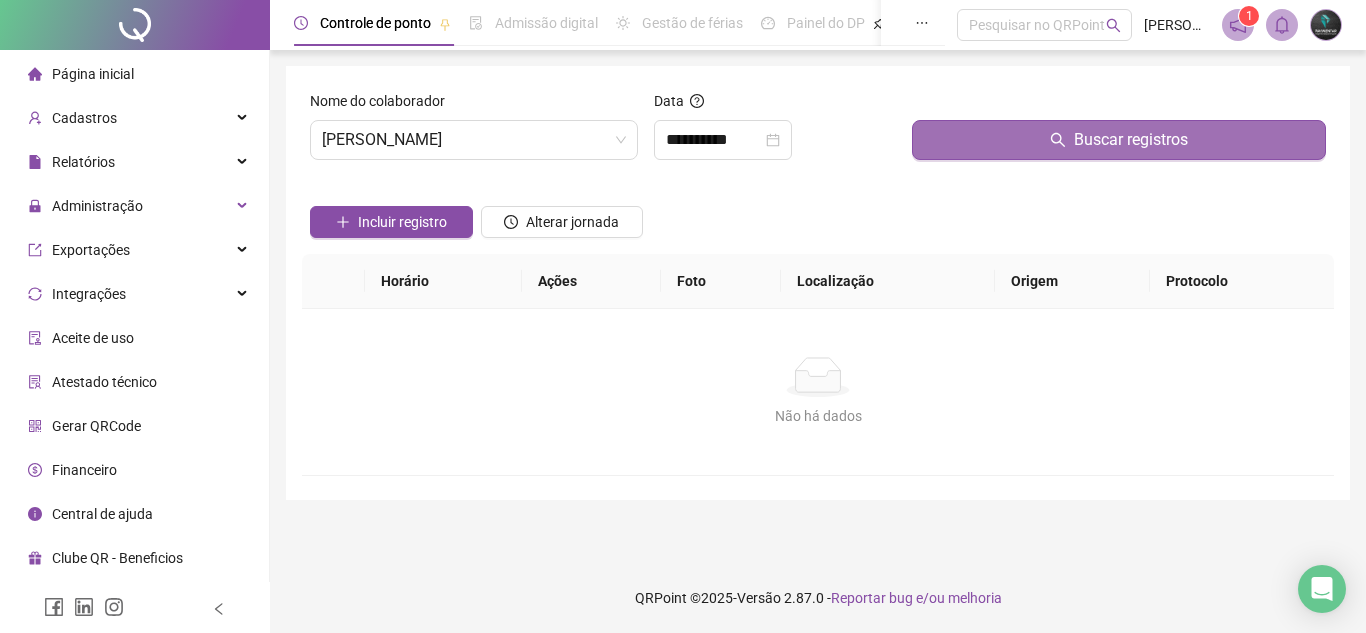 click on "Buscar registros" at bounding box center [1119, 140] 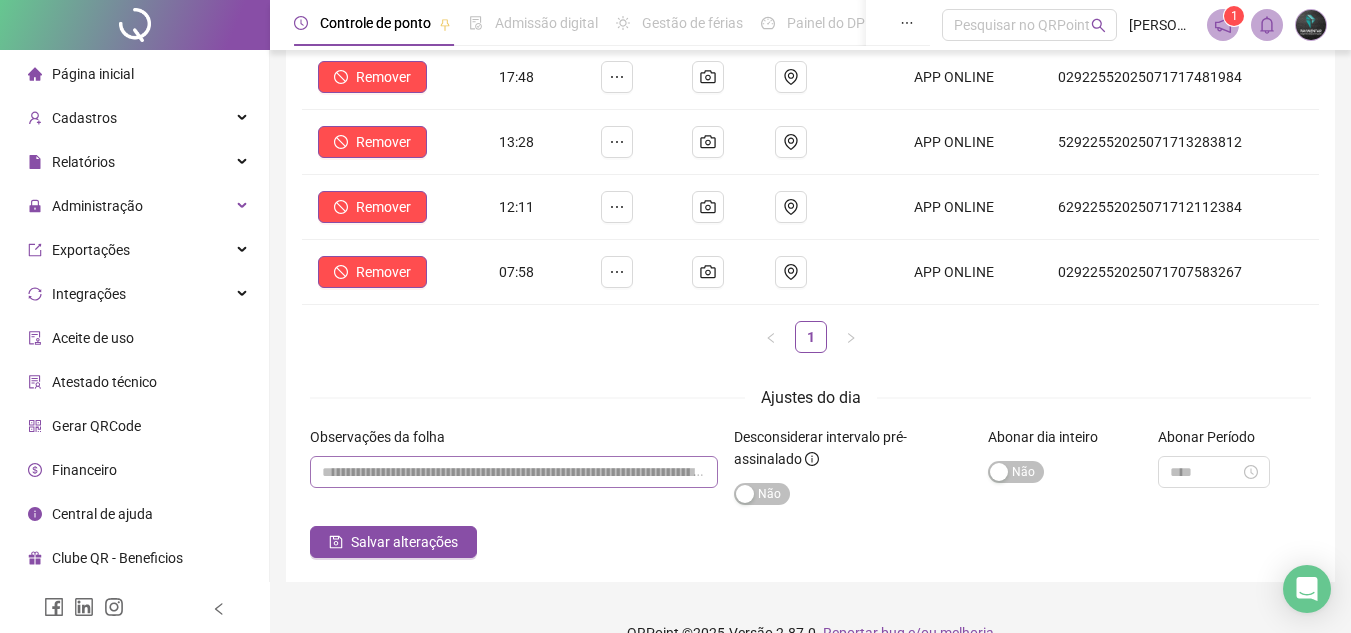 scroll, scrollTop: 299, scrollLeft: 0, axis: vertical 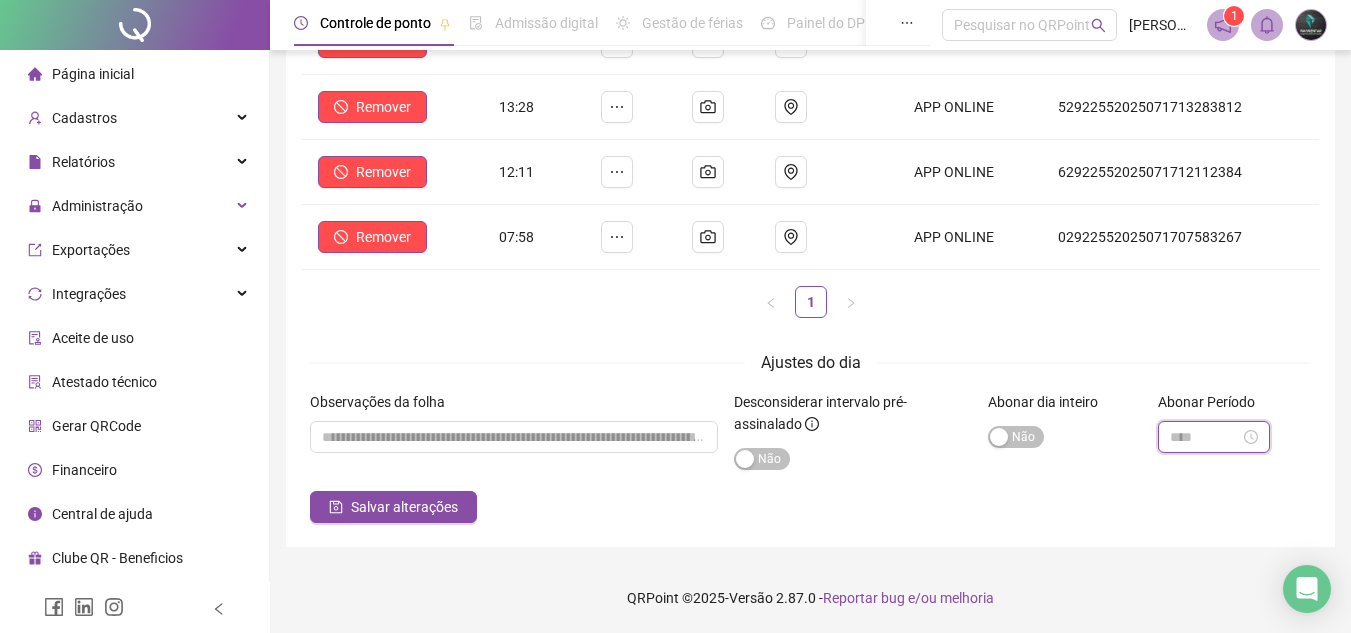 click at bounding box center [1205, 437] 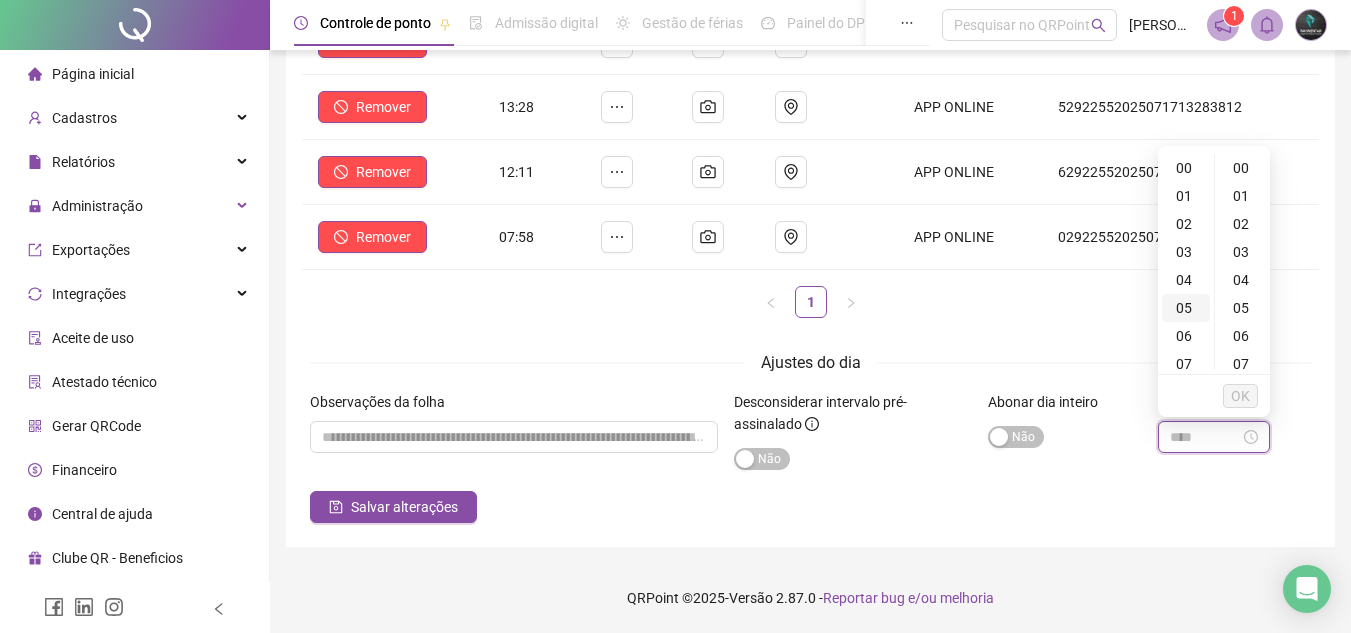 type on "*****" 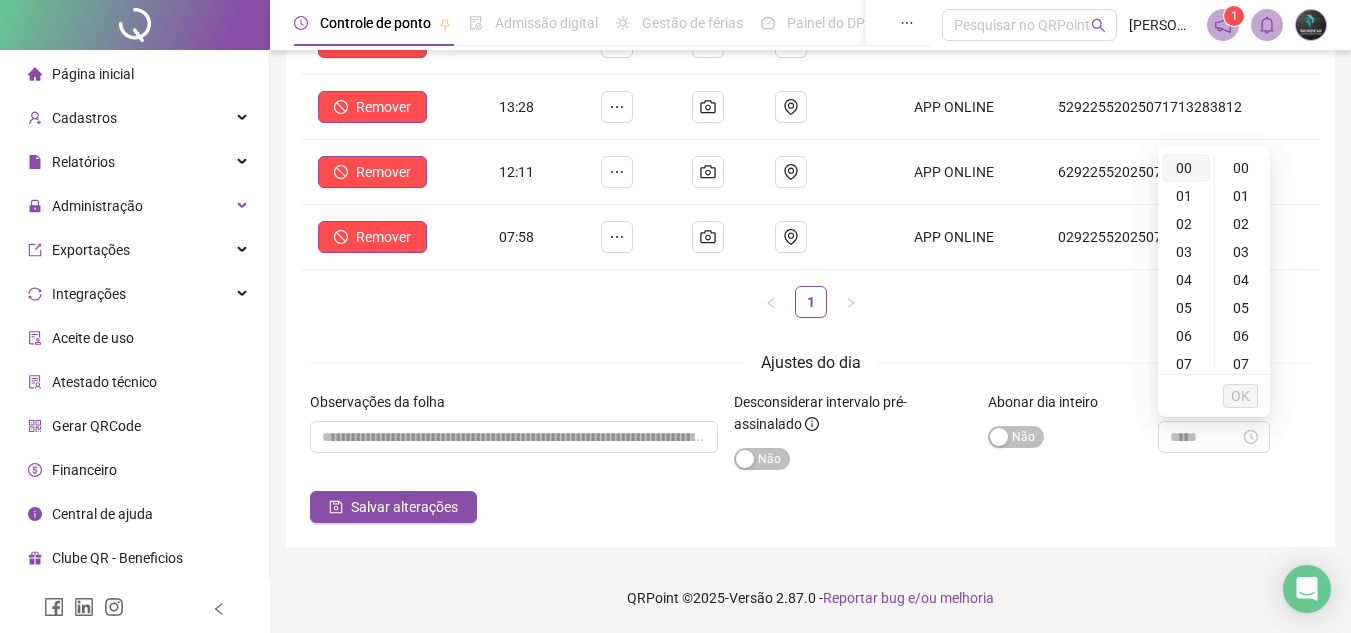 click on "00" at bounding box center [1186, 168] 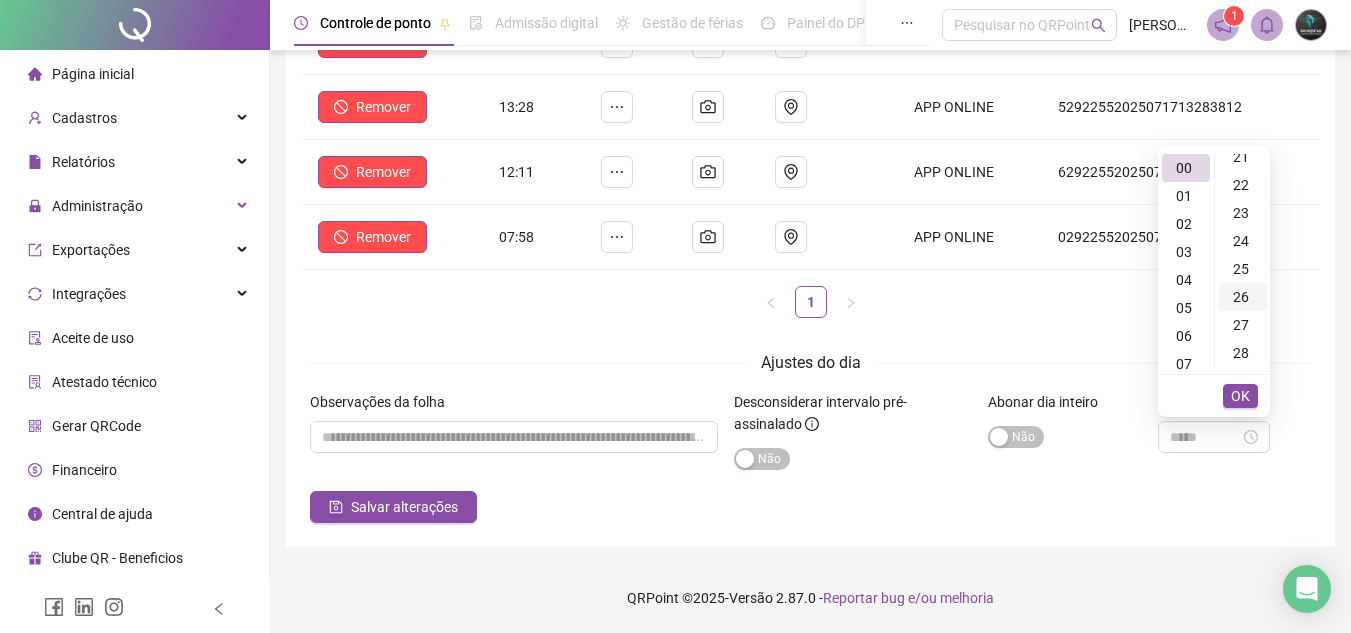scroll, scrollTop: 600, scrollLeft: 0, axis: vertical 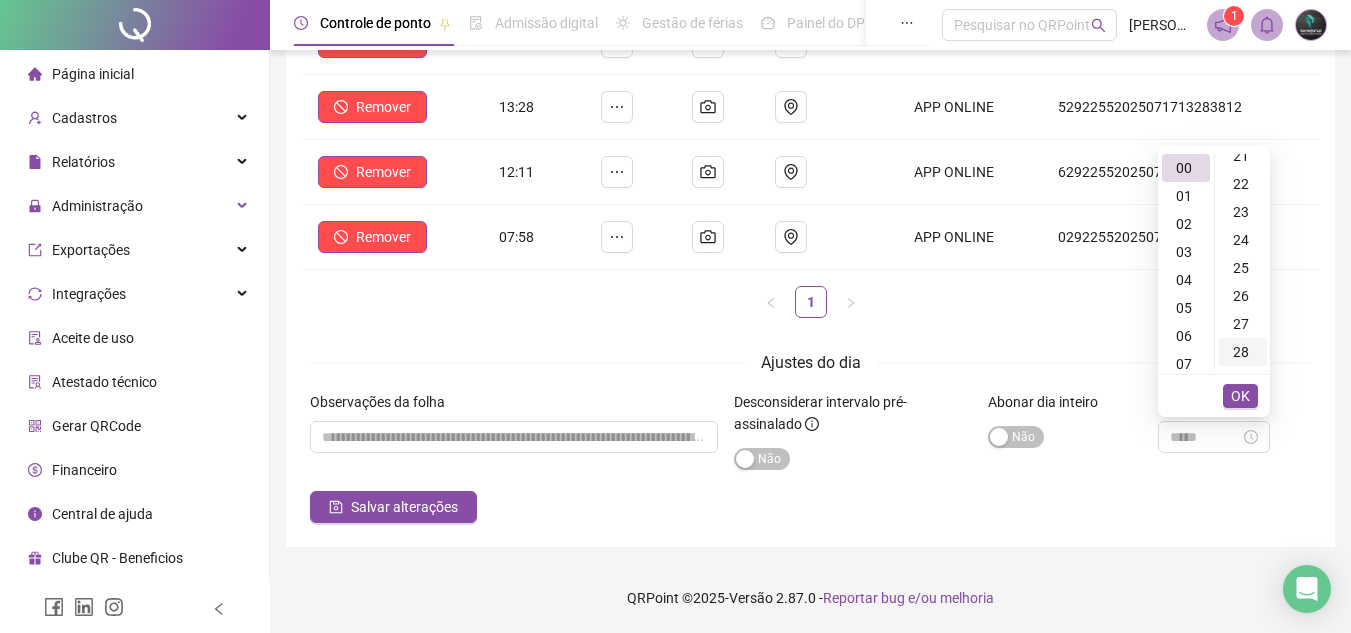click on "28" at bounding box center [1243, 352] 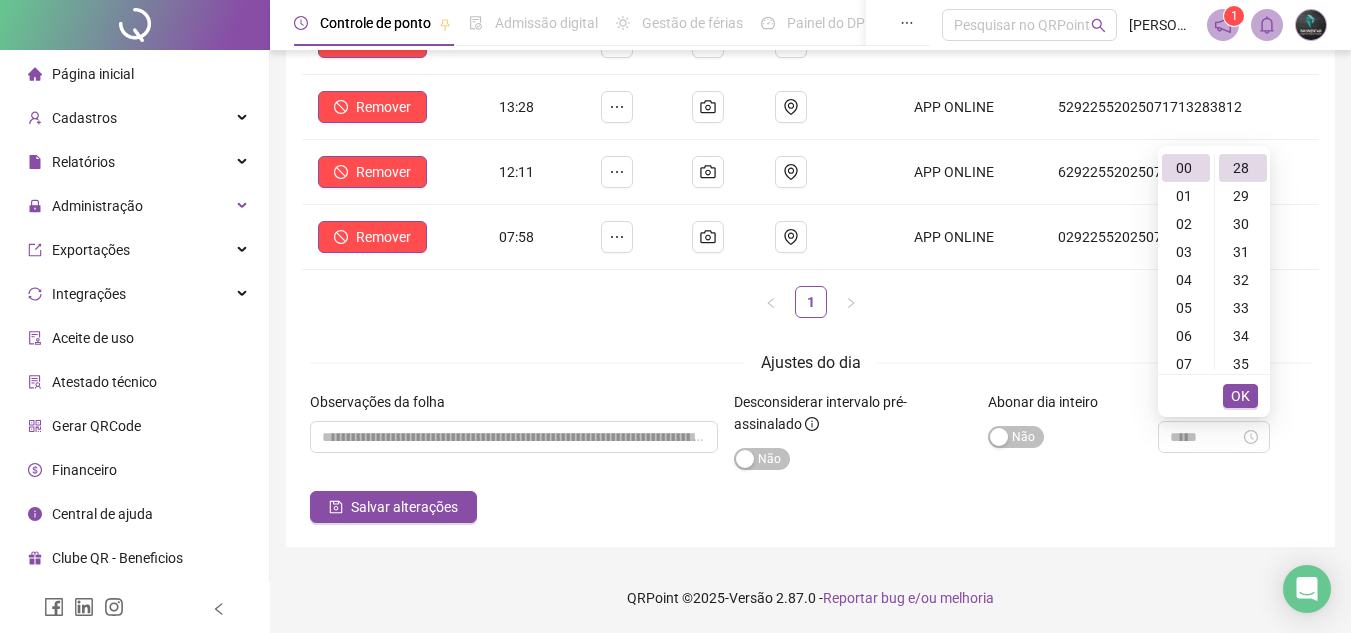 type on "*****" 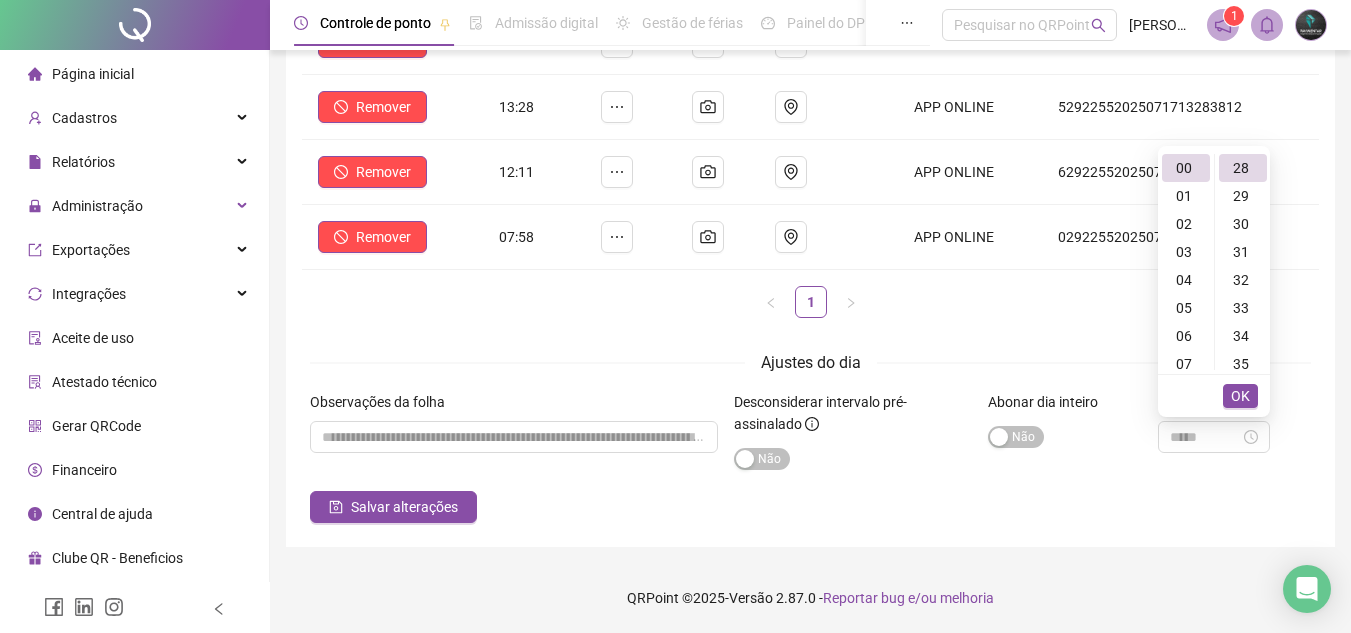 scroll, scrollTop: 784, scrollLeft: 0, axis: vertical 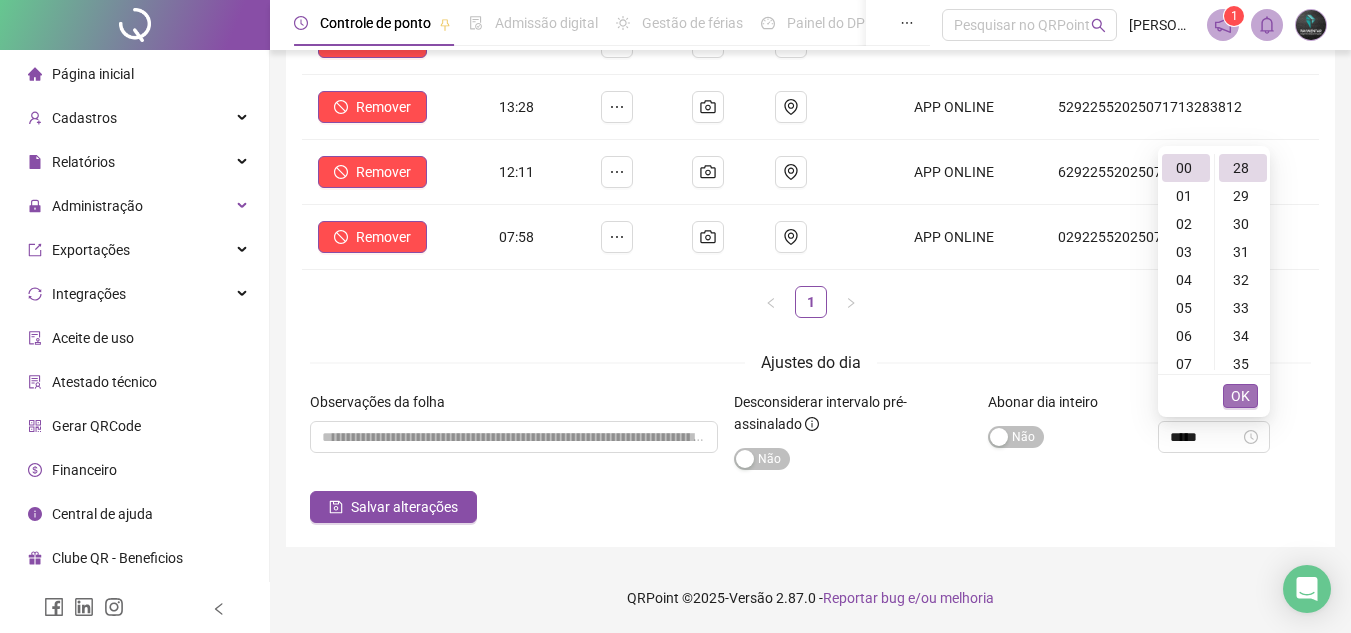 click on "OK" at bounding box center [1240, 396] 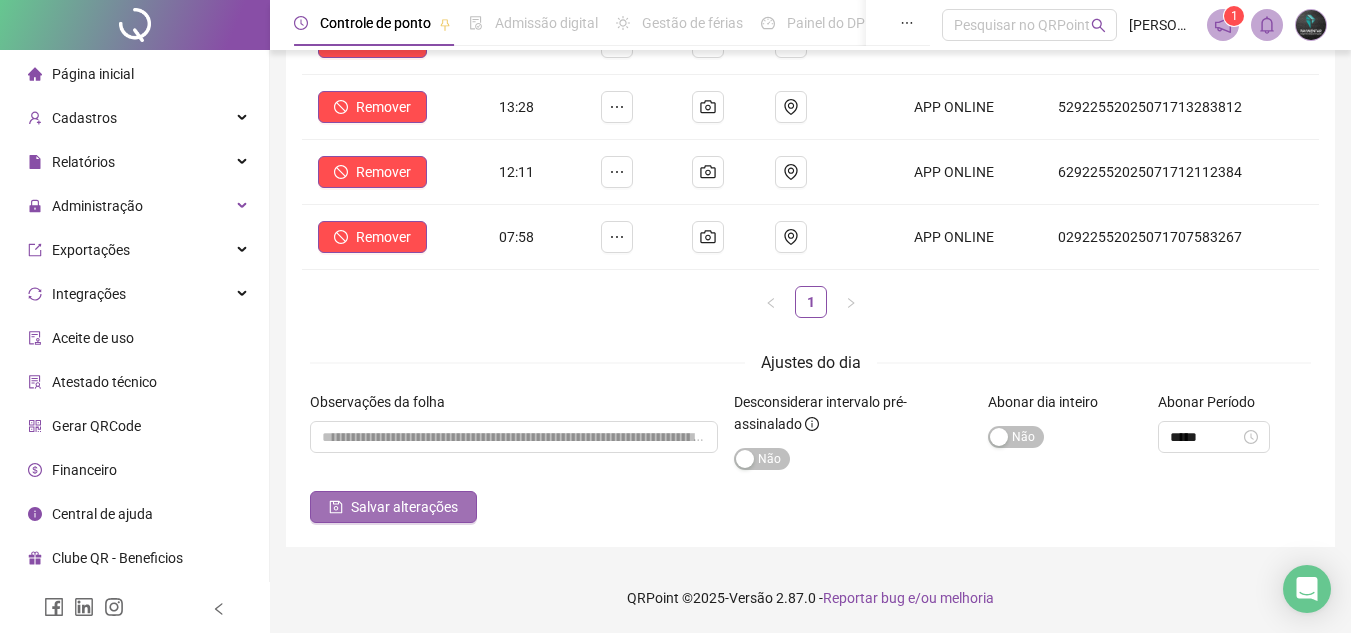 click on "Salvar alterações" at bounding box center (404, 507) 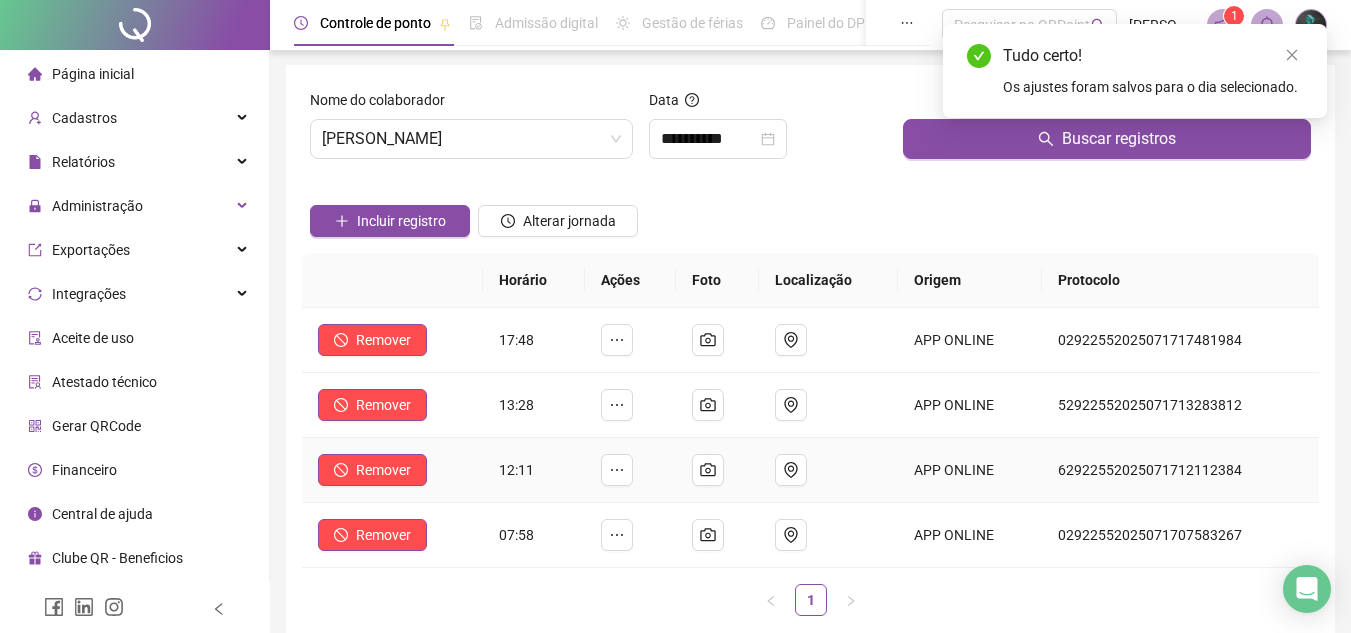 scroll, scrollTop: 0, scrollLeft: 0, axis: both 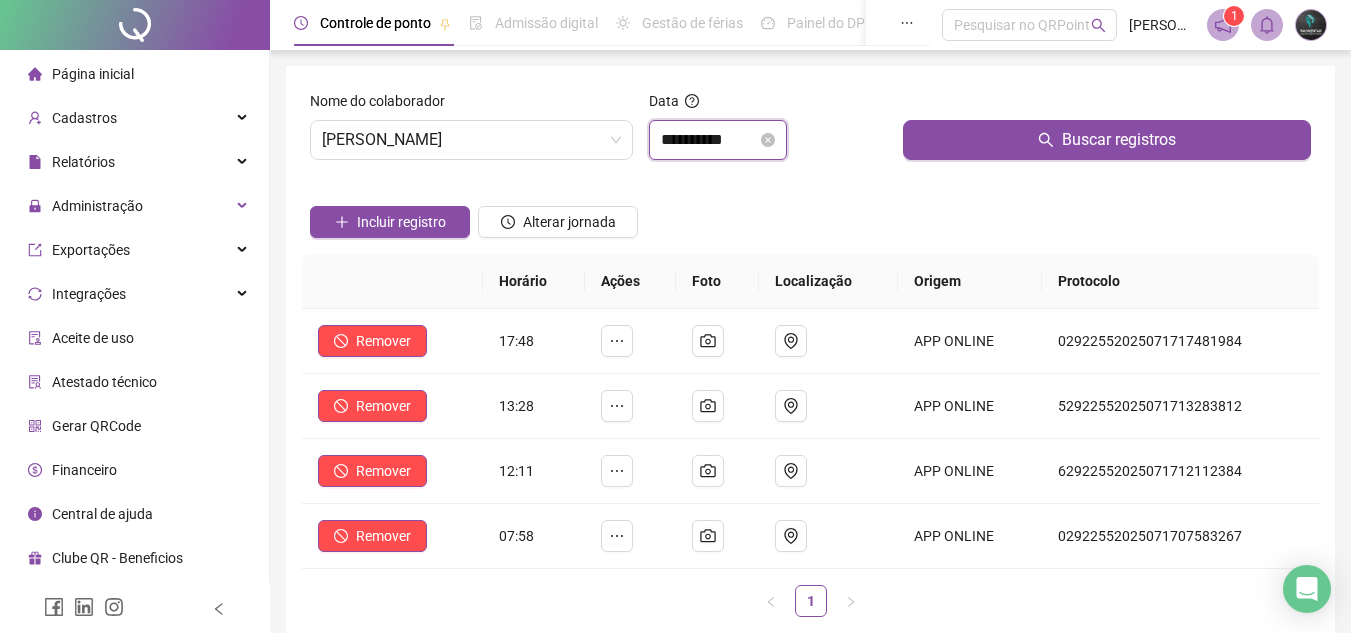 click on "**********" at bounding box center [709, 140] 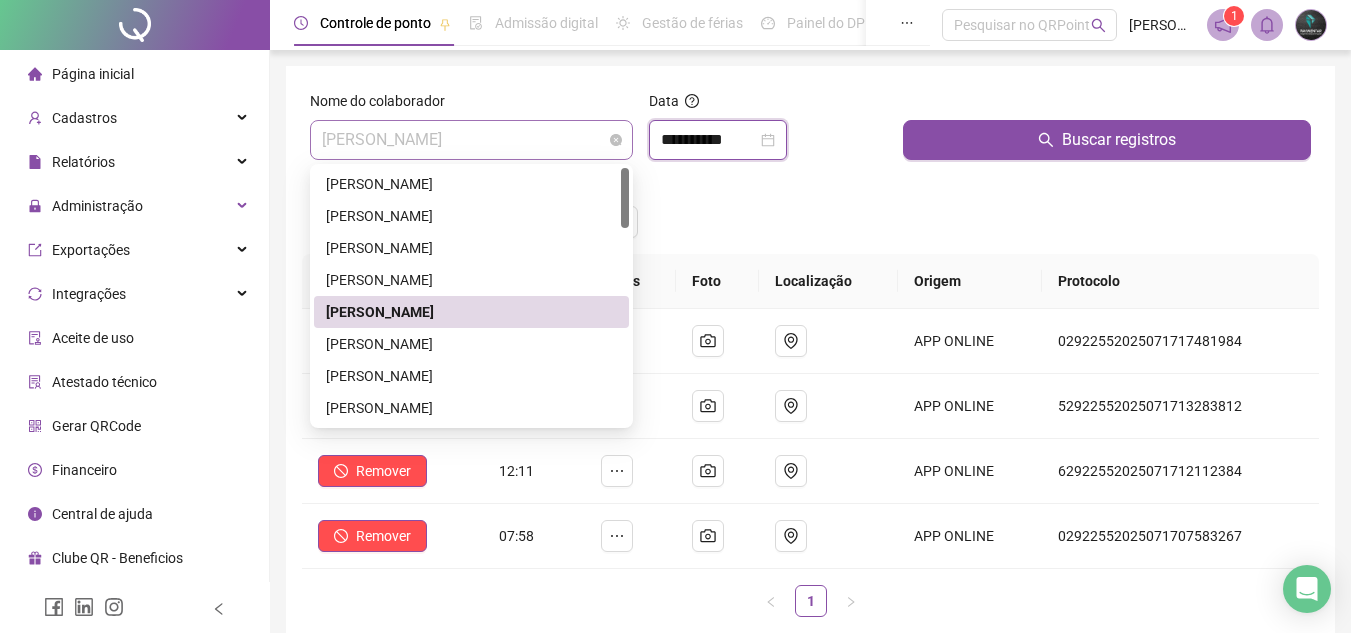 click on "[PERSON_NAME]" at bounding box center [471, 140] 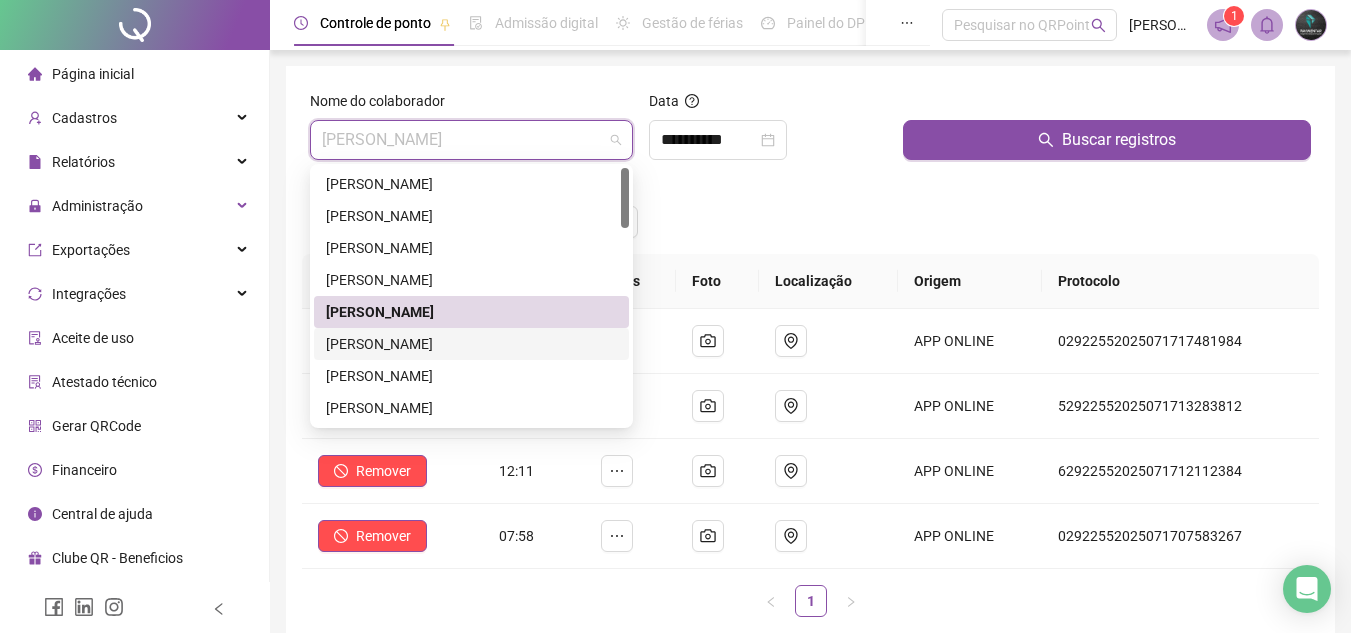 click on "[PERSON_NAME]" at bounding box center [471, 344] 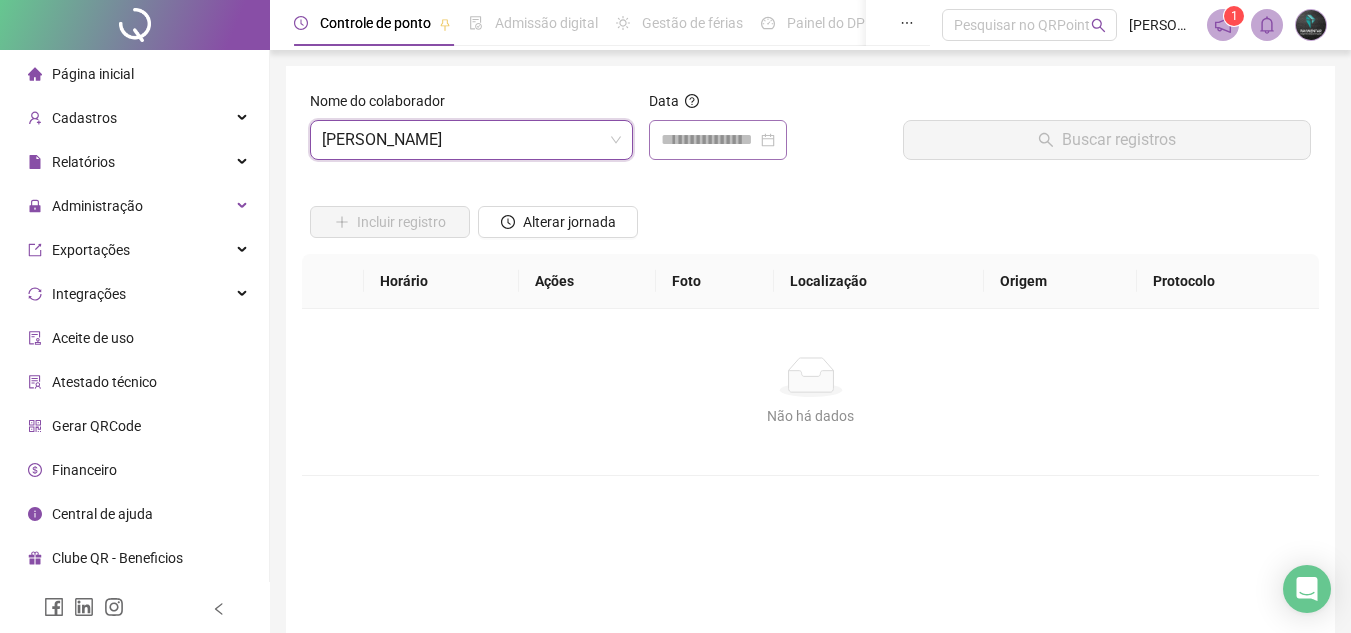 click at bounding box center [718, 140] 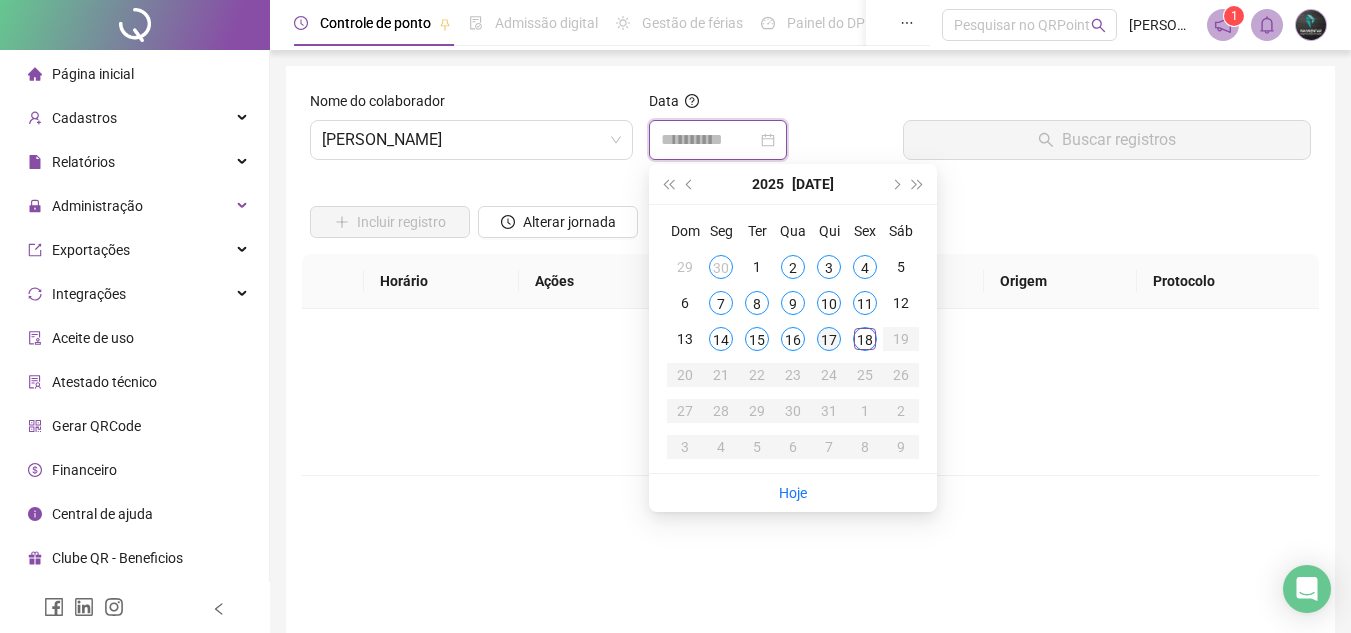 type on "**********" 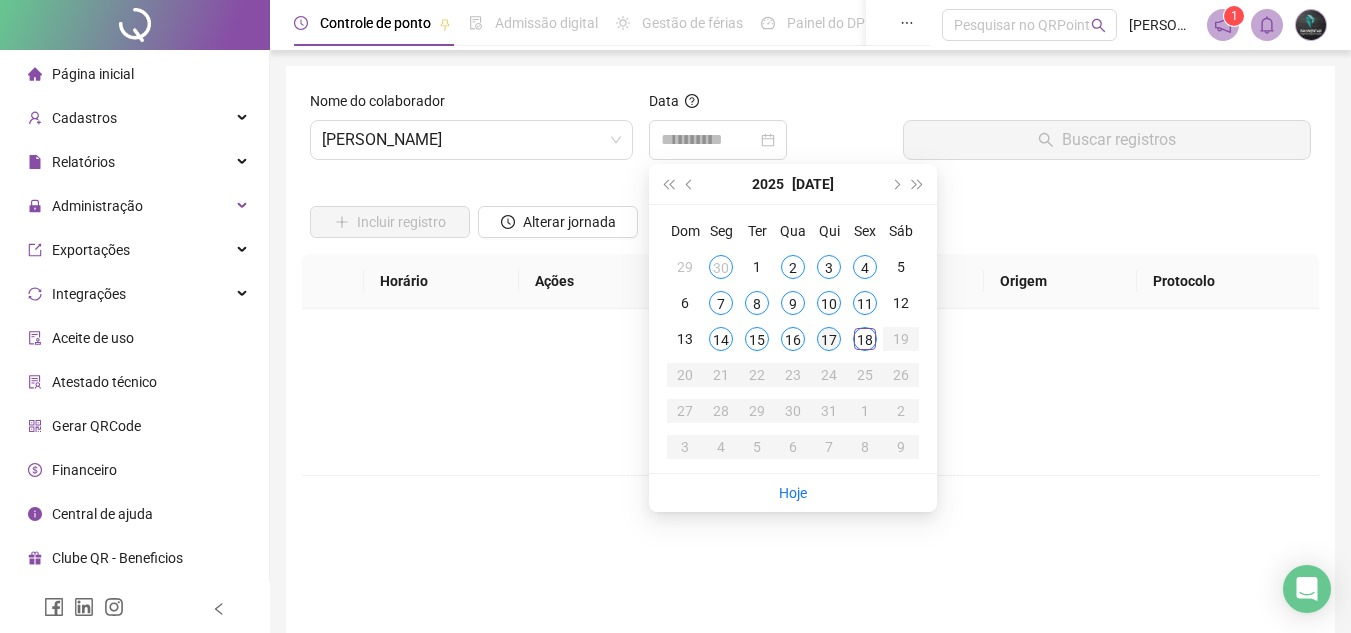 click on "17" at bounding box center (829, 339) 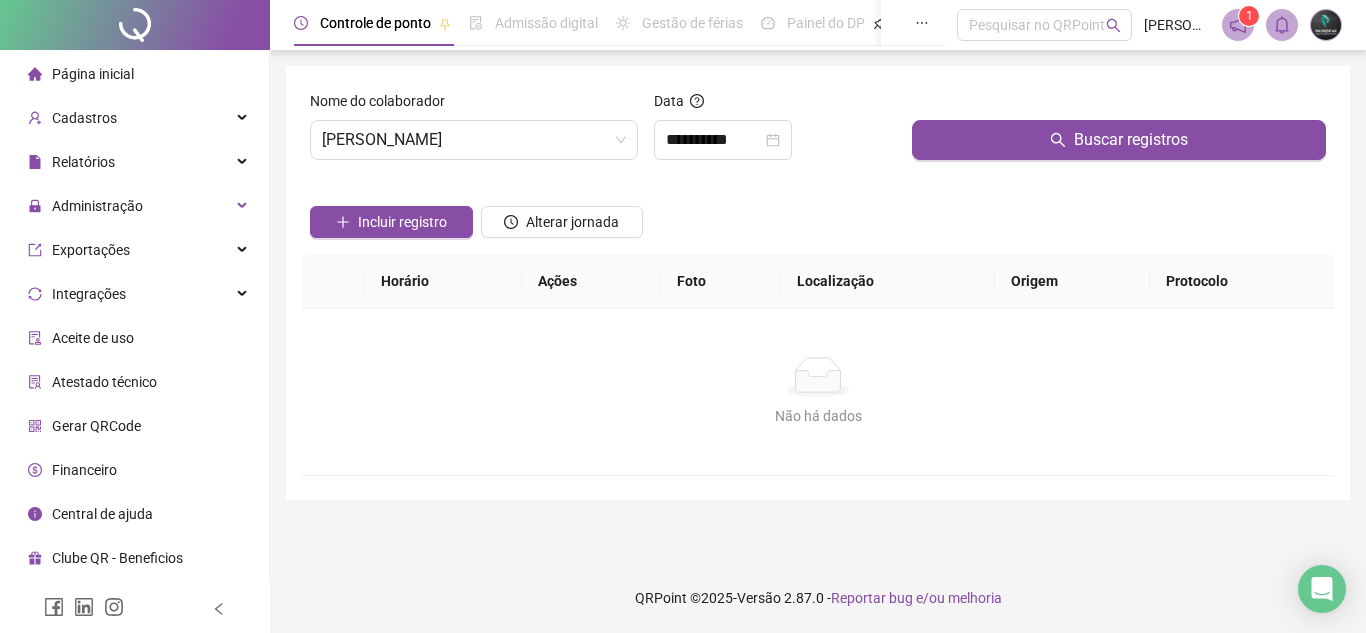 click on "Buscar registros" at bounding box center (1119, 133) 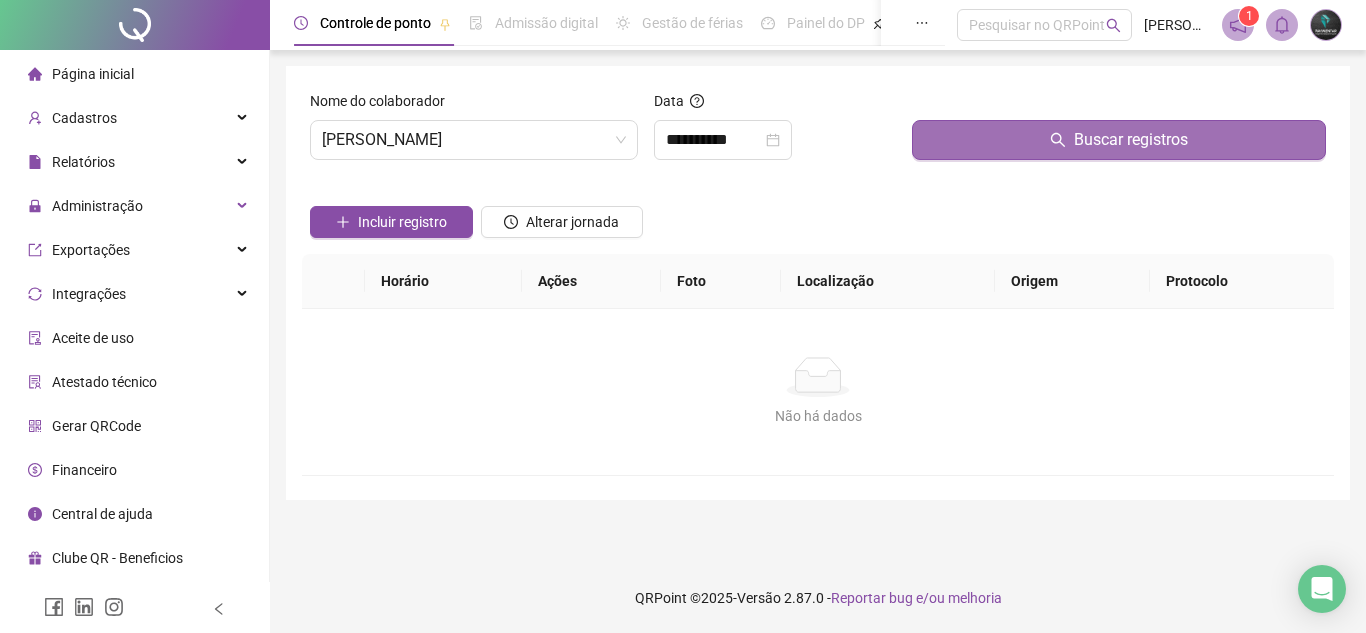 click on "Buscar registros" at bounding box center (1119, 140) 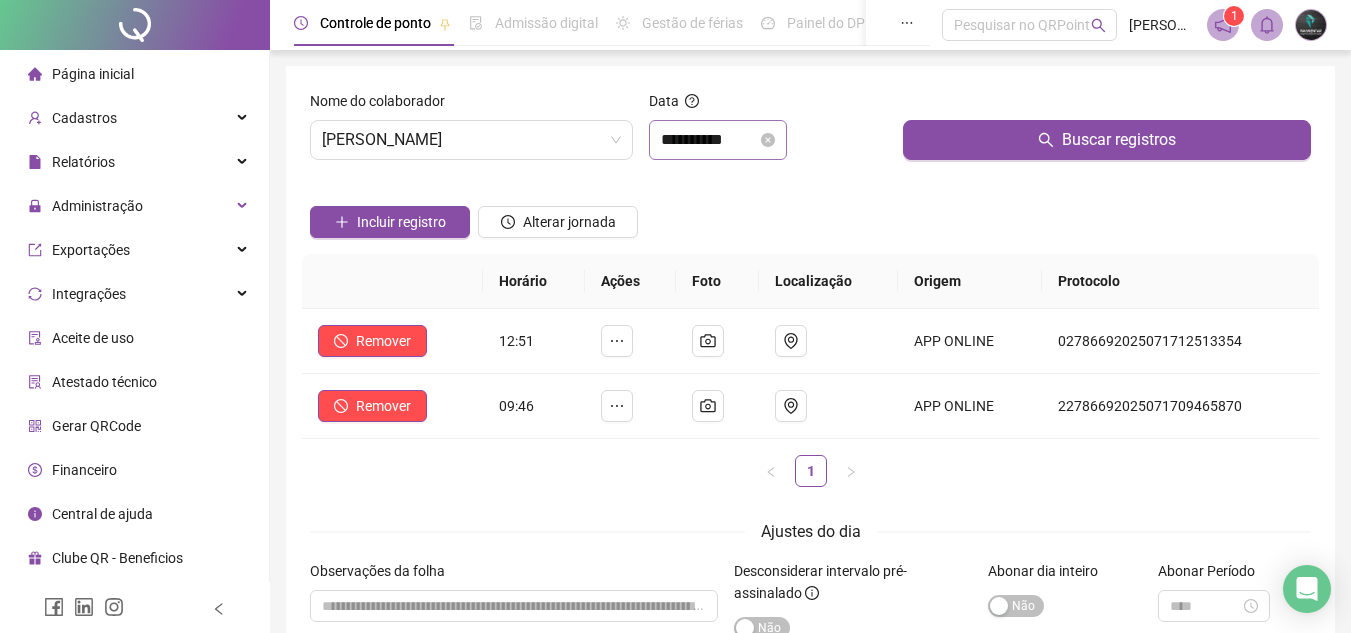 click on "**********" at bounding box center (718, 140) 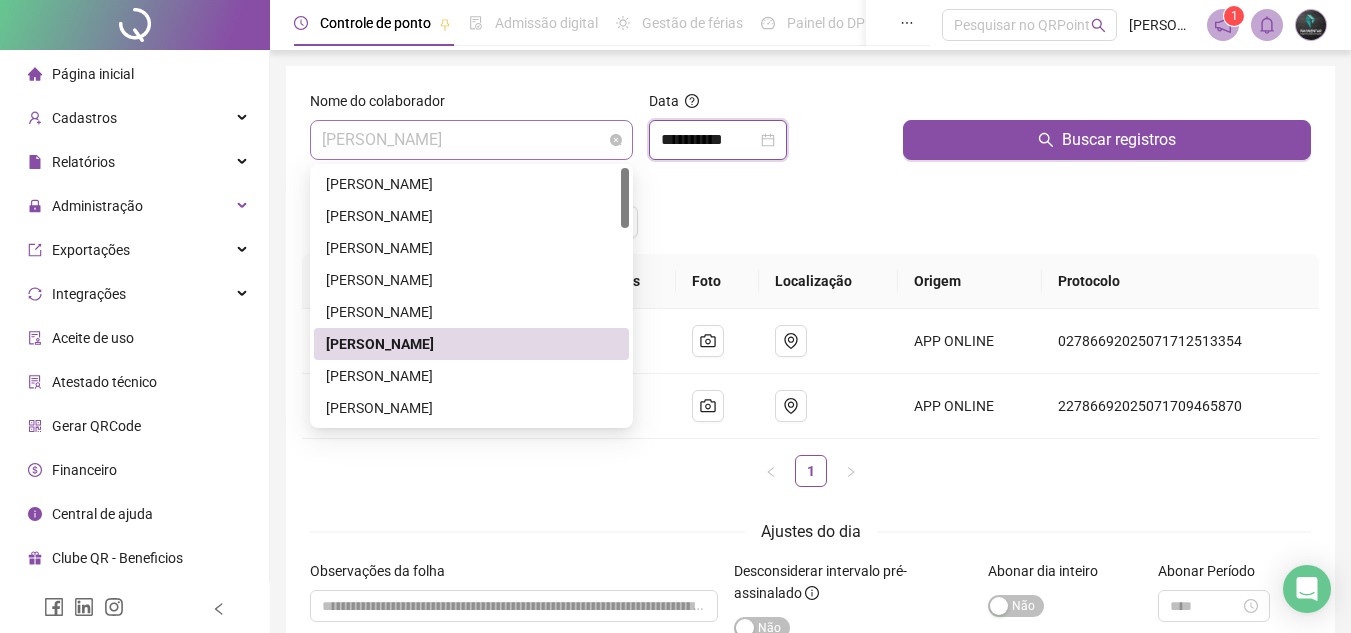 click on "[PERSON_NAME]" at bounding box center [471, 140] 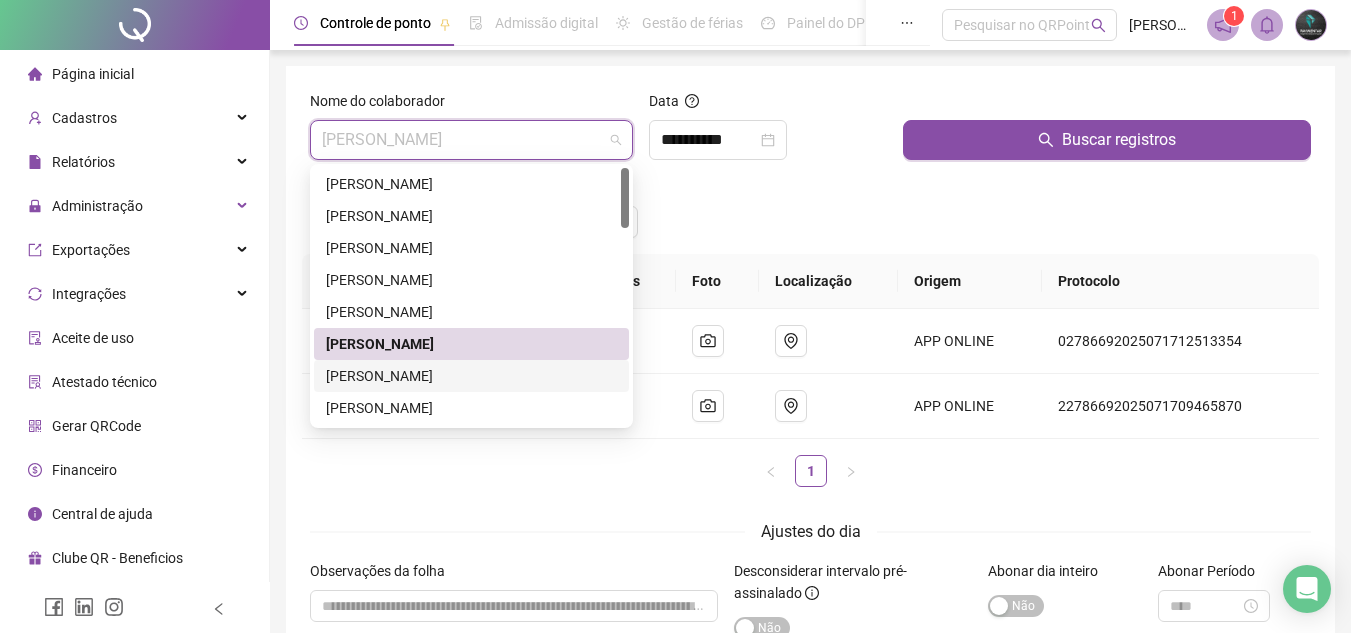 click on "[PERSON_NAME]" at bounding box center (471, 376) 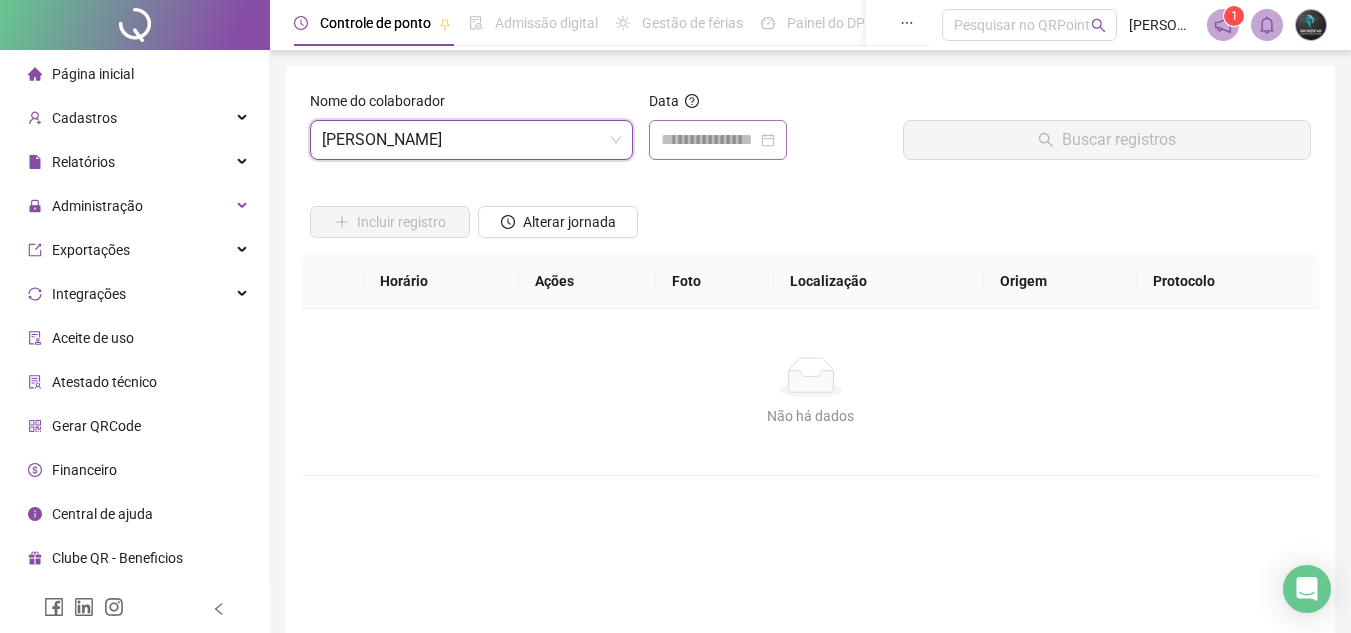 click at bounding box center (718, 140) 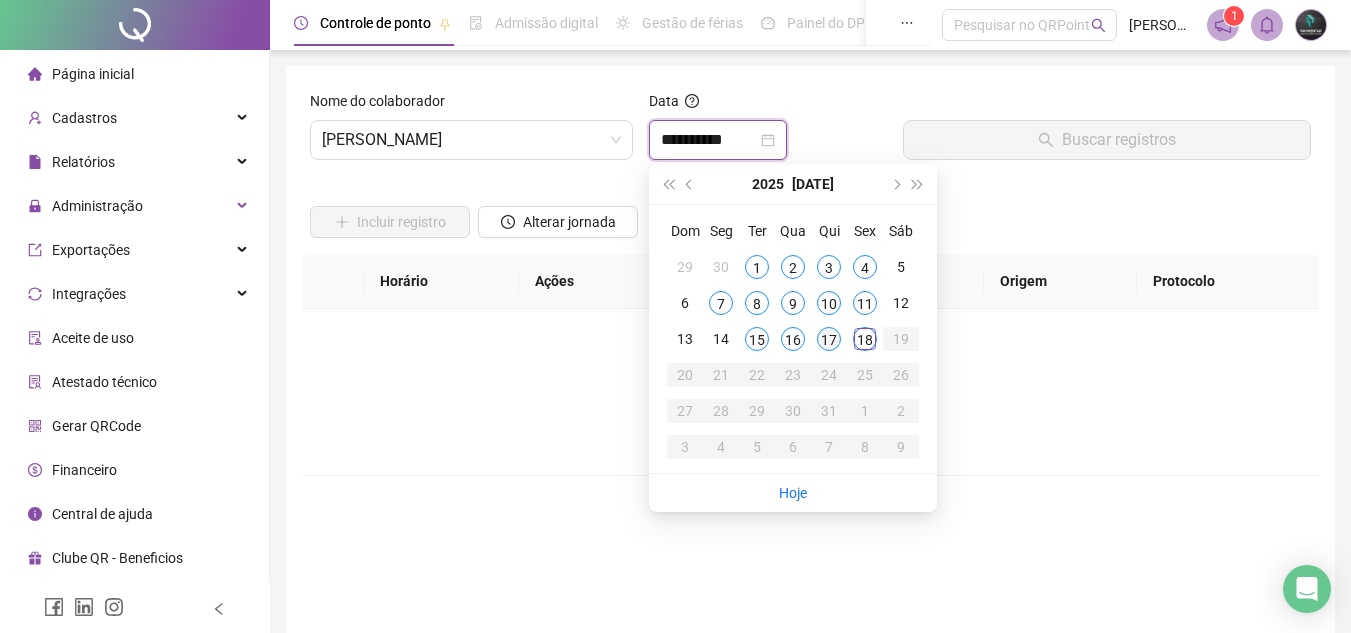 type on "**********" 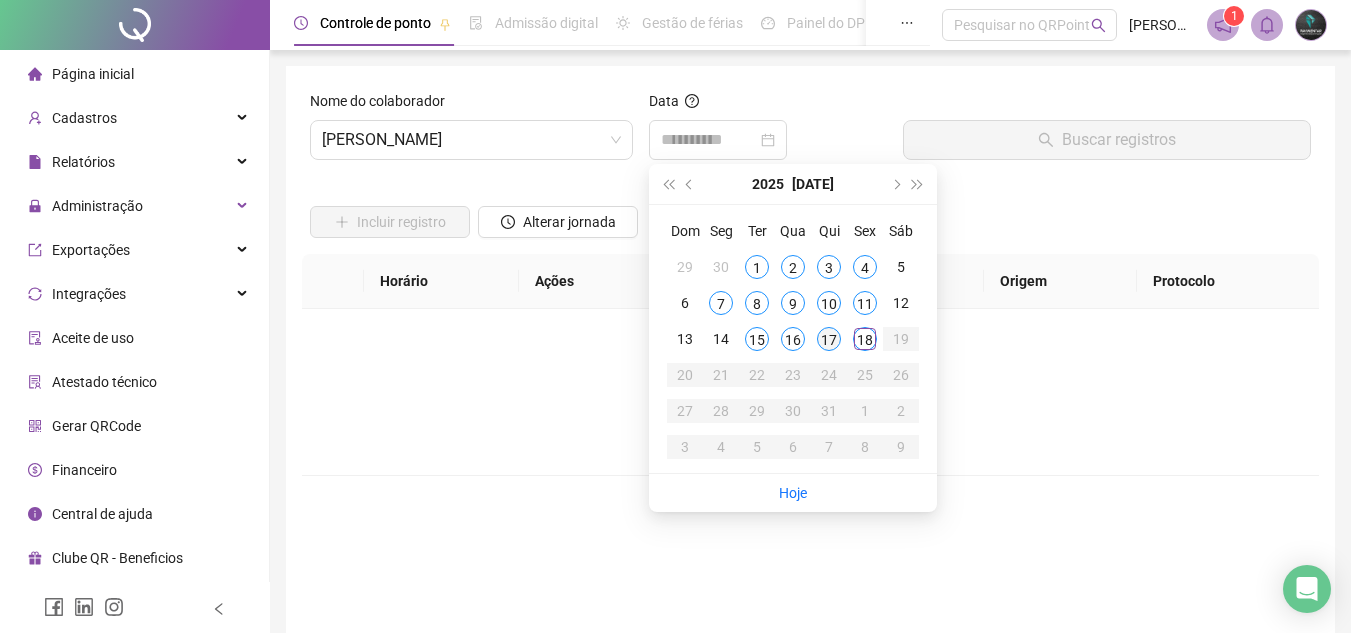 click on "17" at bounding box center (829, 339) 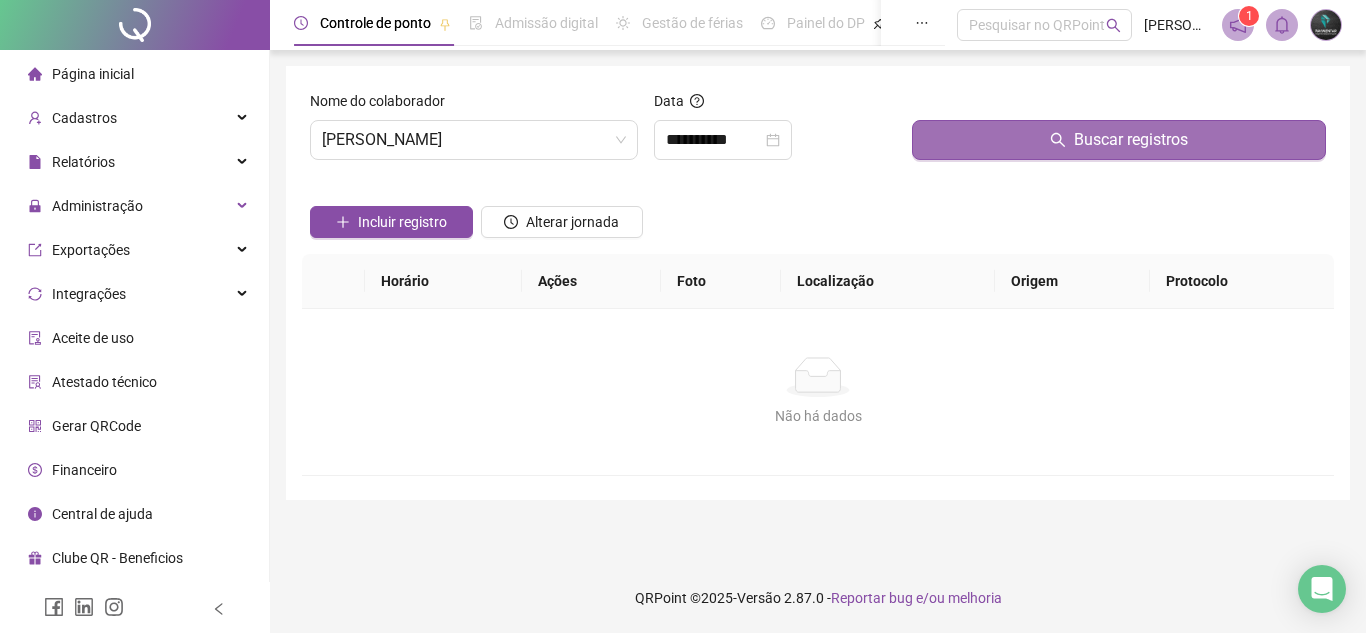 click on "Buscar registros" at bounding box center (1119, 140) 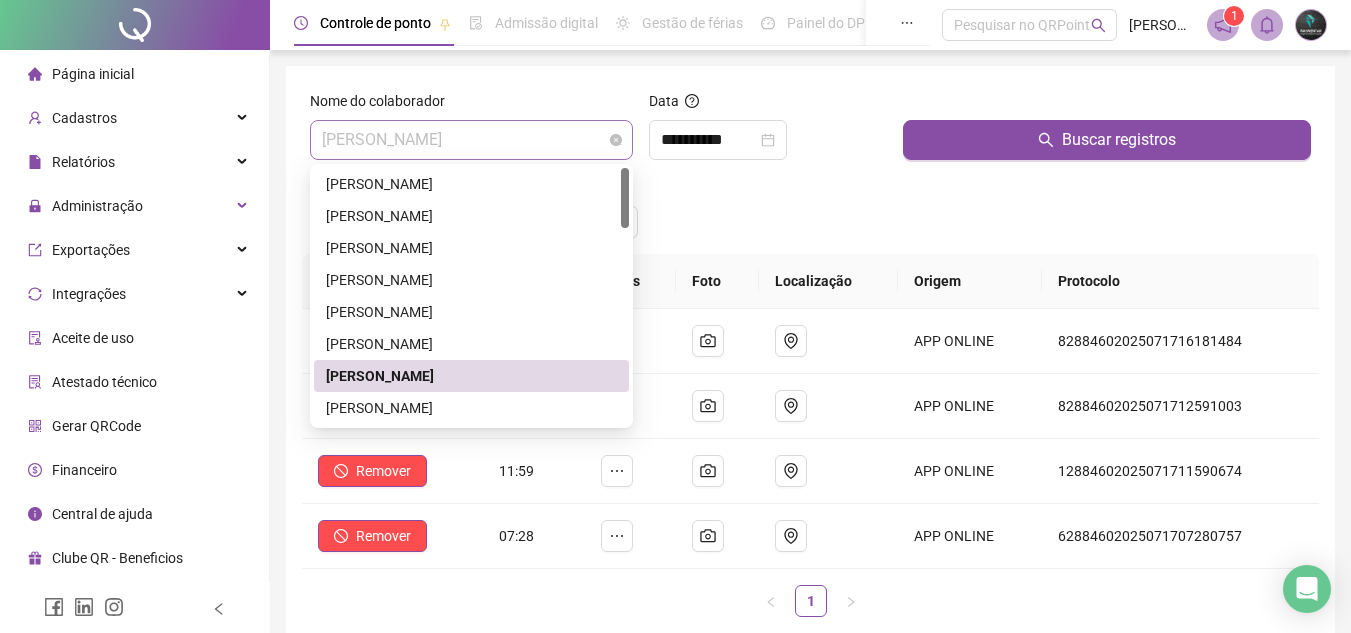 click on "[PERSON_NAME]" at bounding box center [471, 140] 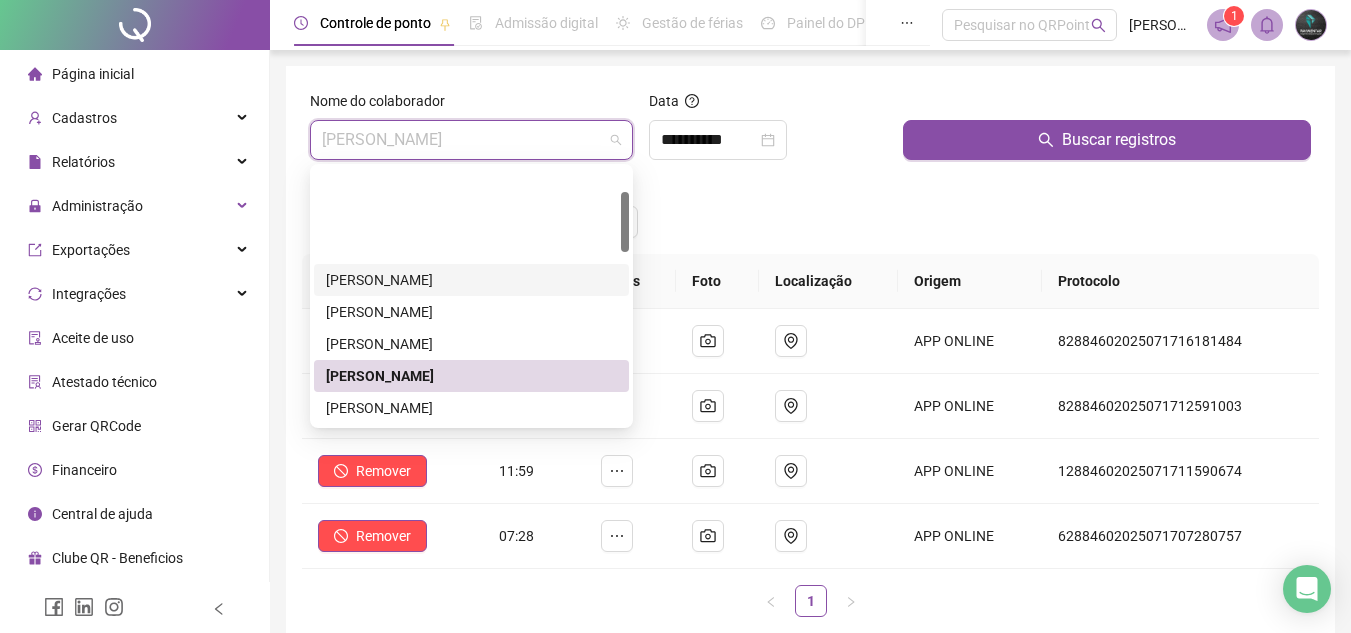 scroll, scrollTop: 100, scrollLeft: 0, axis: vertical 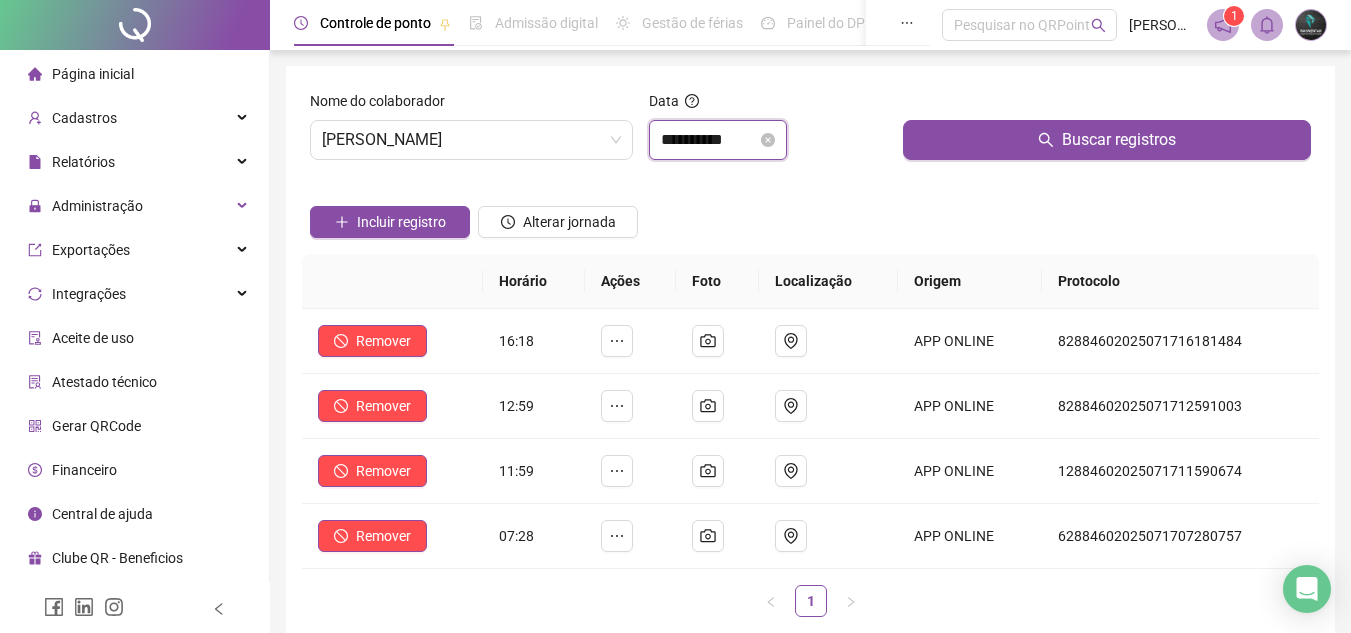 click on "**********" at bounding box center (709, 140) 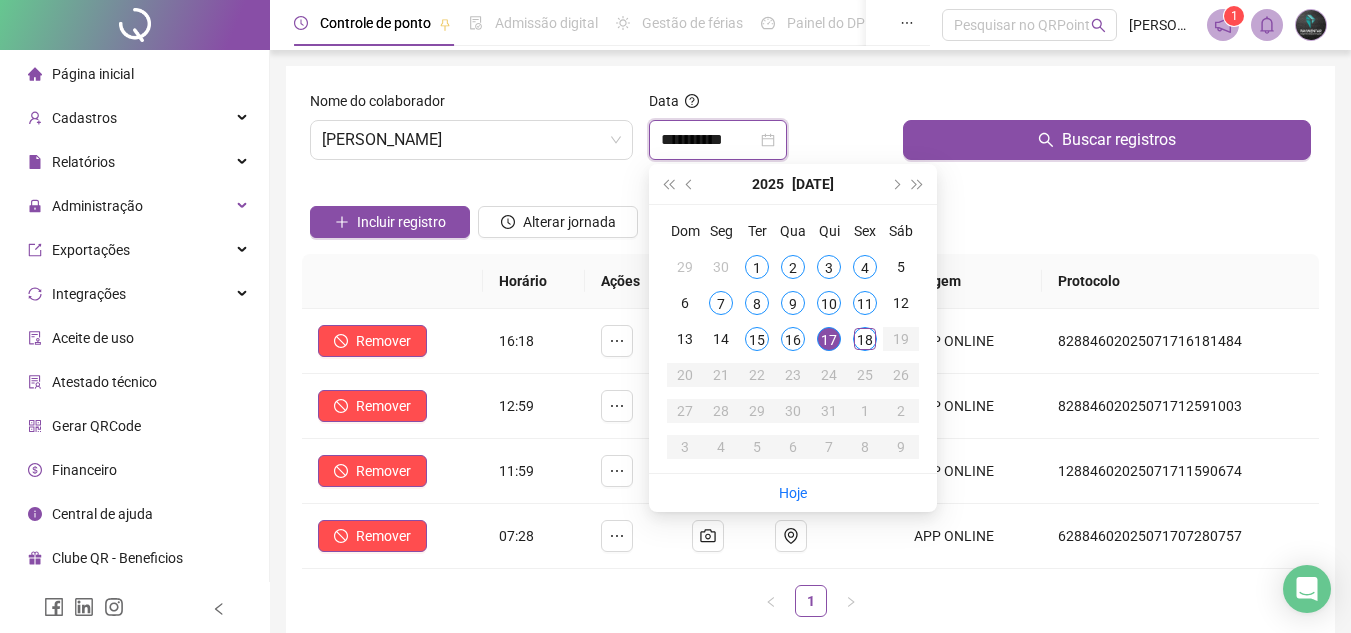 click on "[PERSON_NAME]" at bounding box center (471, 140) 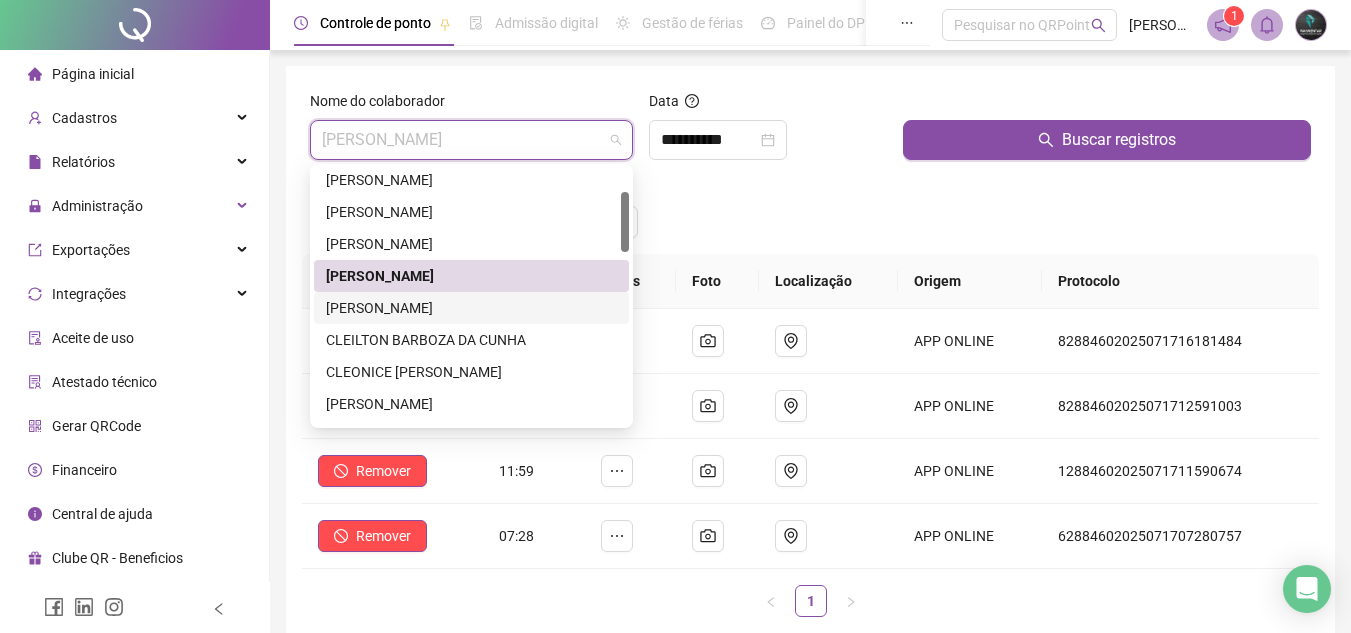 click on "[PERSON_NAME]" at bounding box center [471, 308] 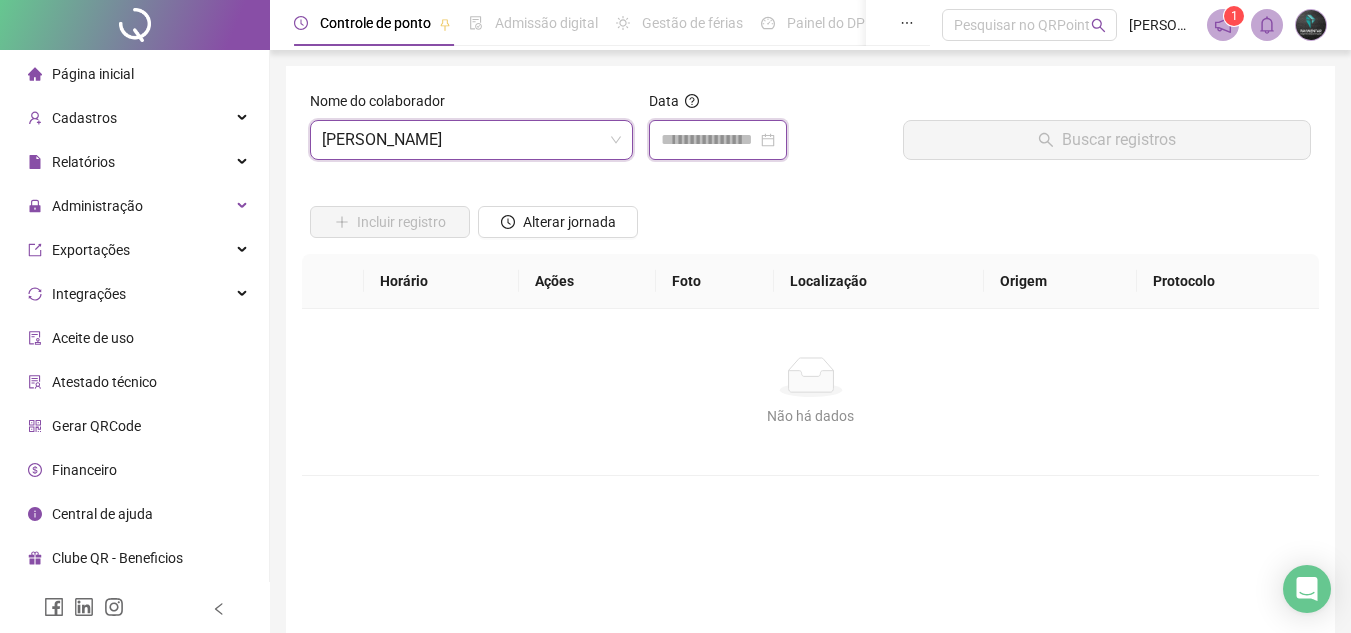 click at bounding box center (709, 140) 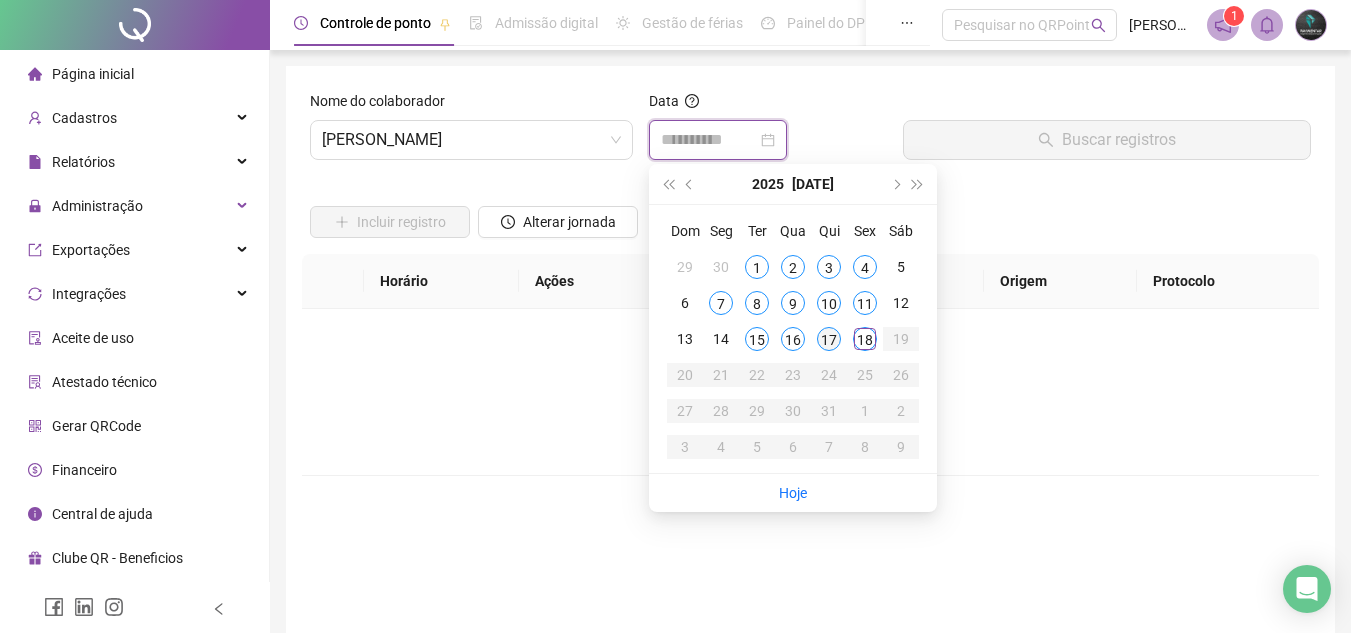 type on "**********" 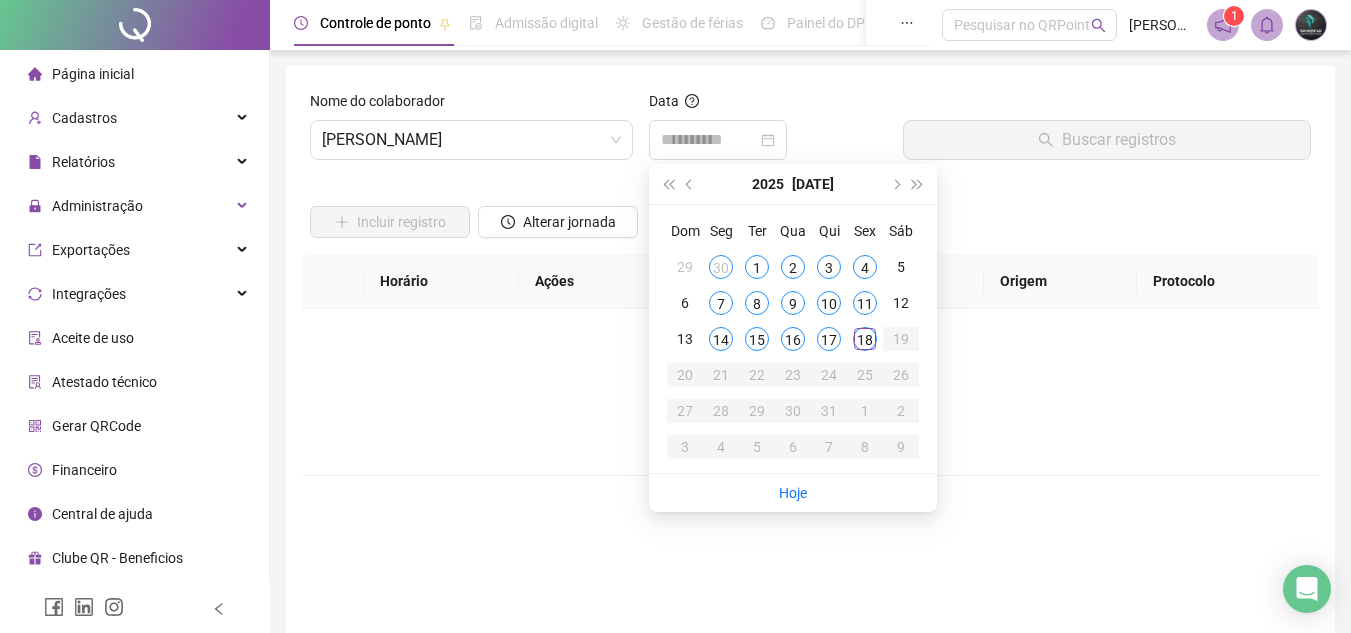 click on "17" at bounding box center [829, 339] 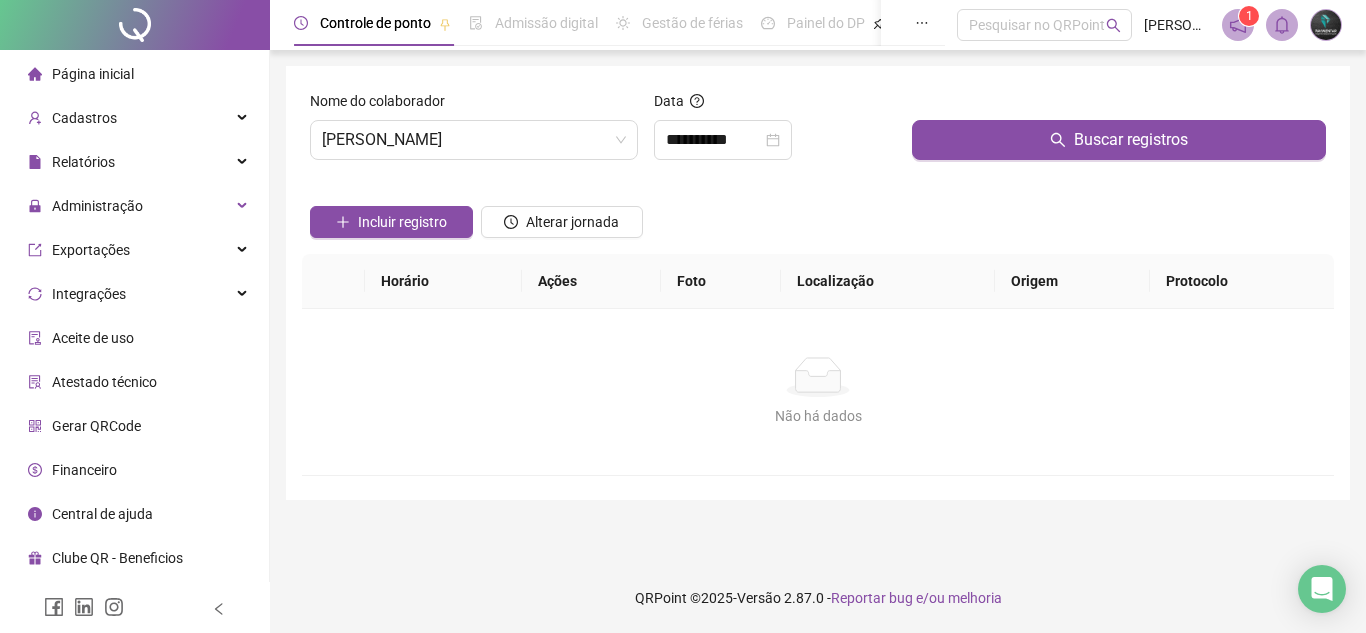 click on "Buscar registros" at bounding box center [1119, 133] 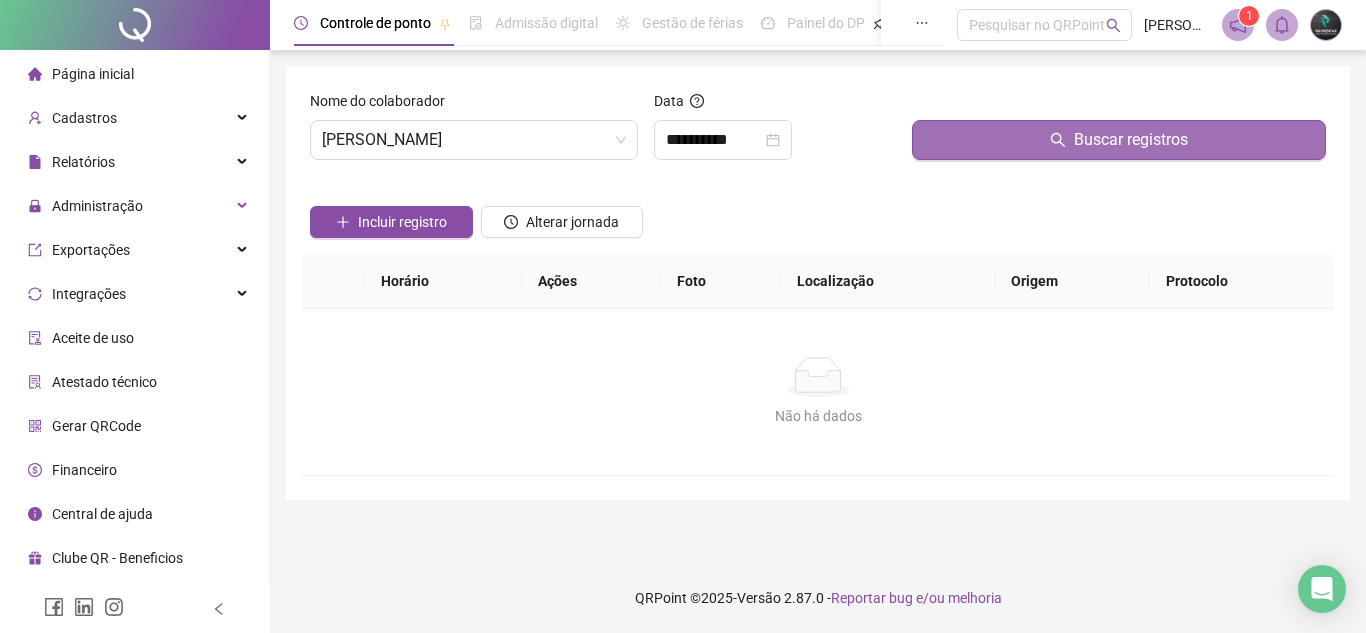 click on "Buscar registros" at bounding box center (1119, 140) 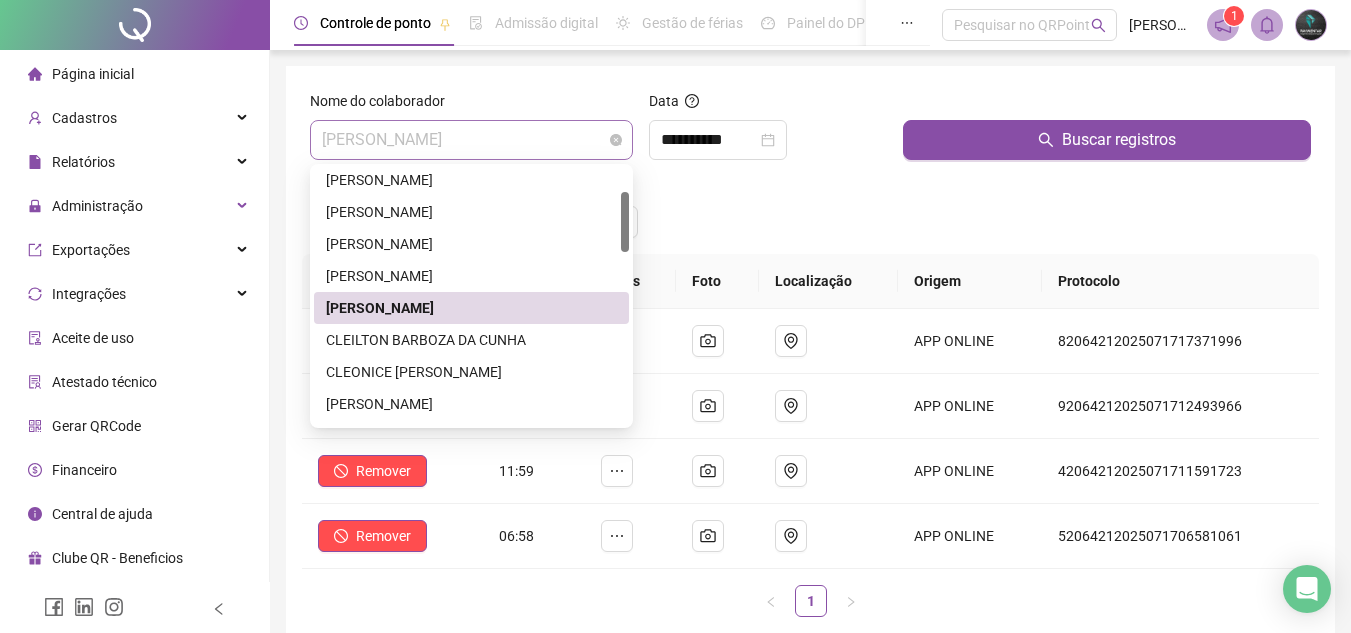 click on "[PERSON_NAME]" at bounding box center [471, 140] 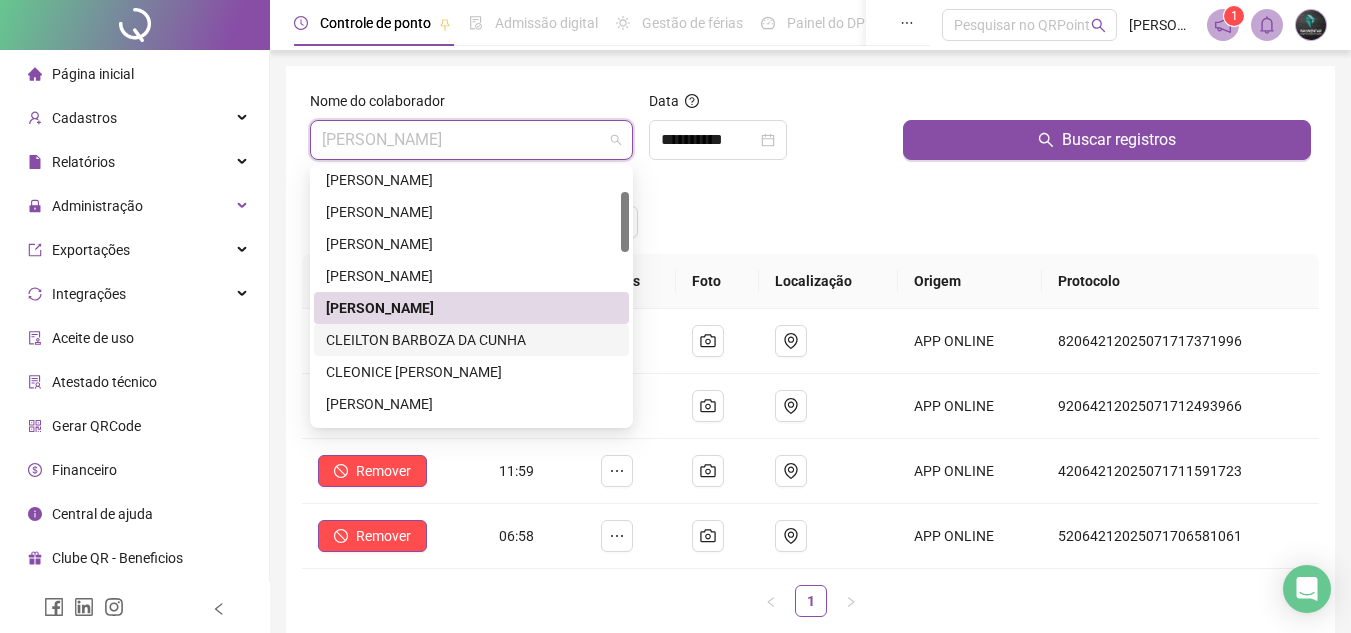 click on "CLEILTON BARBOZA DA CUNHA" at bounding box center [471, 340] 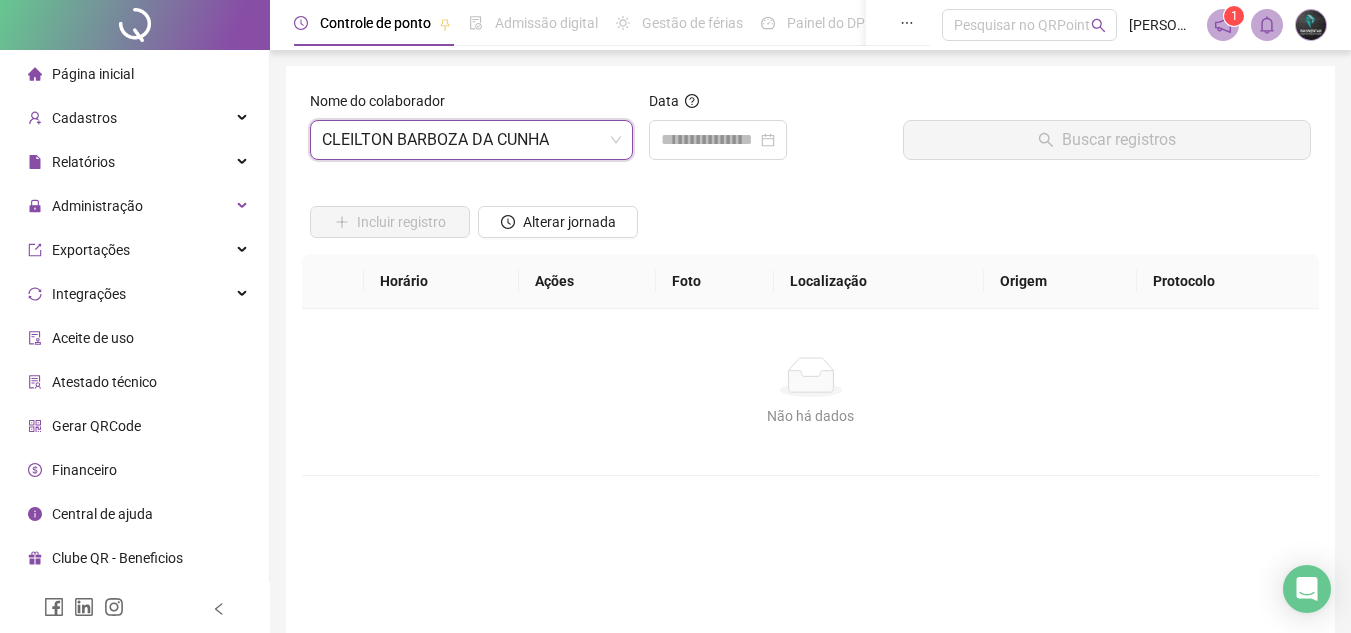 click on "Data" at bounding box center [768, 133] 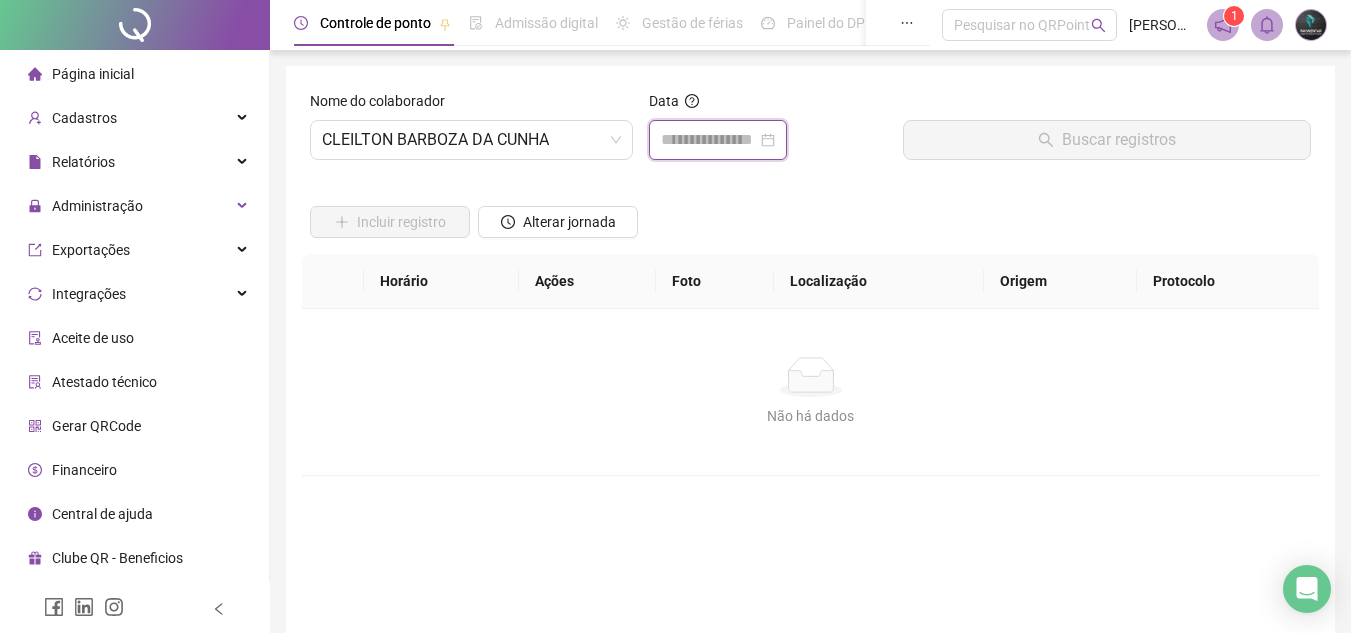 click at bounding box center [709, 140] 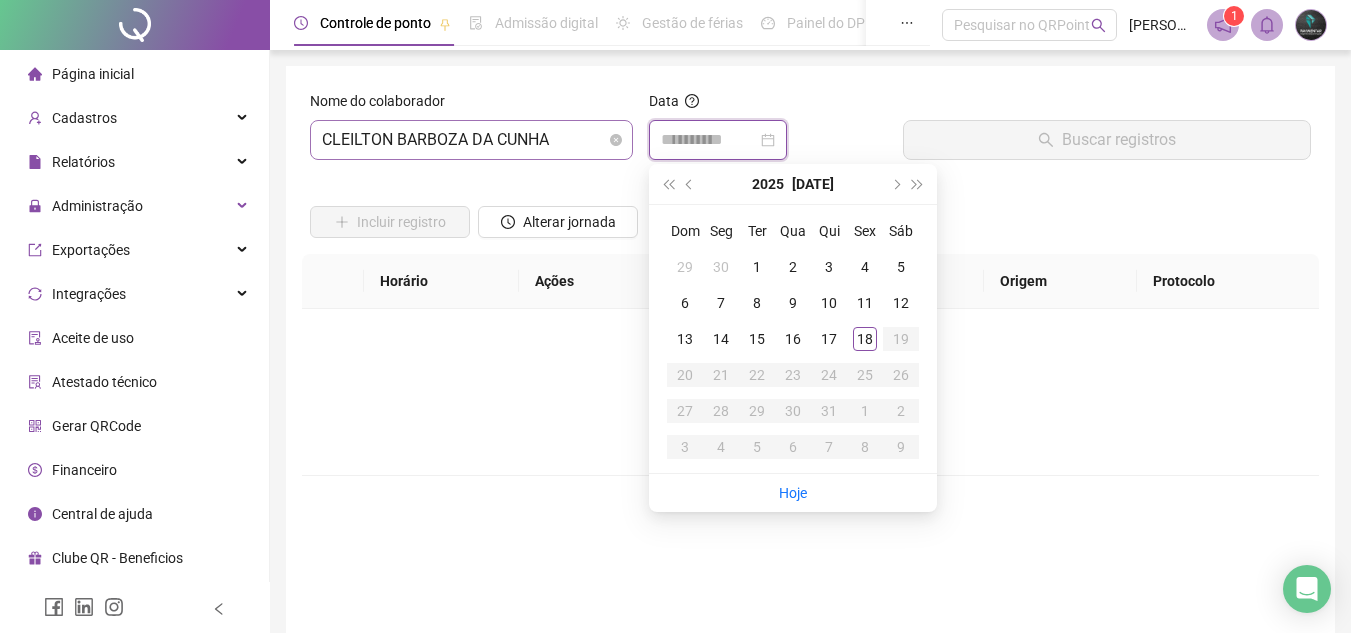 type on "**********" 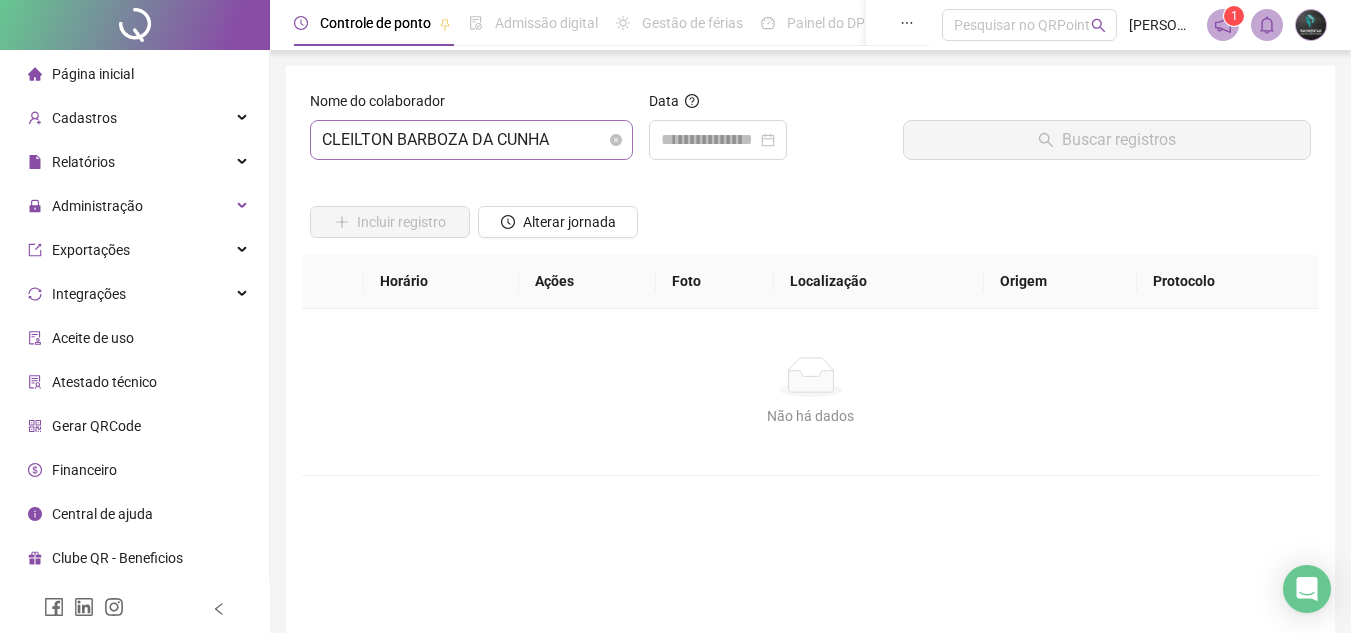 drag, startPoint x: 395, startPoint y: 81, endPoint x: 410, endPoint y: 134, distance: 55.081757 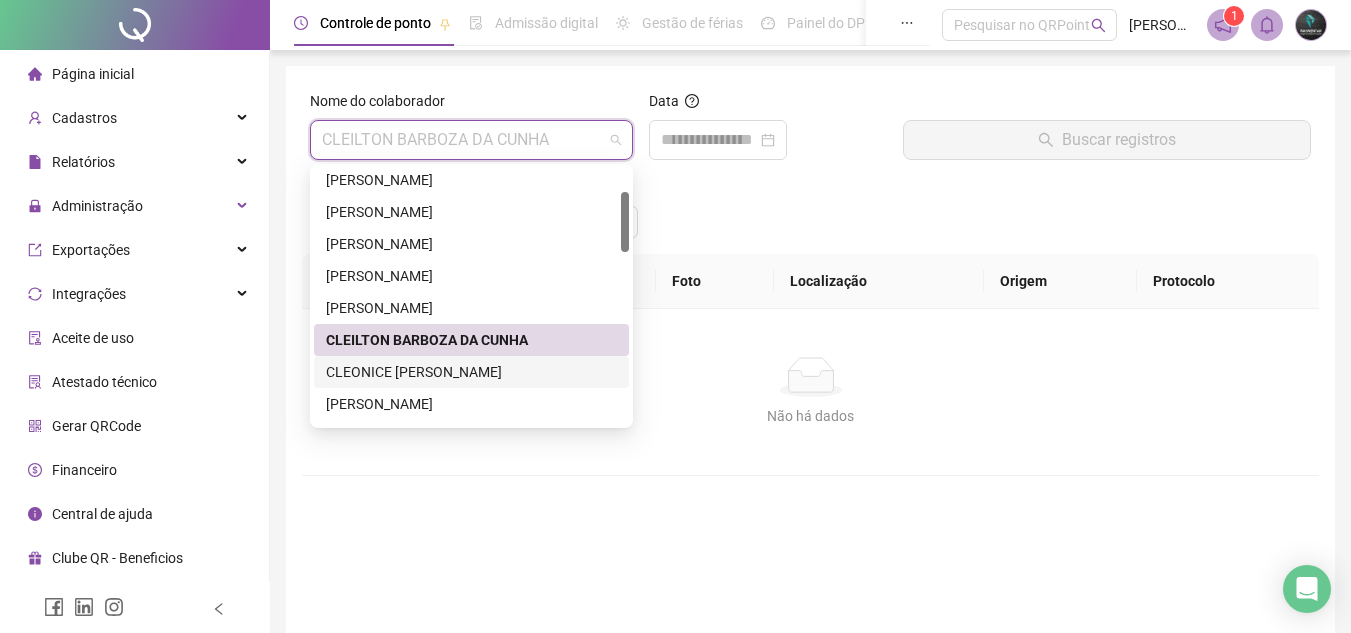 click on "CLEONICE [PERSON_NAME]" at bounding box center (471, 372) 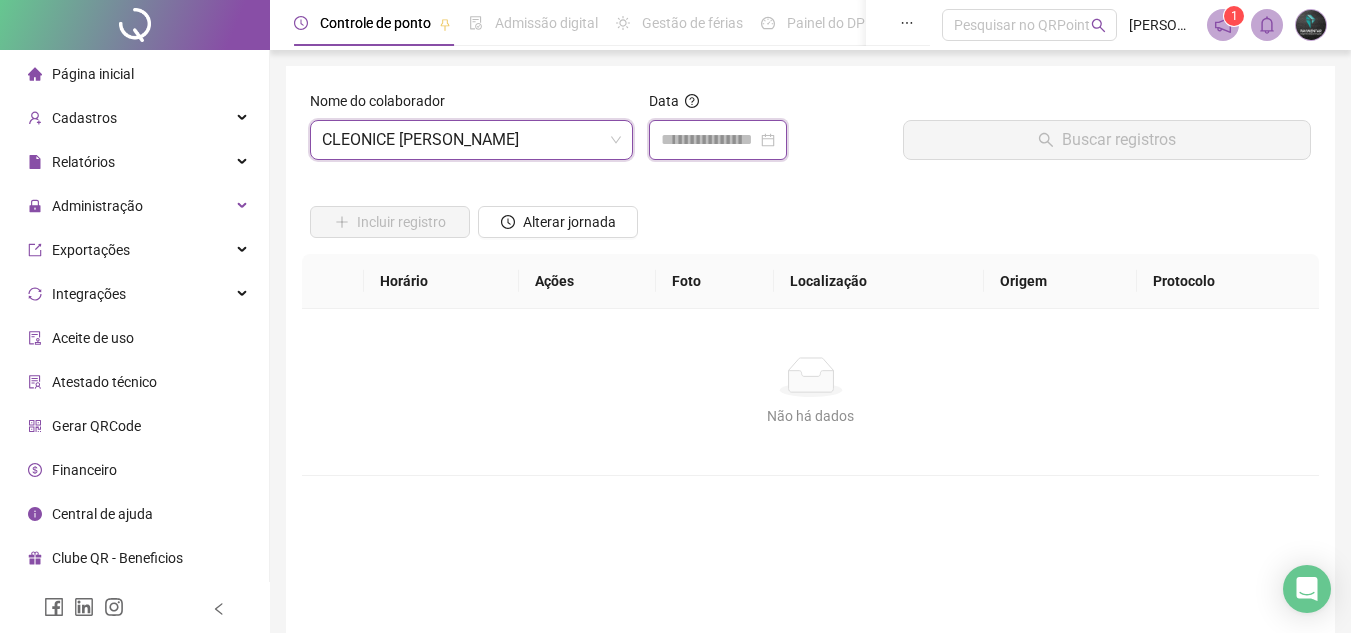 click at bounding box center [709, 140] 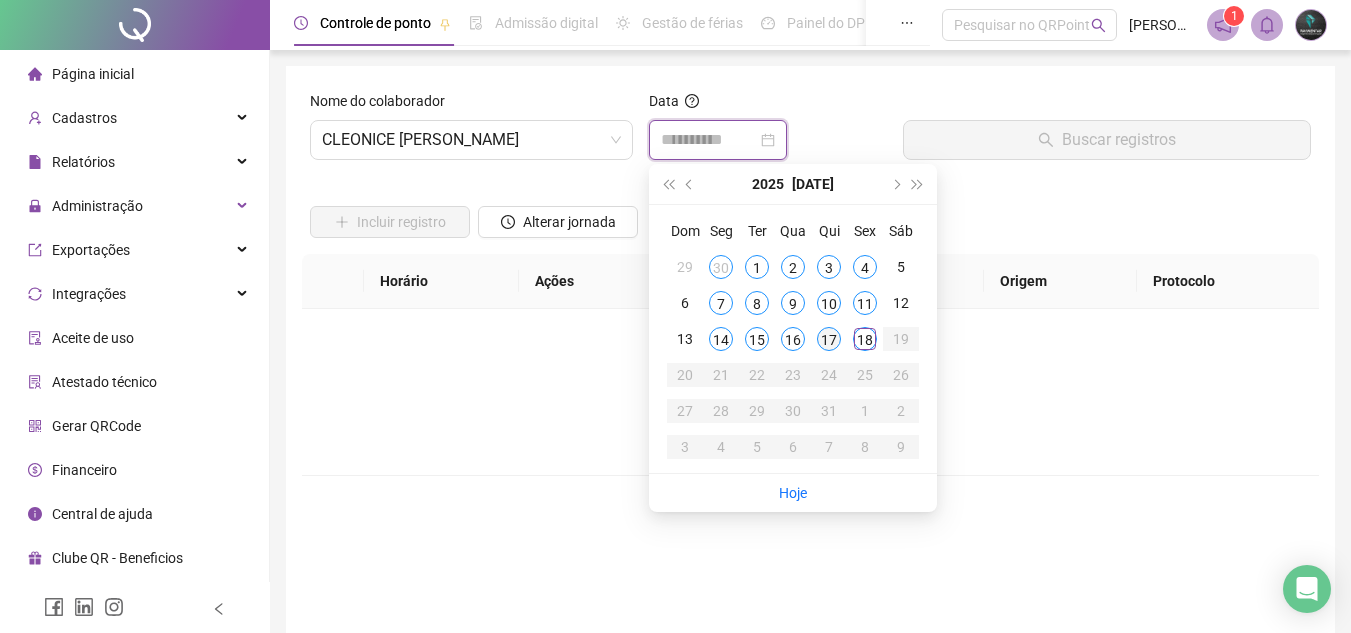 type on "**********" 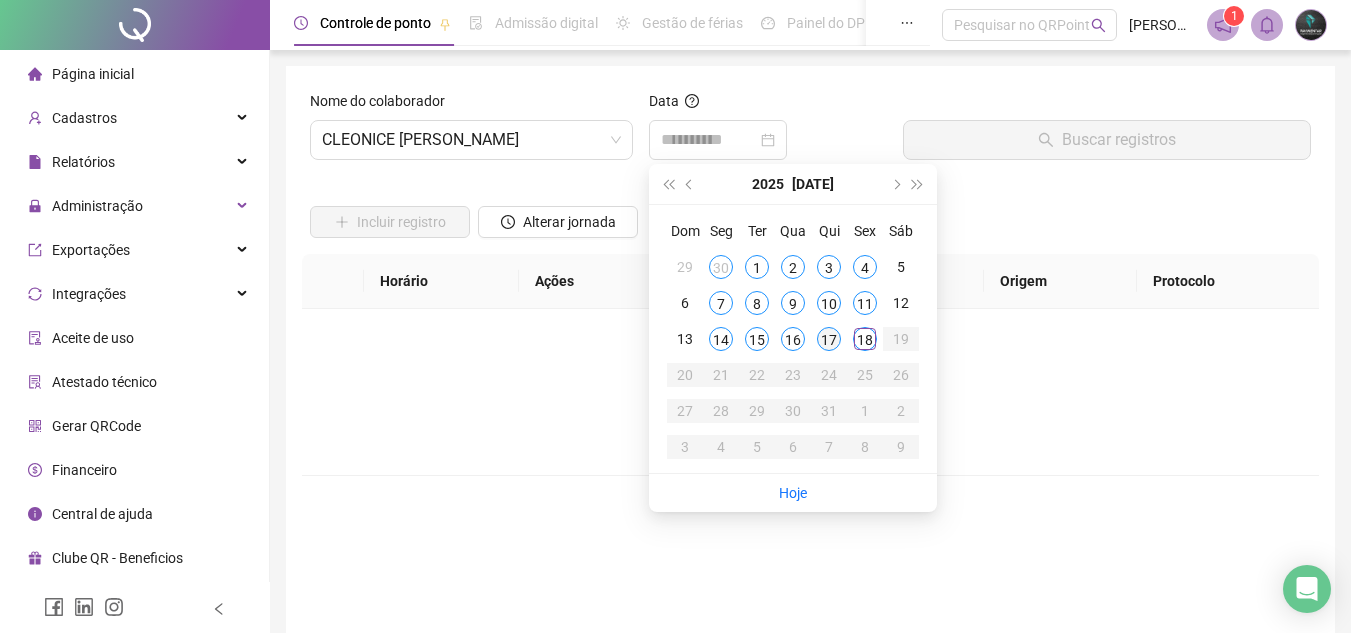 click on "17" at bounding box center (829, 339) 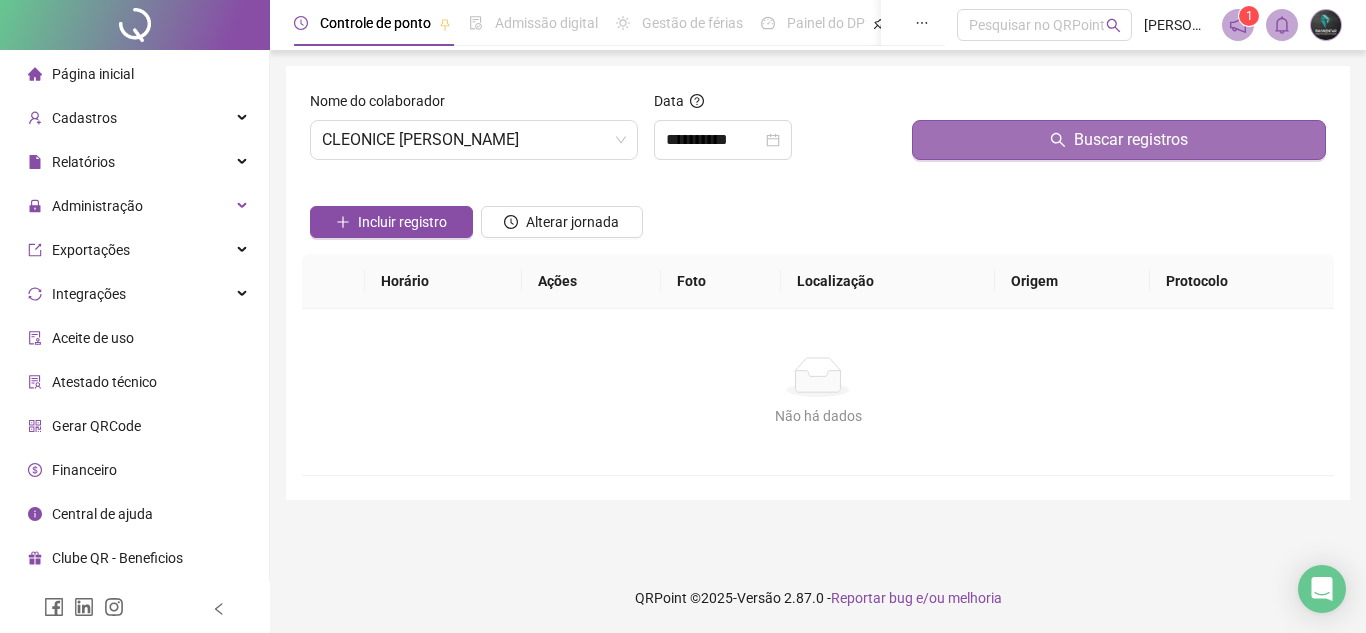 click on "Buscar registros" at bounding box center [1119, 140] 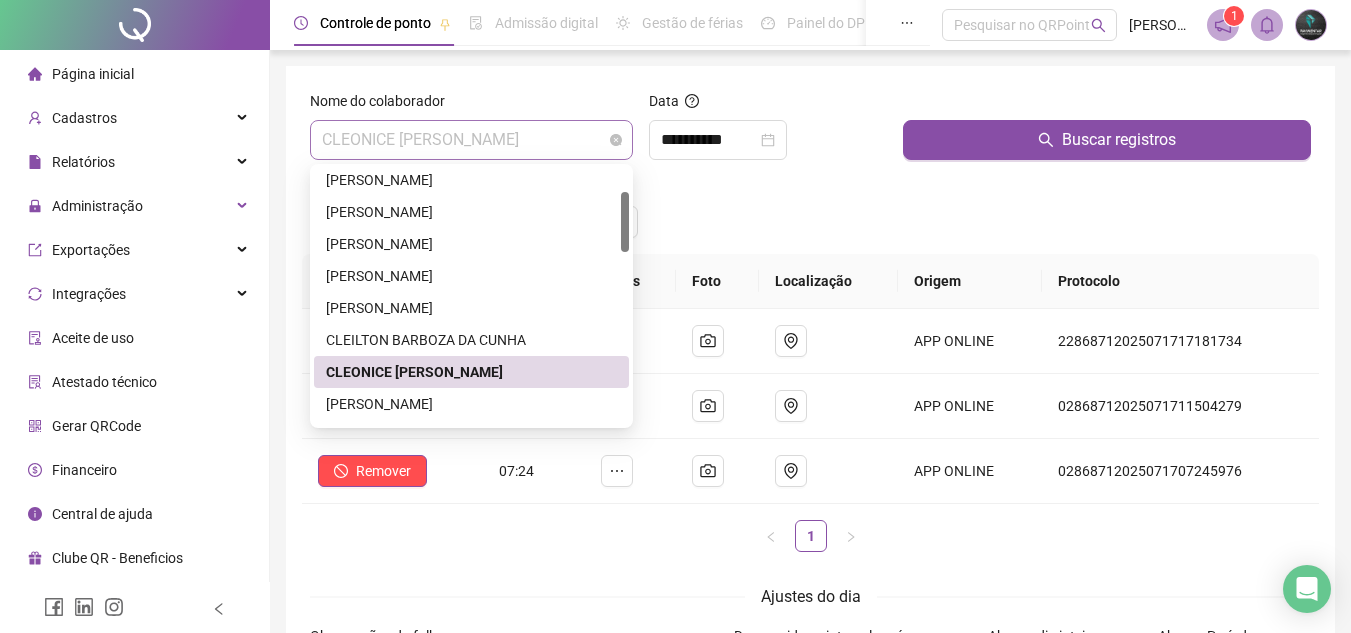 click on "CLEONICE [PERSON_NAME]" at bounding box center [471, 140] 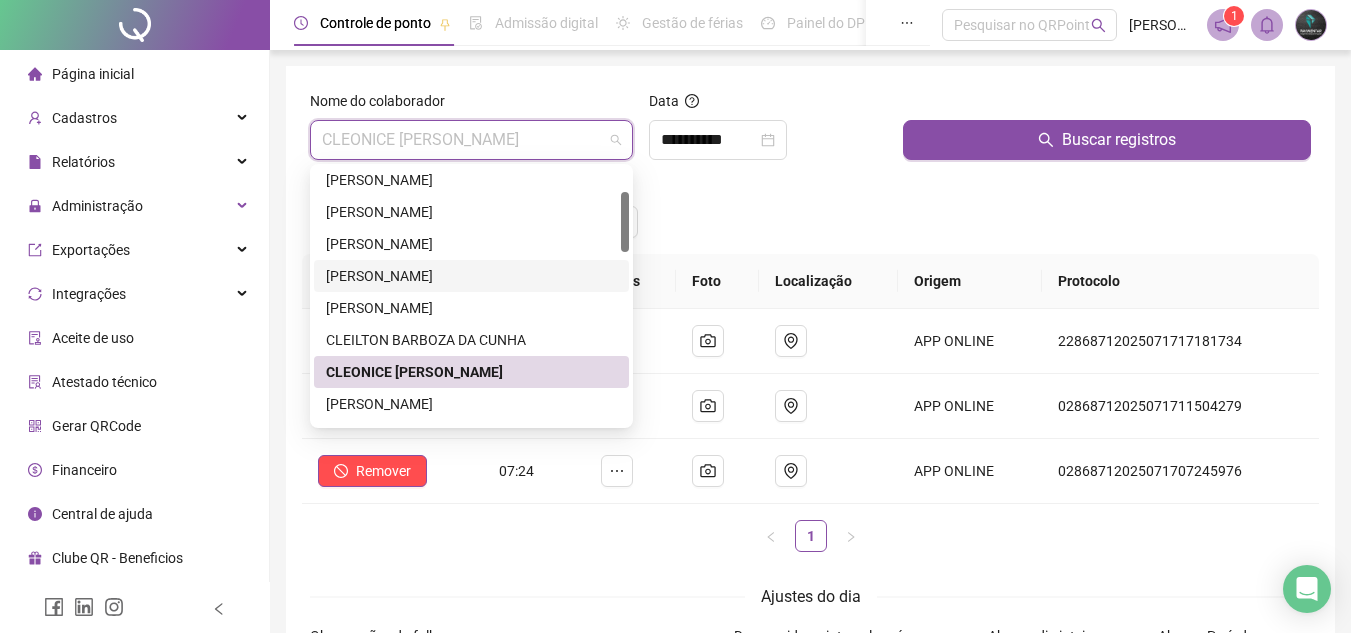 scroll, scrollTop: 200, scrollLeft: 0, axis: vertical 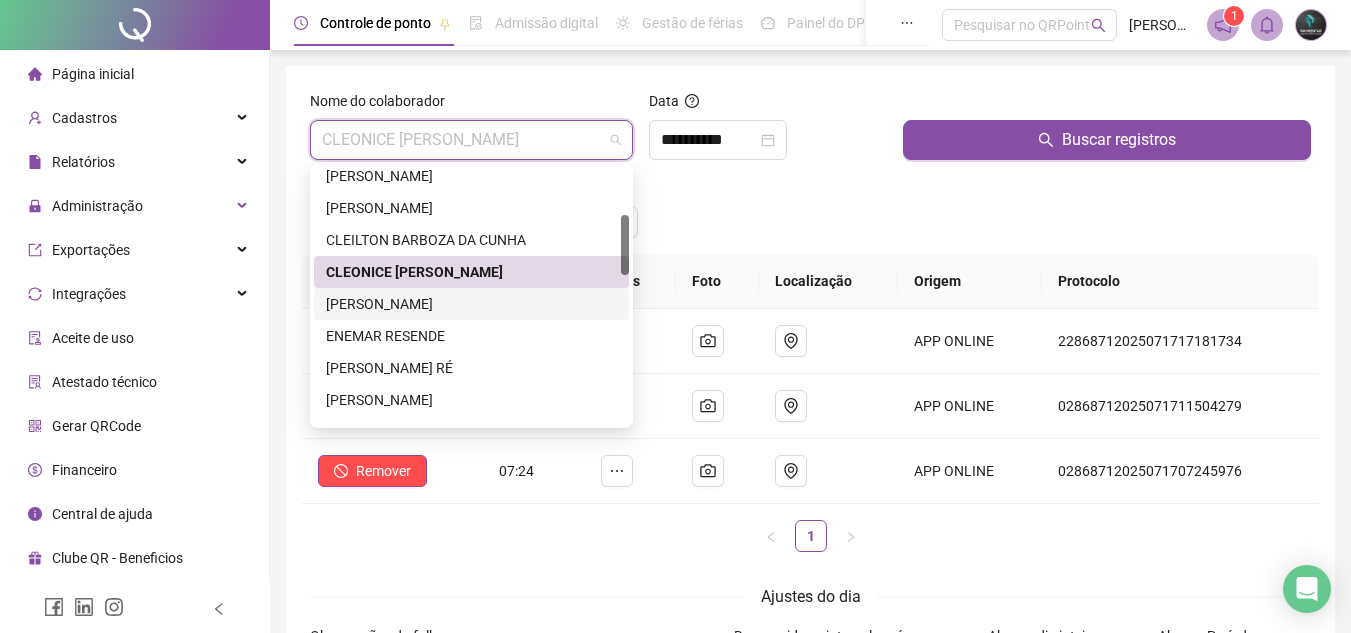 click on "[PERSON_NAME]" at bounding box center (471, 304) 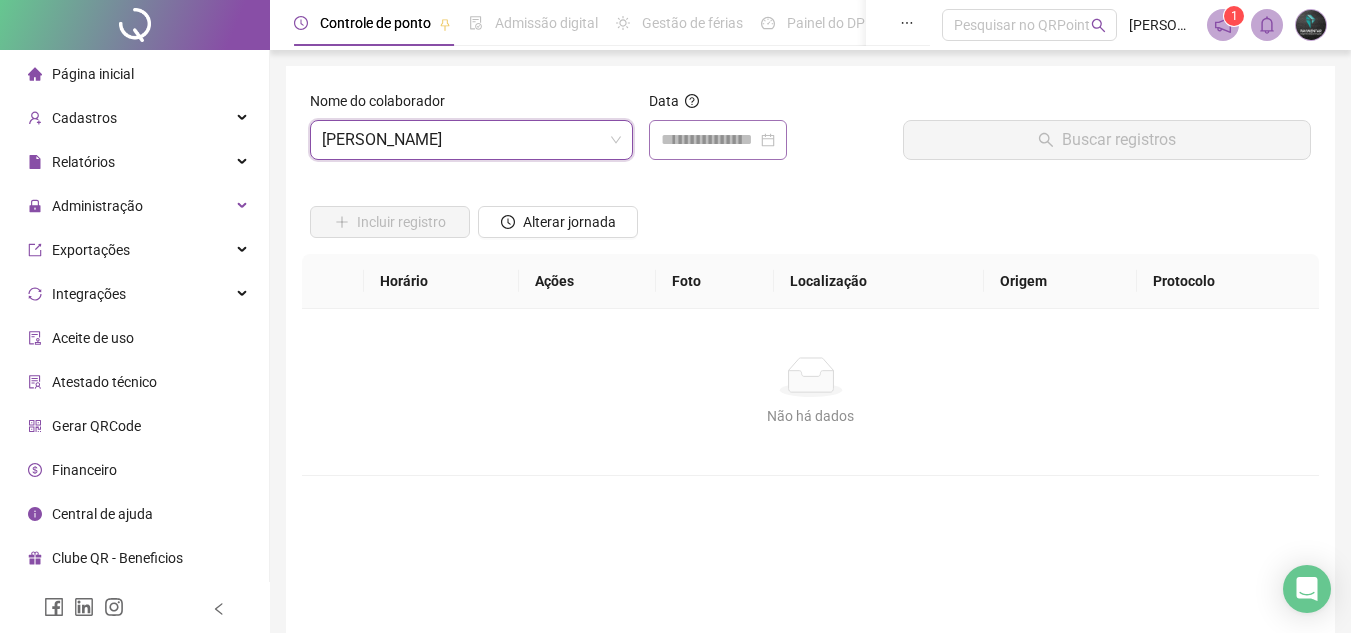 click at bounding box center [718, 140] 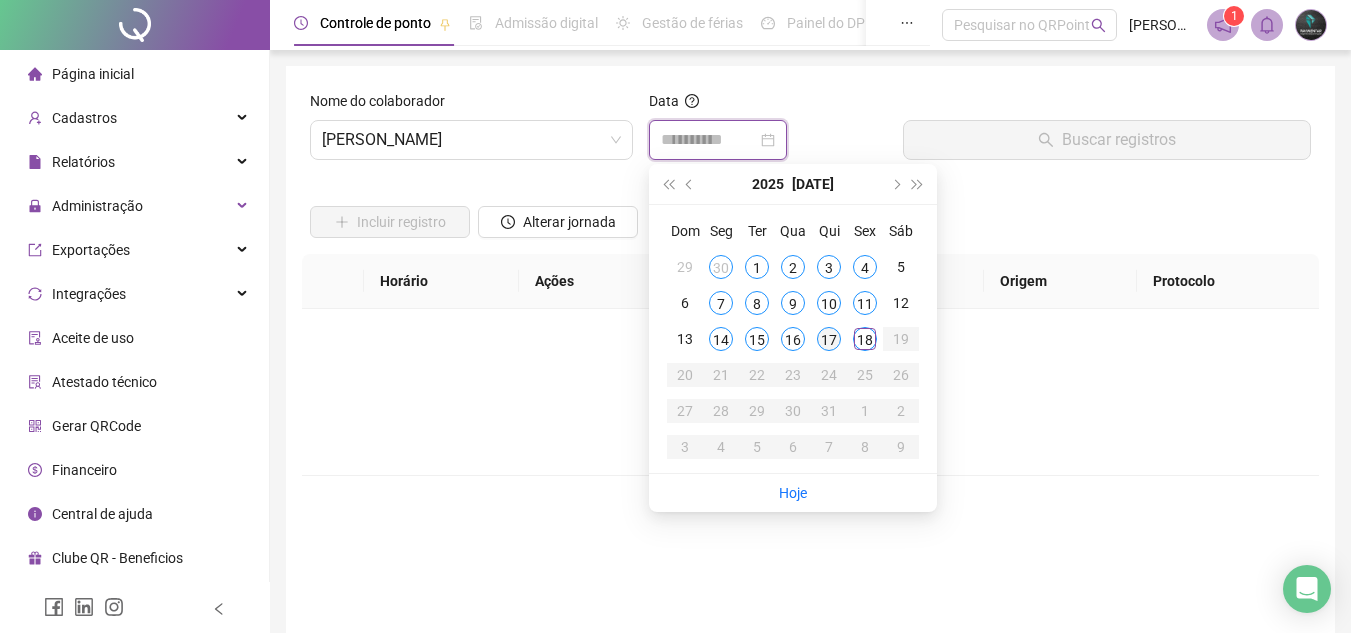 type on "**********" 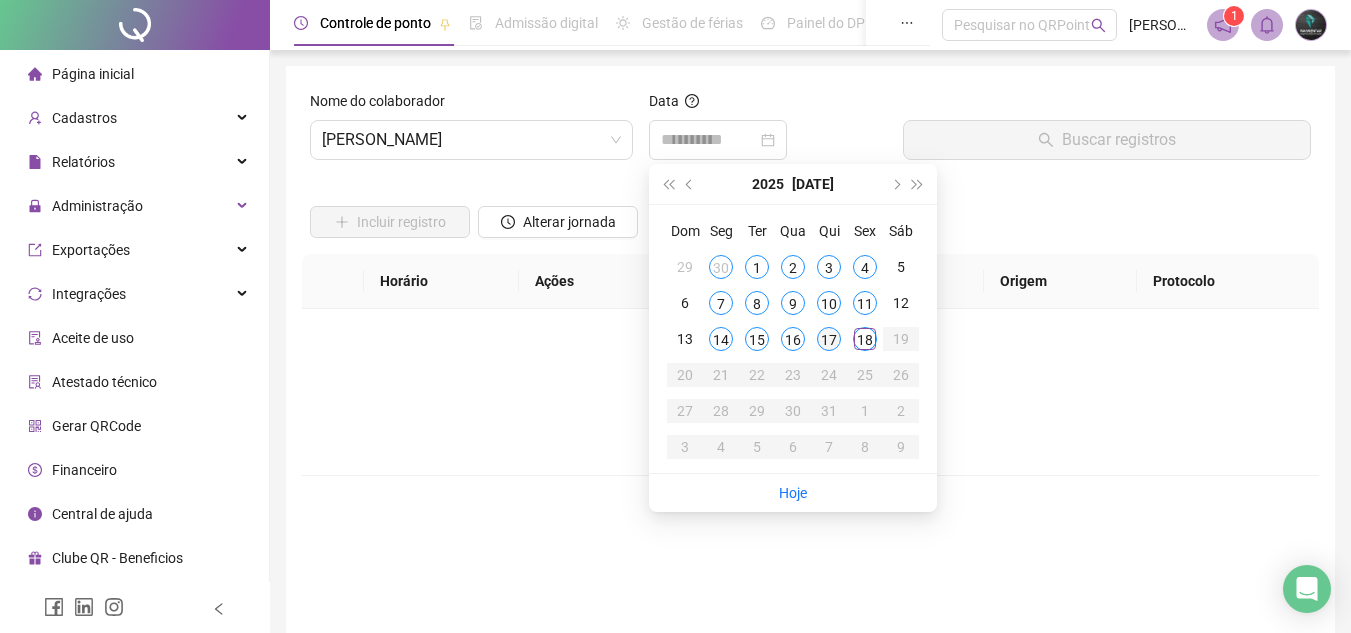 click on "17" at bounding box center [829, 339] 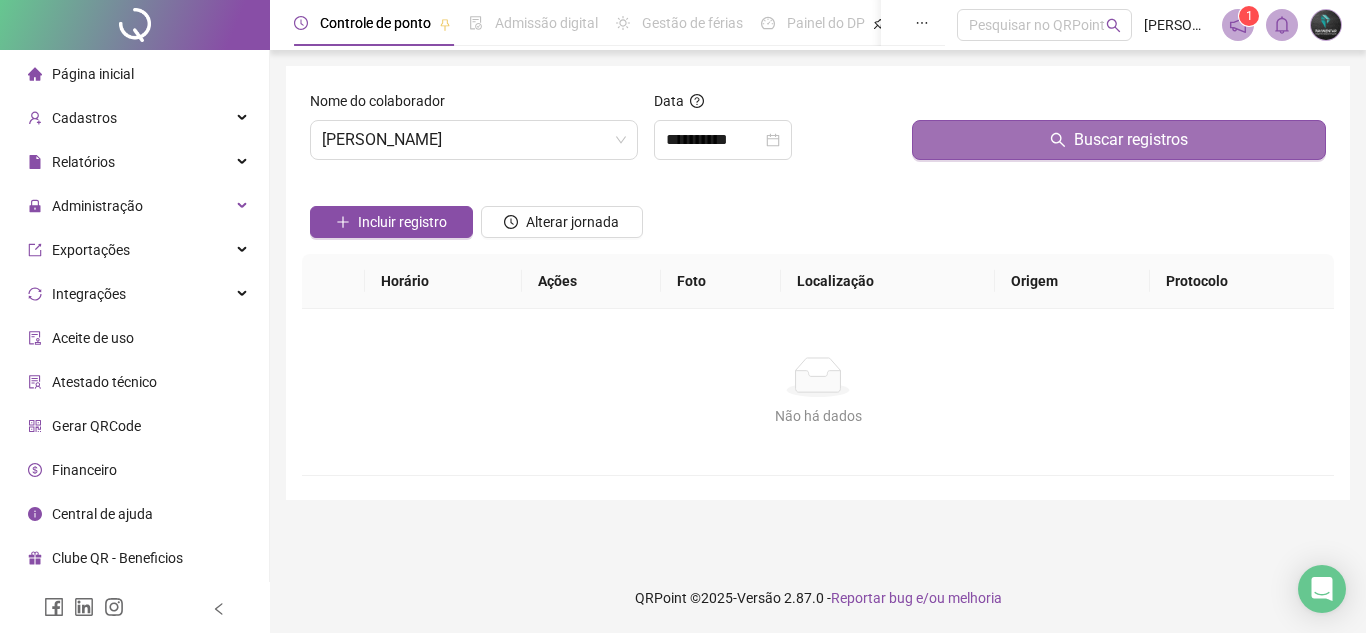 click on "Buscar registros" at bounding box center [1119, 140] 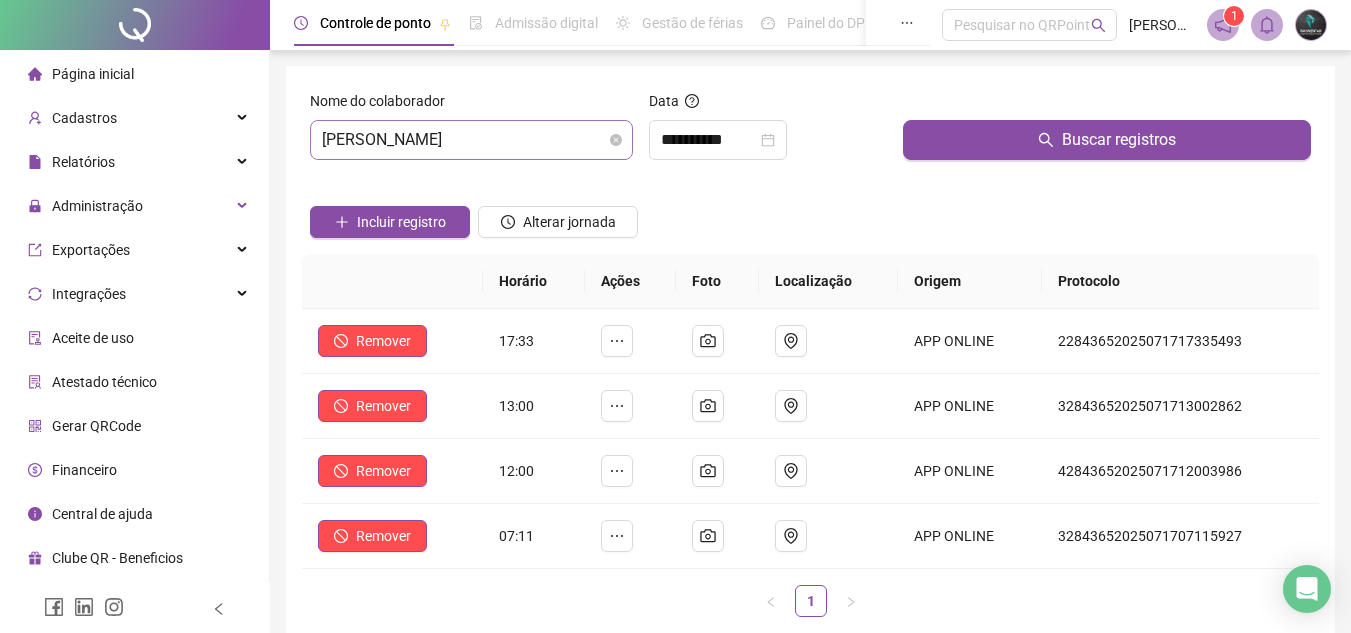 click on "Nome do colaborador [PERSON_NAME]" at bounding box center (471, 133) 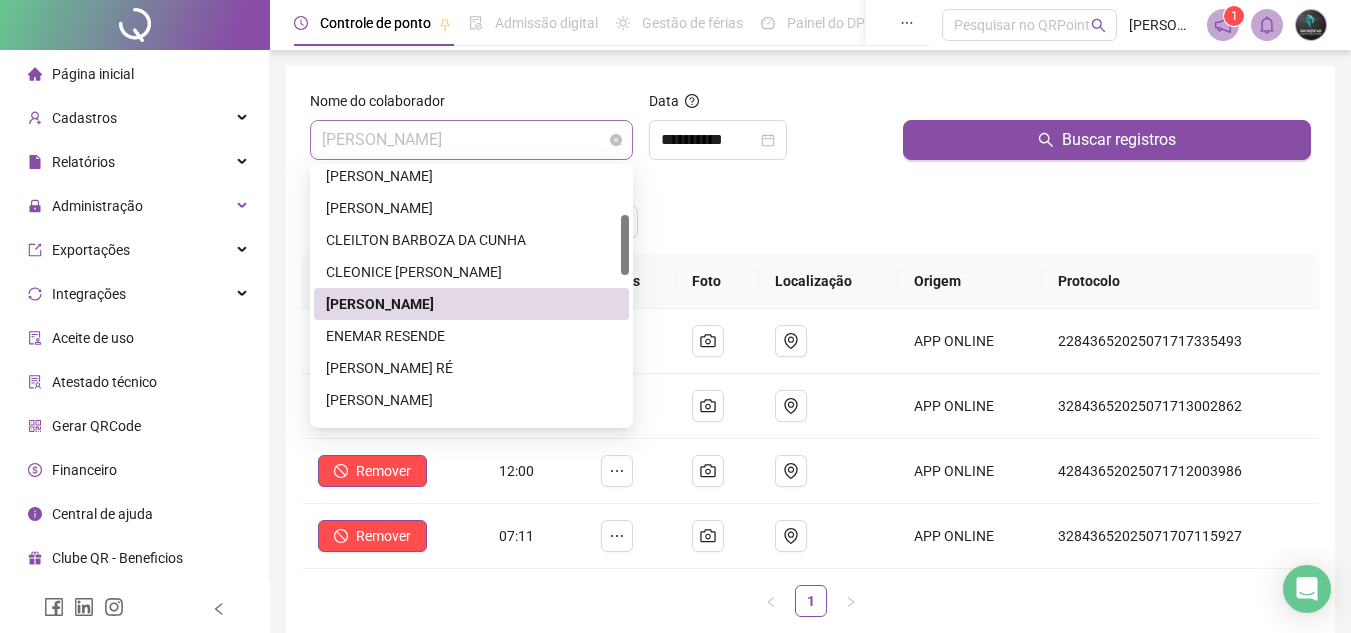 click on "[PERSON_NAME]" at bounding box center [471, 140] 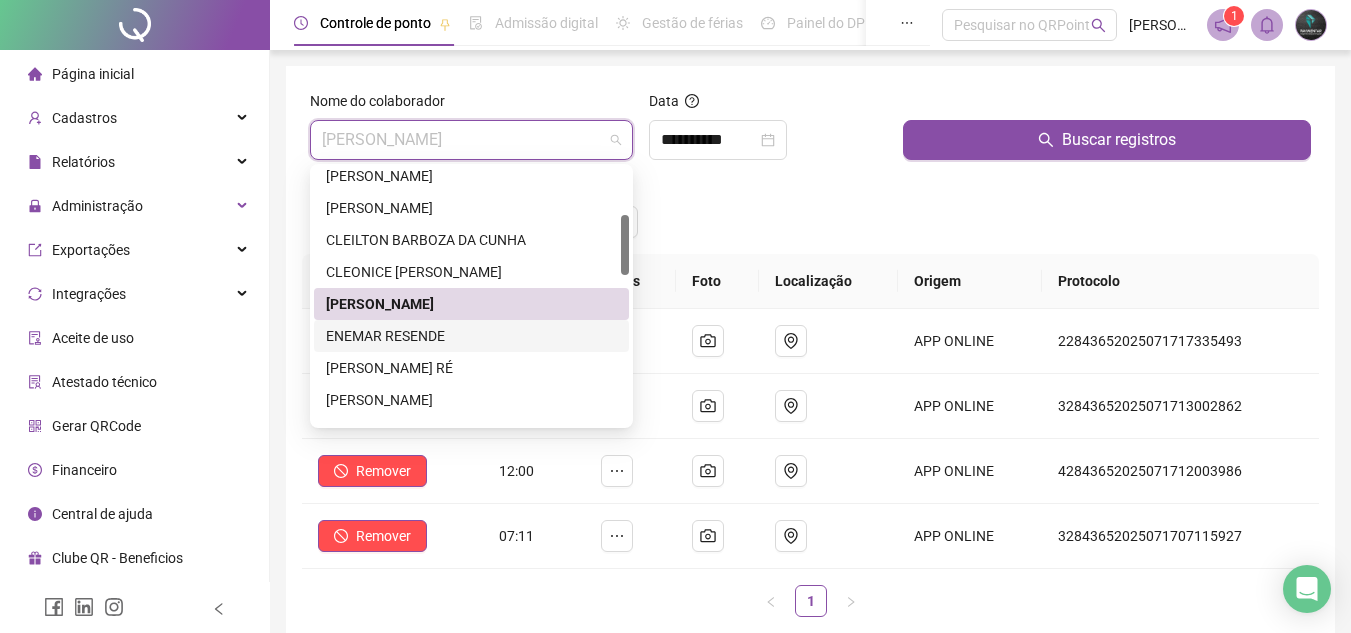 click on "ENEMAR RESENDE" at bounding box center [471, 336] 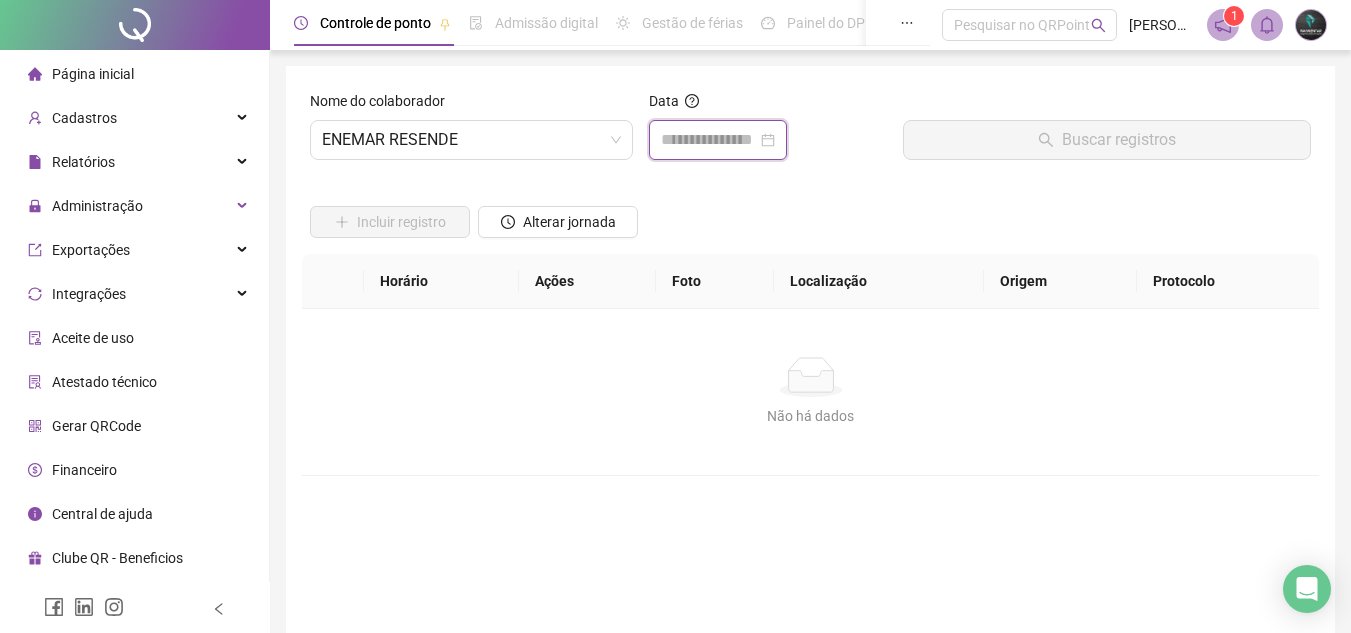 click at bounding box center (709, 140) 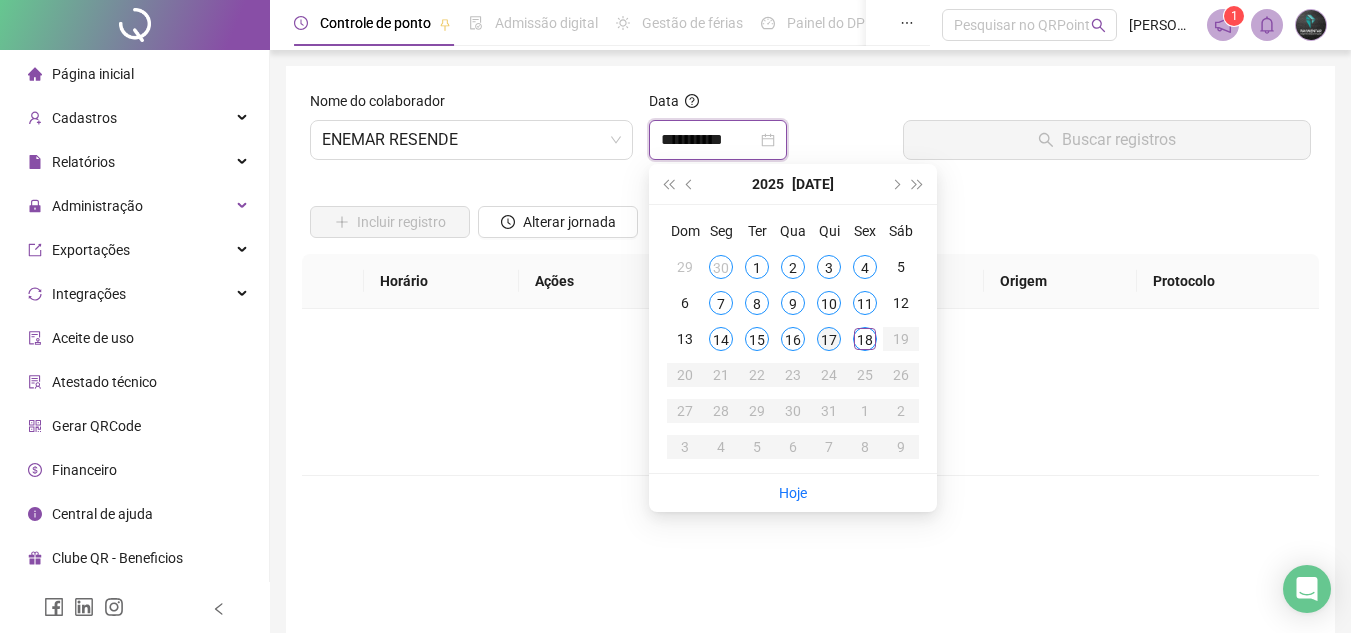 type on "**********" 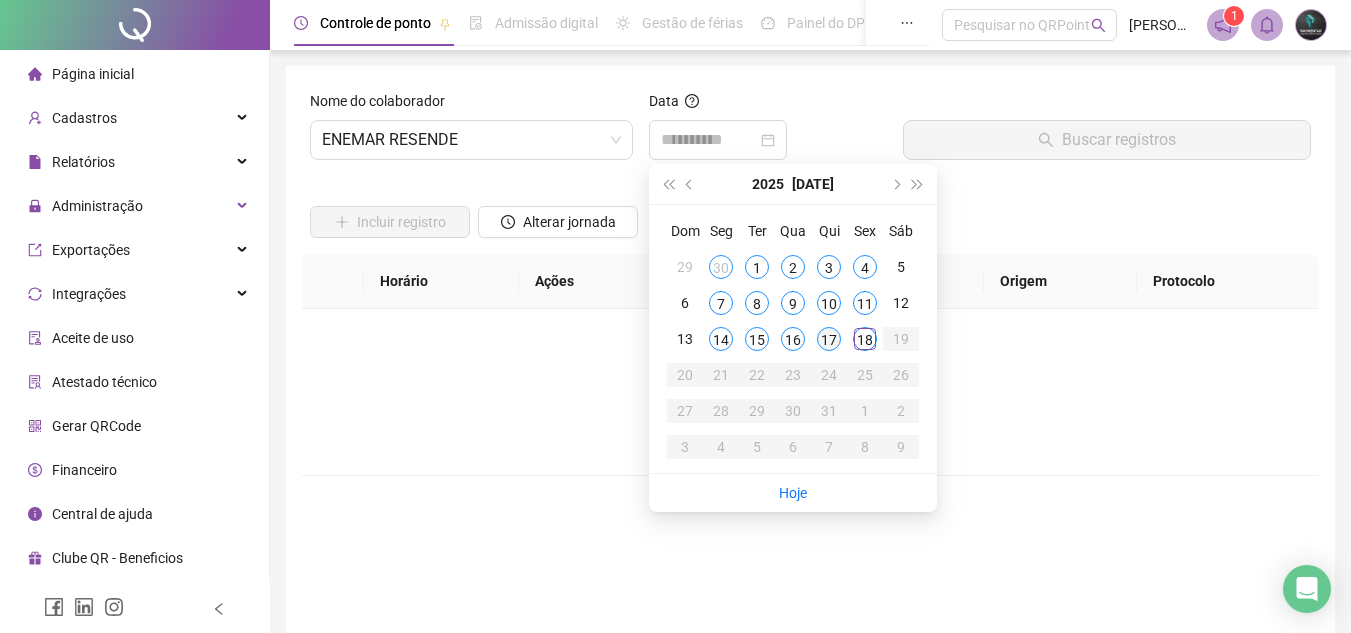 click on "17" at bounding box center (829, 339) 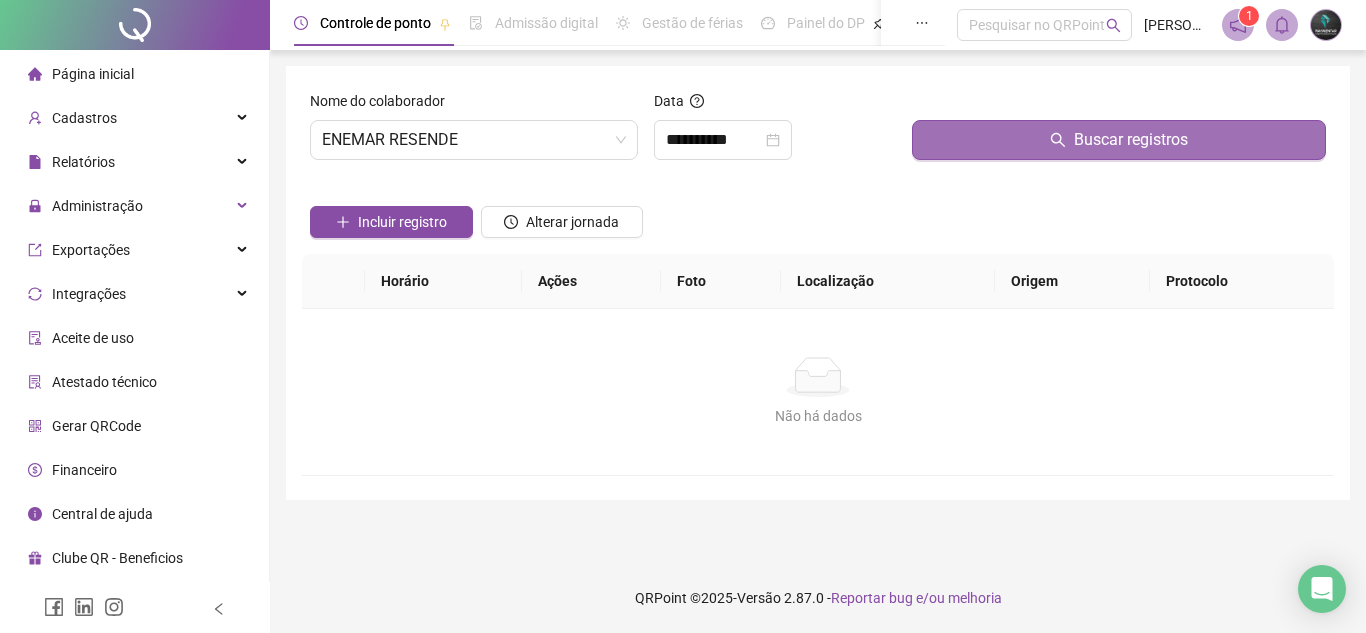 click on "Buscar registros" at bounding box center (1131, 140) 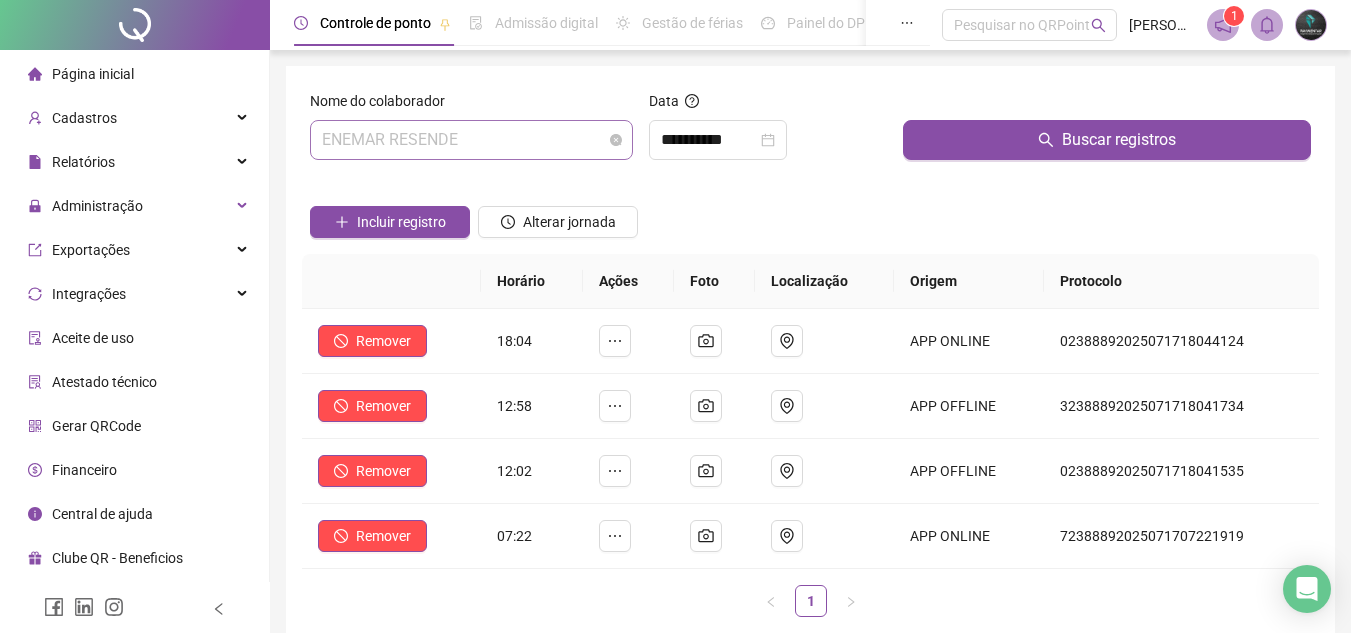 click on "ENEMAR RESENDE" at bounding box center [471, 140] 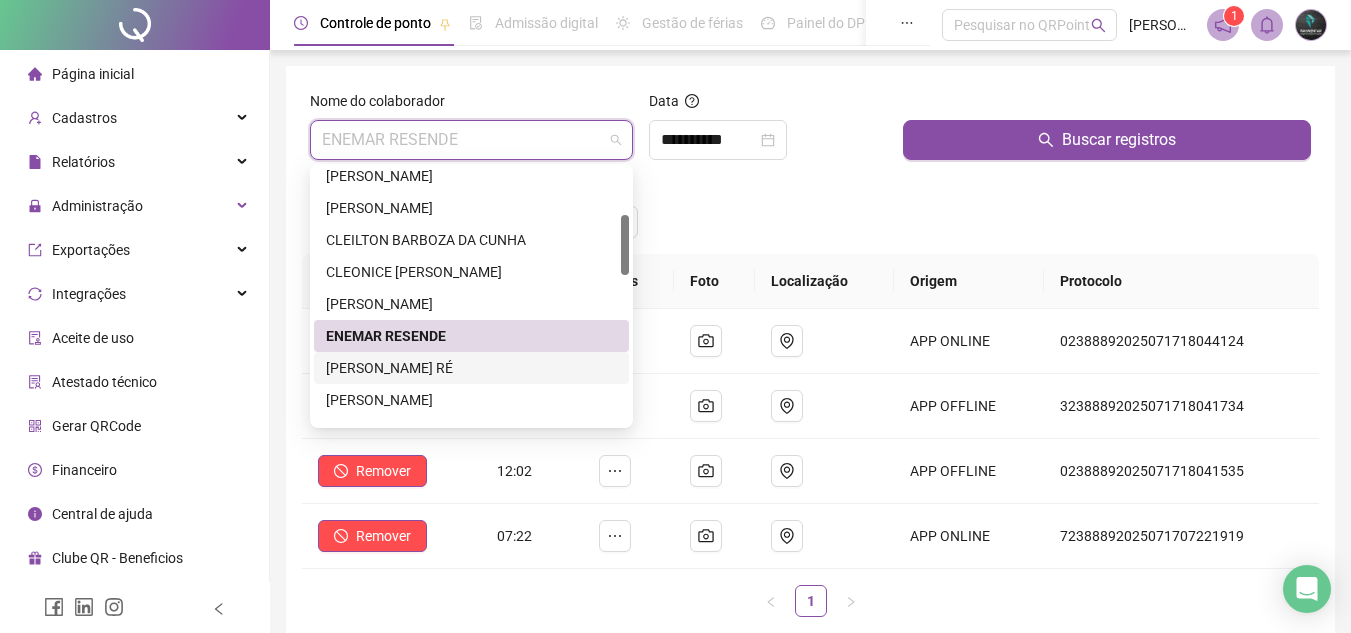 click on "[PERSON_NAME] RÉ" at bounding box center (471, 368) 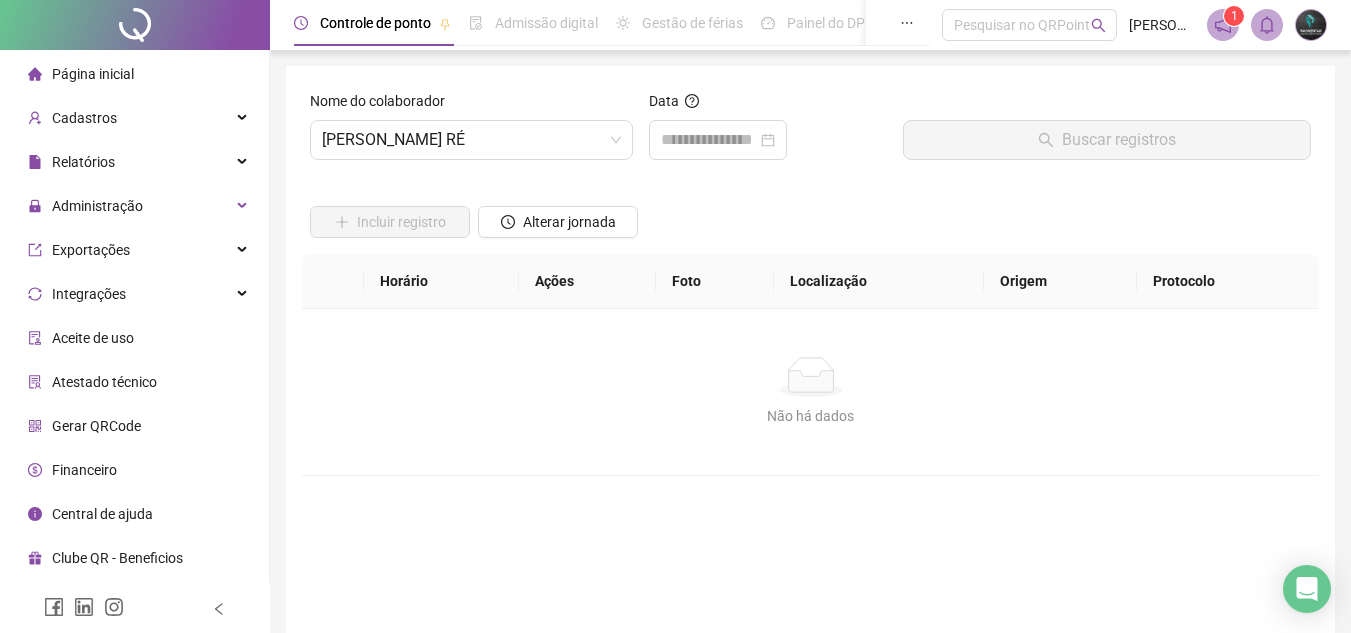 click on "Data" at bounding box center [768, 133] 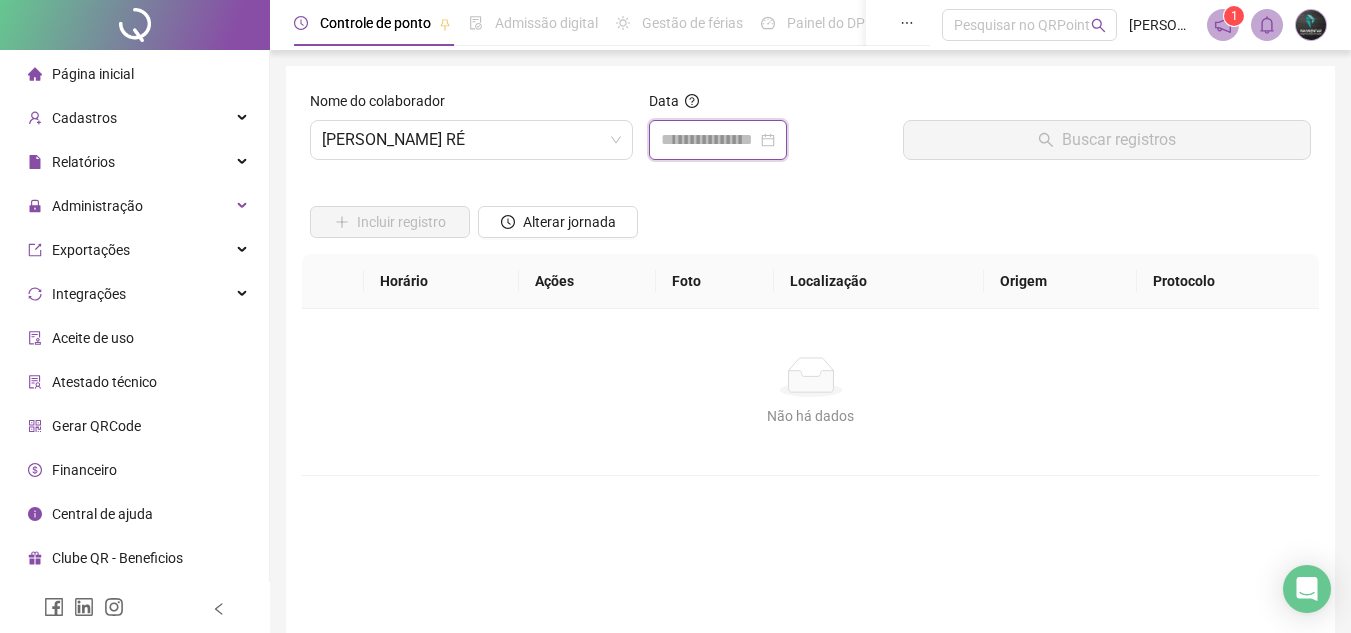 click at bounding box center [709, 140] 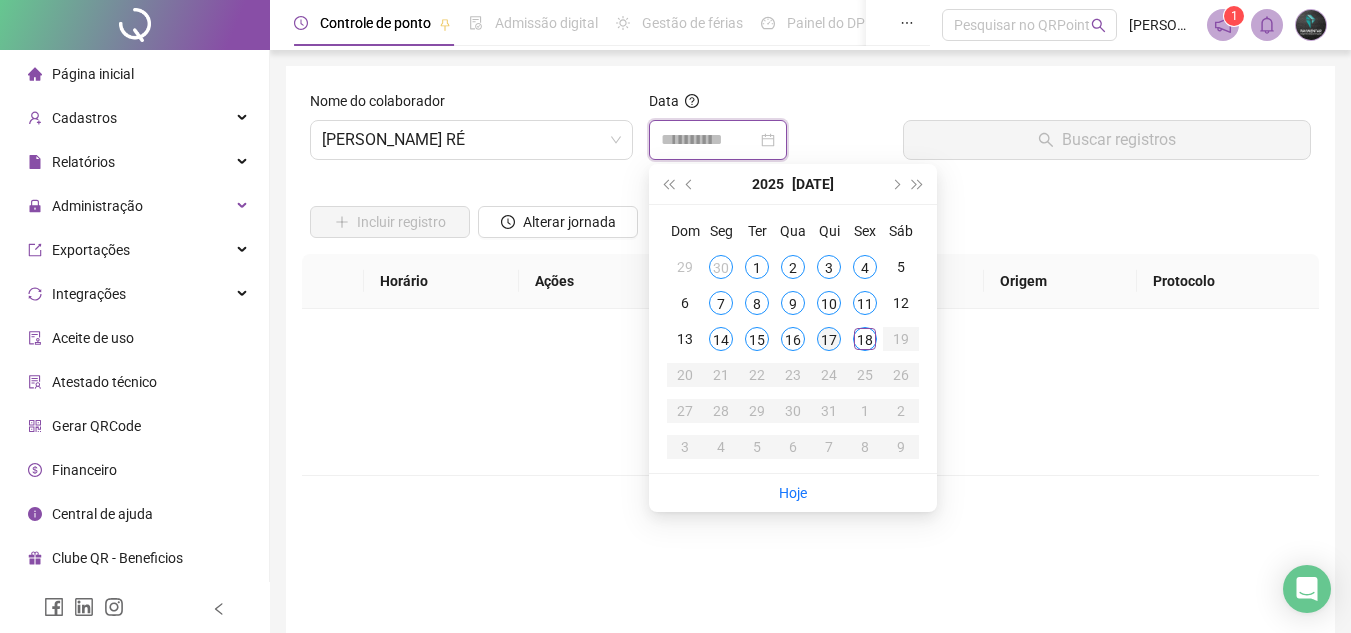 type on "**********" 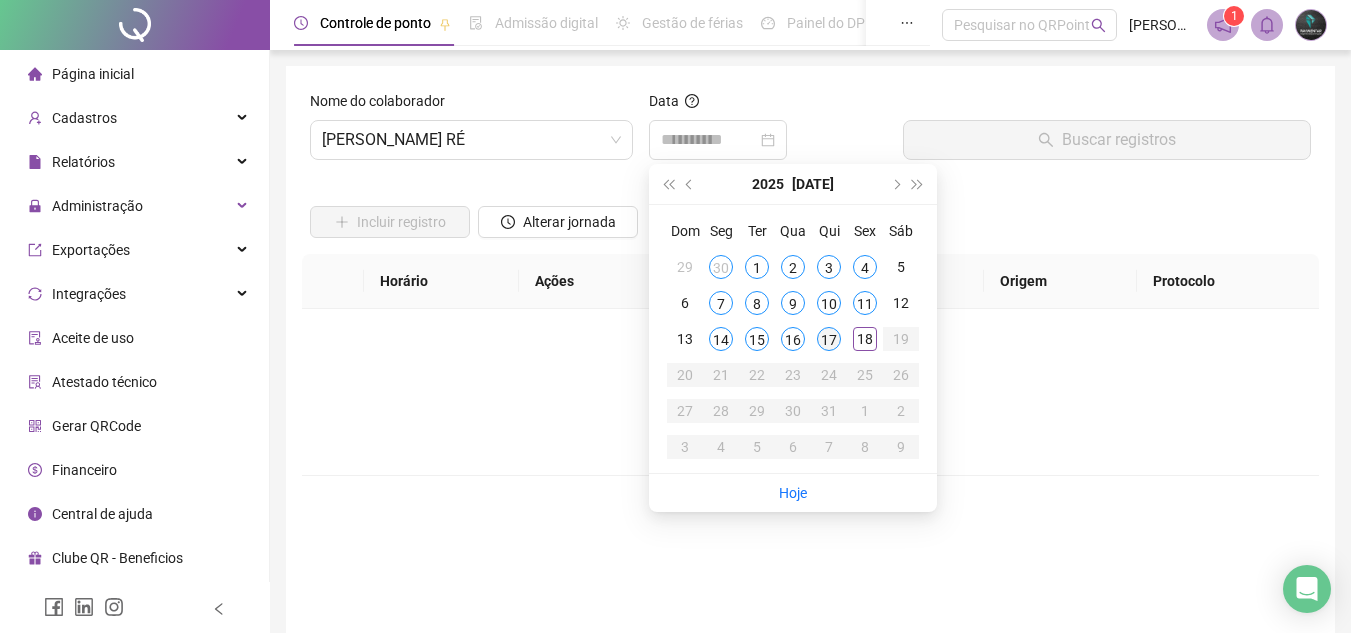 click on "17" at bounding box center (829, 339) 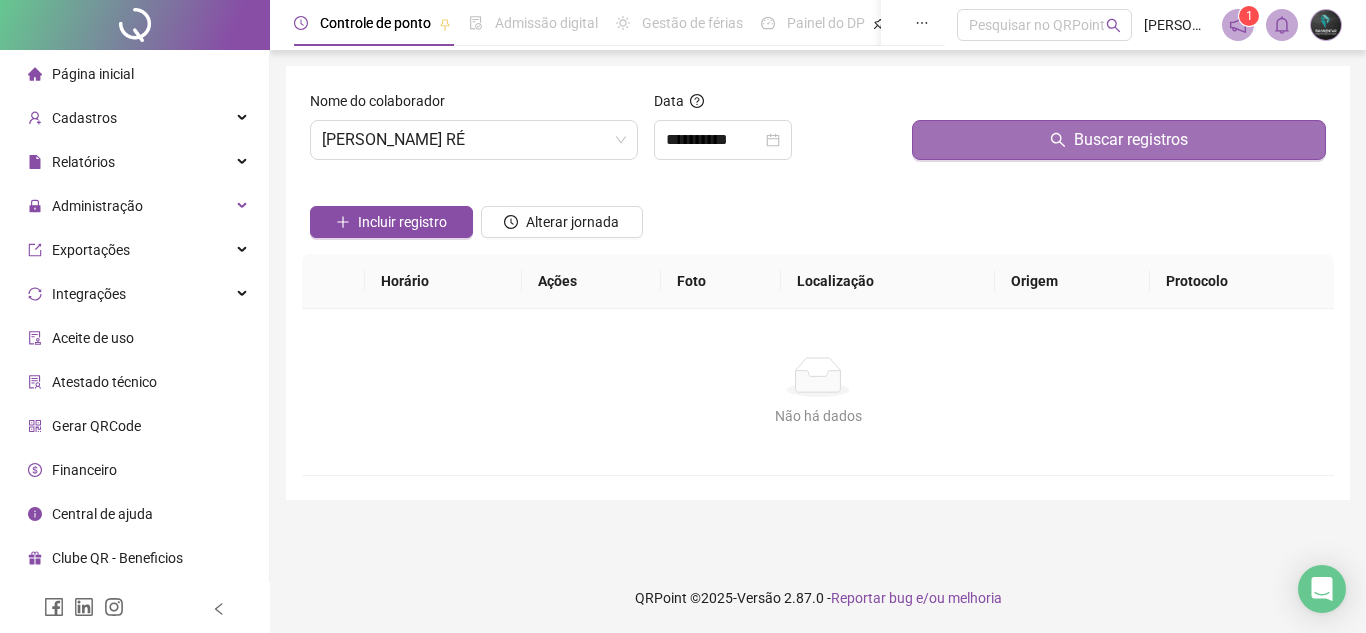click on "Buscar registros" at bounding box center (1119, 140) 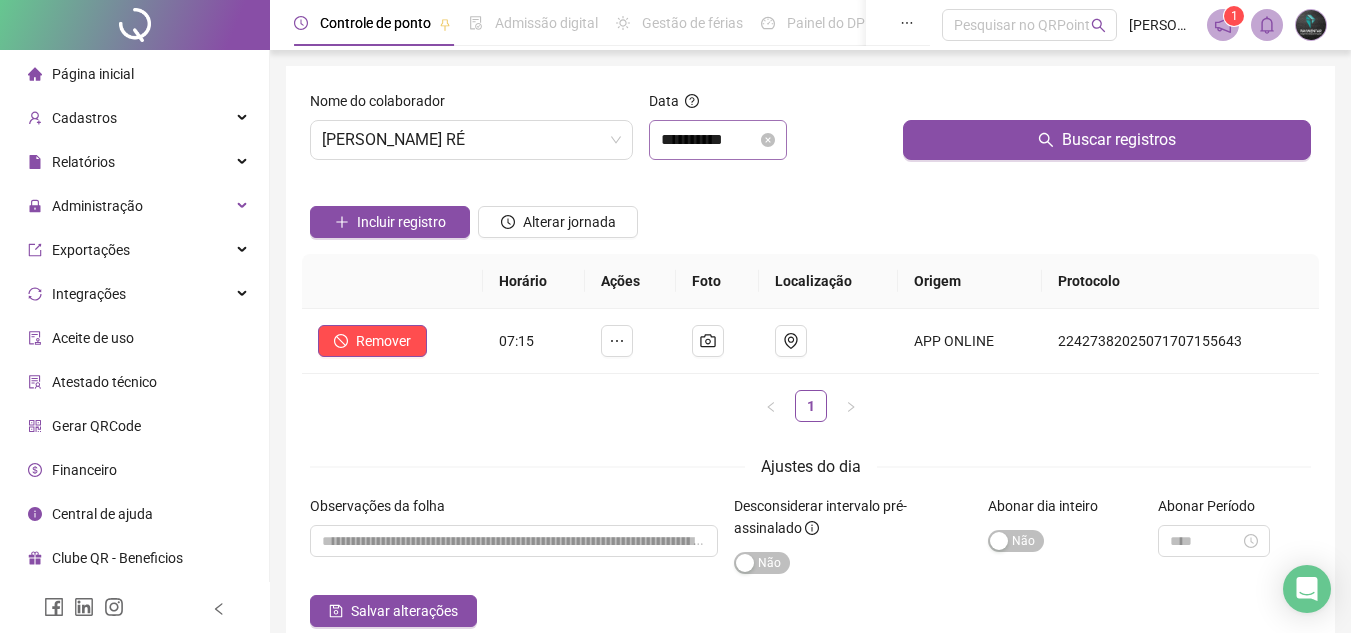 click on "**********" at bounding box center [718, 140] 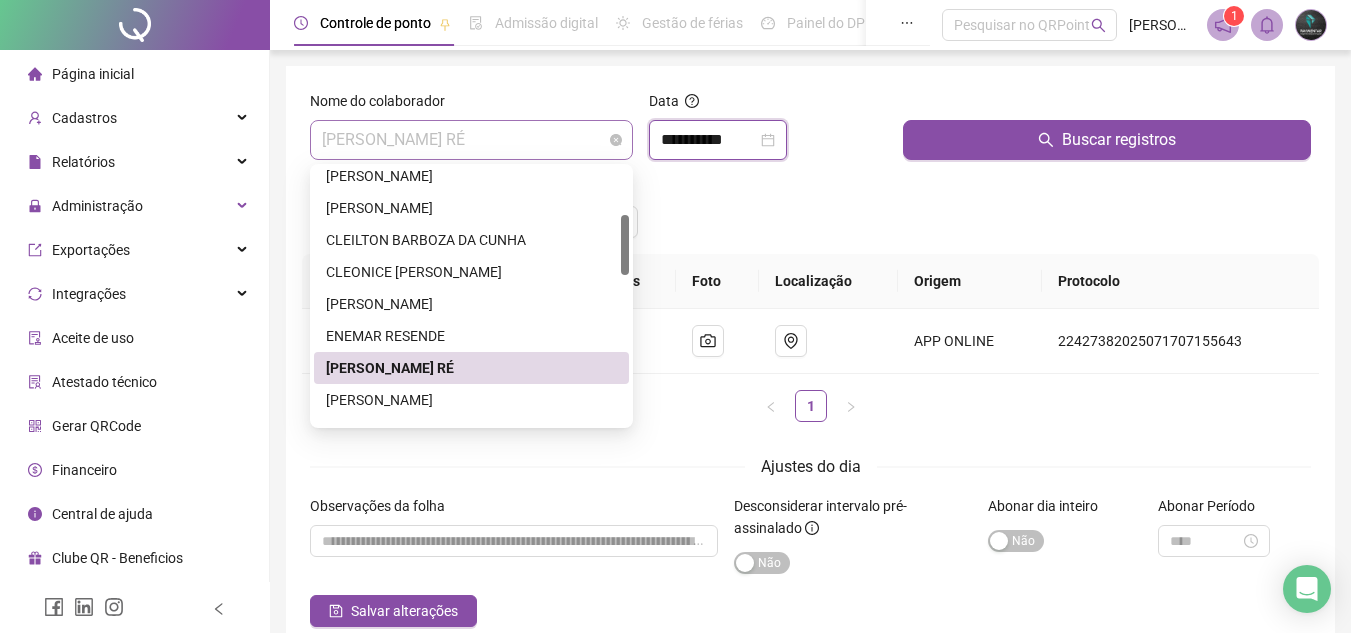 click on "[PERSON_NAME] RÉ" at bounding box center (471, 140) 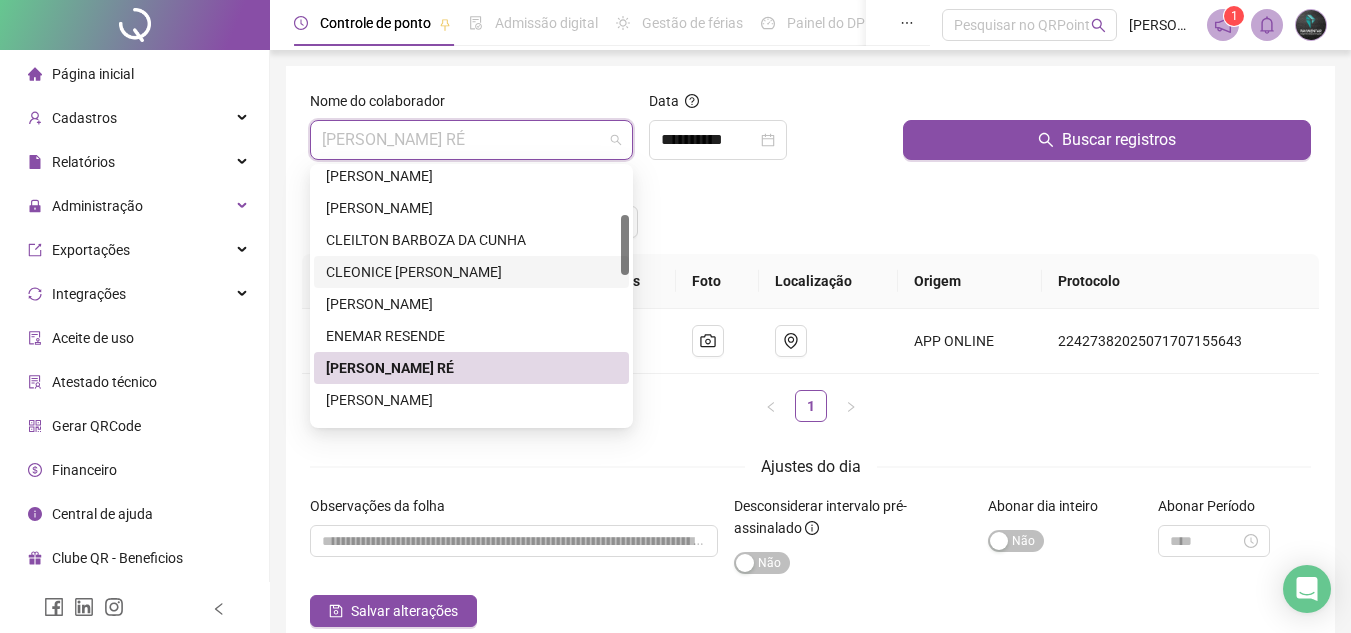scroll, scrollTop: 300, scrollLeft: 0, axis: vertical 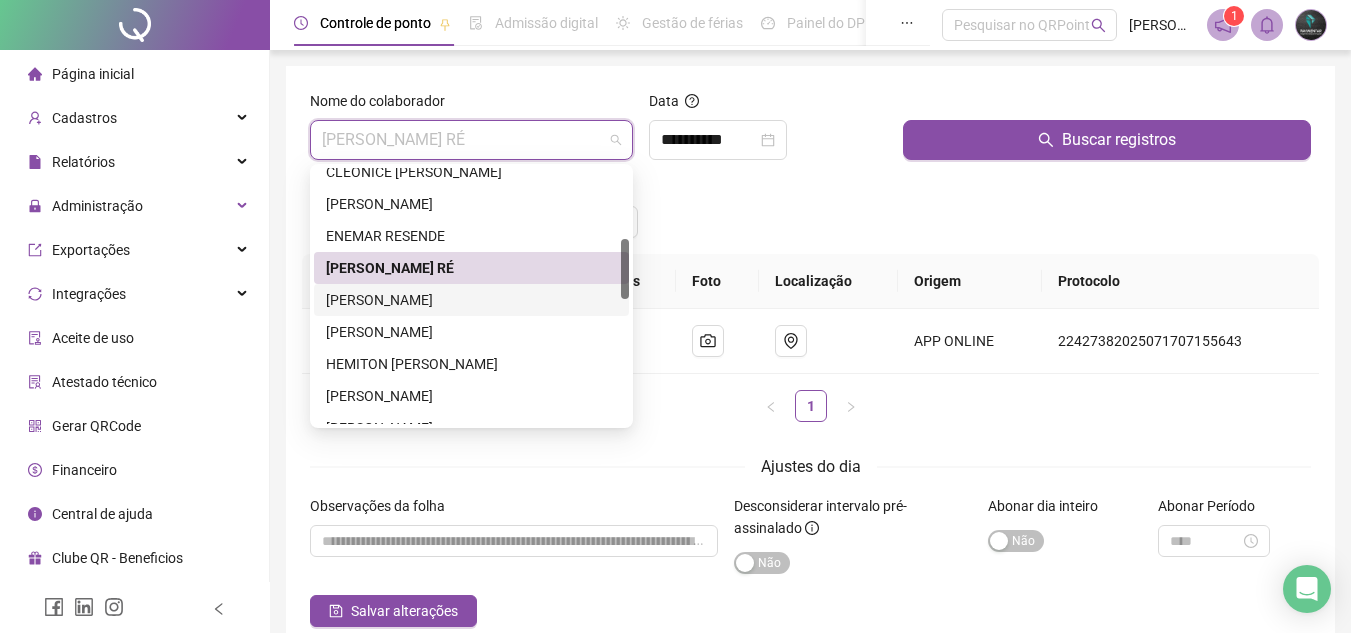 click on "[PERSON_NAME]" at bounding box center (471, 300) 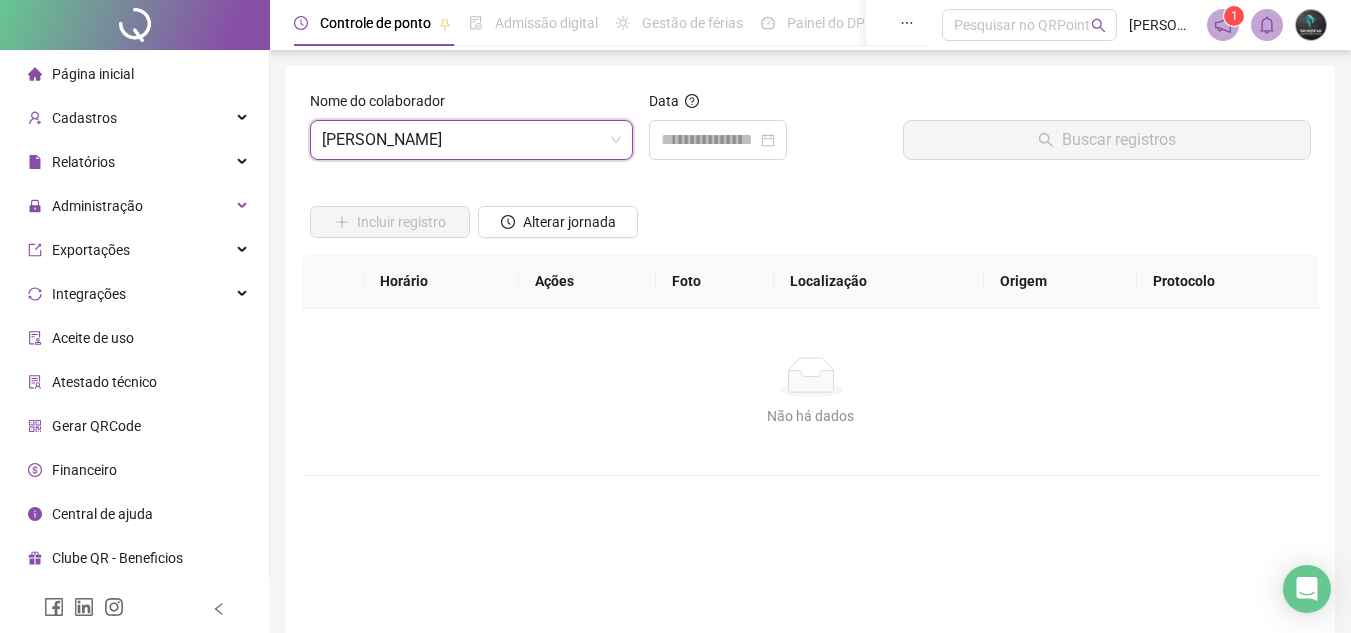 click on "Data" at bounding box center (768, 133) 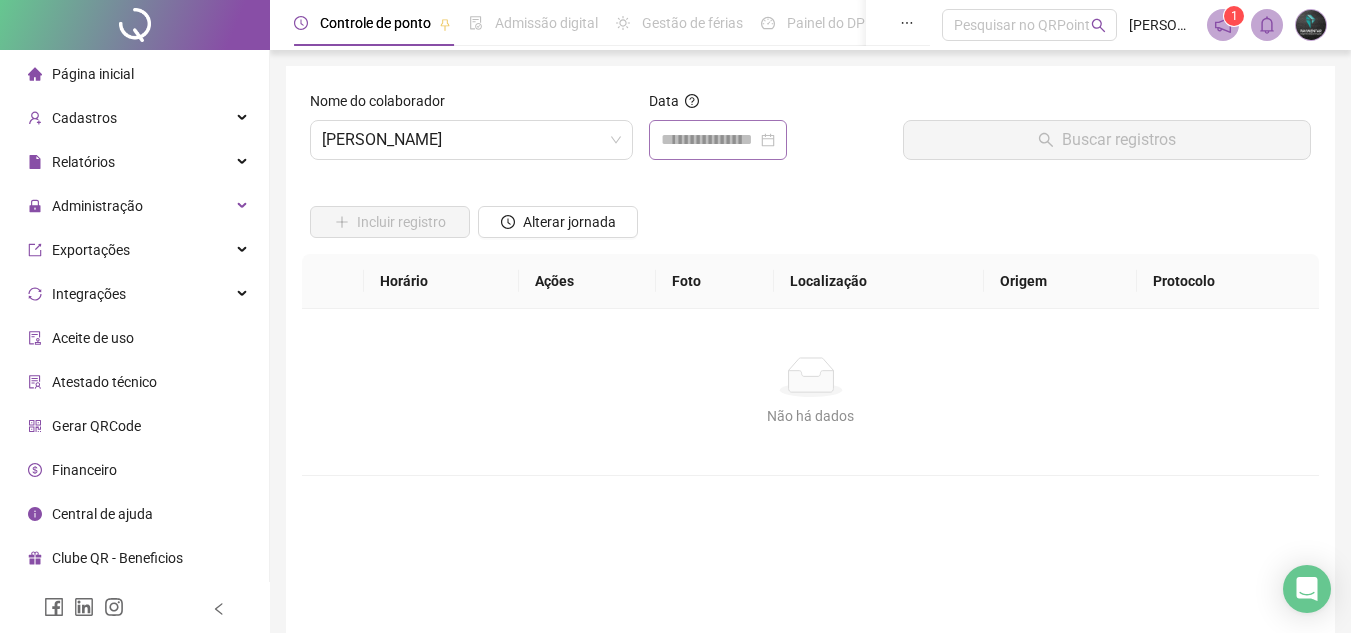 click at bounding box center [718, 140] 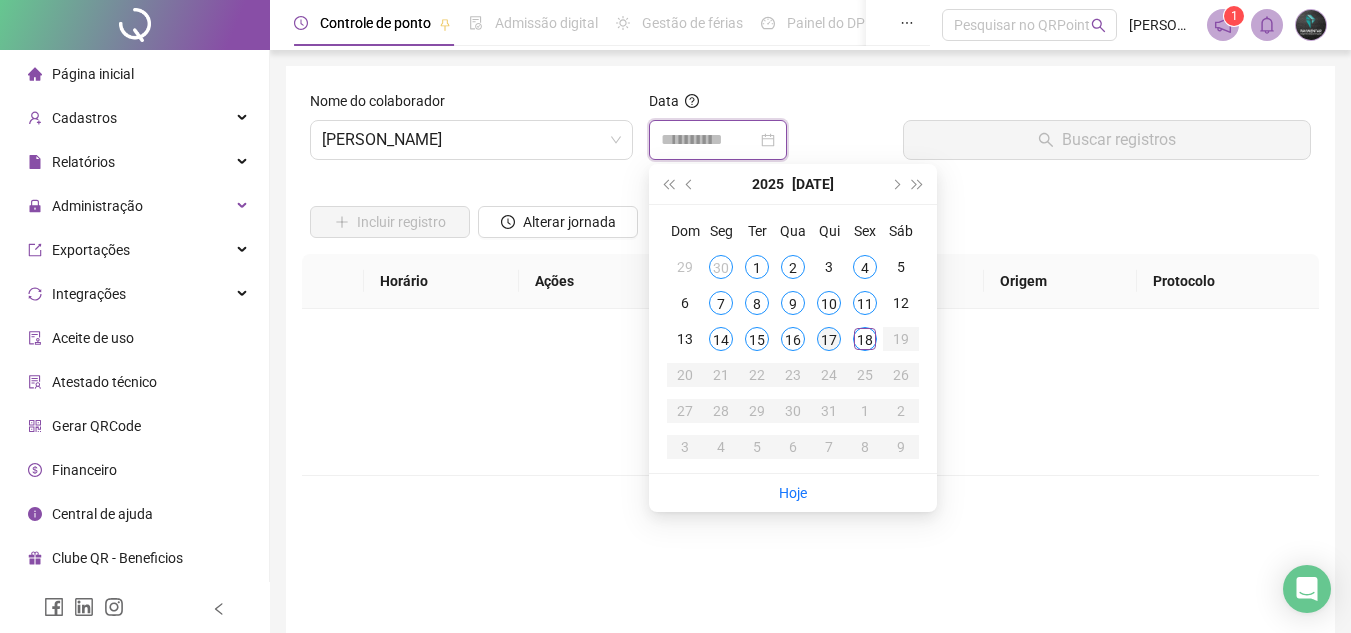 type on "**********" 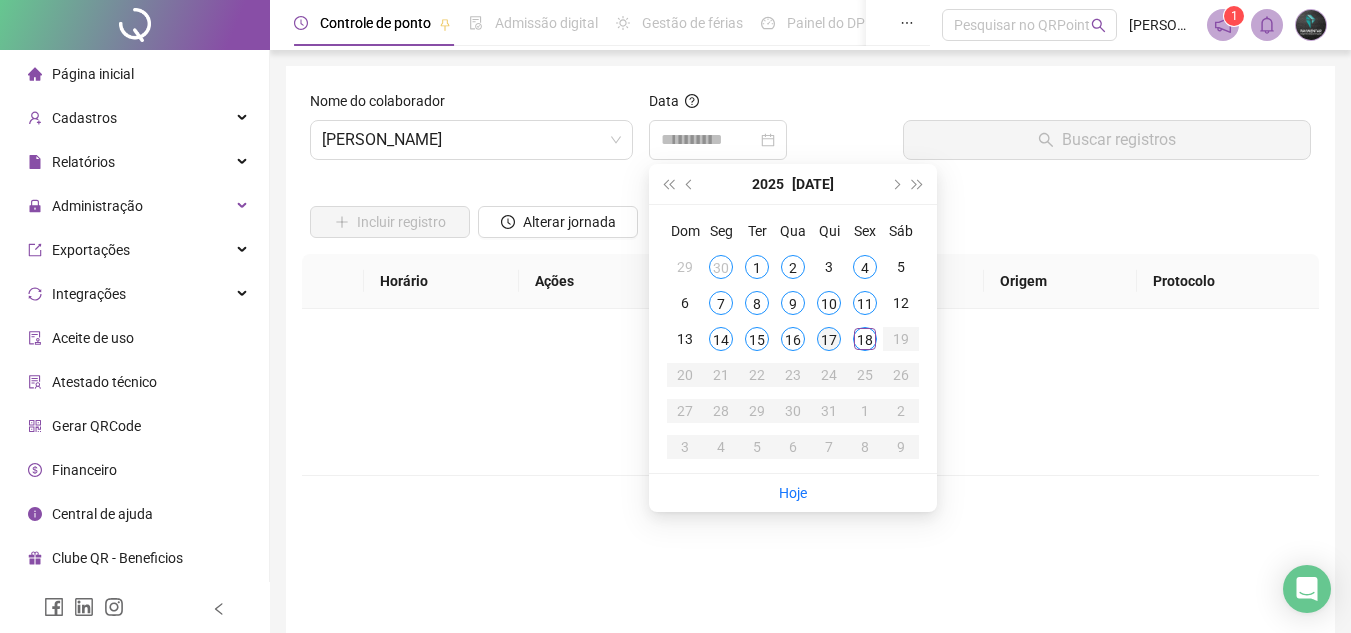 click on "17" at bounding box center (829, 339) 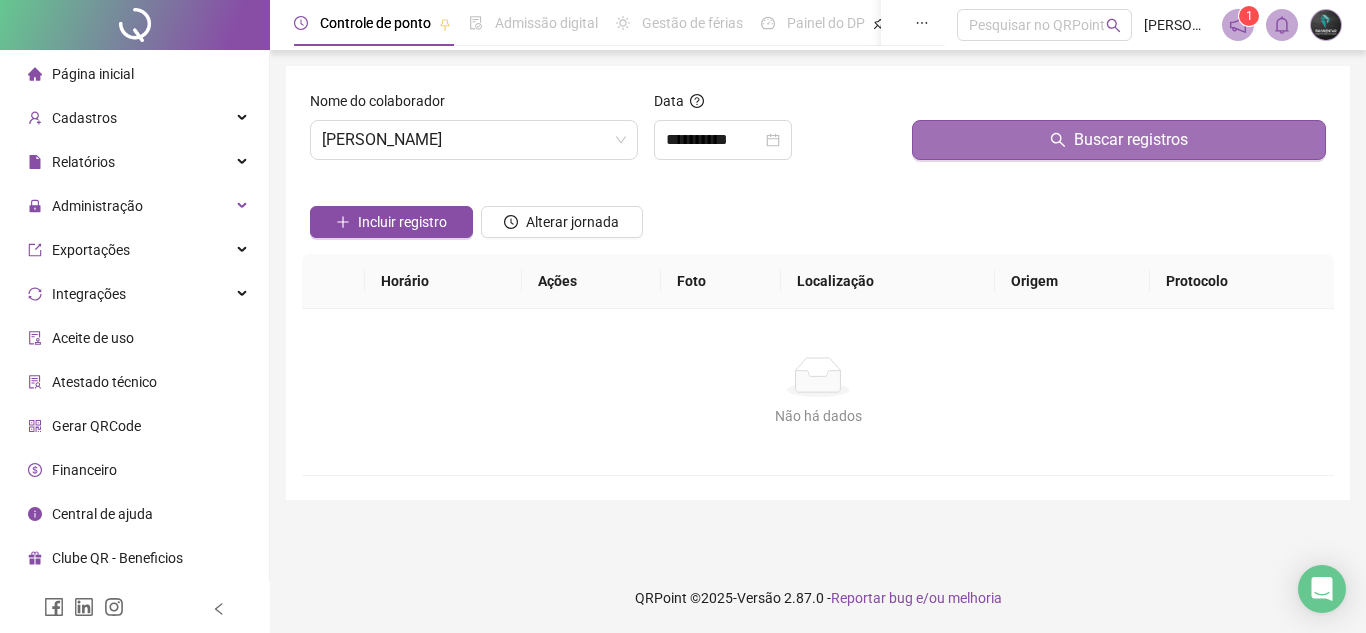 click on "Buscar registros" at bounding box center [1119, 140] 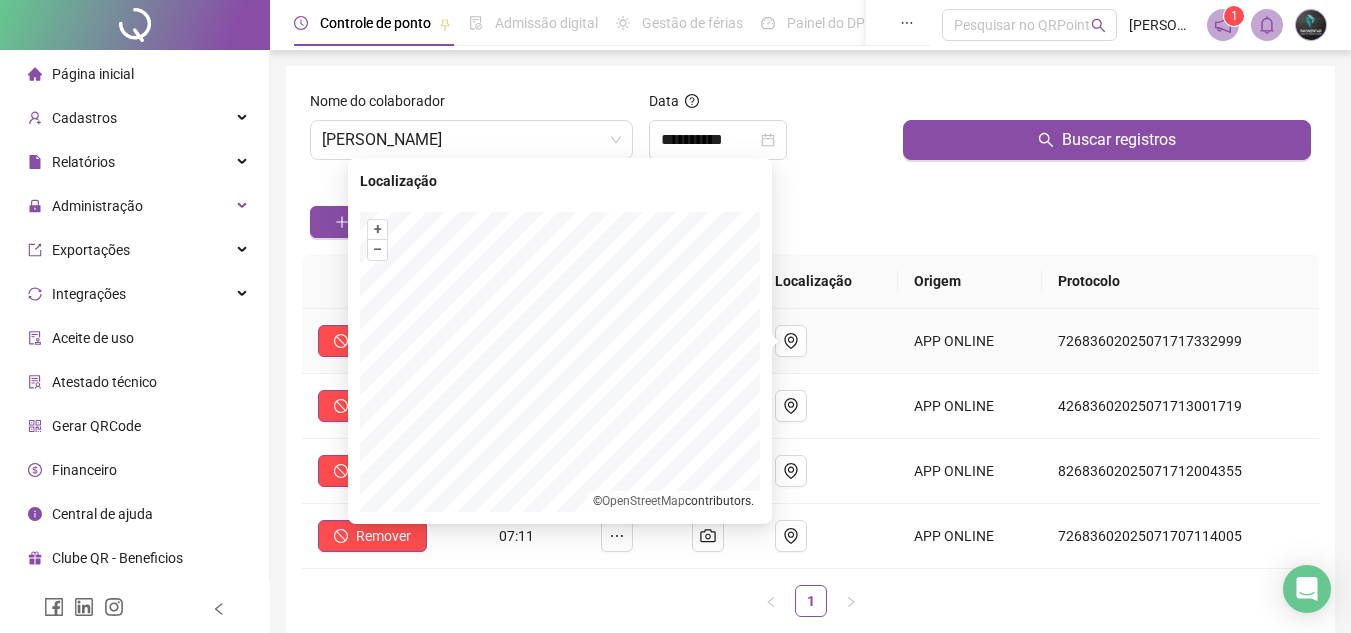 click on "Localização + – ⇧ › ©  OpenStreetMap  contributors." at bounding box center (560, 341) 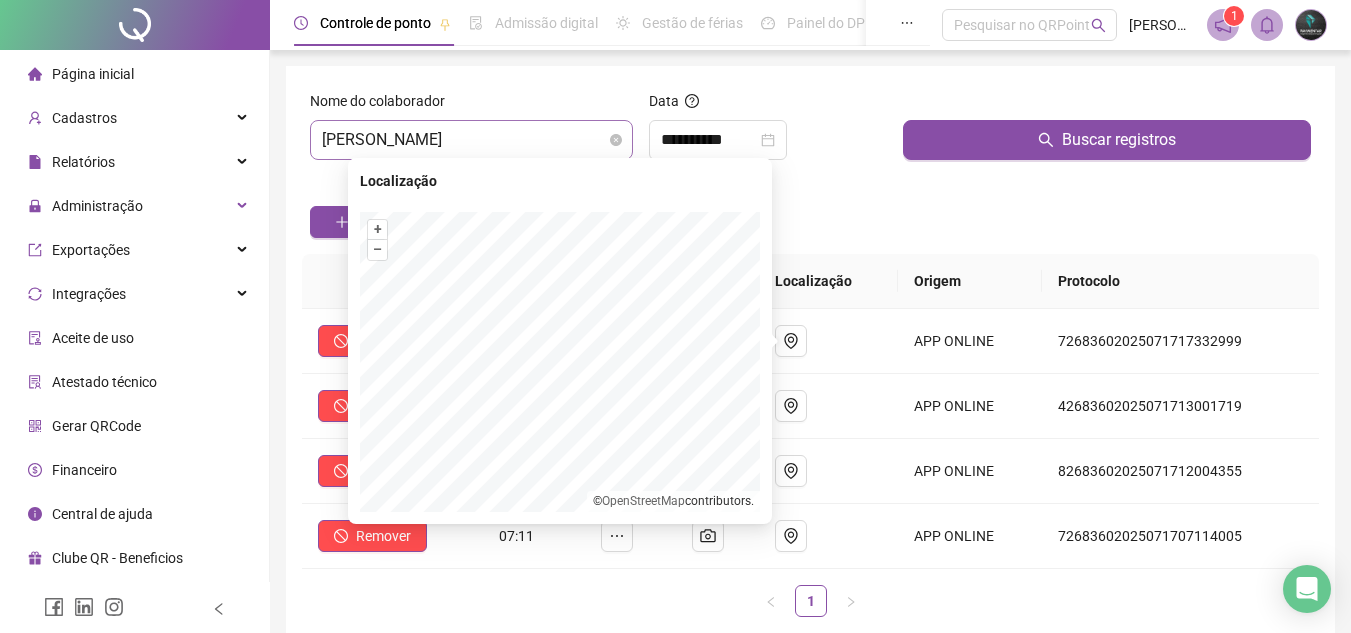 click on "[PERSON_NAME]" at bounding box center (471, 140) 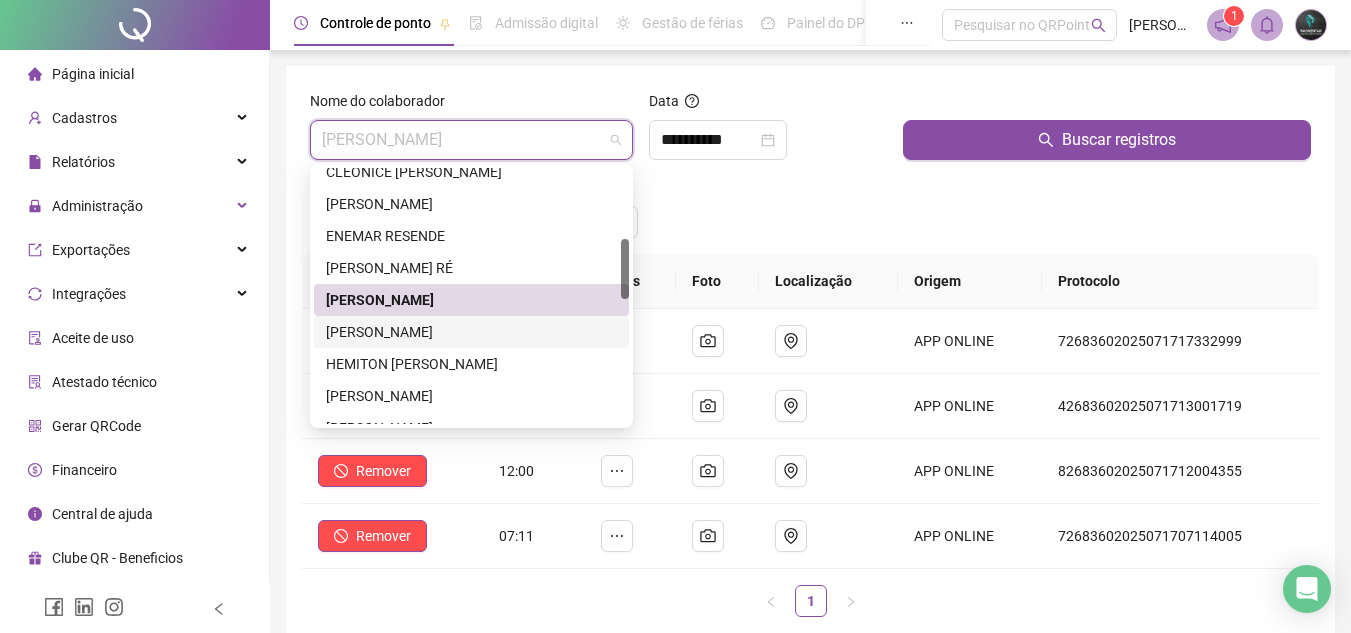 click on "[PERSON_NAME]" at bounding box center (471, 332) 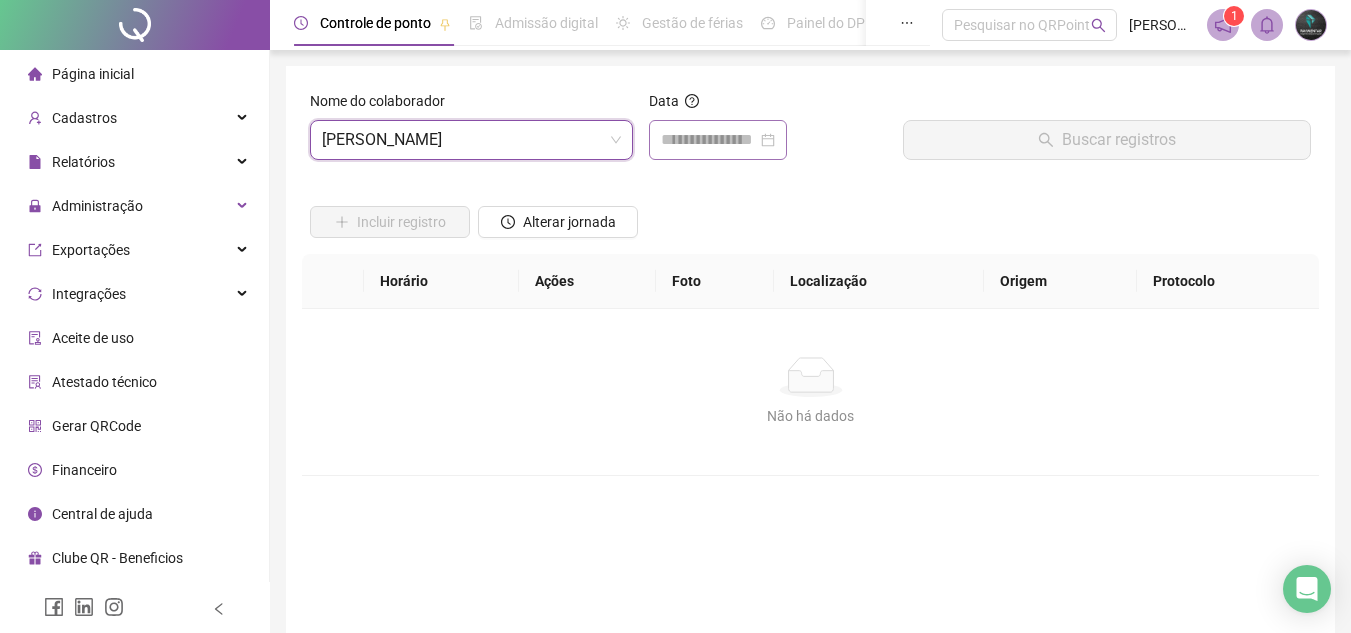 click at bounding box center [718, 140] 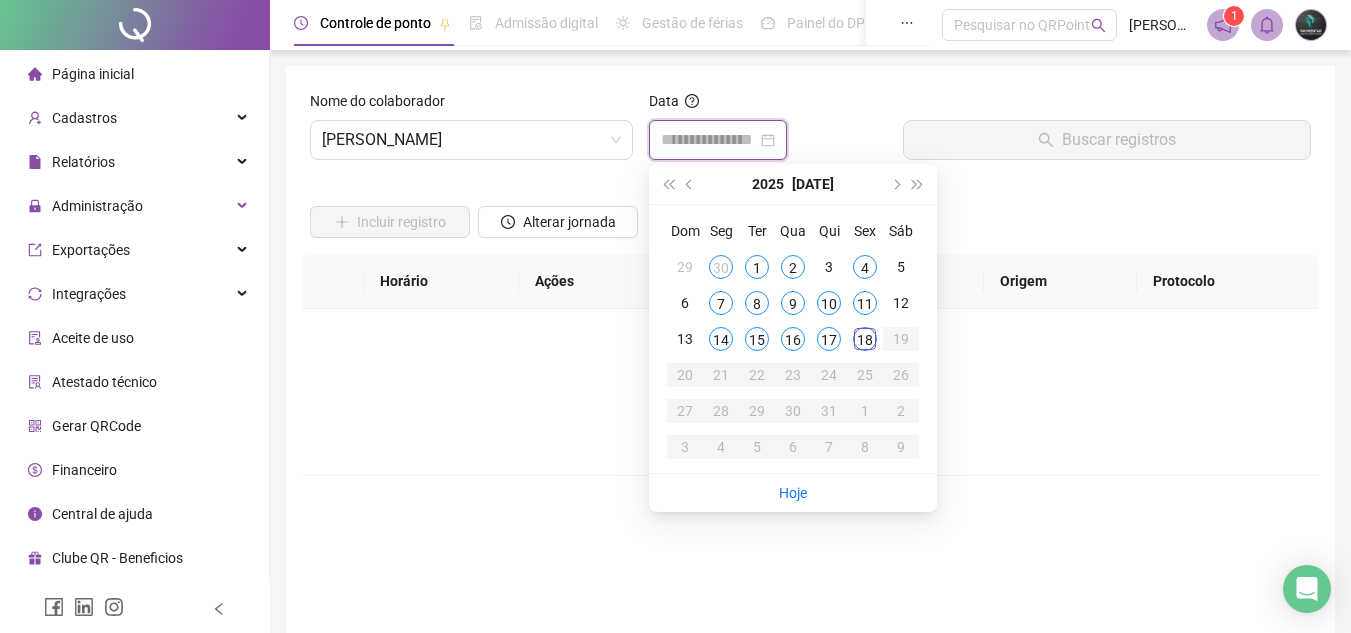 click at bounding box center (709, 140) 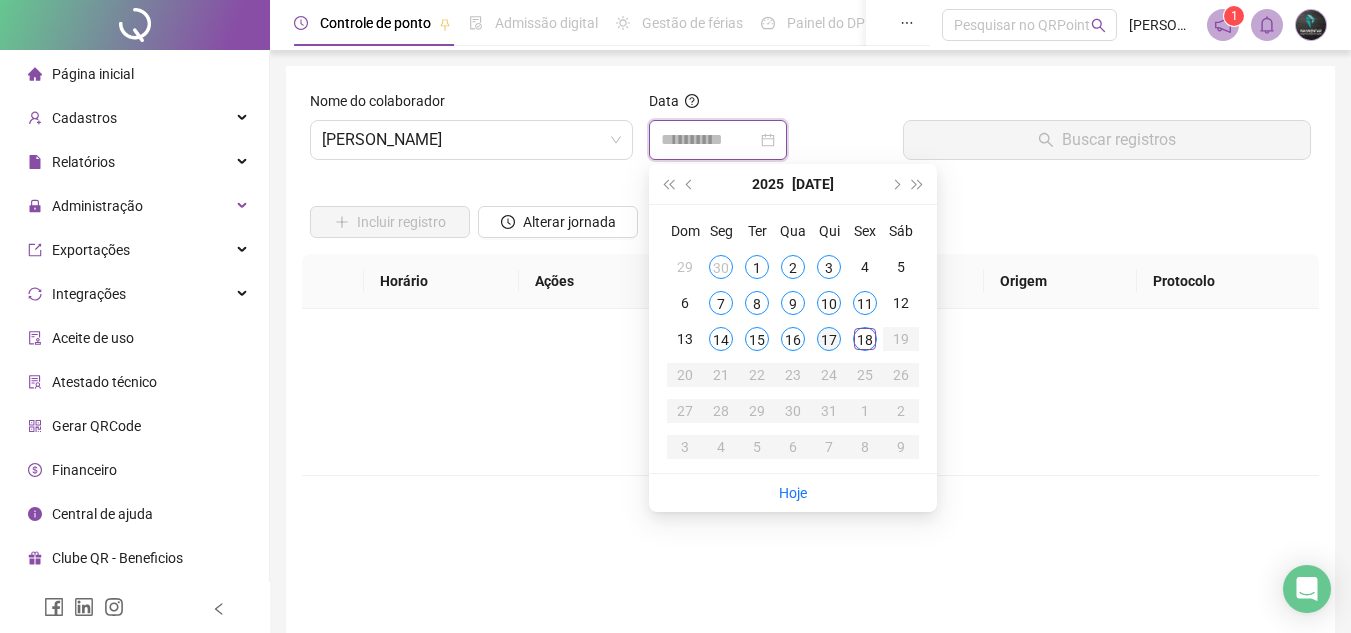 type on "**********" 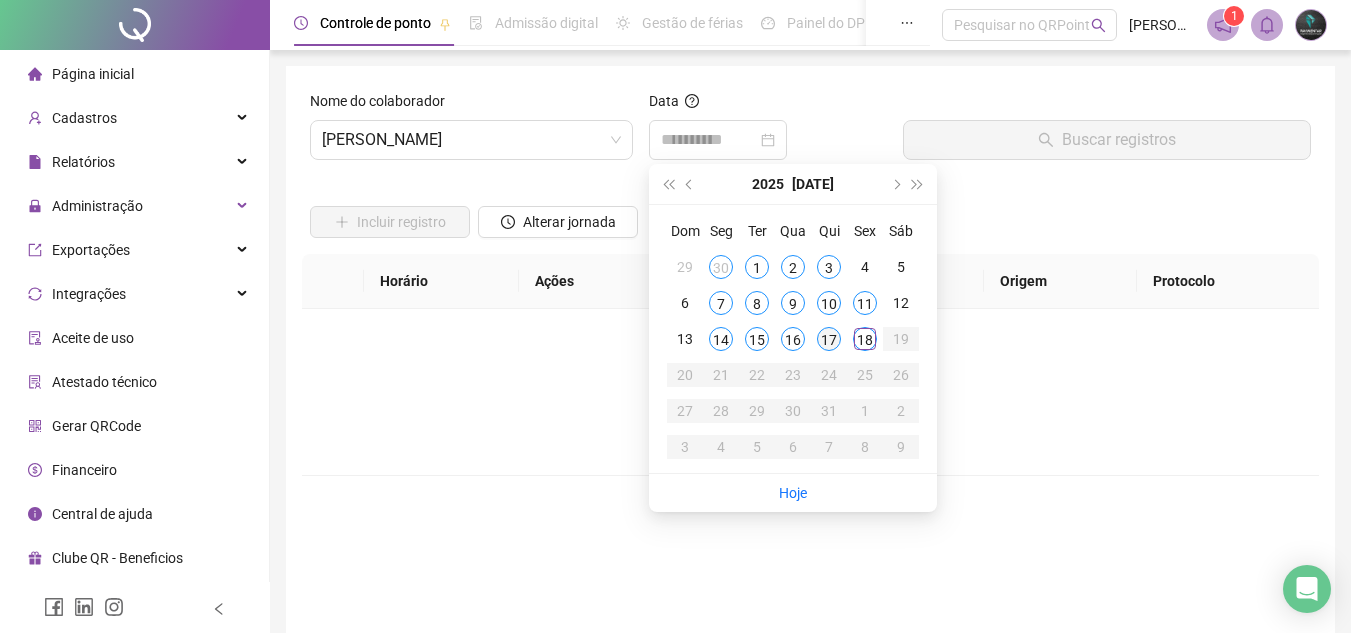 click on "17" at bounding box center [829, 339] 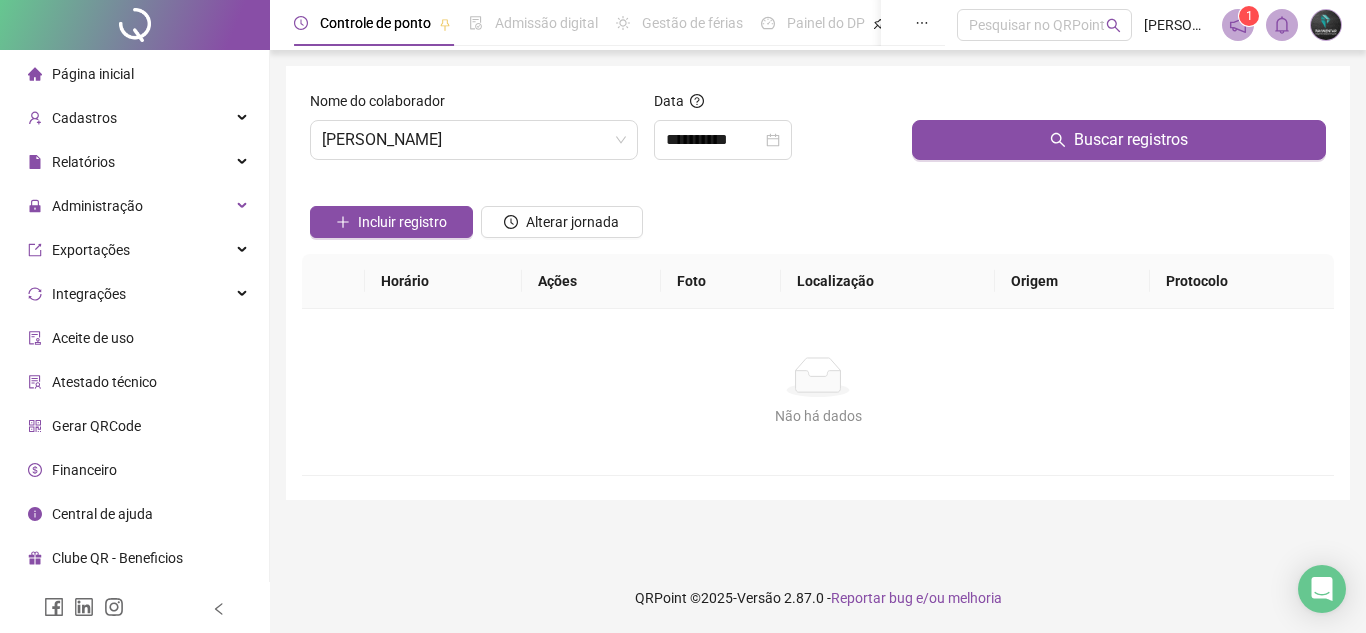 click on "Buscar registros" at bounding box center [1119, 133] 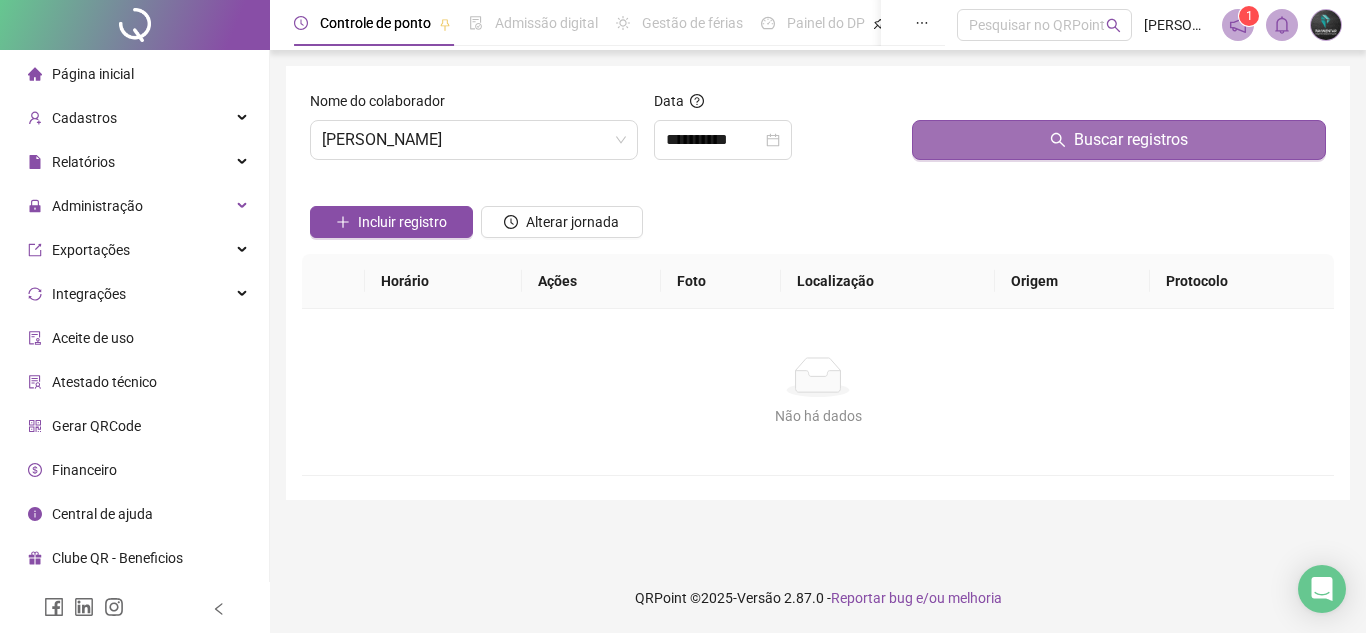 click on "Buscar registros" at bounding box center [1119, 140] 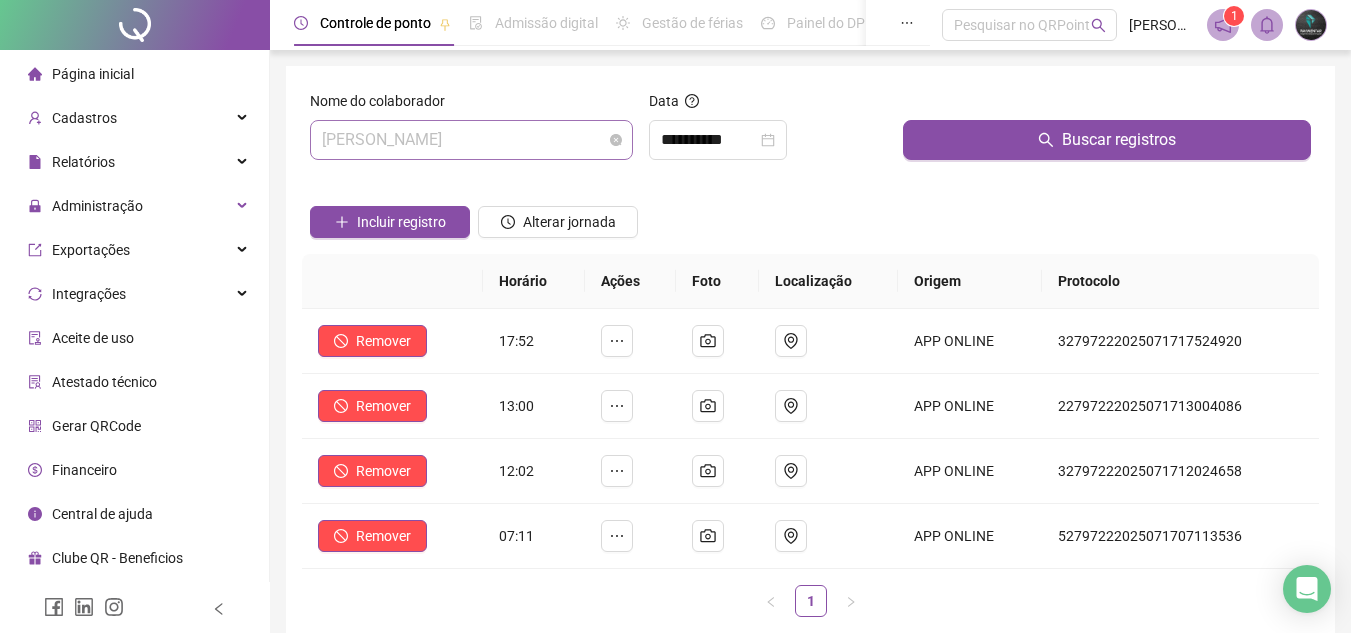 click on "[PERSON_NAME]" at bounding box center (471, 140) 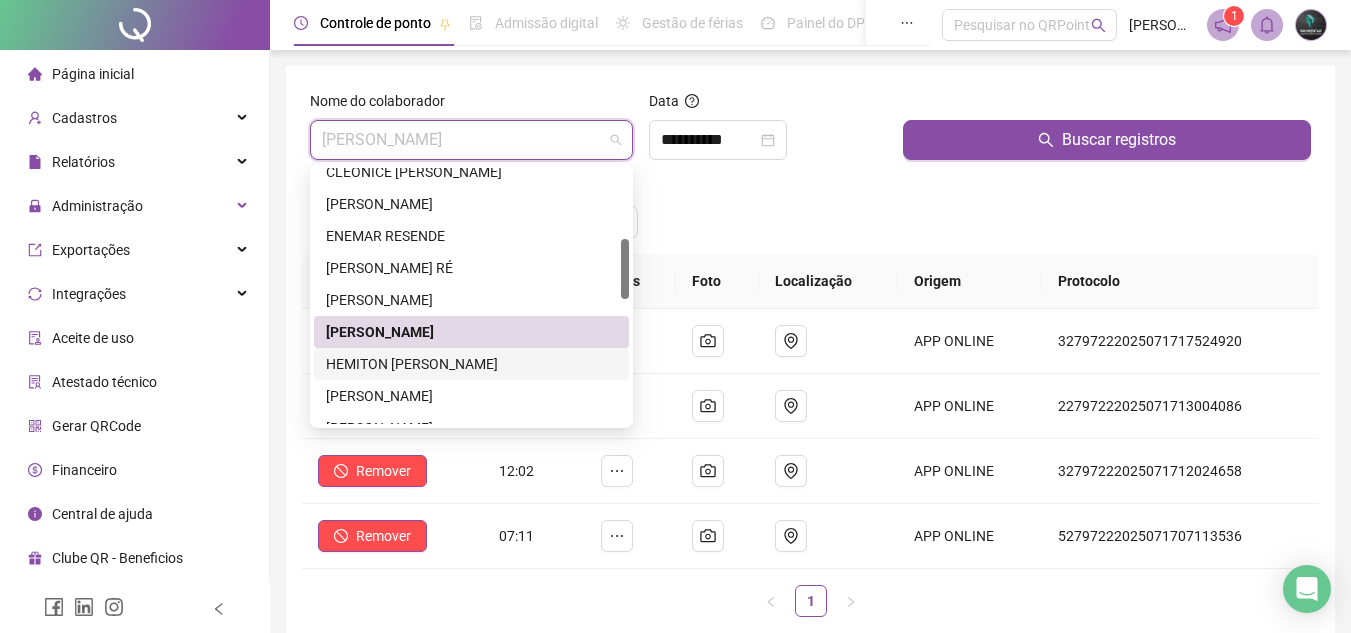 click on "HEMITON [PERSON_NAME]" at bounding box center [471, 364] 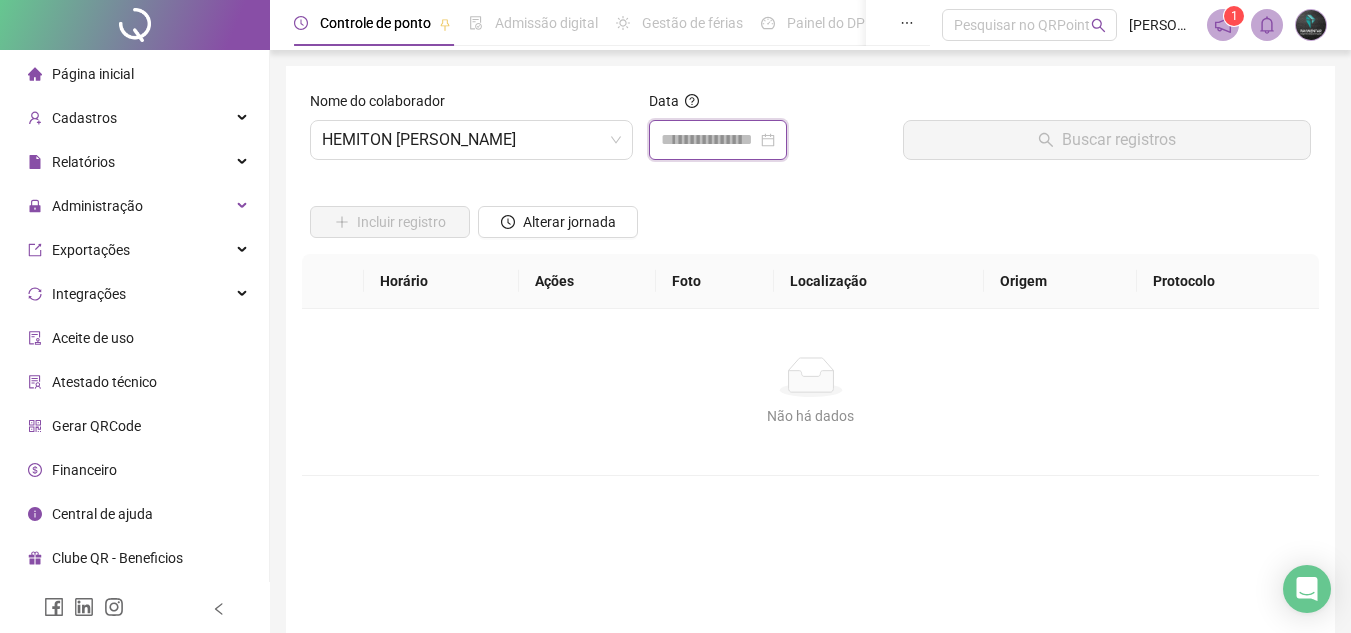 click at bounding box center [709, 140] 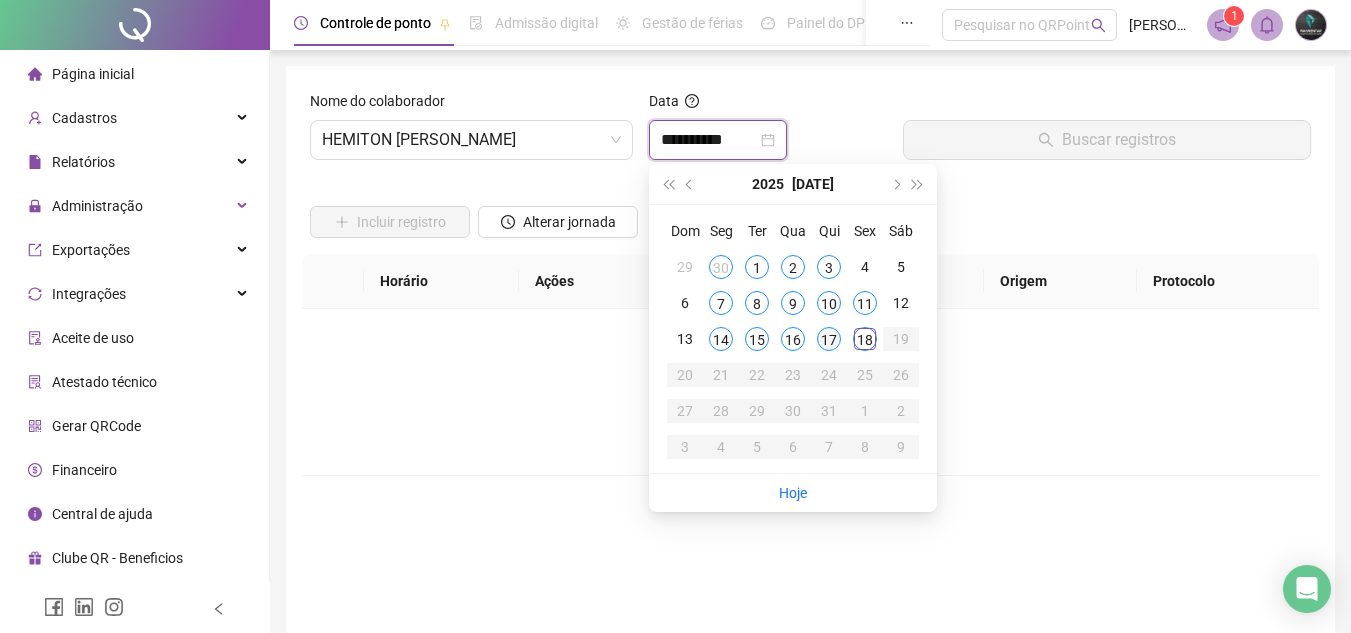 type on "**********" 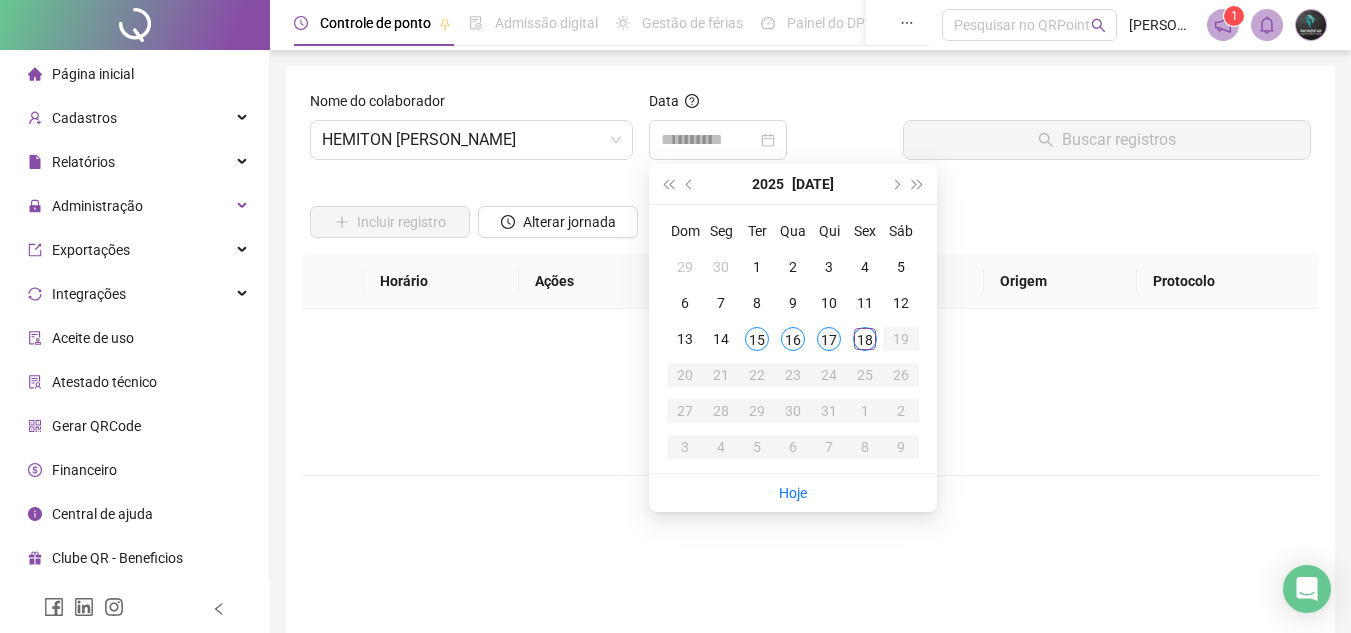 click on "17" at bounding box center [829, 339] 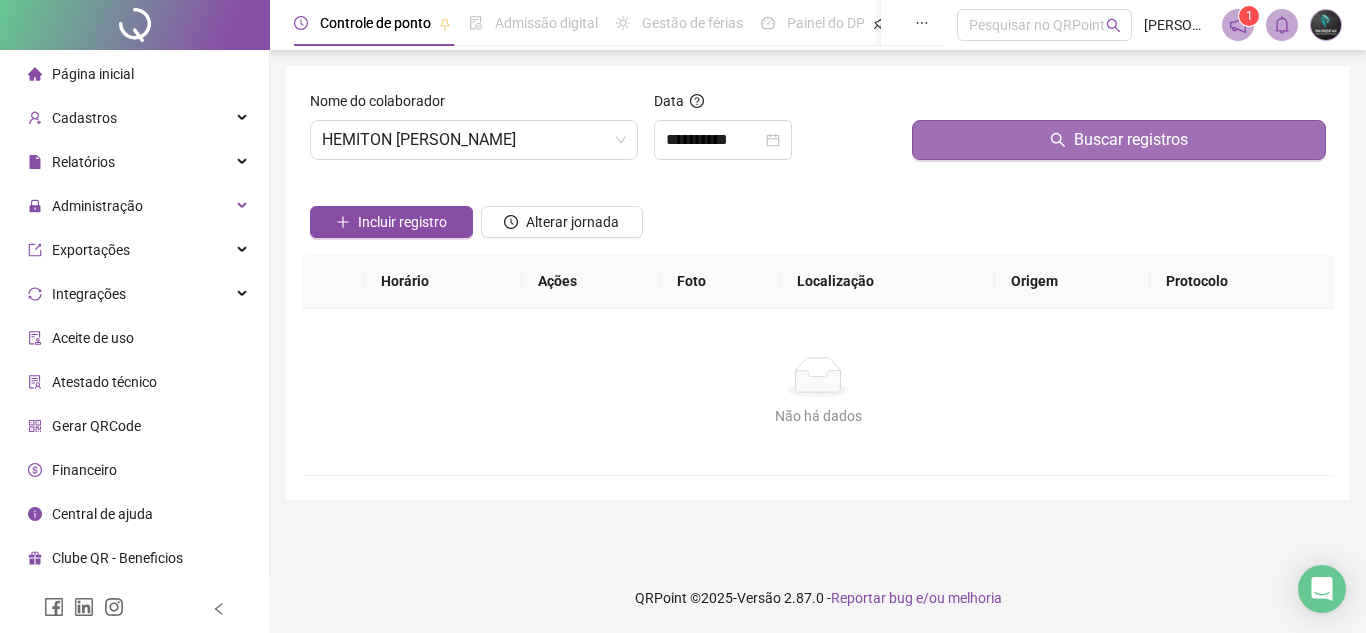 click on "Buscar registros" at bounding box center [1119, 140] 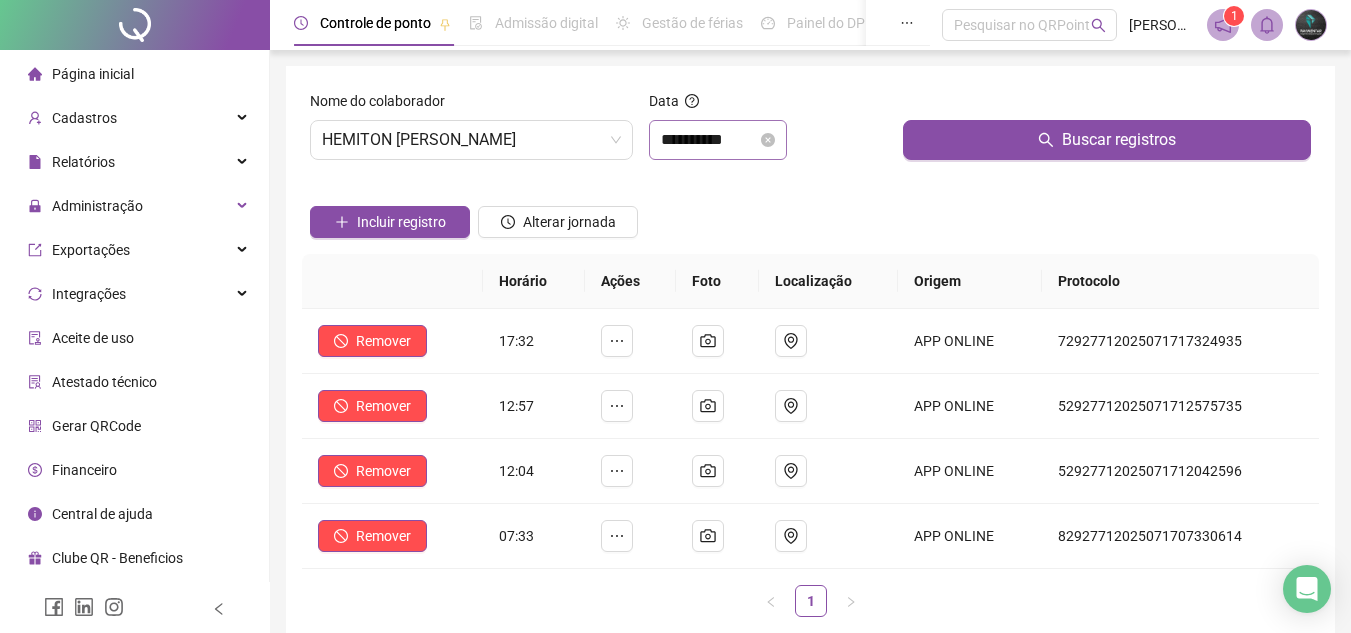 click on "**********" at bounding box center [718, 140] 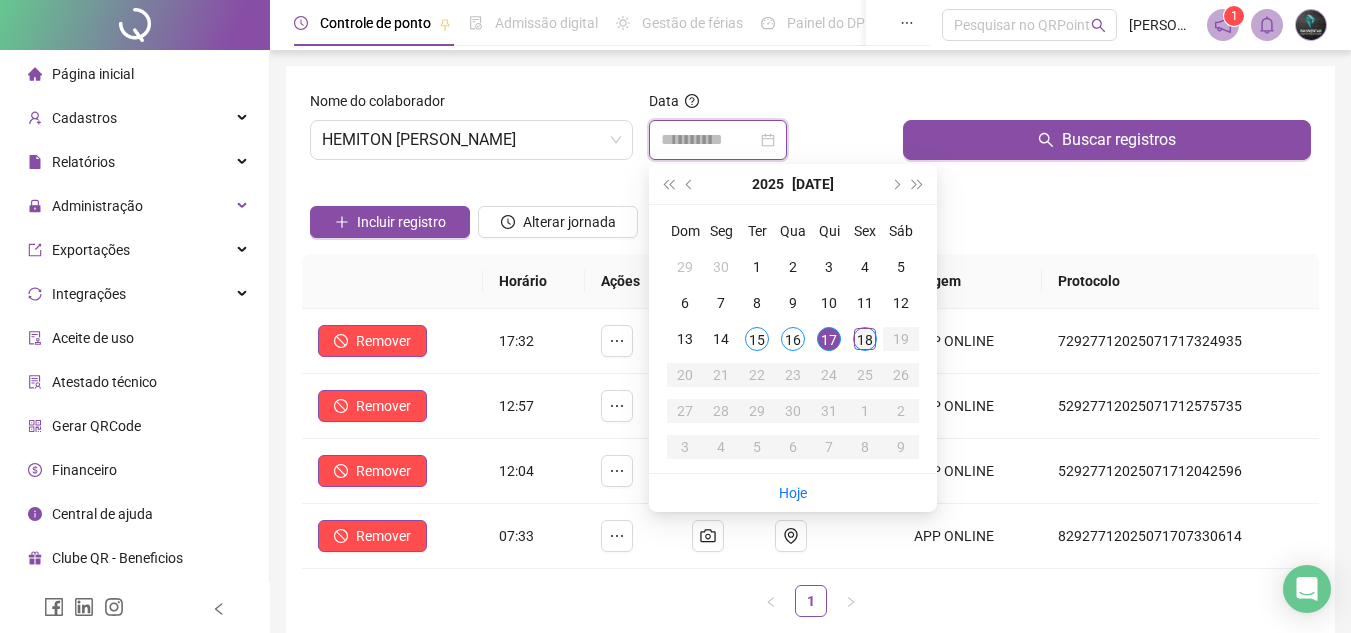 type on "**********" 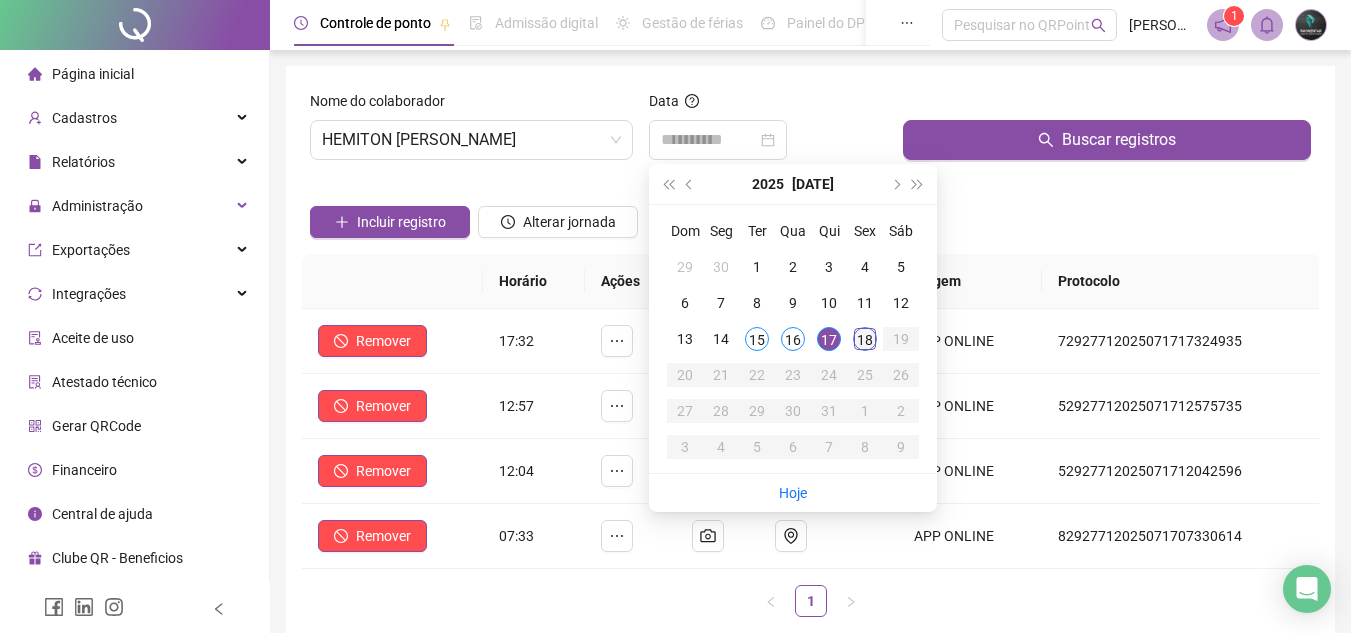 click on "18" at bounding box center (865, 339) 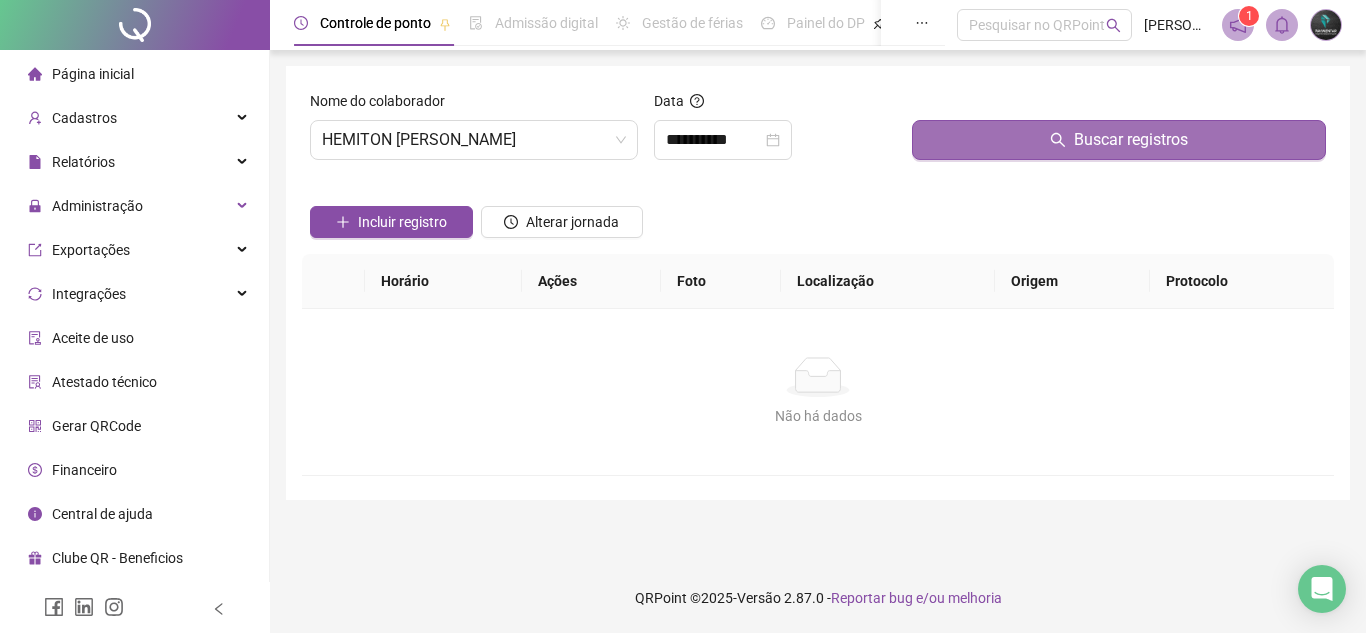click on "Buscar registros" at bounding box center (1119, 140) 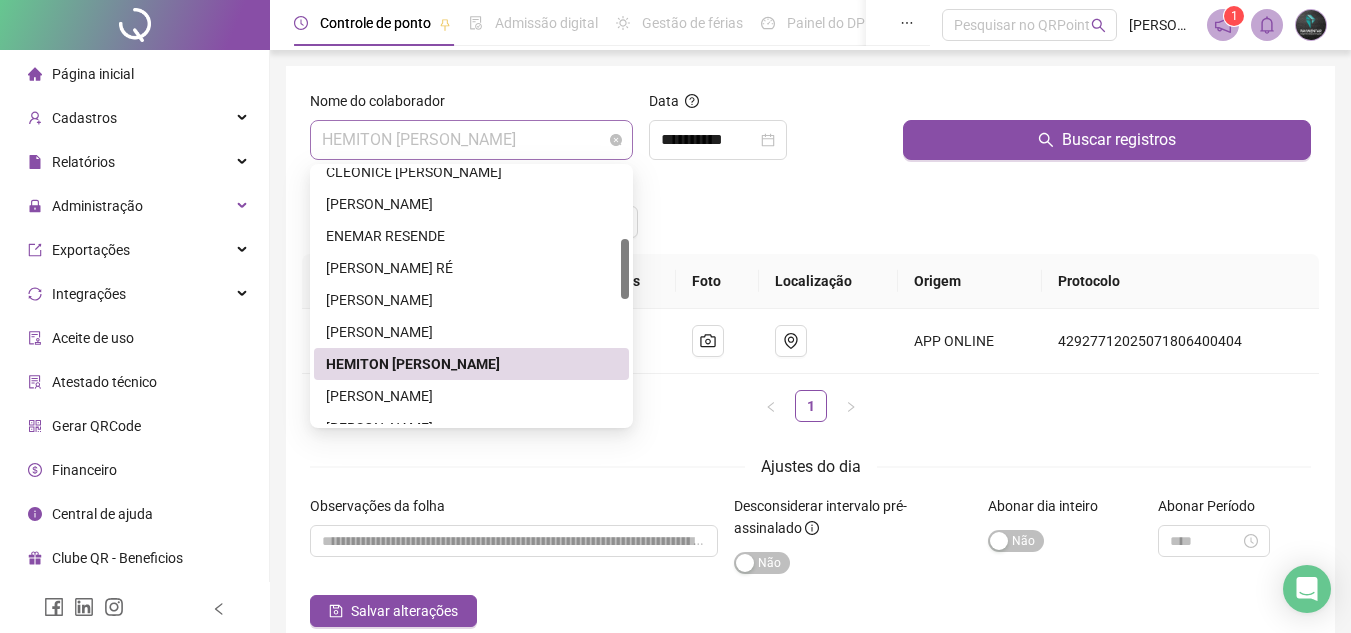 click on "HEMITON [PERSON_NAME]" at bounding box center [471, 140] 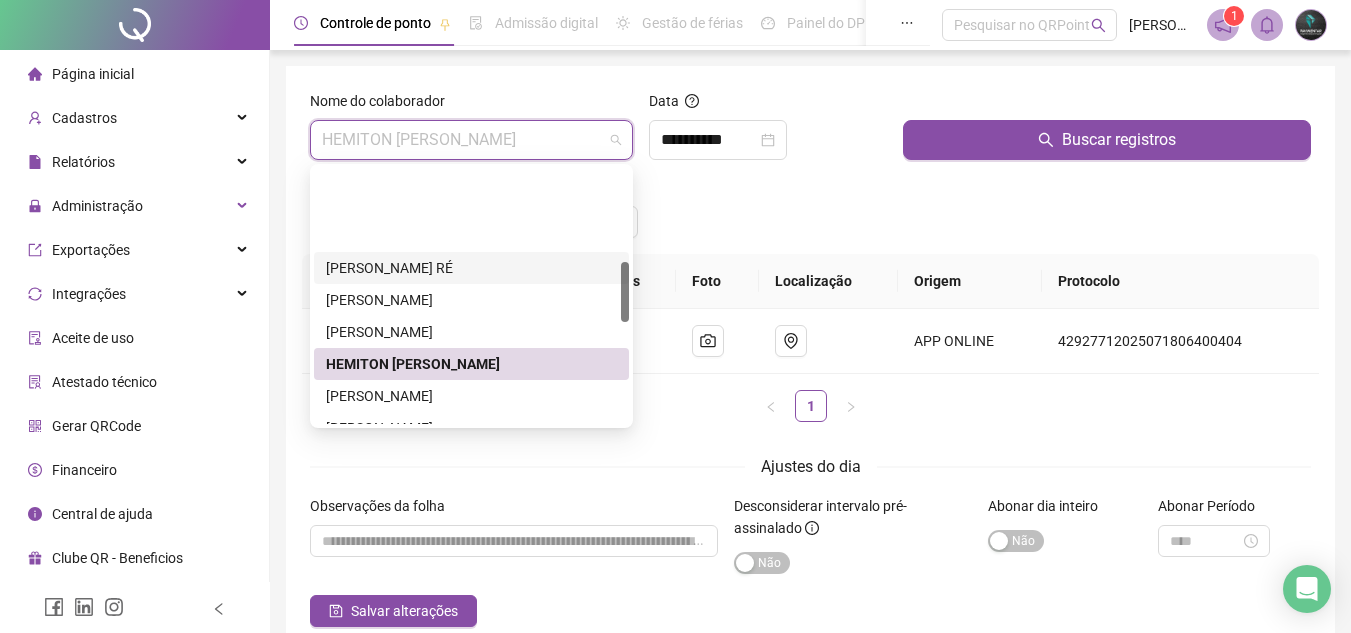 scroll, scrollTop: 500, scrollLeft: 0, axis: vertical 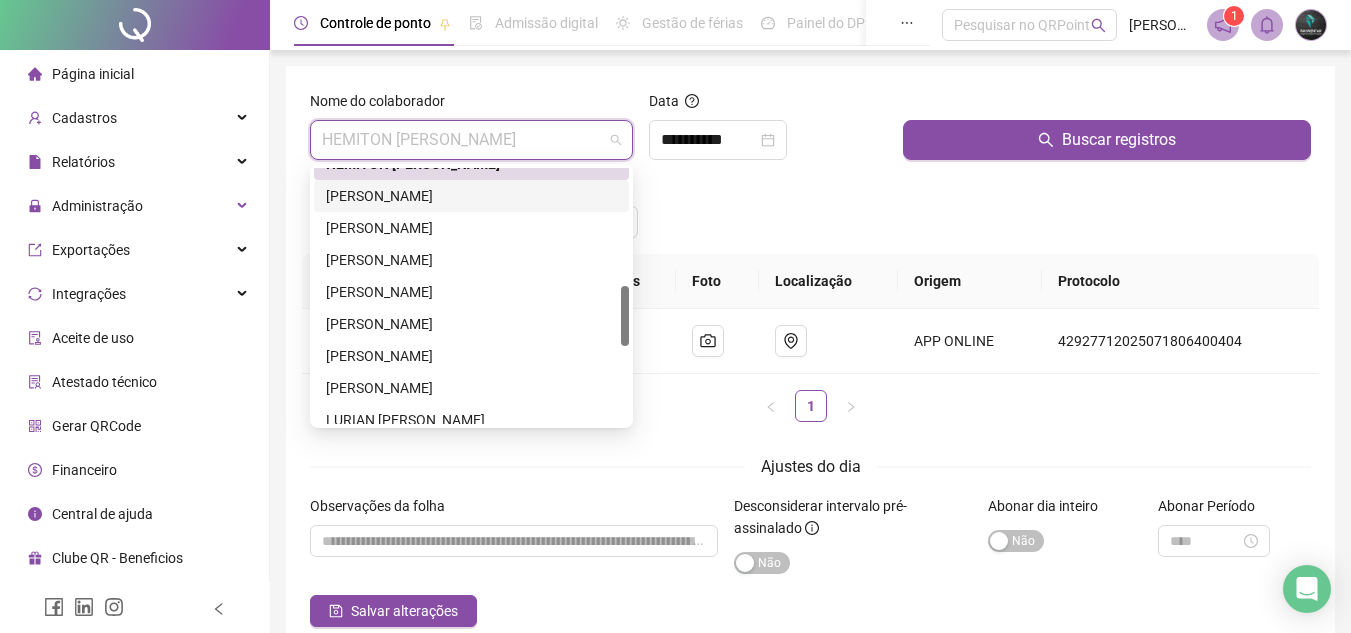 click on "[PERSON_NAME]" at bounding box center [471, 196] 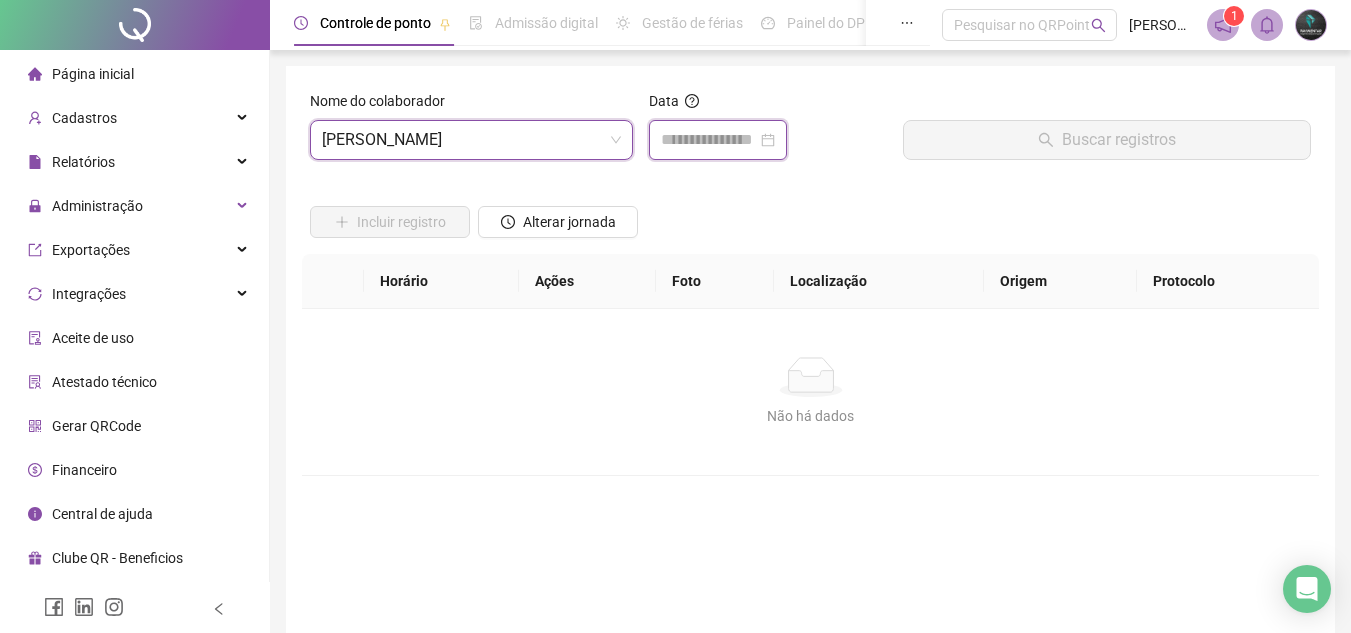 click at bounding box center (709, 140) 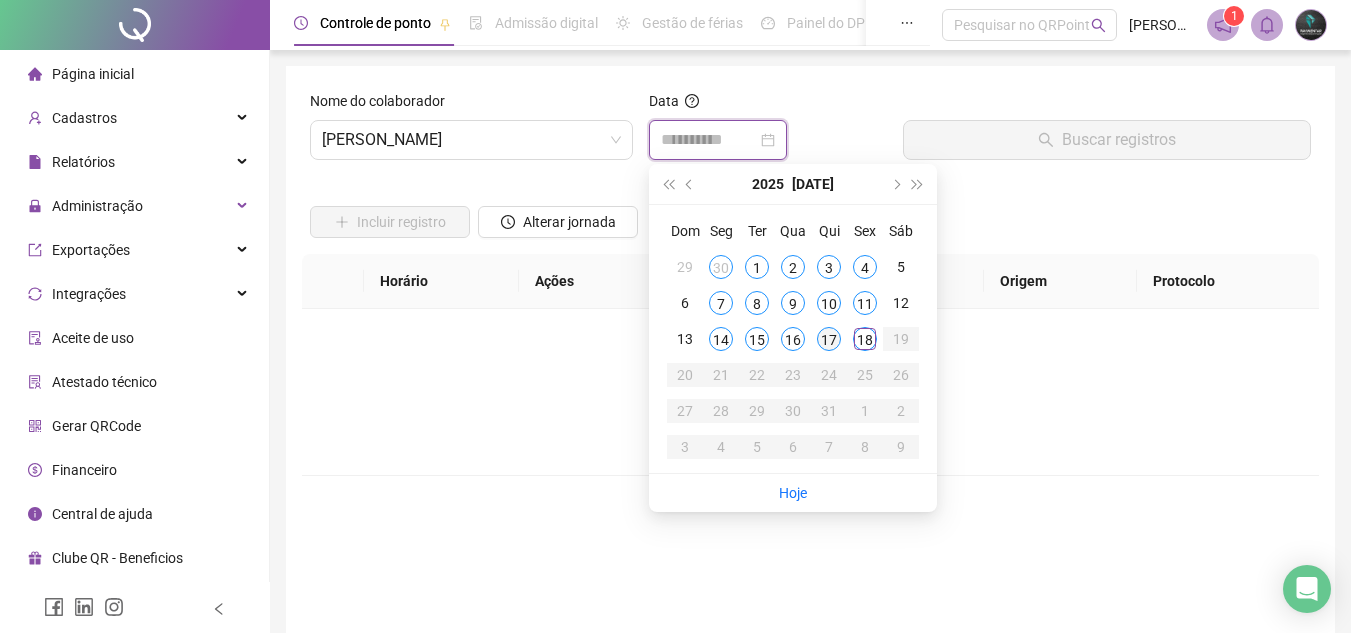 type on "**********" 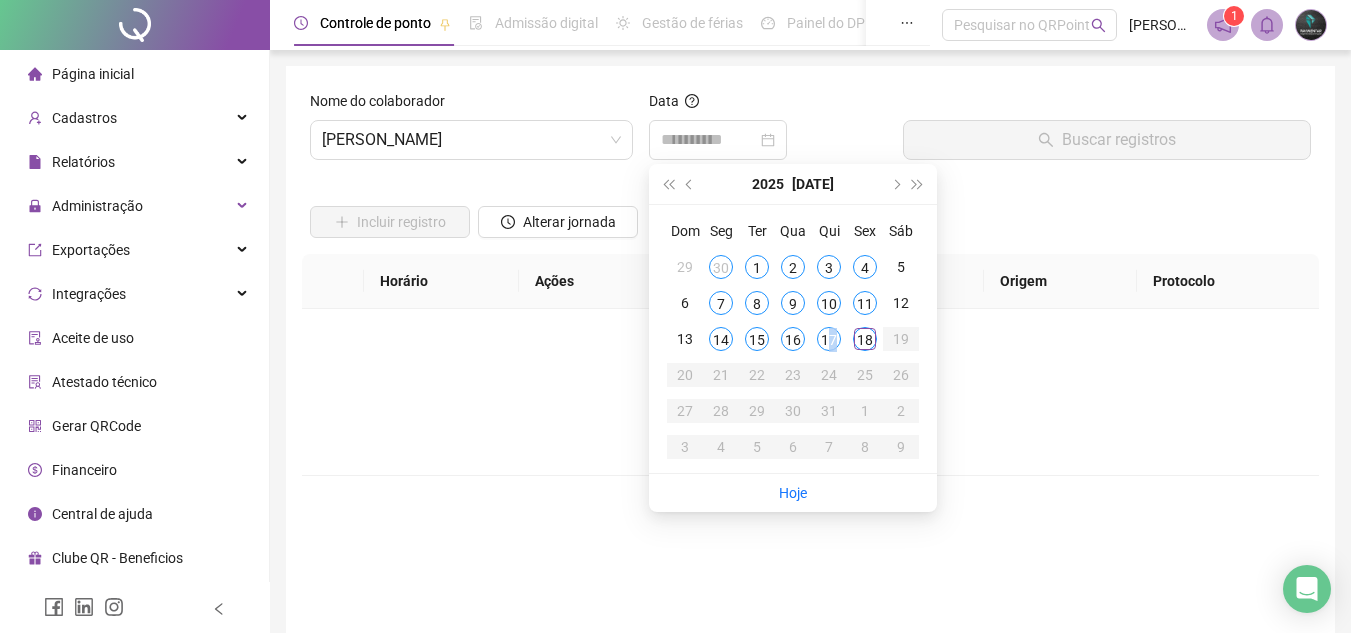 drag, startPoint x: 832, startPoint y: 351, endPoint x: 848, endPoint y: 316, distance: 38.483765 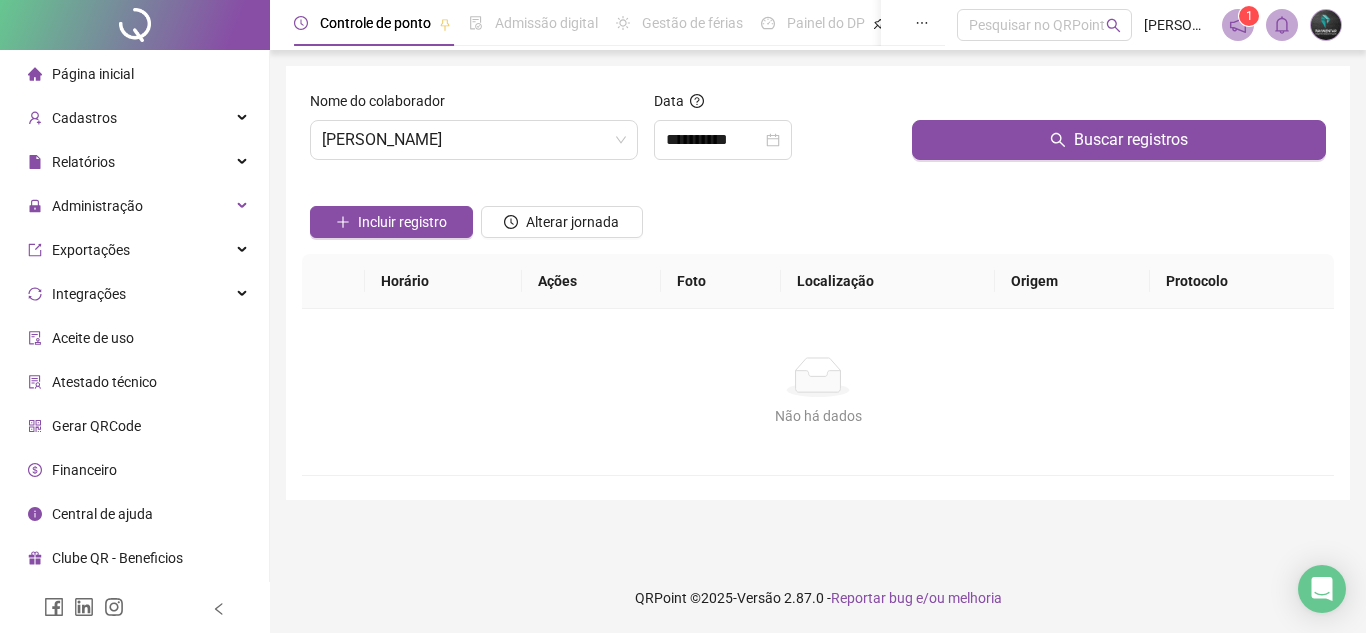 click at bounding box center [1119, 105] 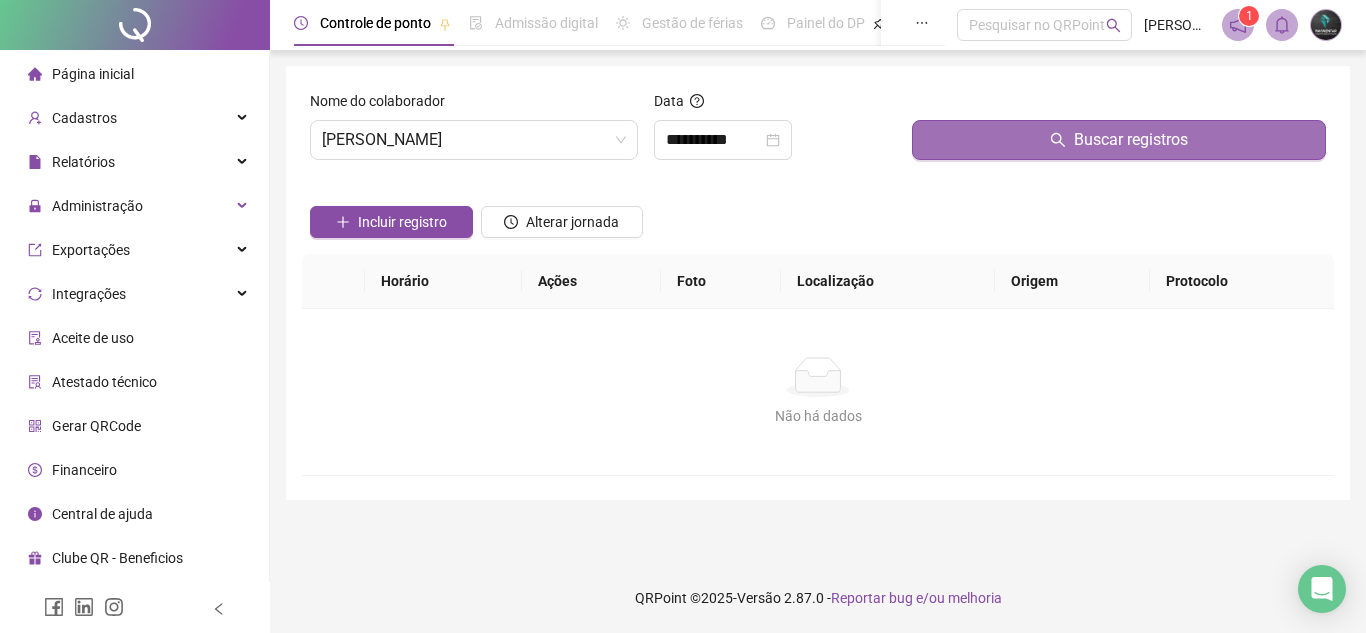 drag, startPoint x: 986, startPoint y: 129, endPoint x: 974, endPoint y: 135, distance: 13.416408 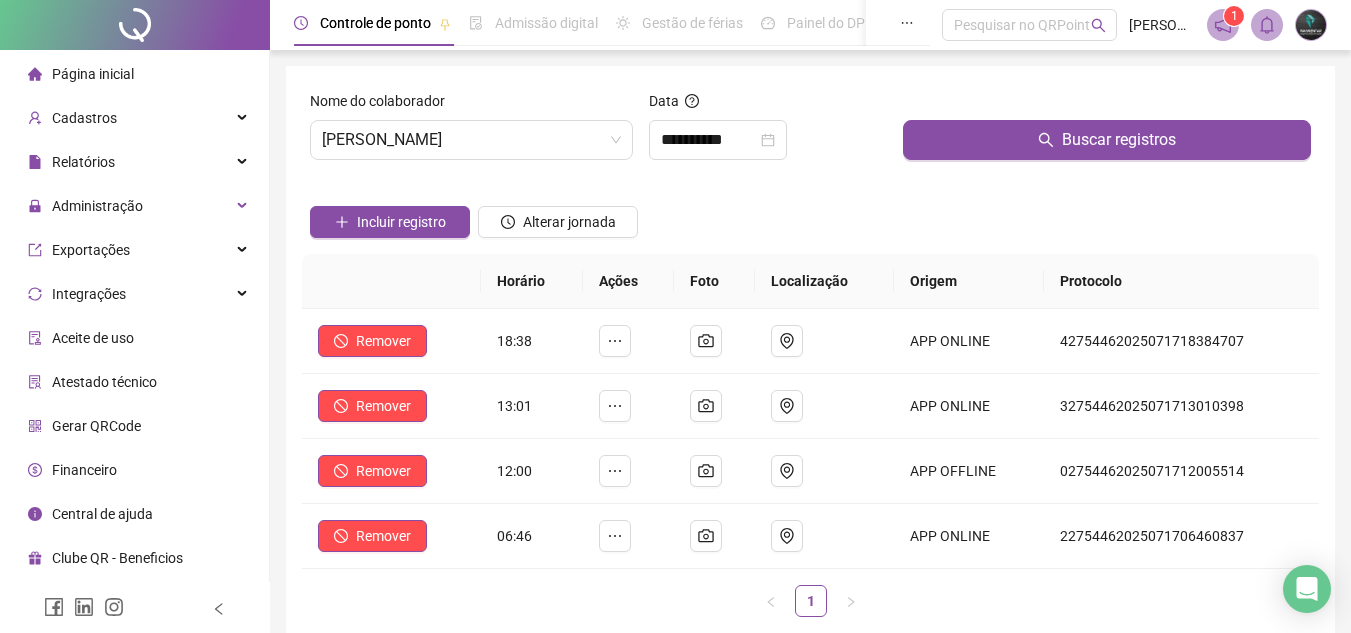 click on "Nome do colaborador [PERSON_NAME]" at bounding box center (471, 133) 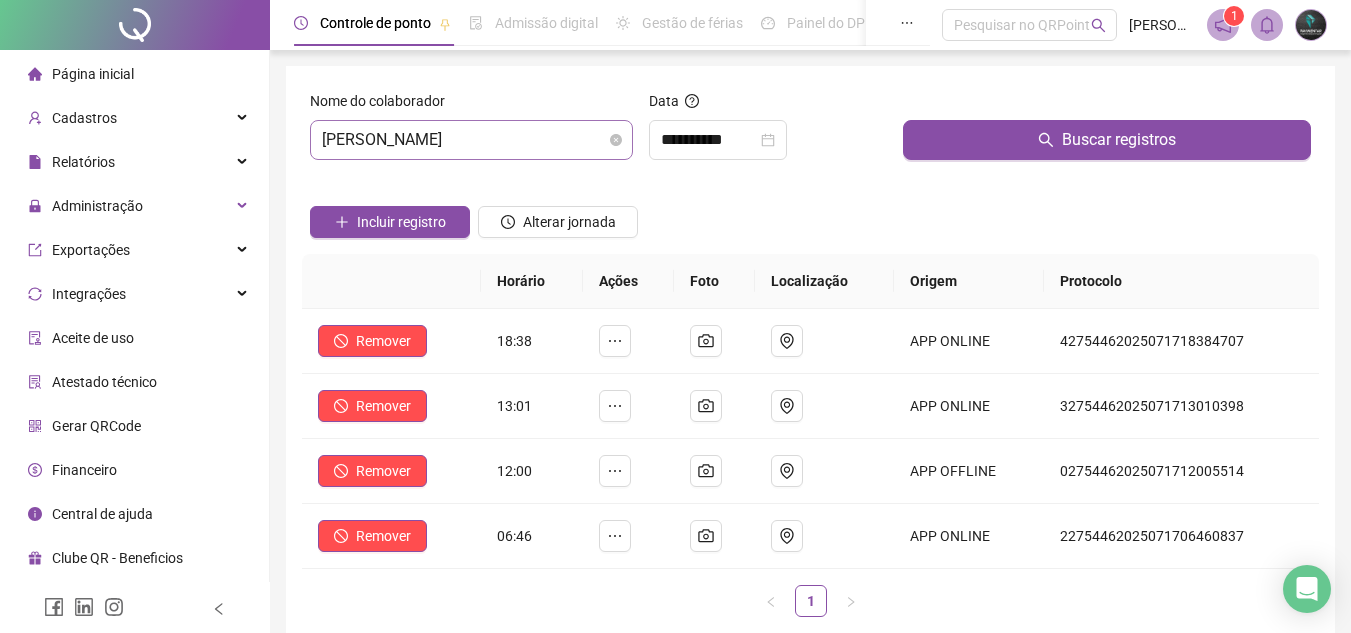click on "[PERSON_NAME]" at bounding box center [471, 140] 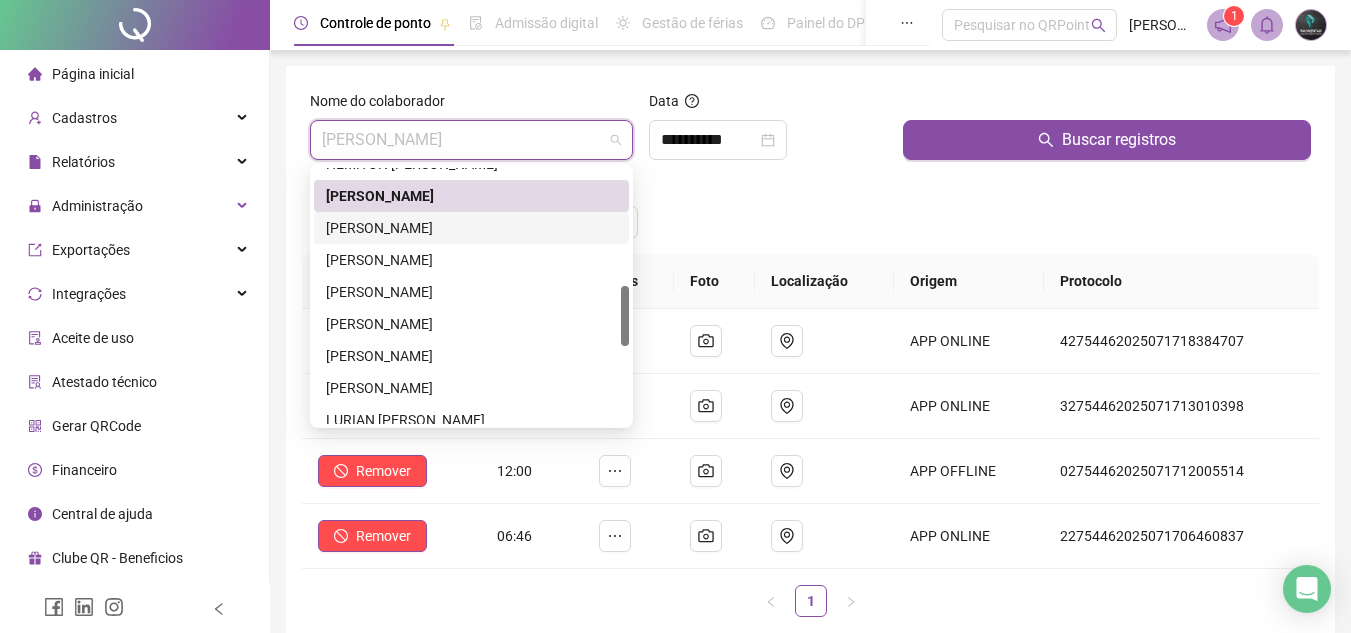 click on "[PERSON_NAME]" at bounding box center [471, 228] 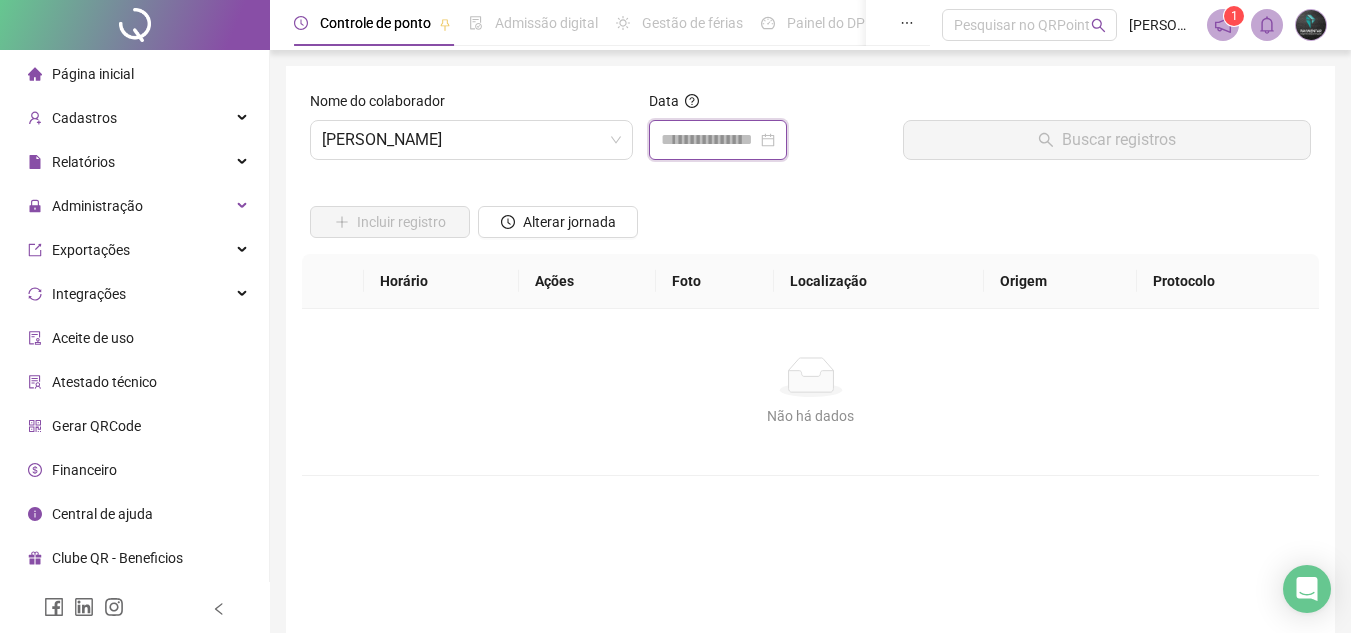 click at bounding box center (709, 140) 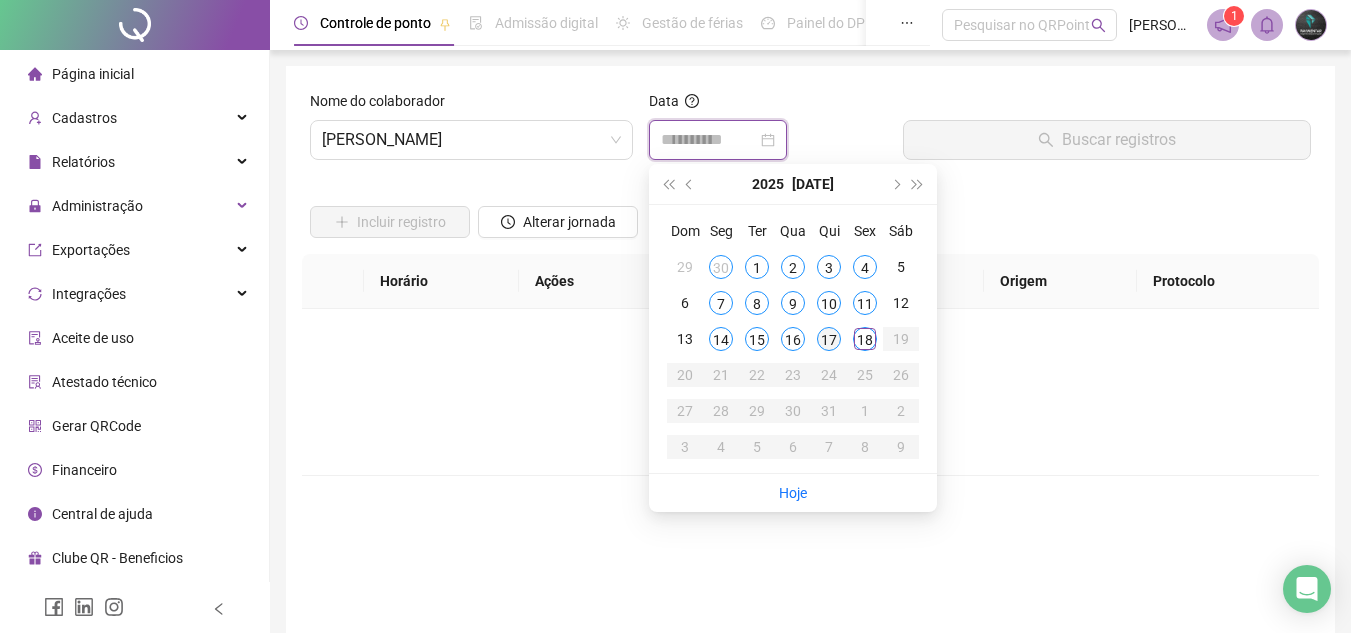 type on "**********" 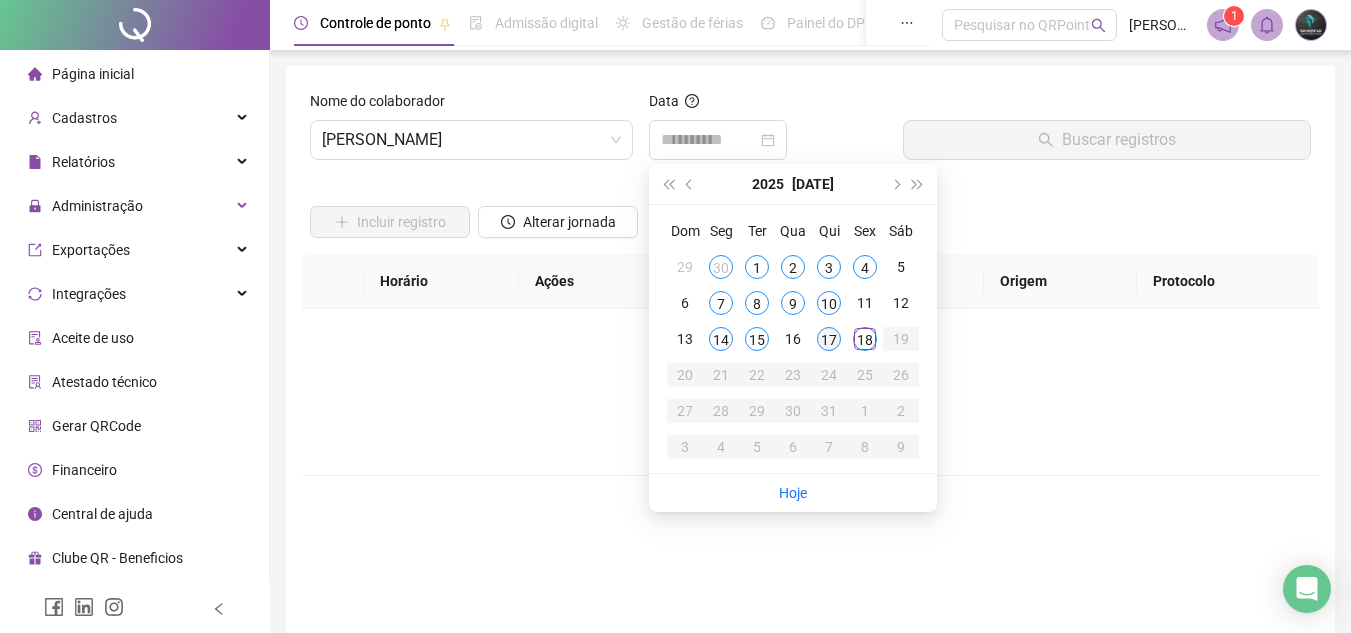 click on "17" at bounding box center (829, 339) 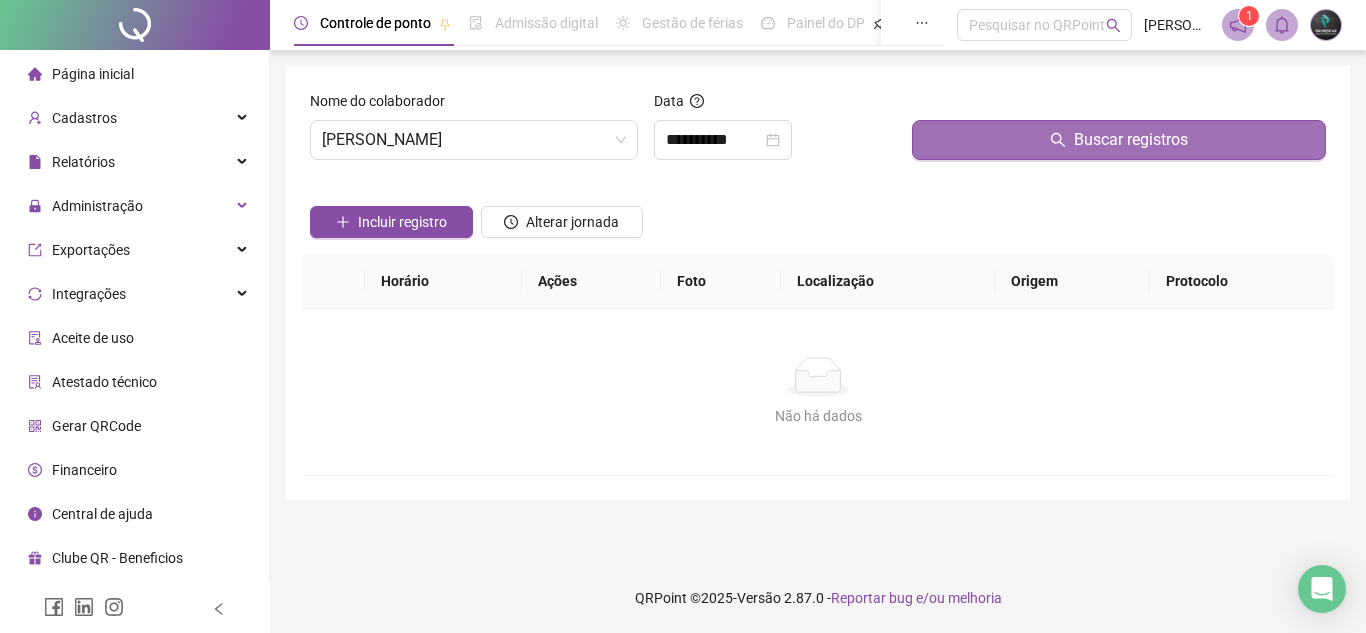 click on "Buscar registros" at bounding box center (1119, 140) 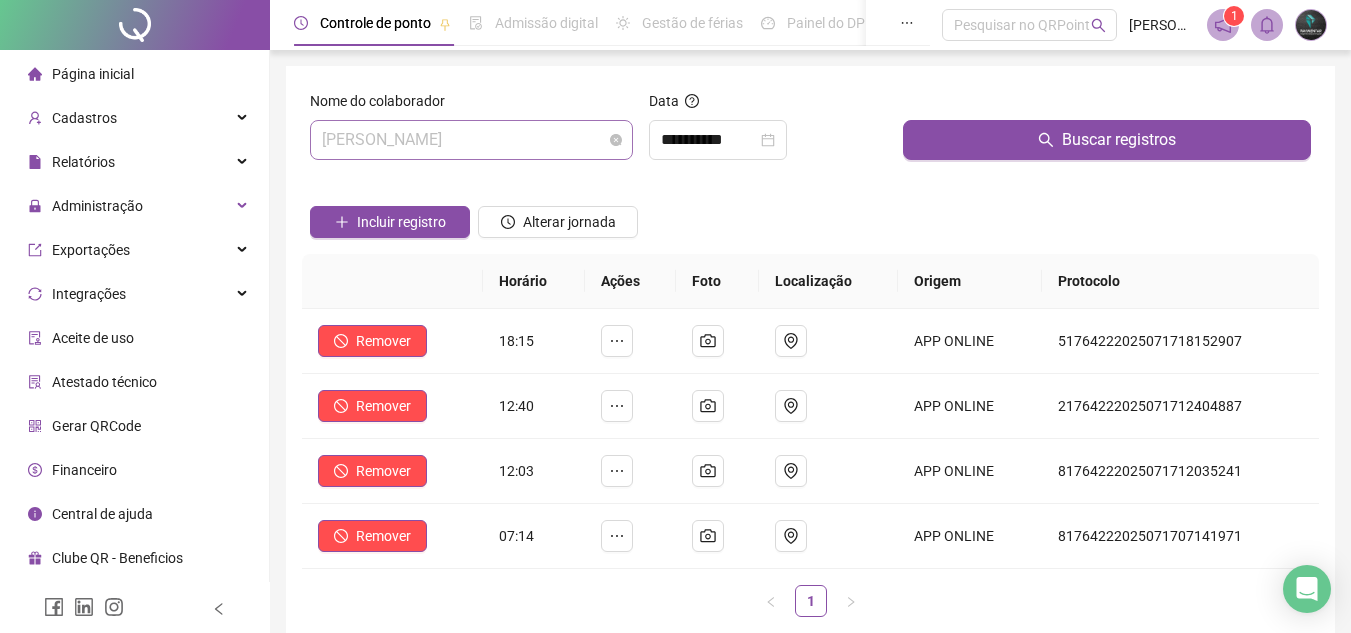 click on "[PERSON_NAME]" at bounding box center (471, 140) 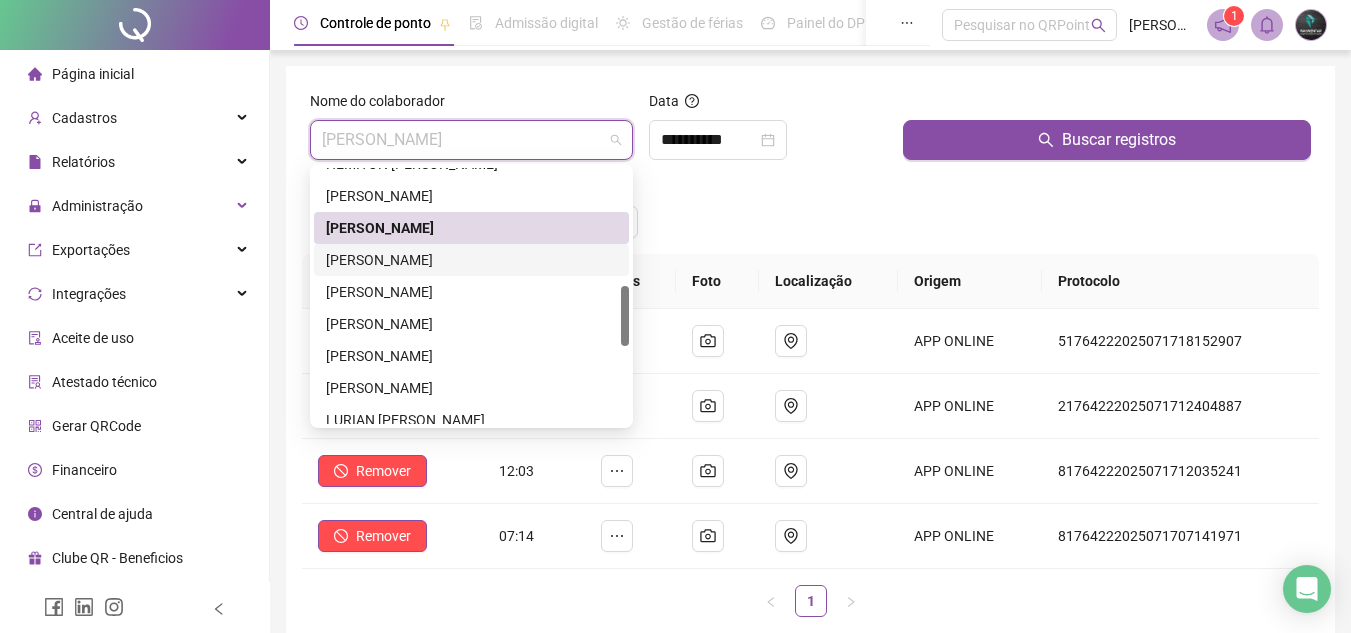click on "[PERSON_NAME]" at bounding box center (471, 260) 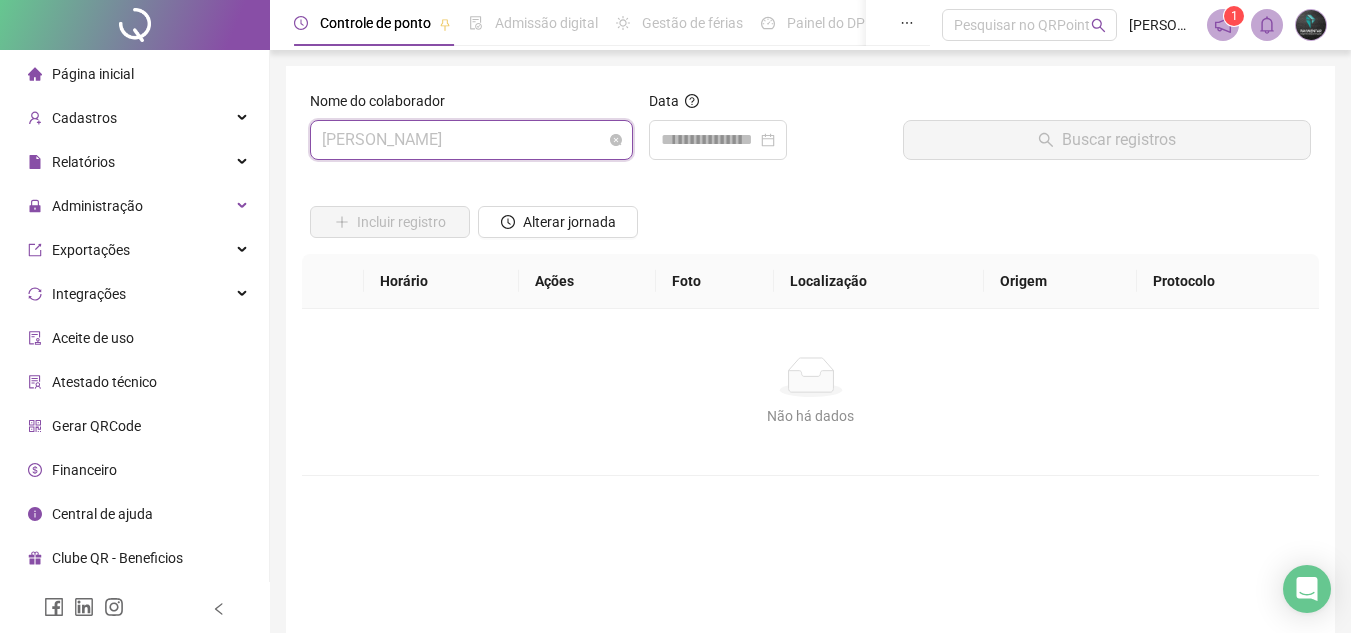 click on "[PERSON_NAME]" at bounding box center (471, 140) 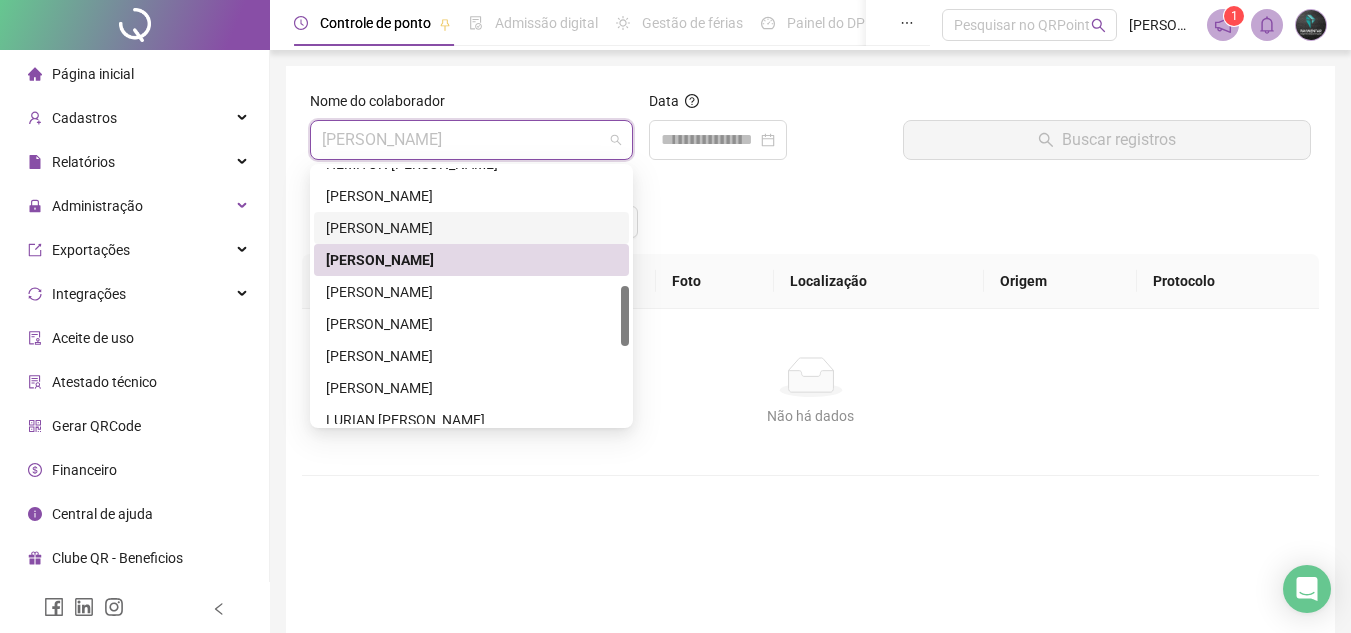 click on "[PERSON_NAME]" at bounding box center [471, 228] 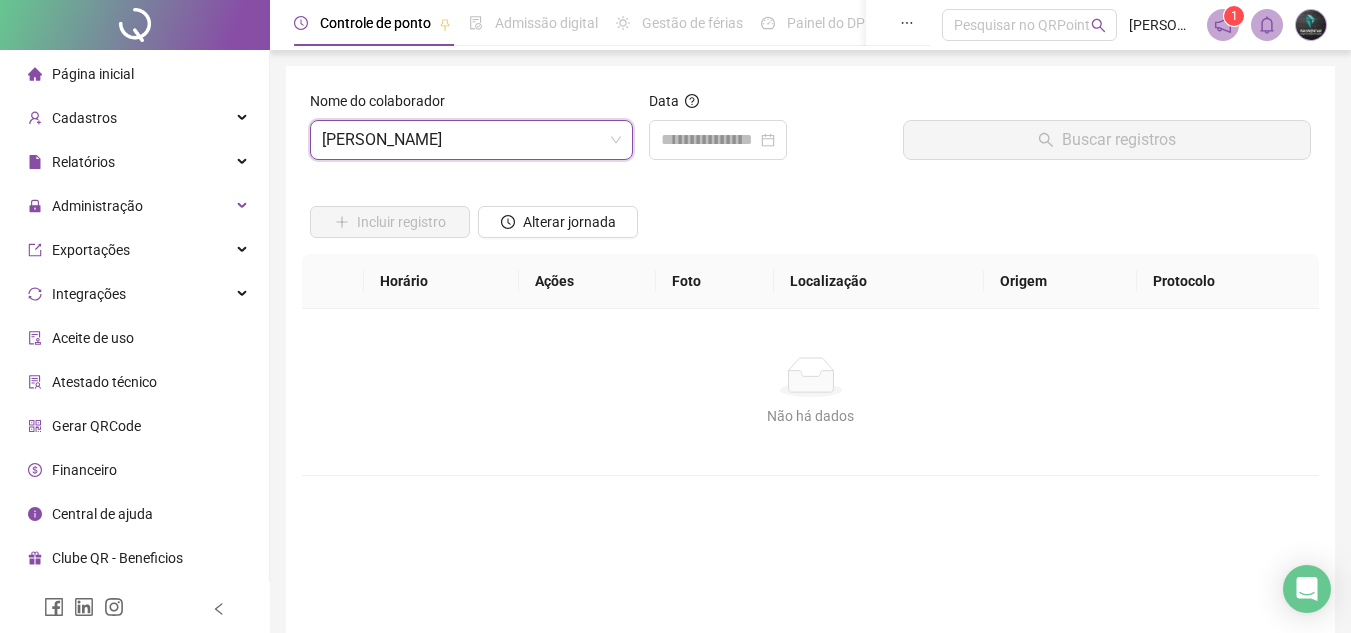 click on "Data" at bounding box center [768, 105] 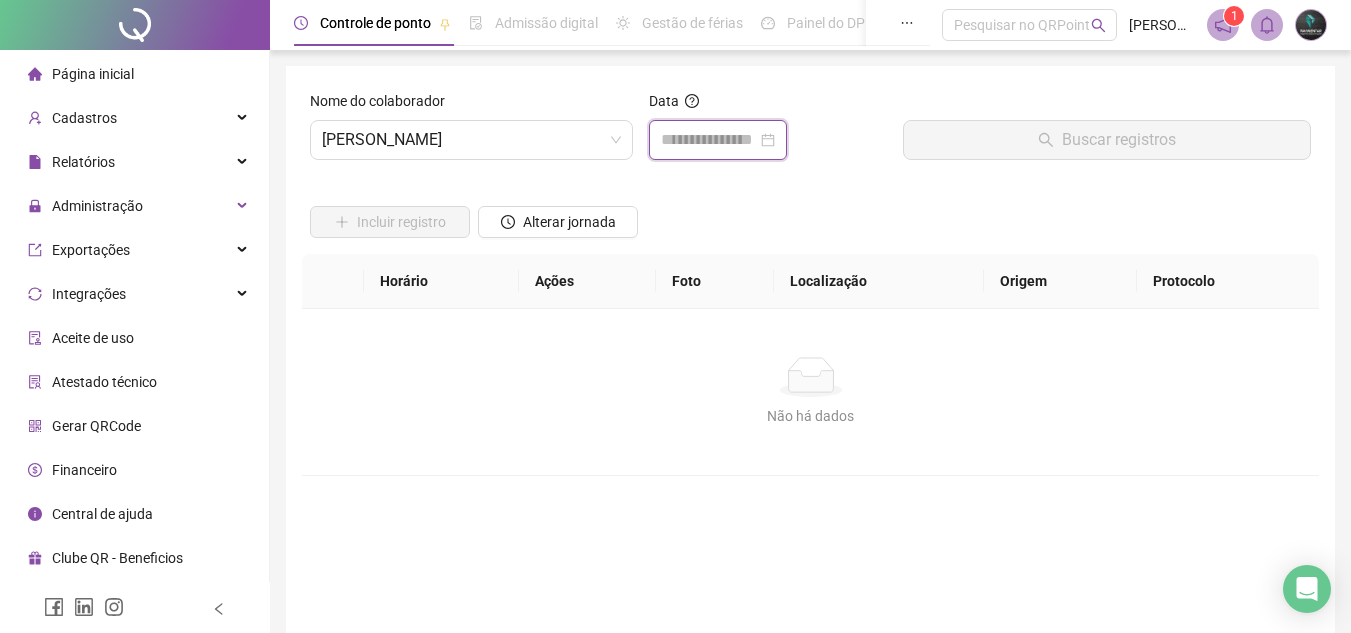 drag, startPoint x: 693, startPoint y: 140, endPoint x: 706, endPoint y: 181, distance: 43.011627 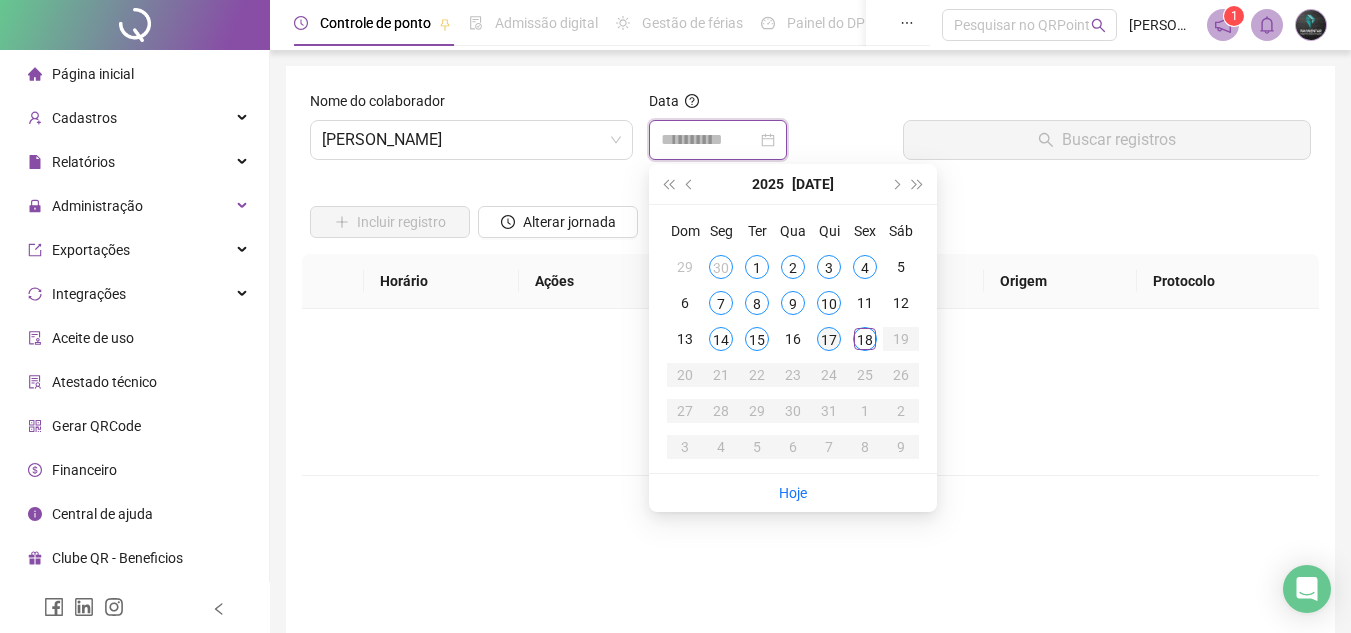 type on "**********" 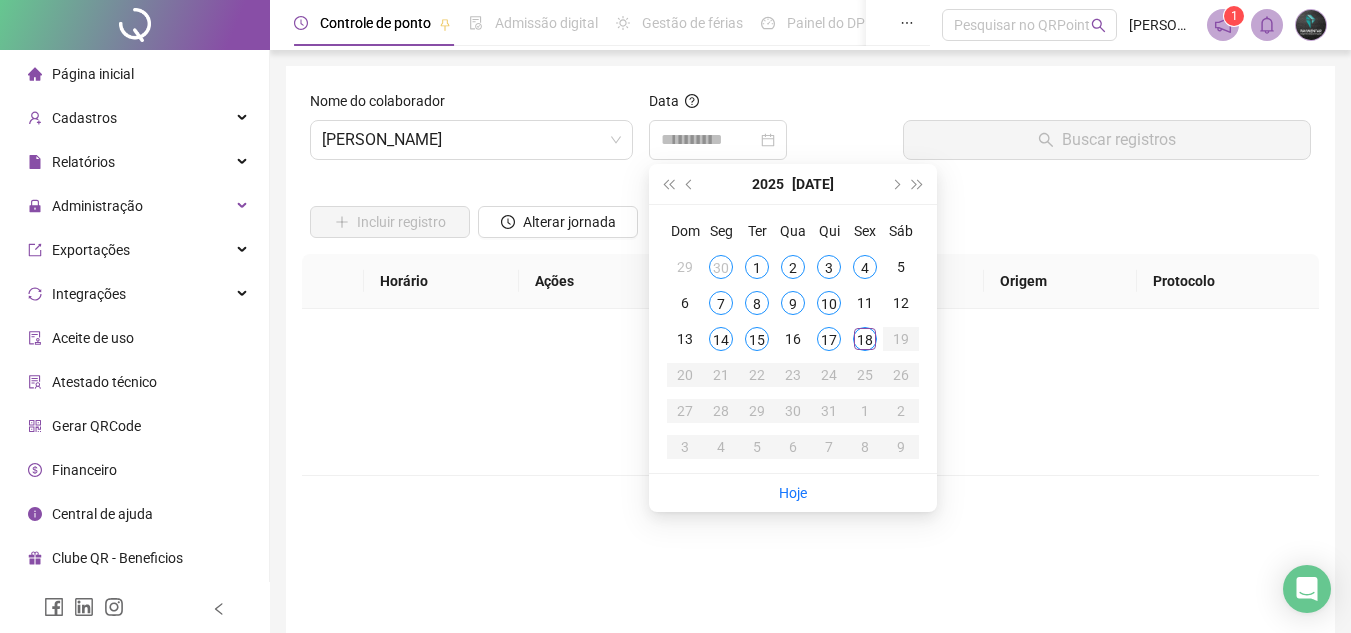 drag, startPoint x: 823, startPoint y: 337, endPoint x: 843, endPoint y: 279, distance: 61.351448 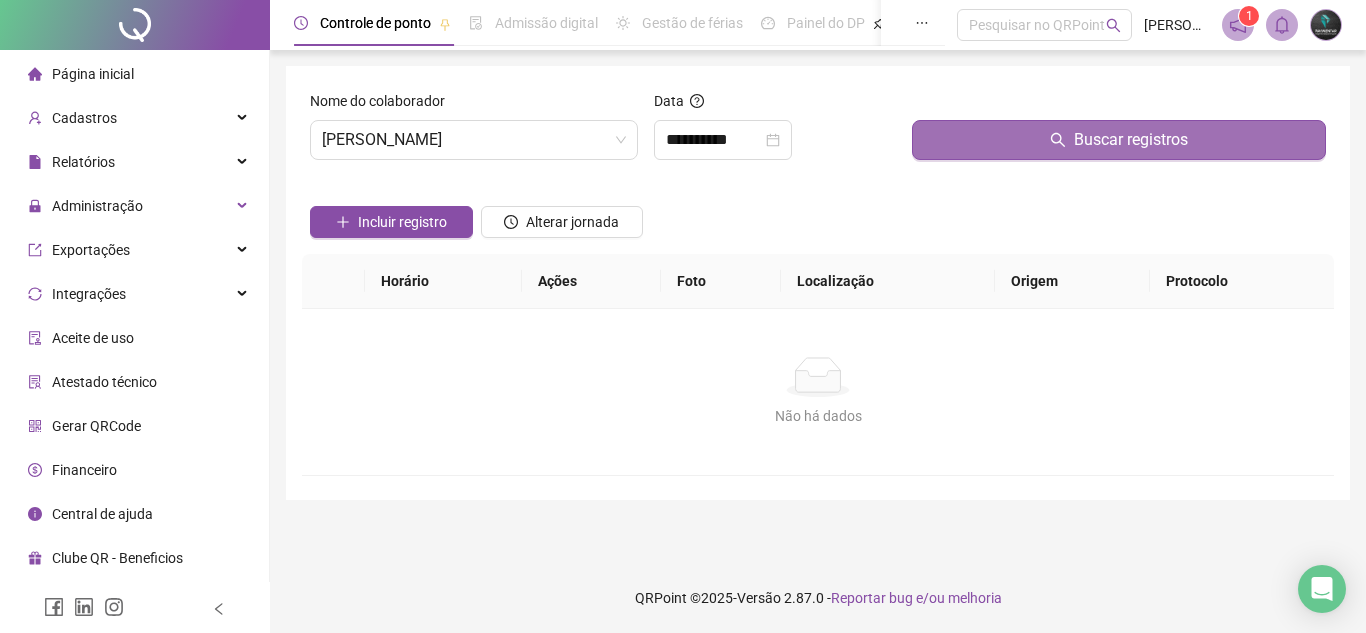 click on "Buscar registros" at bounding box center (1119, 140) 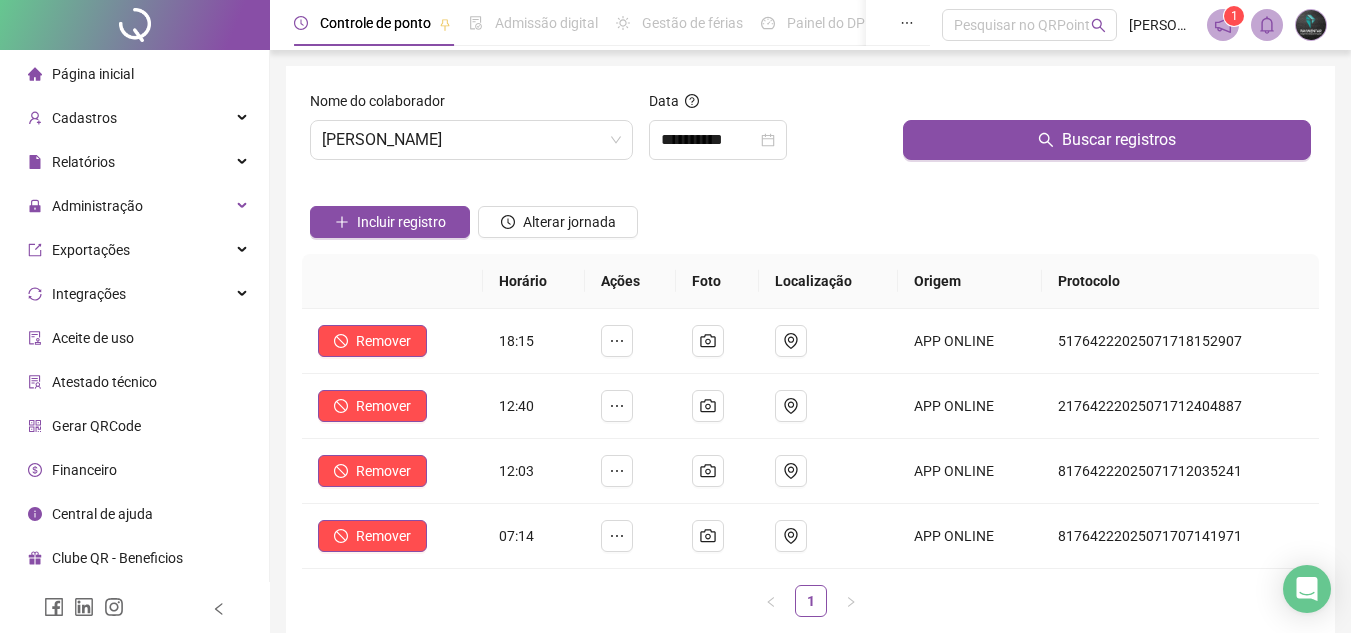 click on "Nome do colaborador [PERSON_NAME]" at bounding box center [471, 133] 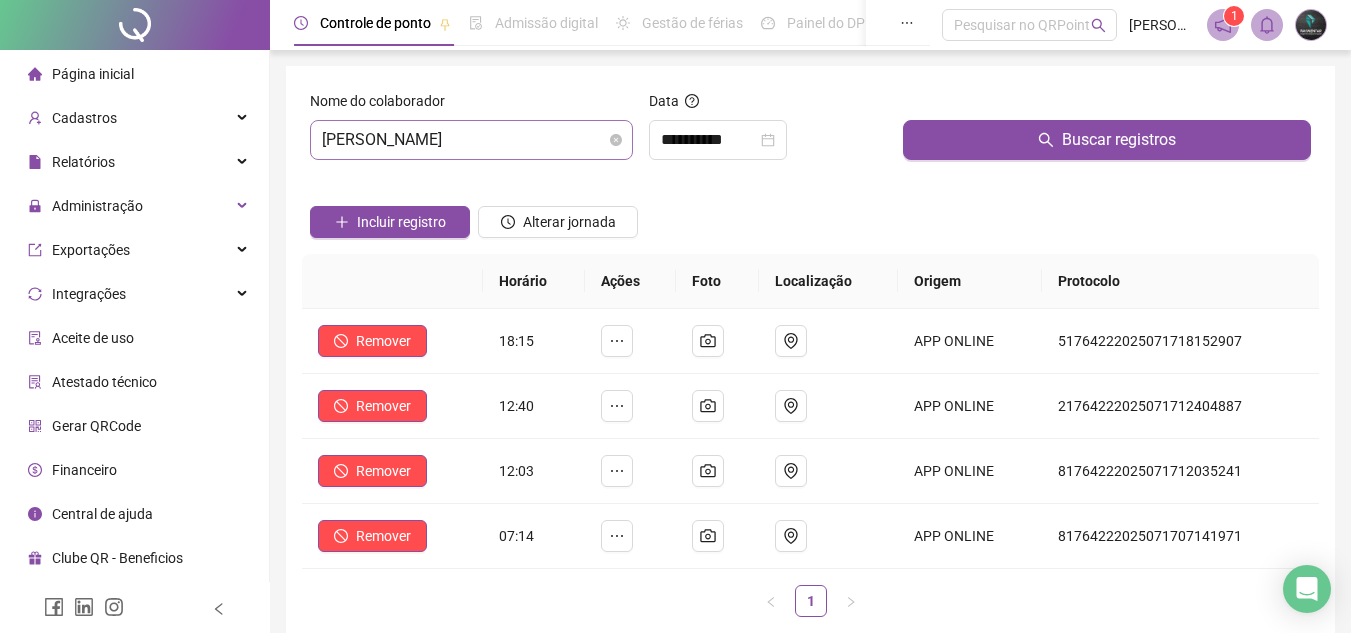 click on "[PERSON_NAME]" at bounding box center [471, 140] 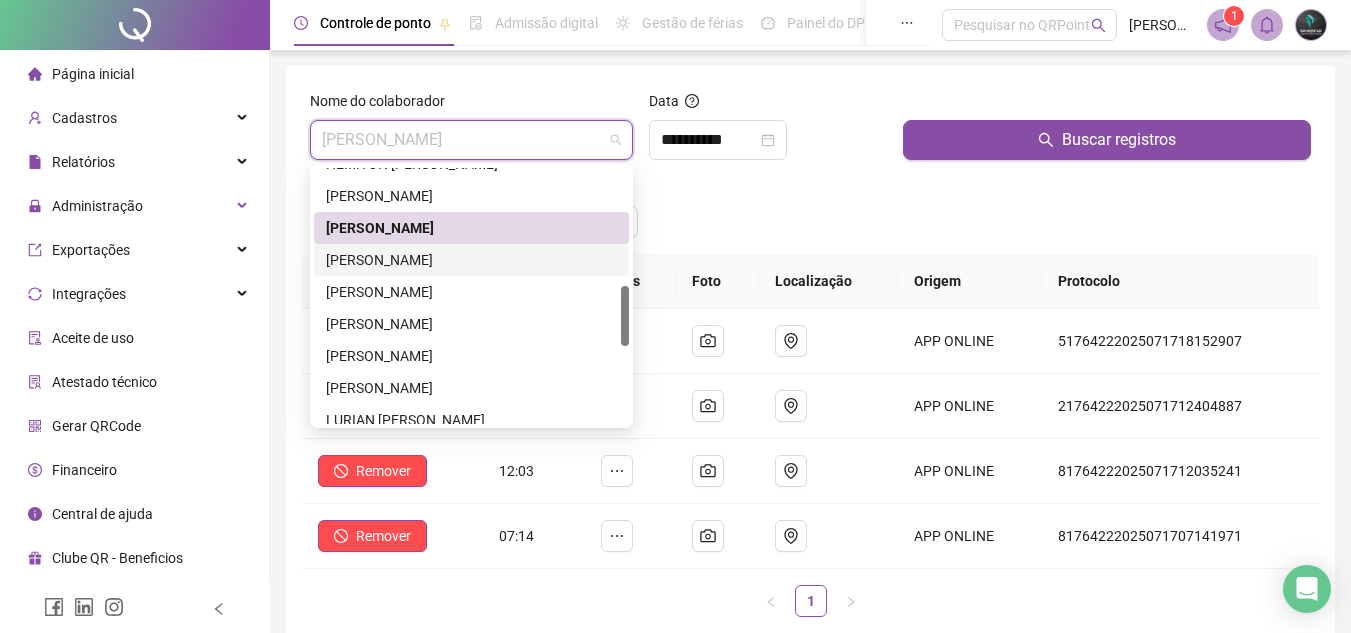 click on "[PERSON_NAME]" at bounding box center [471, 260] 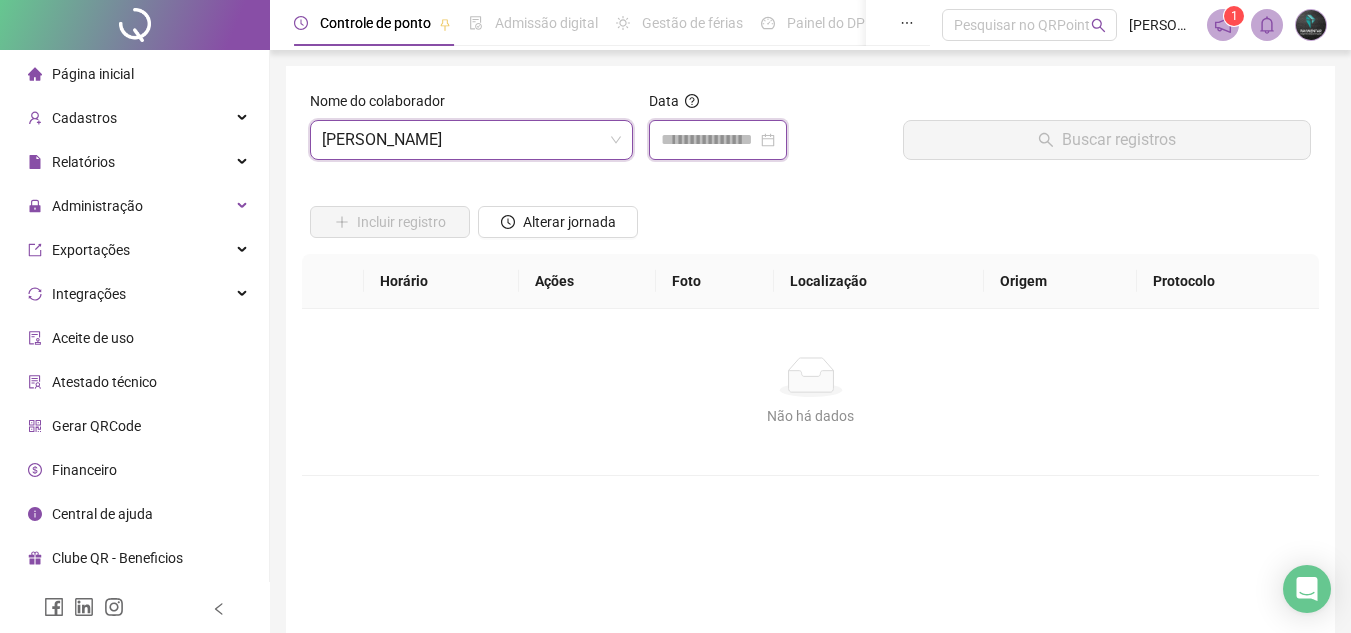 click at bounding box center (709, 140) 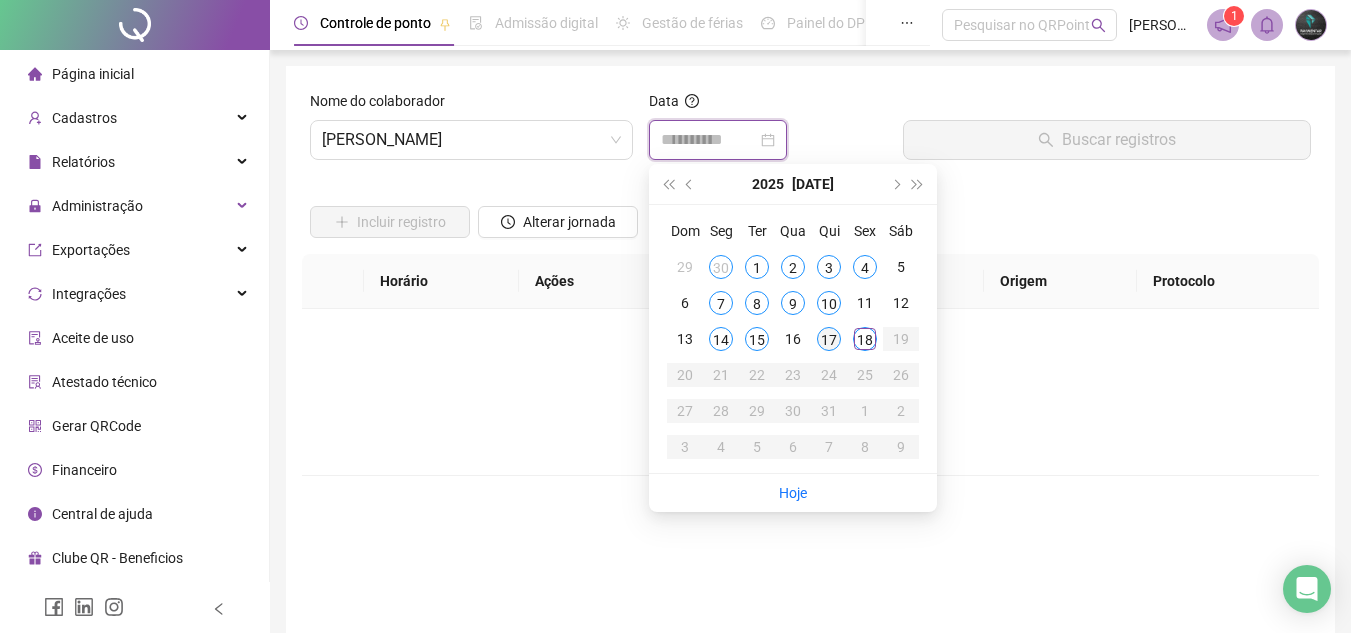 type on "**********" 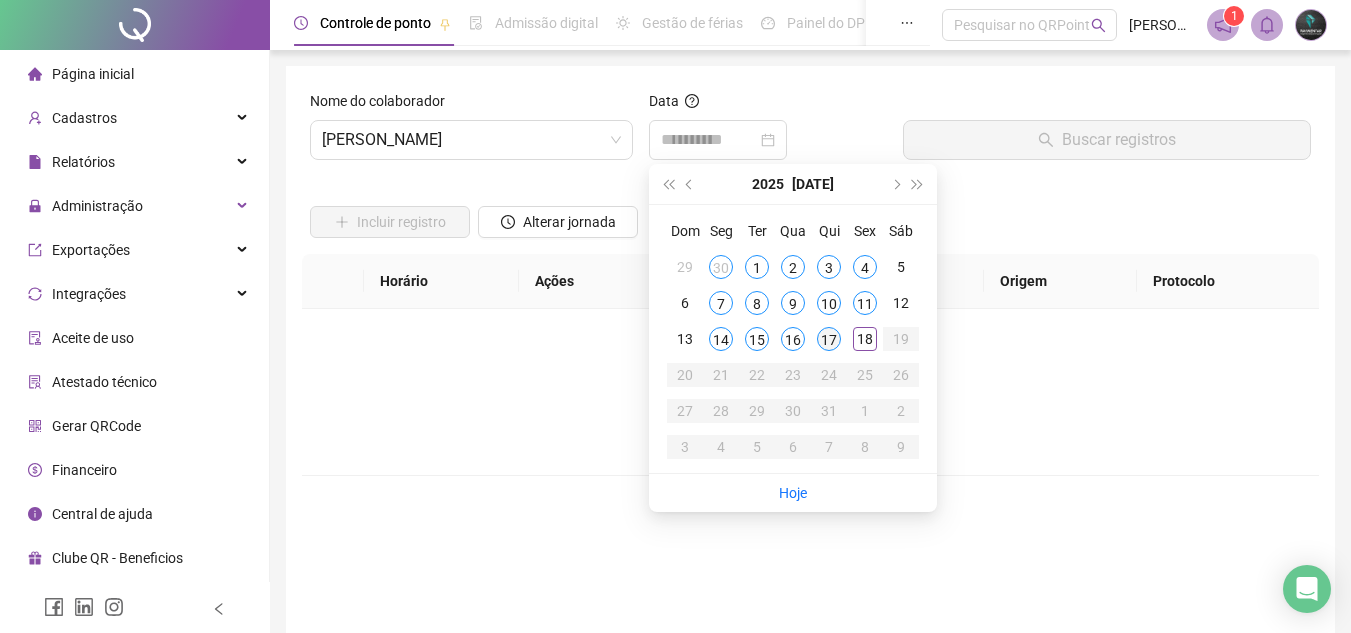 click on "17" at bounding box center [829, 339] 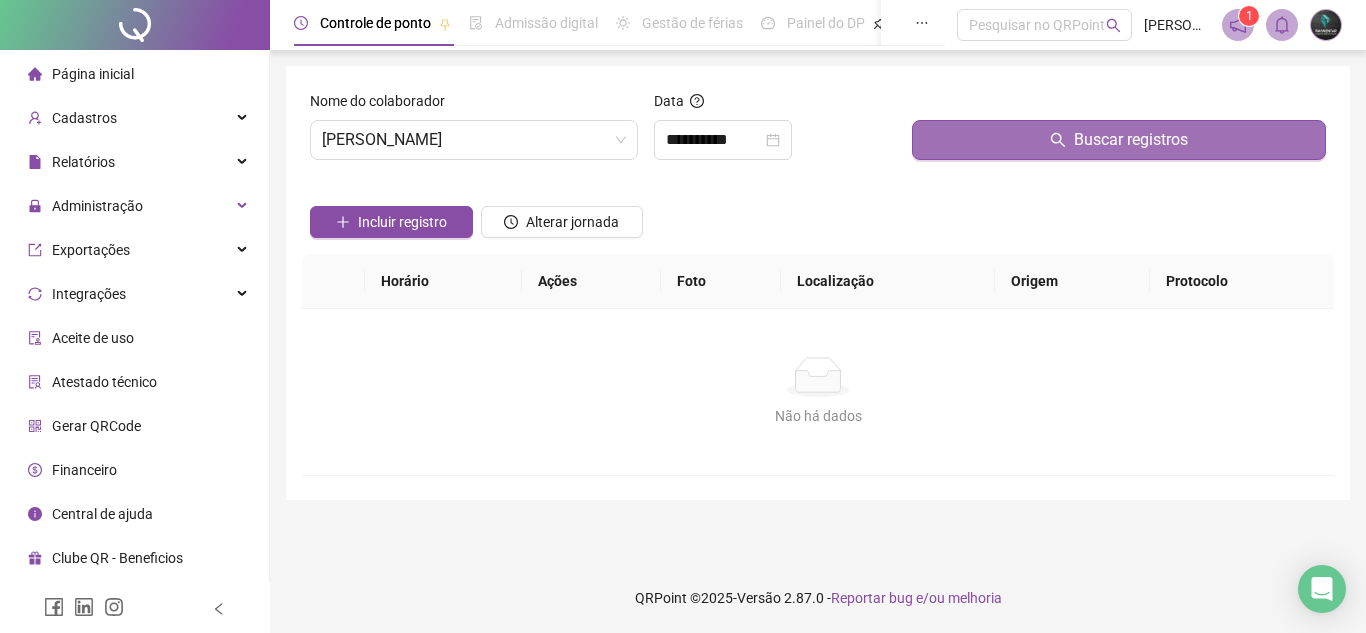 click on "Buscar registros" at bounding box center [1119, 140] 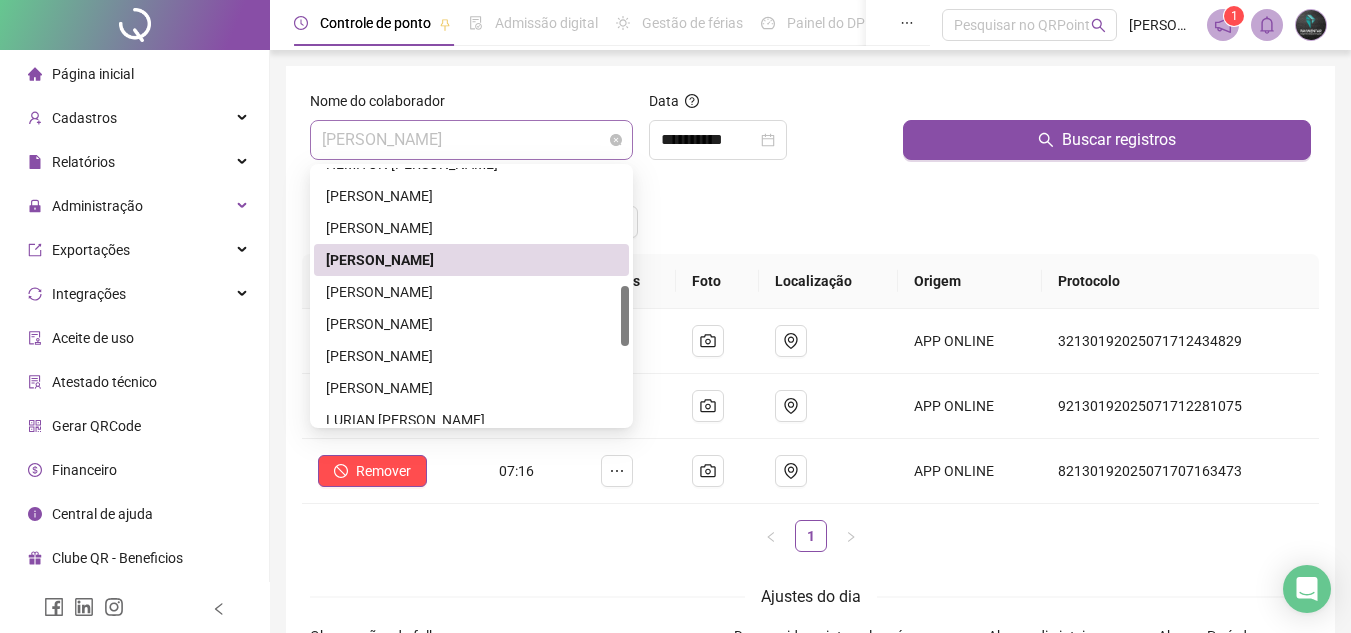 click on "[PERSON_NAME]" at bounding box center (471, 140) 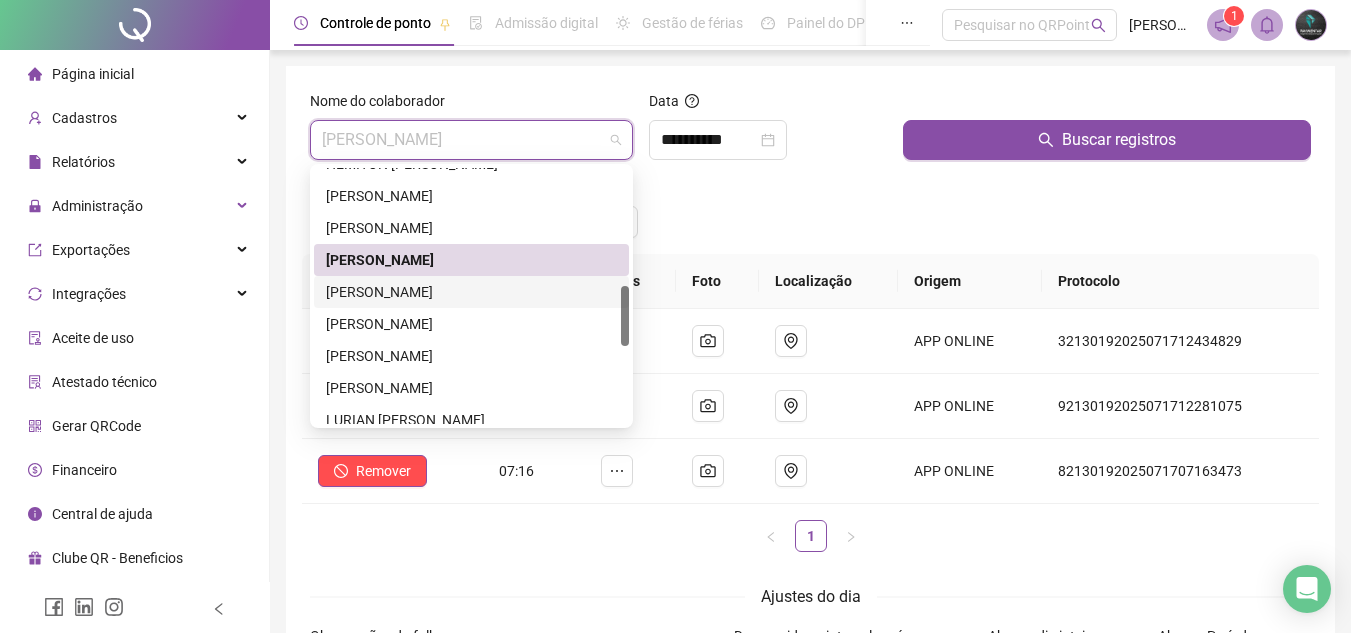 click on "[PERSON_NAME]" at bounding box center (471, 292) 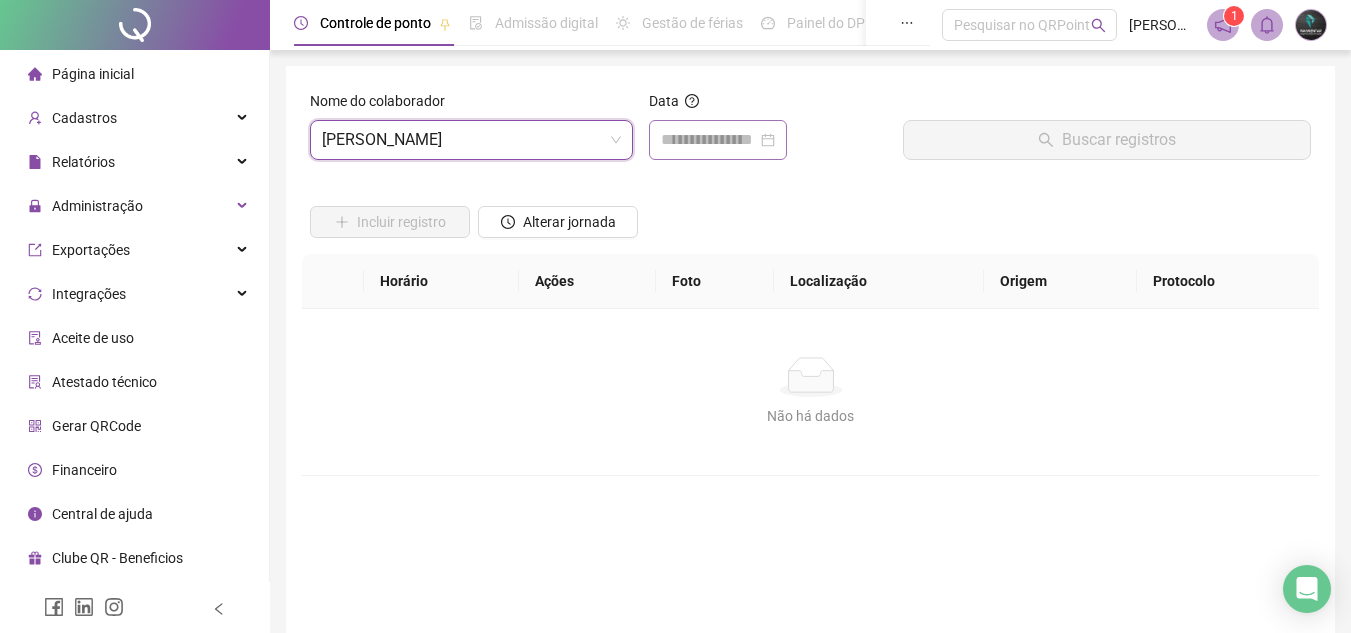 drag, startPoint x: 679, startPoint y: 154, endPoint x: 691, endPoint y: 149, distance: 13 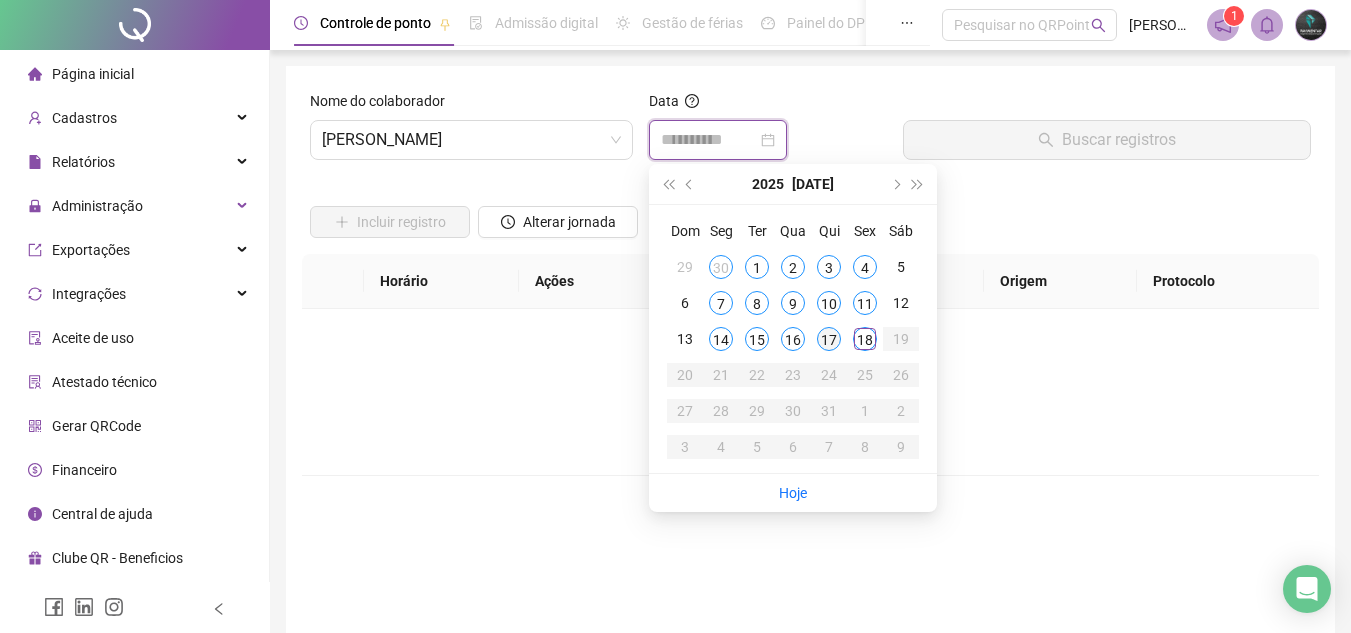 type on "**********" 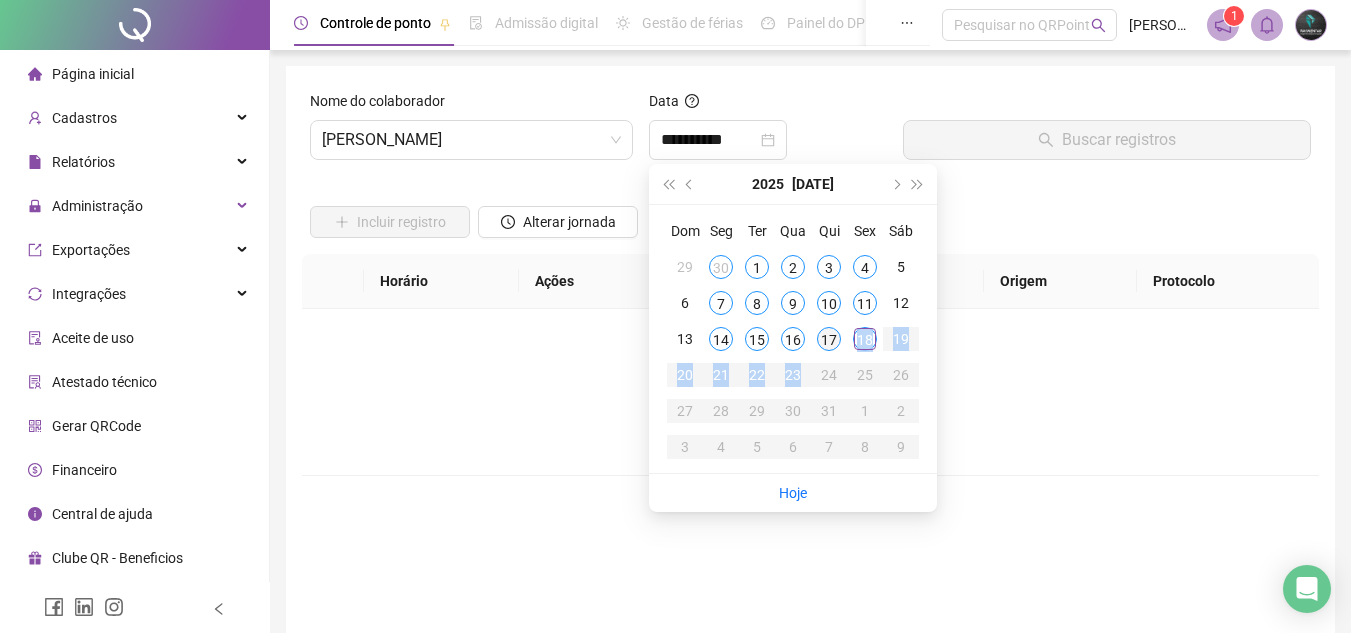 drag, startPoint x: 824, startPoint y: 358, endPoint x: 832, endPoint y: 340, distance: 19.697716 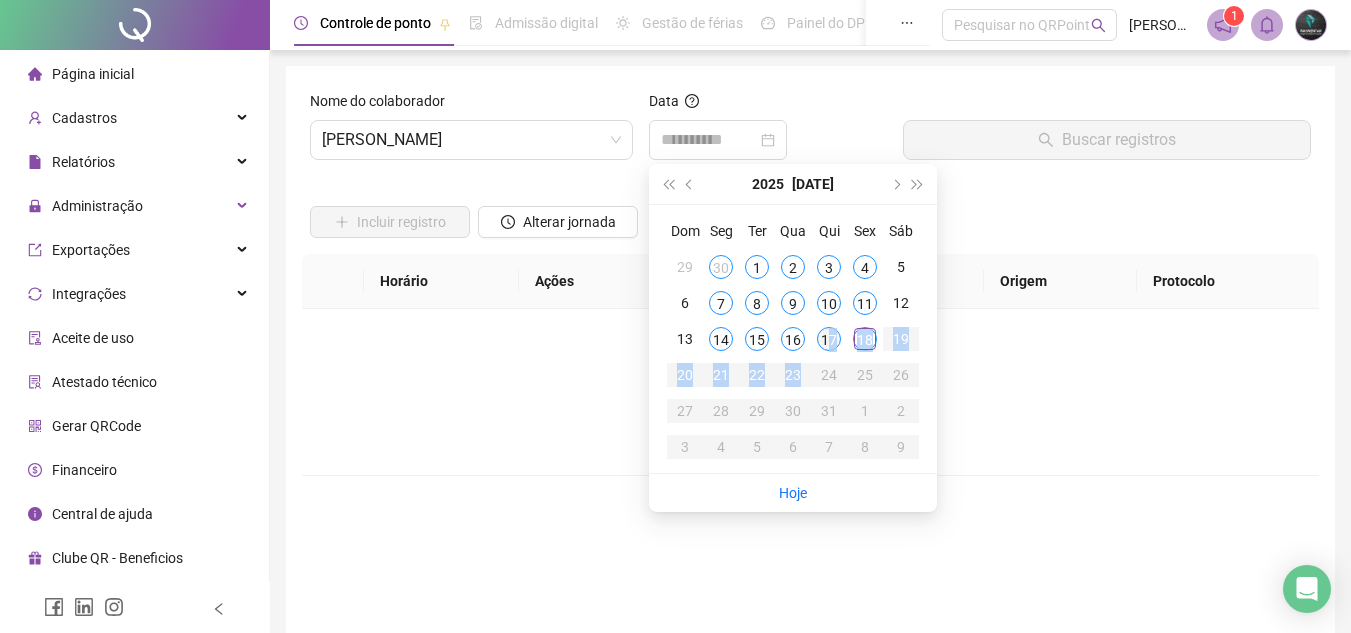 click on "17" at bounding box center [829, 339] 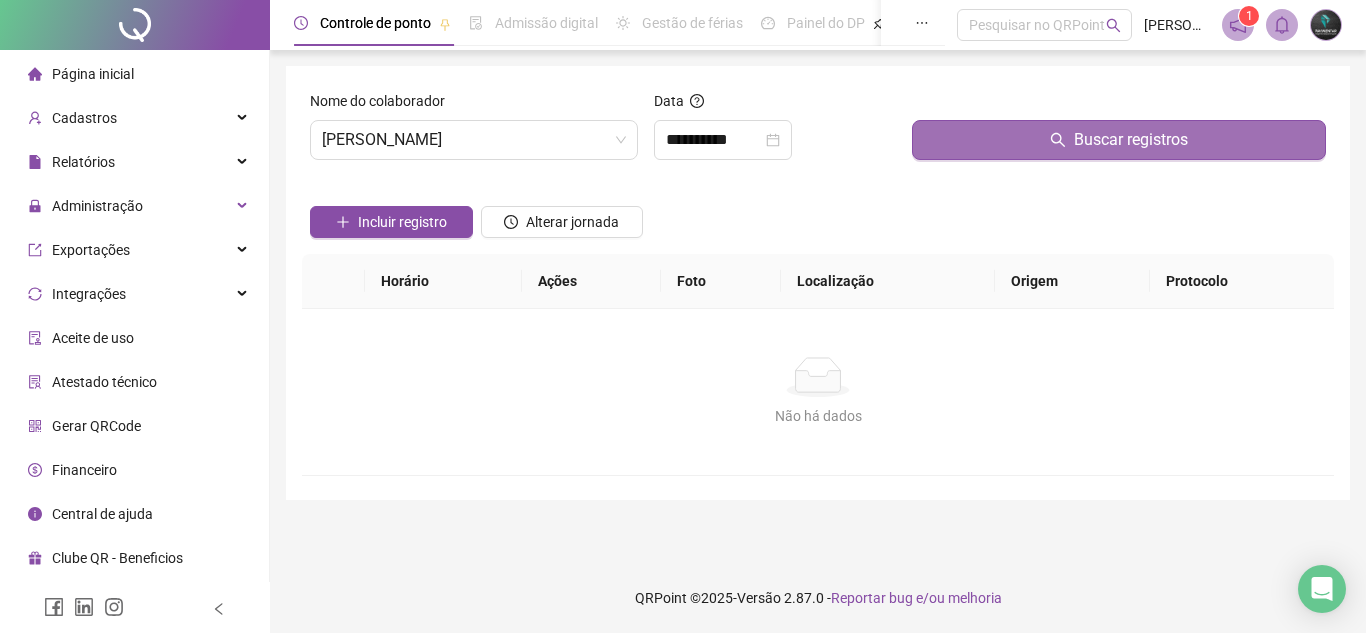 click on "Buscar registros" at bounding box center [1119, 140] 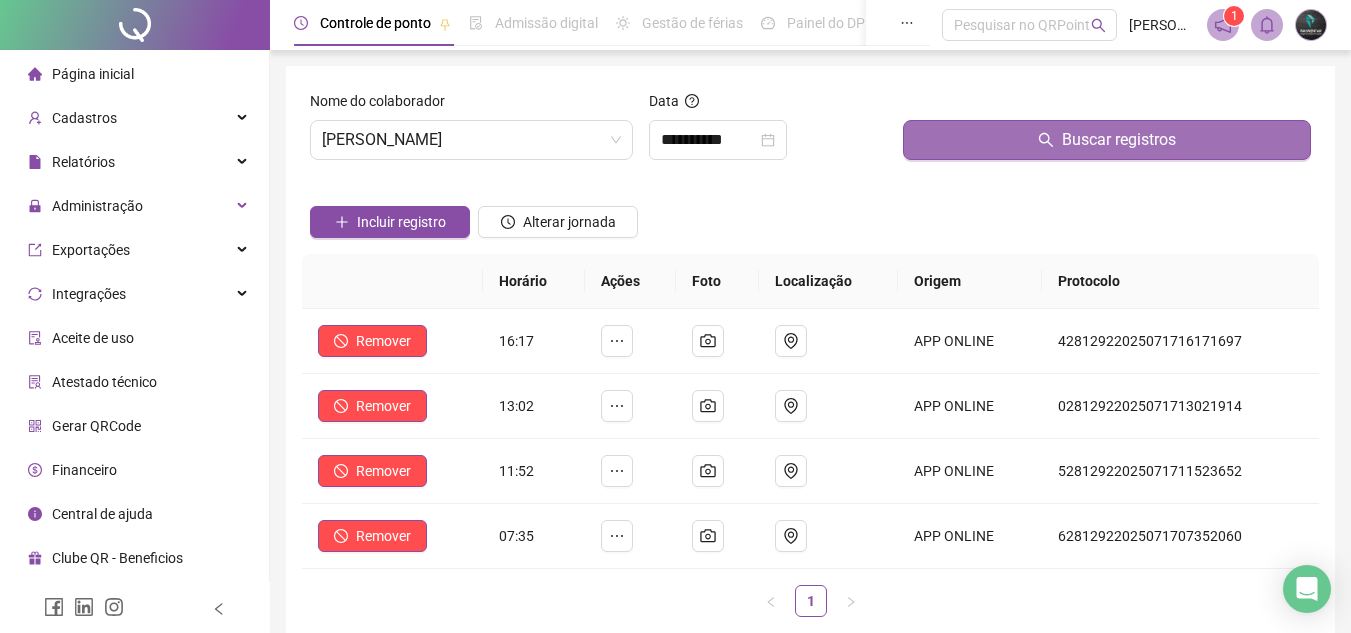 click on "Buscar registros" at bounding box center (1107, 140) 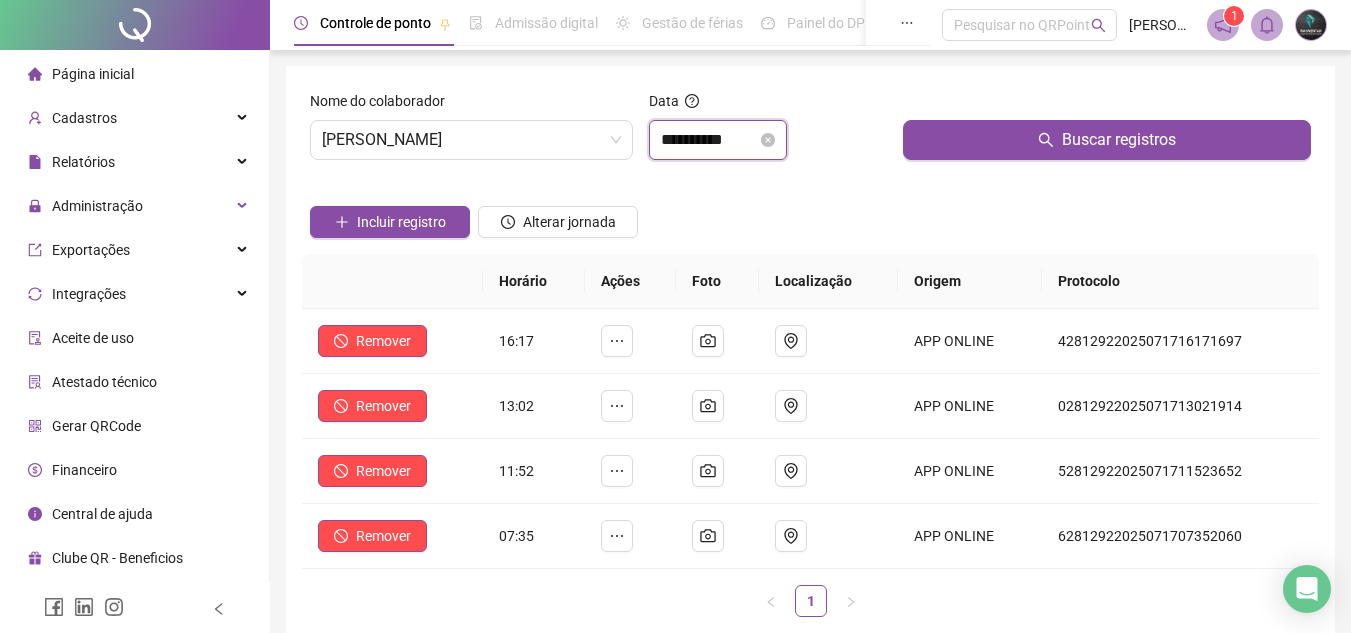 click on "**********" at bounding box center (709, 140) 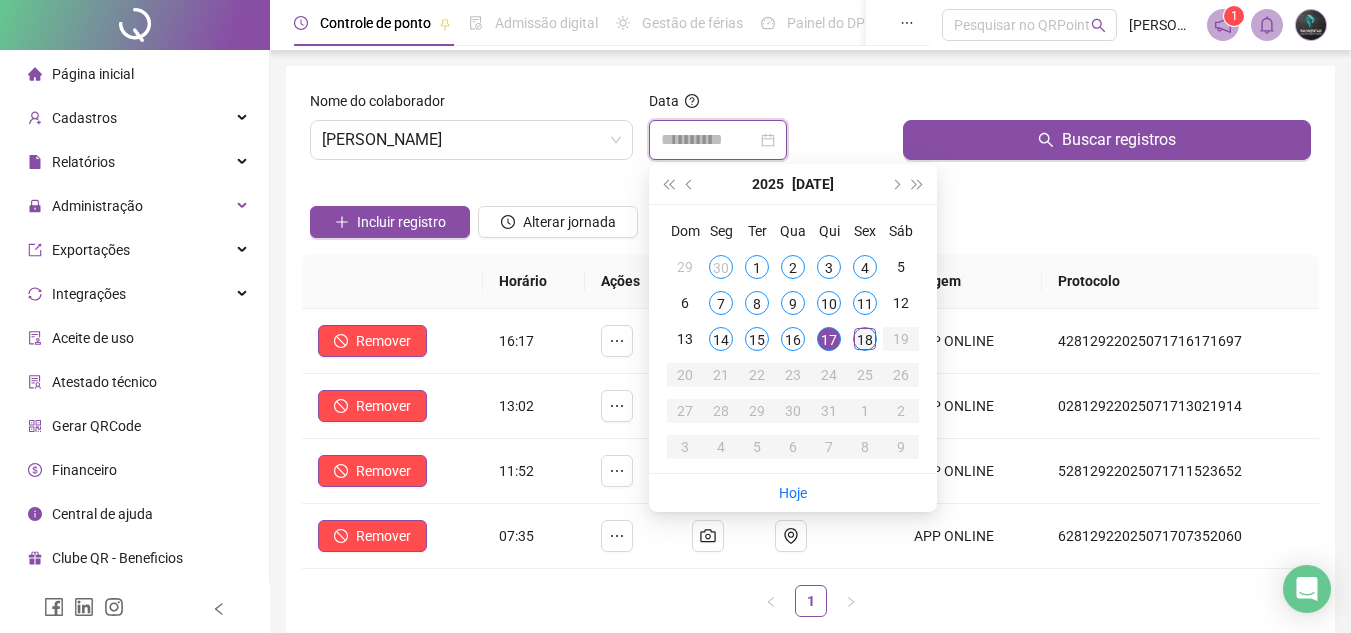 type on "**********" 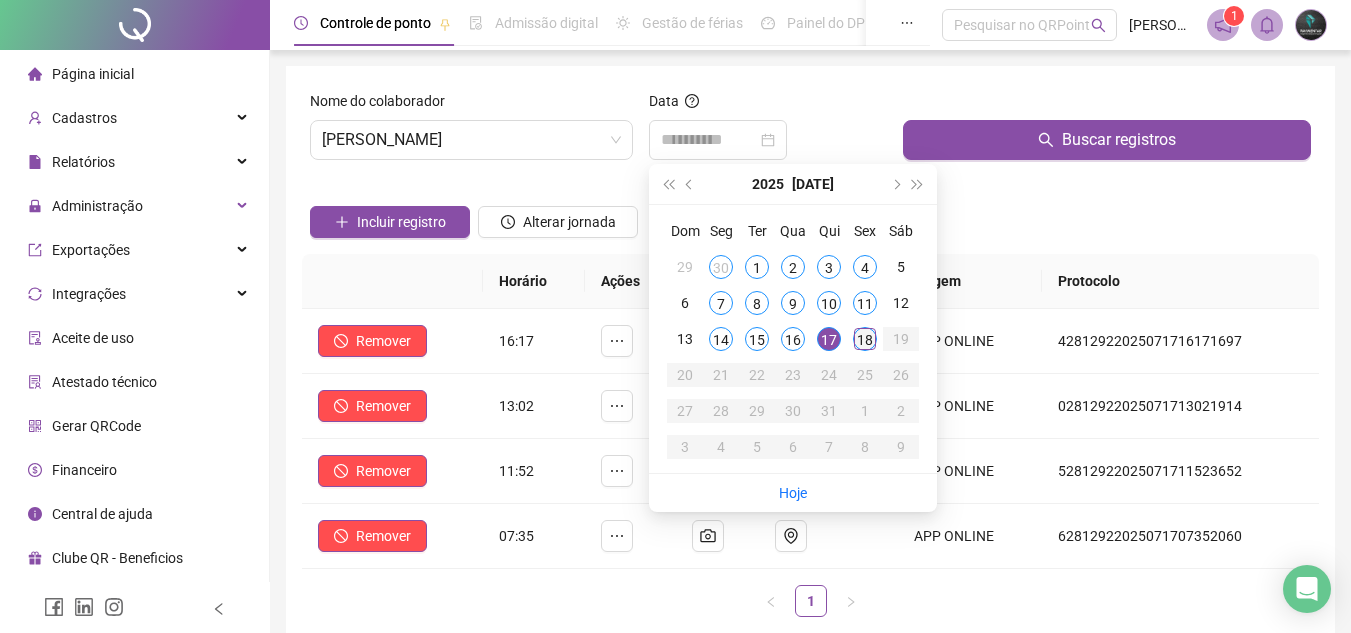 click on "18" at bounding box center (865, 339) 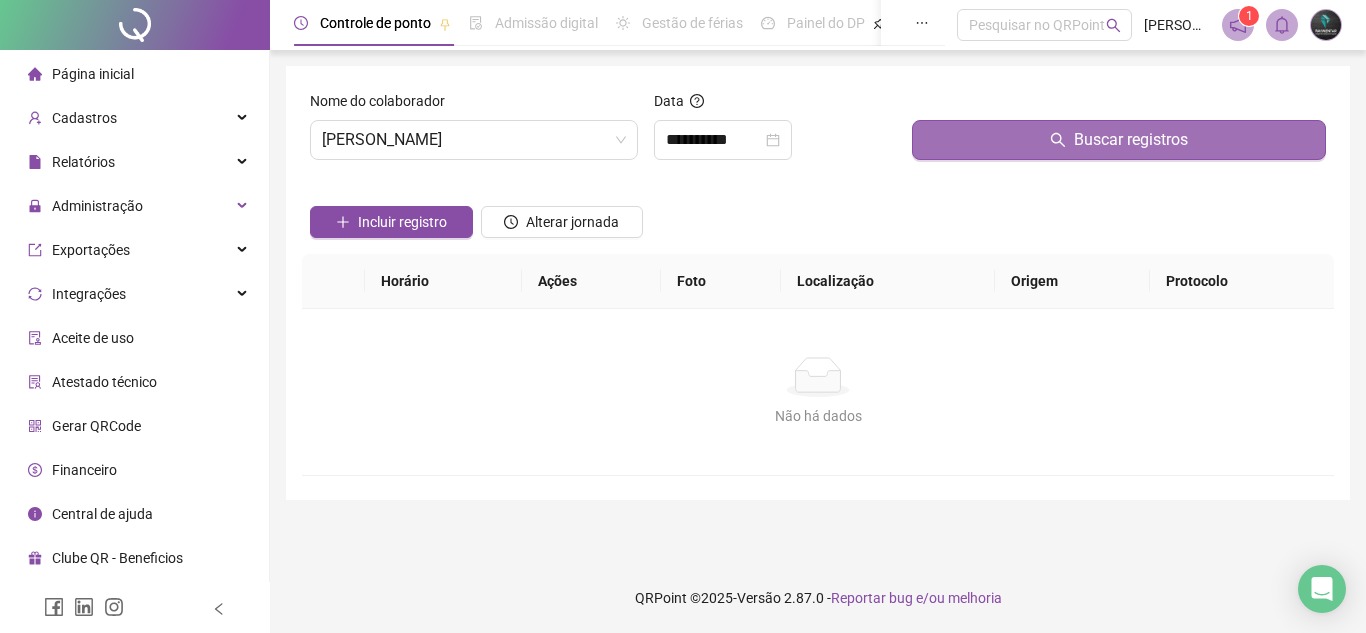click on "Buscar registros" at bounding box center (1119, 140) 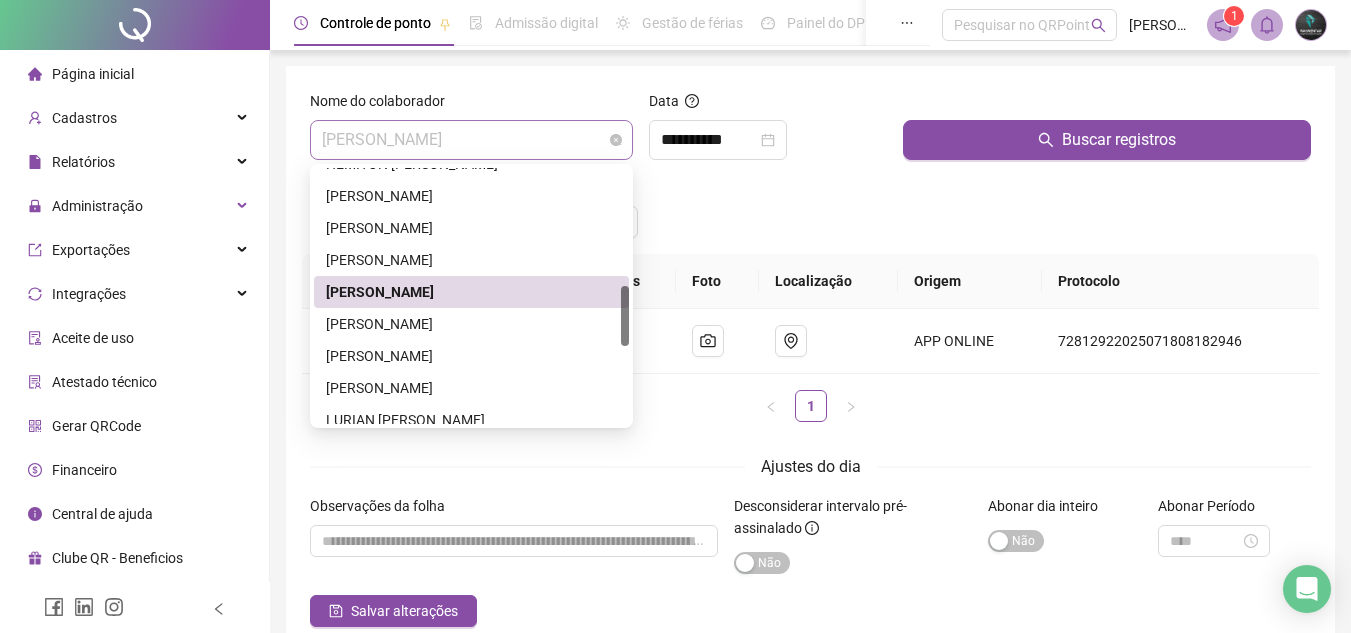 click on "[PERSON_NAME]" at bounding box center (471, 140) 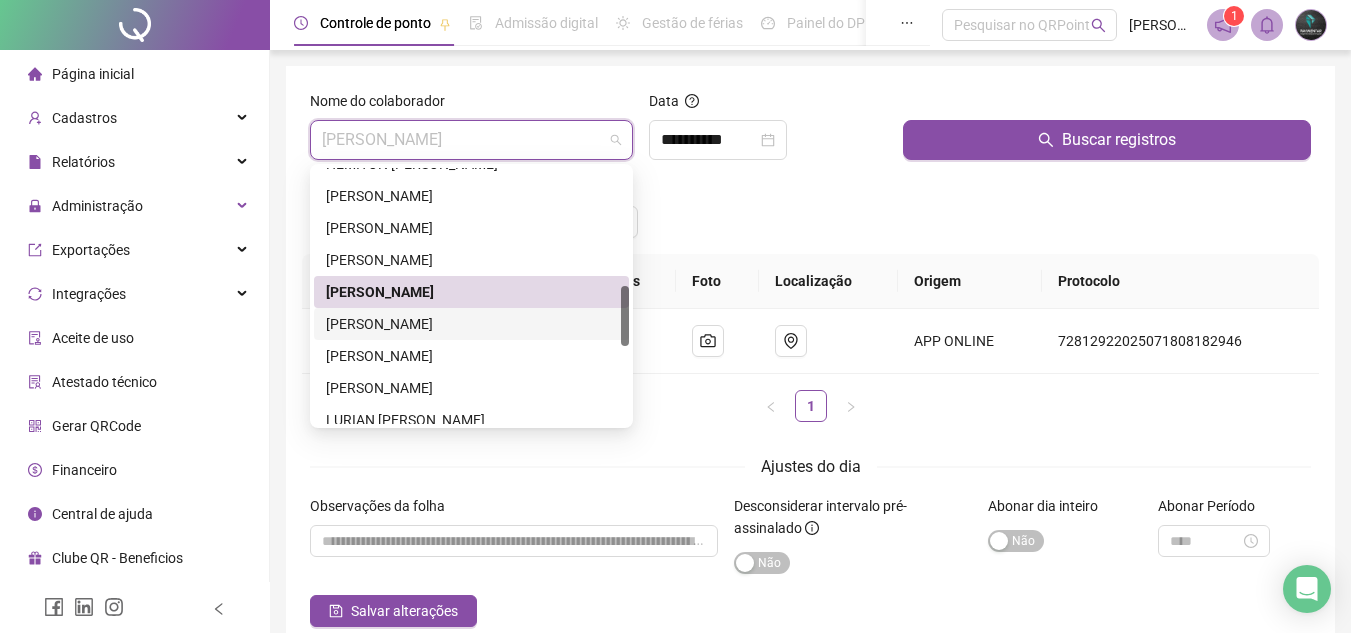 click on "[PERSON_NAME]" at bounding box center [471, 324] 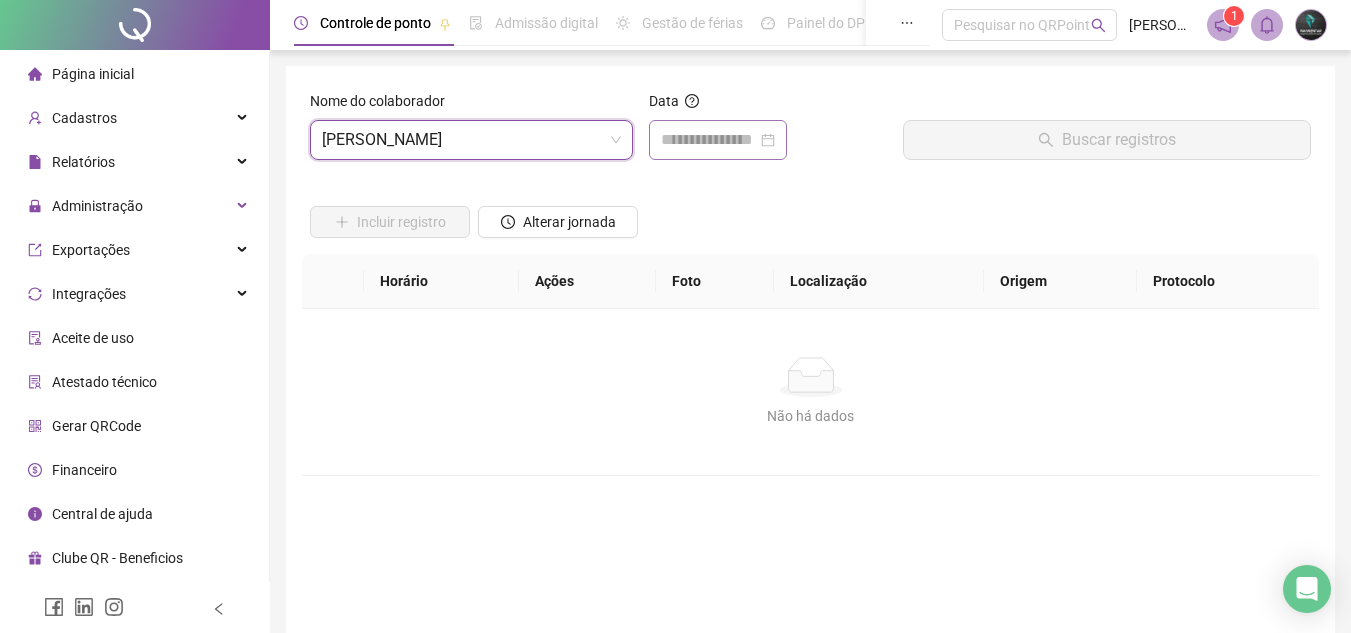 click at bounding box center (718, 140) 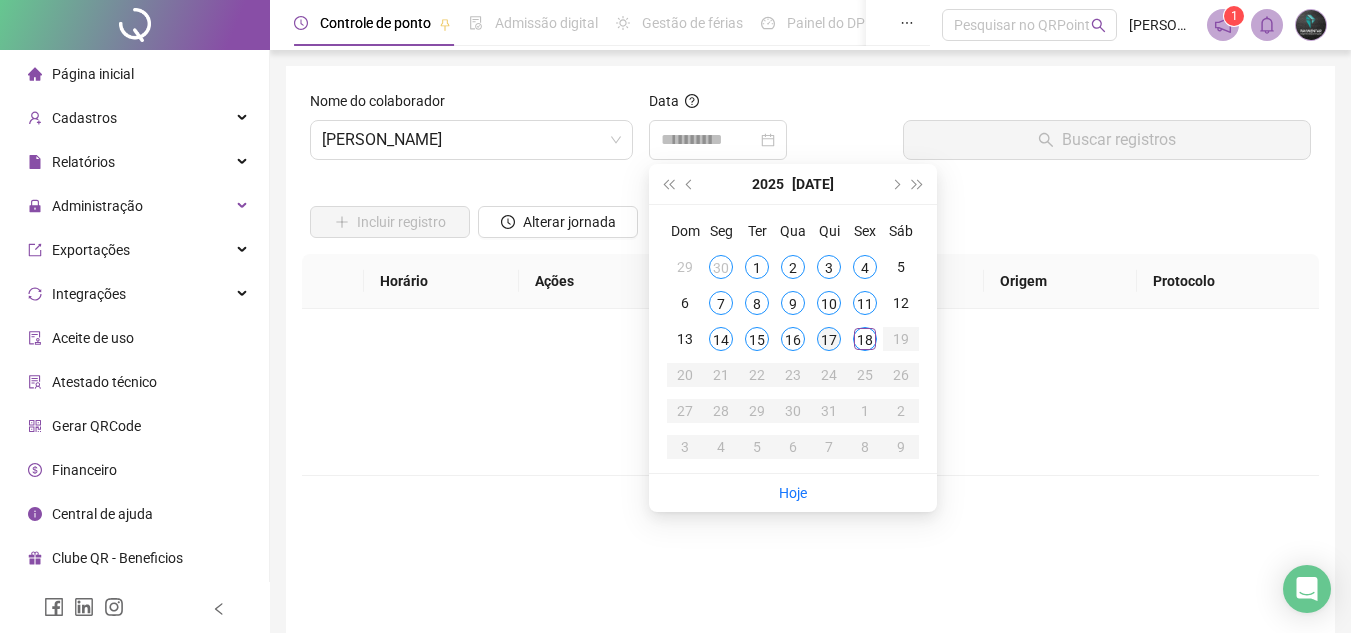 click on "17" at bounding box center (829, 339) 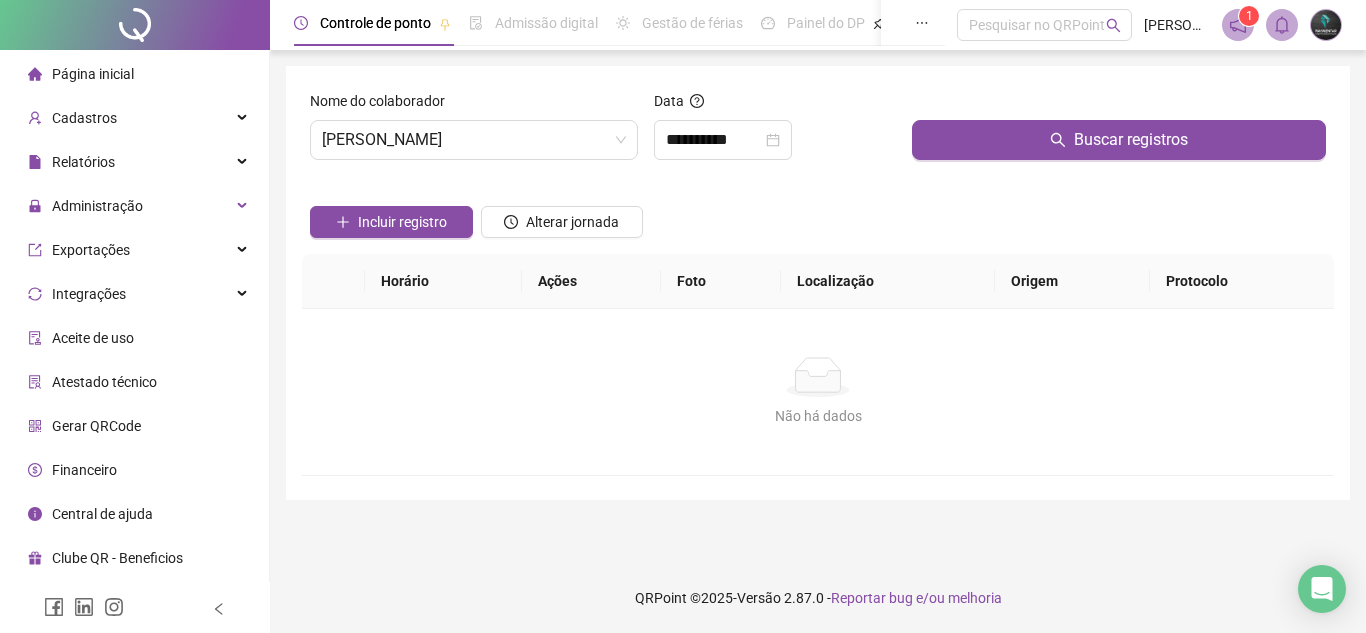click on "Buscar registros" at bounding box center [1119, 133] 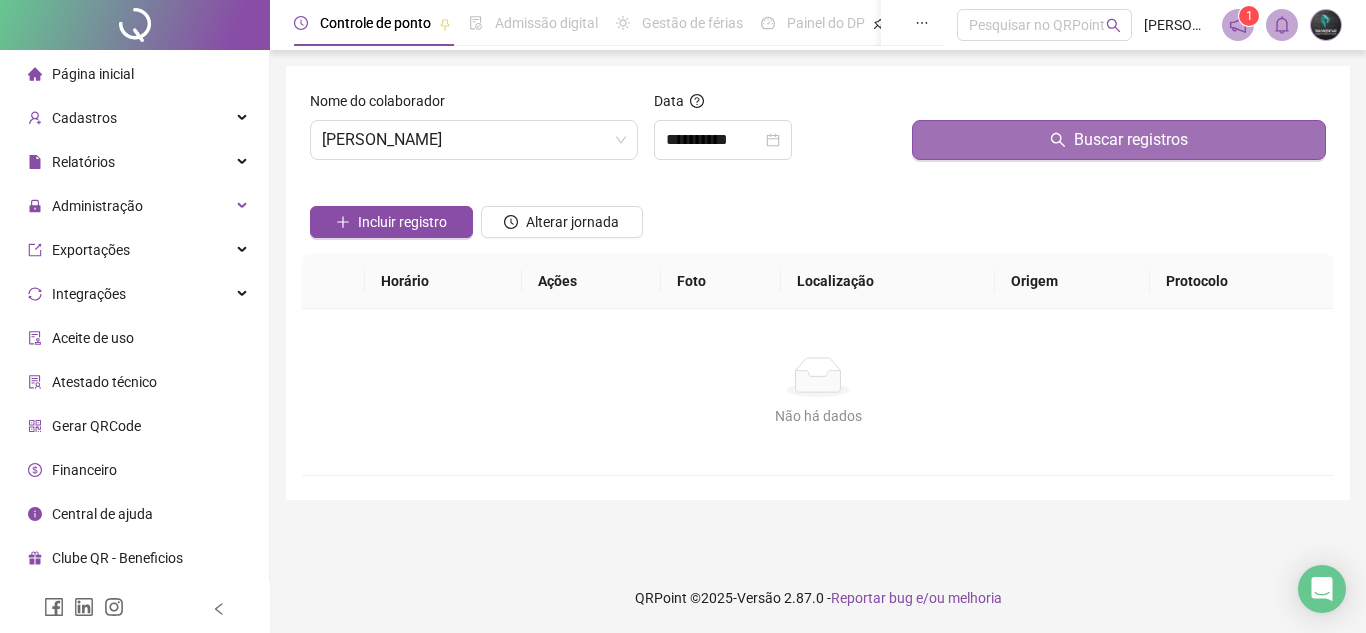 click on "Buscar registros" at bounding box center (1119, 140) 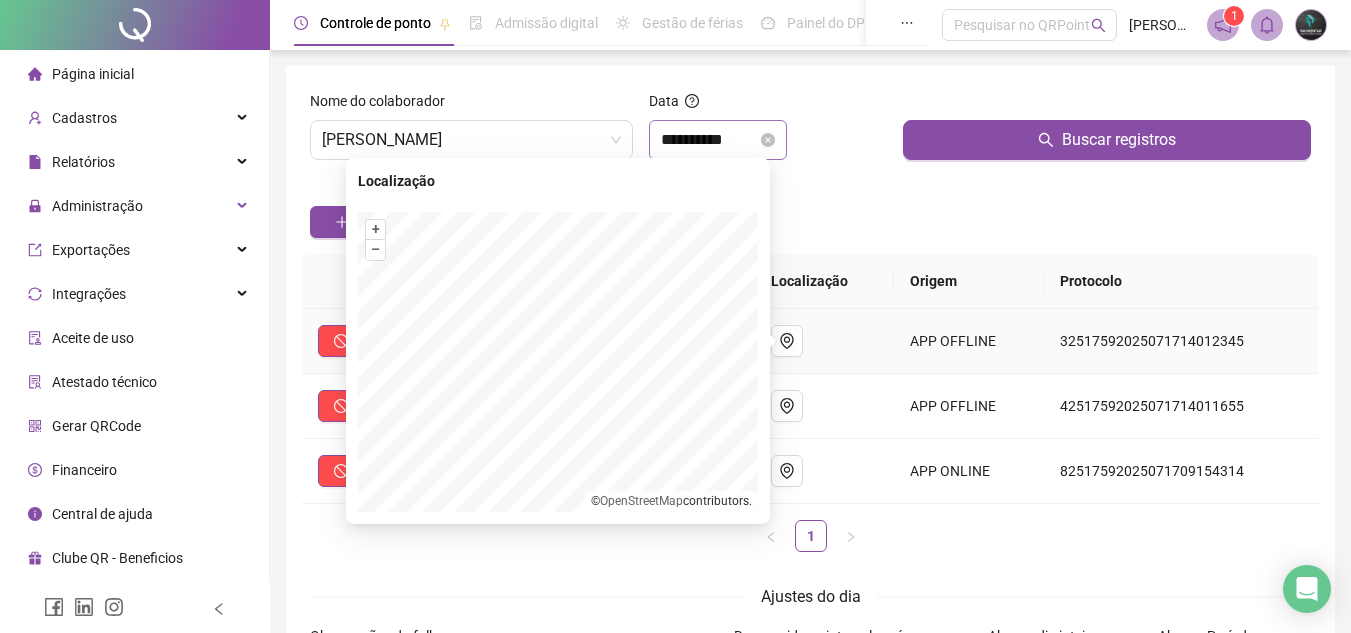 drag, startPoint x: 746, startPoint y: 164, endPoint x: 744, endPoint y: 133, distance: 31.06445 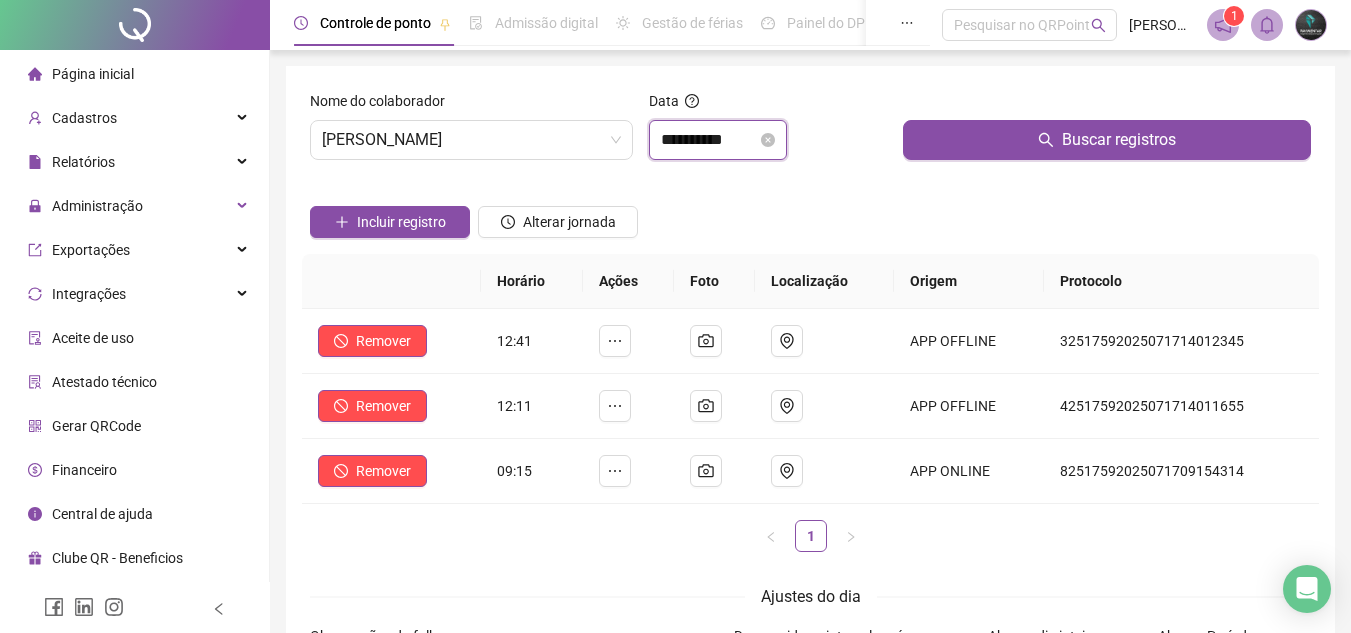 click on "**********" at bounding box center (709, 140) 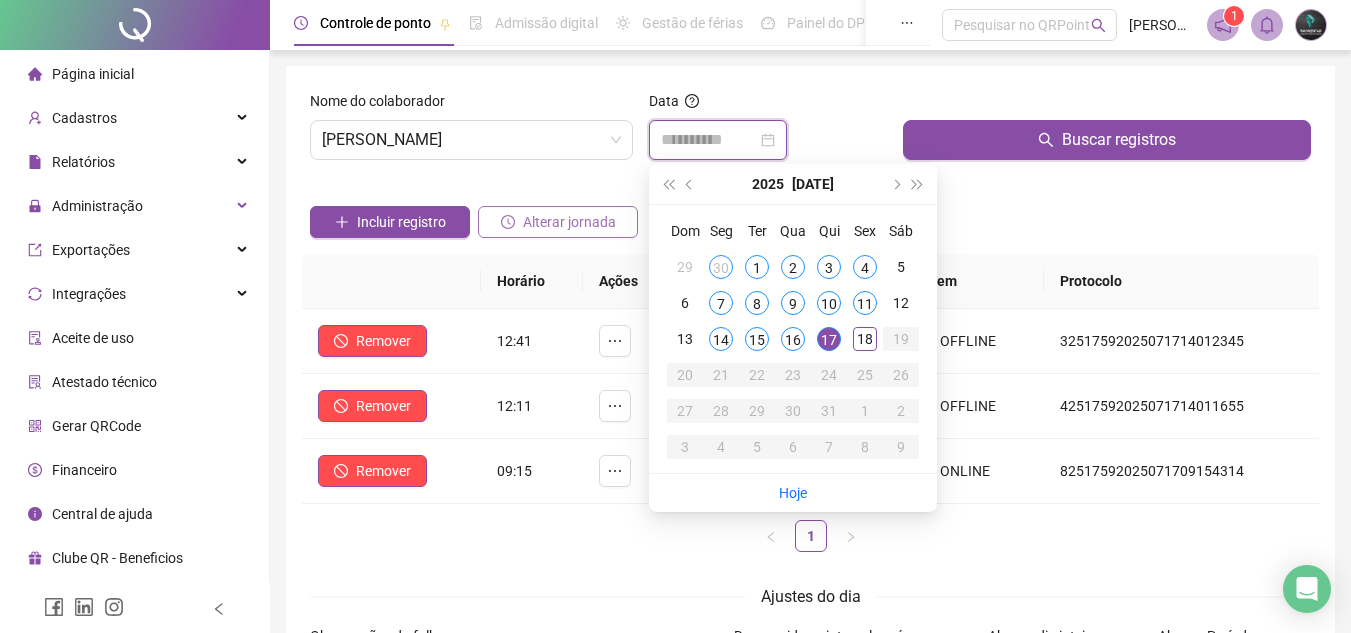 type on "**********" 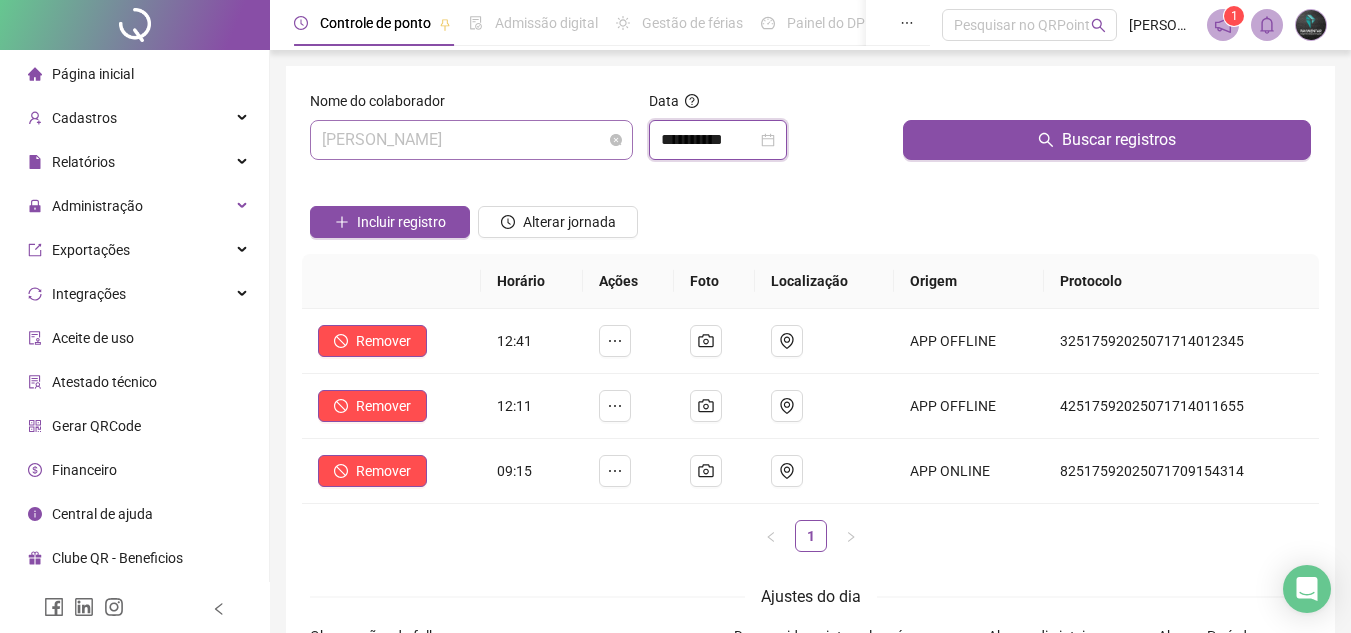 click on "[PERSON_NAME]" at bounding box center [471, 140] 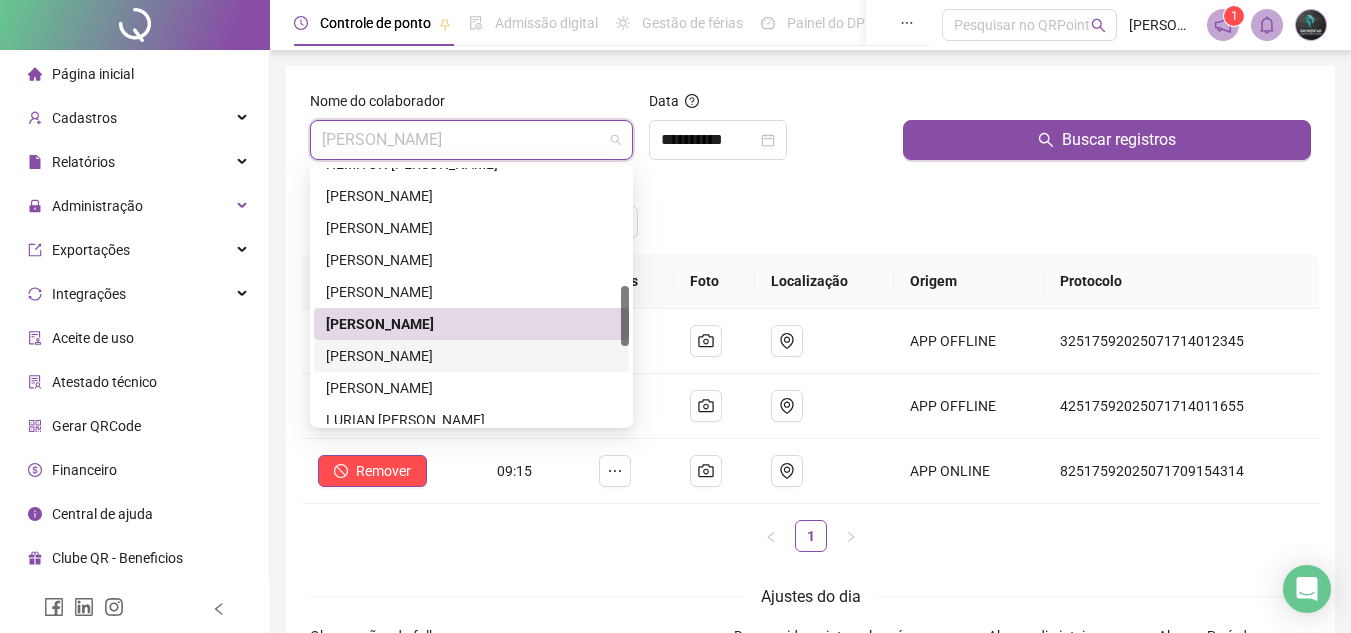 click on "[PERSON_NAME]" at bounding box center [471, 356] 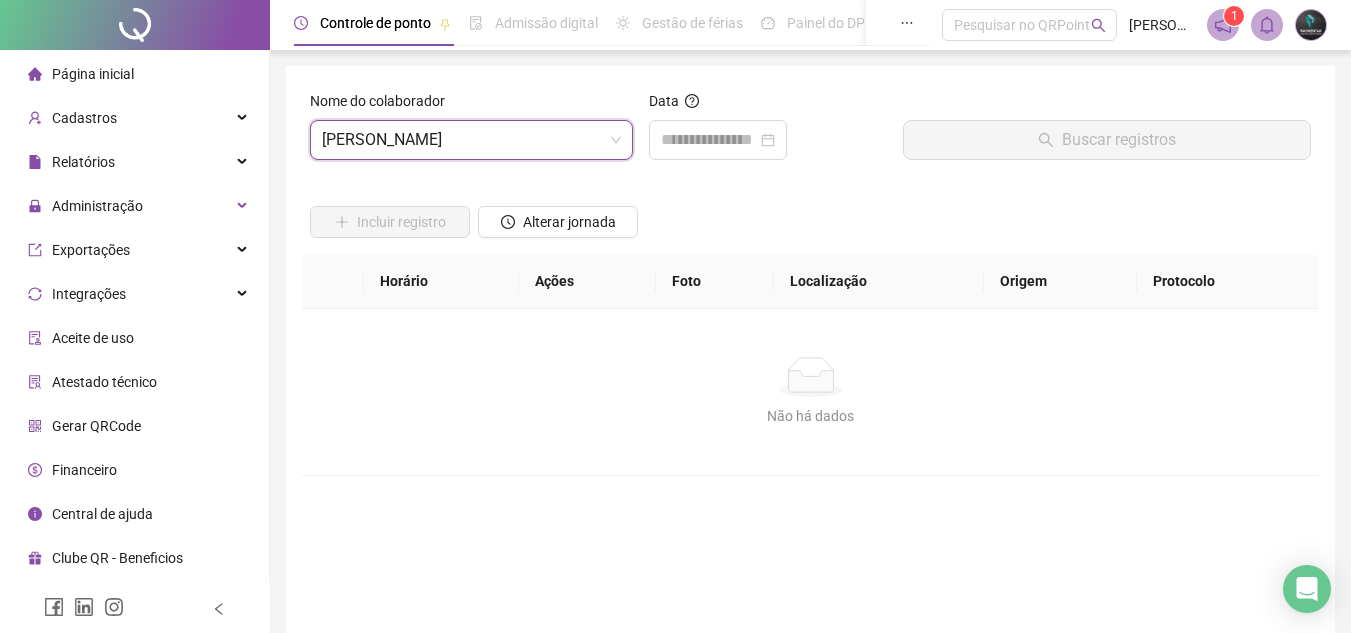 click on "Data" at bounding box center [768, 133] 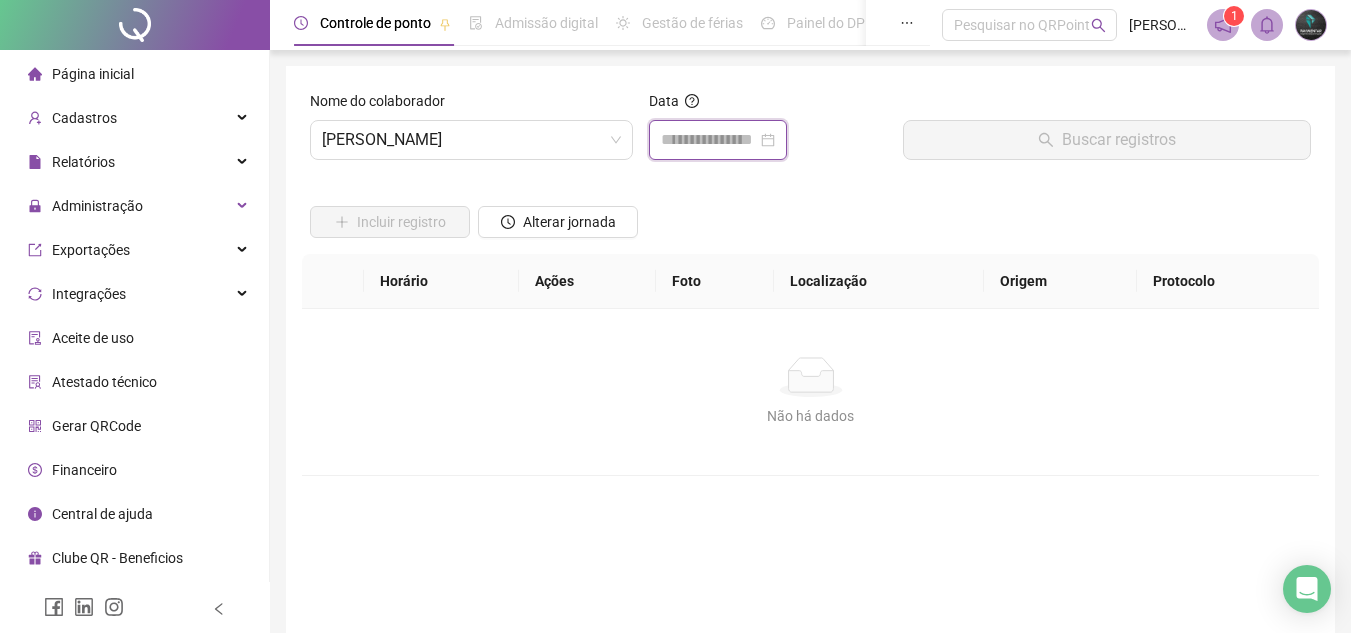 drag, startPoint x: 670, startPoint y: 136, endPoint x: 682, endPoint y: 142, distance: 13.416408 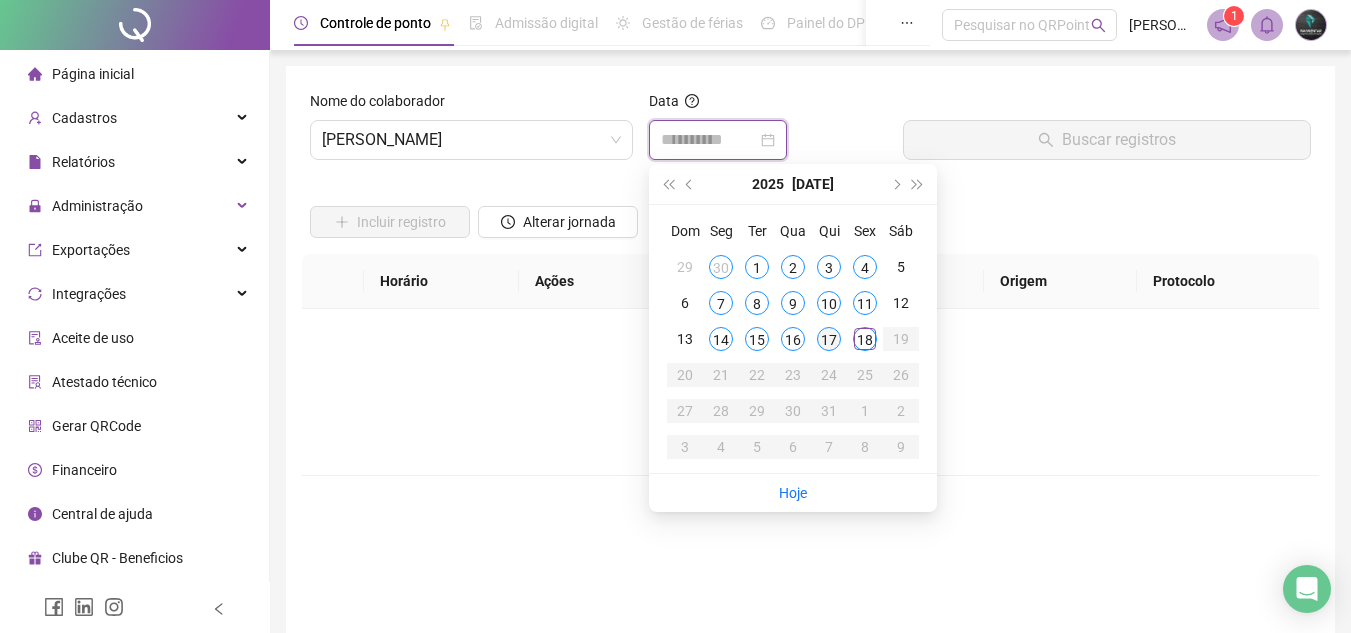 type on "**********" 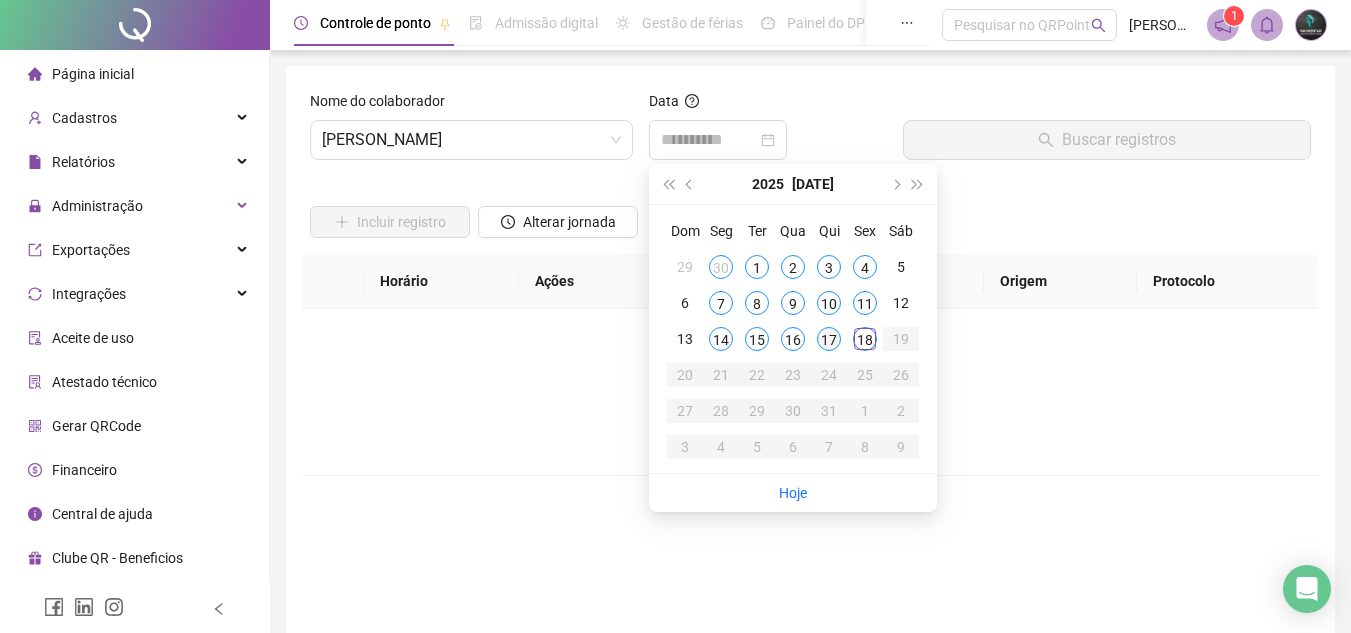 click on "17" at bounding box center [829, 339] 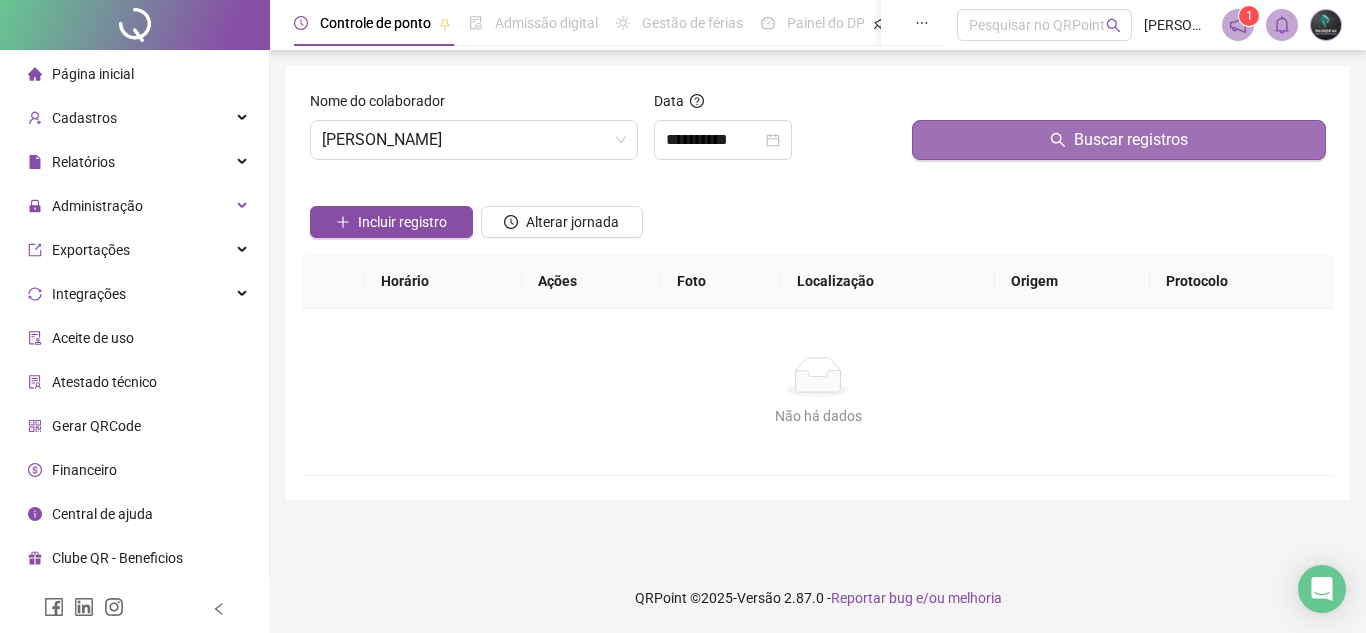 click on "Buscar registros" at bounding box center (1119, 140) 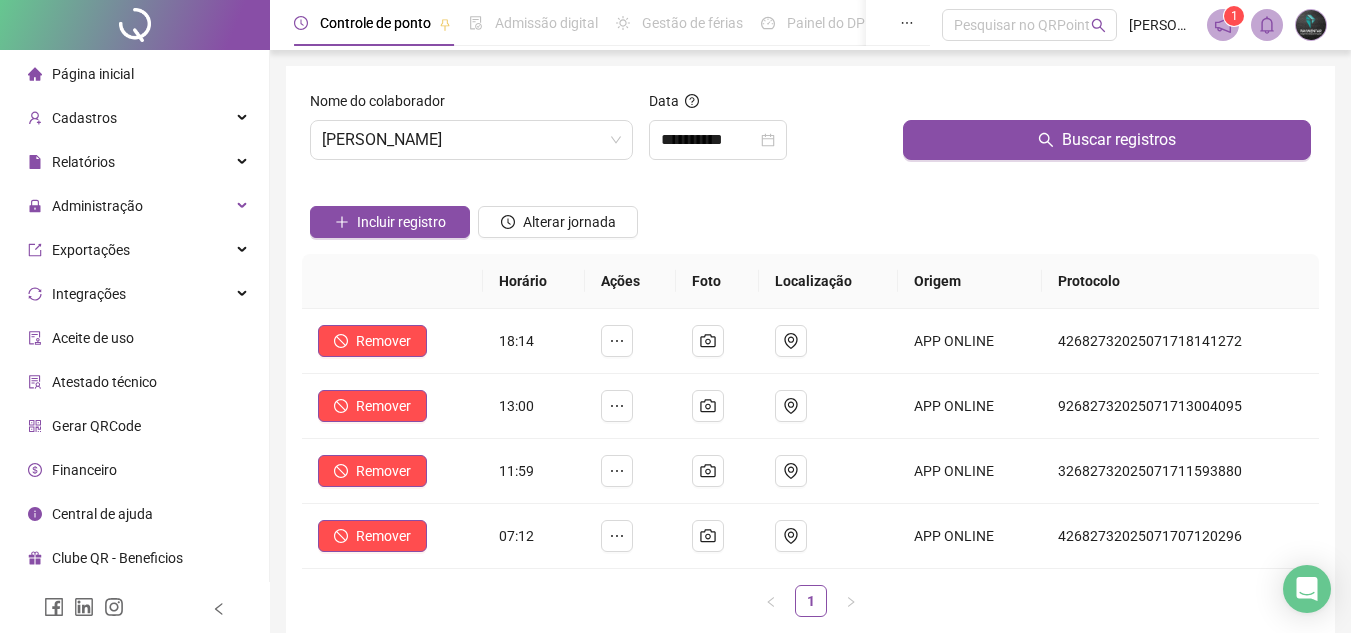 click at bounding box center [486, 187] 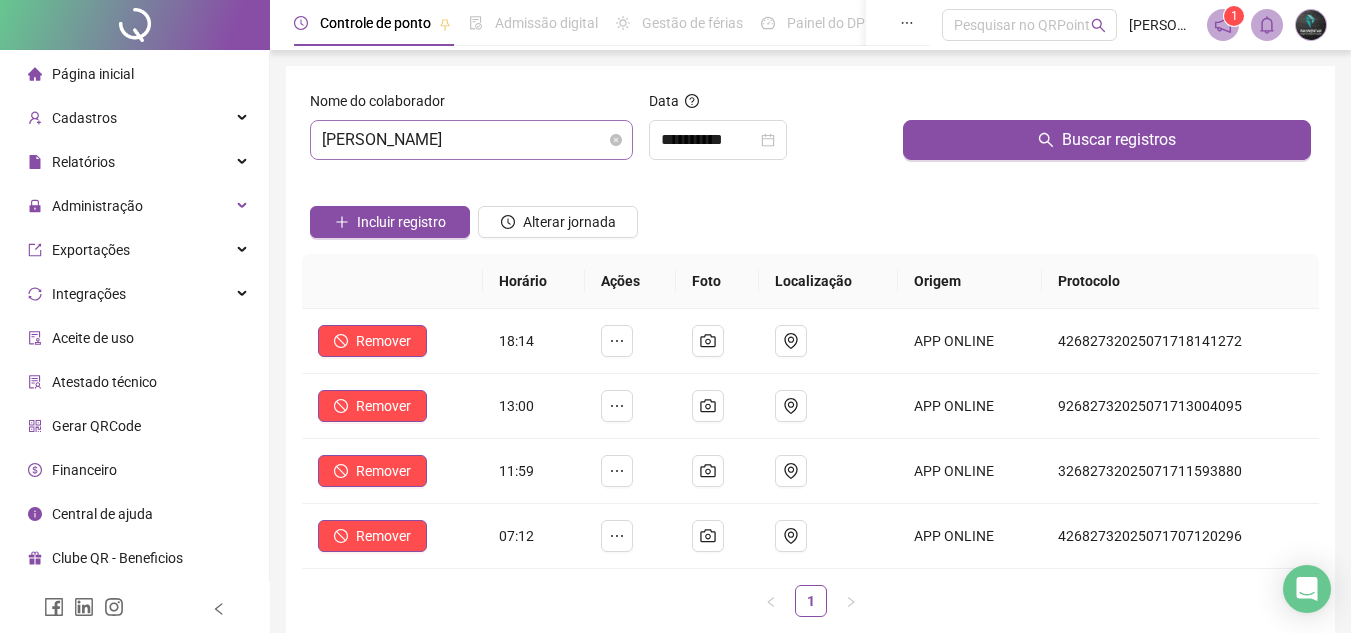 click on "[PERSON_NAME]" at bounding box center [471, 140] 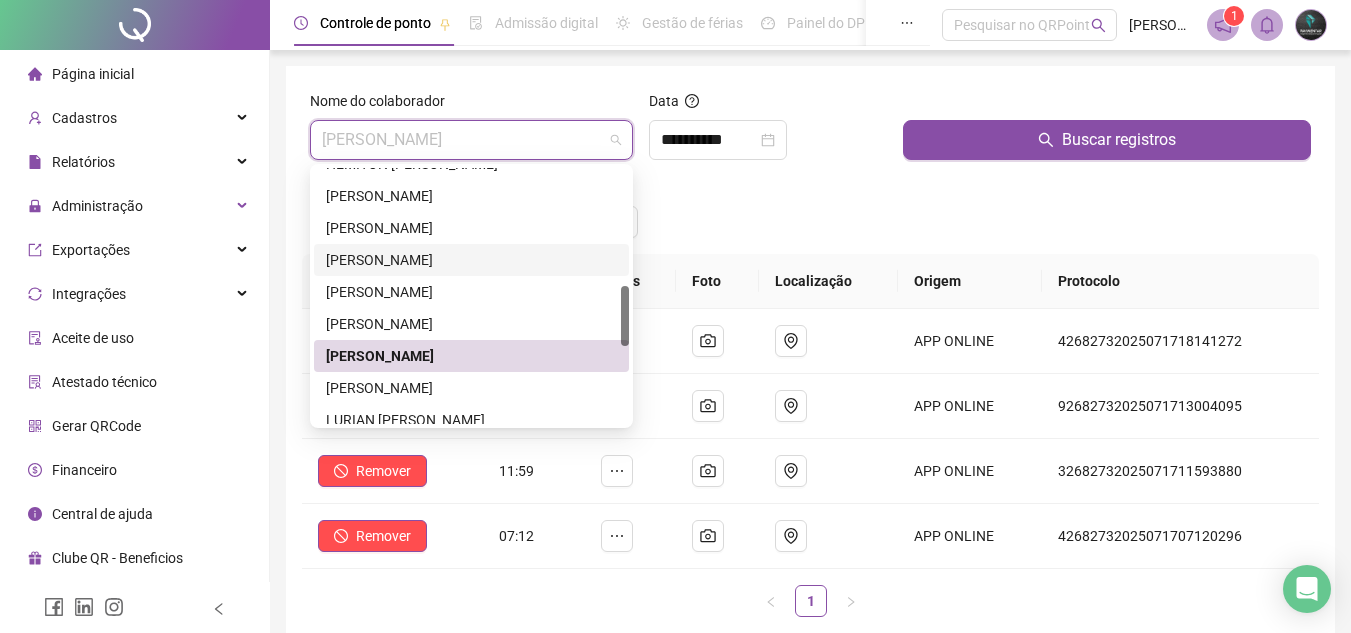 scroll, scrollTop: 600, scrollLeft: 0, axis: vertical 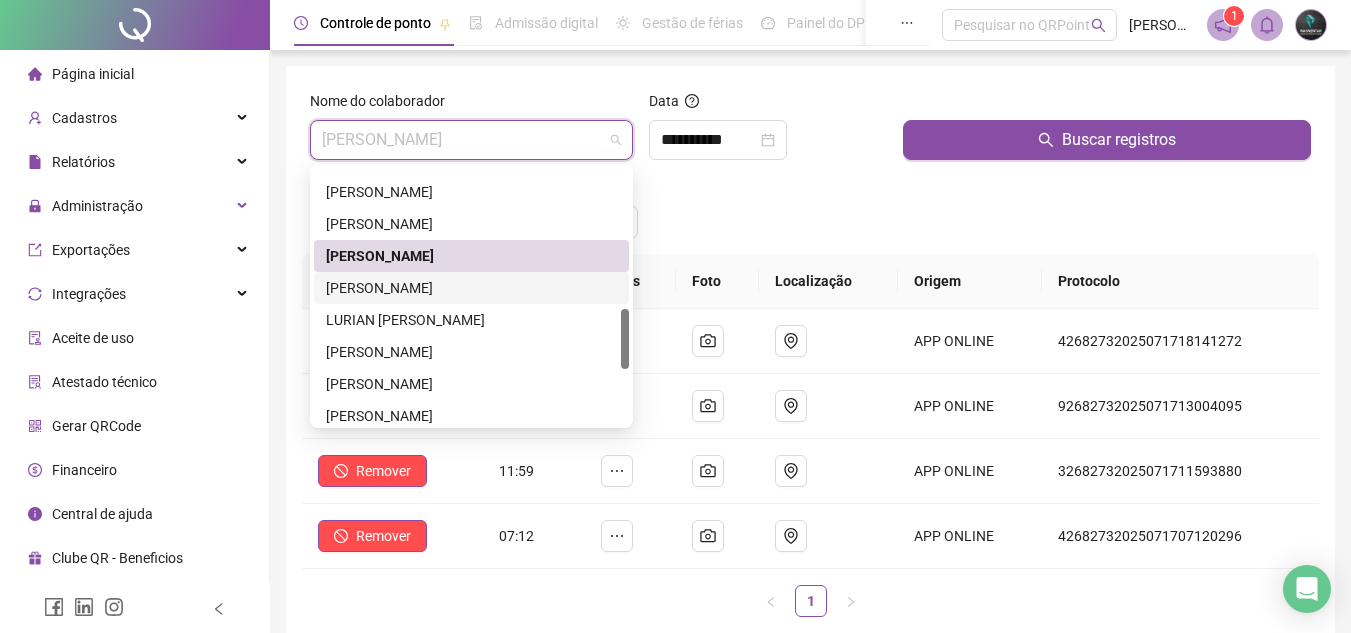 click on "[PERSON_NAME]" at bounding box center (471, 288) 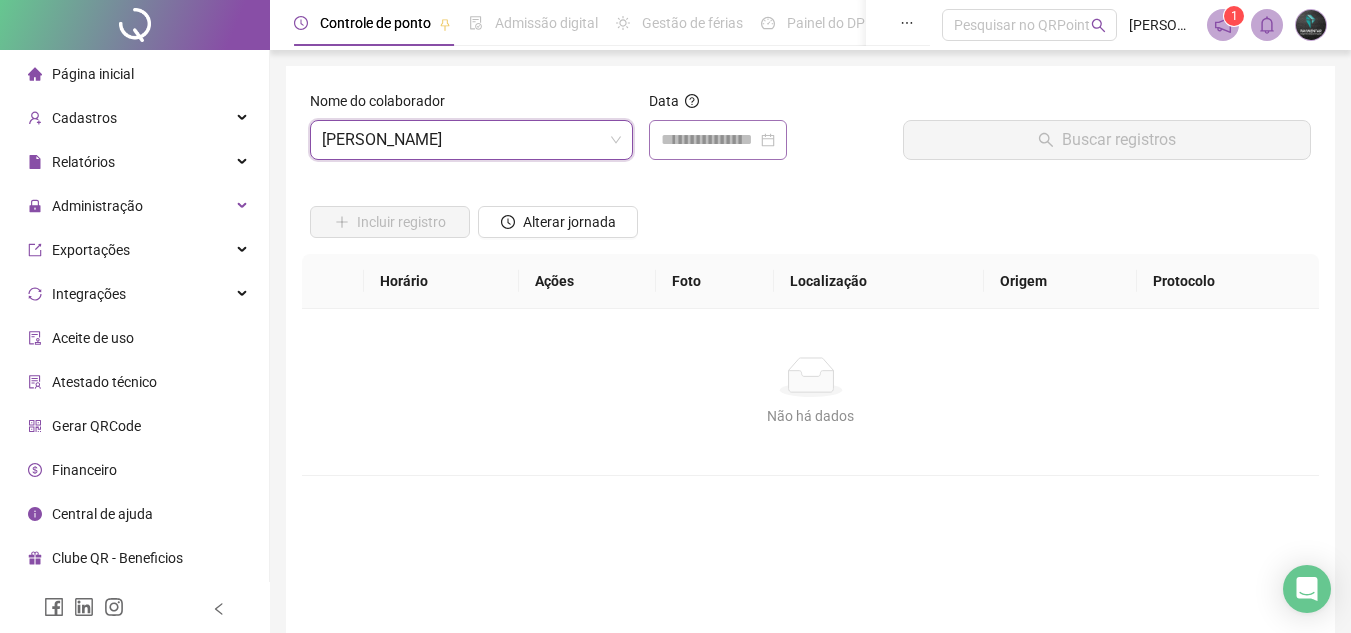 click at bounding box center [718, 140] 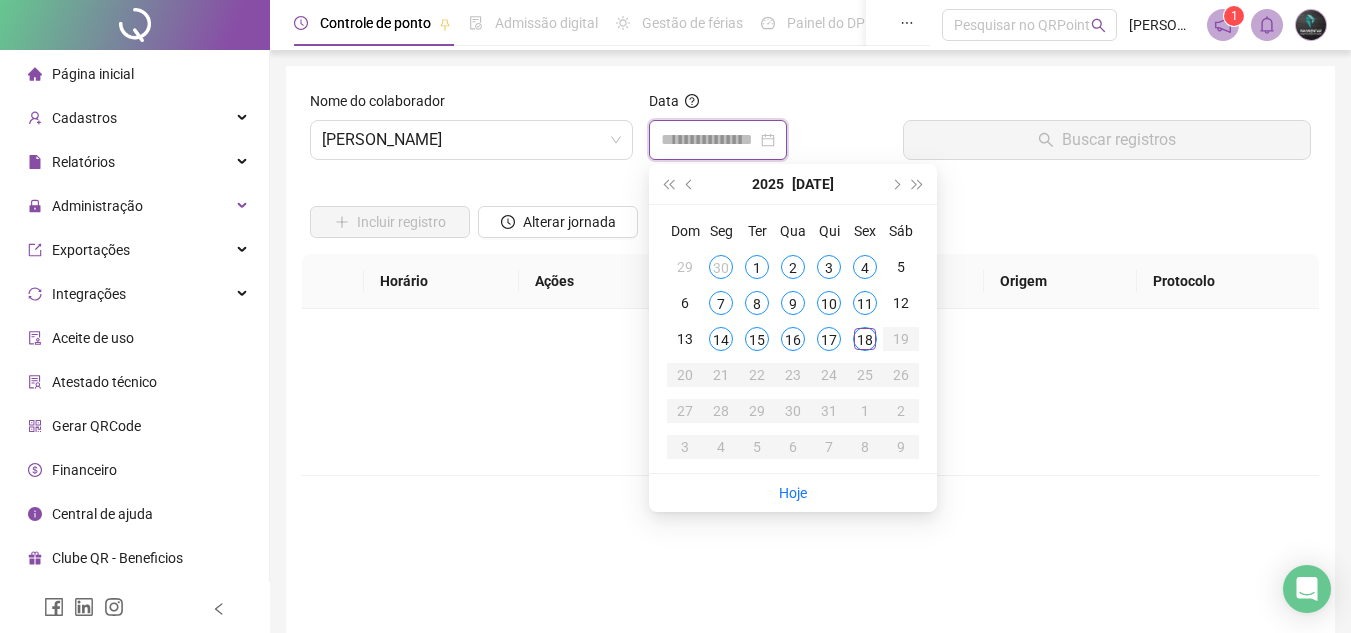 click at bounding box center [709, 140] 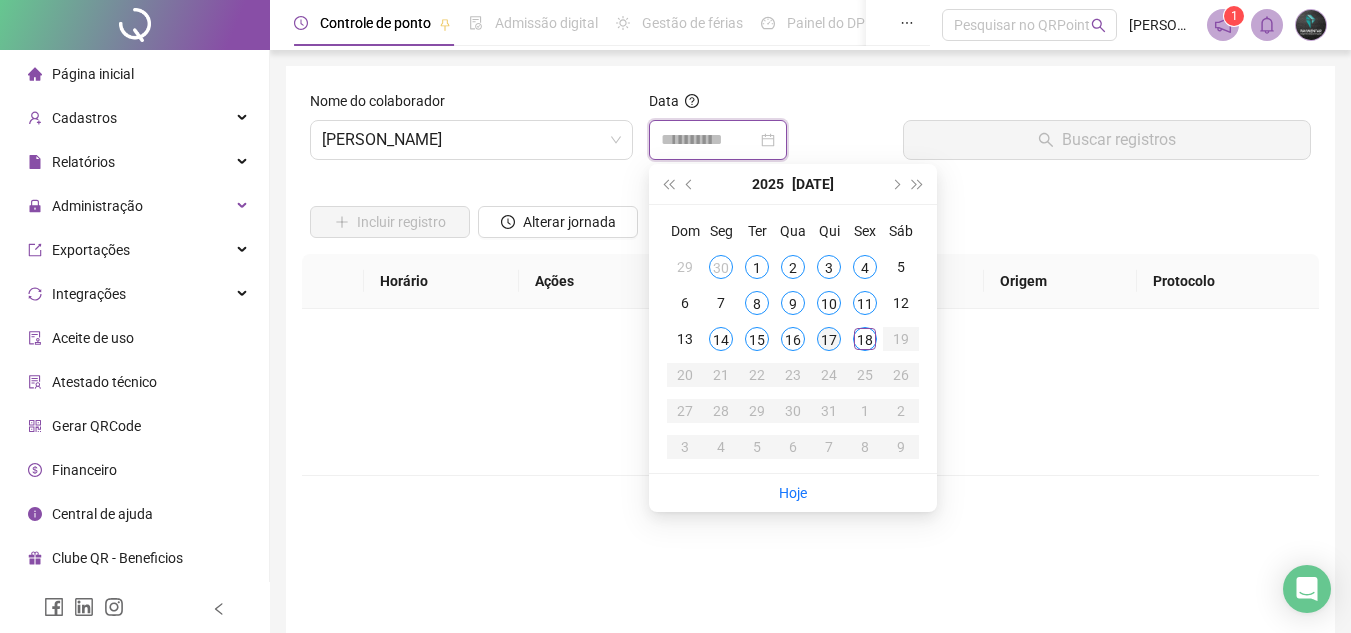 type on "**********" 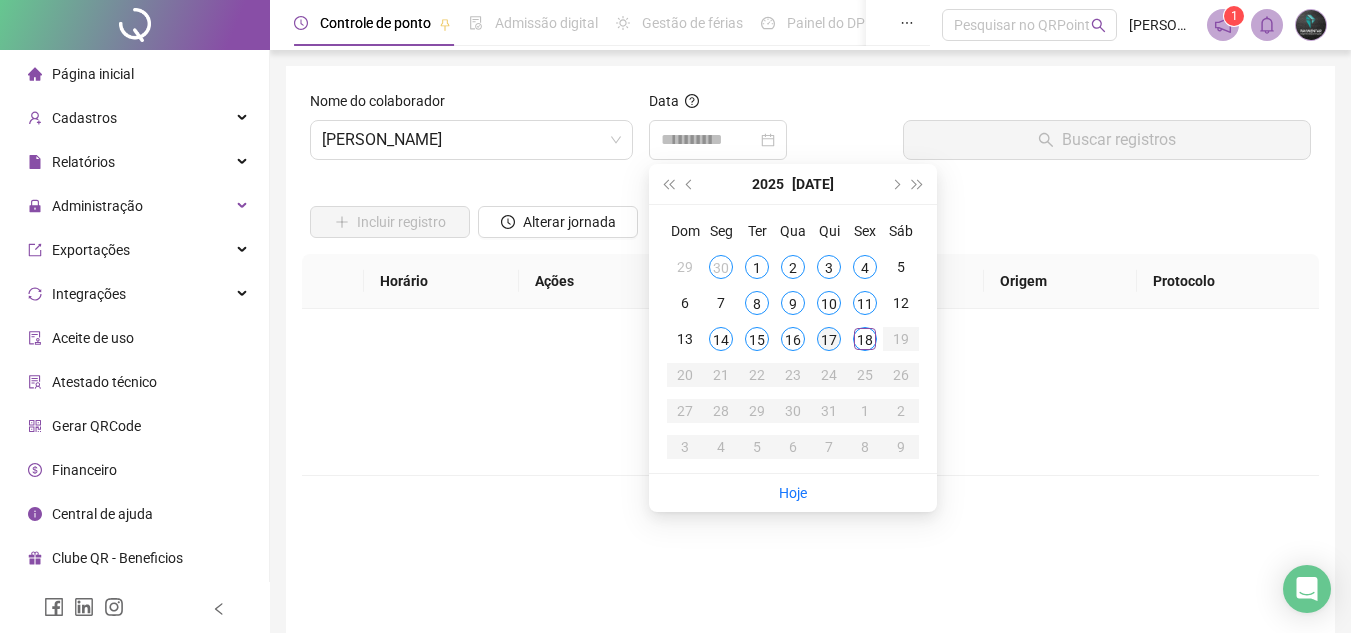 click on "17" at bounding box center (829, 339) 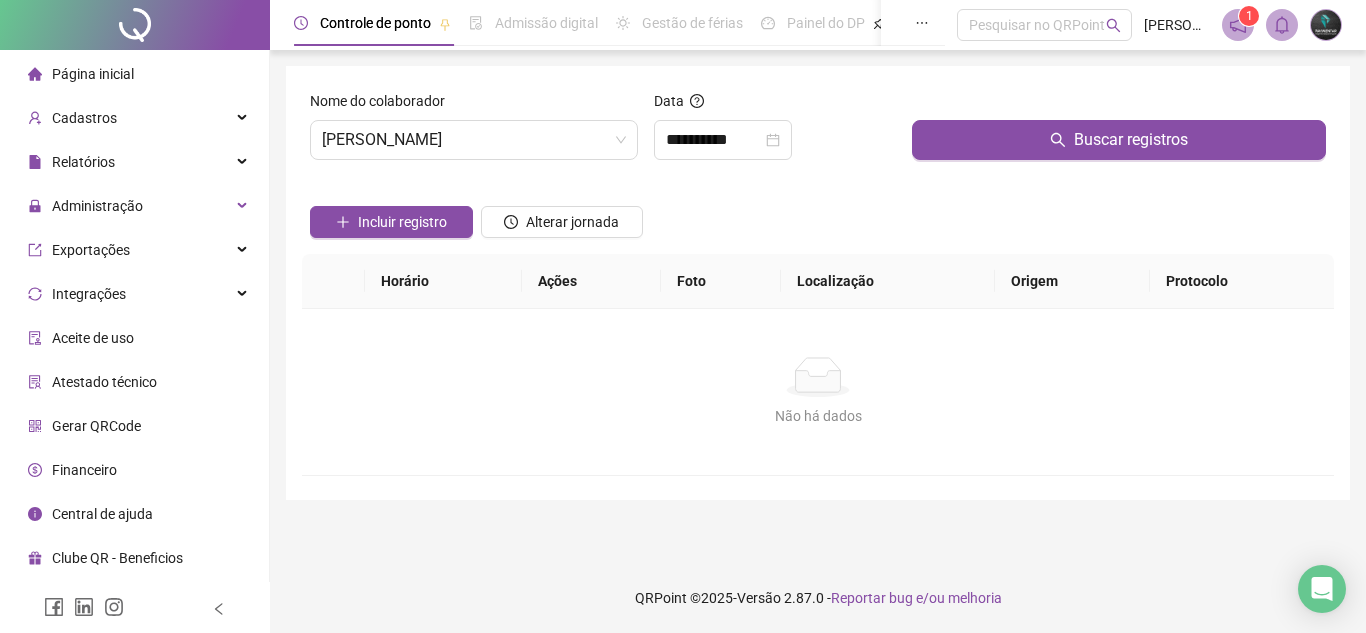 click on "Buscar registros" at bounding box center [1119, 133] 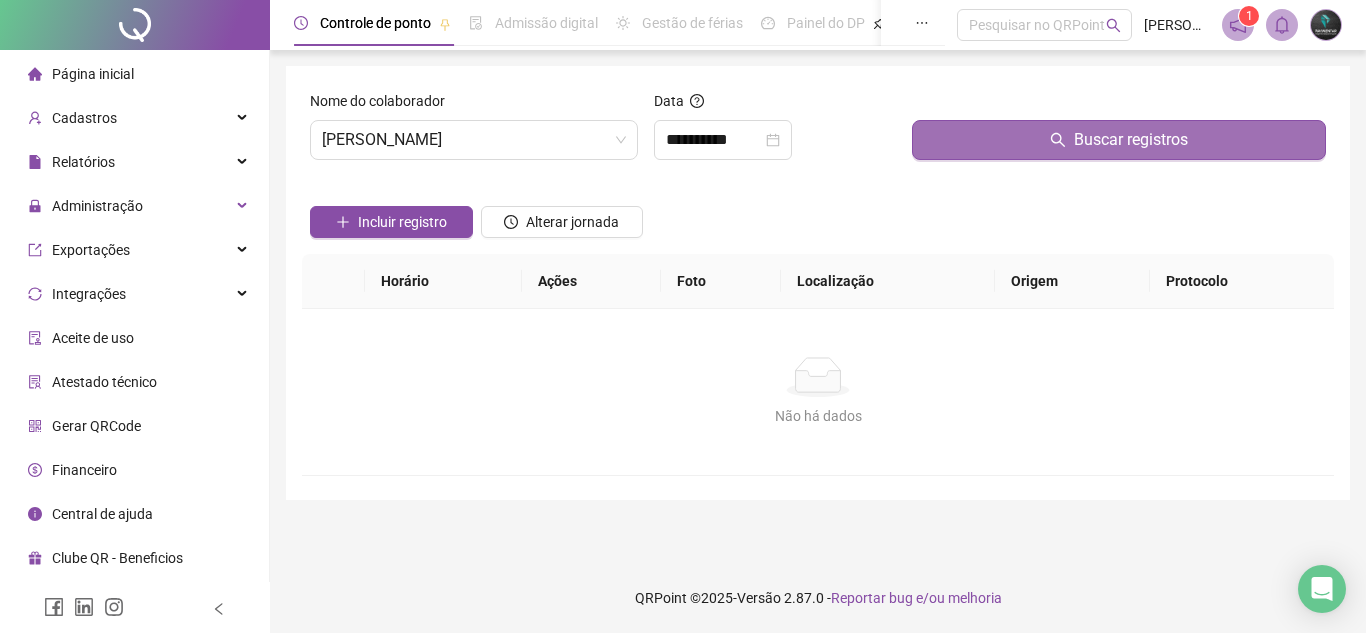 click on "Buscar registros" at bounding box center (1119, 140) 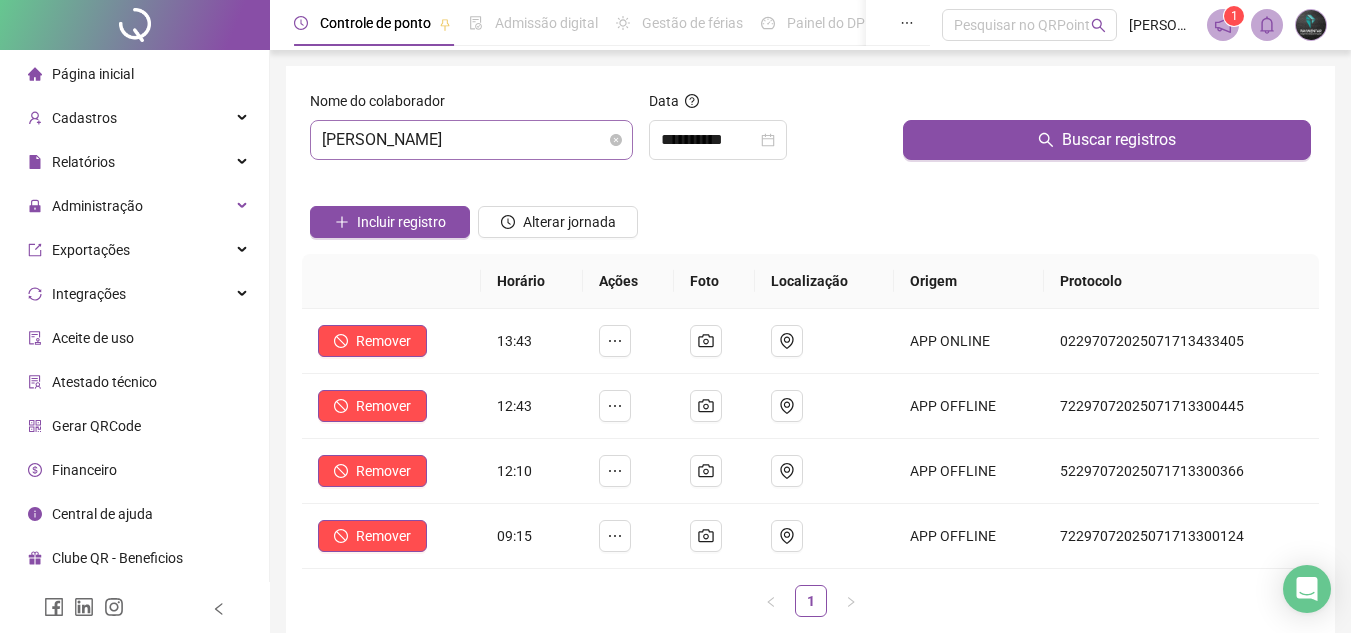 click on "[PERSON_NAME]" at bounding box center (471, 140) 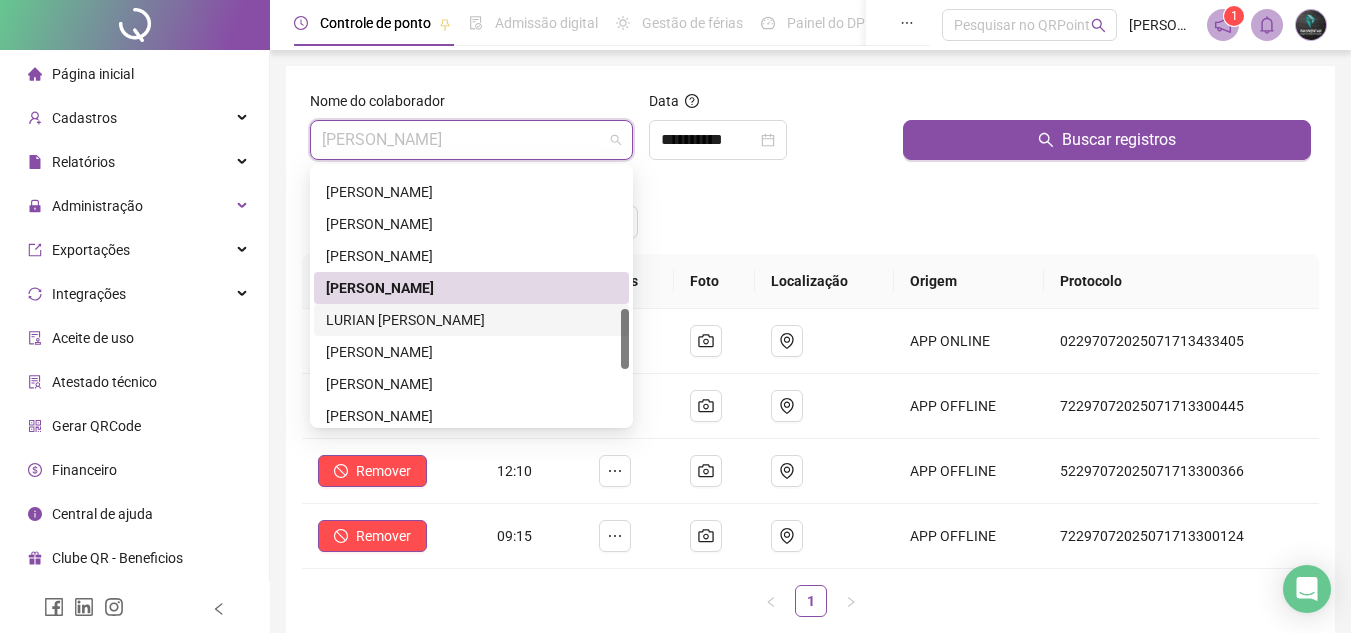 click on "LURIAN [PERSON_NAME]" at bounding box center [471, 320] 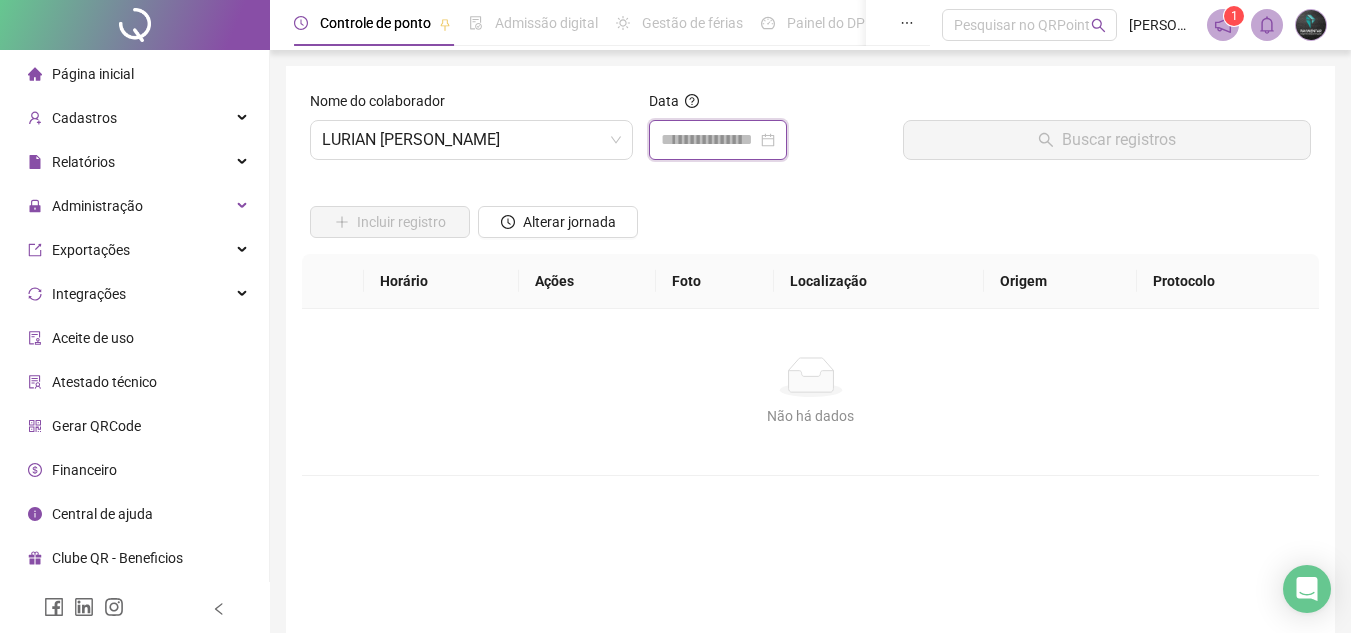 click at bounding box center [709, 140] 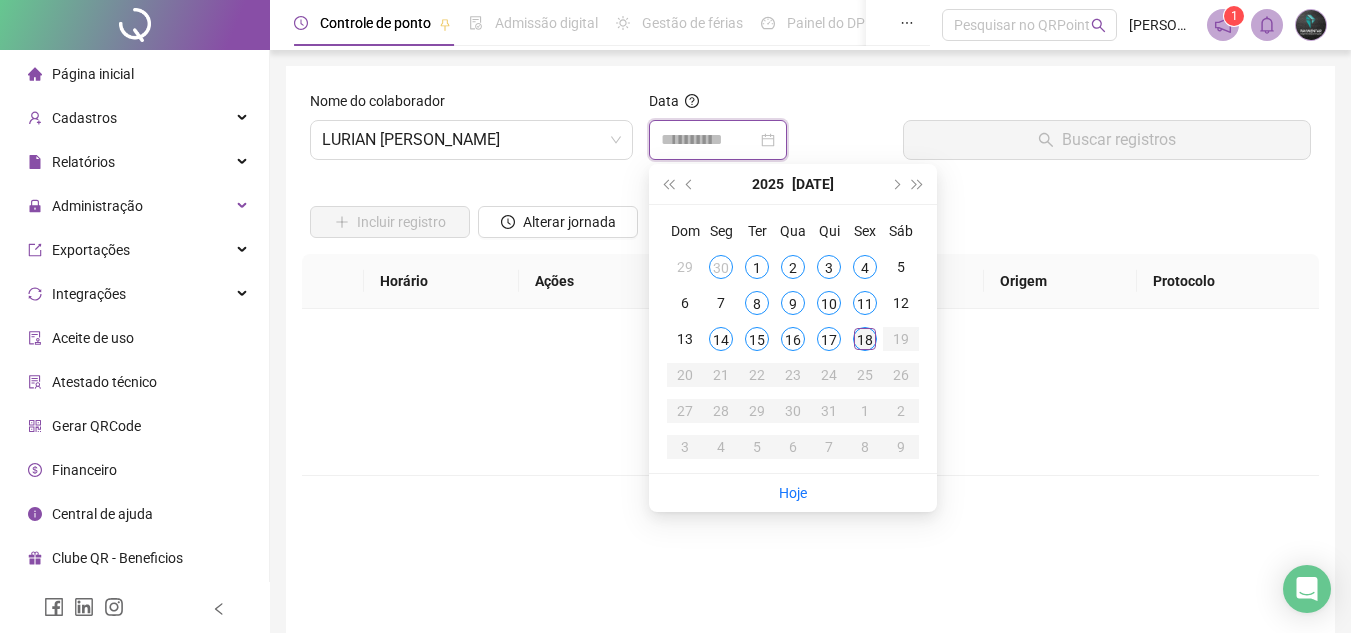 type on "**********" 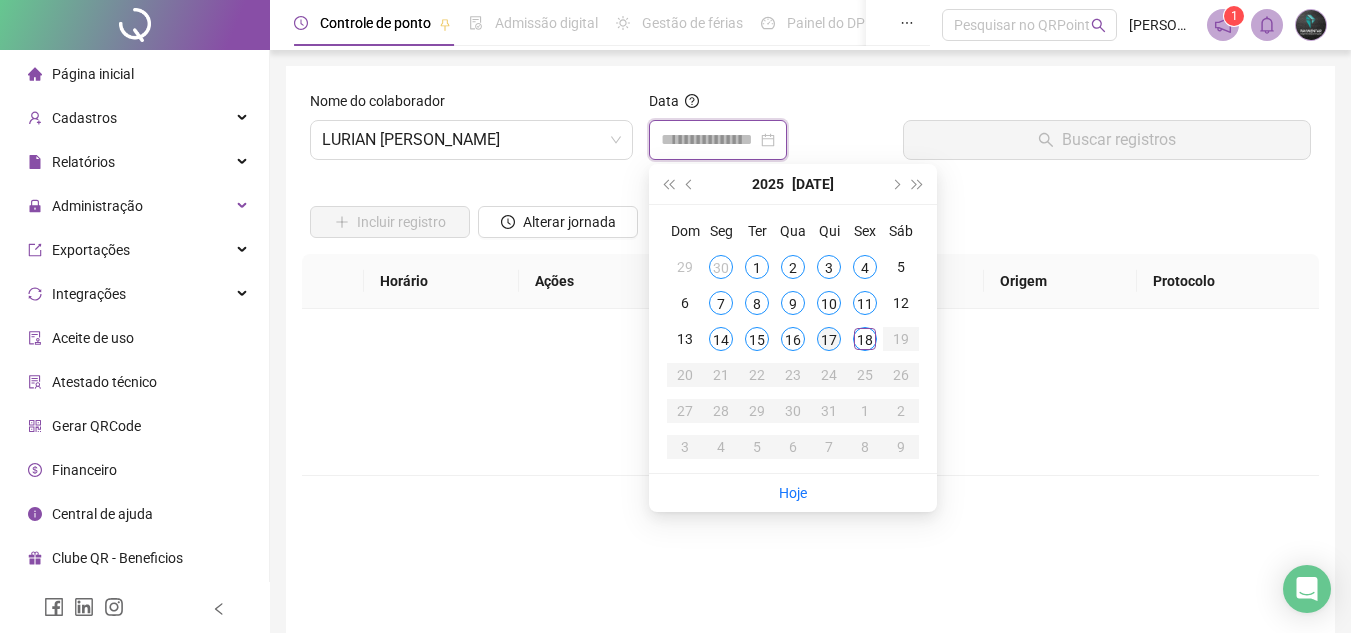type on "**********" 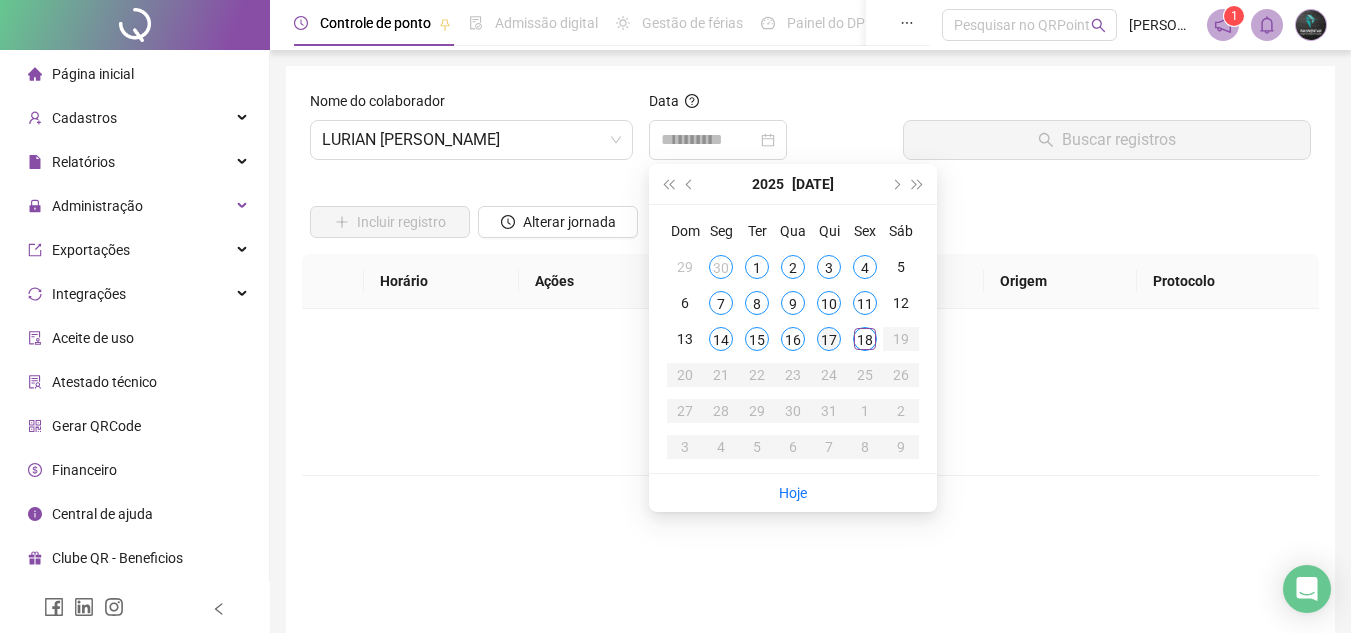 click on "17" at bounding box center [829, 339] 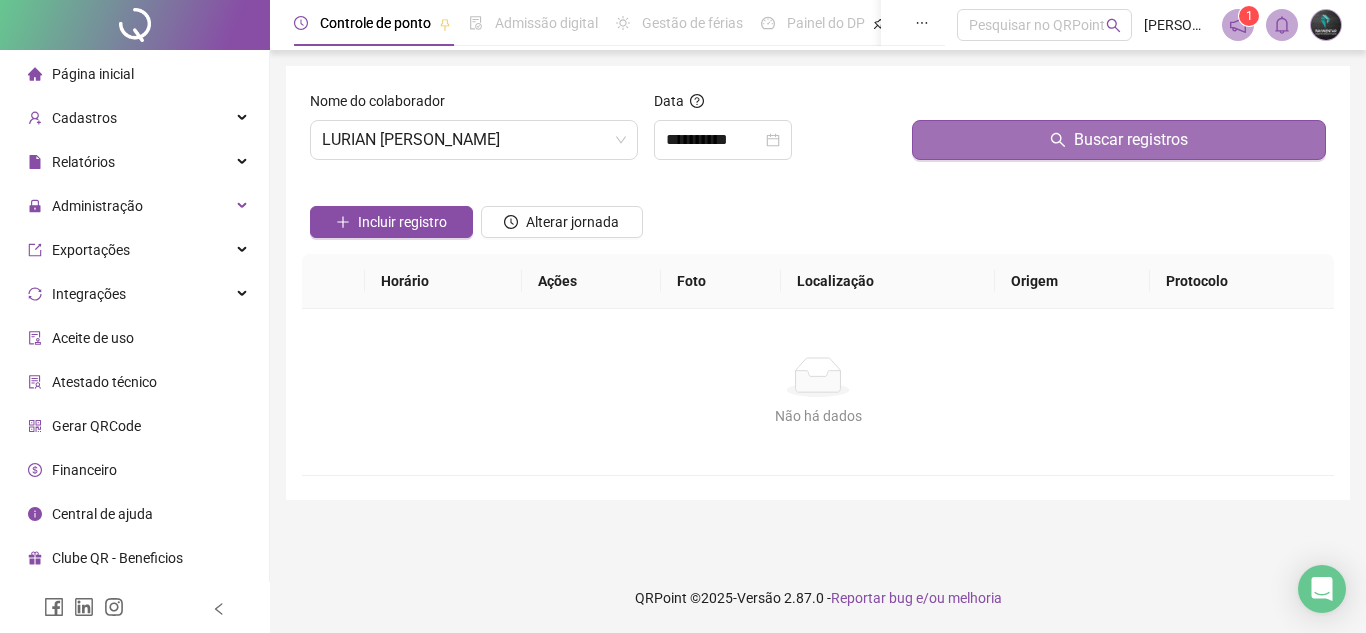 click on "Buscar registros" at bounding box center [1119, 140] 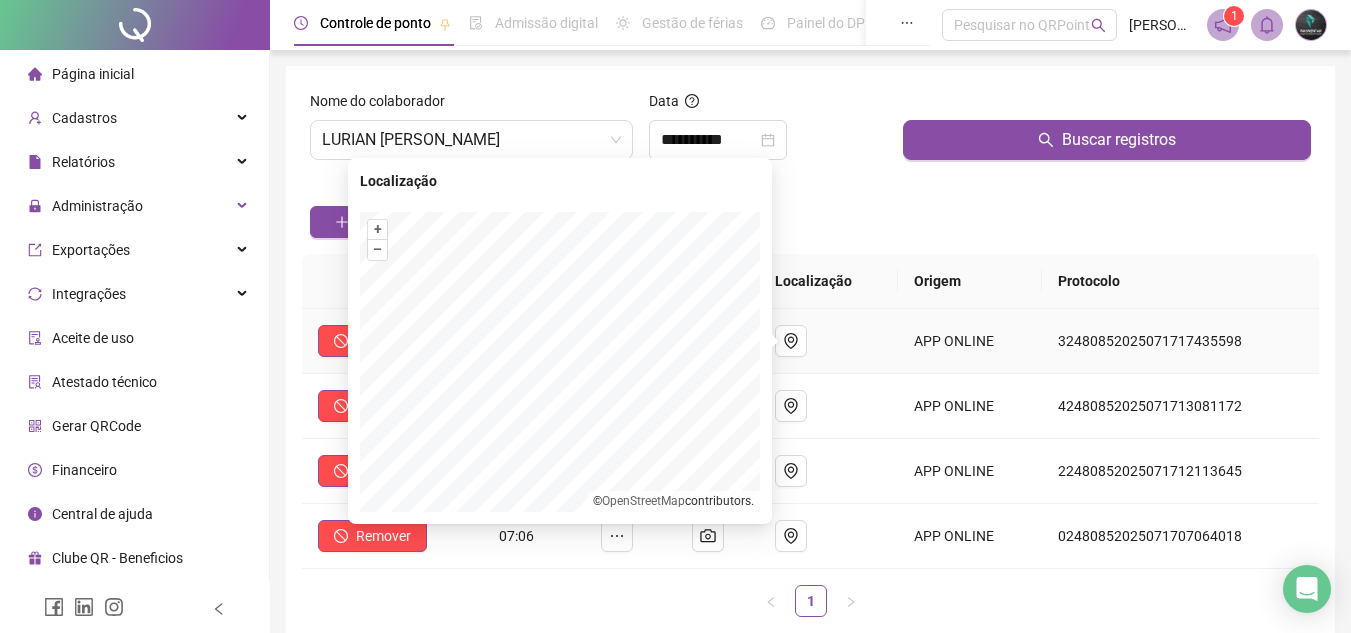 click on "+ – ⇧ › ©  OpenStreetMap  contributors." at bounding box center (560, 362) 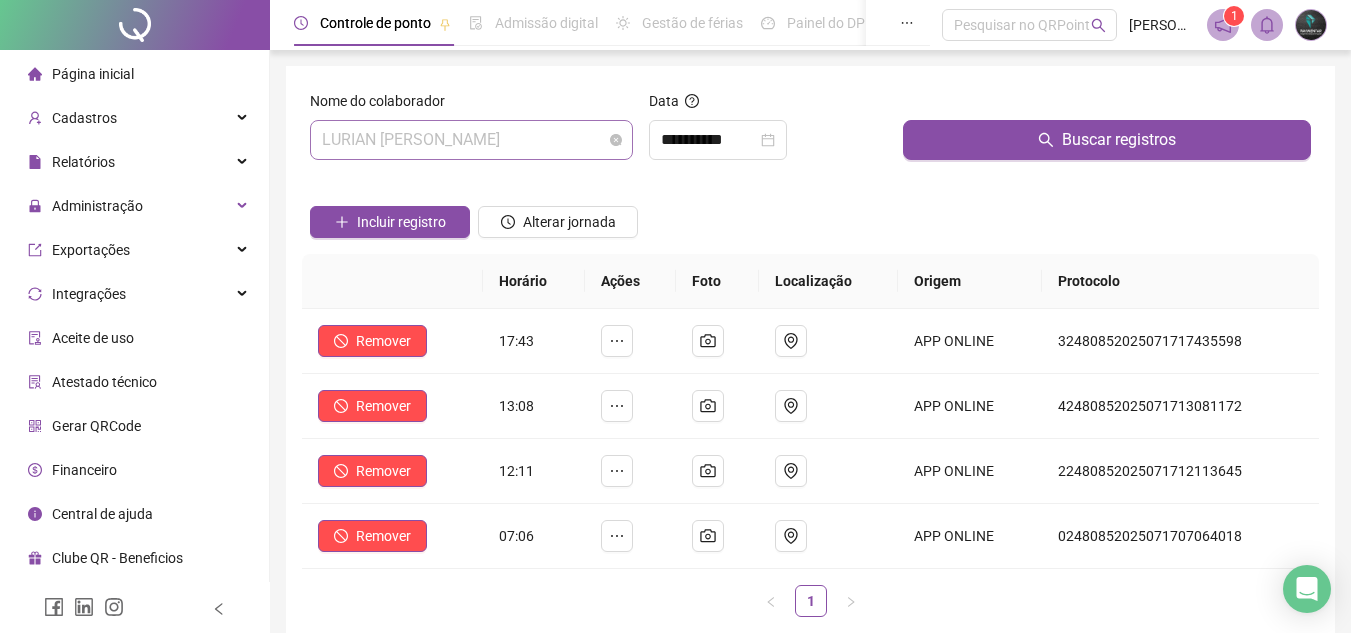 click on "LURIAN [PERSON_NAME]" at bounding box center [471, 140] 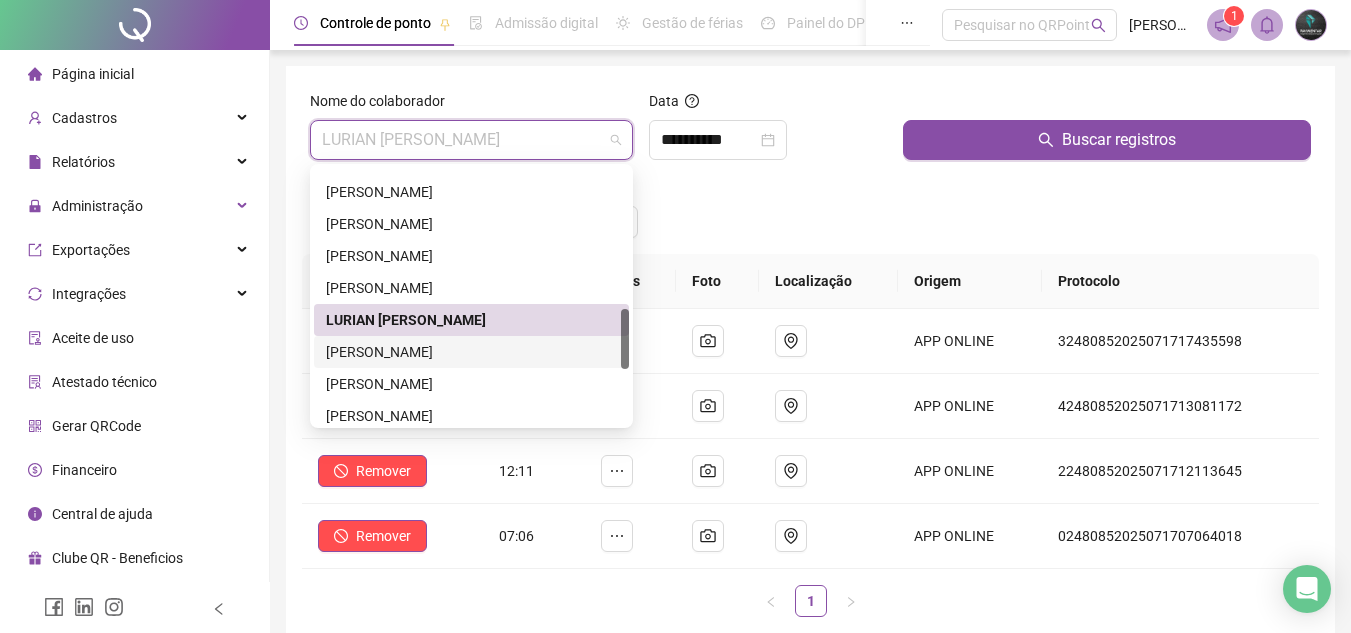 click on "[PERSON_NAME]" at bounding box center [471, 352] 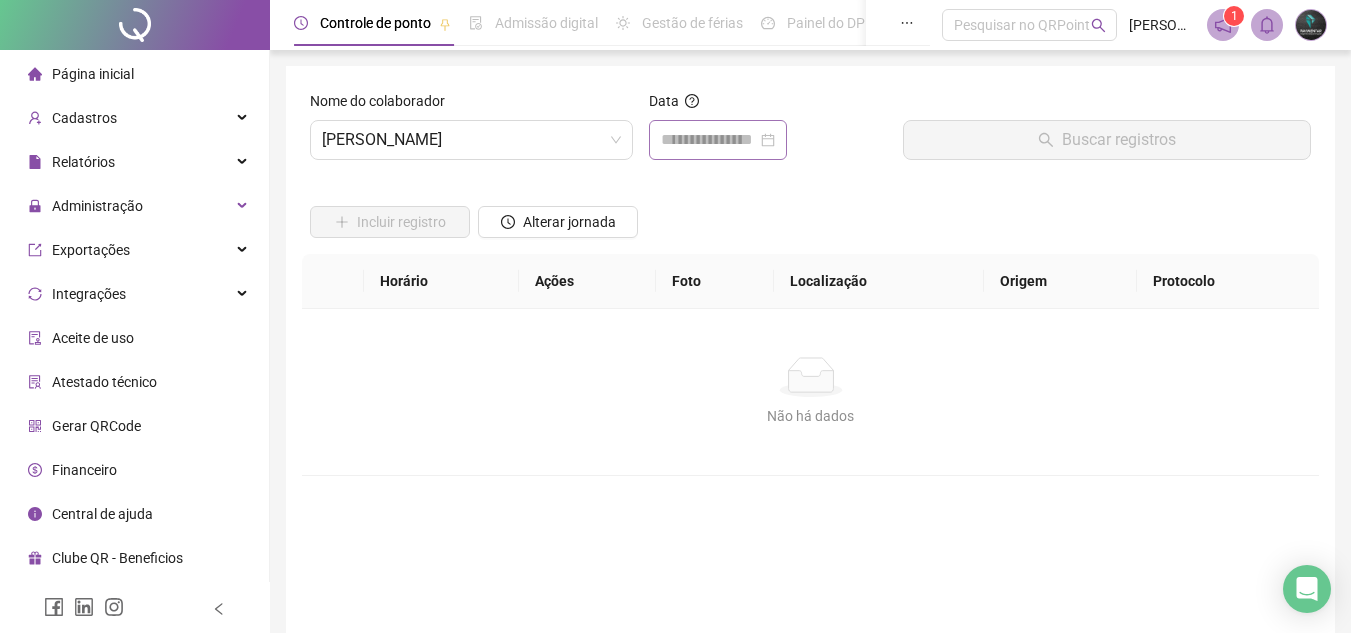 drag, startPoint x: 654, startPoint y: 181, endPoint x: 681, endPoint y: 148, distance: 42.638012 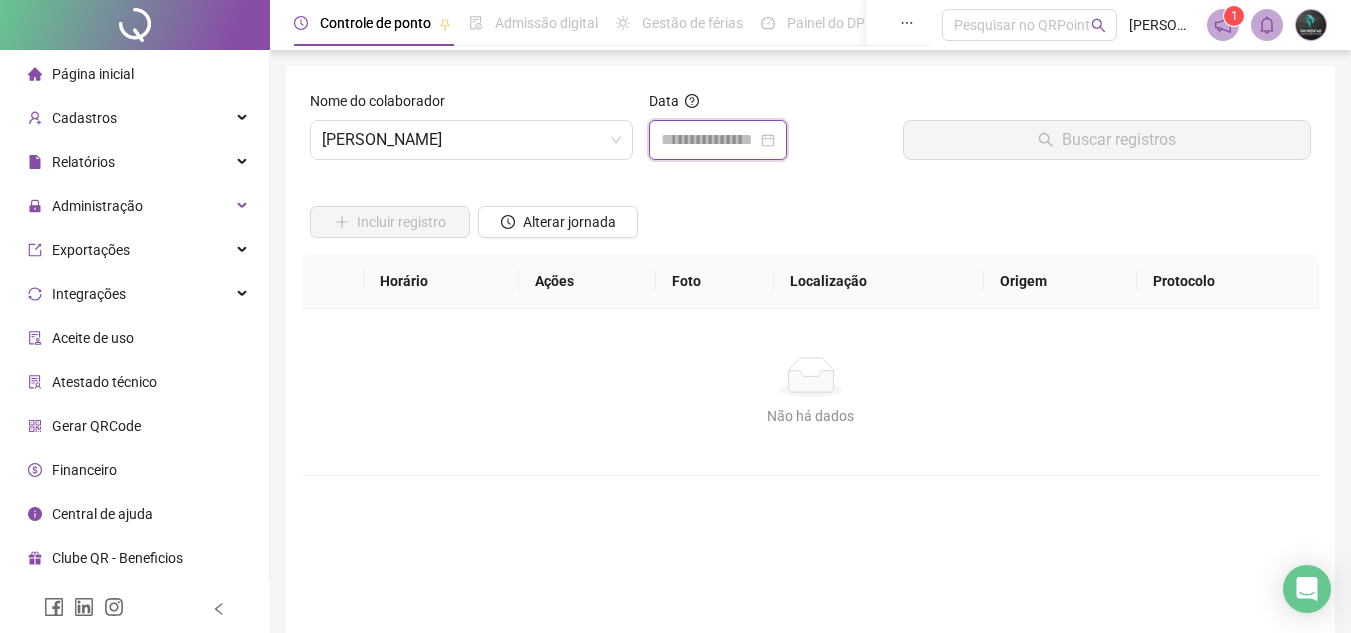 click at bounding box center [709, 140] 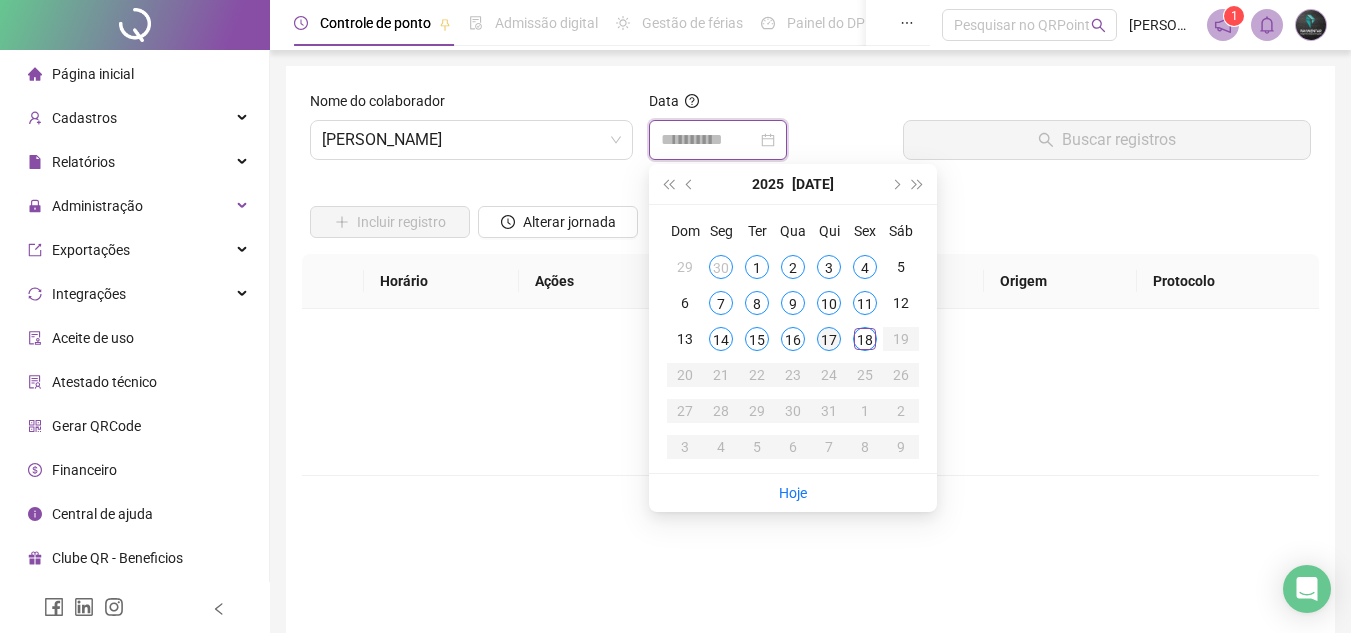 type on "**********" 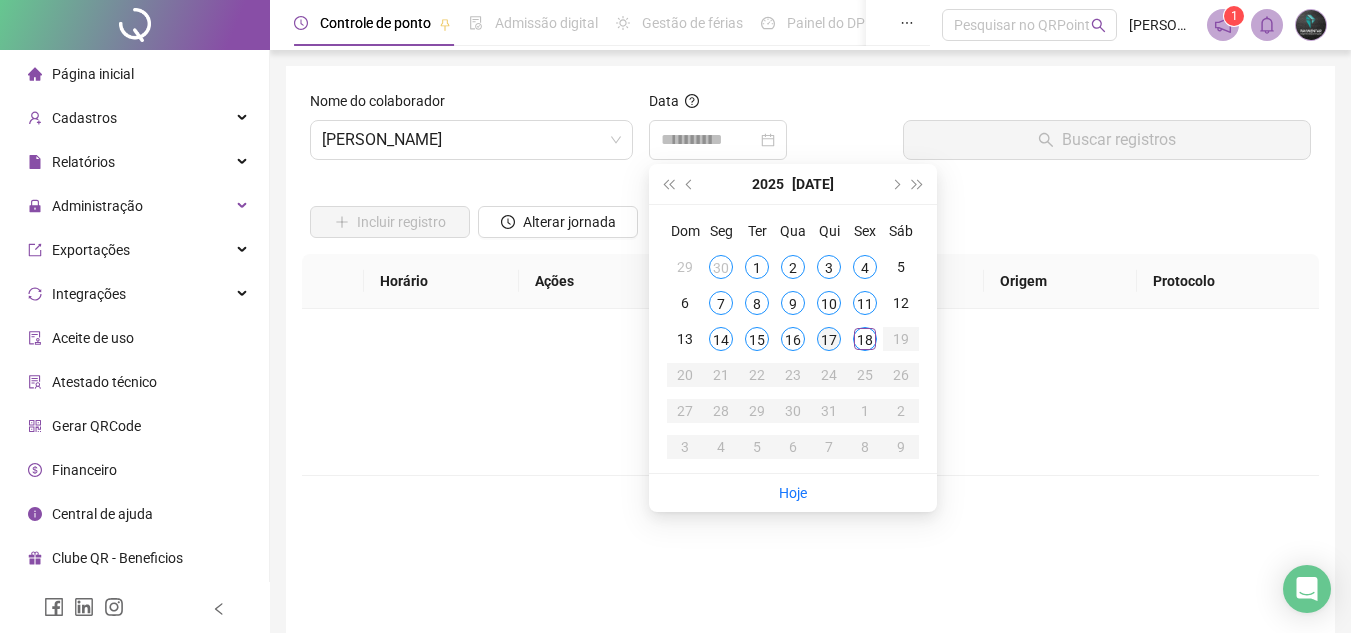 click on "17" at bounding box center [829, 339] 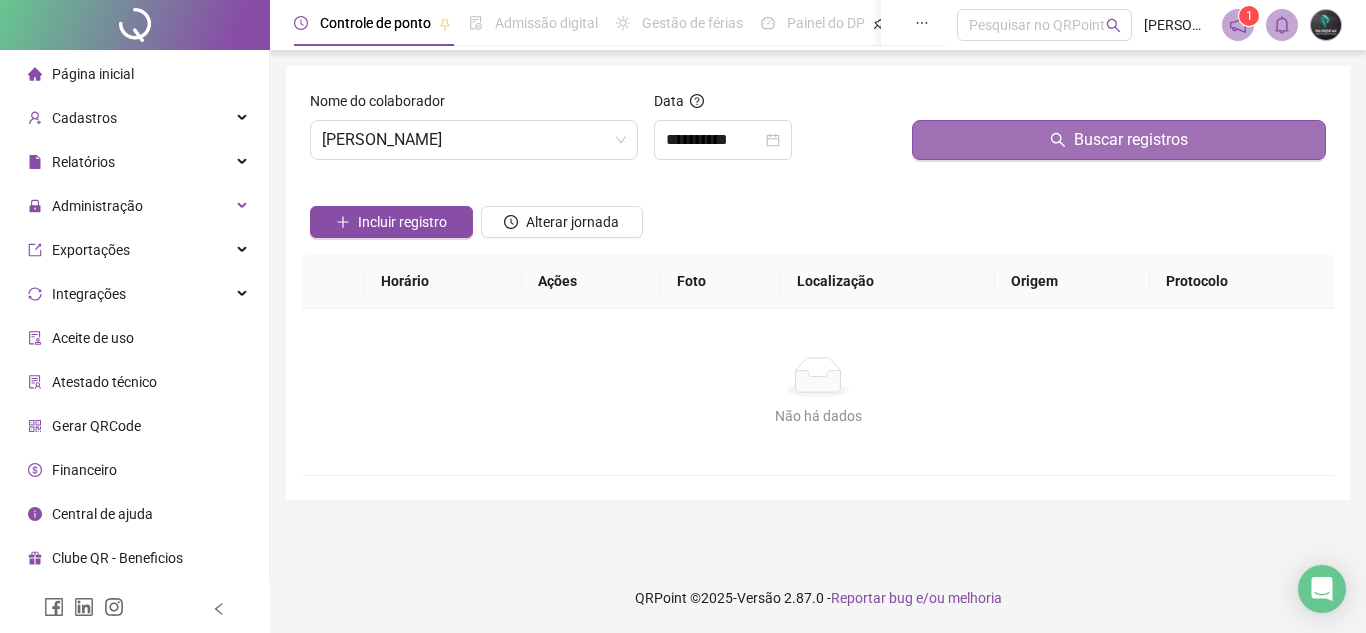 click on "Buscar registros" at bounding box center (1119, 140) 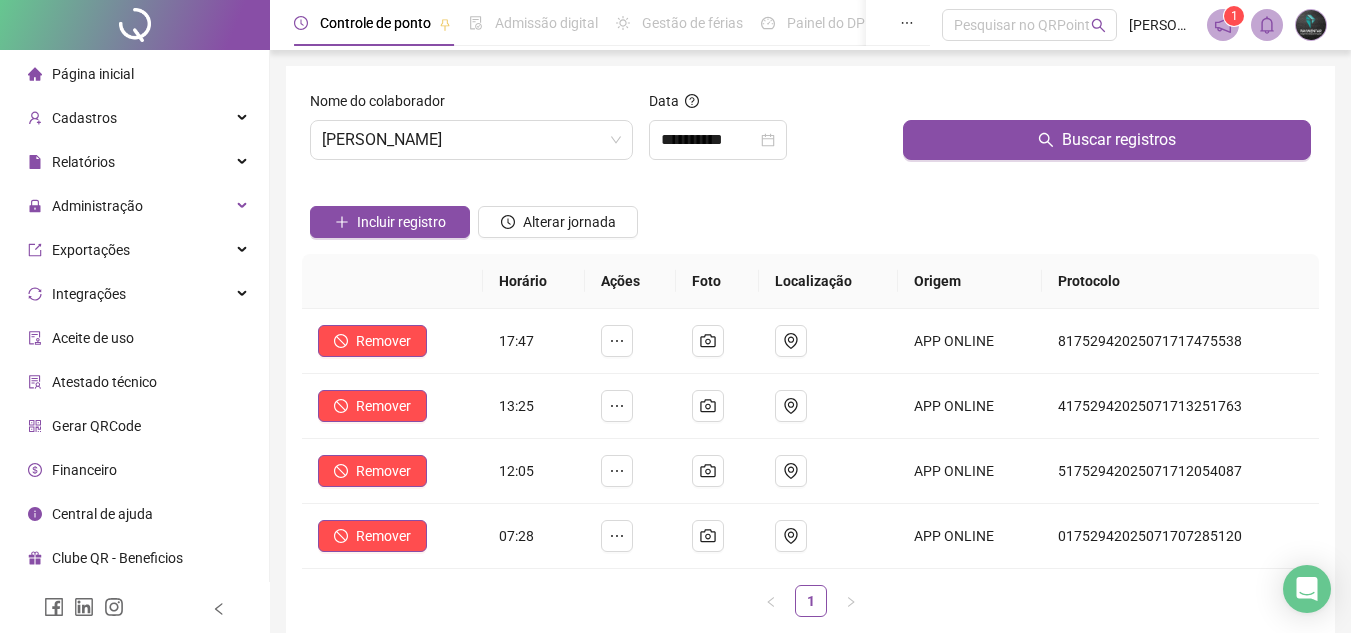drag, startPoint x: 711, startPoint y: 305, endPoint x: 694, endPoint y: 289, distance: 23.345236 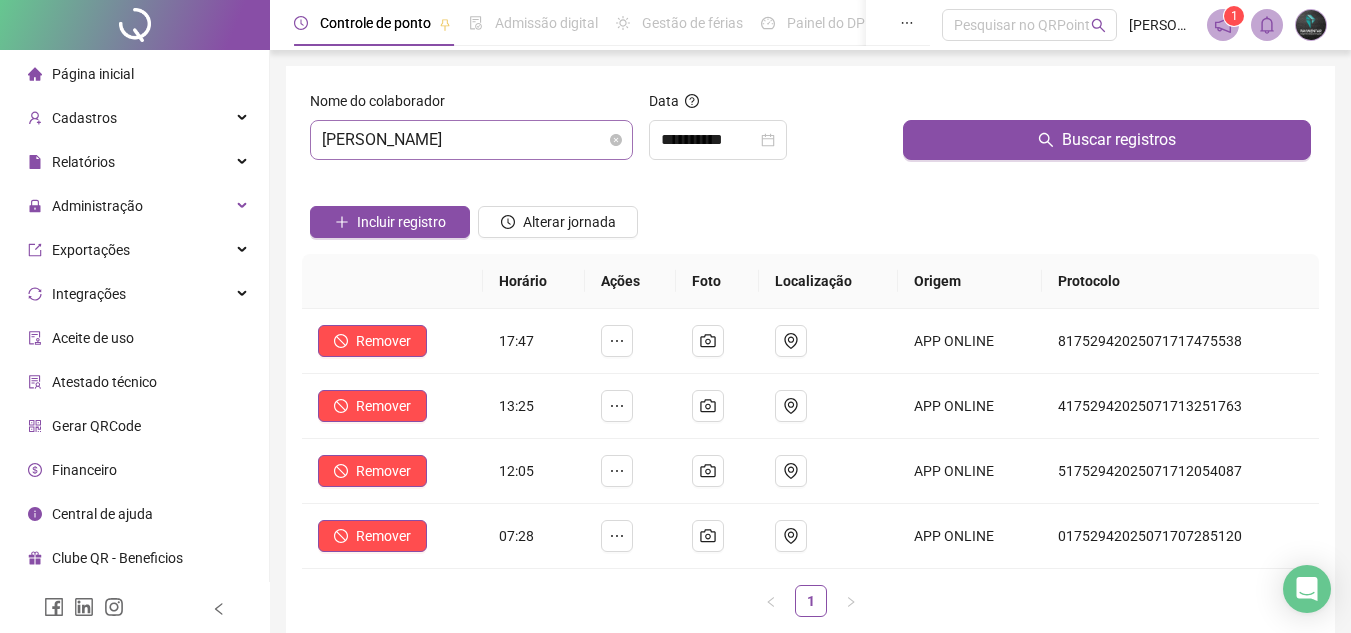 drag, startPoint x: 694, startPoint y: 289, endPoint x: 361, endPoint y: 153, distance: 359.70126 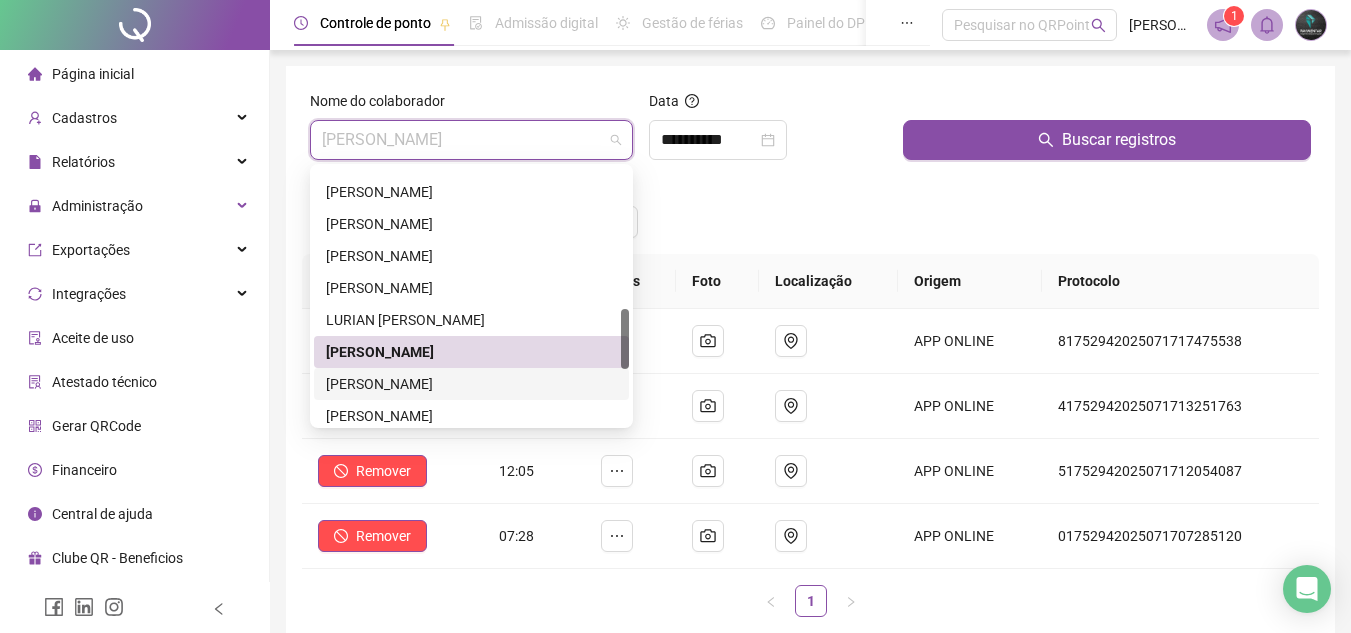click on "[PERSON_NAME]" at bounding box center (471, 384) 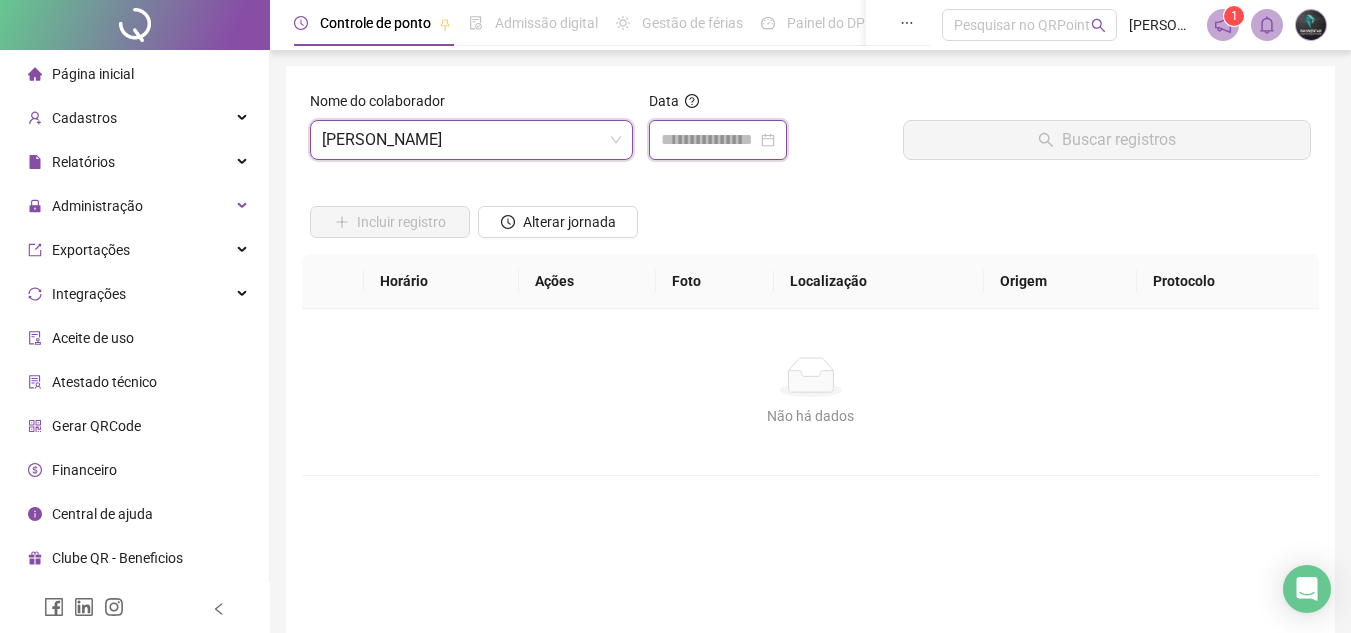 click at bounding box center (709, 140) 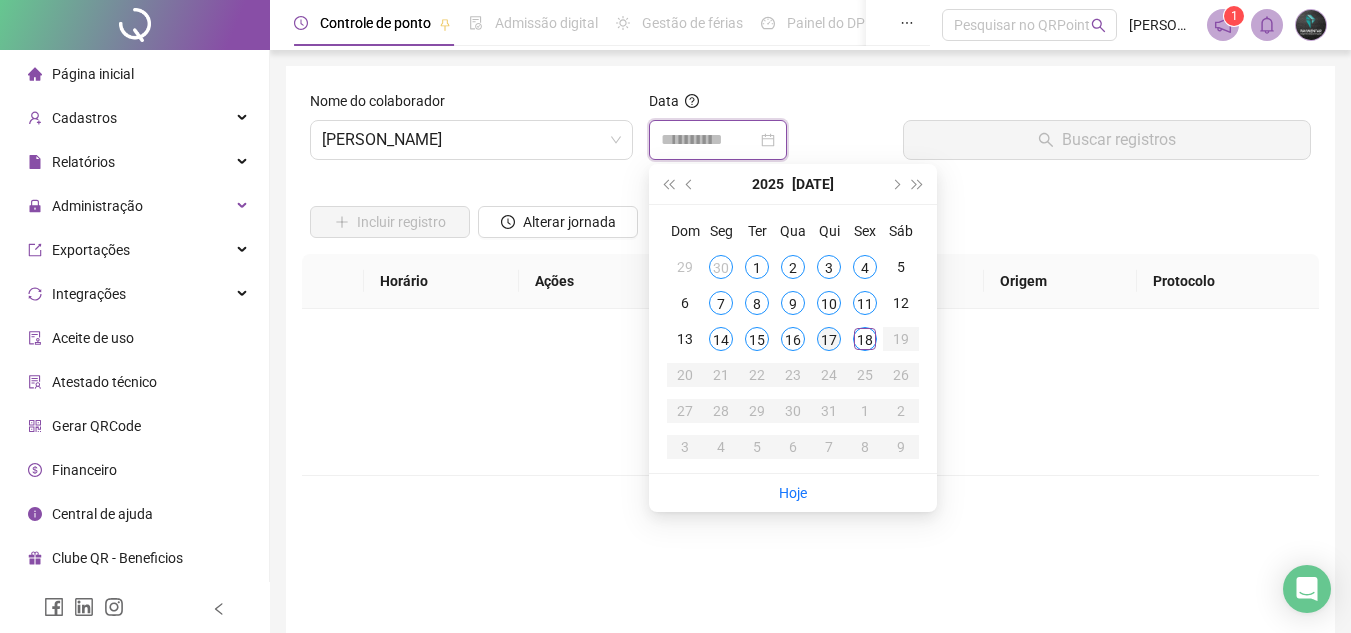 type on "**********" 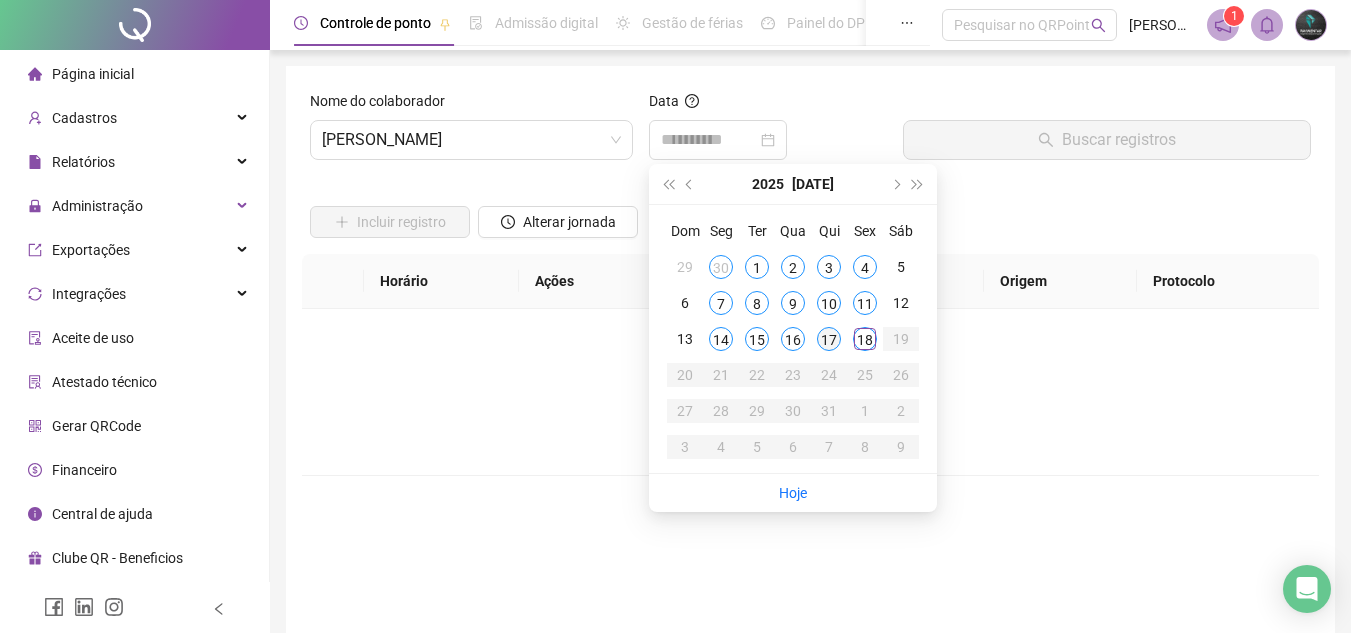 click on "17" at bounding box center [829, 339] 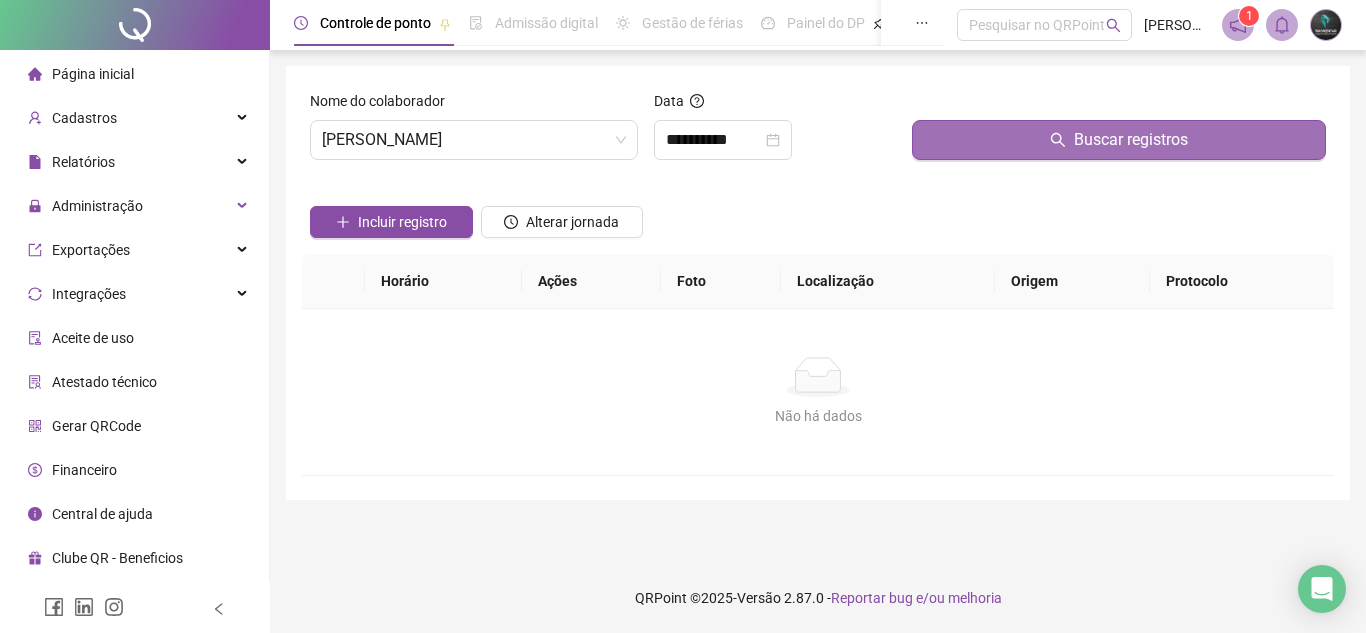drag, startPoint x: 964, startPoint y: 167, endPoint x: 975, endPoint y: 147, distance: 22.825424 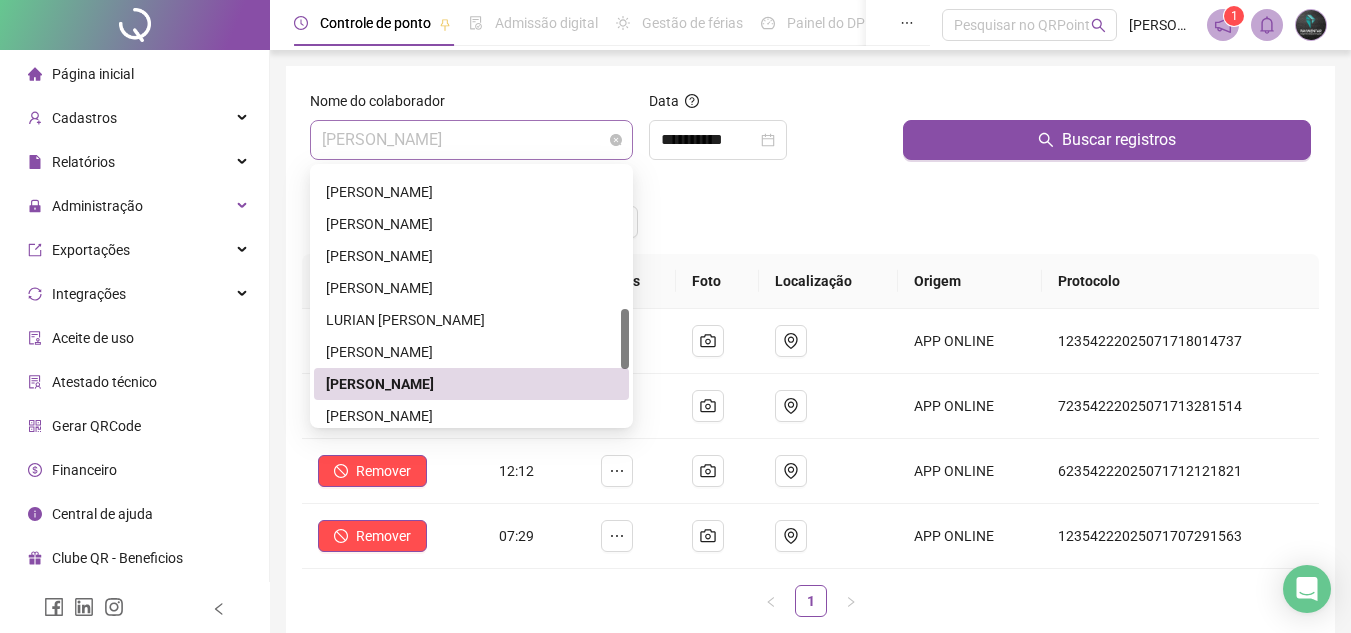 click on "[PERSON_NAME]" at bounding box center (471, 140) 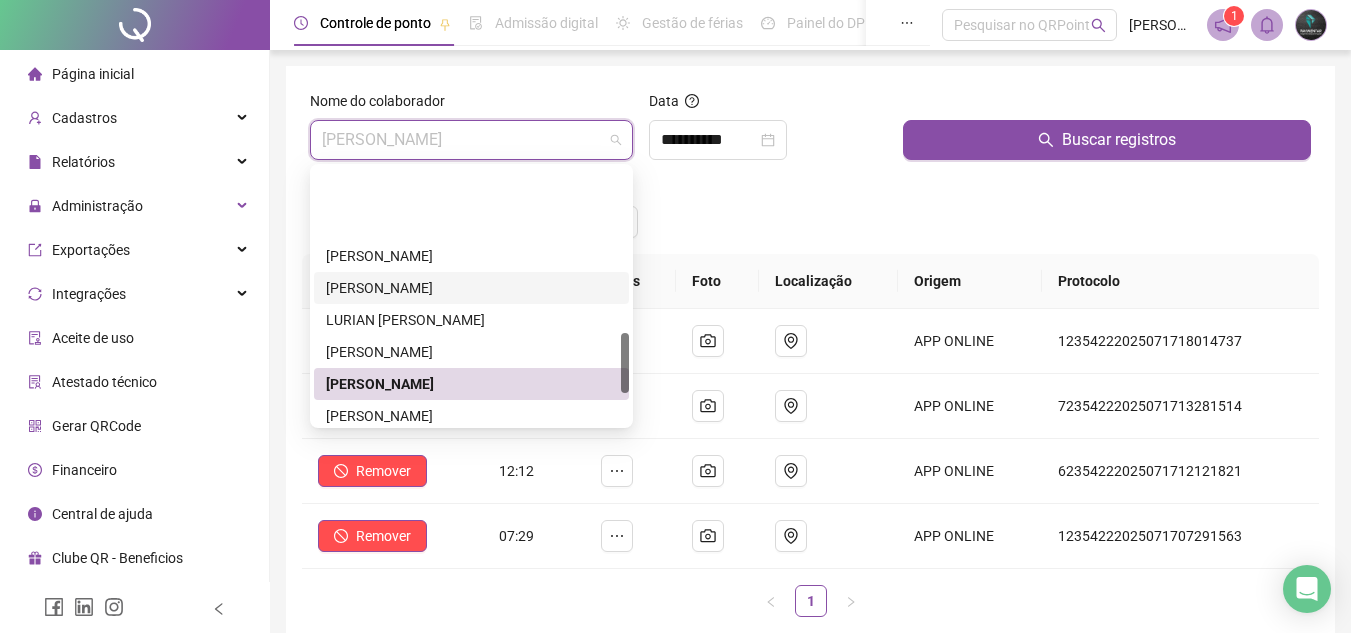 scroll, scrollTop: 700, scrollLeft: 0, axis: vertical 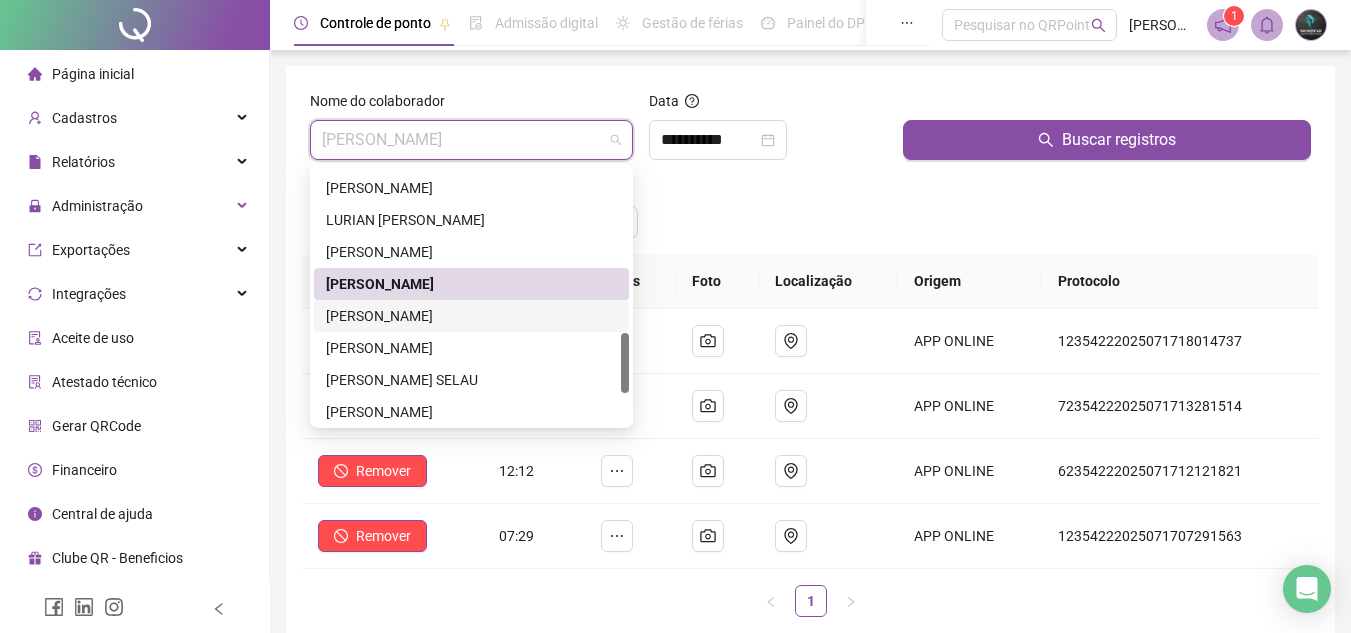 click on "[PERSON_NAME]" at bounding box center [471, 316] 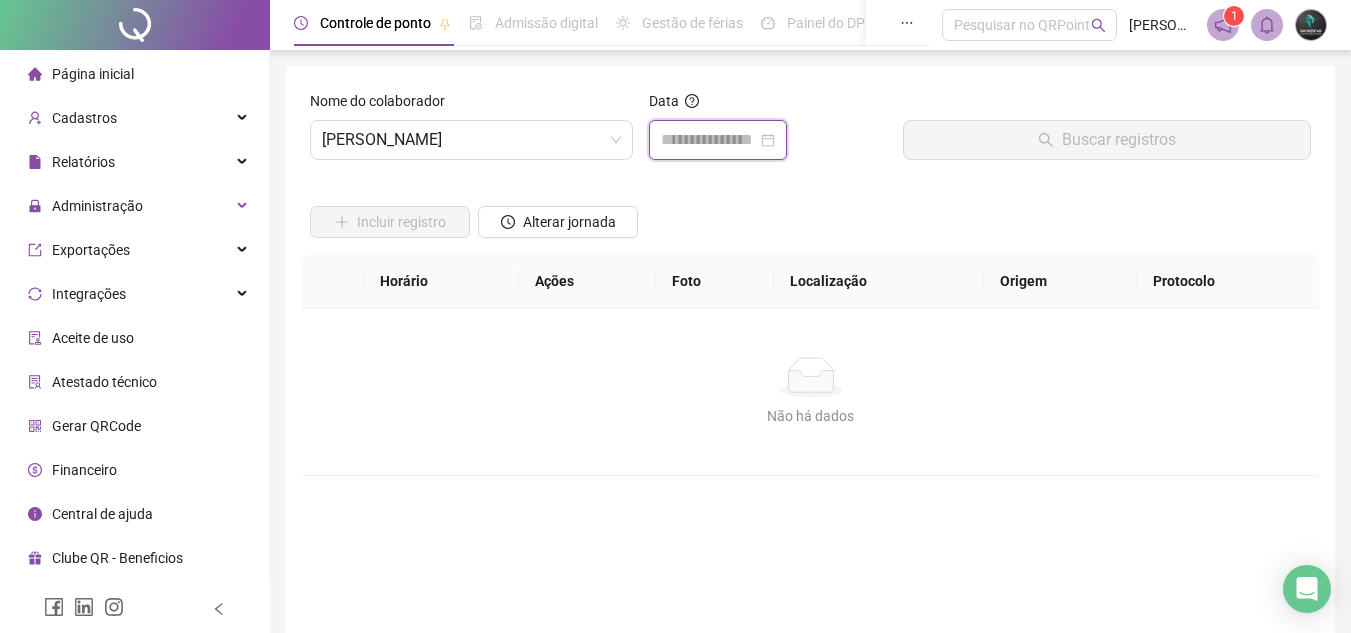 click at bounding box center (709, 140) 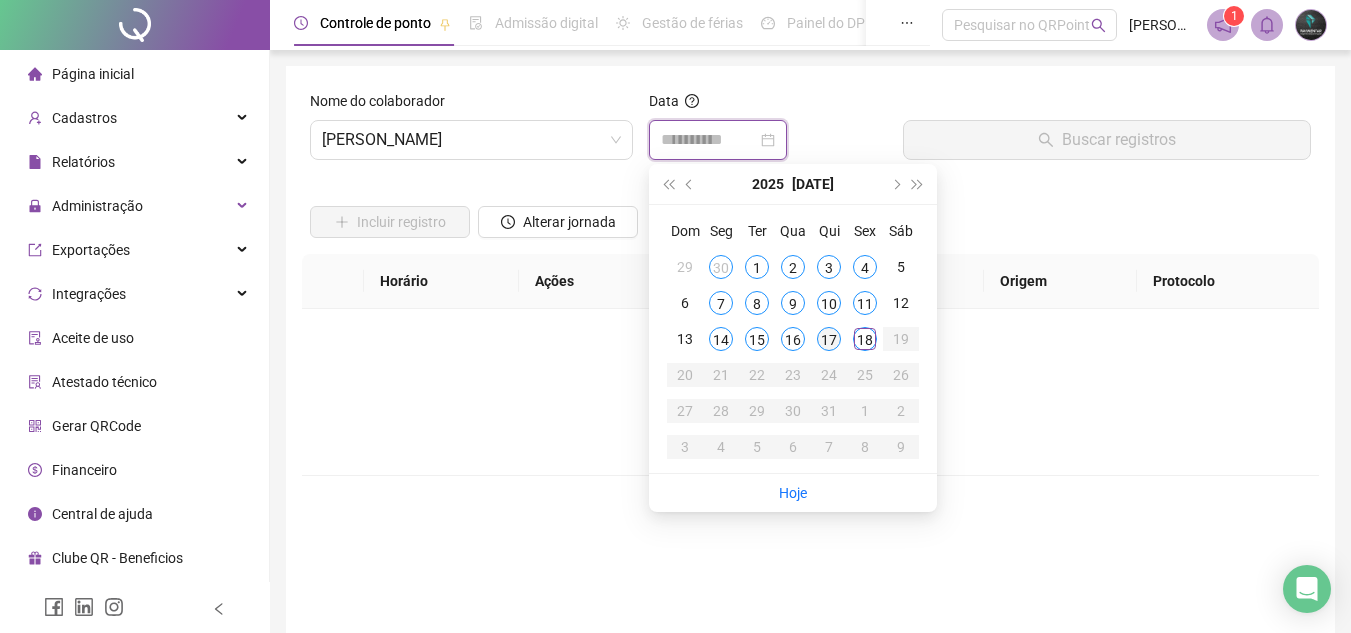 type on "**********" 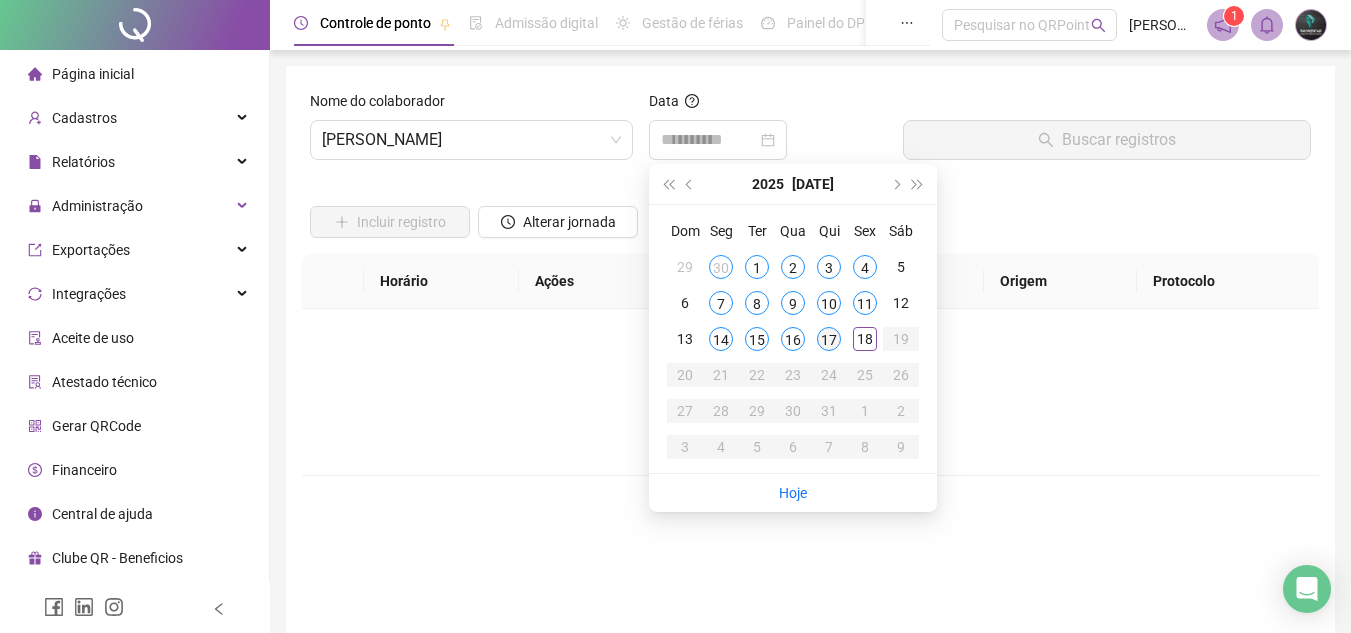 click on "17" at bounding box center (829, 339) 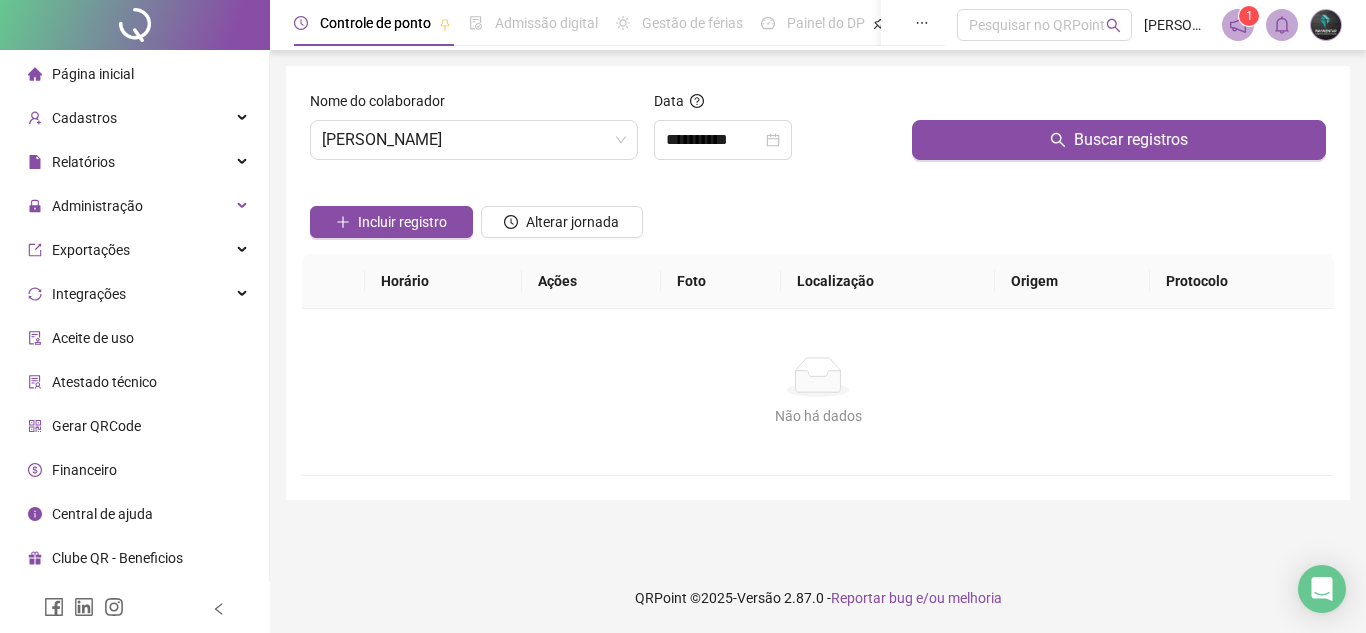 click on "Buscar registros" at bounding box center [1119, 133] 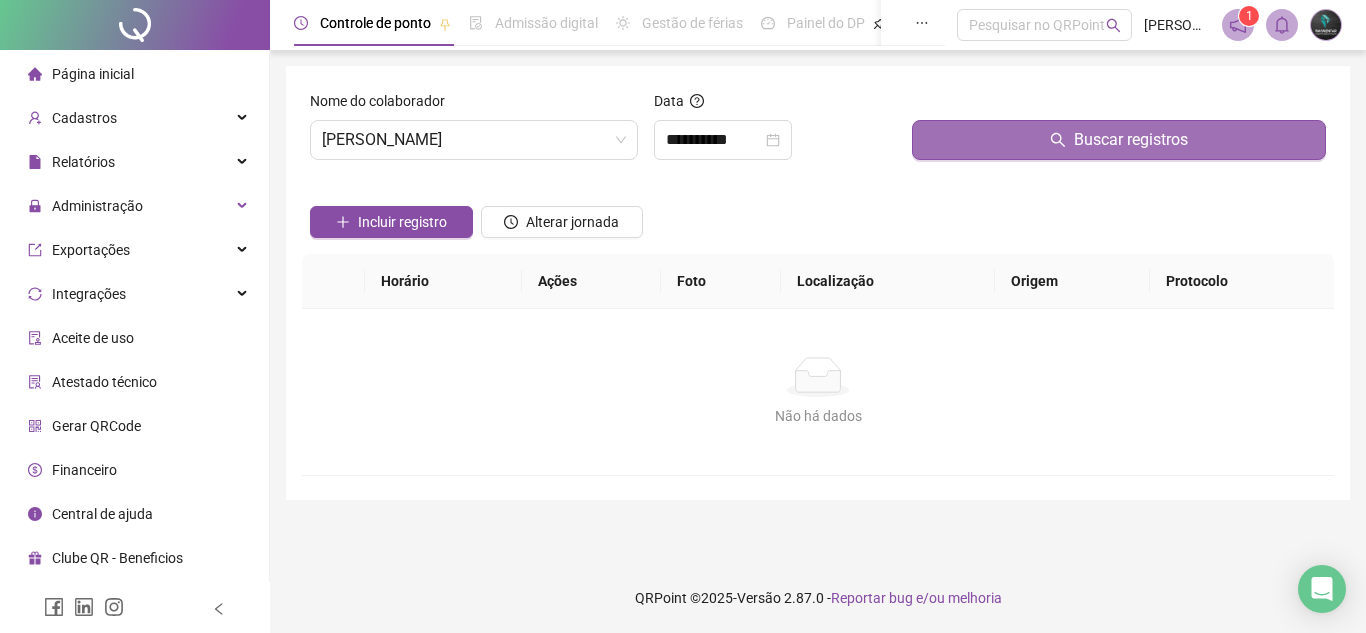 click on "Buscar registros" at bounding box center [1119, 140] 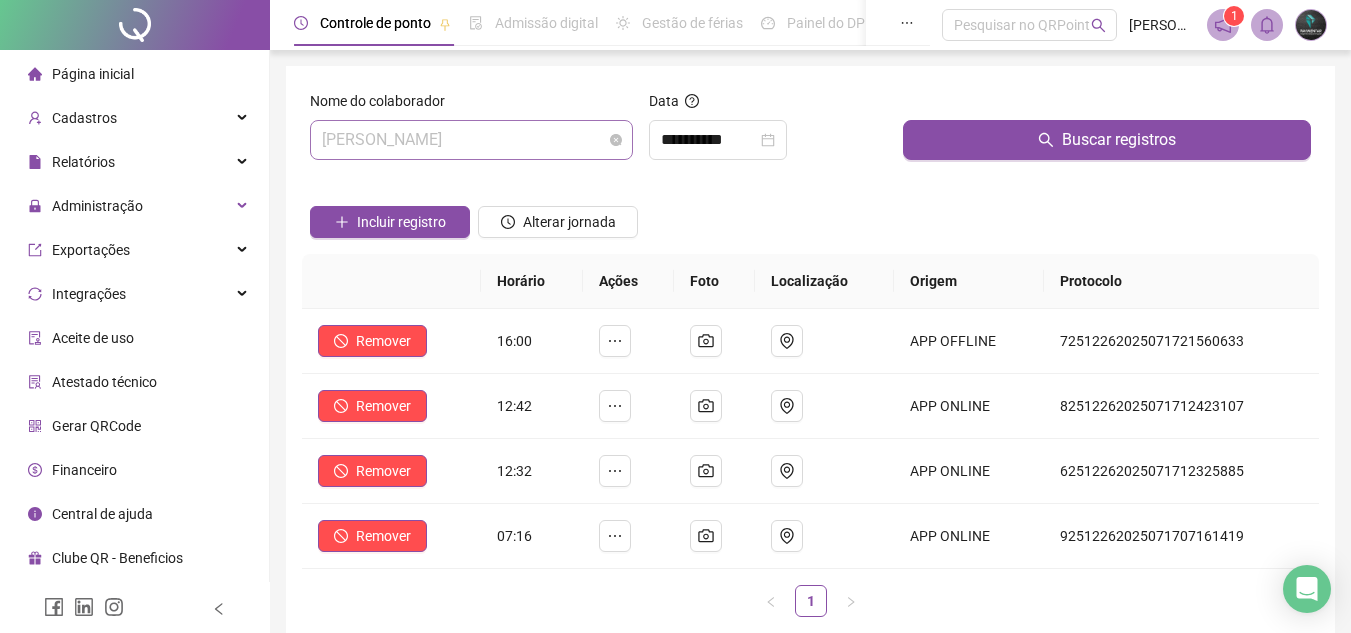 click on "[PERSON_NAME]" at bounding box center [471, 140] 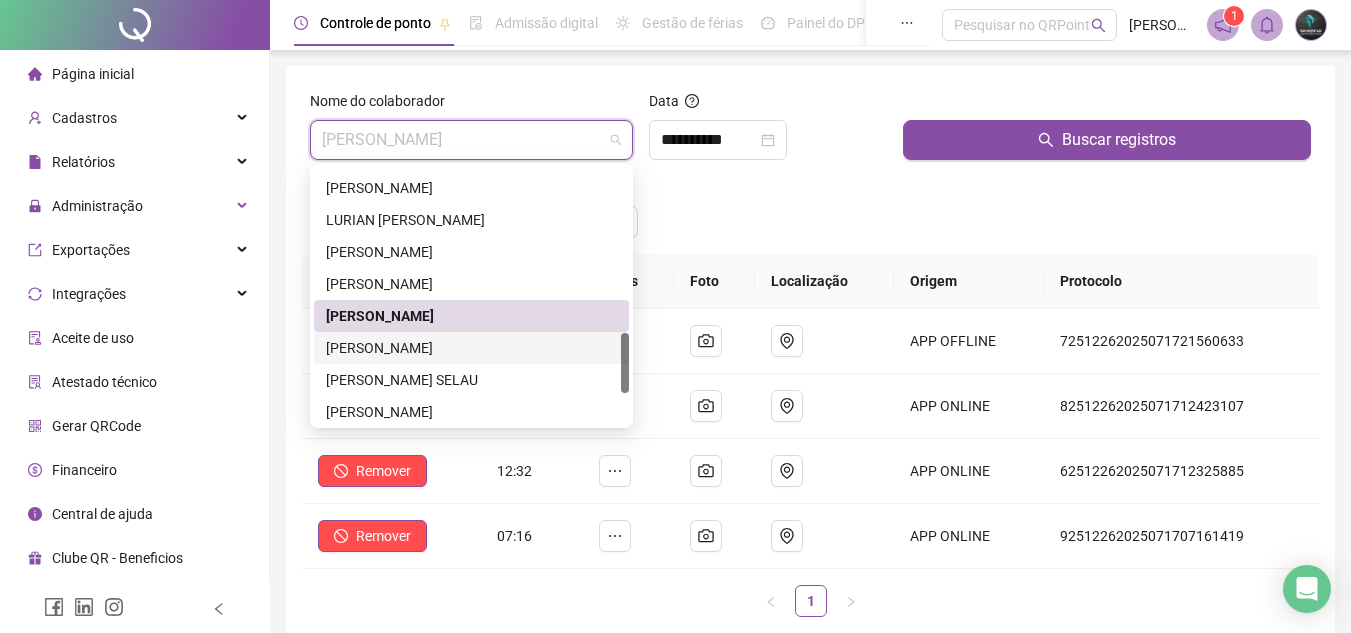 drag, startPoint x: 488, startPoint y: 357, endPoint x: 557, endPoint y: 267, distance: 113.40635 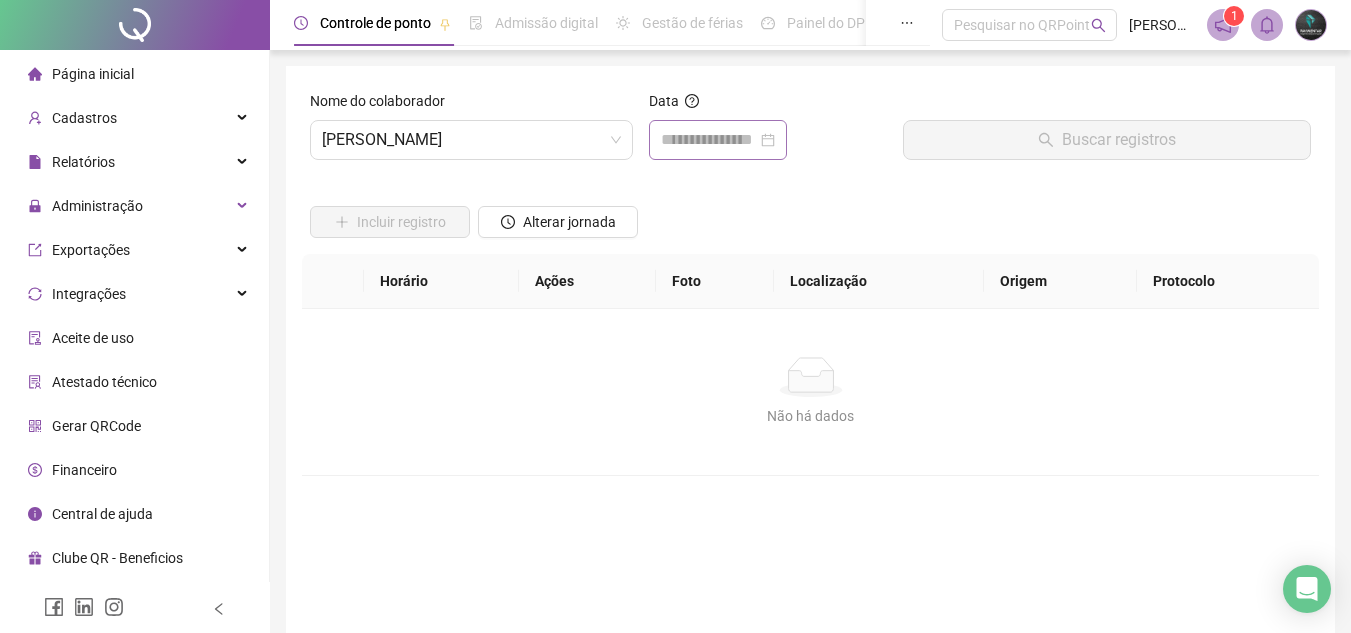 click on "Data" at bounding box center [768, 133] 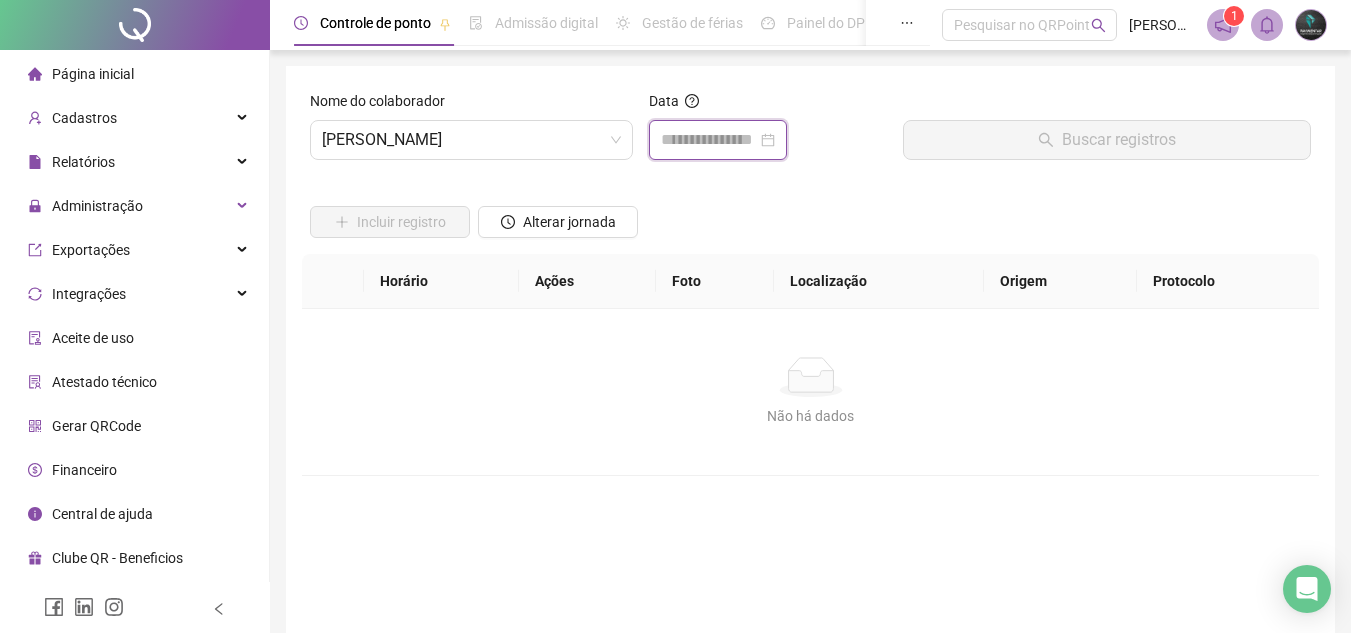 drag, startPoint x: 690, startPoint y: 136, endPoint x: 682, endPoint y: 162, distance: 27.202942 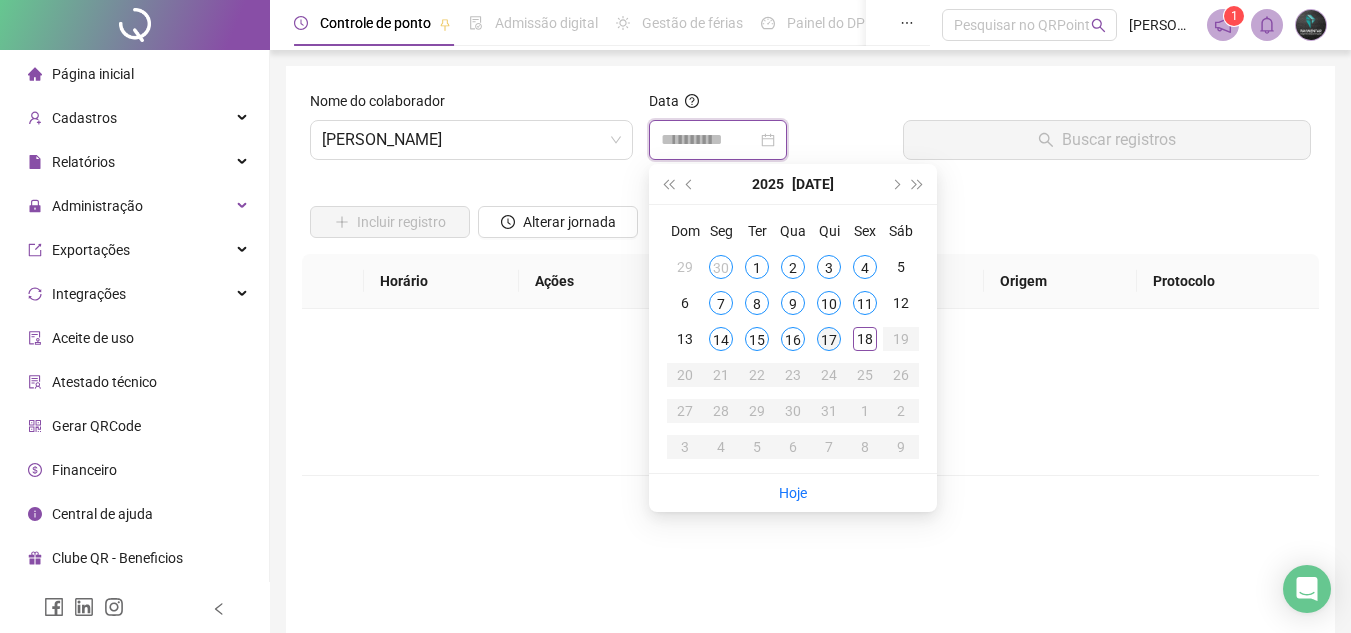 type on "**********" 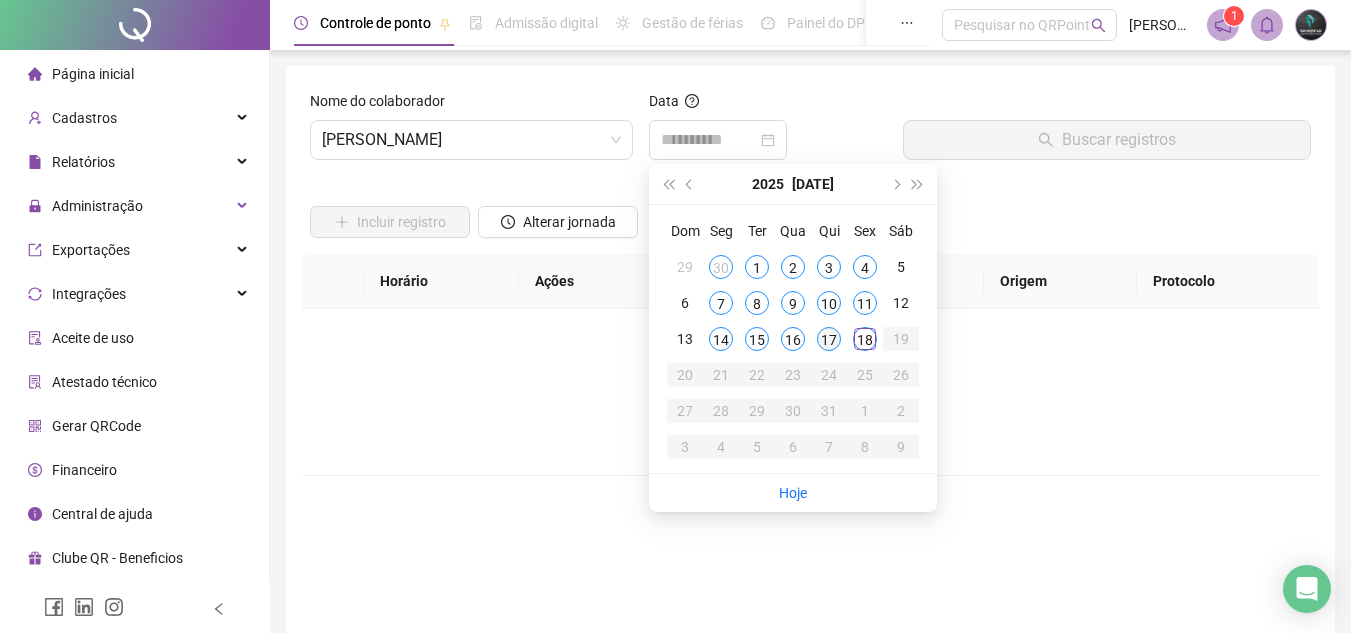 click on "17" at bounding box center [829, 339] 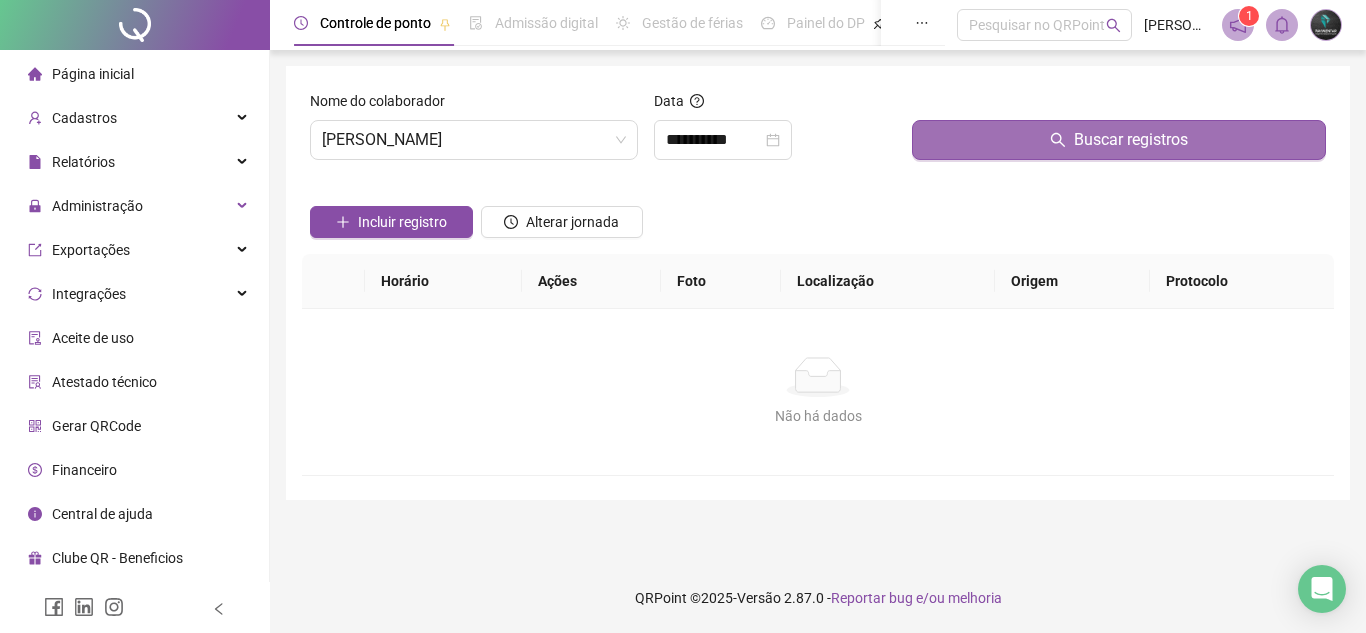 click on "Buscar registros" at bounding box center [1119, 140] 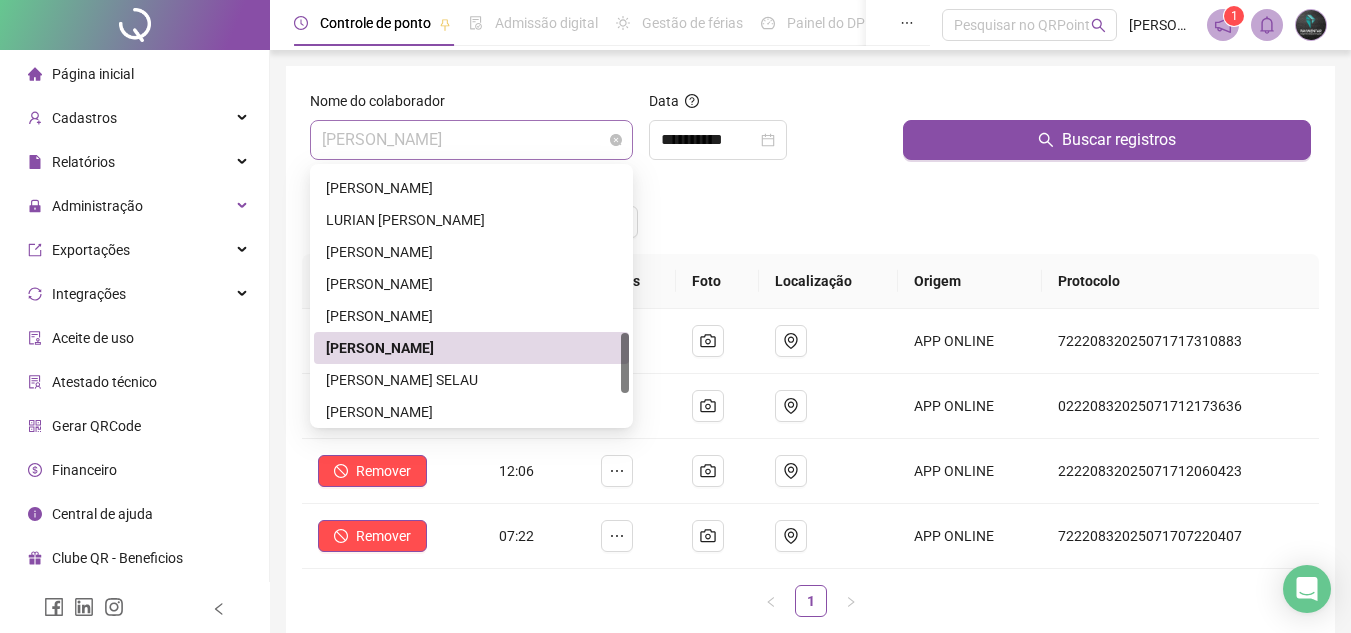 click on "[PERSON_NAME]" at bounding box center [471, 140] 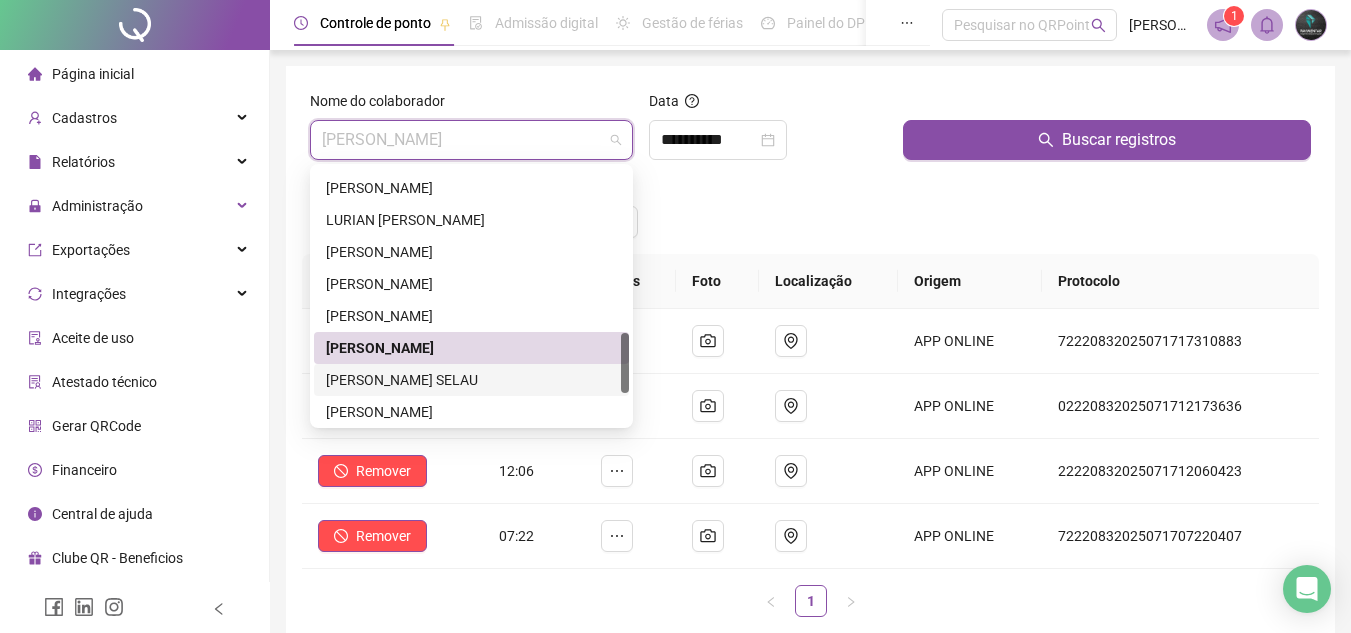 click on "[PERSON_NAME] SELAU" at bounding box center [471, 380] 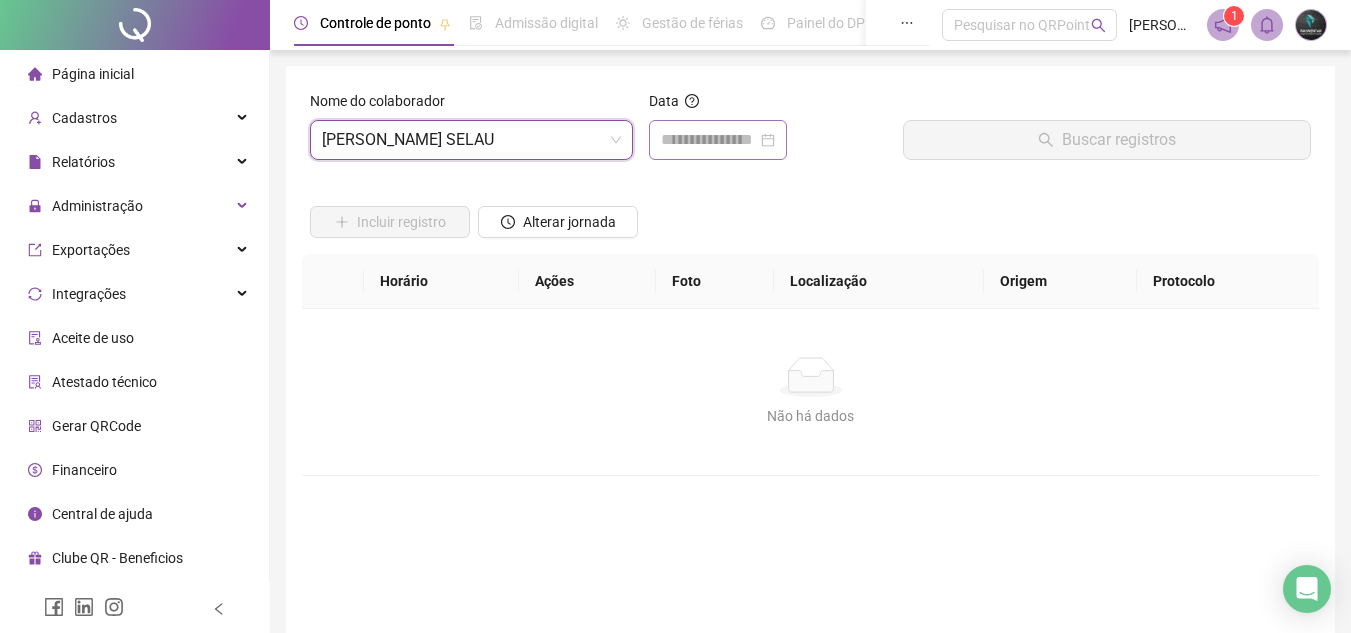 click at bounding box center (718, 140) 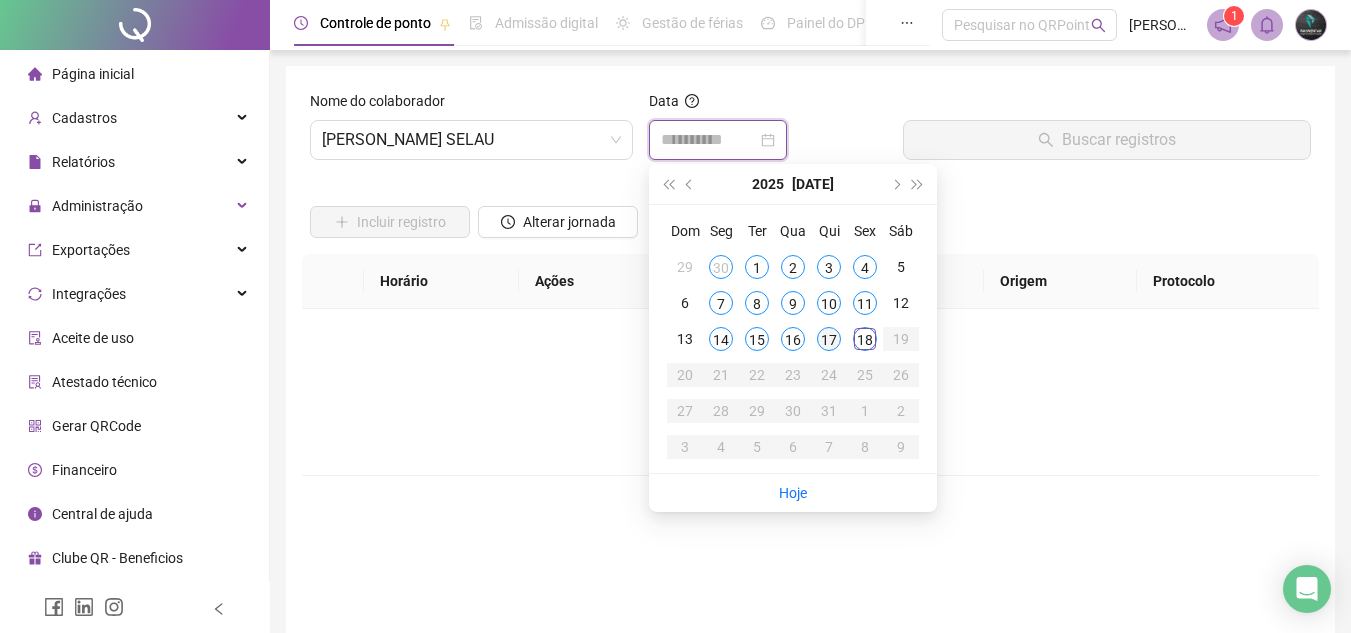 type on "**********" 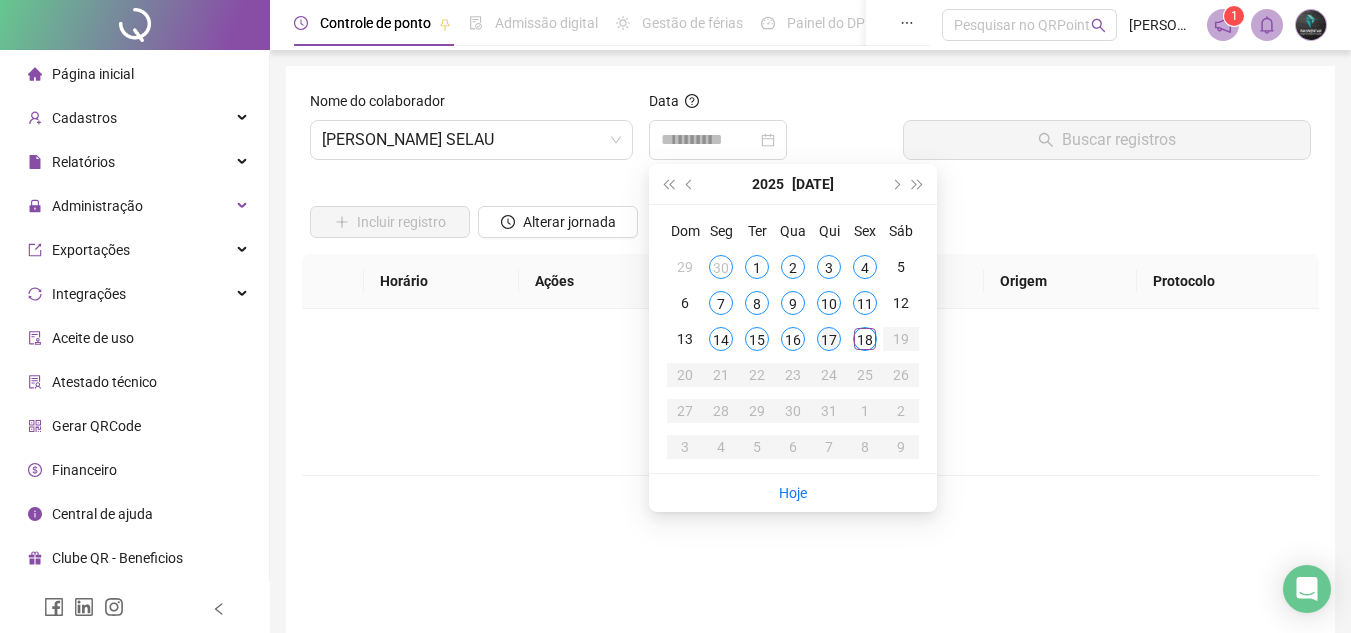 click on "17" at bounding box center [829, 339] 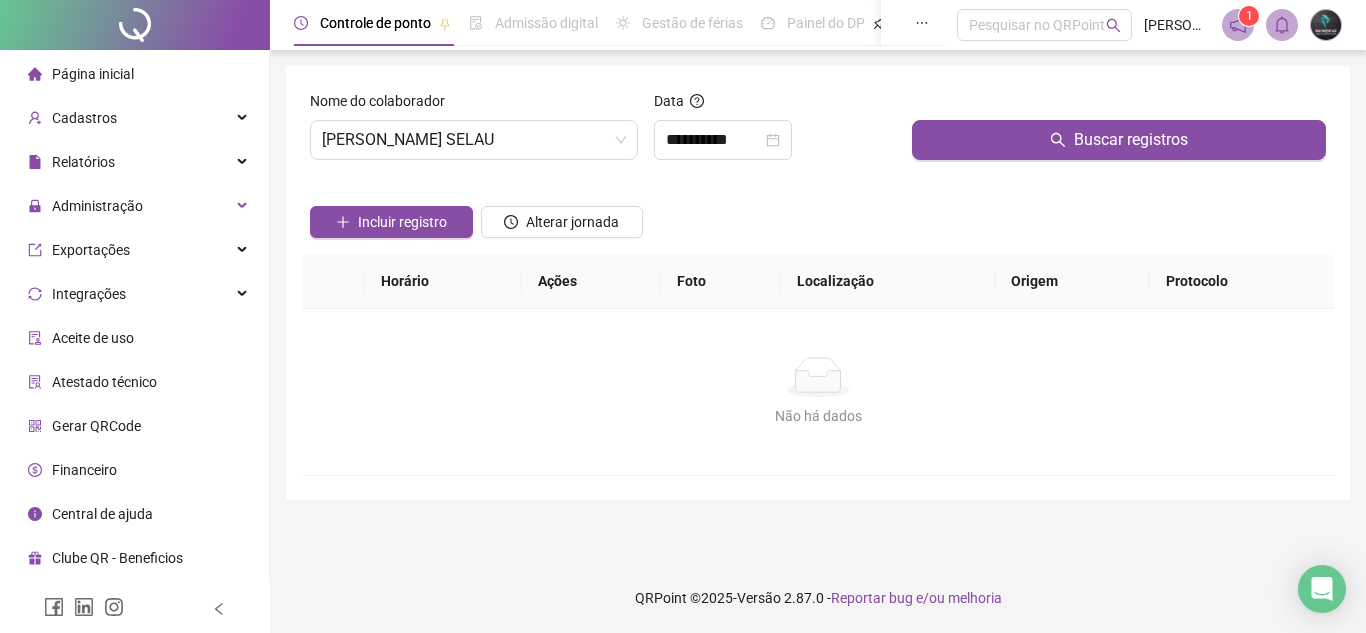 click on "Buscar registros" at bounding box center (1119, 133) 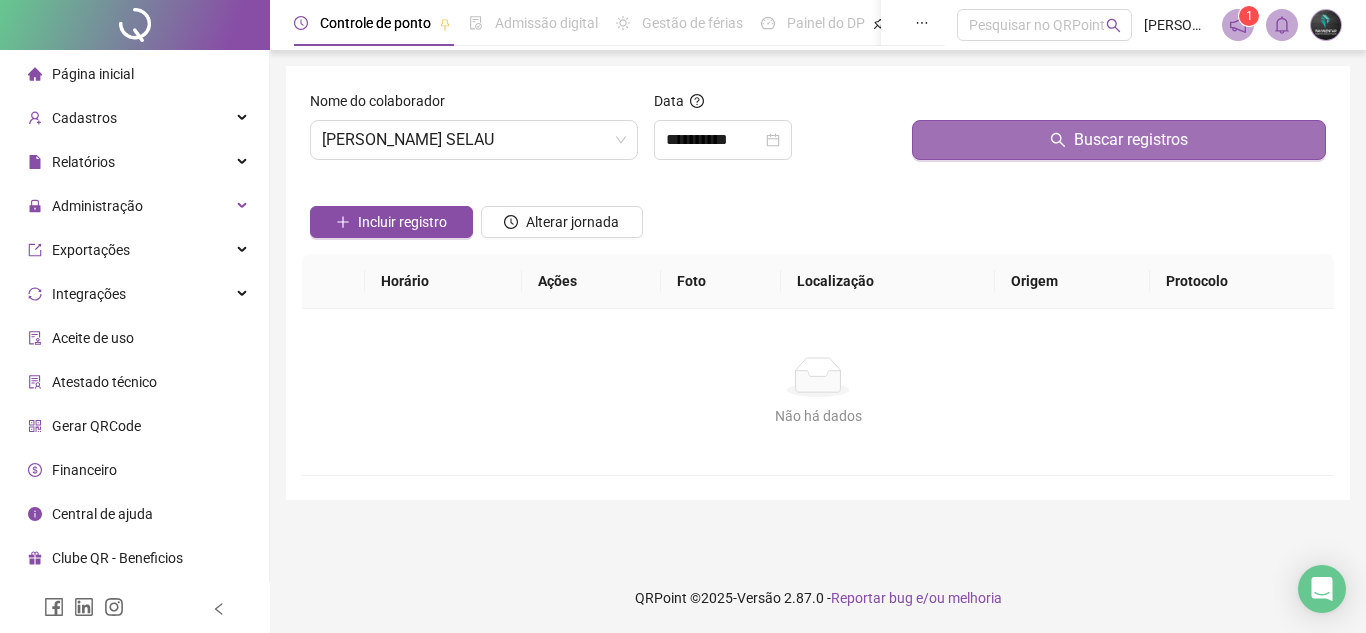click on "Buscar registros" at bounding box center (1119, 140) 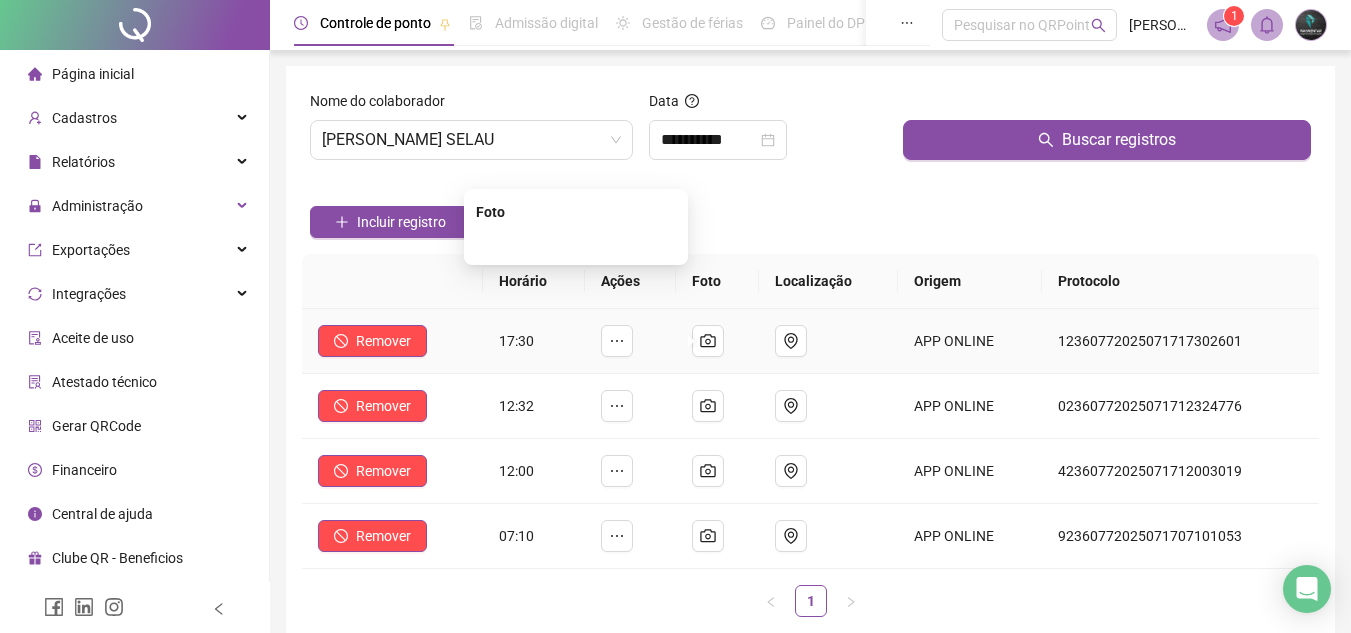 click at bounding box center [576, 243] 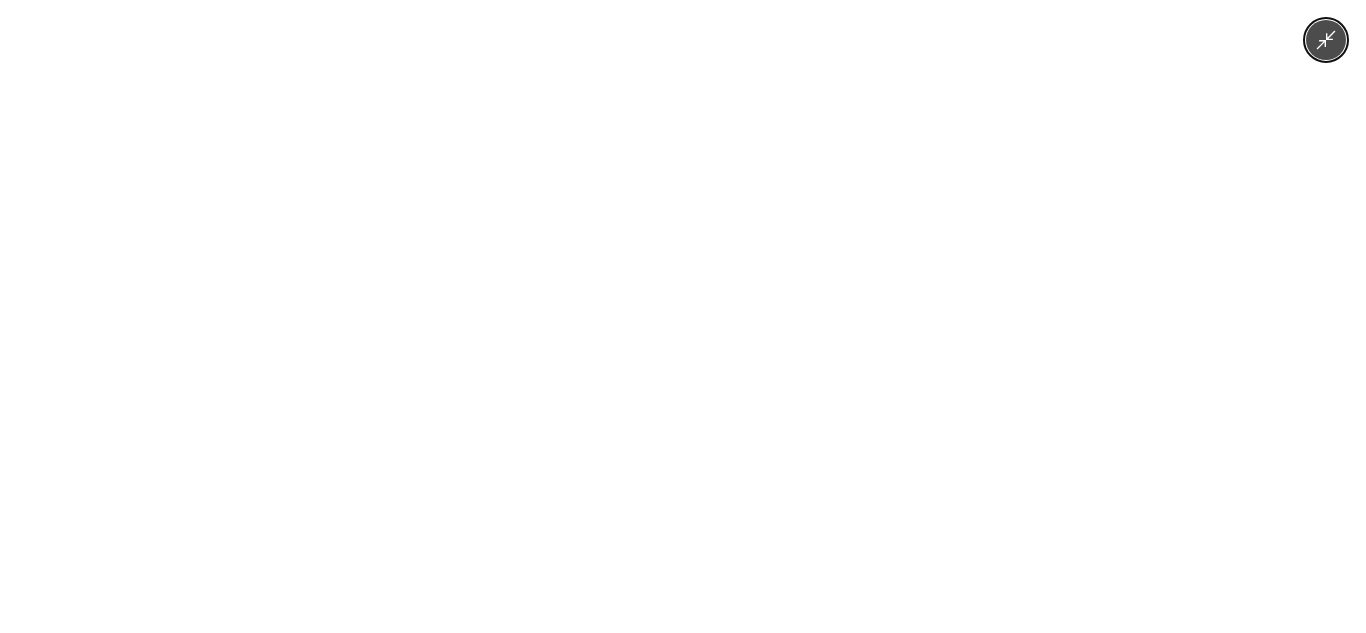 click at bounding box center (683, 316) 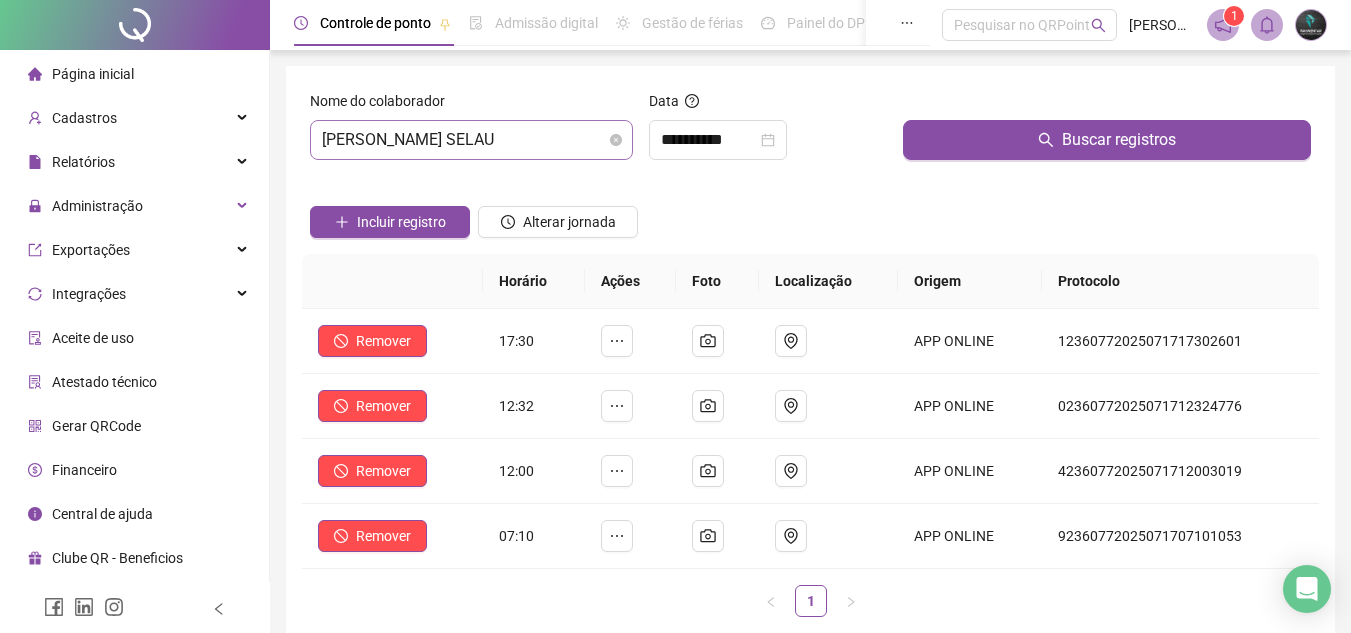 click on "[PERSON_NAME] SELAU" at bounding box center (471, 140) 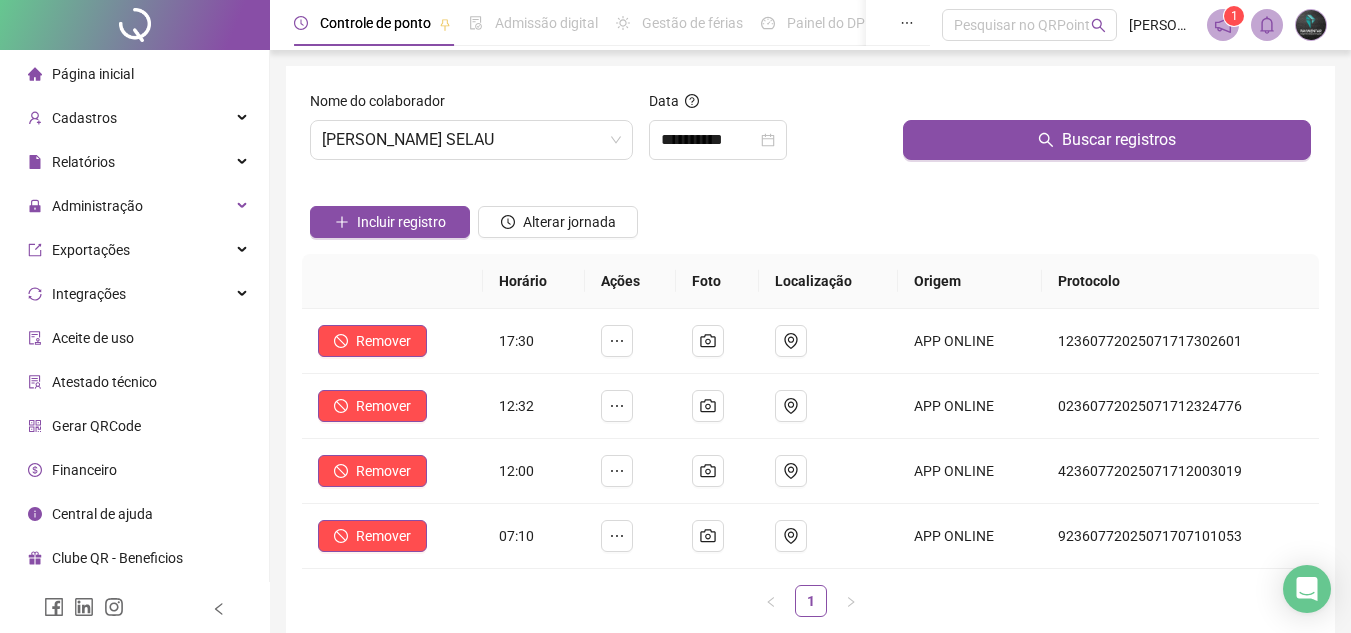 click on "Incluir registro   Alterar jornada" at bounding box center (810, 215) 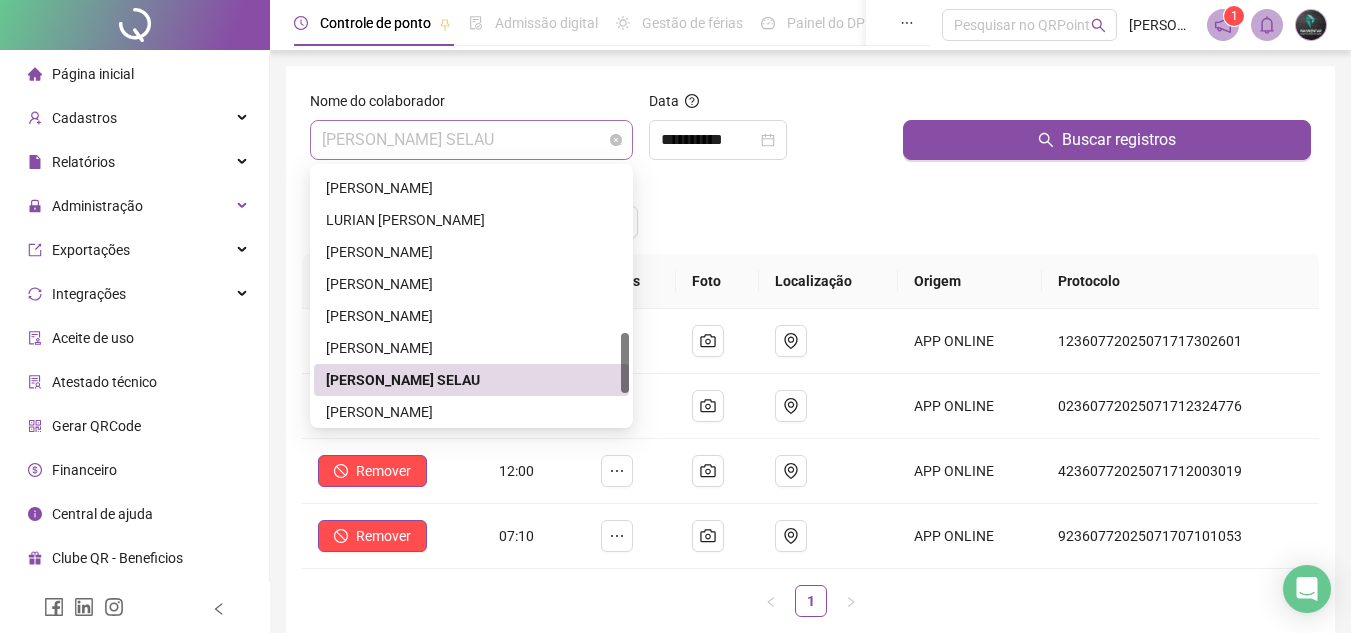 click on "[PERSON_NAME] SELAU" at bounding box center [471, 140] 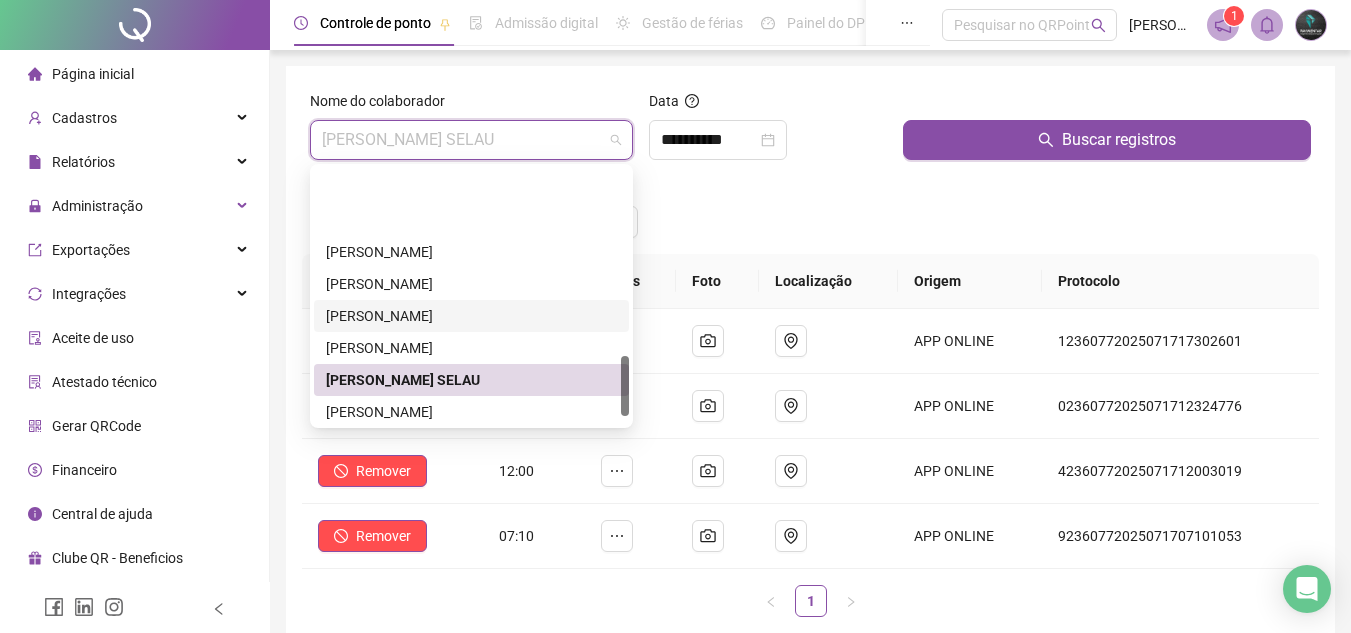scroll, scrollTop: 800, scrollLeft: 0, axis: vertical 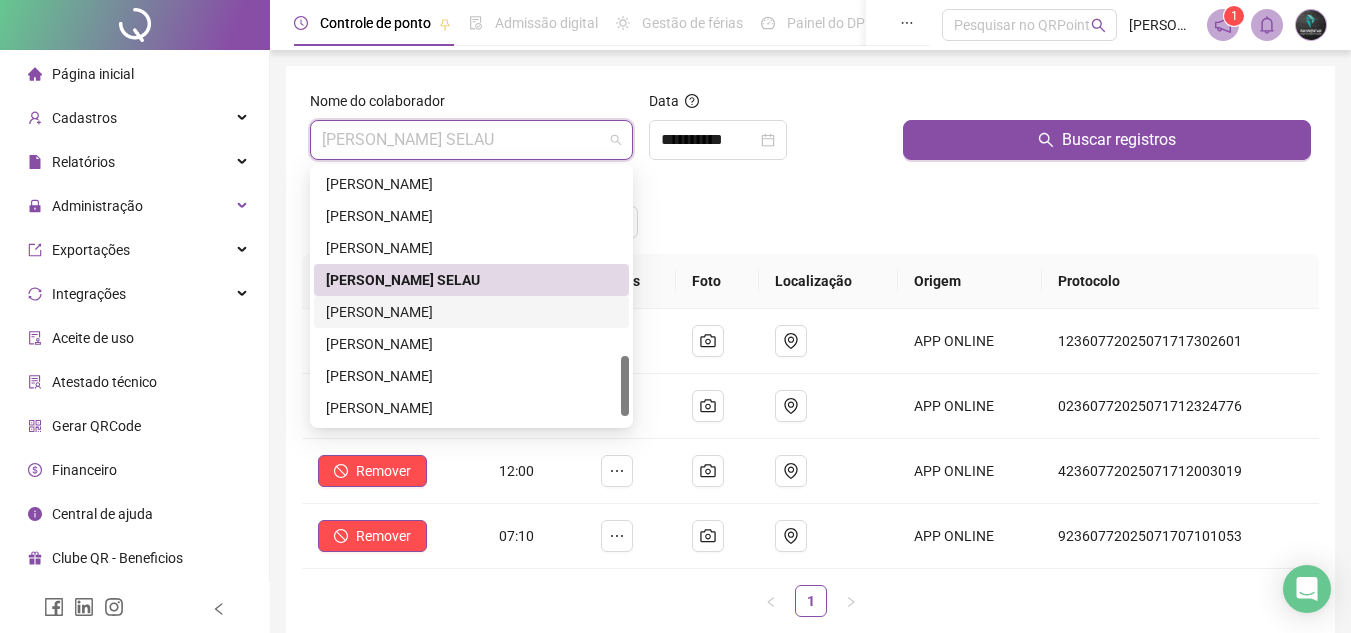 click on "[PERSON_NAME]" at bounding box center (471, 312) 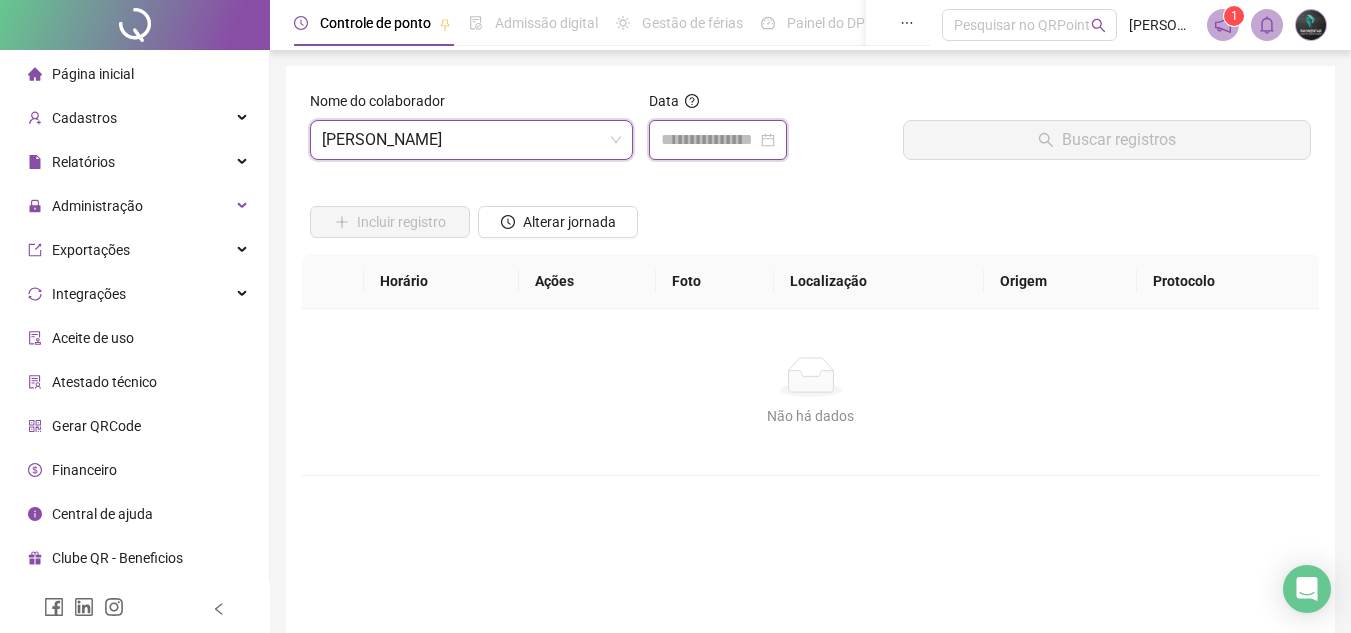 click at bounding box center (709, 140) 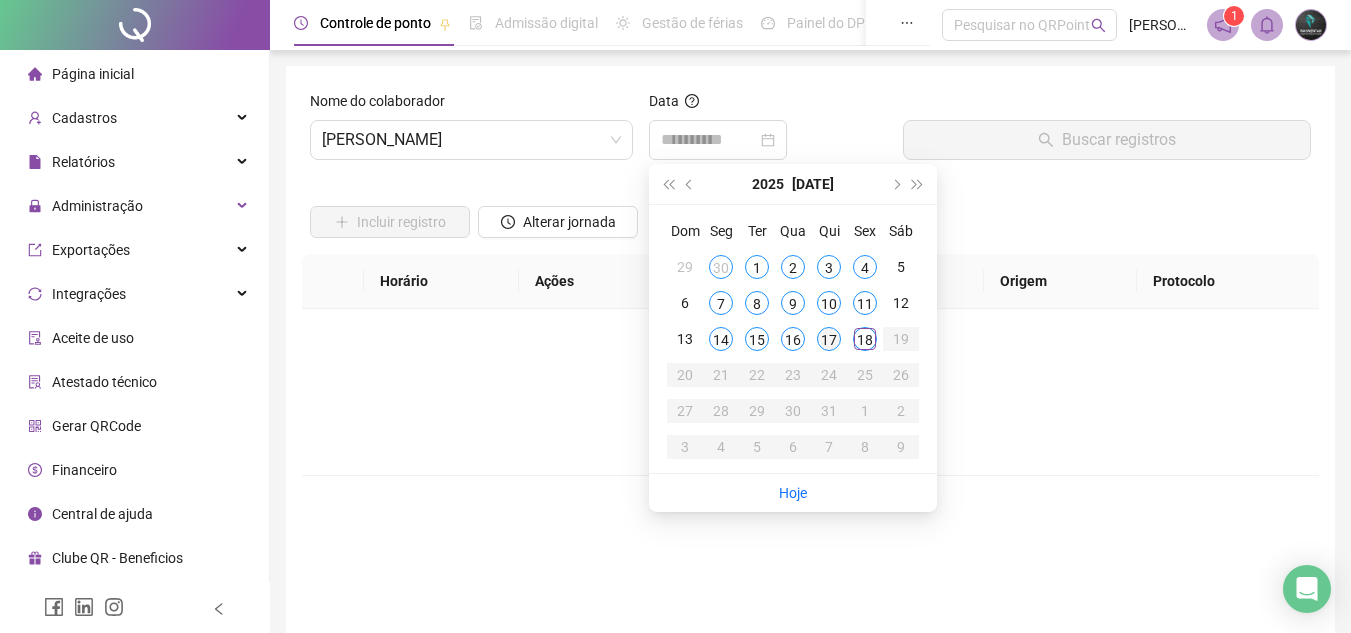 click on "17" at bounding box center [829, 339] 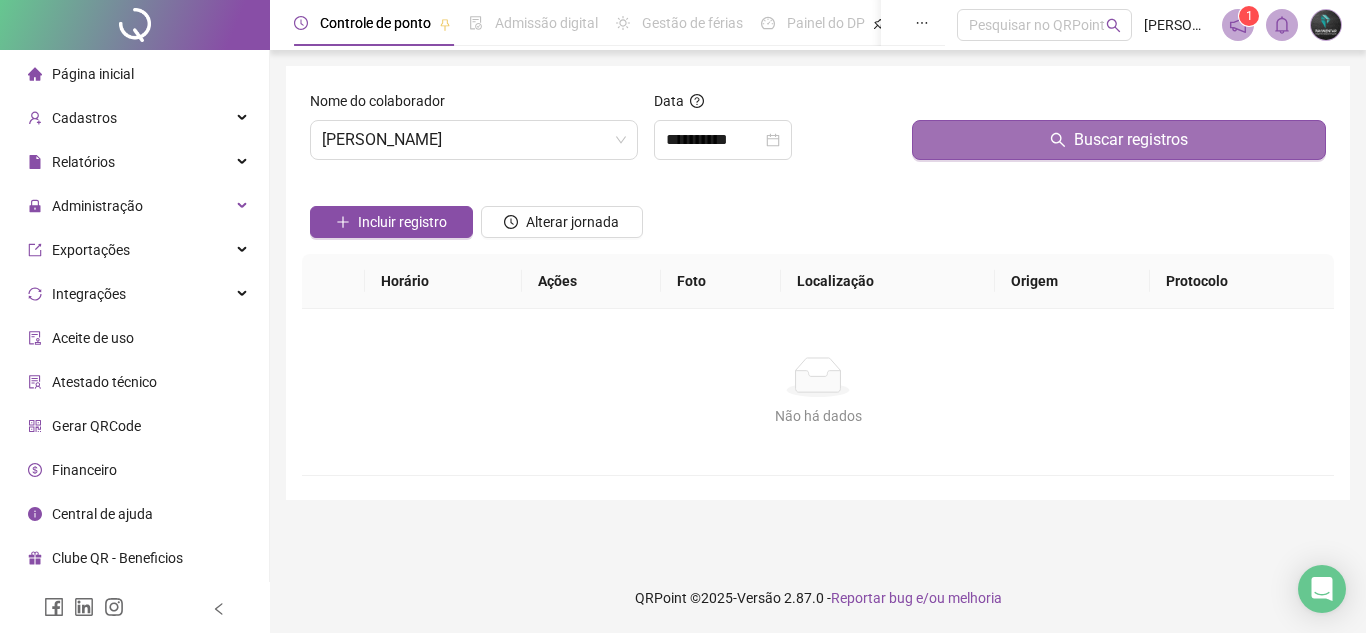 click on "Buscar registros" at bounding box center [1119, 140] 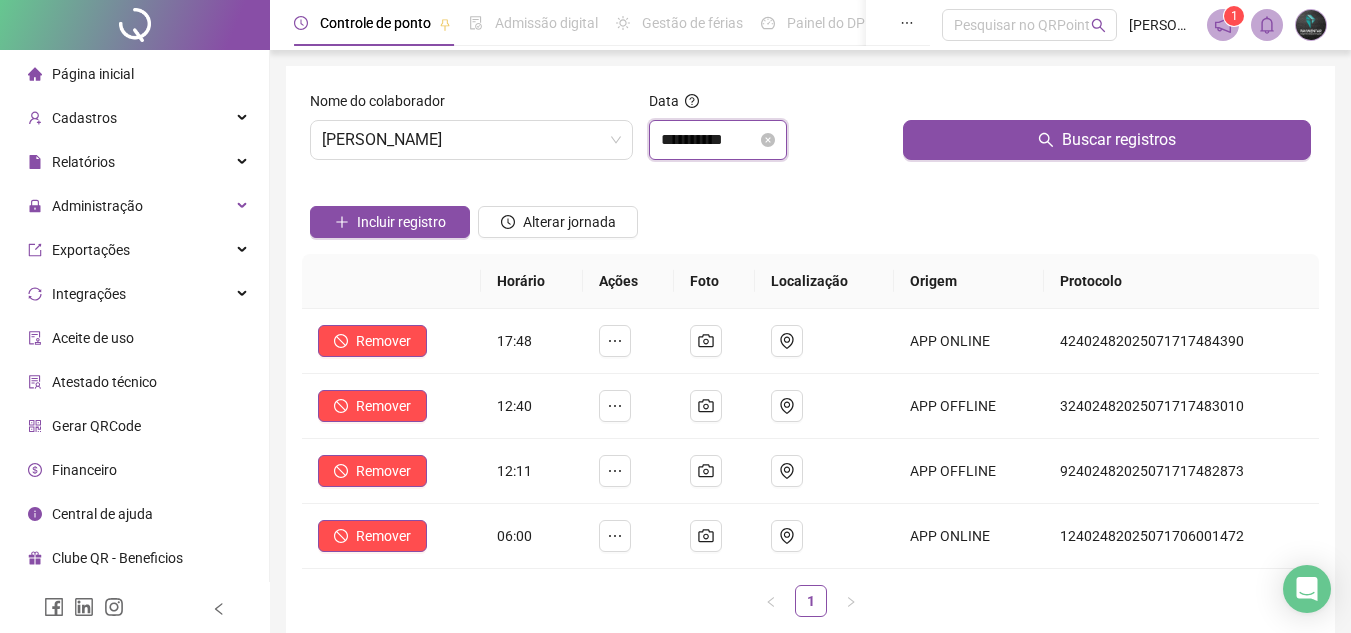 click on "**********" at bounding box center [709, 140] 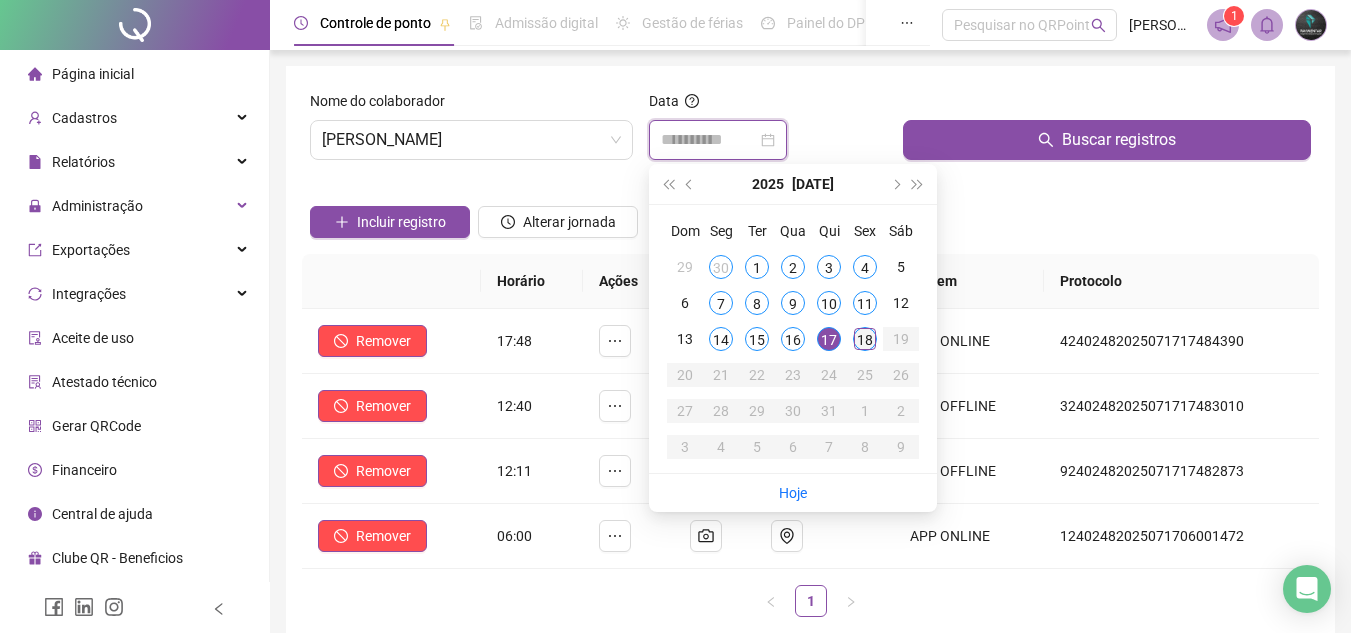 type on "**********" 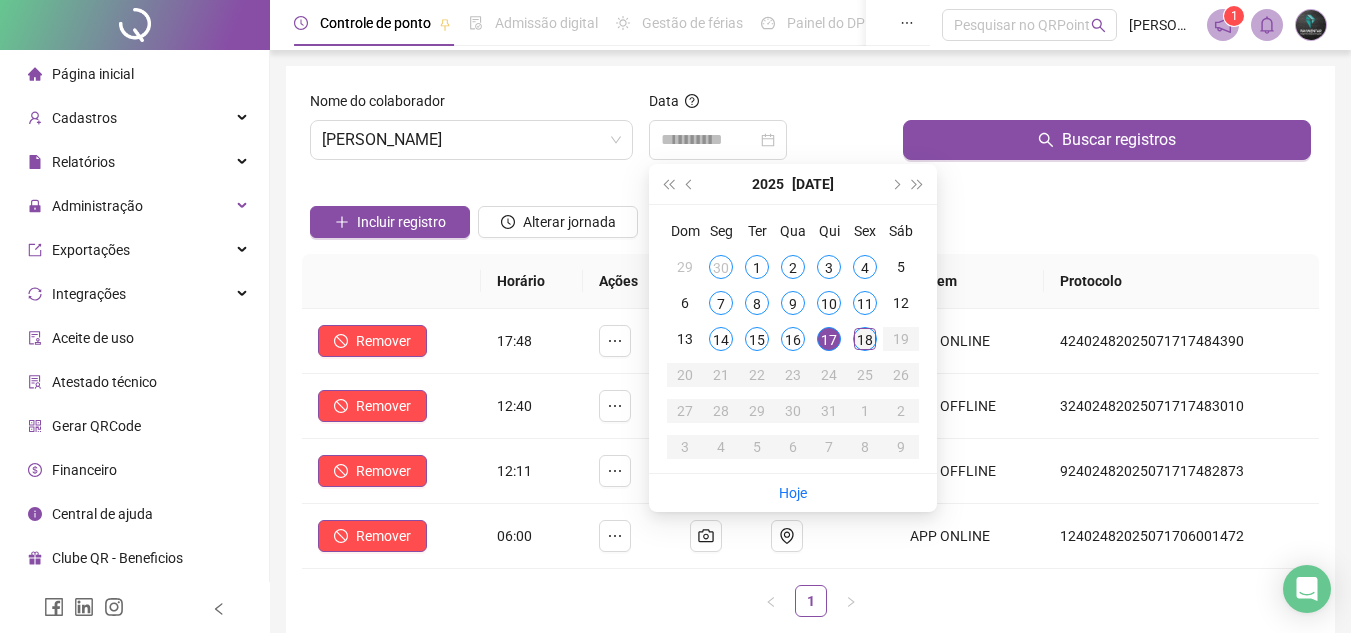 click on "18" at bounding box center (865, 339) 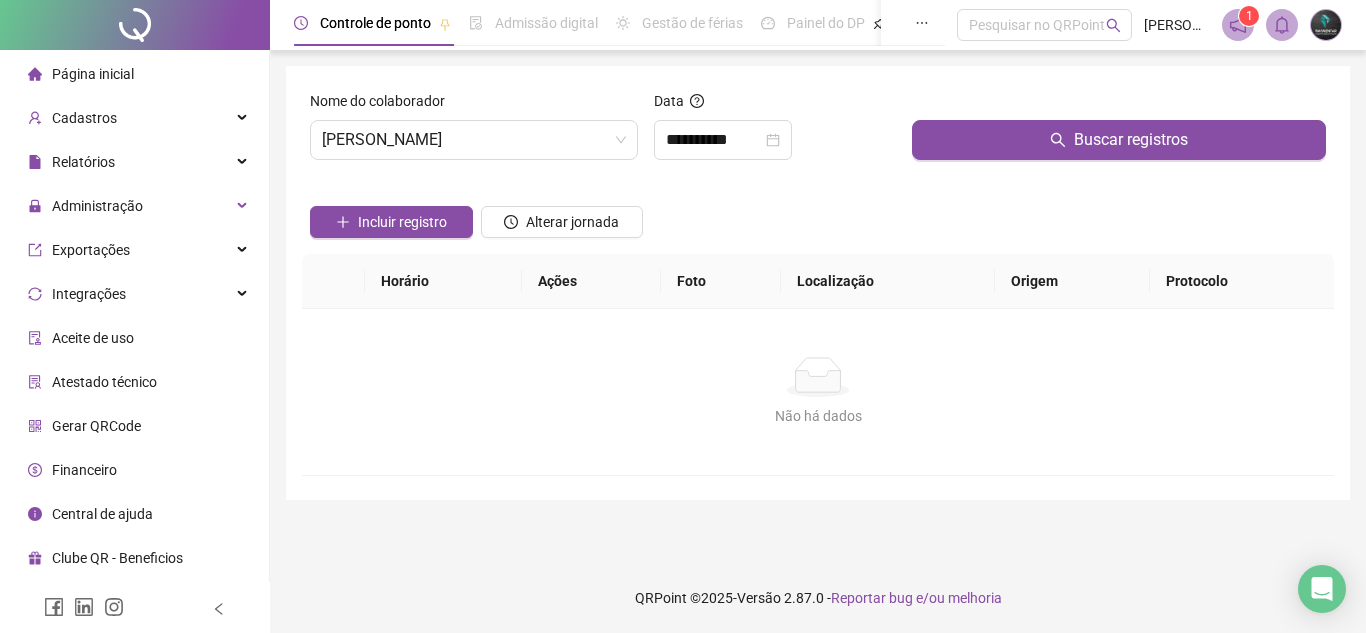drag, startPoint x: 969, startPoint y: 182, endPoint x: 987, endPoint y: 162, distance: 26.907248 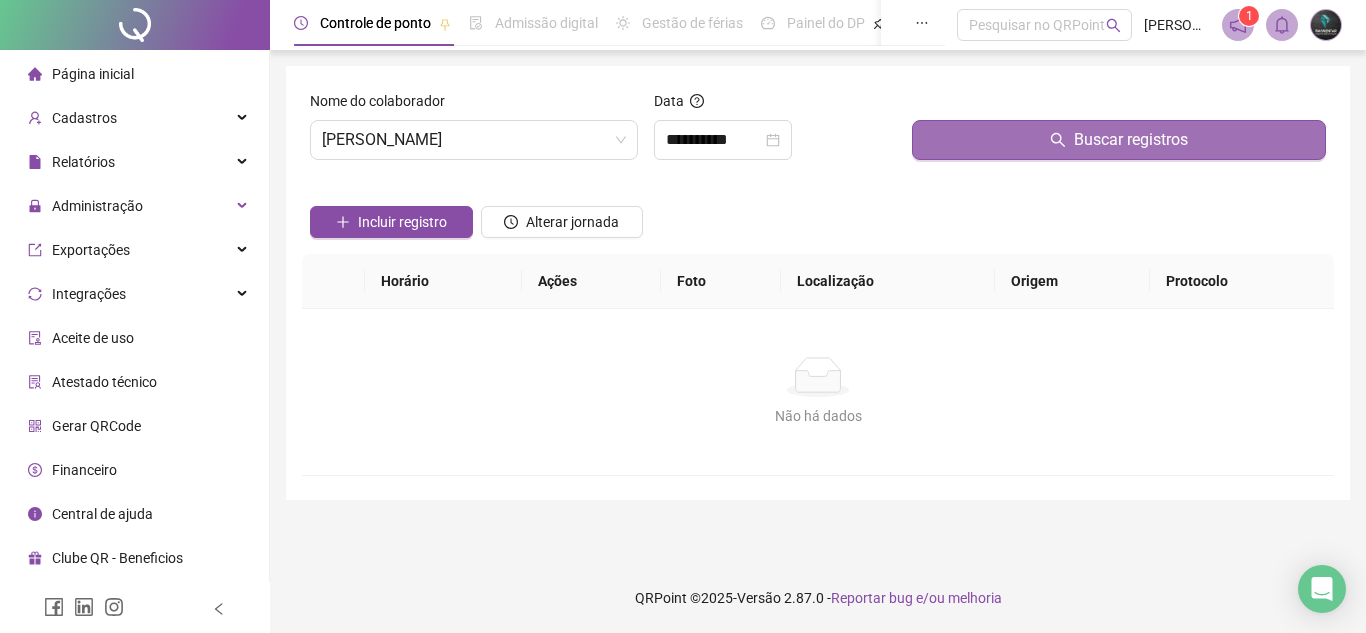 click on "Buscar registros" at bounding box center (1119, 140) 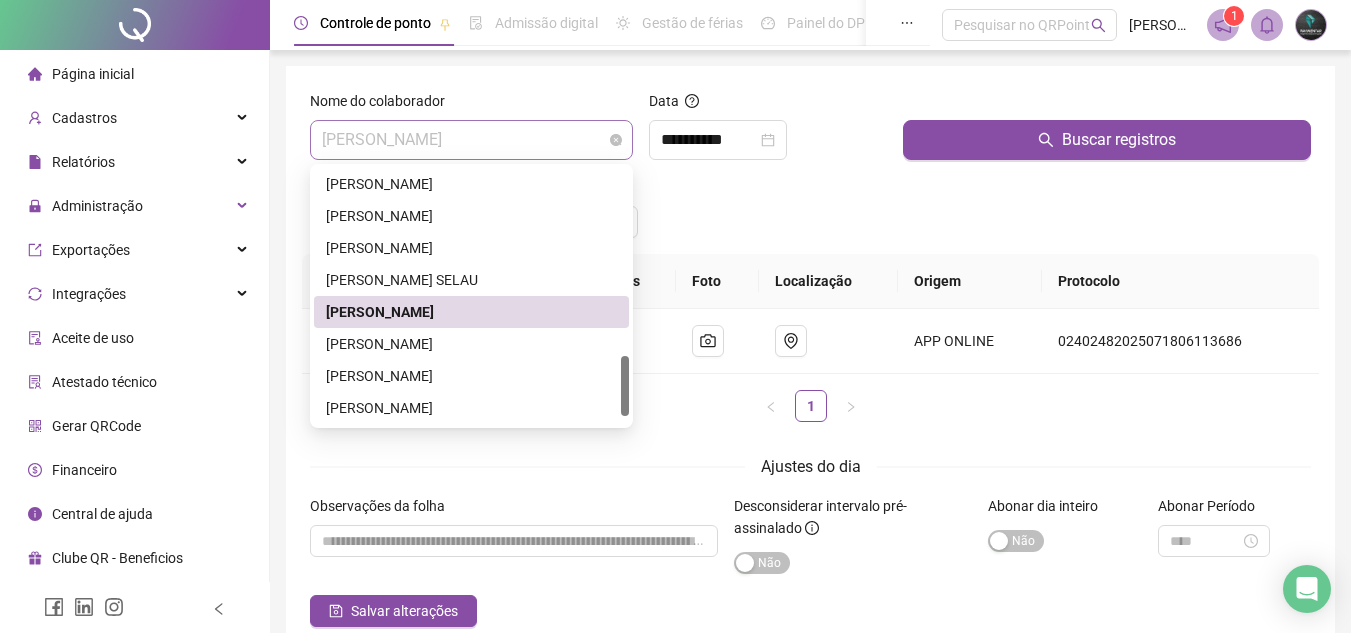 click on "[PERSON_NAME]" at bounding box center [471, 140] 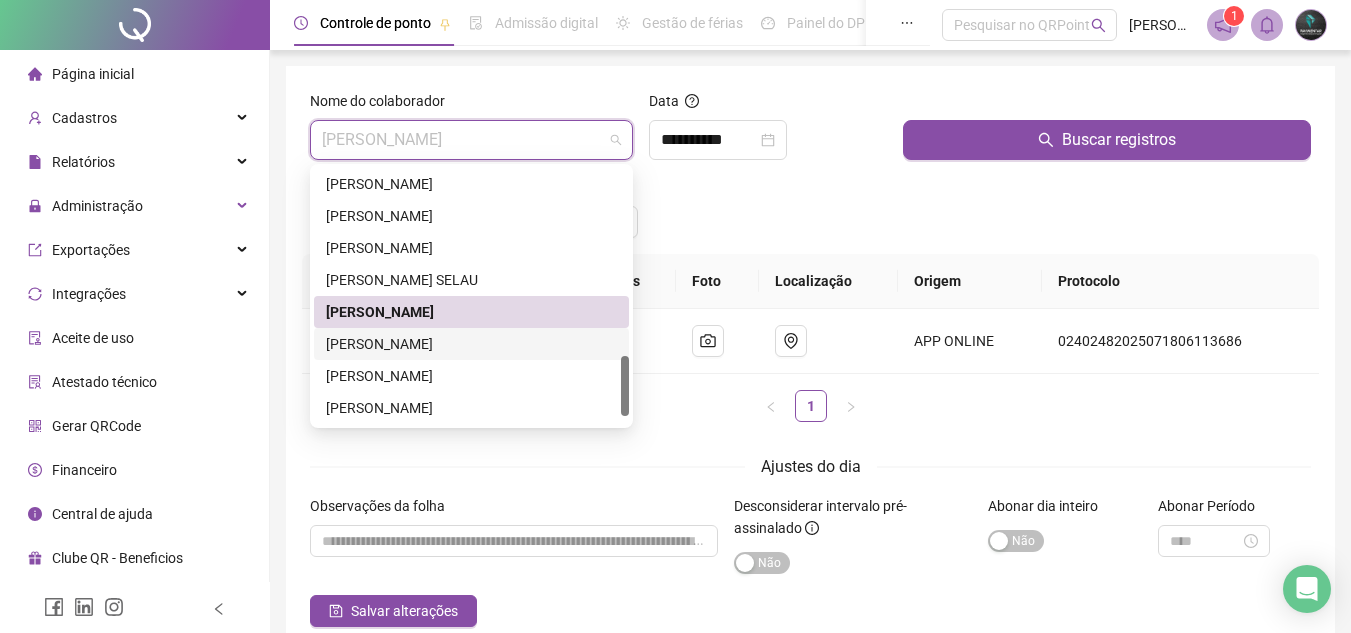click on "[PERSON_NAME]" at bounding box center (471, 344) 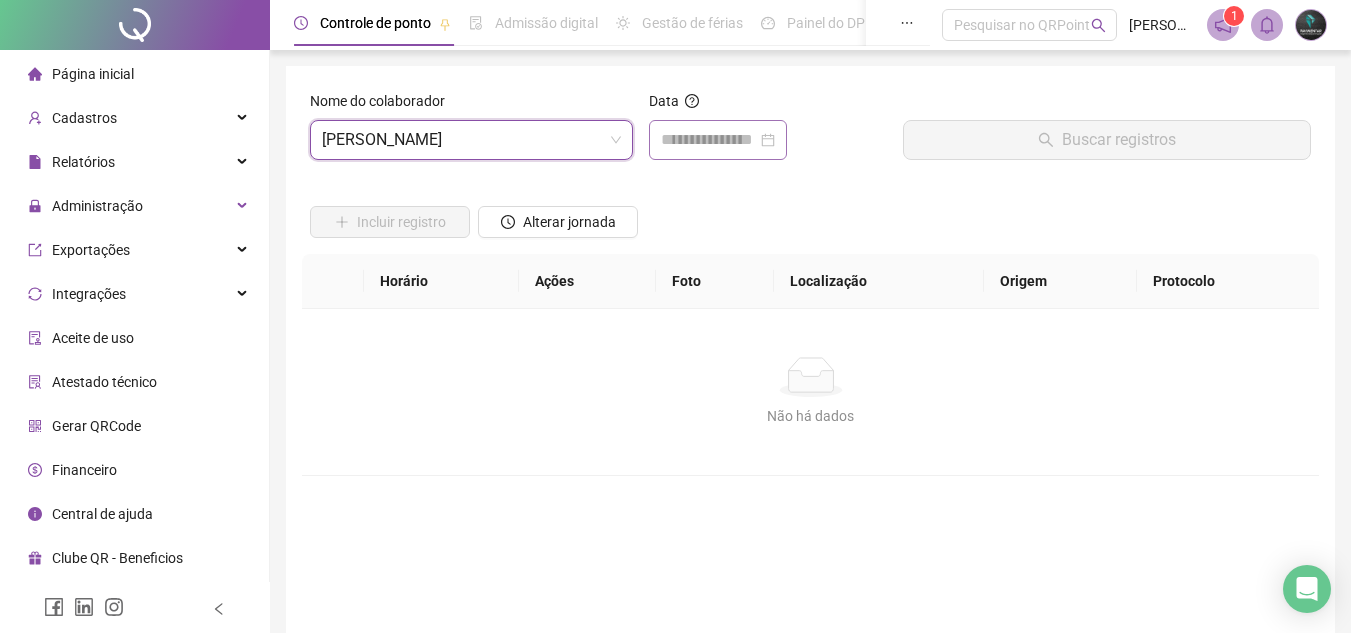 click at bounding box center (718, 140) 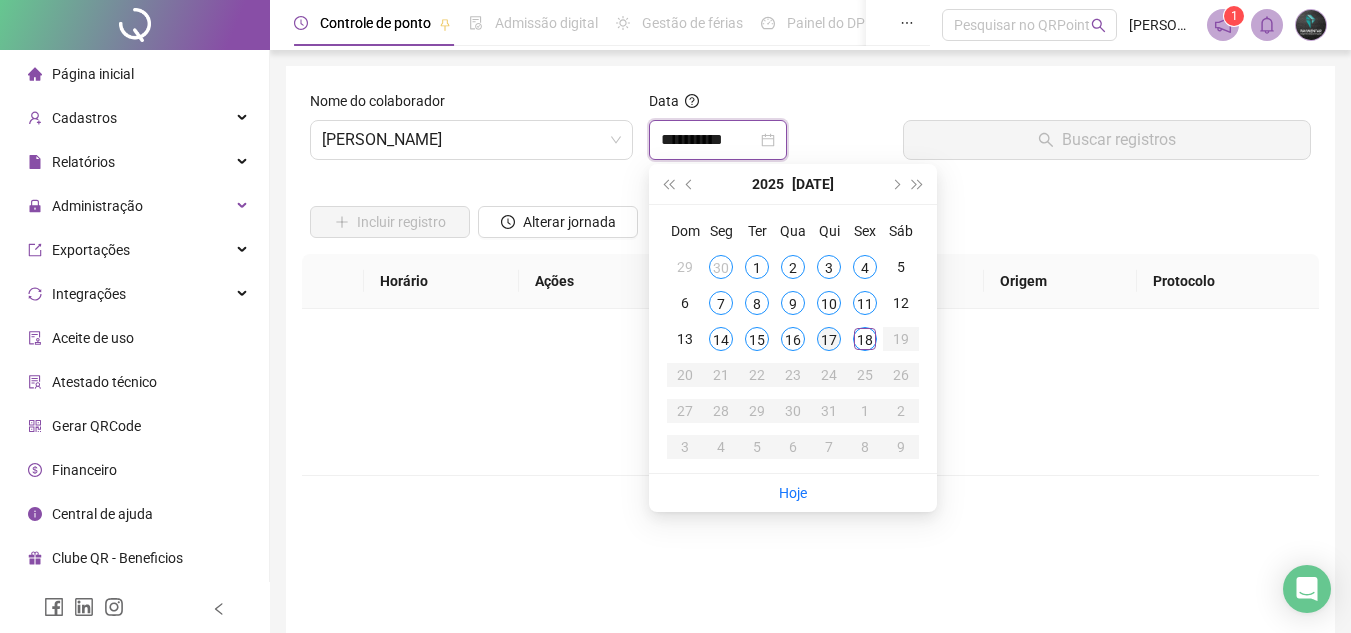 type on "**********" 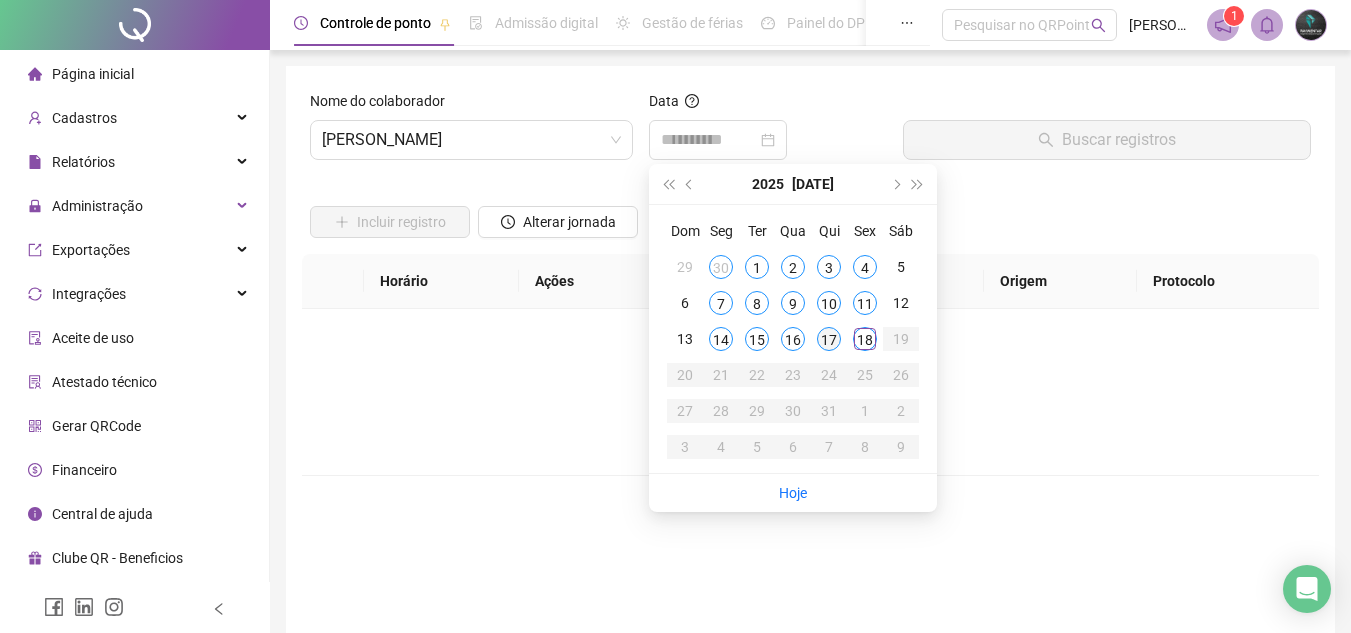 click on "17" at bounding box center [829, 339] 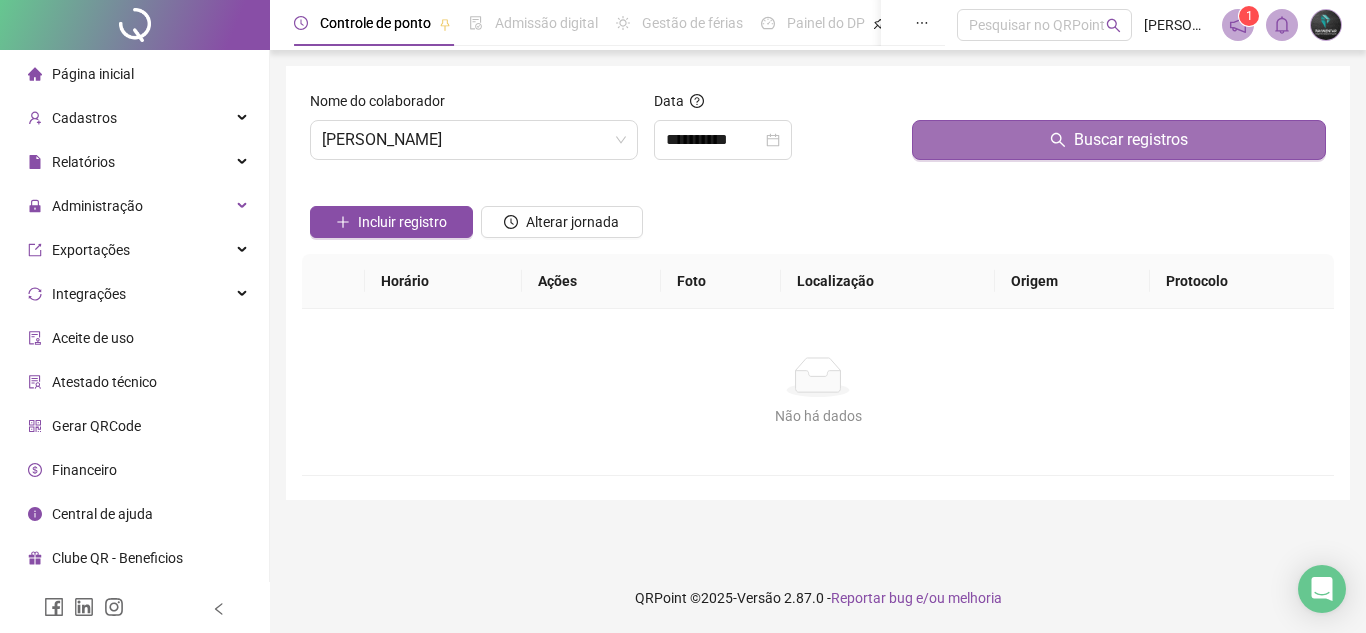 click on "Buscar registros" at bounding box center (1119, 140) 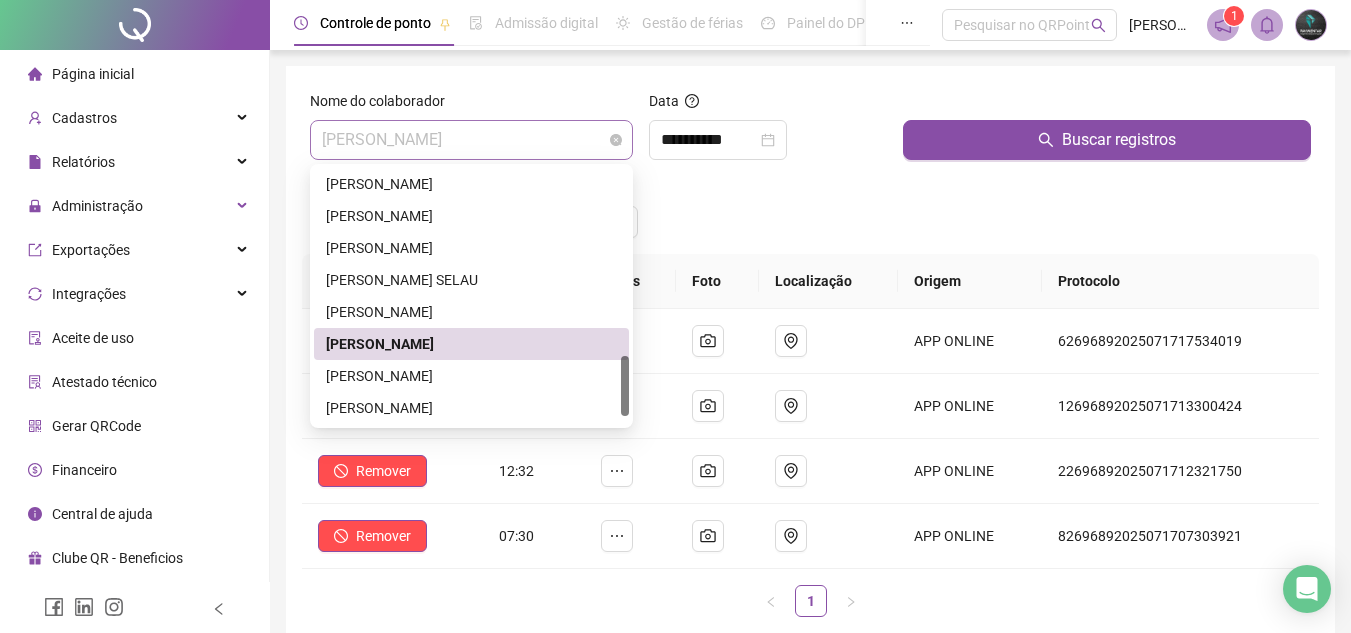 click on "[PERSON_NAME]" at bounding box center [471, 140] 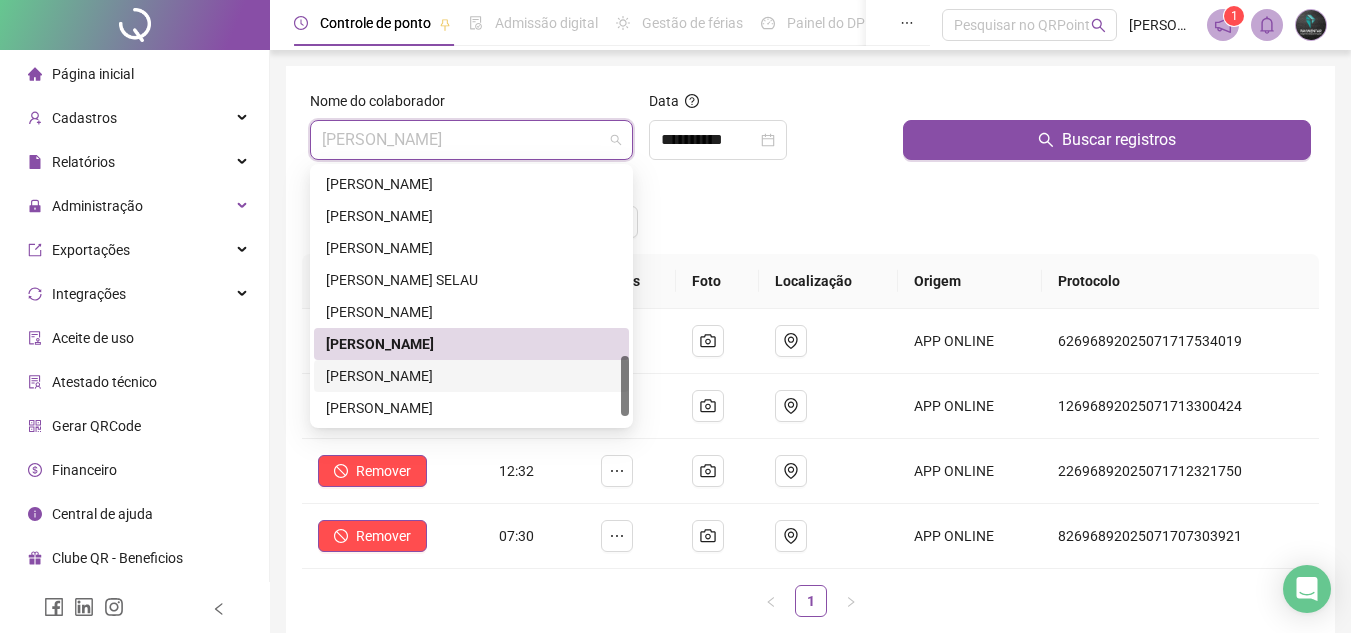 drag, startPoint x: 460, startPoint y: 378, endPoint x: 620, endPoint y: 199, distance: 240.0854 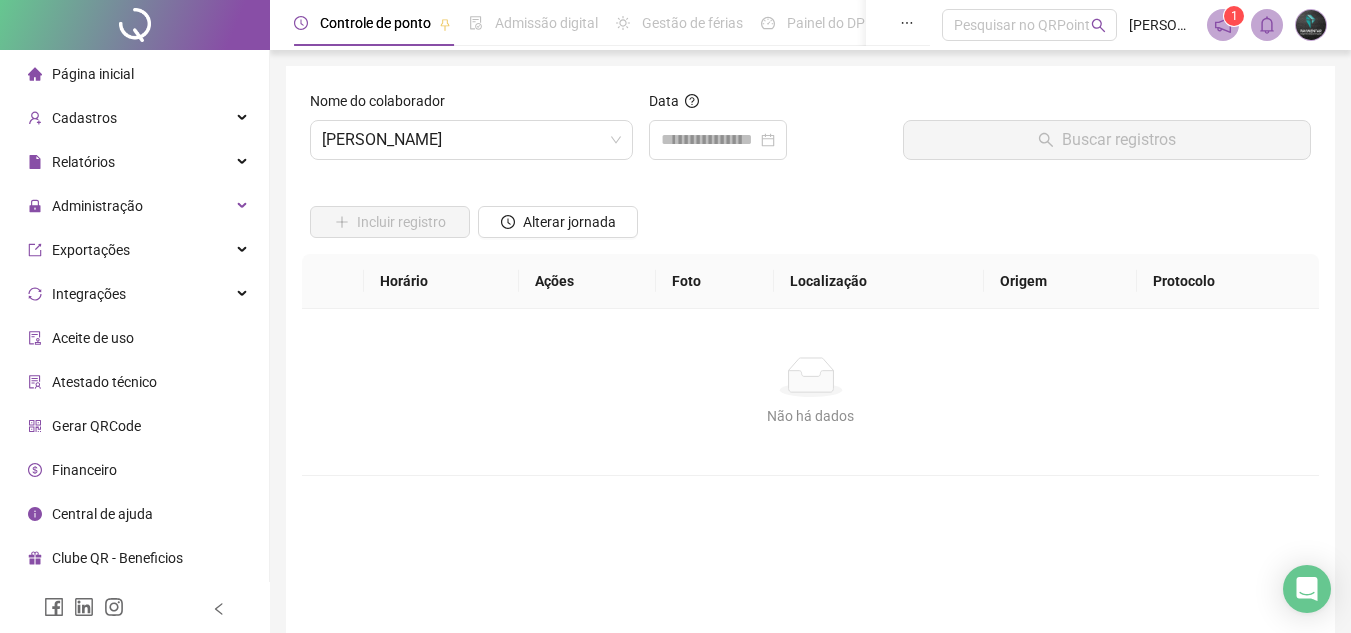 click on "Data" at bounding box center (768, 133) 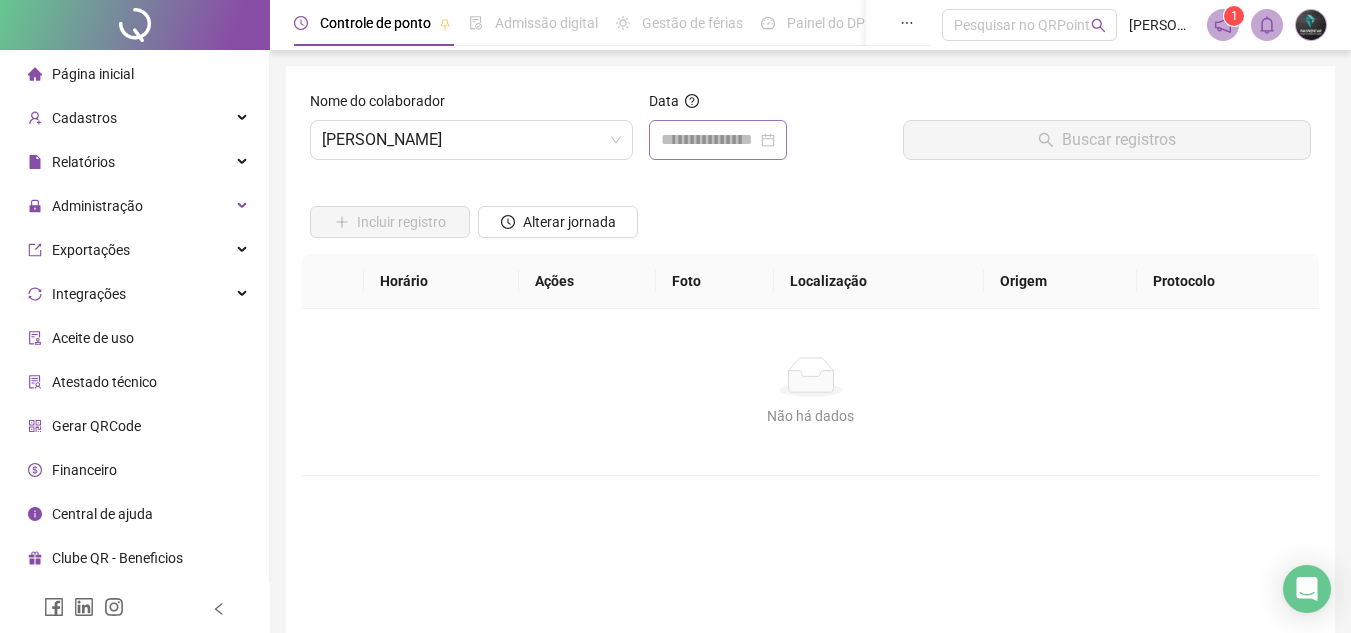 click at bounding box center (718, 140) 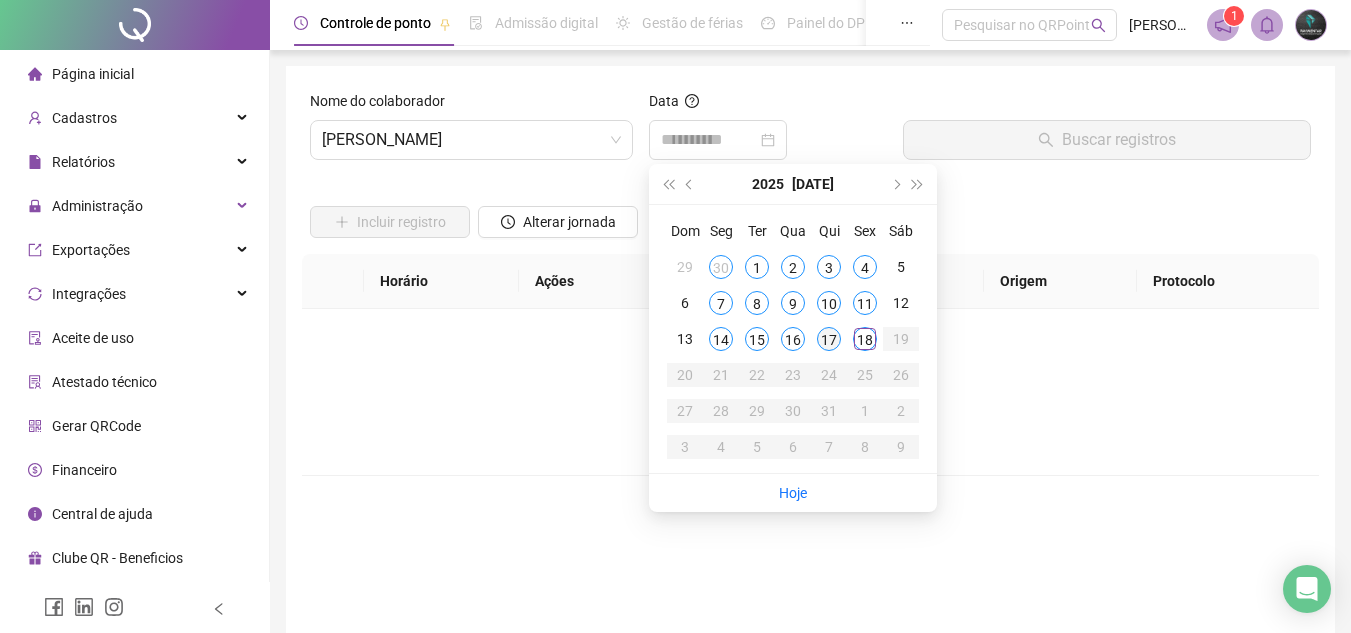 drag, startPoint x: 829, startPoint y: 335, endPoint x: 911, endPoint y: 224, distance: 138.00362 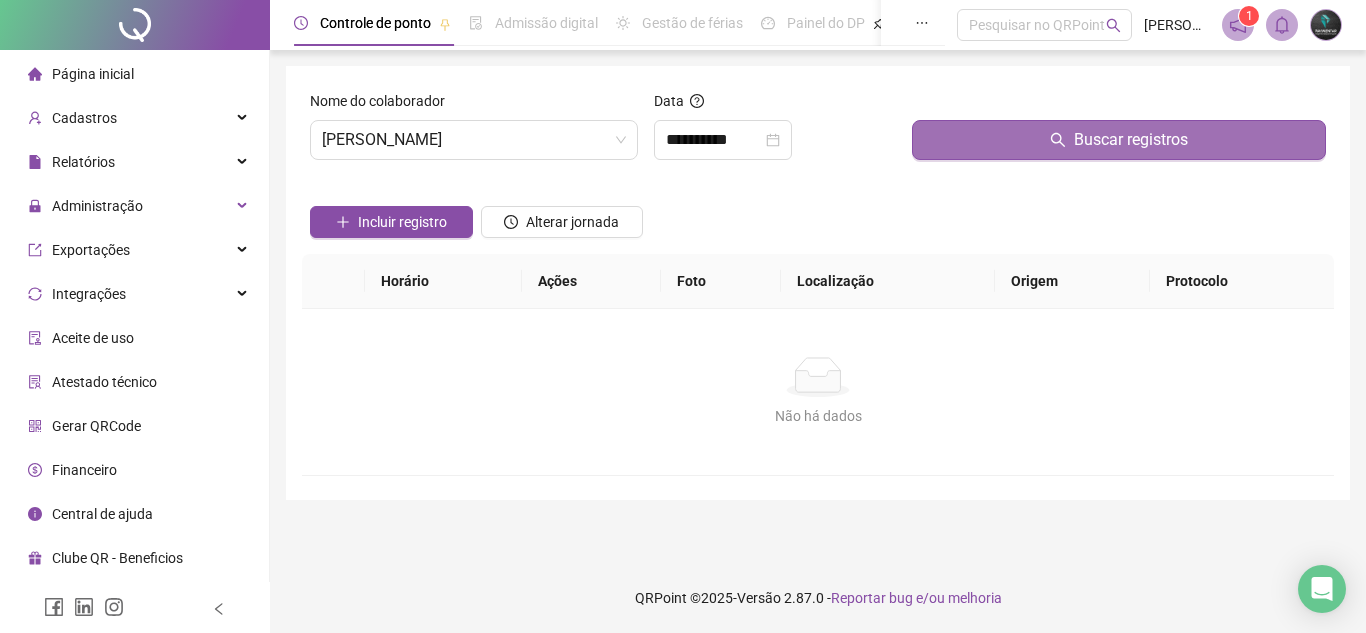 click on "Buscar registros" at bounding box center [1119, 140] 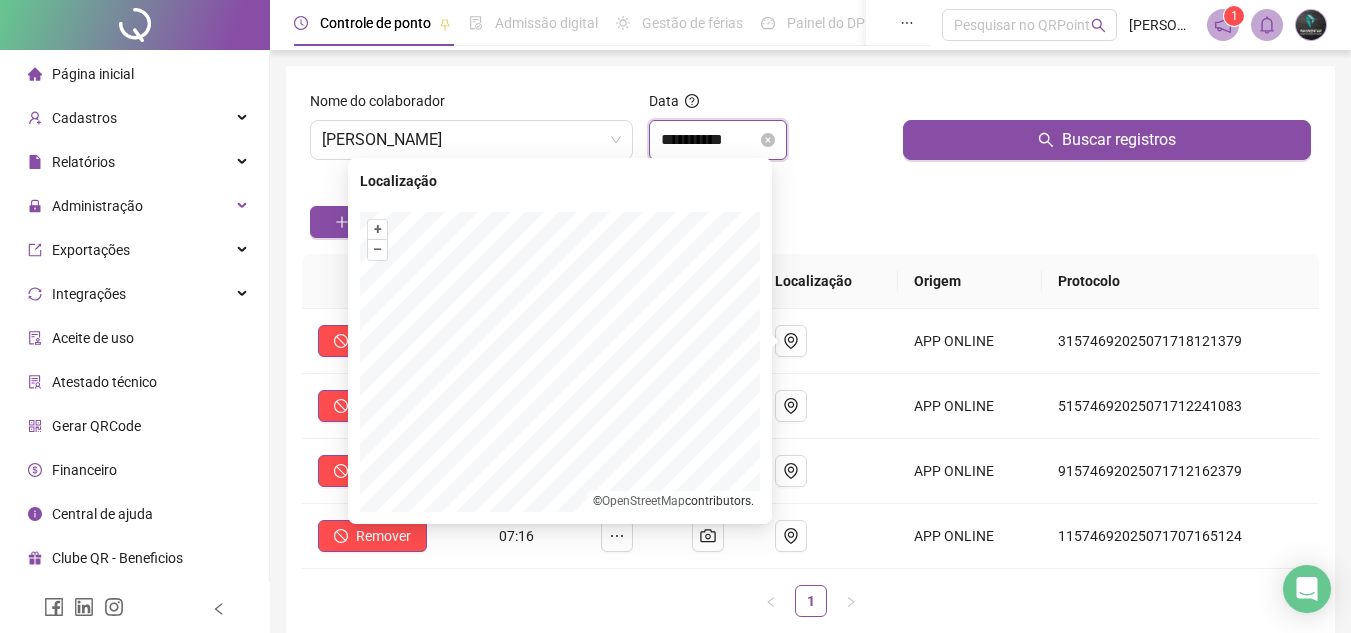 click on "**********" at bounding box center (709, 140) 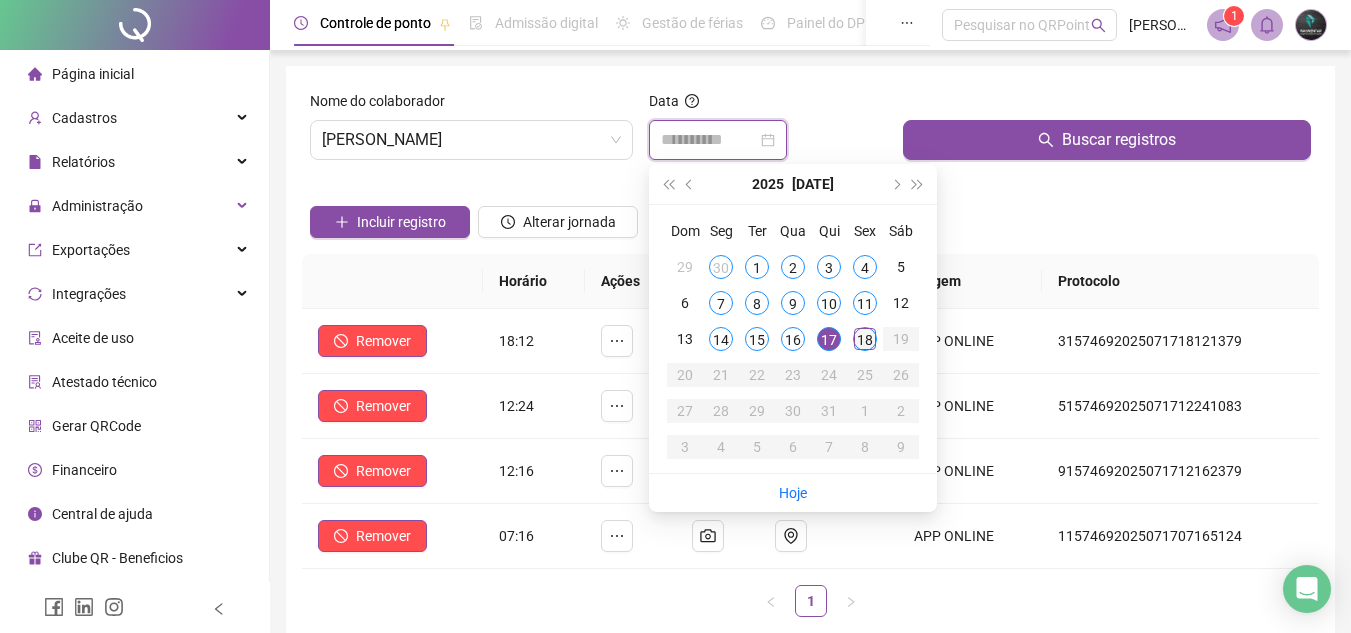 type on "**********" 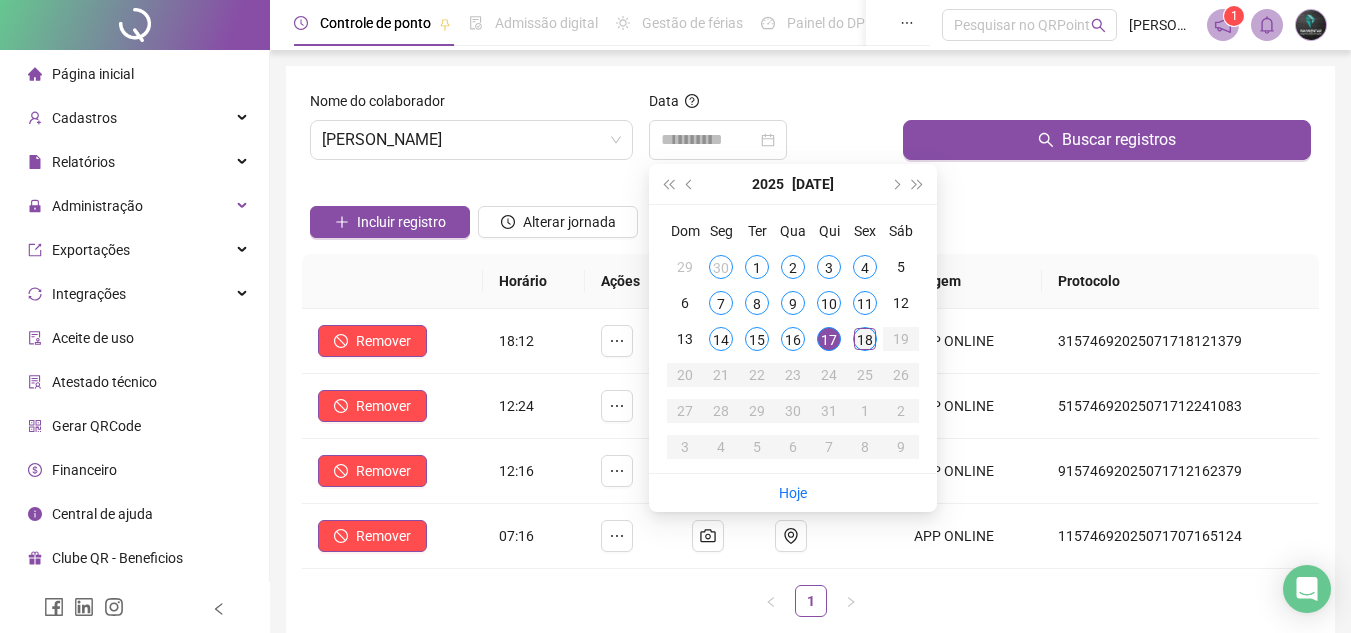 click on "18" at bounding box center [865, 339] 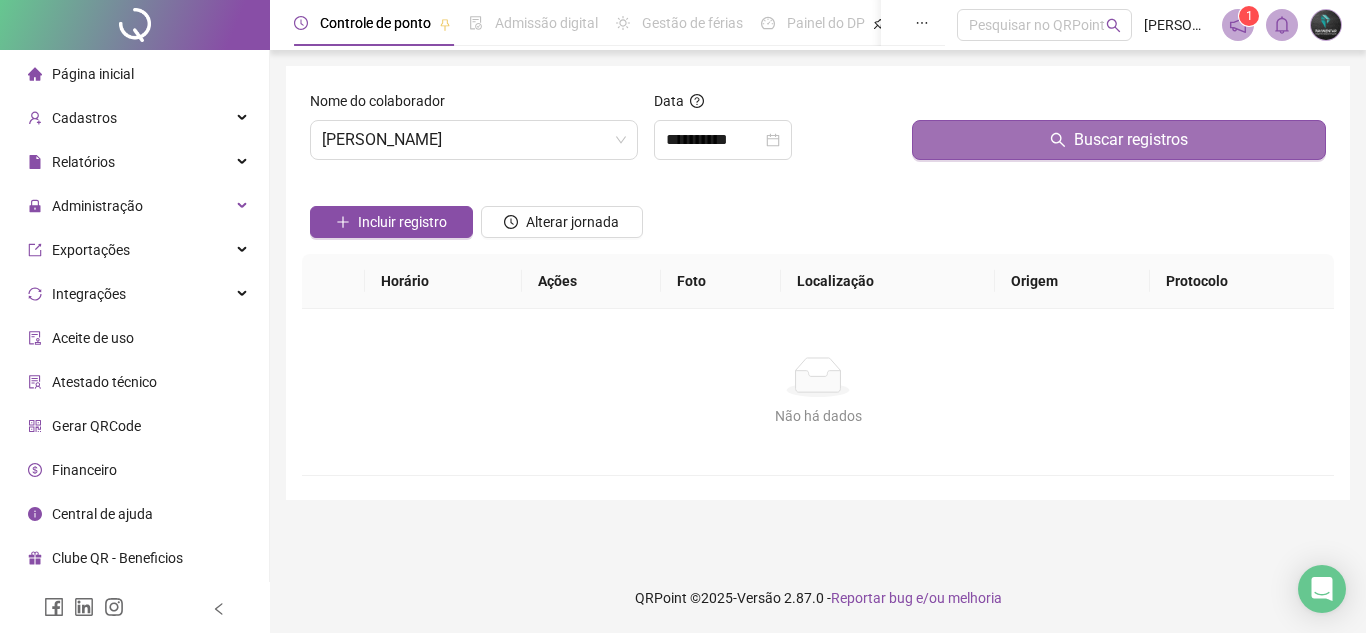click on "Buscar registros" at bounding box center (1119, 140) 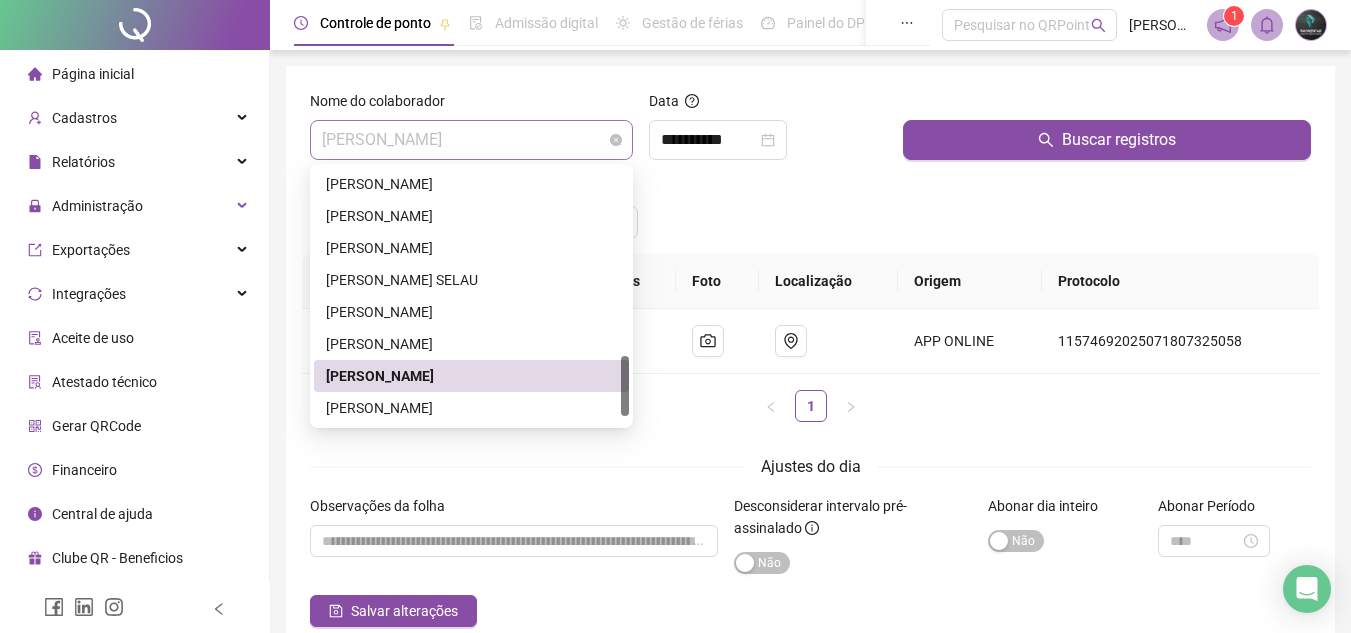 click on "[PERSON_NAME]" at bounding box center [471, 140] 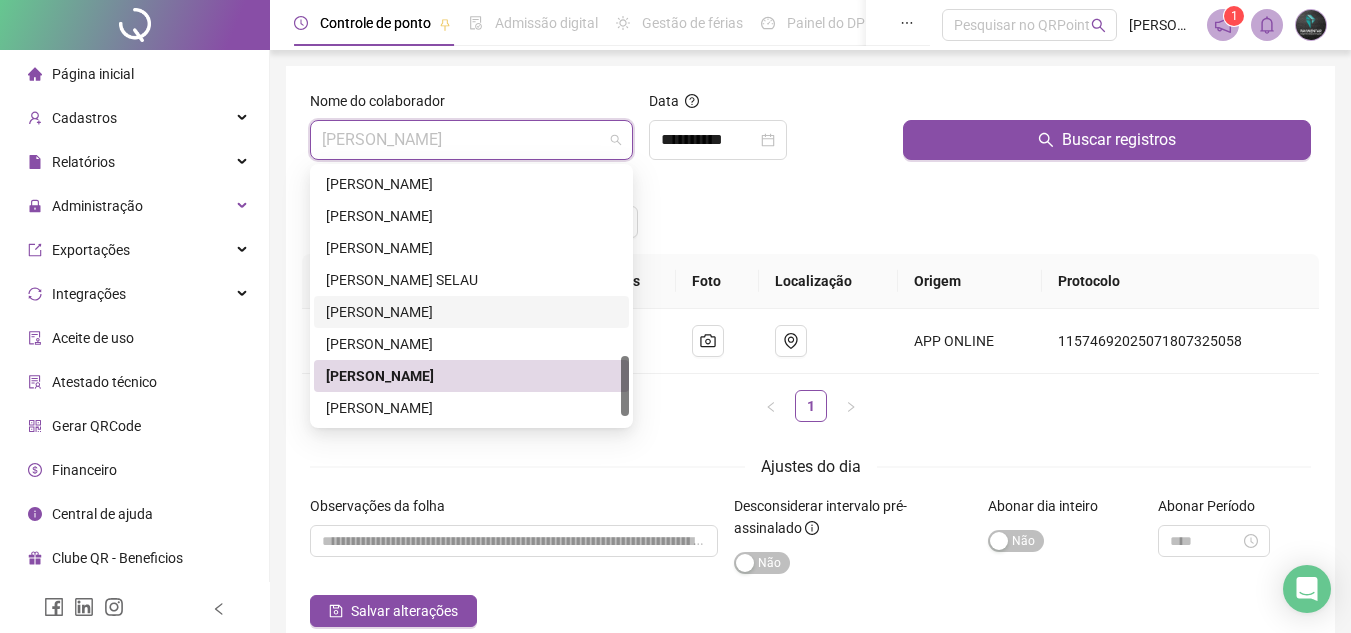 scroll, scrollTop: 832, scrollLeft: 0, axis: vertical 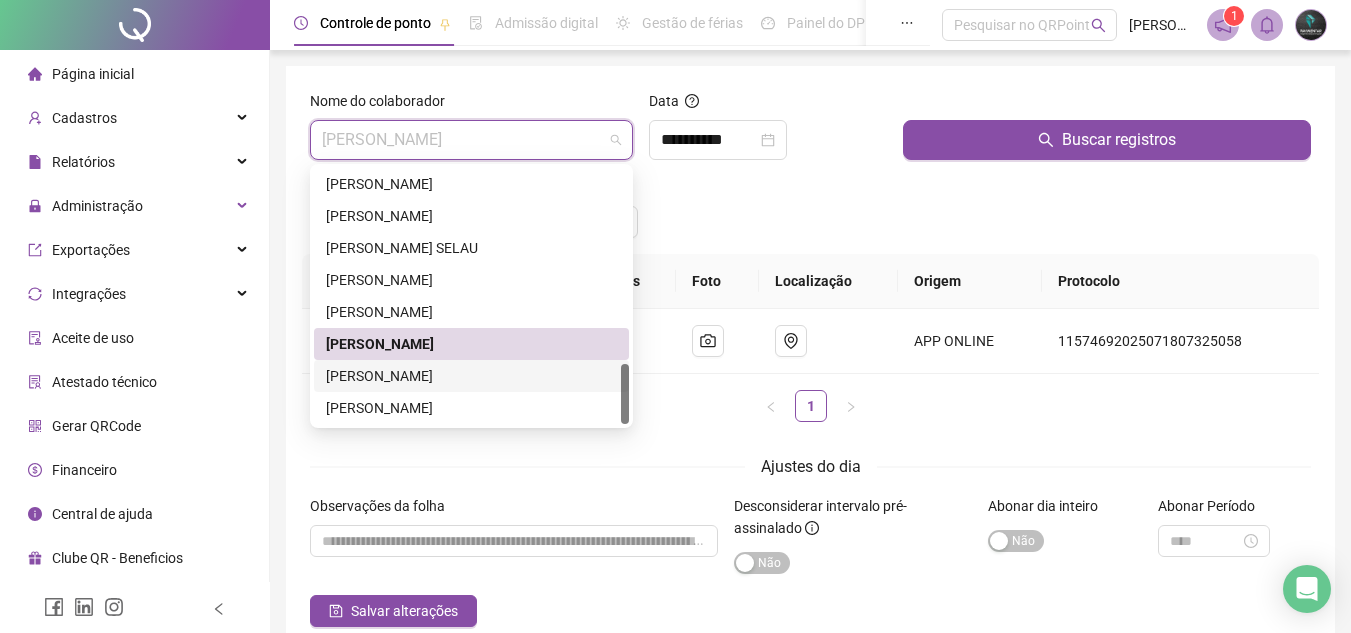 click on "[PERSON_NAME]" at bounding box center [471, 376] 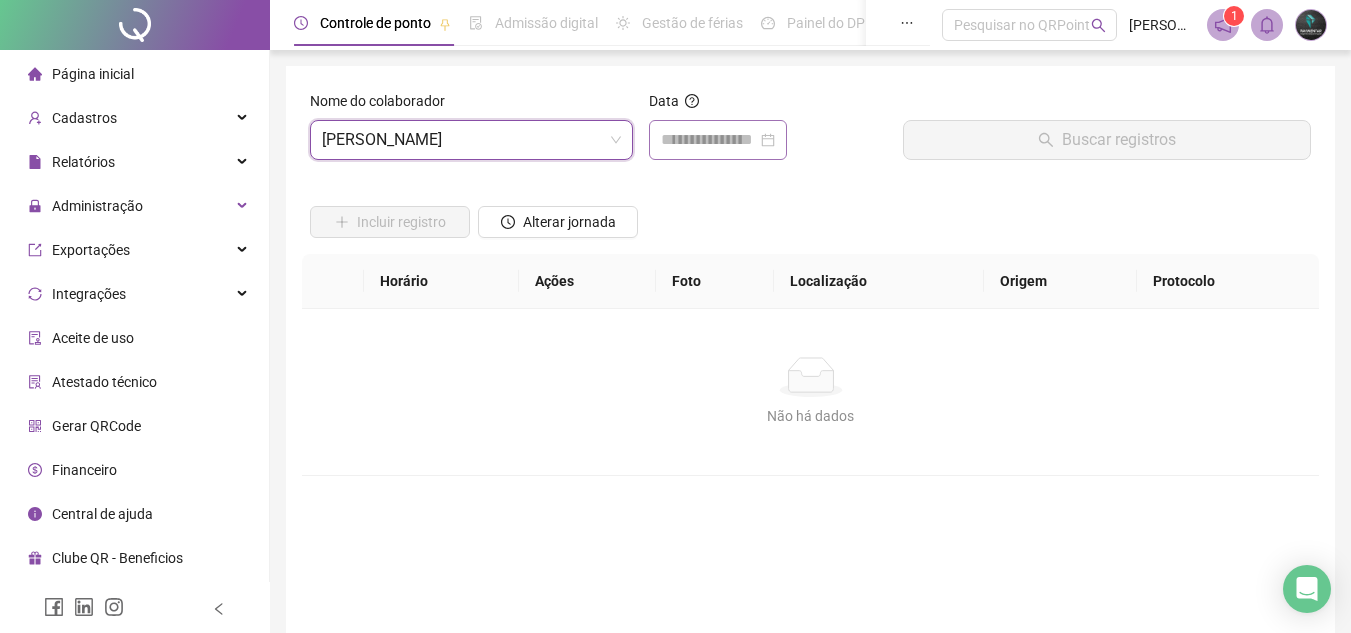 click at bounding box center (718, 140) 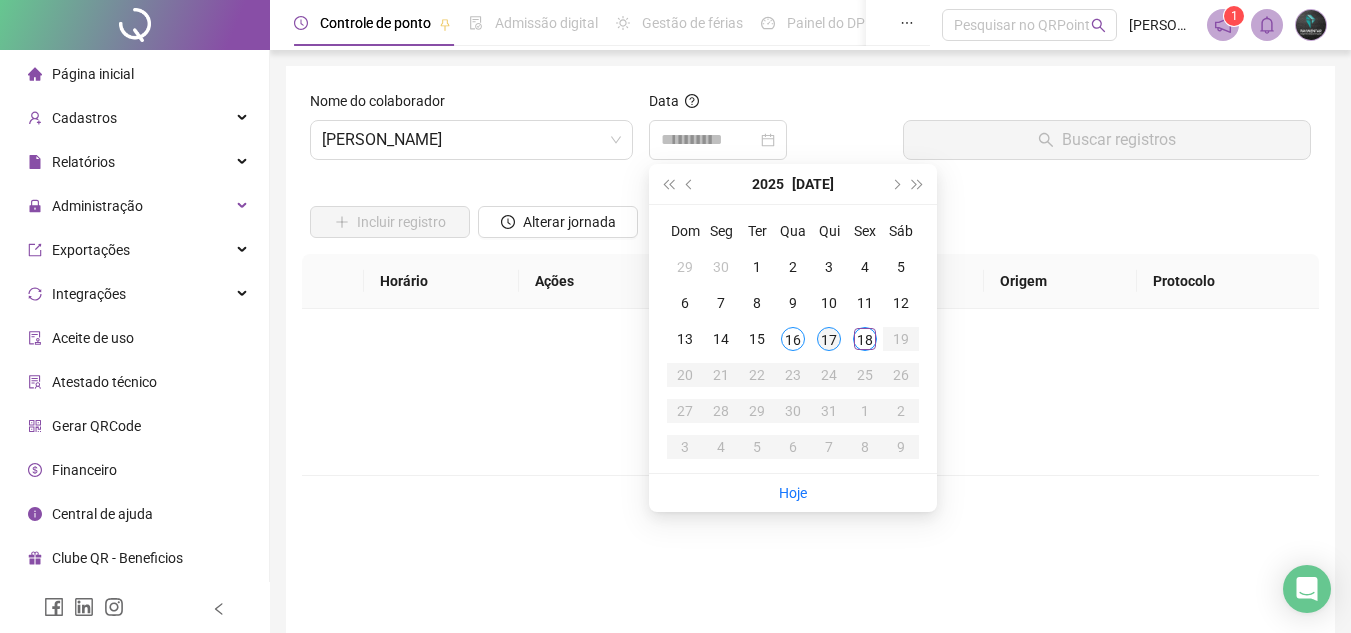 click on "17" at bounding box center [829, 339] 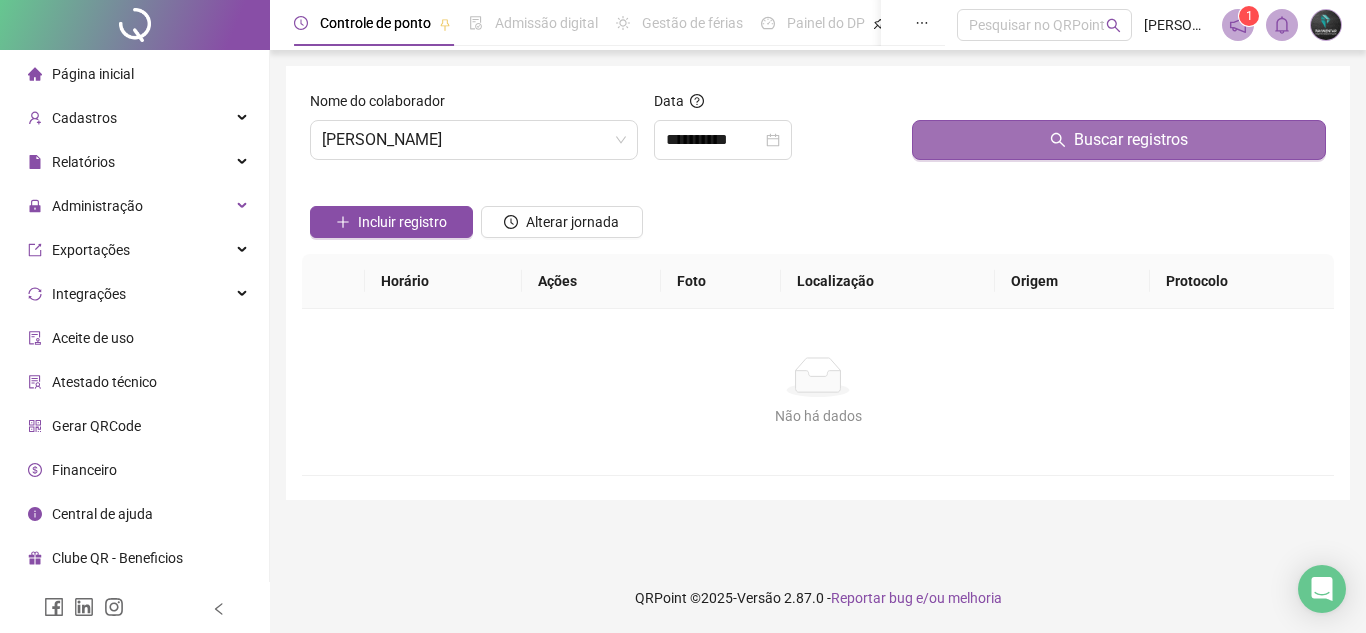 click on "Buscar registros" at bounding box center [1119, 140] 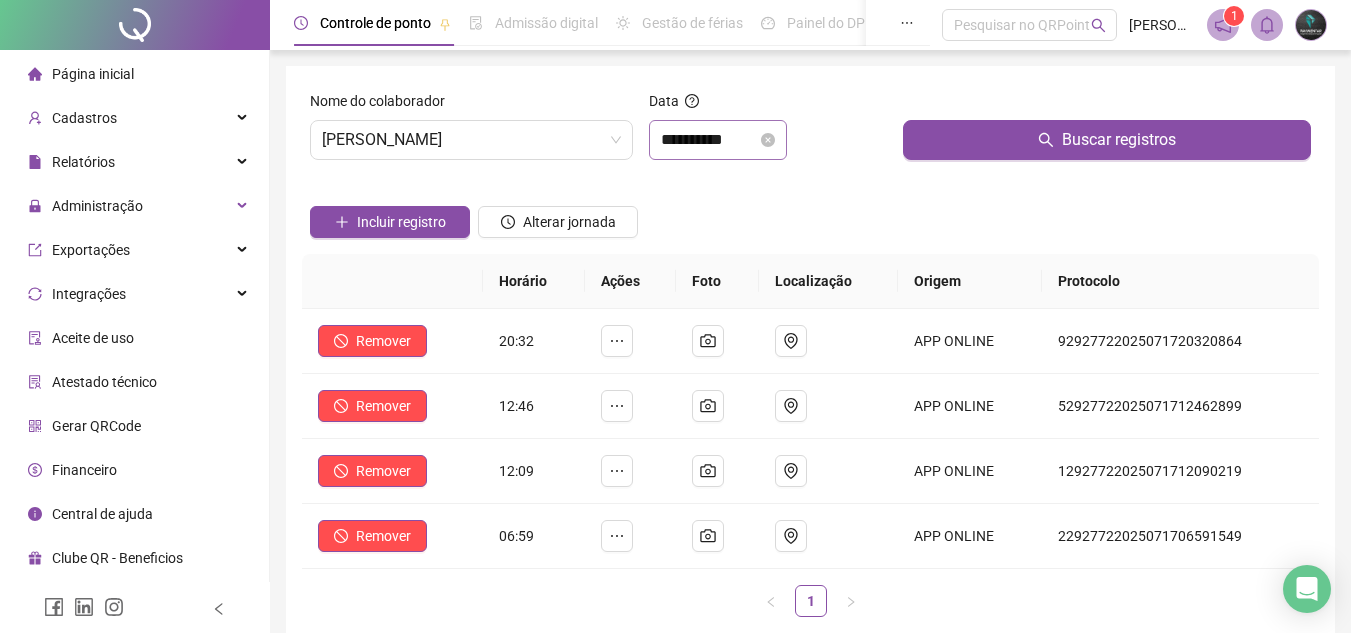drag, startPoint x: 701, startPoint y: 196, endPoint x: 721, endPoint y: 143, distance: 56.648037 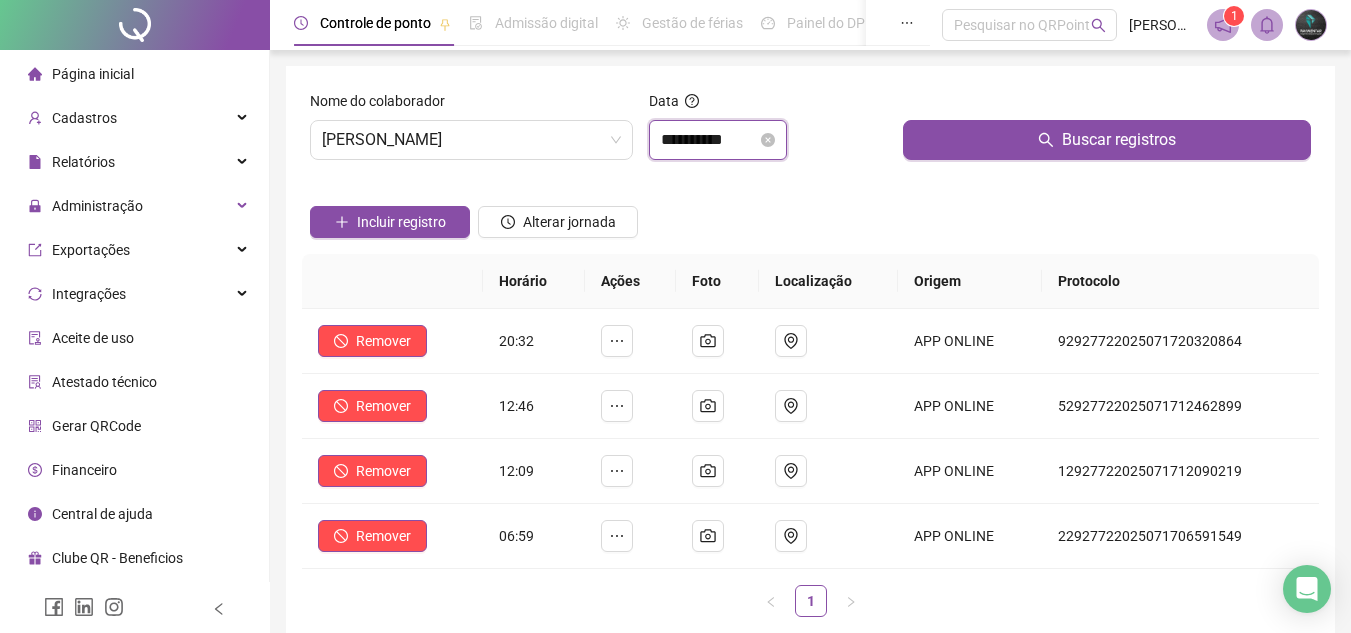 click on "**********" at bounding box center (709, 140) 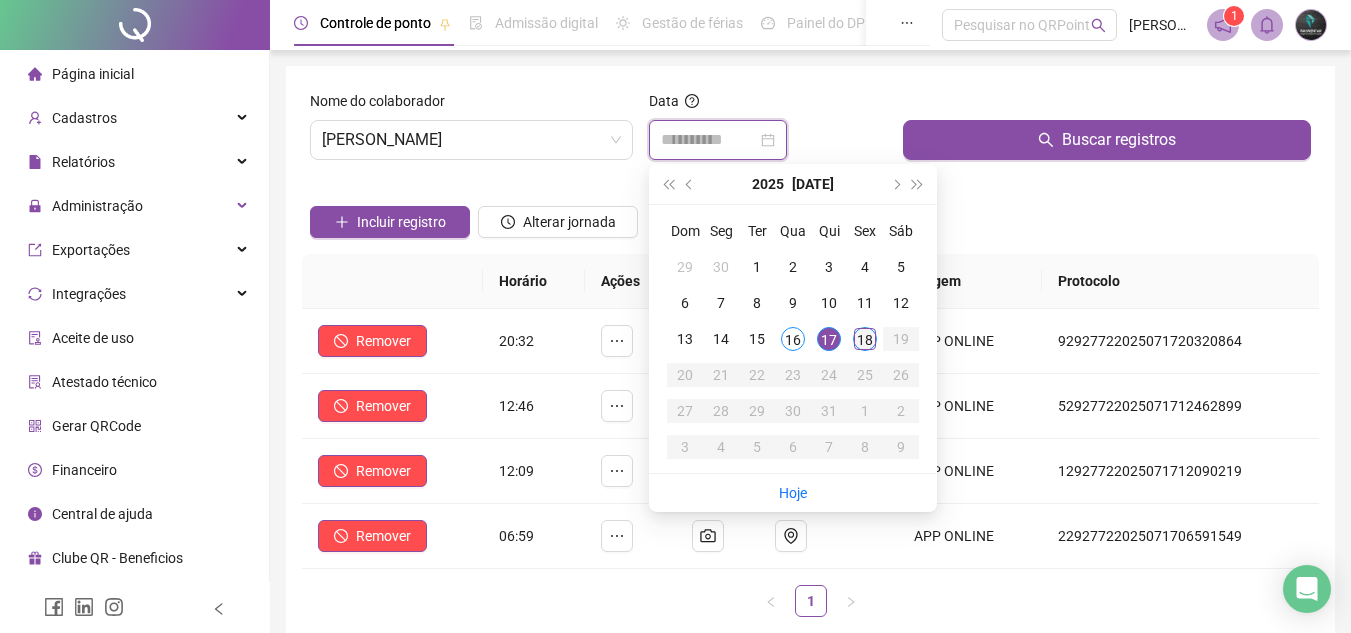 type on "**********" 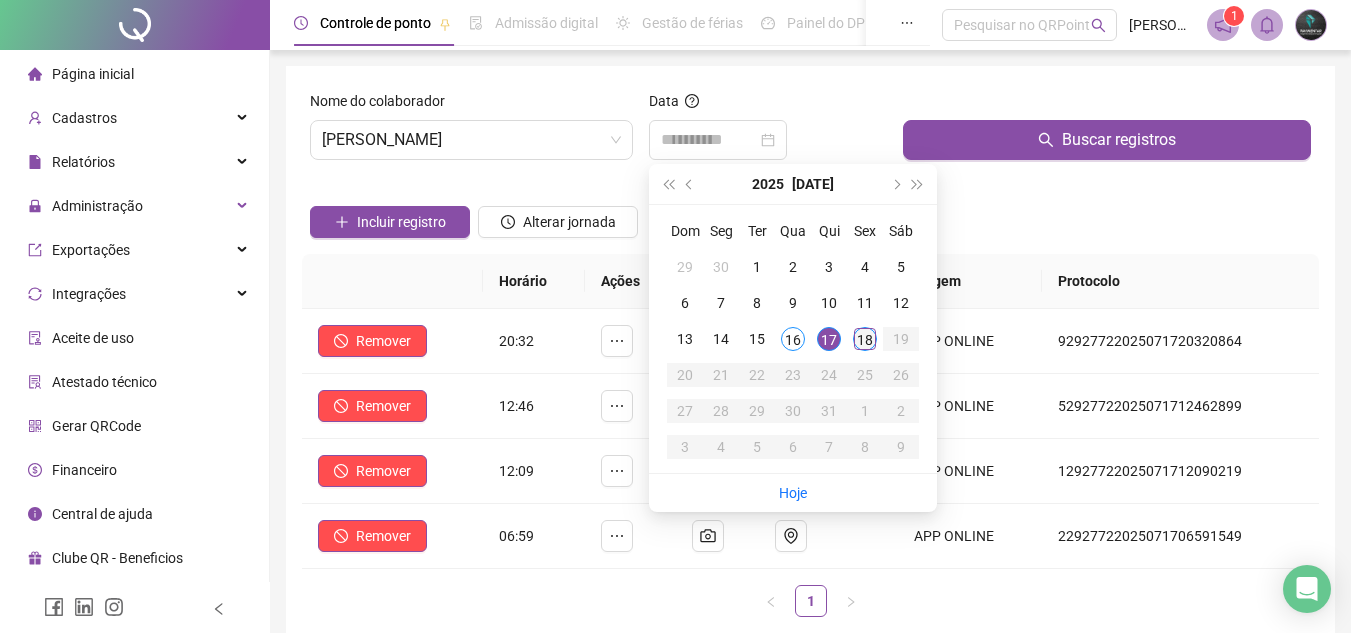 click on "18" at bounding box center (865, 339) 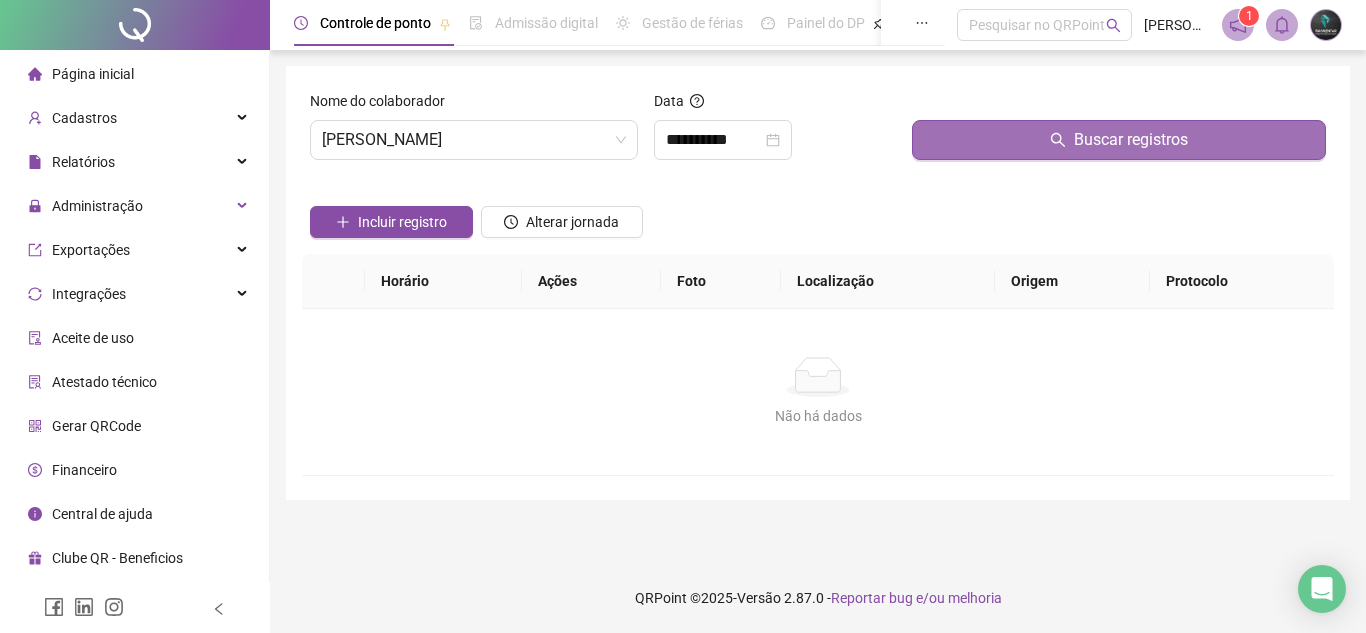 click on "Buscar registros" at bounding box center (1119, 140) 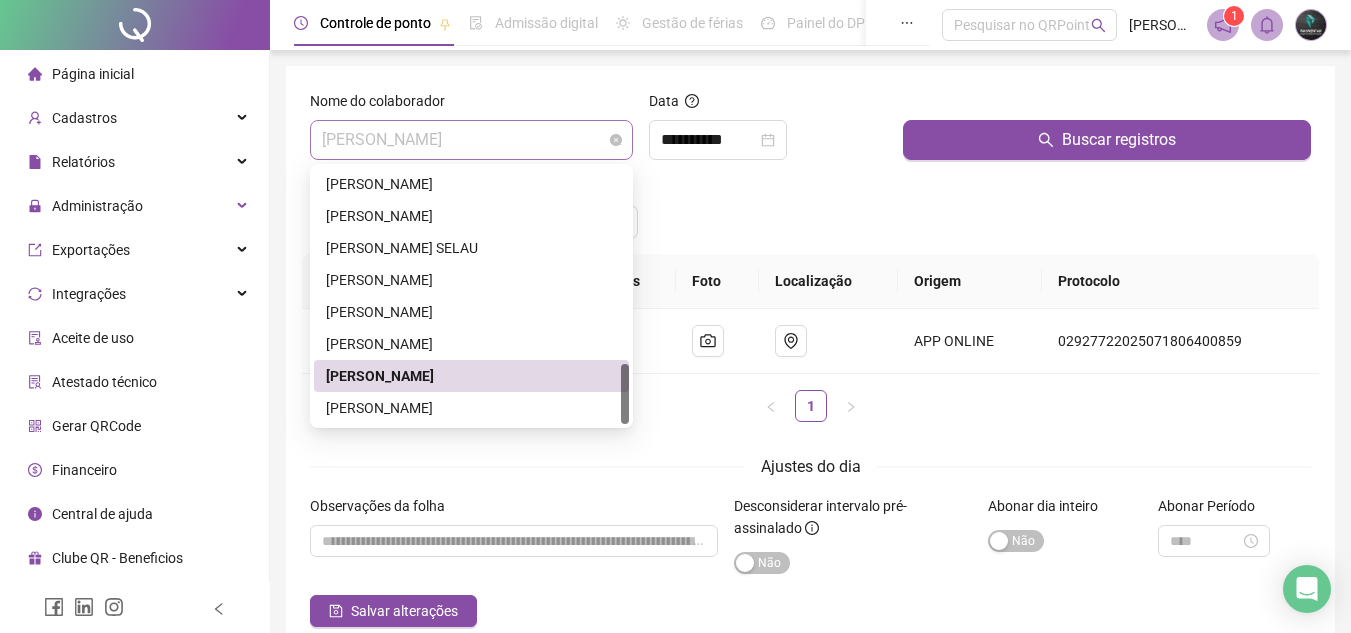 click on "[PERSON_NAME]" at bounding box center (471, 140) 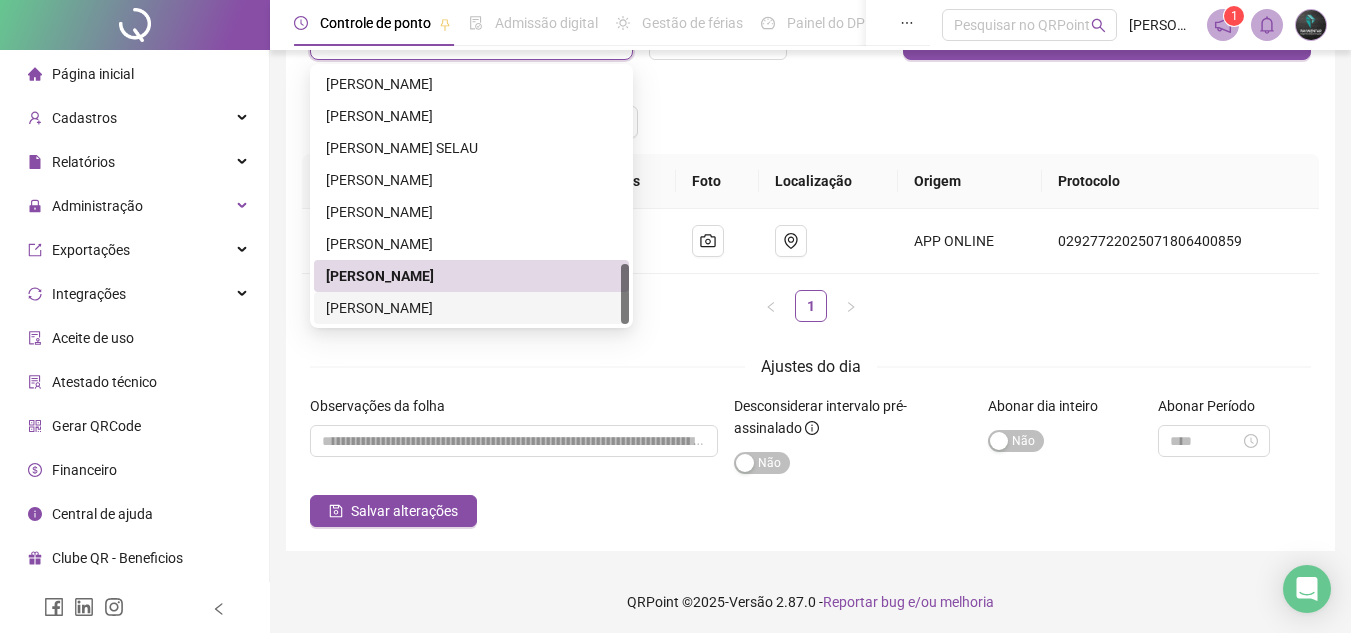 click on "[PERSON_NAME]" at bounding box center [471, 308] 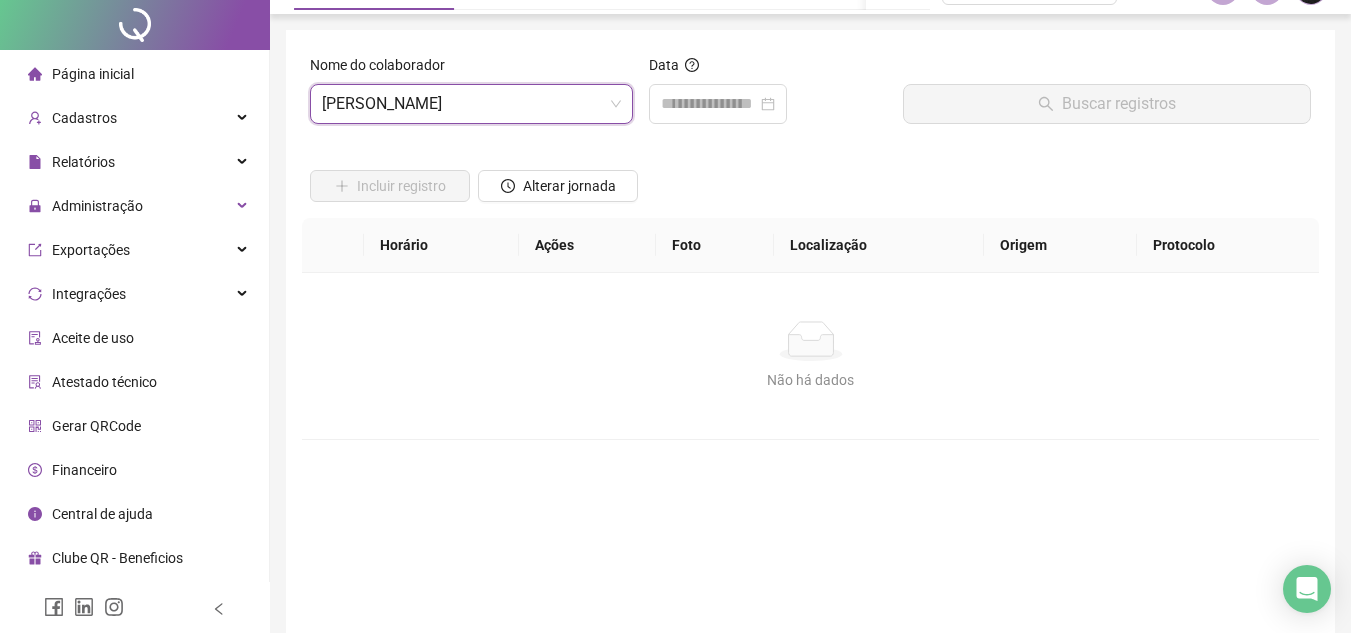 scroll, scrollTop: 0, scrollLeft: 0, axis: both 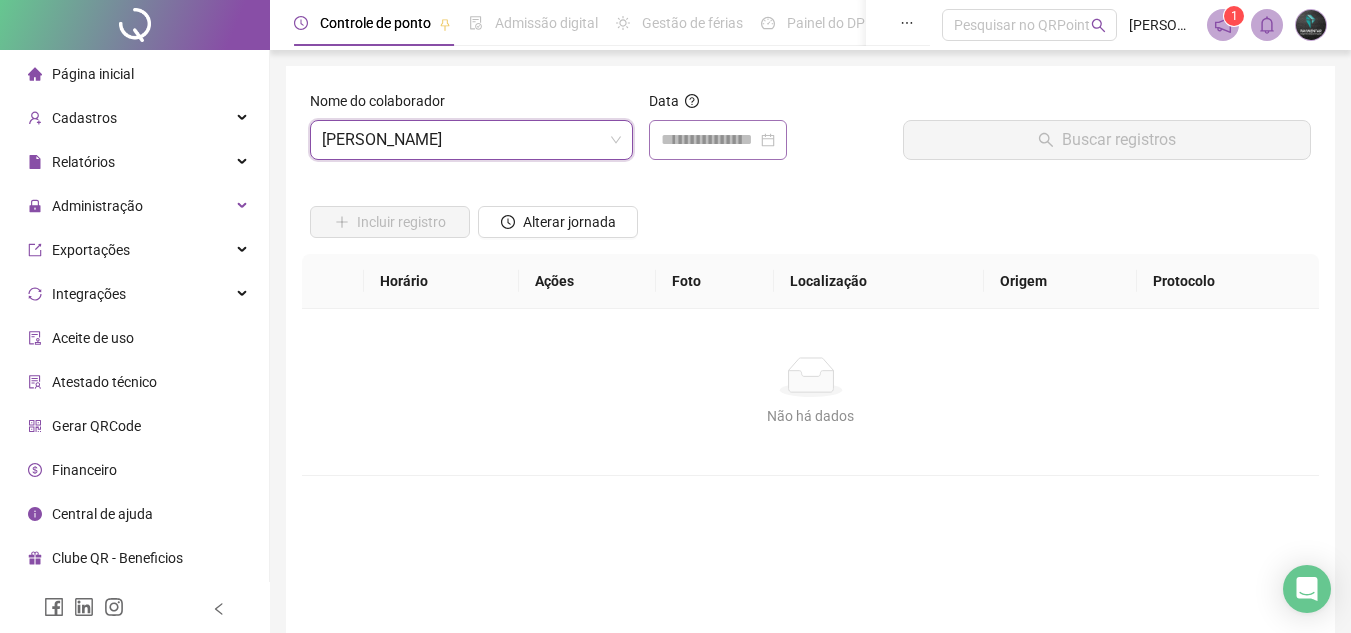 click at bounding box center [718, 140] 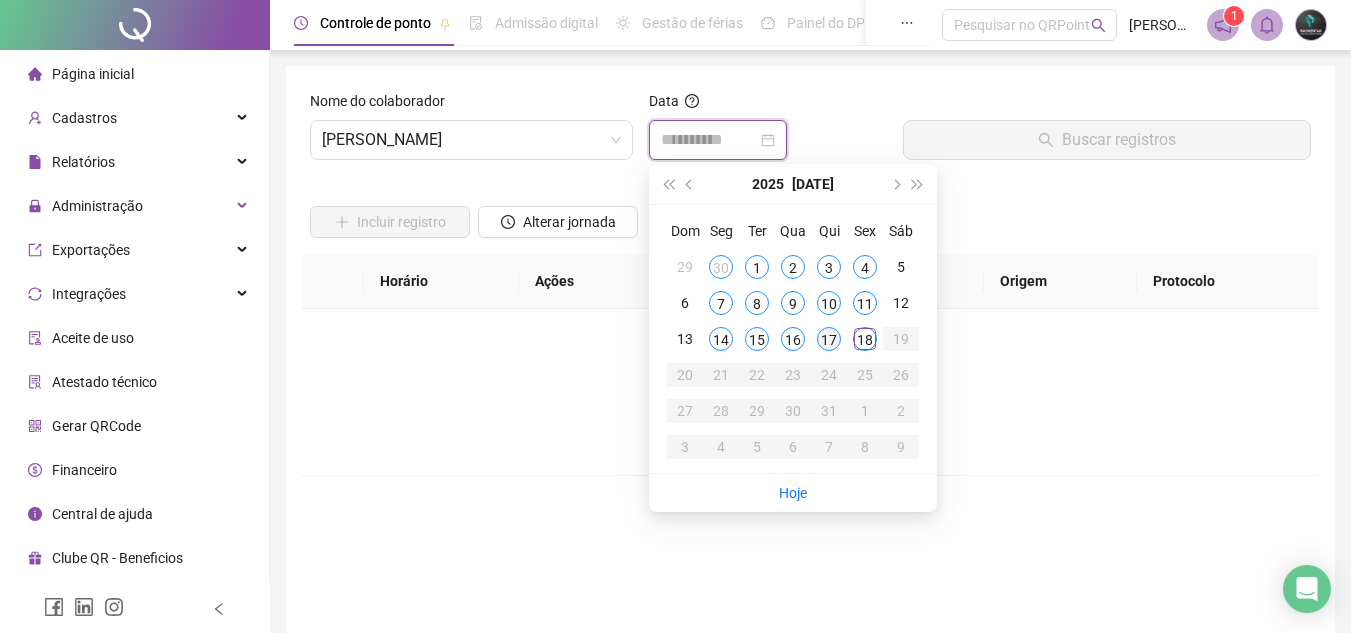 type on "**********" 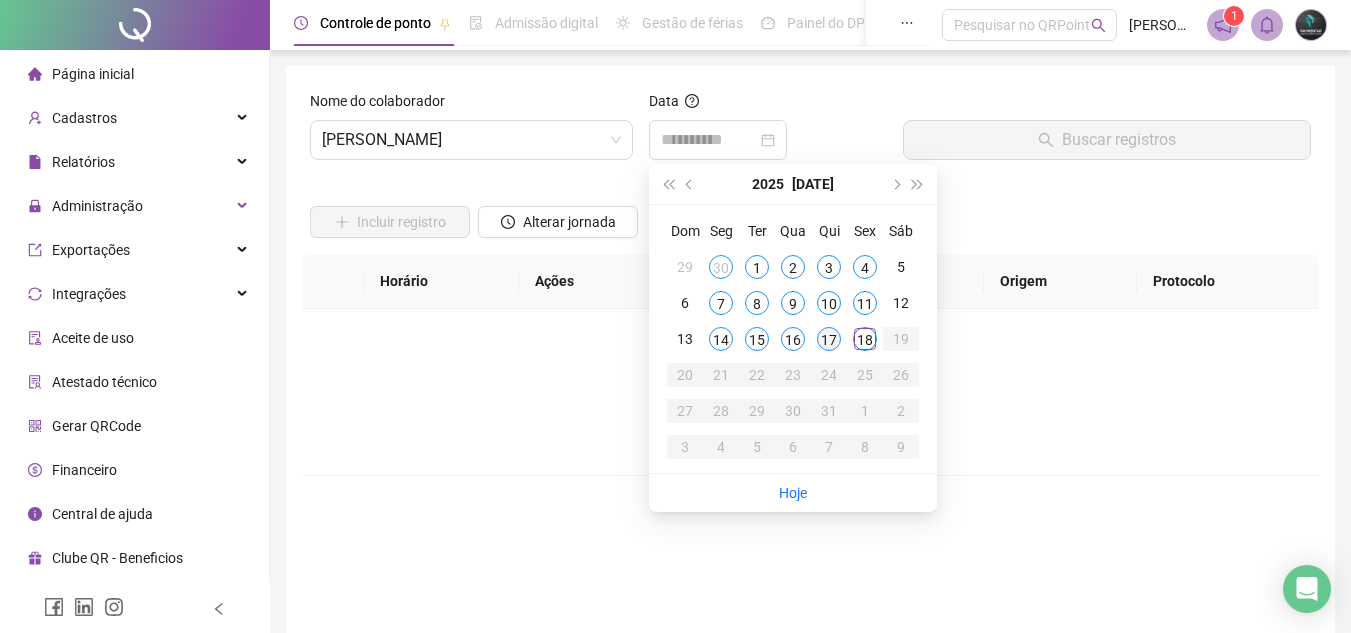 click on "17" at bounding box center (829, 339) 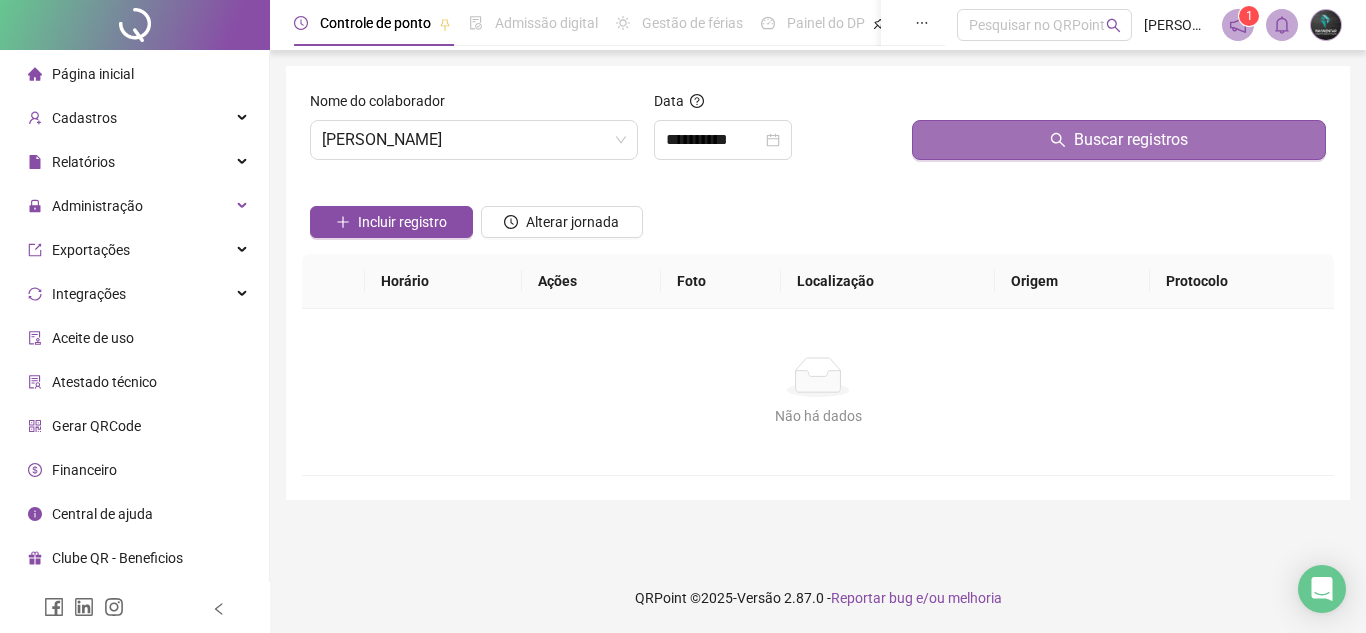 click on "Buscar registros" at bounding box center [1119, 140] 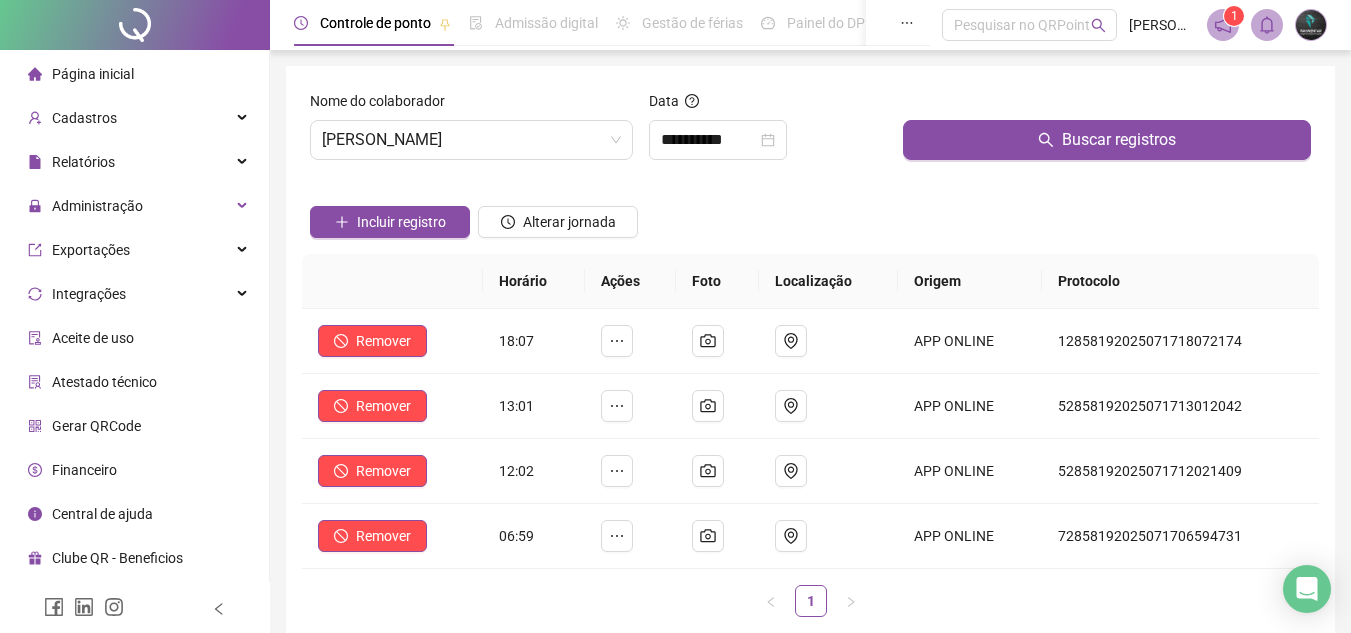 click on "Localização" at bounding box center [829, 281] 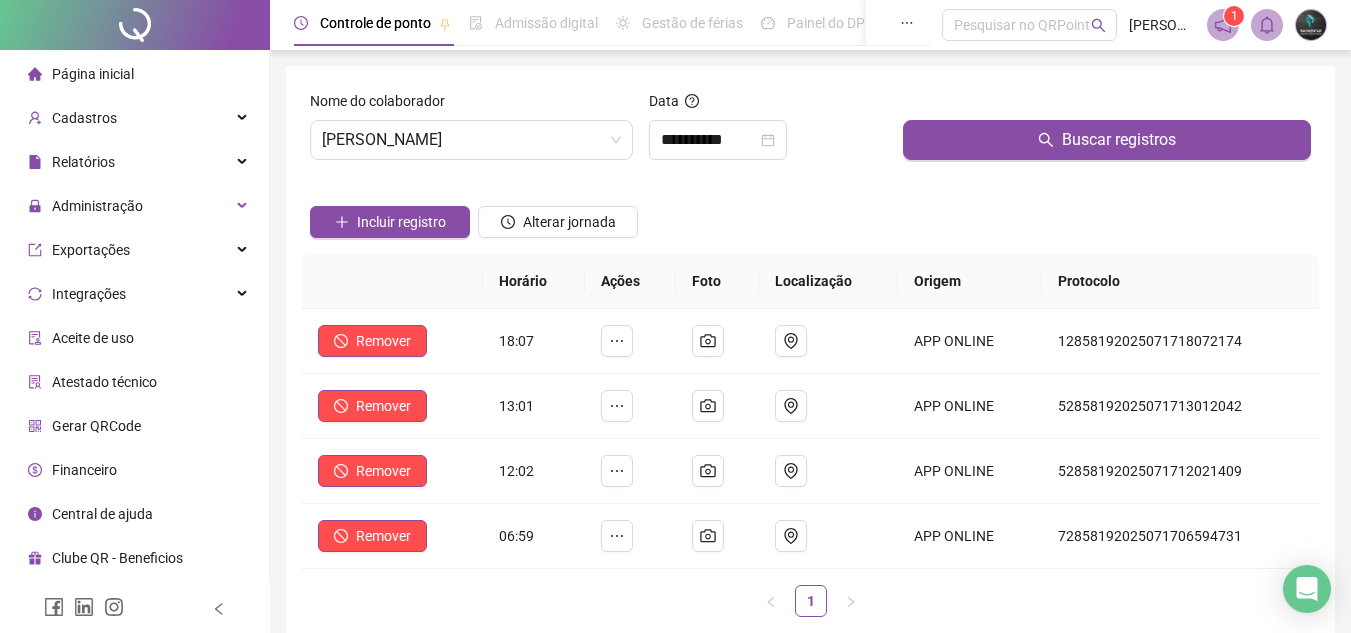 click on "Página inicial" at bounding box center [134, 74] 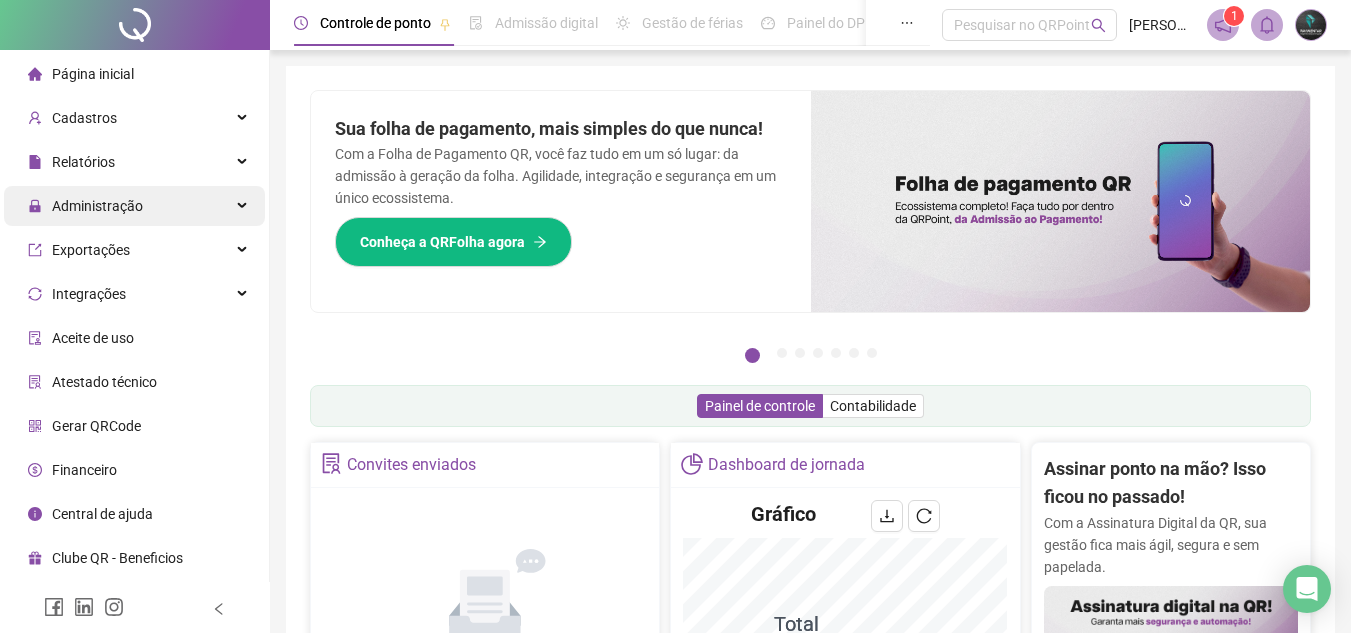 click on "Administração" at bounding box center (134, 206) 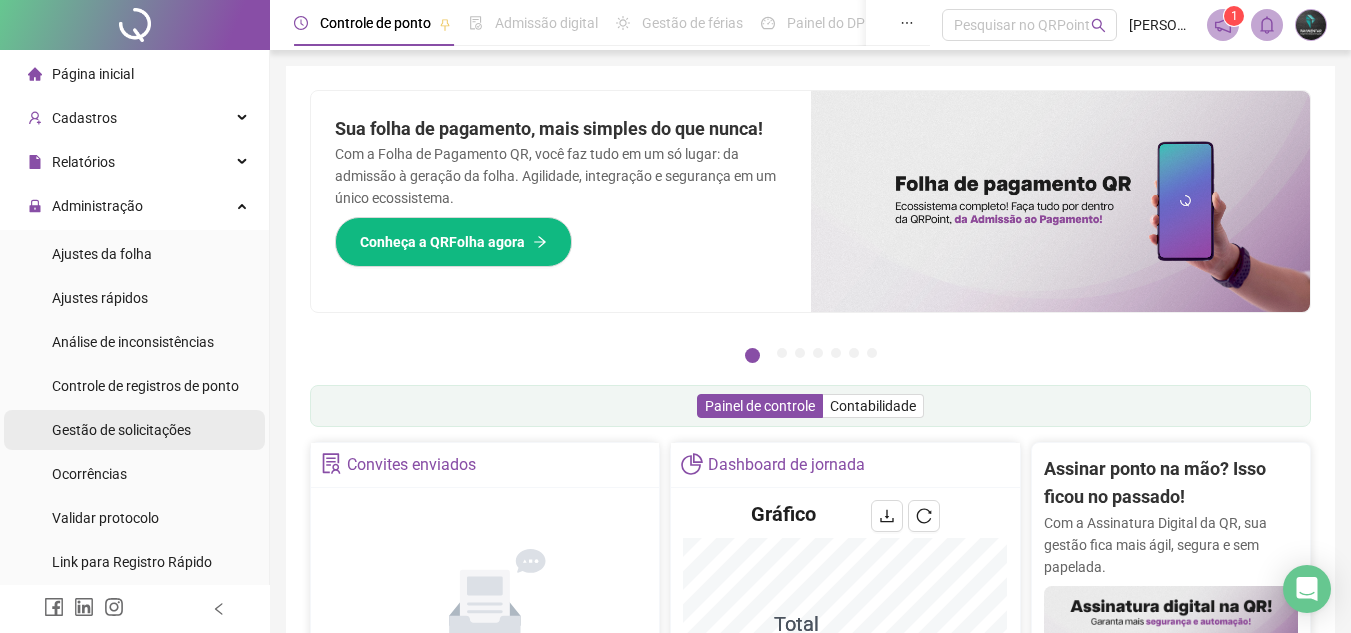 click on "Gestão de solicitações" at bounding box center (121, 430) 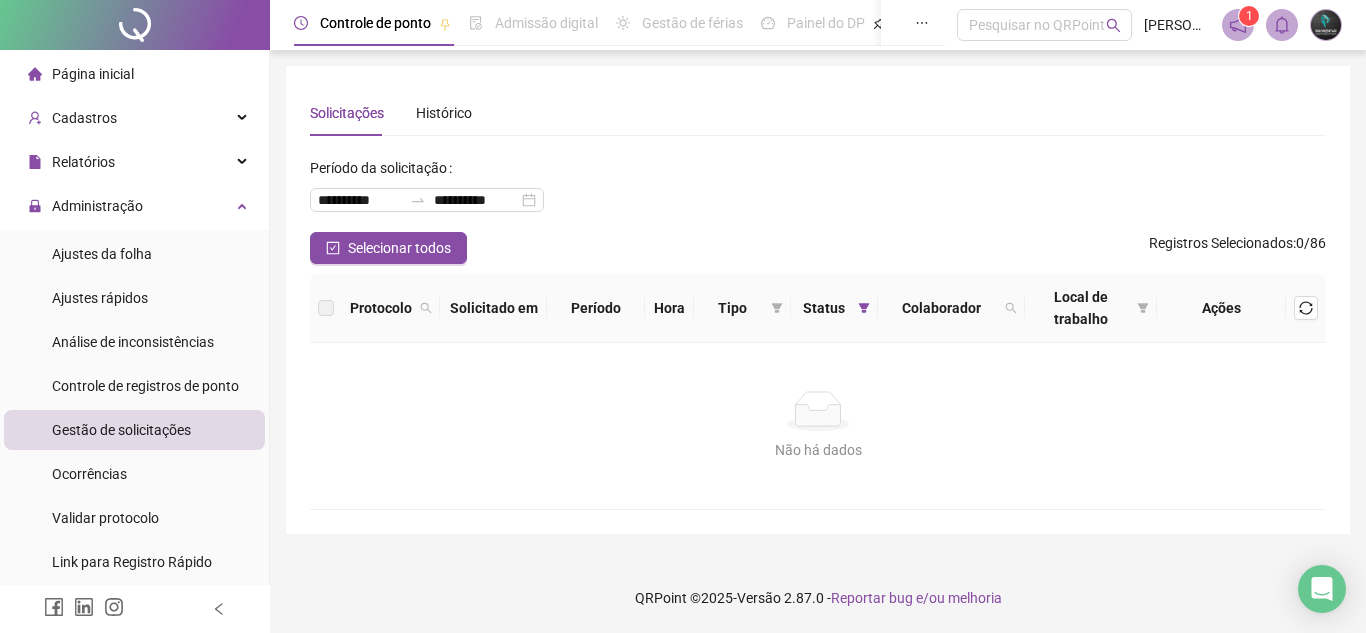 click on "Página inicial" at bounding box center (134, 74) 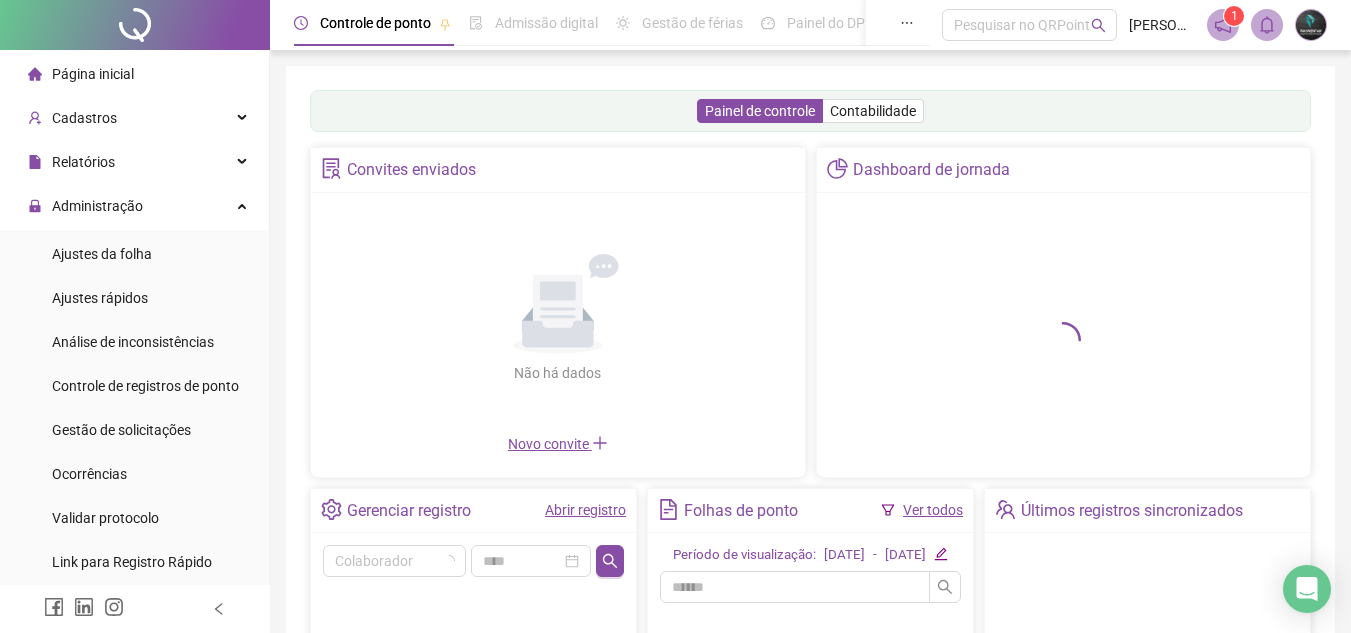 click on "Abrir registro" at bounding box center (585, 510) 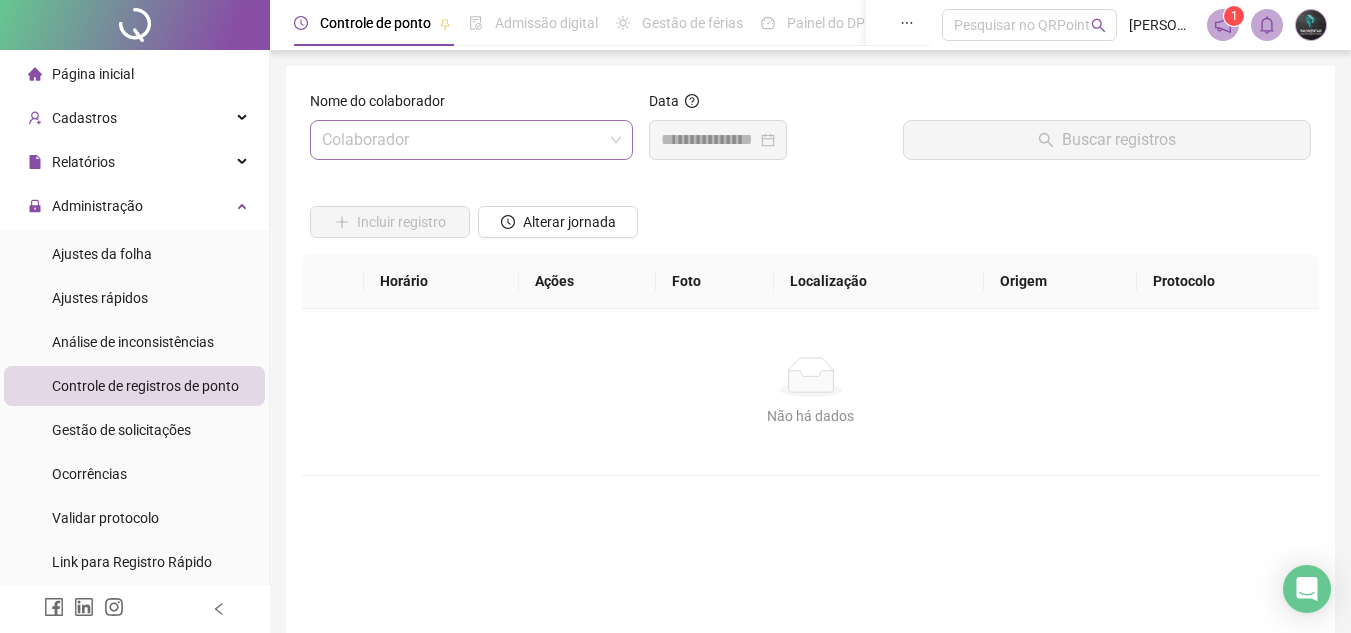 click at bounding box center [465, 140] 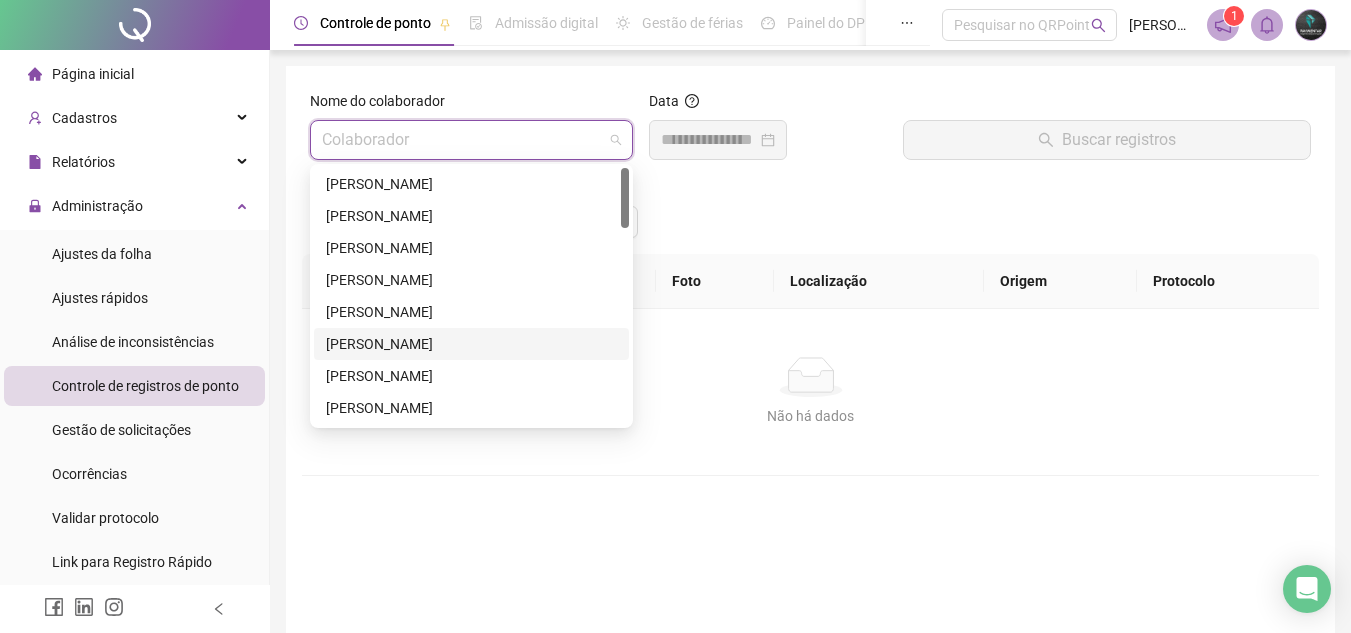 click on "[PERSON_NAME]" at bounding box center [471, 344] 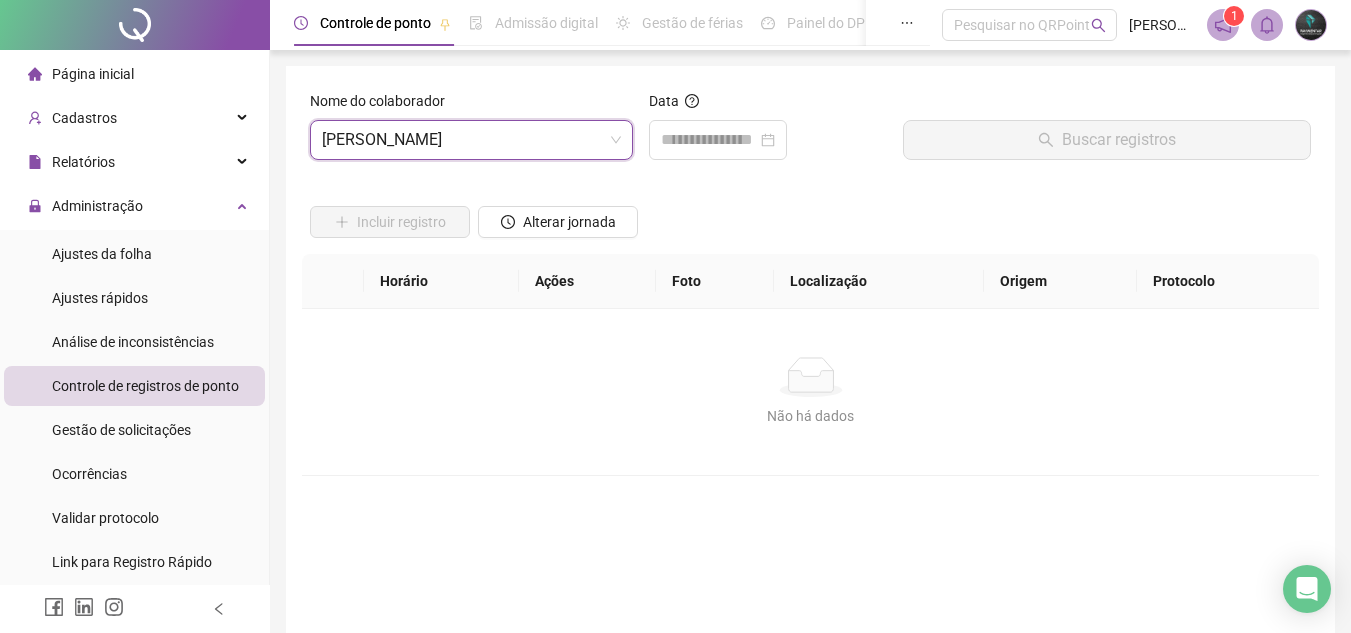 drag, startPoint x: 775, startPoint y: 98, endPoint x: 755, endPoint y: 119, distance: 29 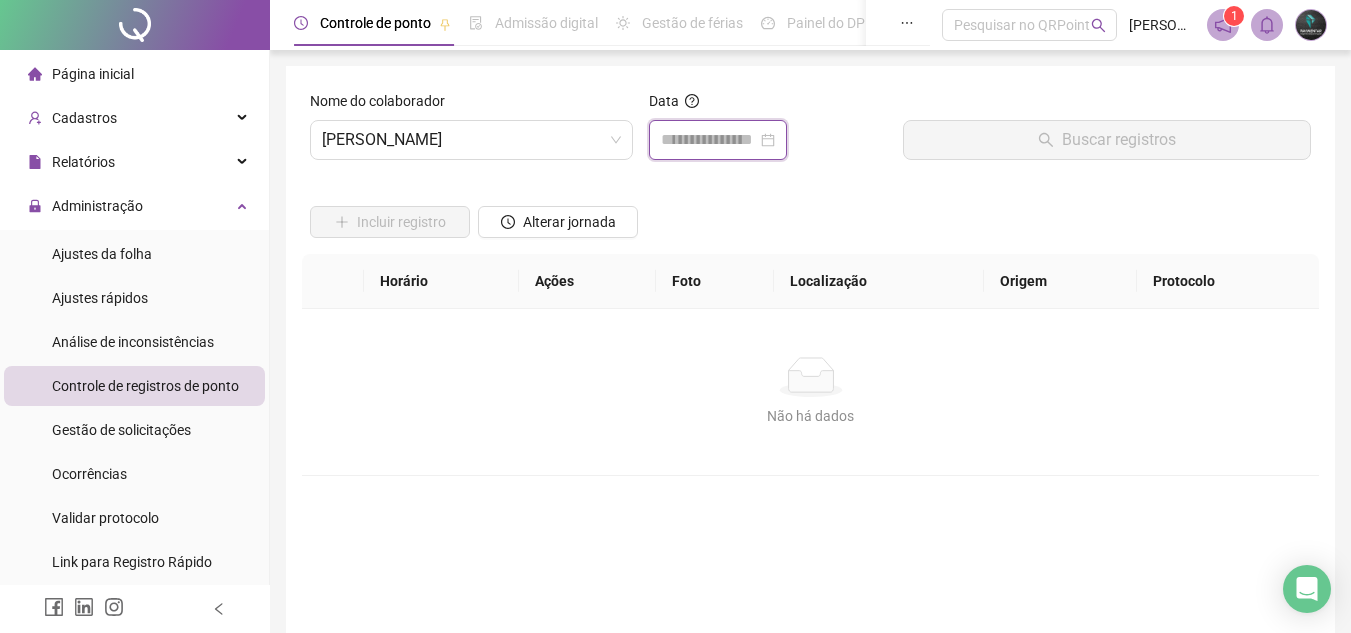 click at bounding box center [709, 140] 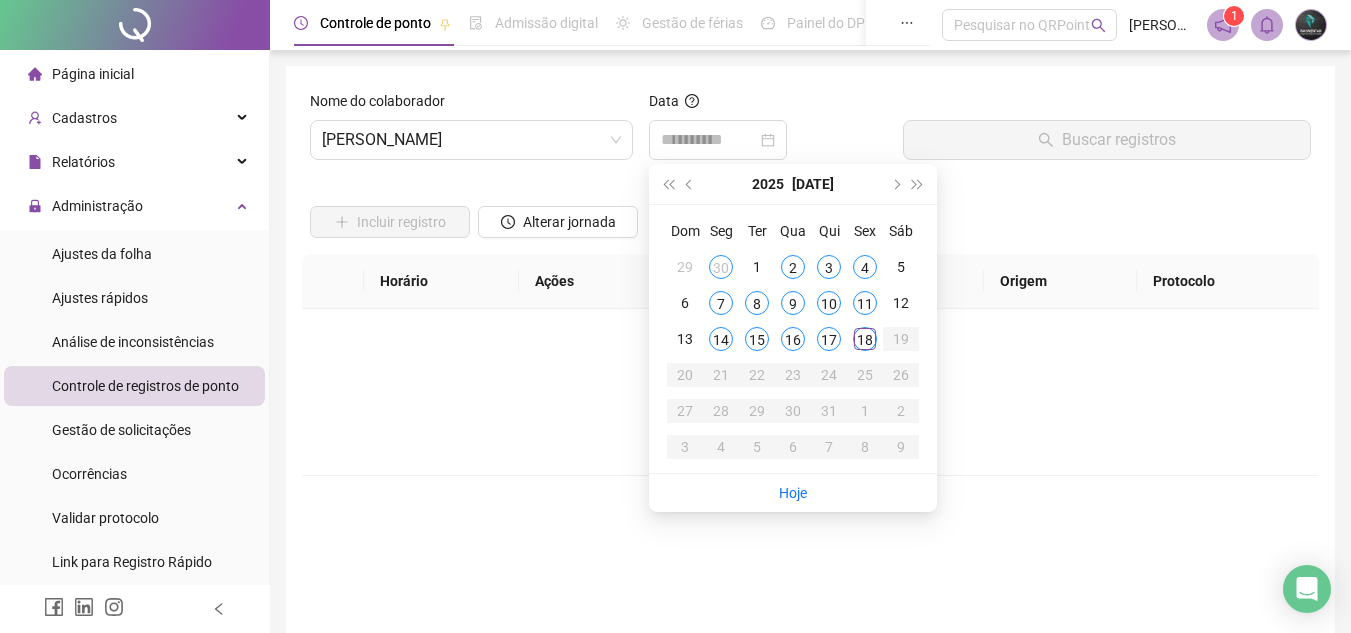 drag, startPoint x: 855, startPoint y: 346, endPoint x: 955, endPoint y: 191, distance: 184.45866 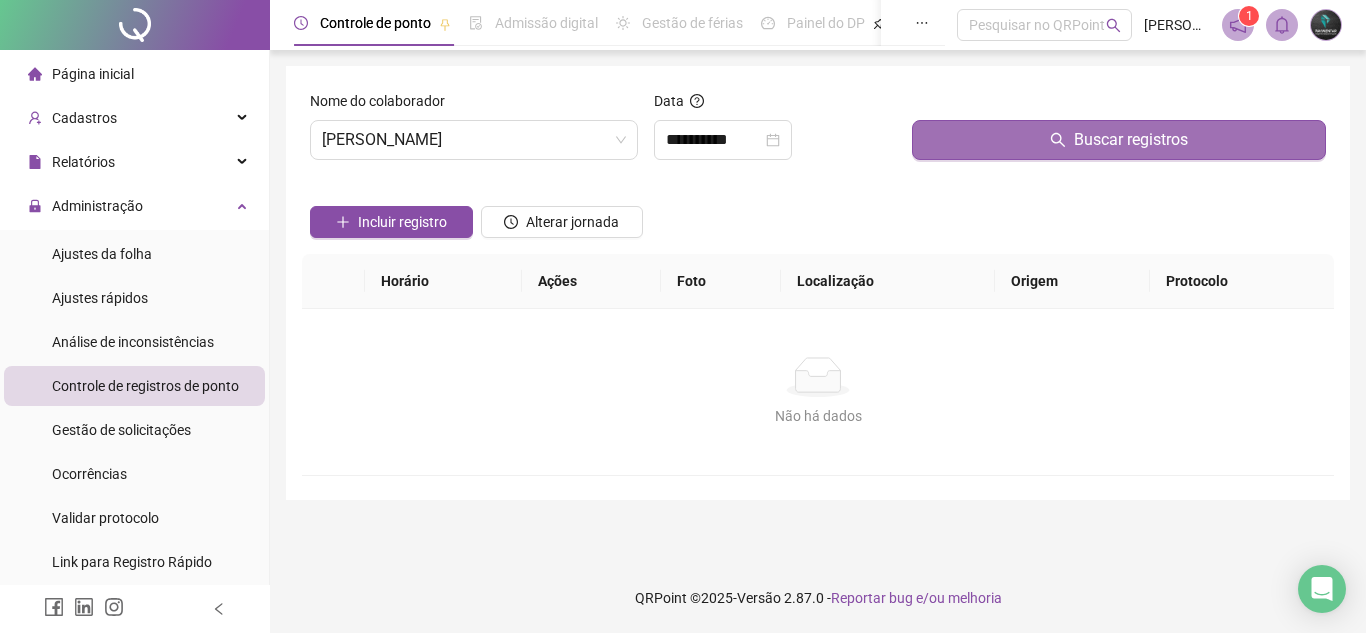 click on "Buscar registros" at bounding box center (1119, 140) 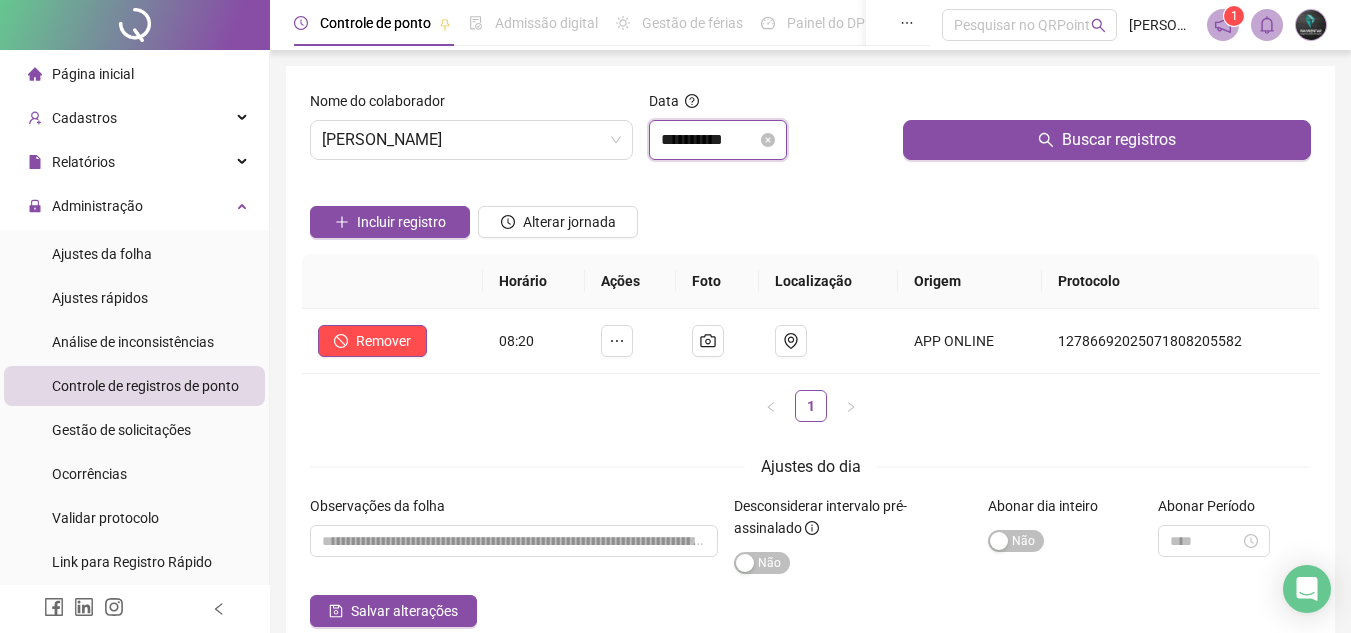 click on "**********" at bounding box center [709, 140] 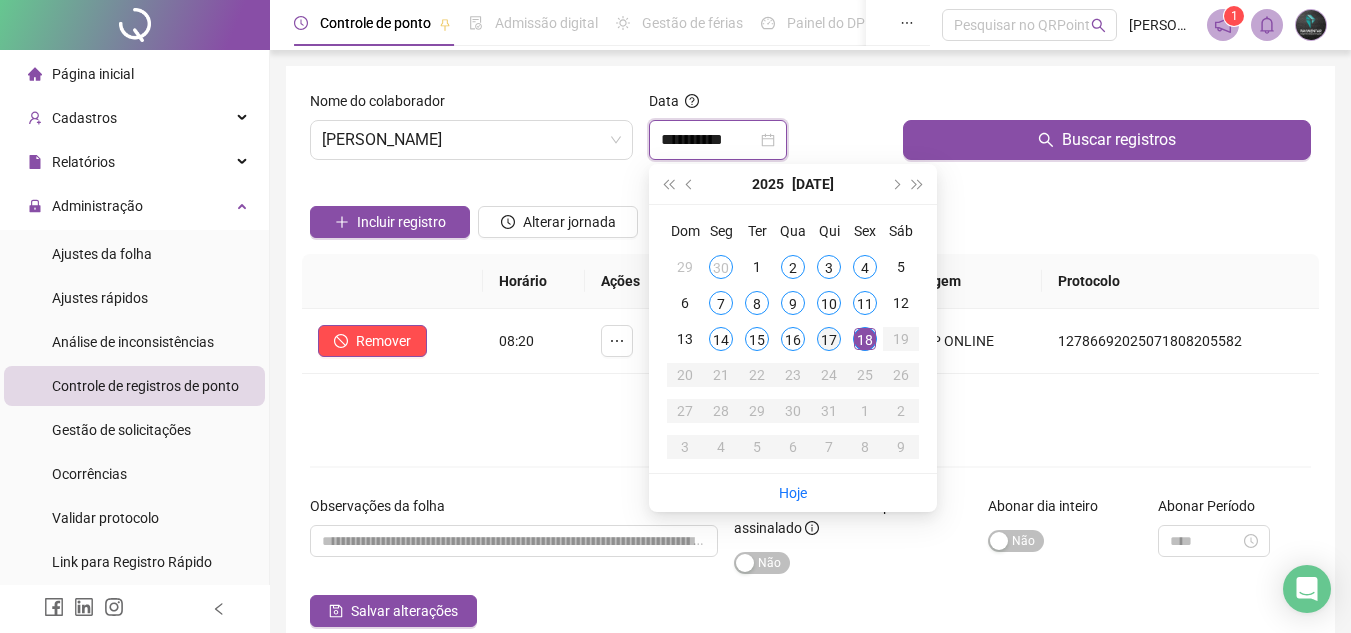 type on "**********" 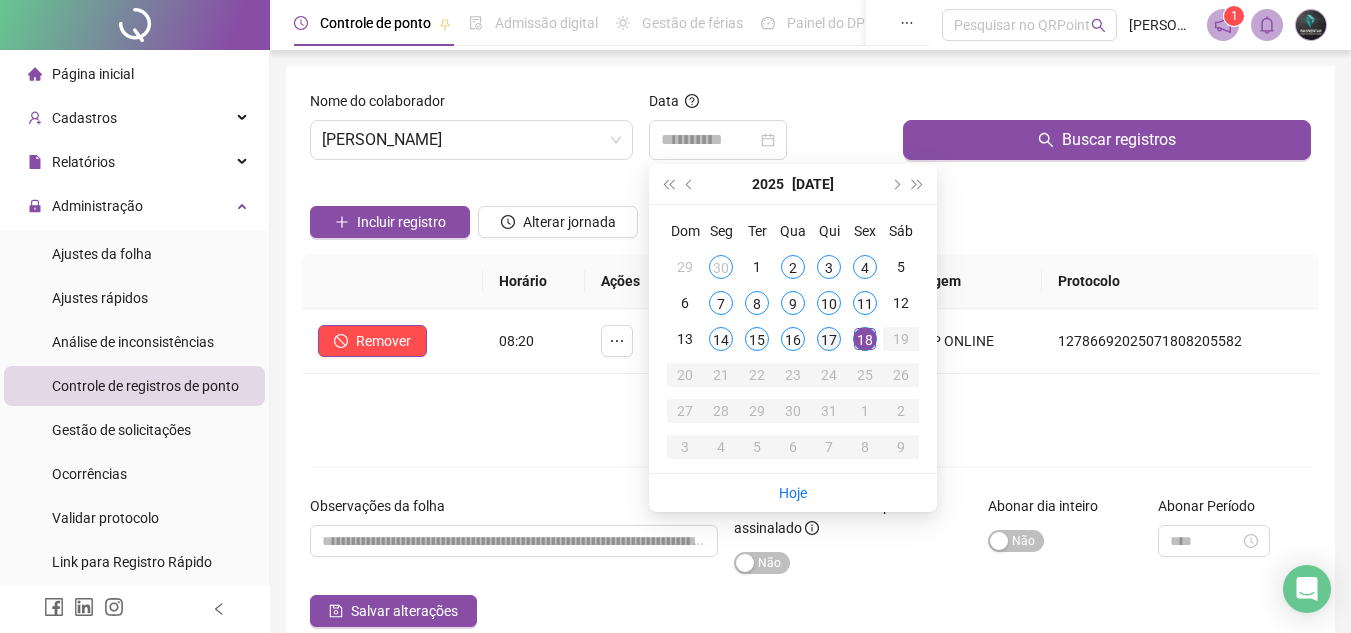 click on "17" at bounding box center [829, 339] 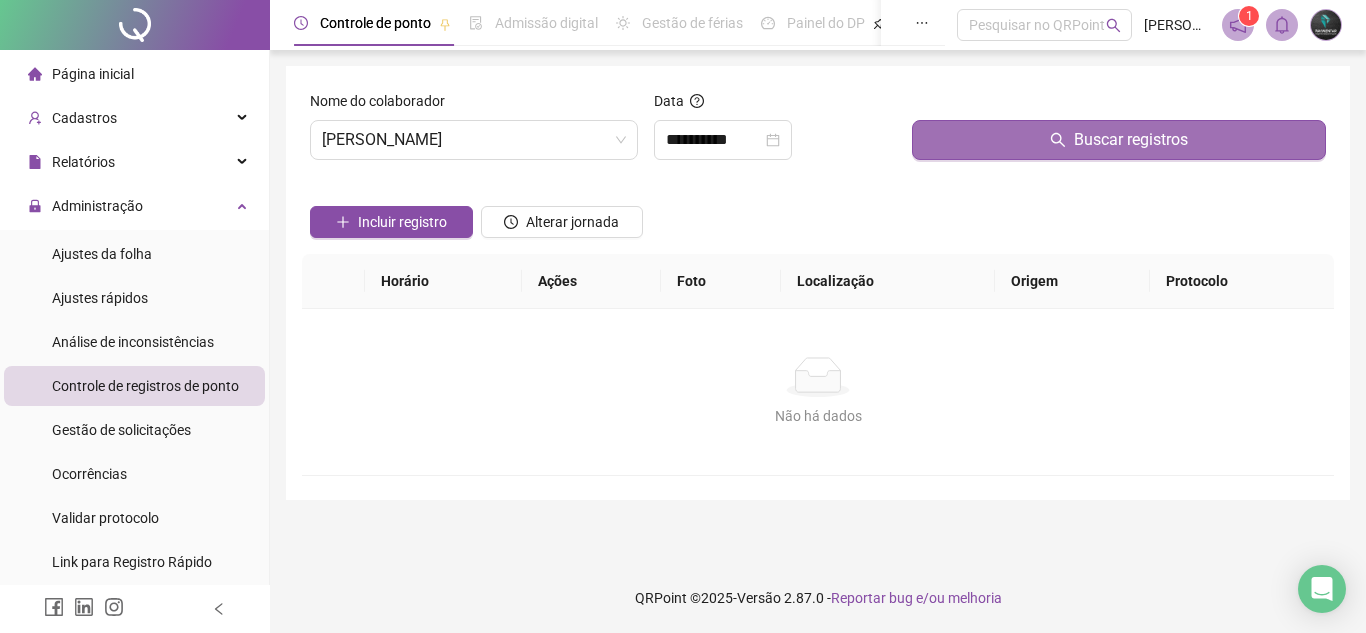 drag, startPoint x: 1063, startPoint y: 158, endPoint x: 1073, endPoint y: 134, distance: 26 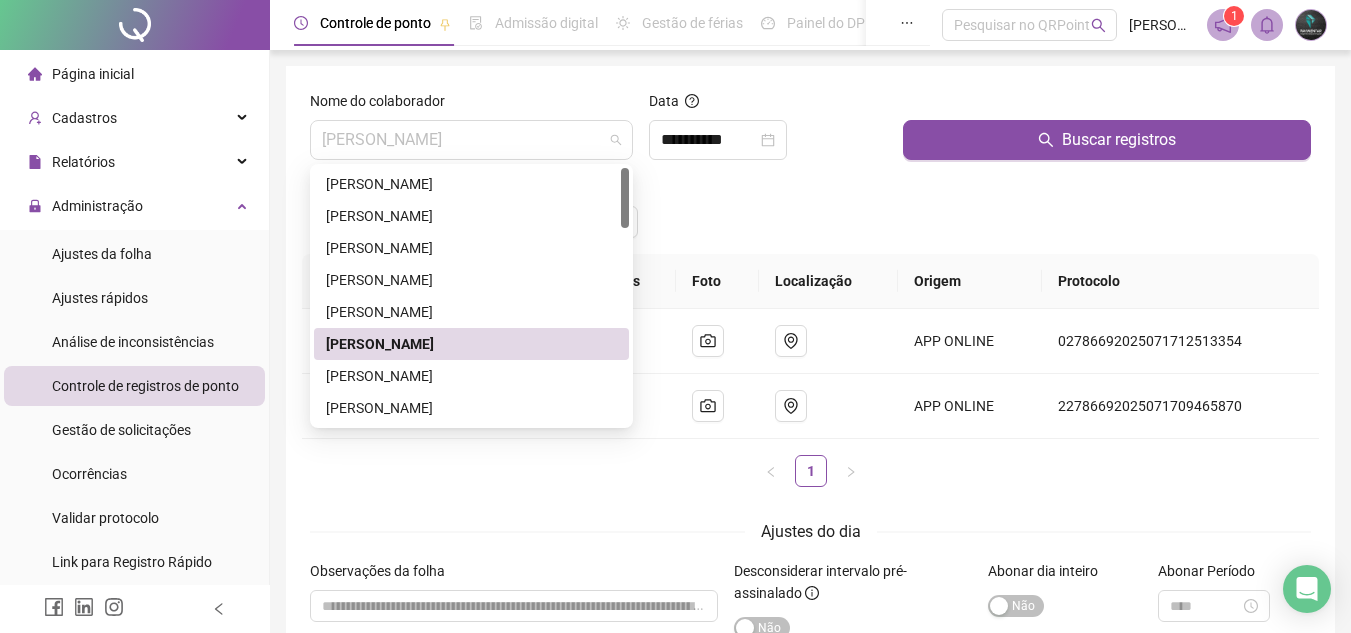 drag, startPoint x: 524, startPoint y: 143, endPoint x: 518, endPoint y: 267, distance: 124.14507 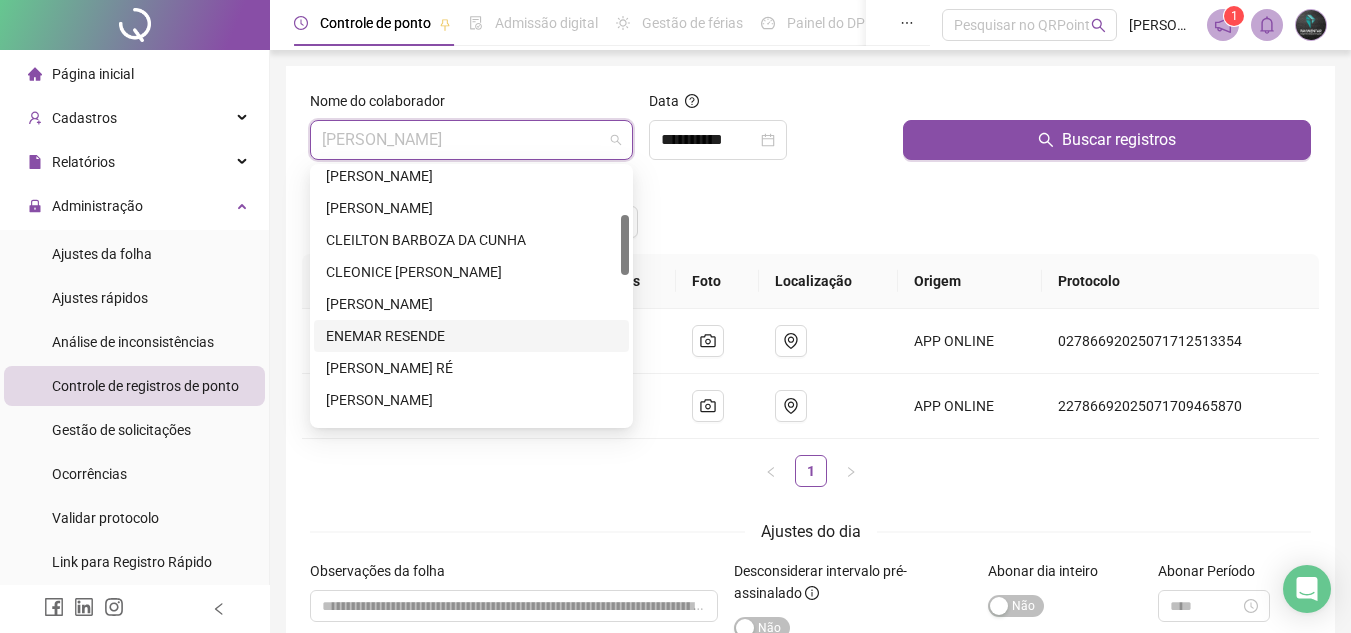scroll, scrollTop: 300, scrollLeft: 0, axis: vertical 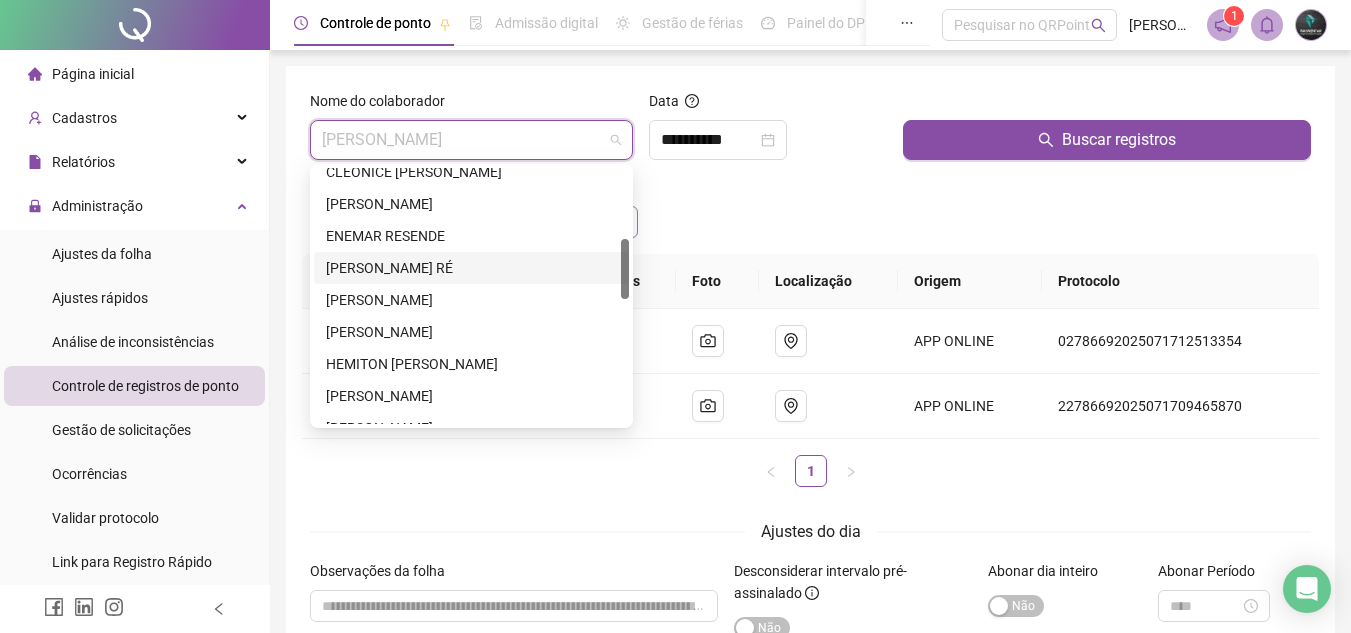 drag, startPoint x: 474, startPoint y: 262, endPoint x: 532, endPoint y: 212, distance: 76.57676 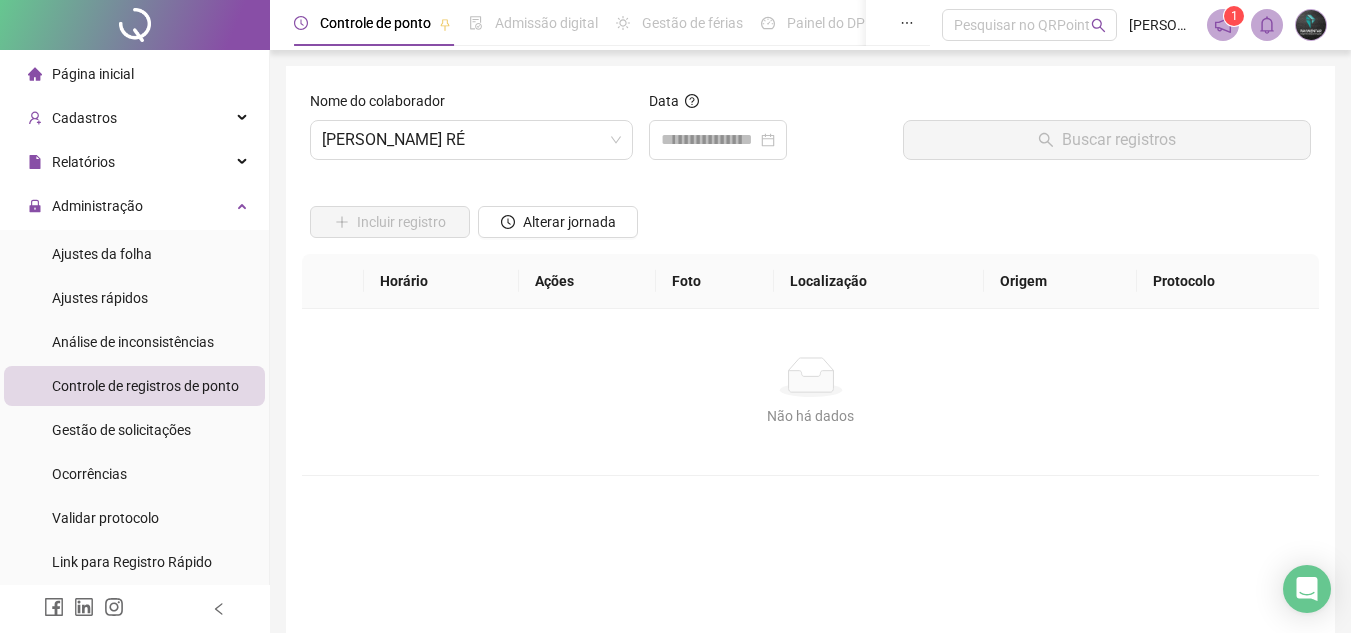 drag, startPoint x: 636, startPoint y: 125, endPoint x: 646, endPoint y: 124, distance: 10.049875 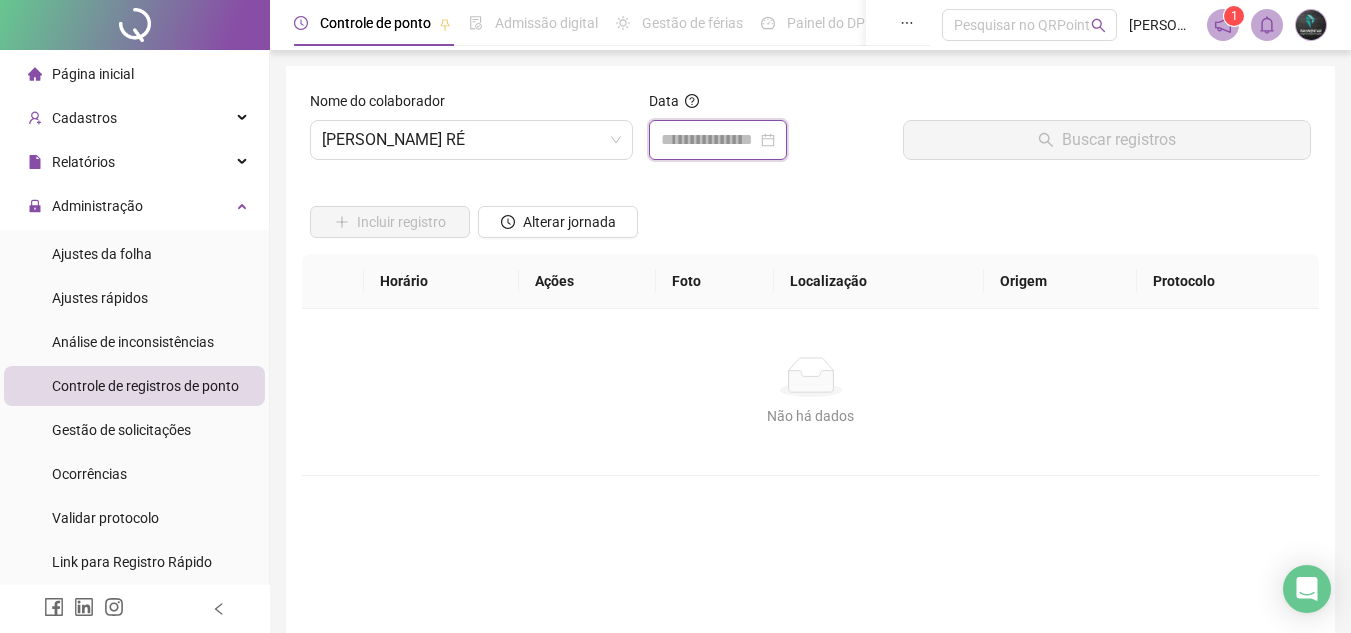 click at bounding box center [709, 140] 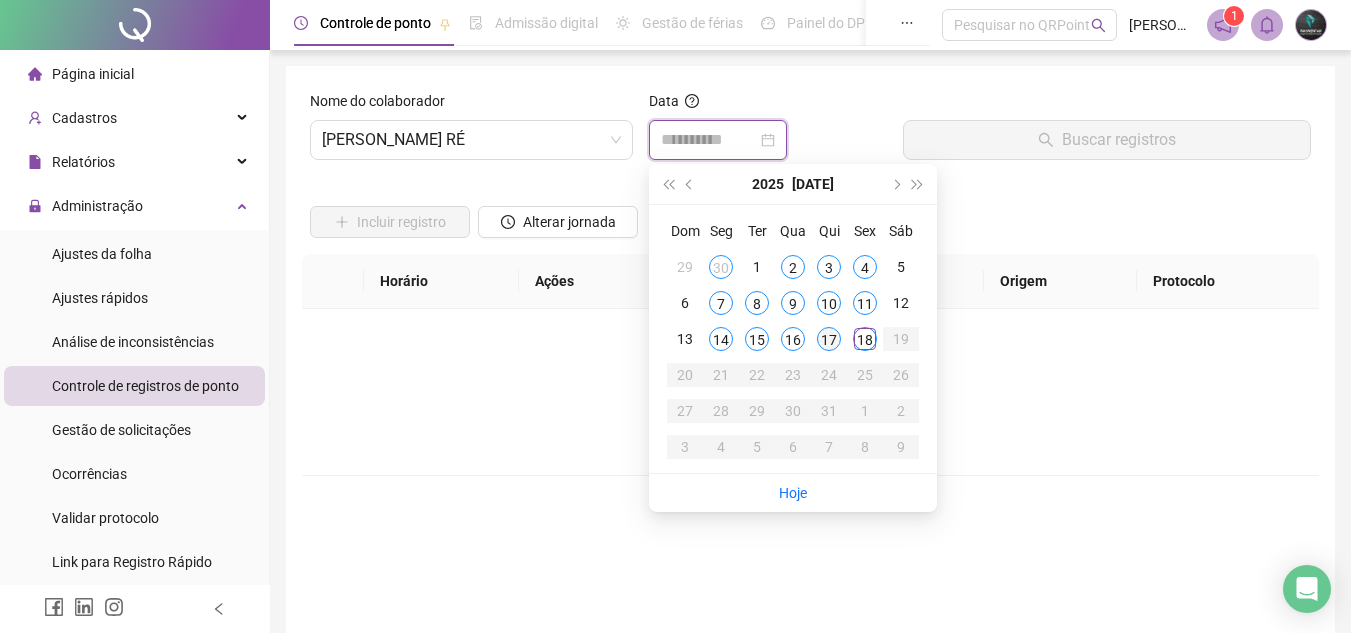 type on "**********" 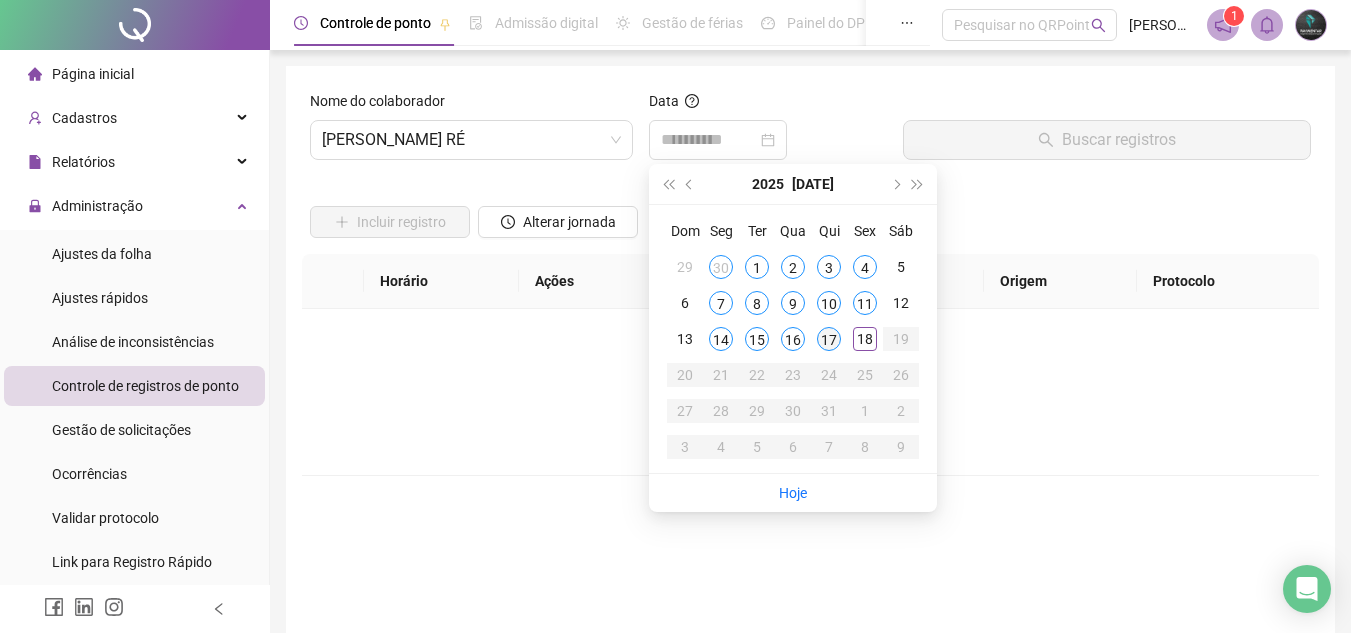 click on "17" at bounding box center [829, 339] 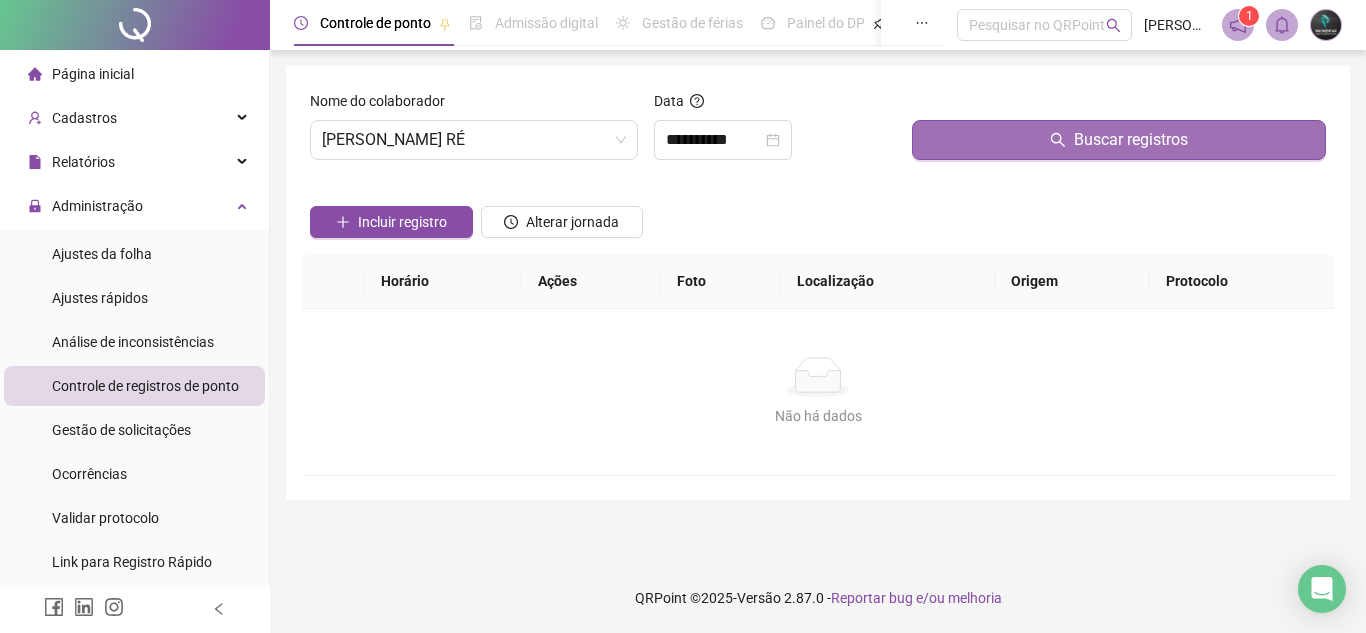 click on "Buscar registros" at bounding box center (1119, 140) 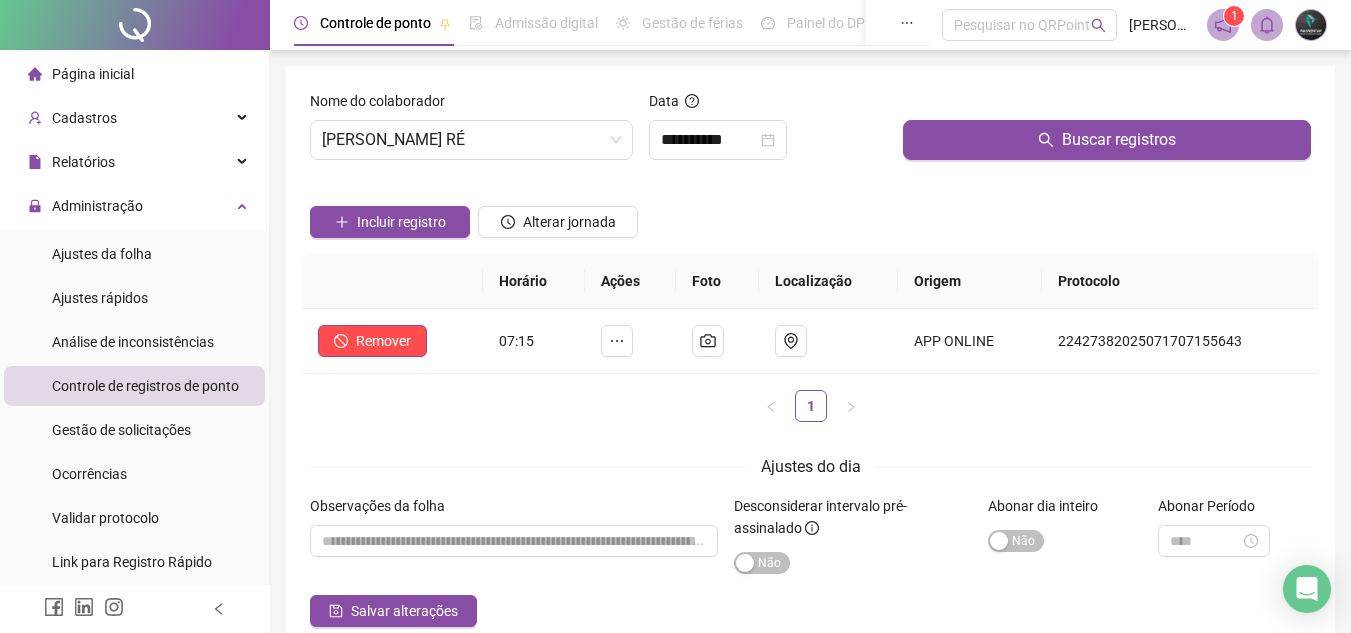 click on "**********" at bounding box center (810, 358) 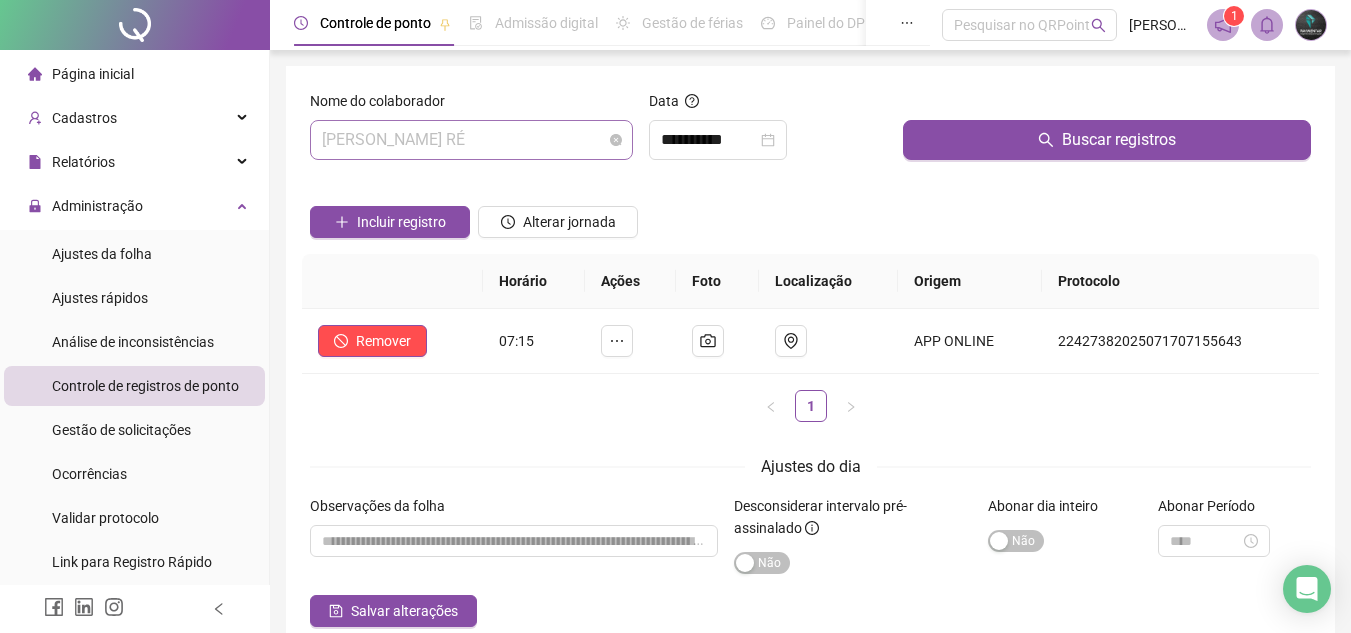 click on "[PERSON_NAME] RÉ" at bounding box center [471, 140] 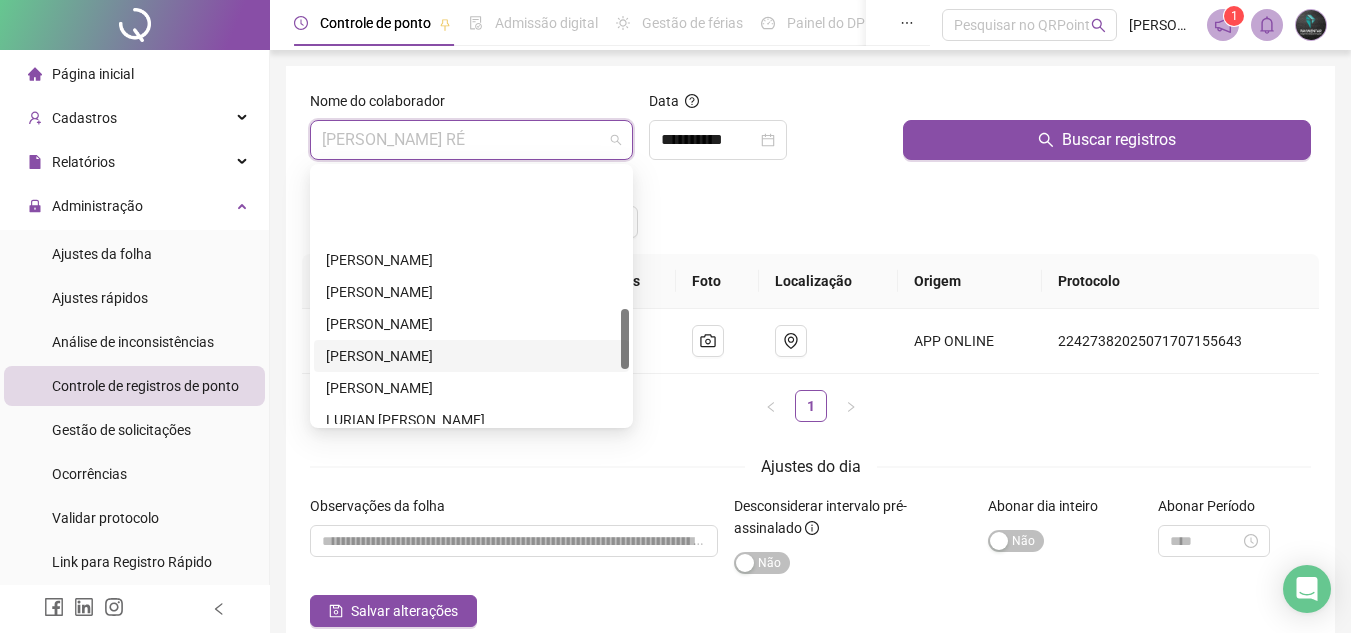 scroll, scrollTop: 600, scrollLeft: 0, axis: vertical 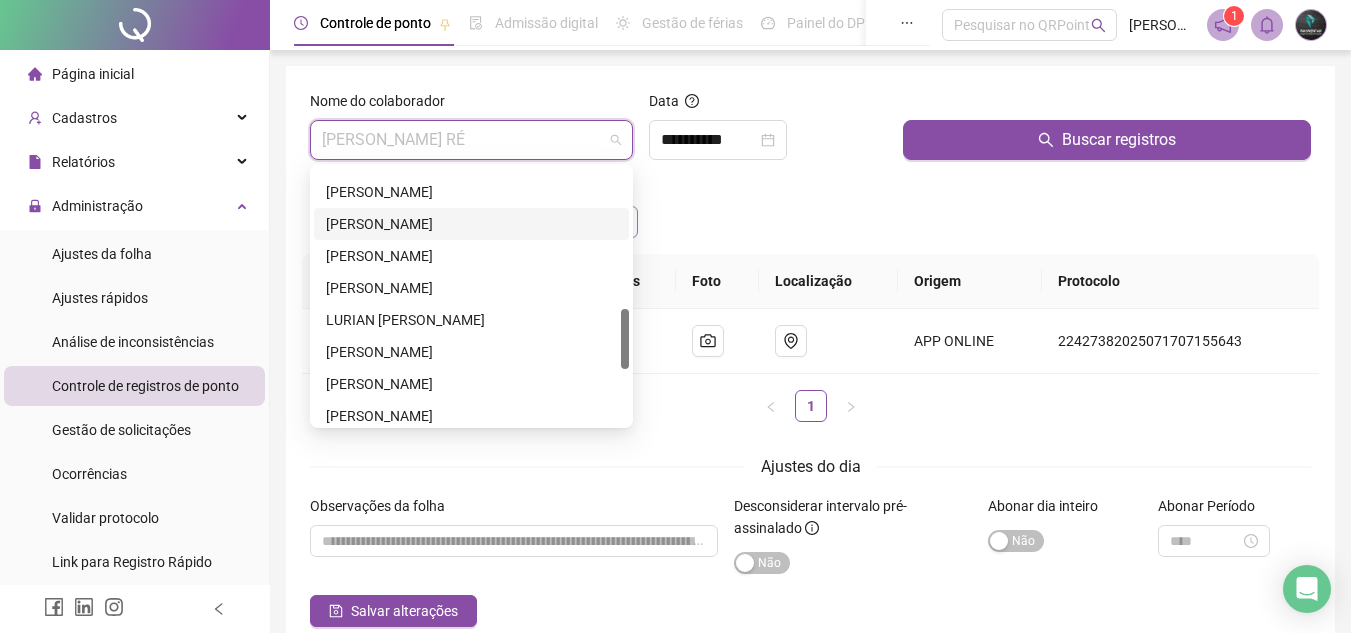 drag, startPoint x: 494, startPoint y: 225, endPoint x: 508, endPoint y: 215, distance: 17.20465 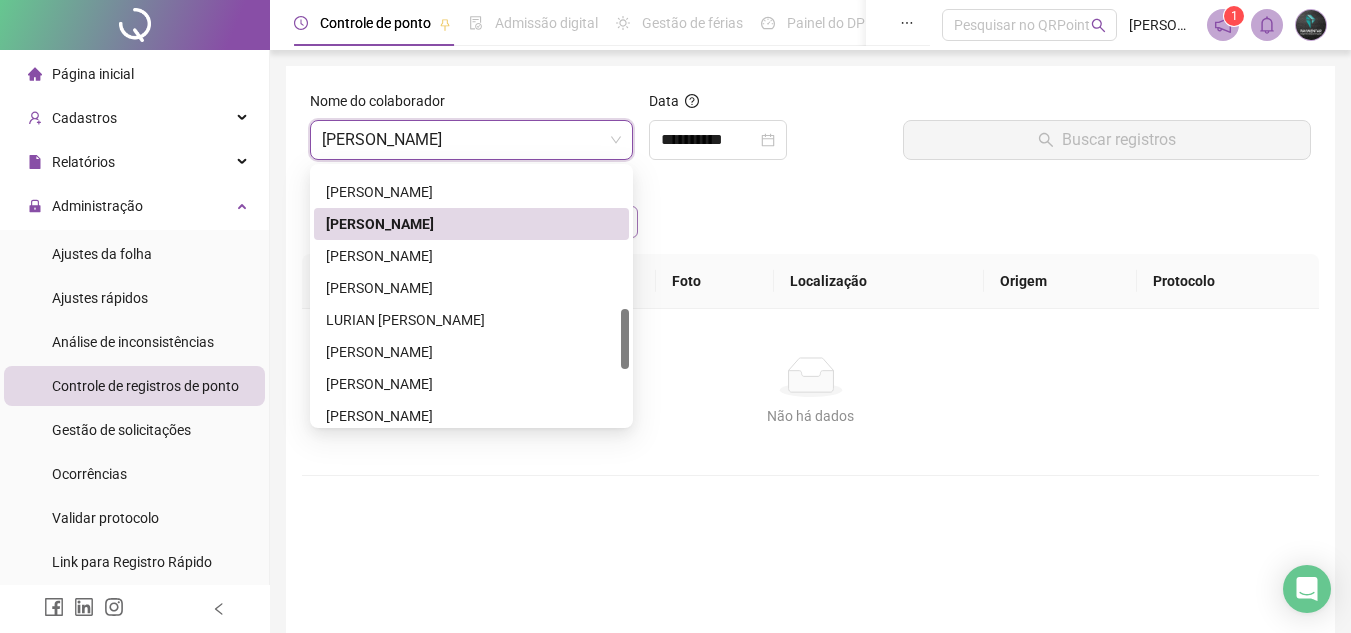 type 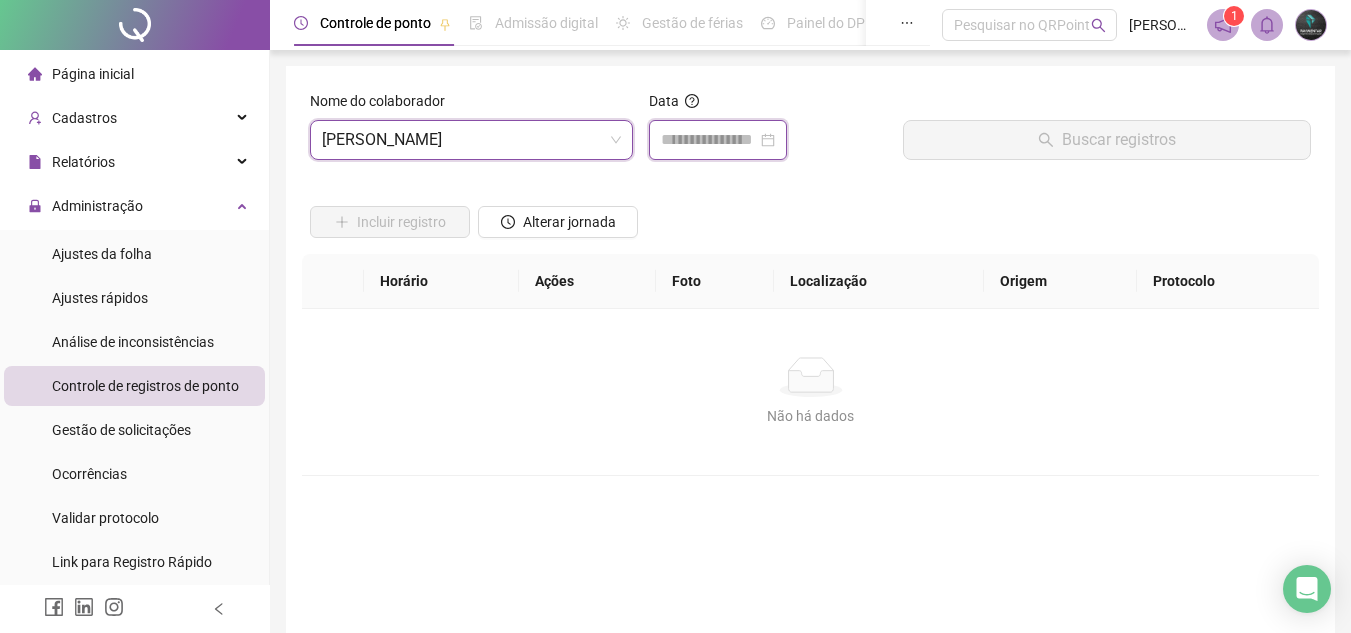 click at bounding box center (709, 140) 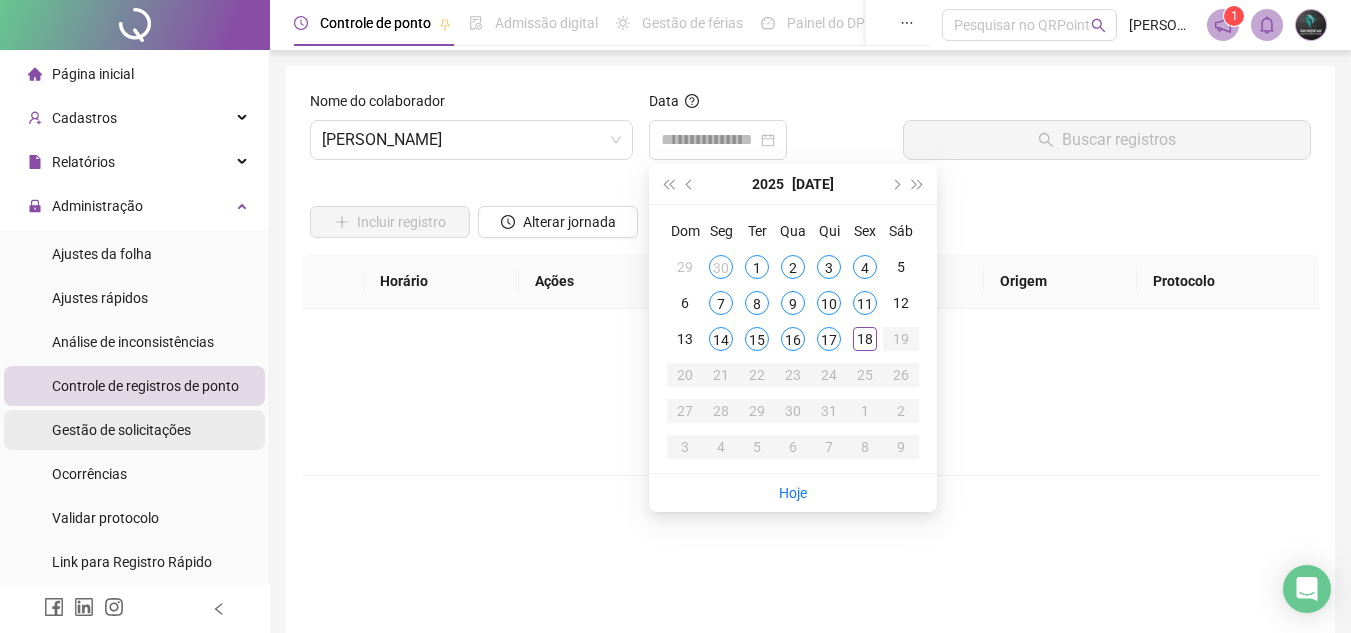 click on "Gestão de solicitações" at bounding box center [134, 430] 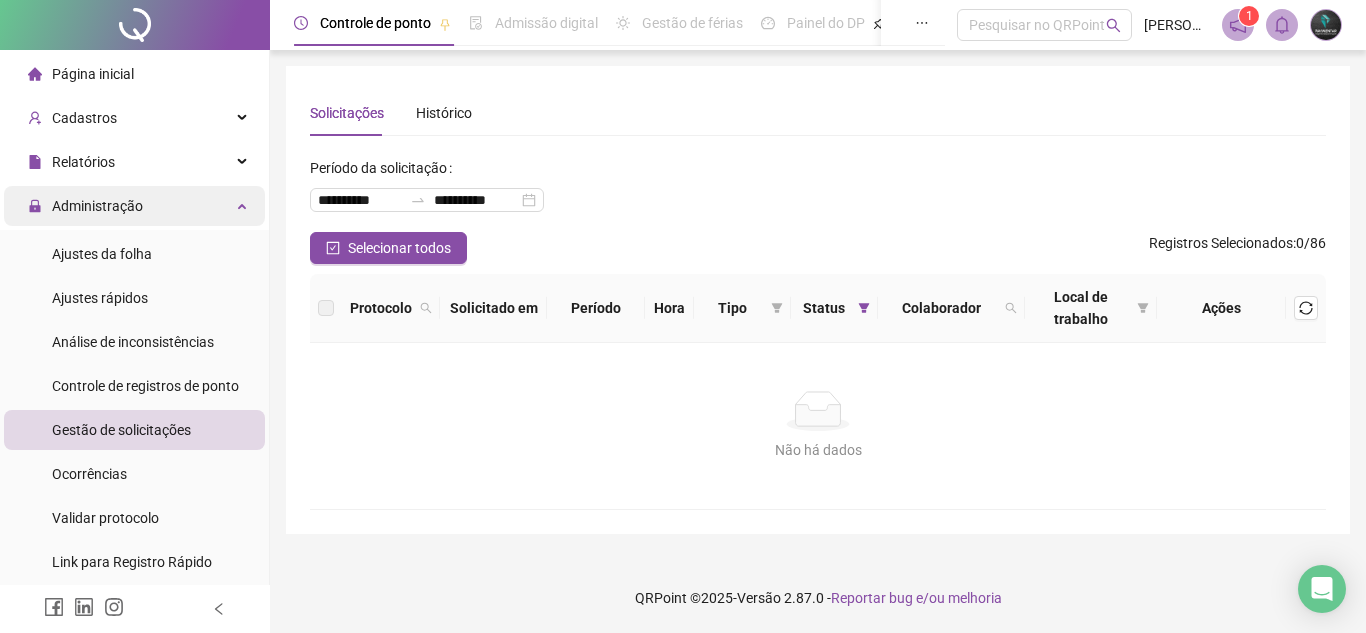 click on "Administração" at bounding box center (85, 206) 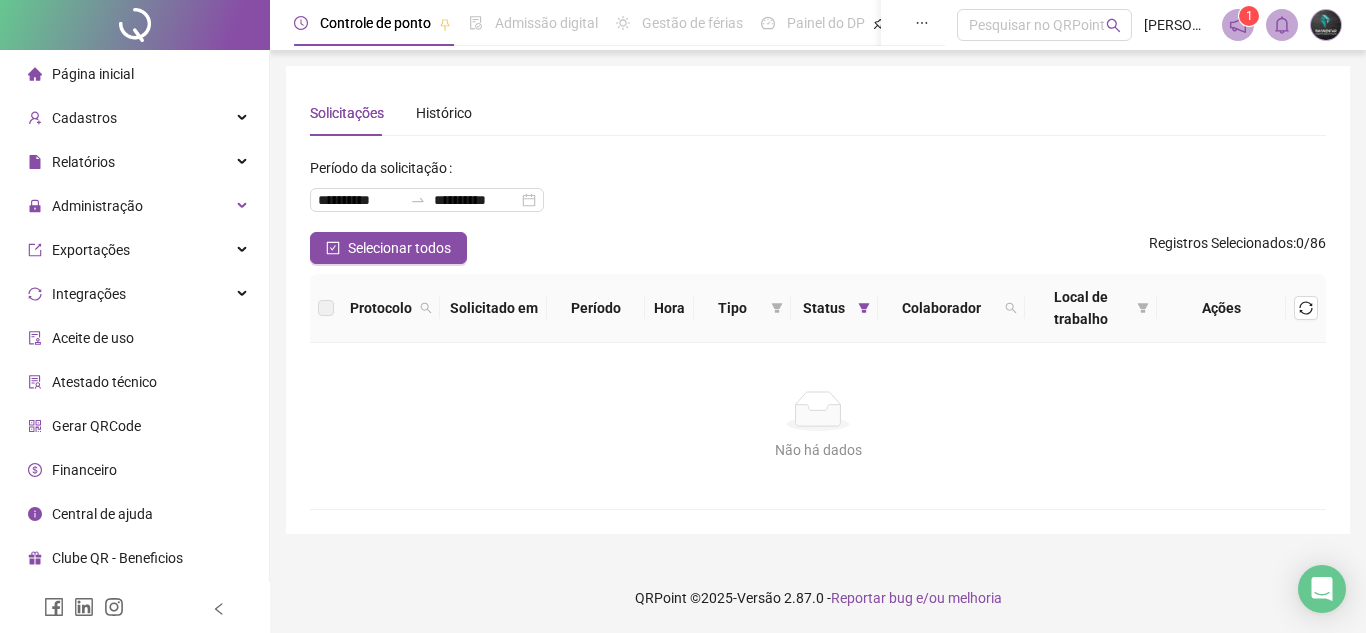 click on "Página inicial" at bounding box center (134, 74) 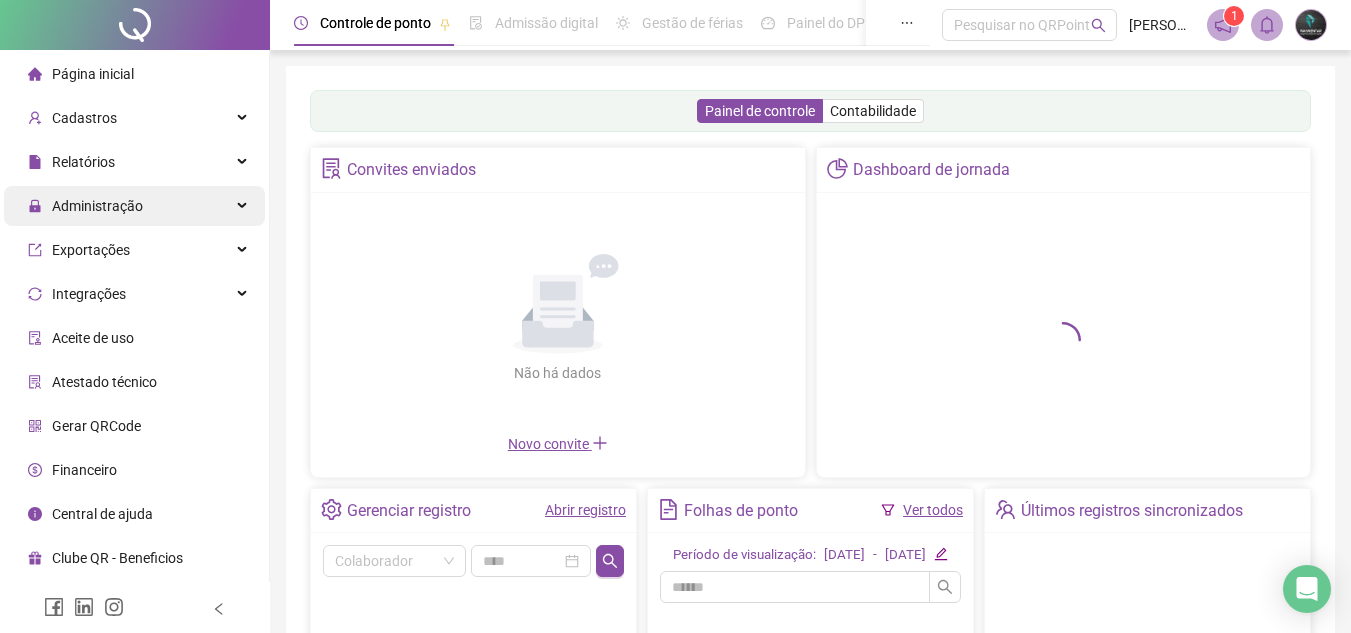 click on "Administração" at bounding box center (97, 206) 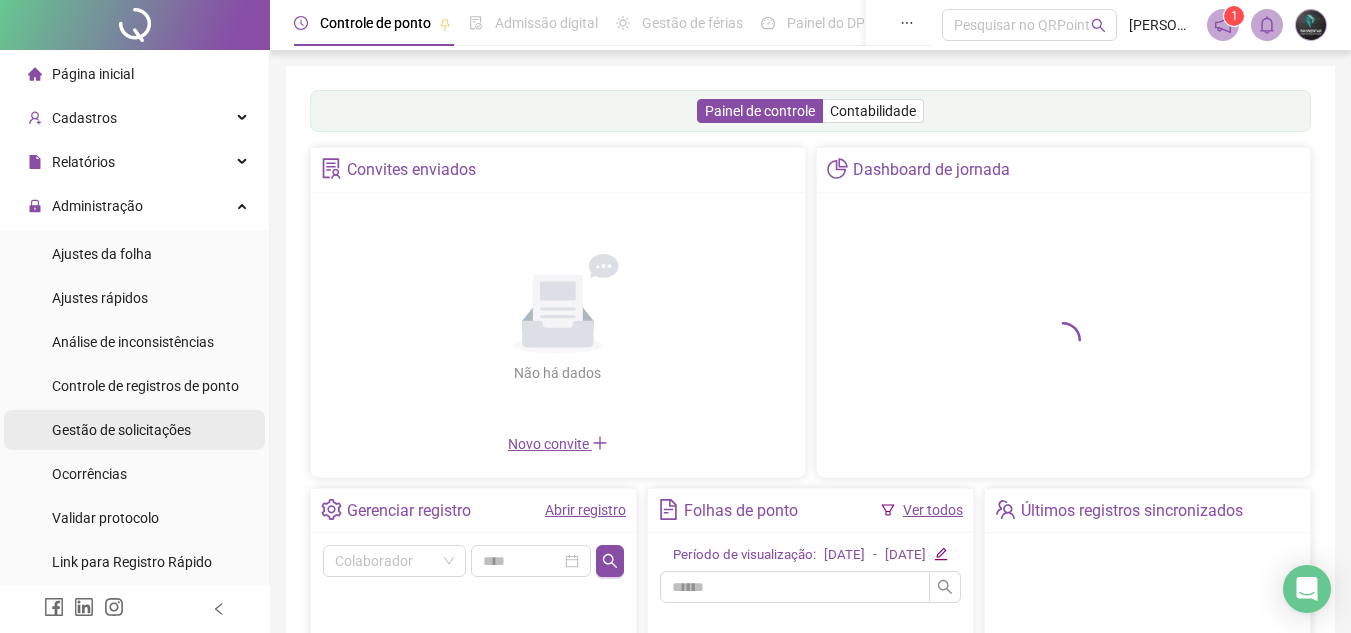 click on "Gestão de solicitações" at bounding box center (121, 430) 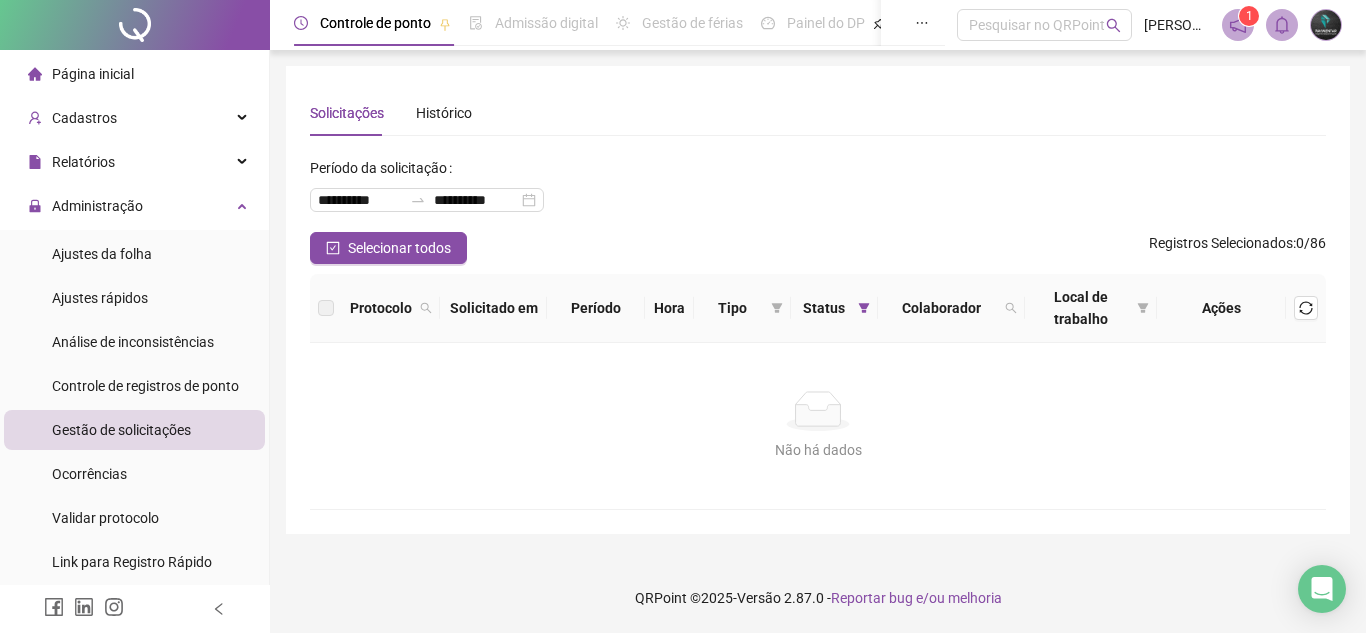 click on "Página inicial" at bounding box center [134, 74] 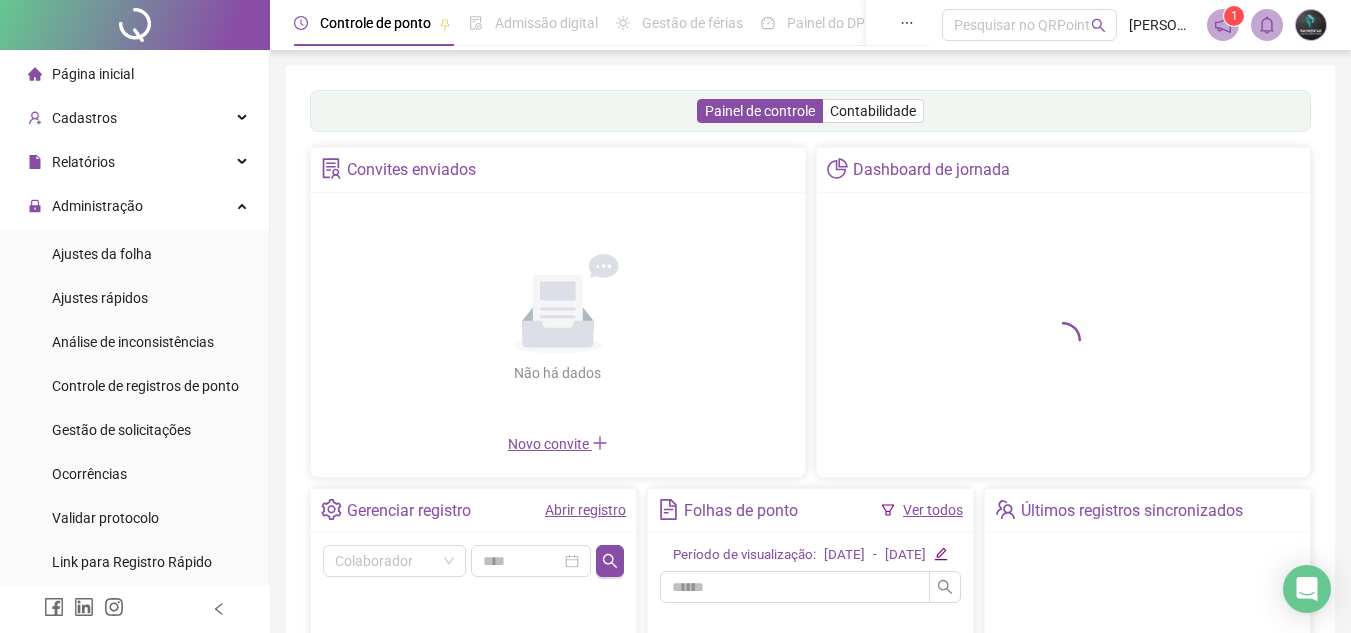 click on "Gerenciar registro Abrir registro" at bounding box center (473, 511) 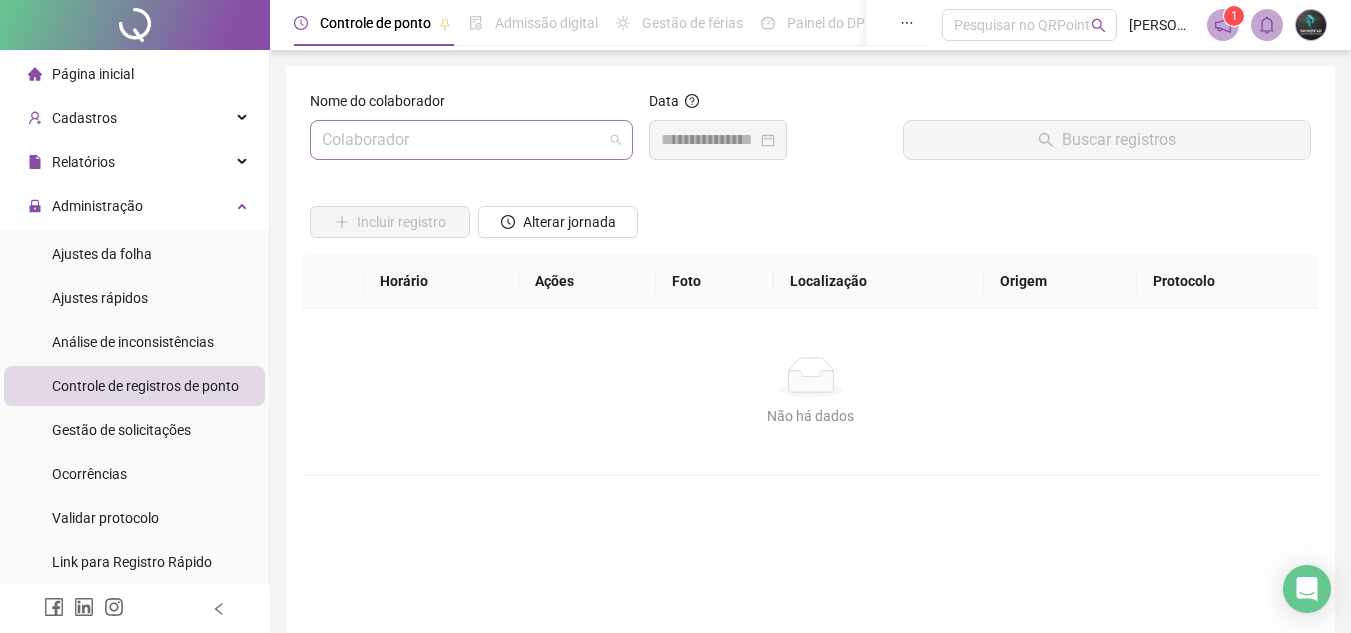 click at bounding box center [465, 140] 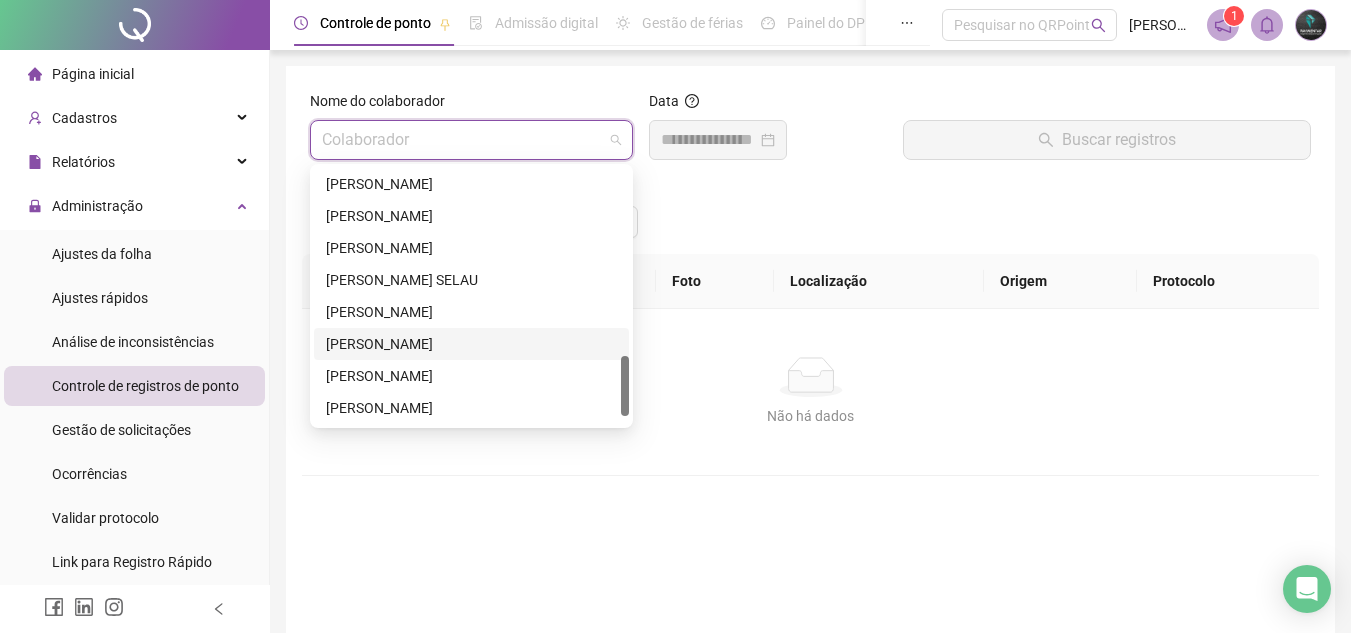 scroll, scrollTop: 832, scrollLeft: 0, axis: vertical 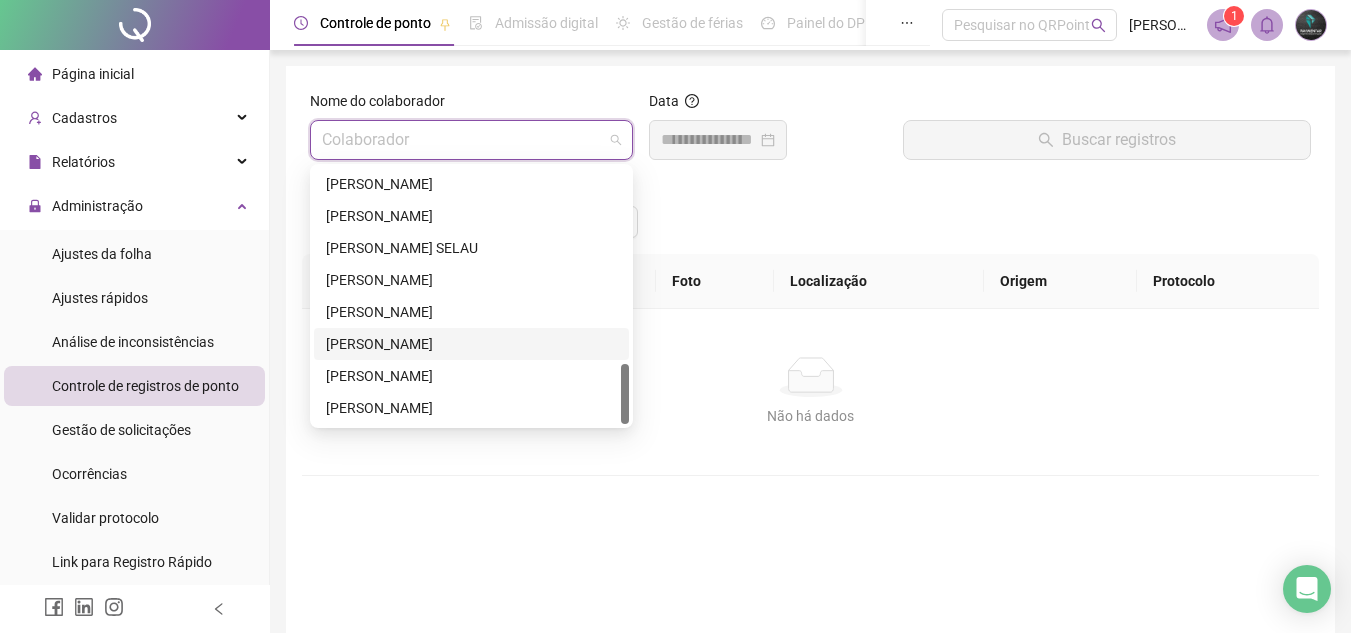 click on "[PERSON_NAME]" at bounding box center [471, 344] 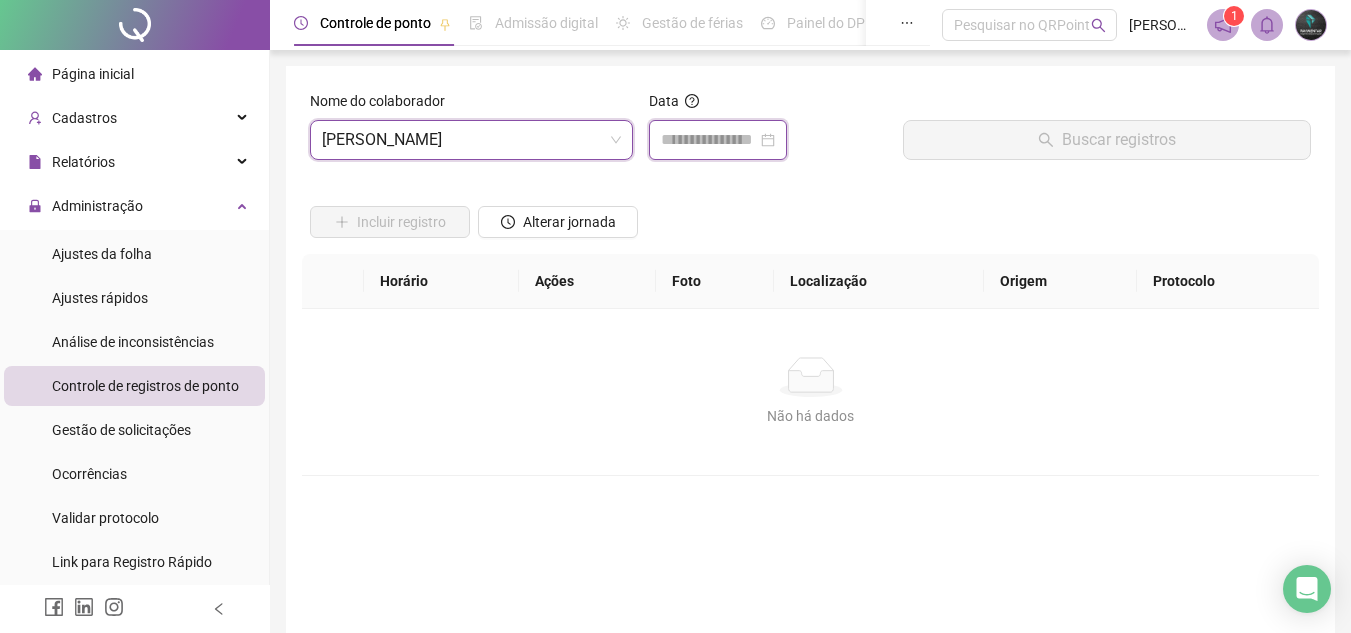 click at bounding box center [709, 140] 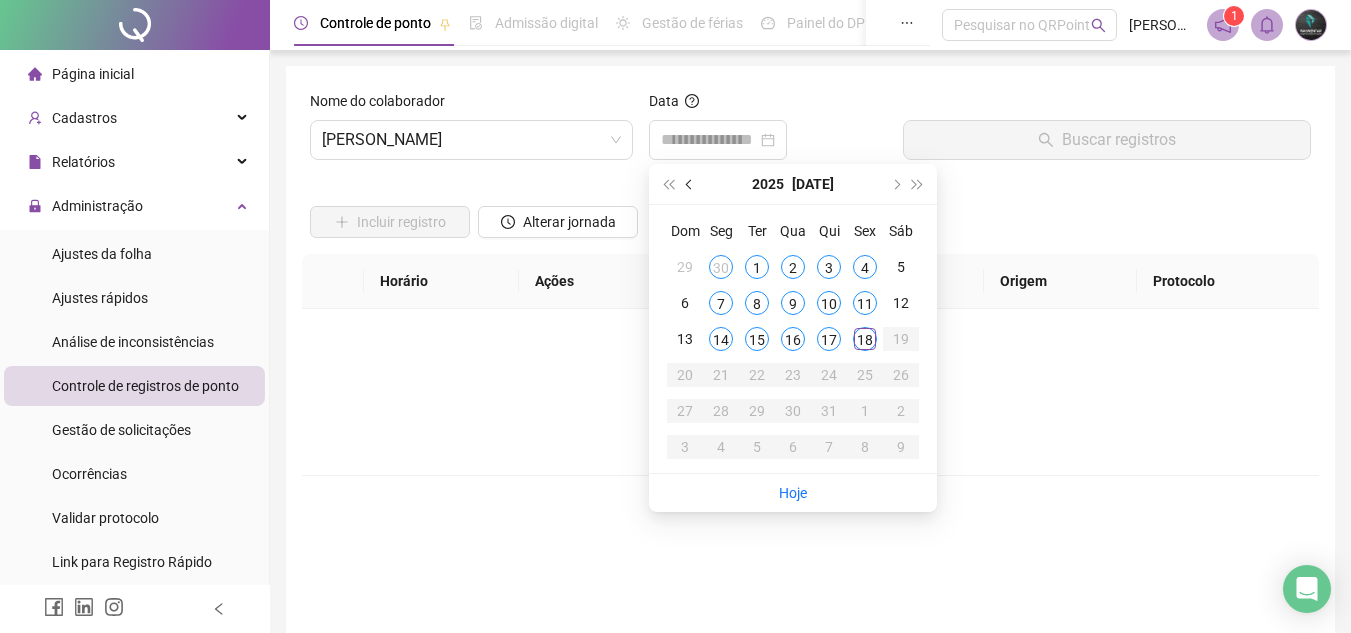 click at bounding box center [690, 184] 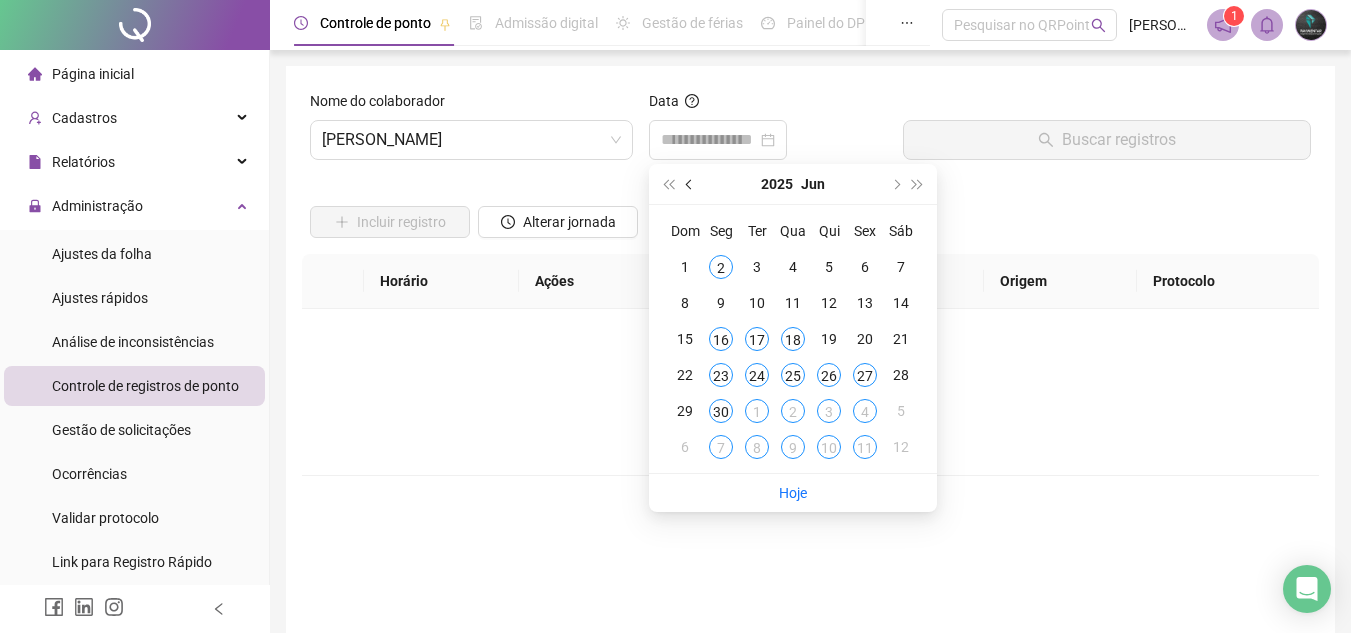 click at bounding box center (690, 184) 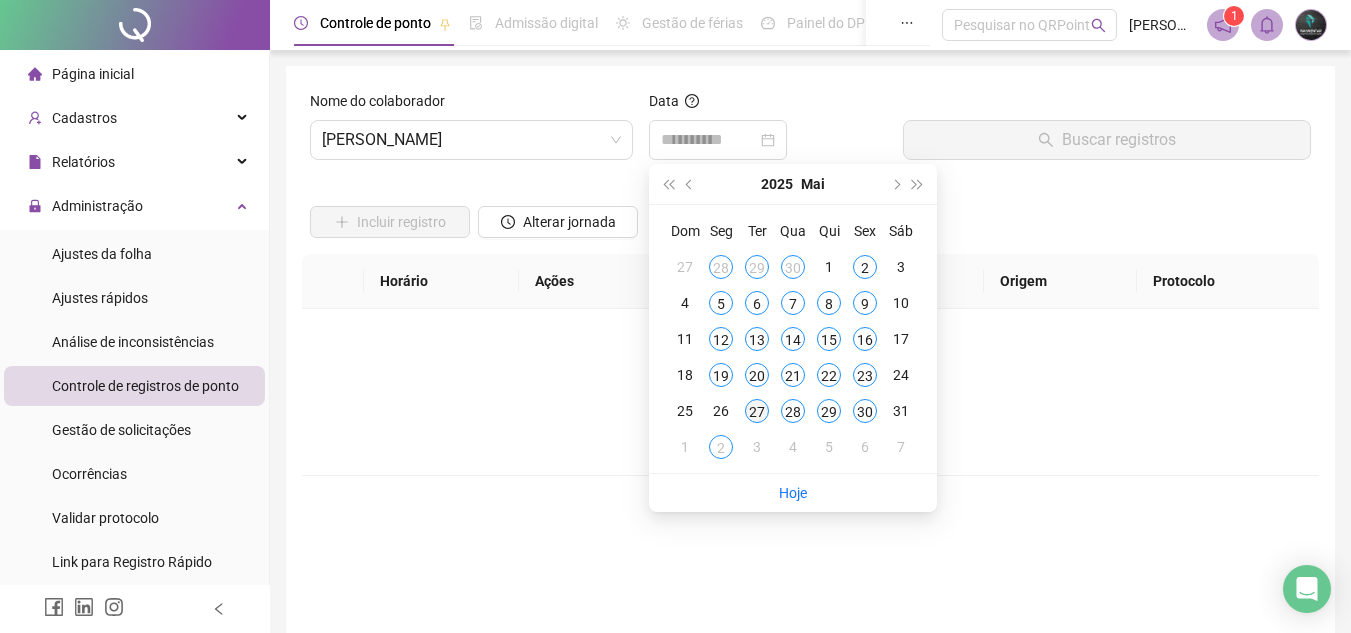 click on "27" at bounding box center [757, 411] 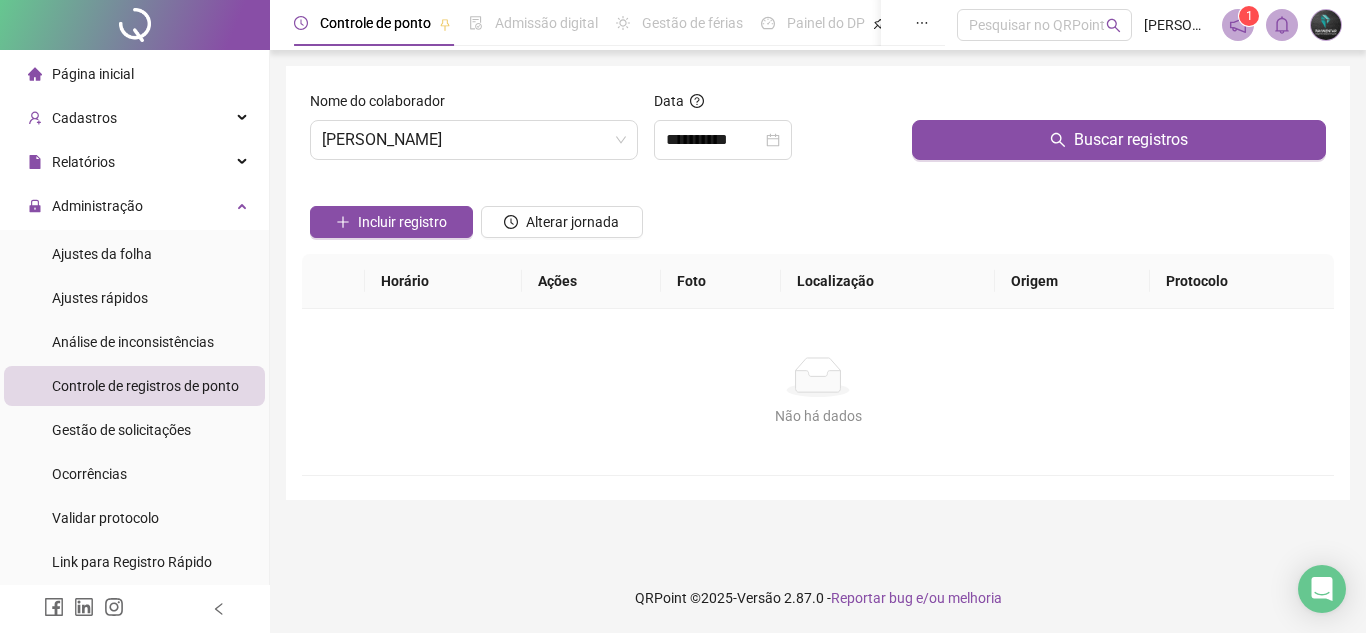 click on "Buscar registros" at bounding box center [1119, 133] 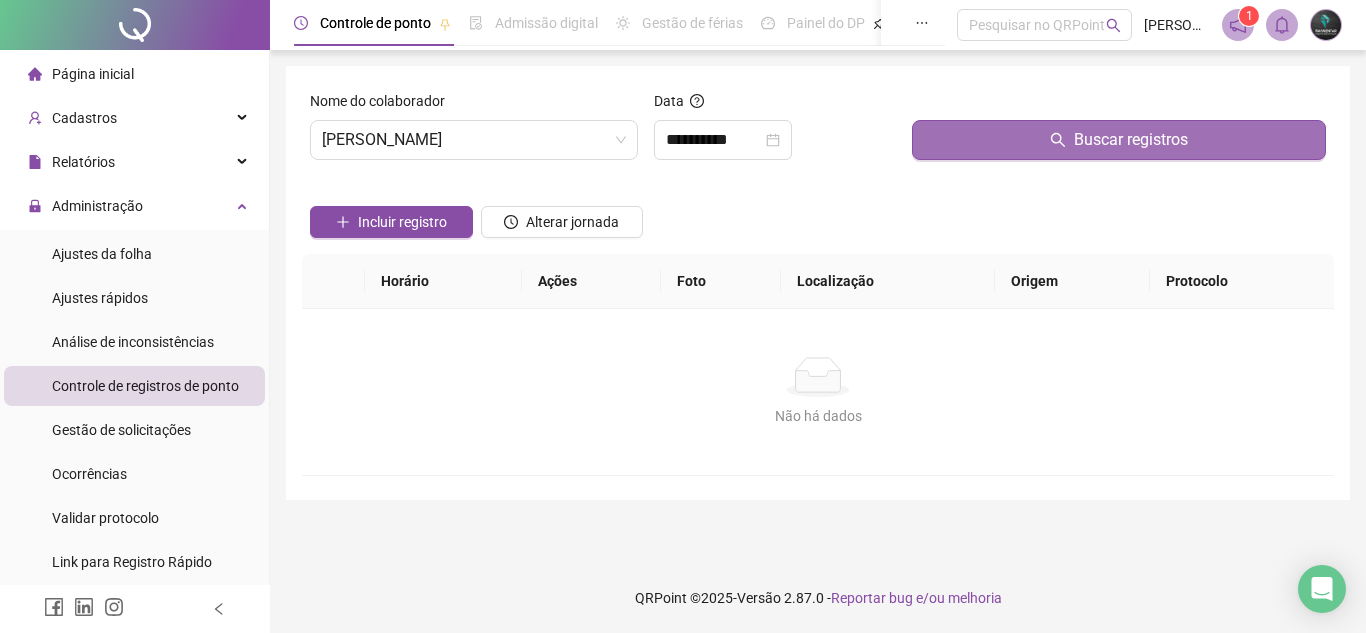 click on "Buscar registros" at bounding box center [1119, 140] 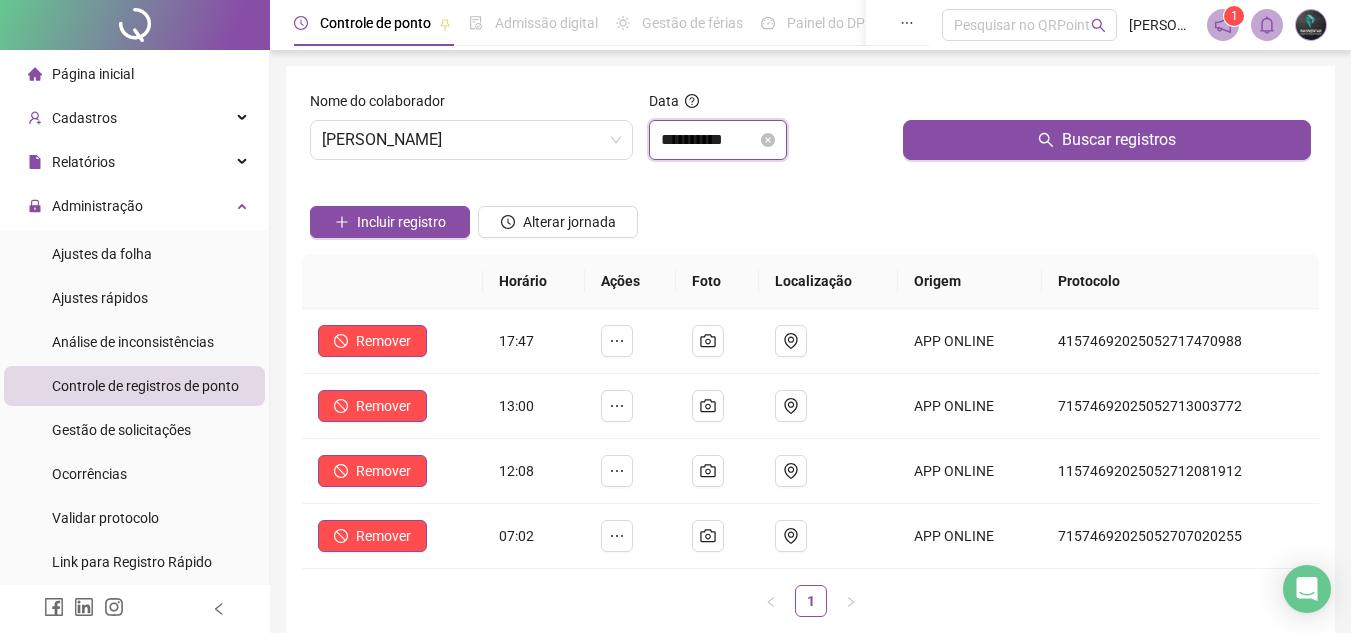 click on "**********" at bounding box center (709, 140) 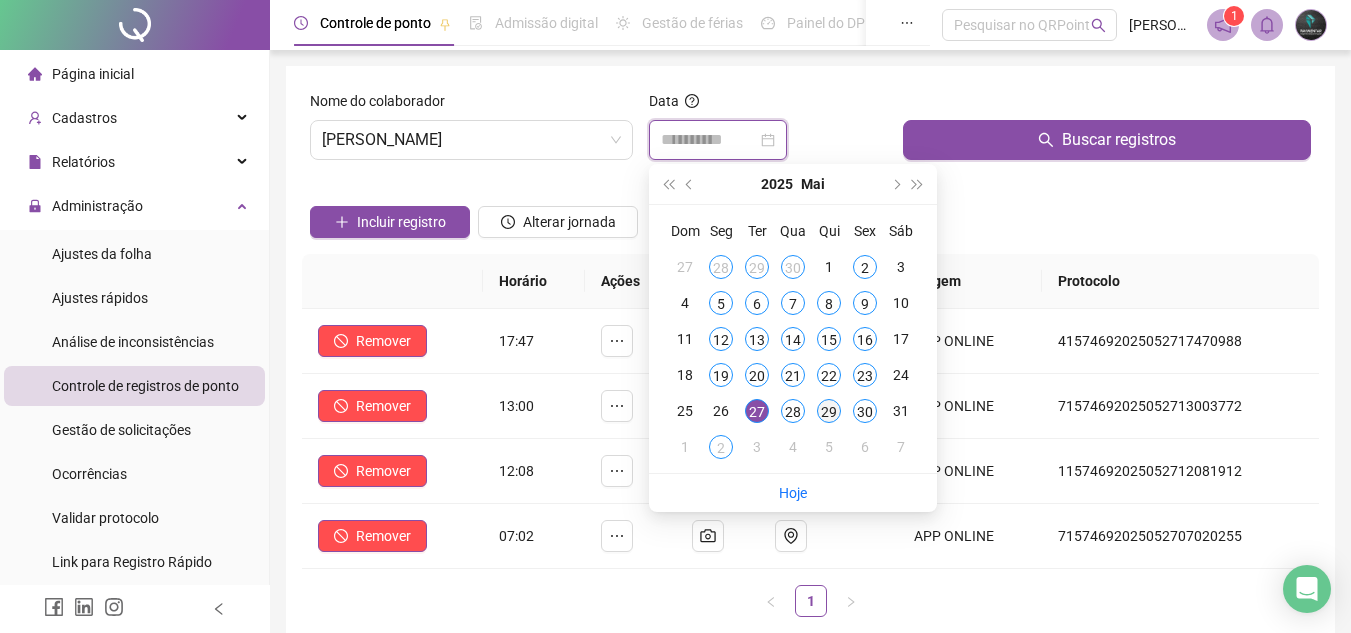 type on "**********" 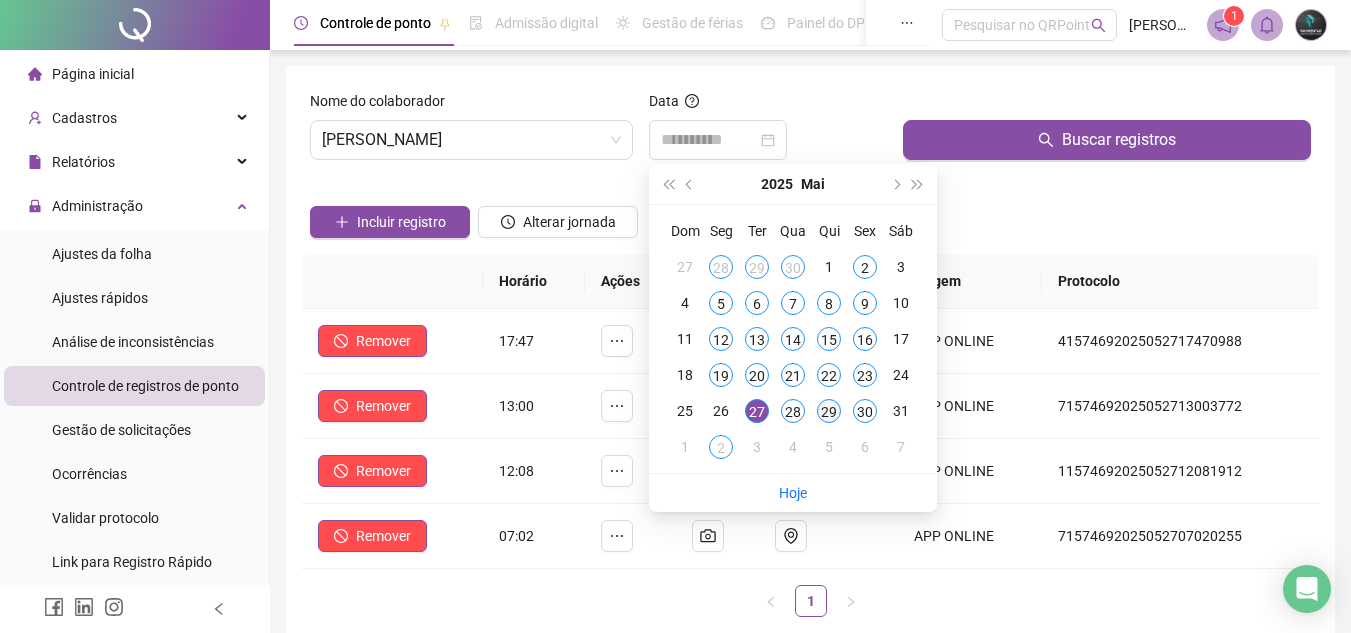 click on "29" at bounding box center [829, 411] 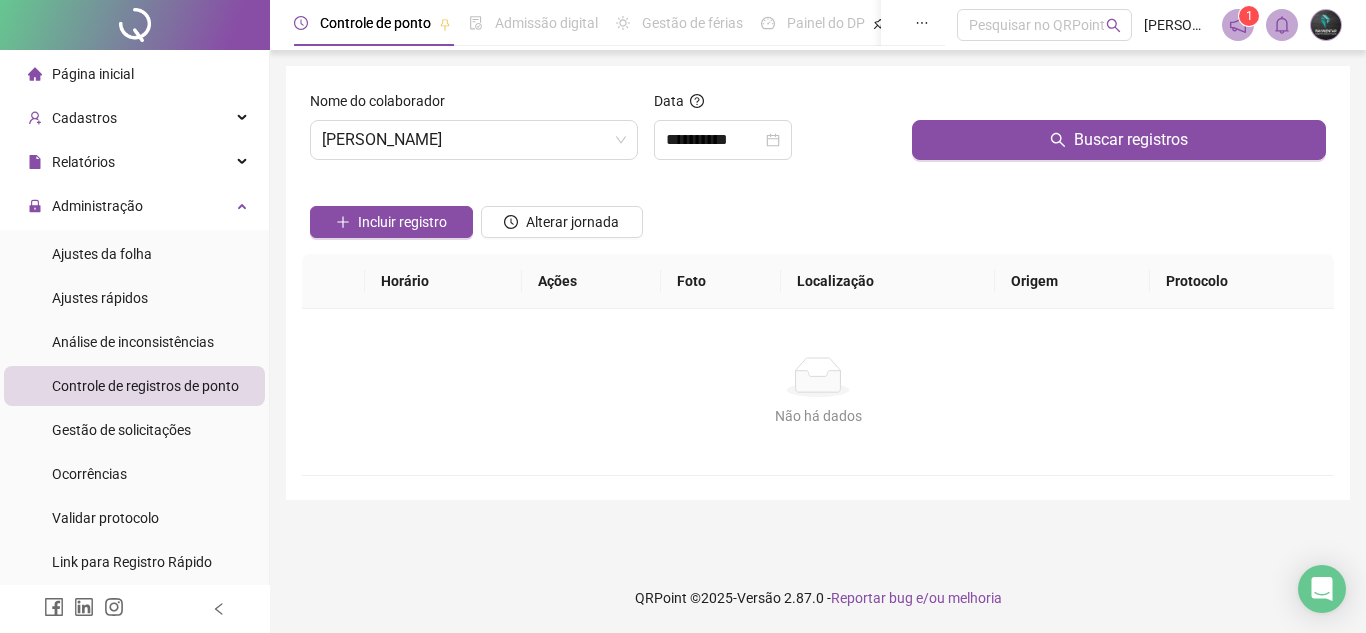 click on "Buscar registros" at bounding box center [1119, 133] 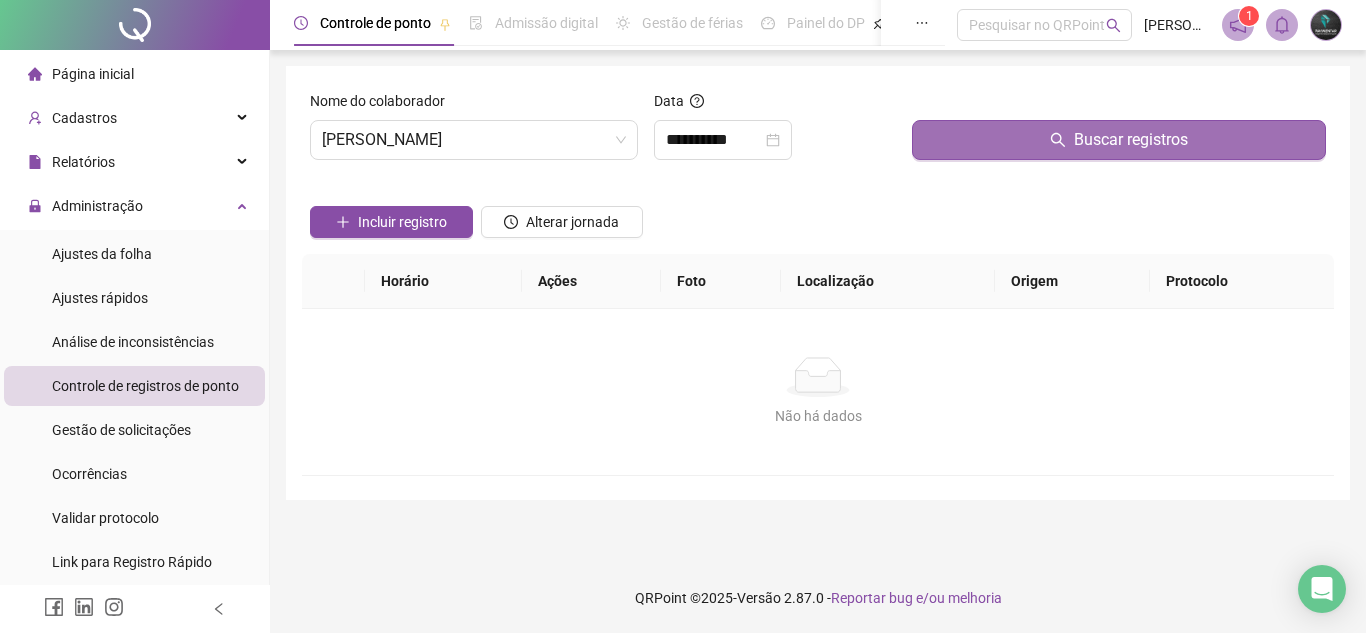 click 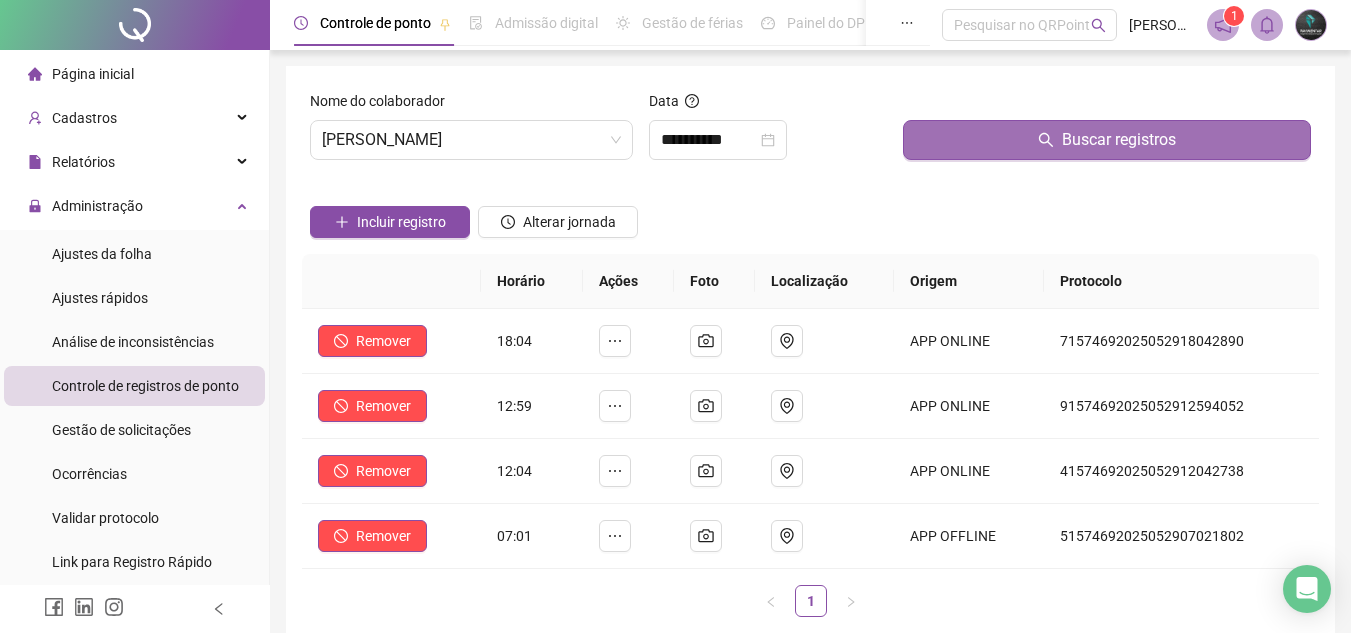 click on "Nome do colaborador [PERSON_NAME]" at bounding box center [471, 133] 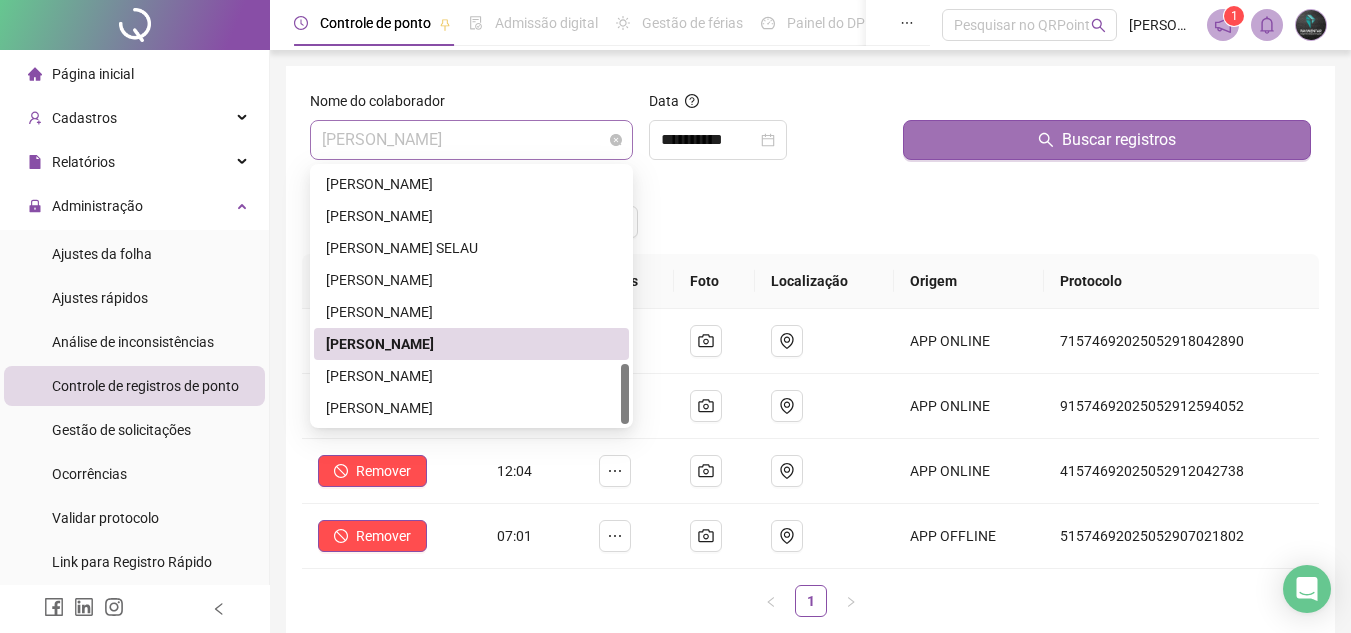 click on "[PERSON_NAME]" at bounding box center (471, 140) 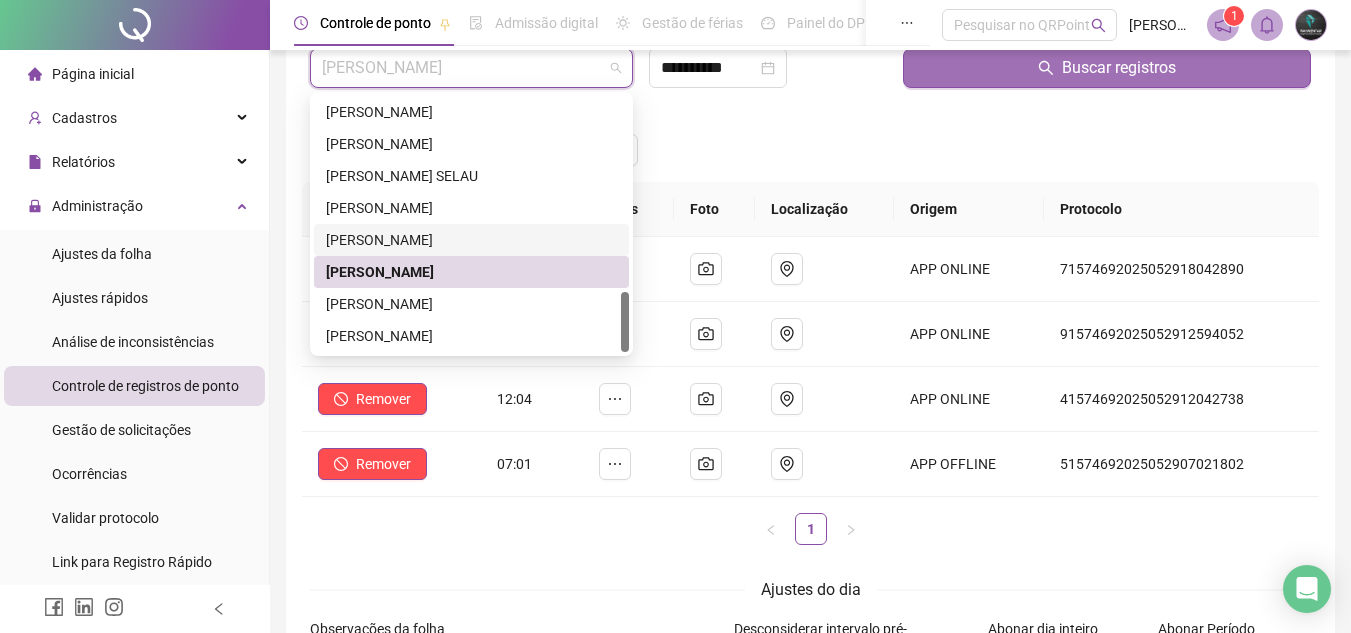 scroll, scrollTop: 100, scrollLeft: 0, axis: vertical 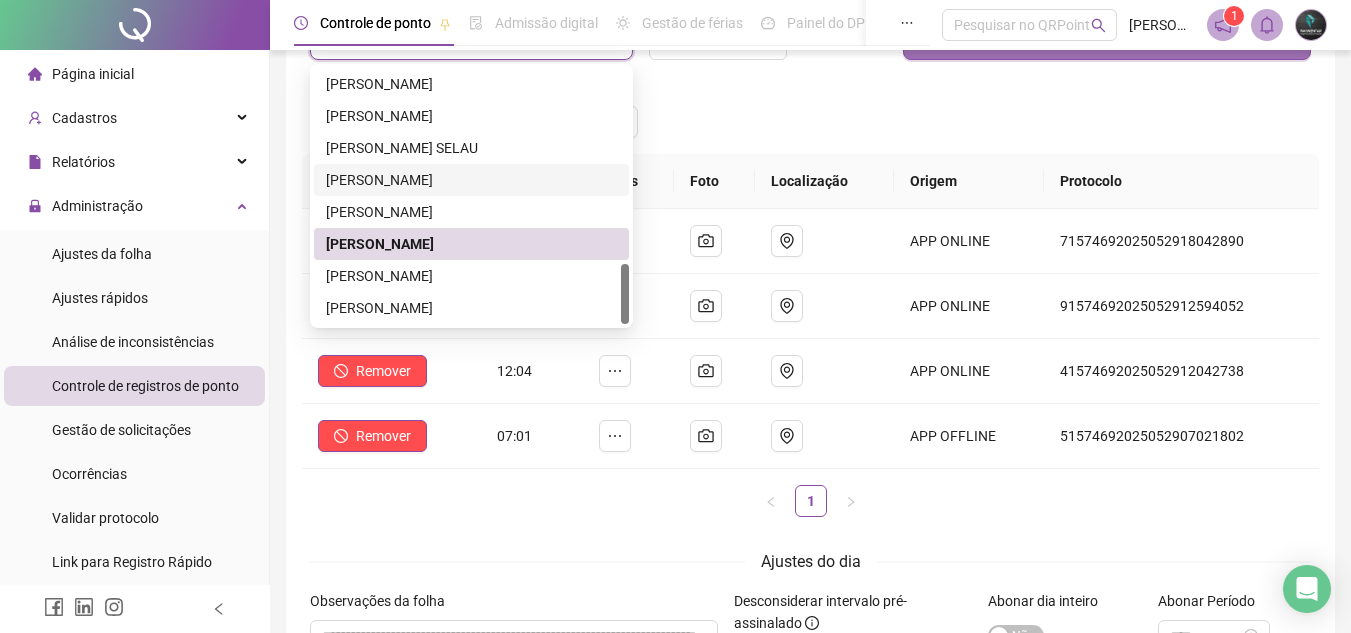 click on "[PERSON_NAME]" at bounding box center [471, 180] 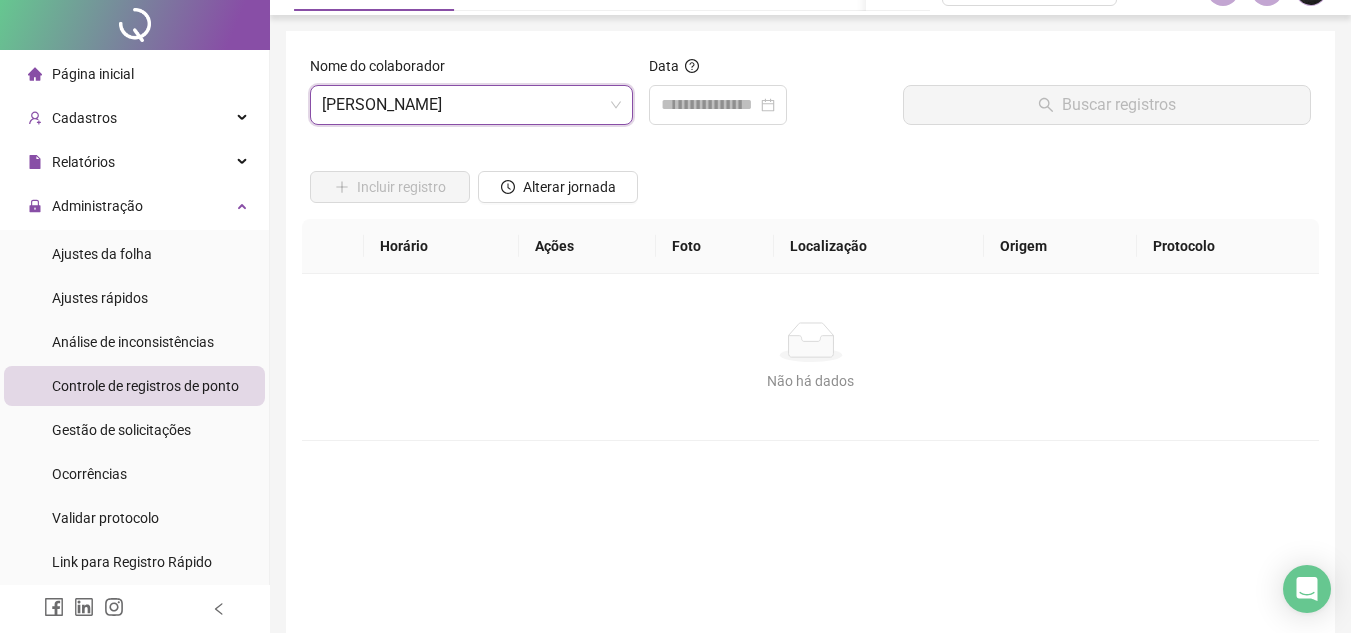scroll, scrollTop: 0, scrollLeft: 0, axis: both 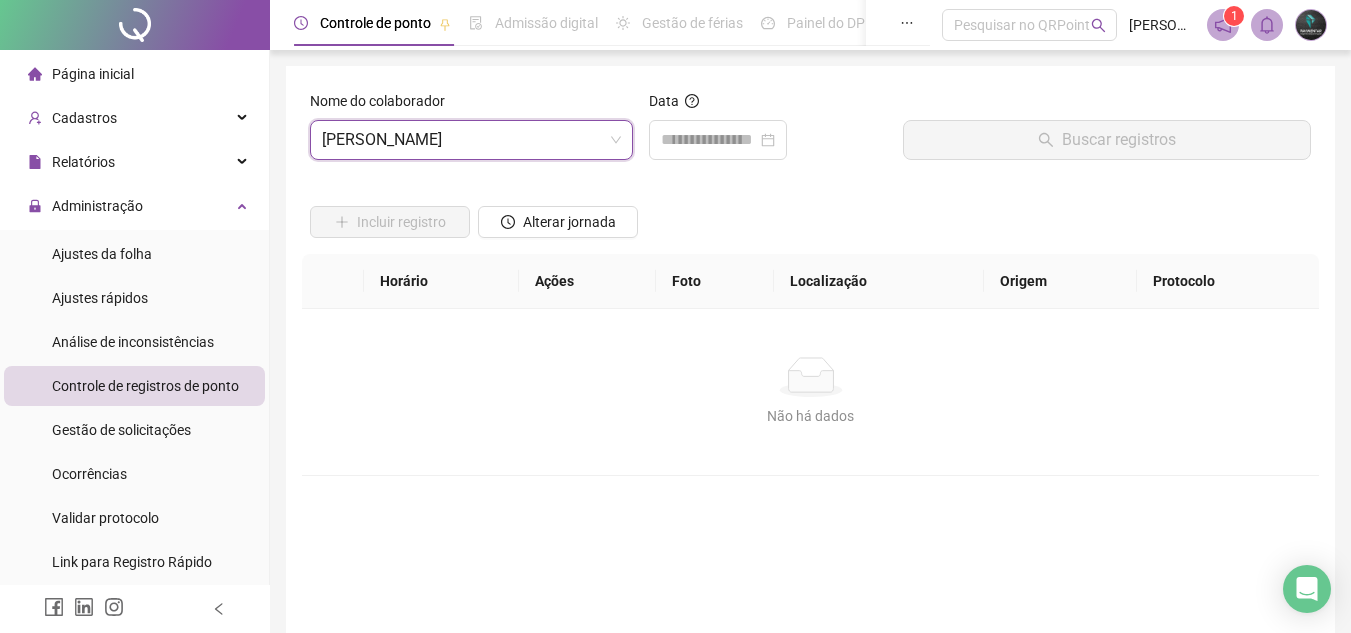 click on "Data" at bounding box center (768, 133) 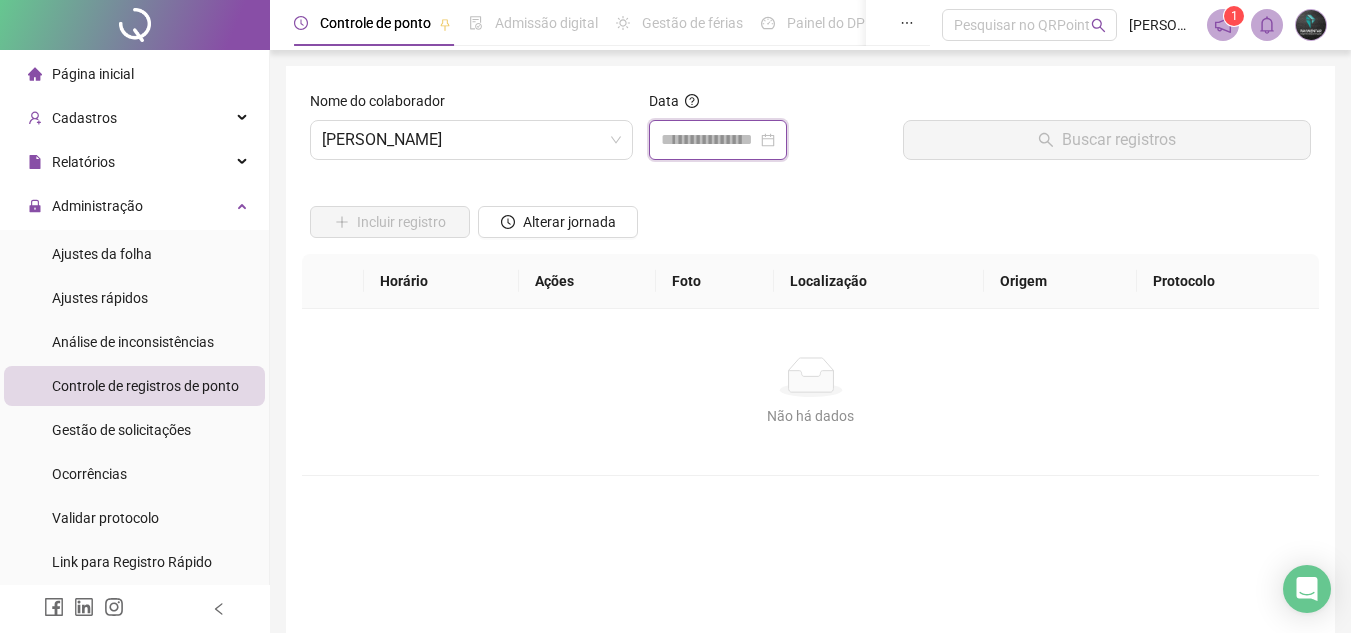 click at bounding box center [709, 140] 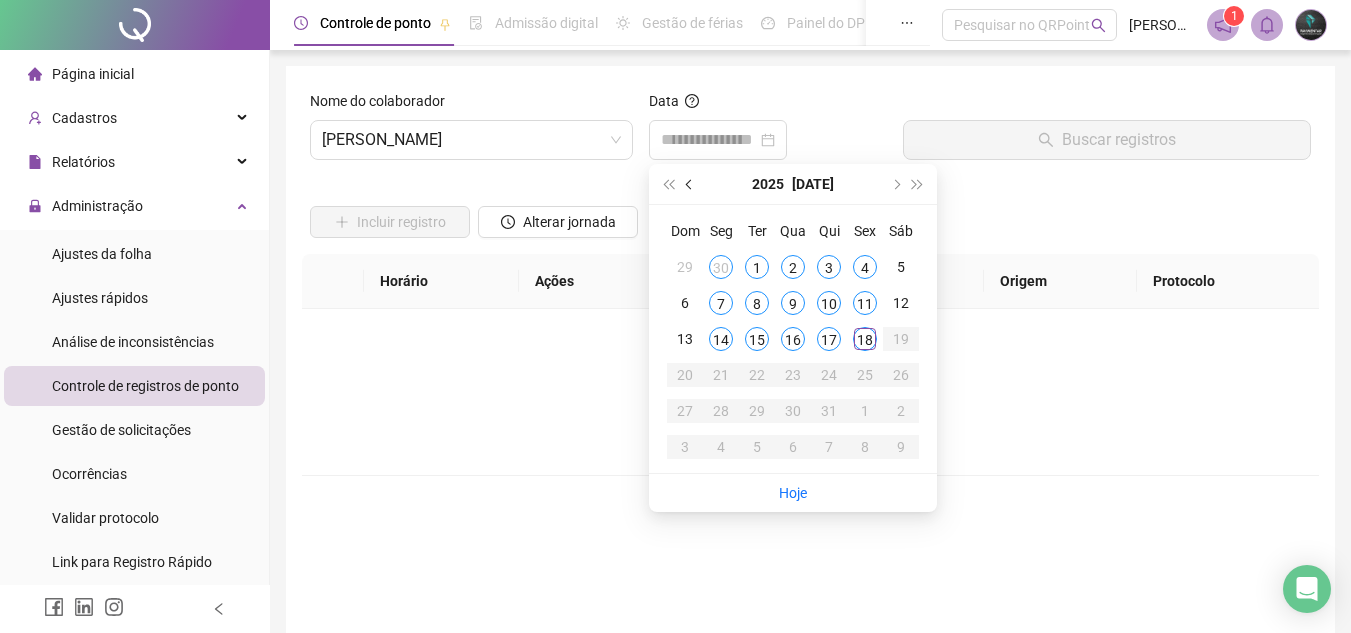 click at bounding box center [690, 184] 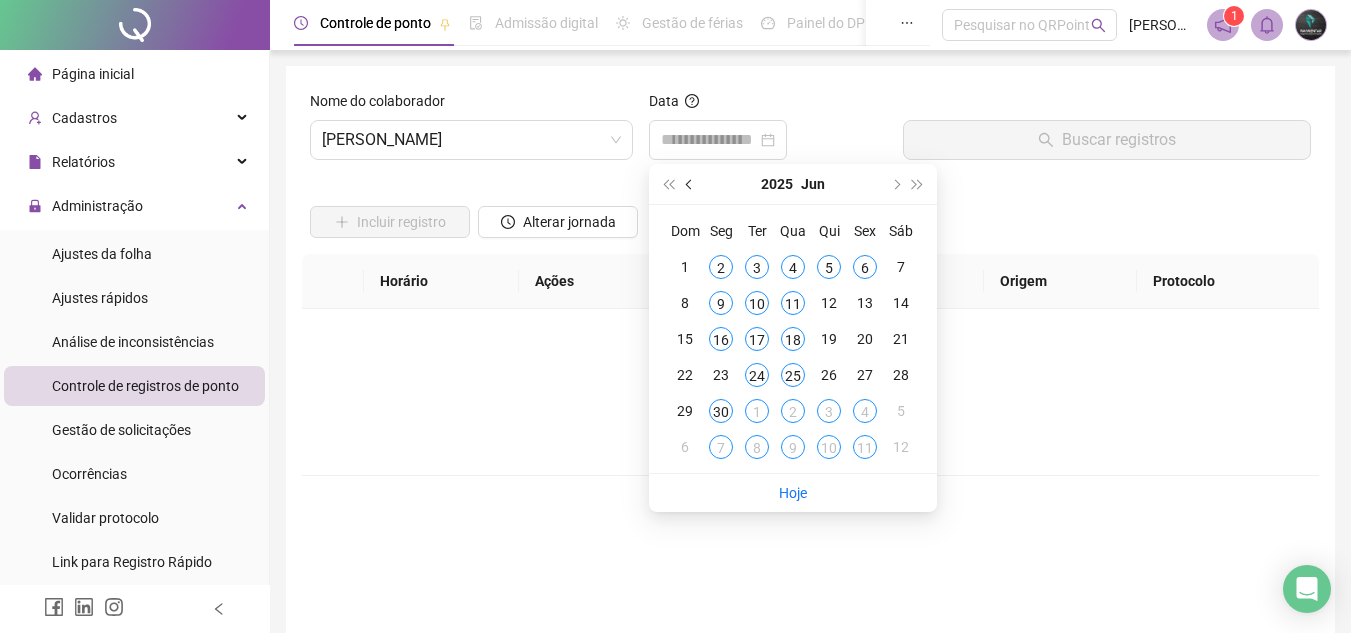 click at bounding box center [690, 184] 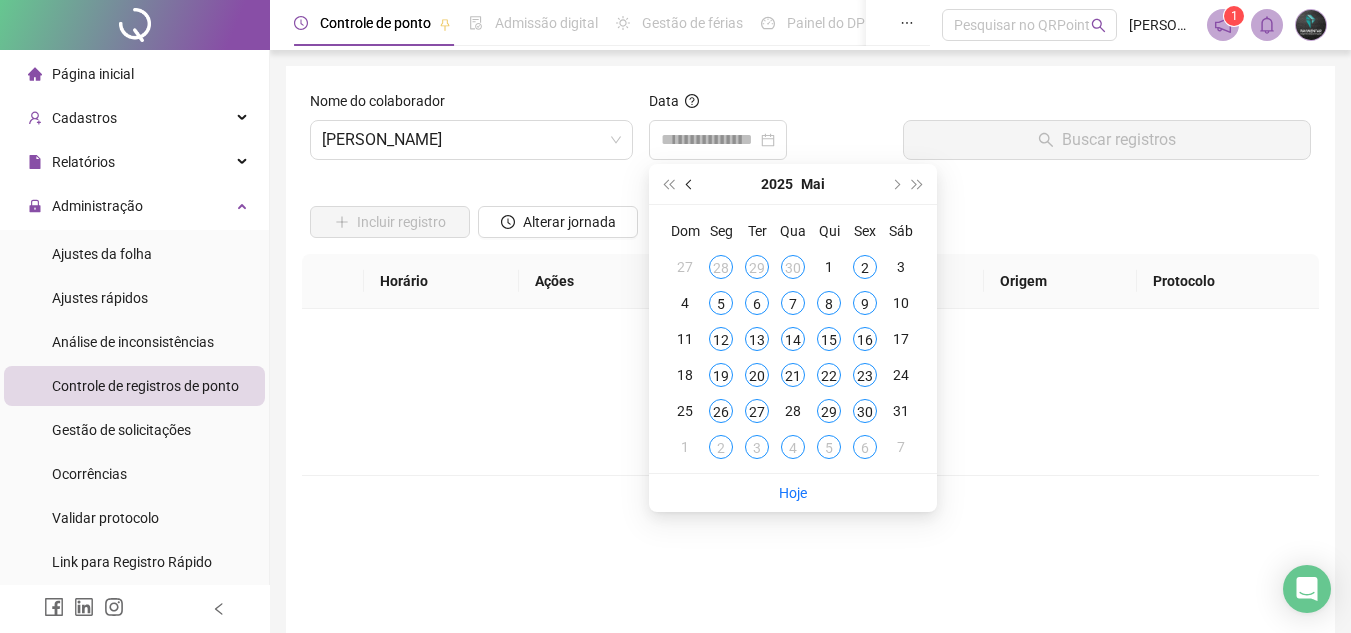 click at bounding box center (690, 184) 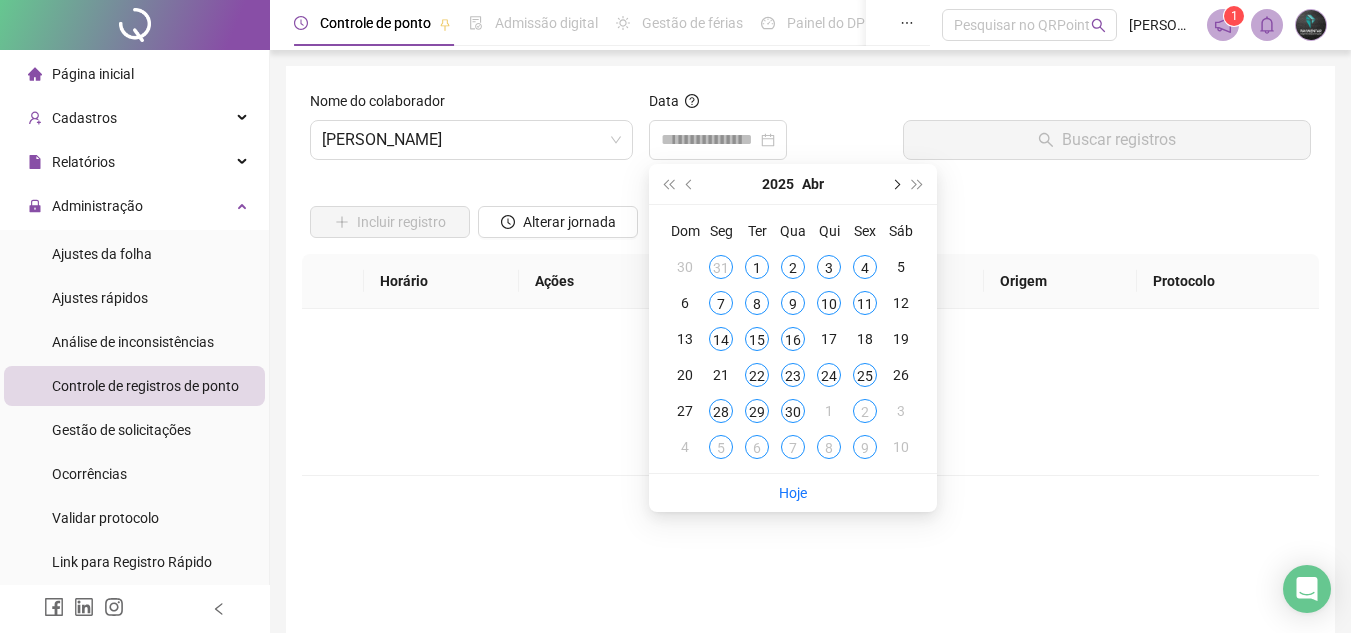click at bounding box center [895, 184] 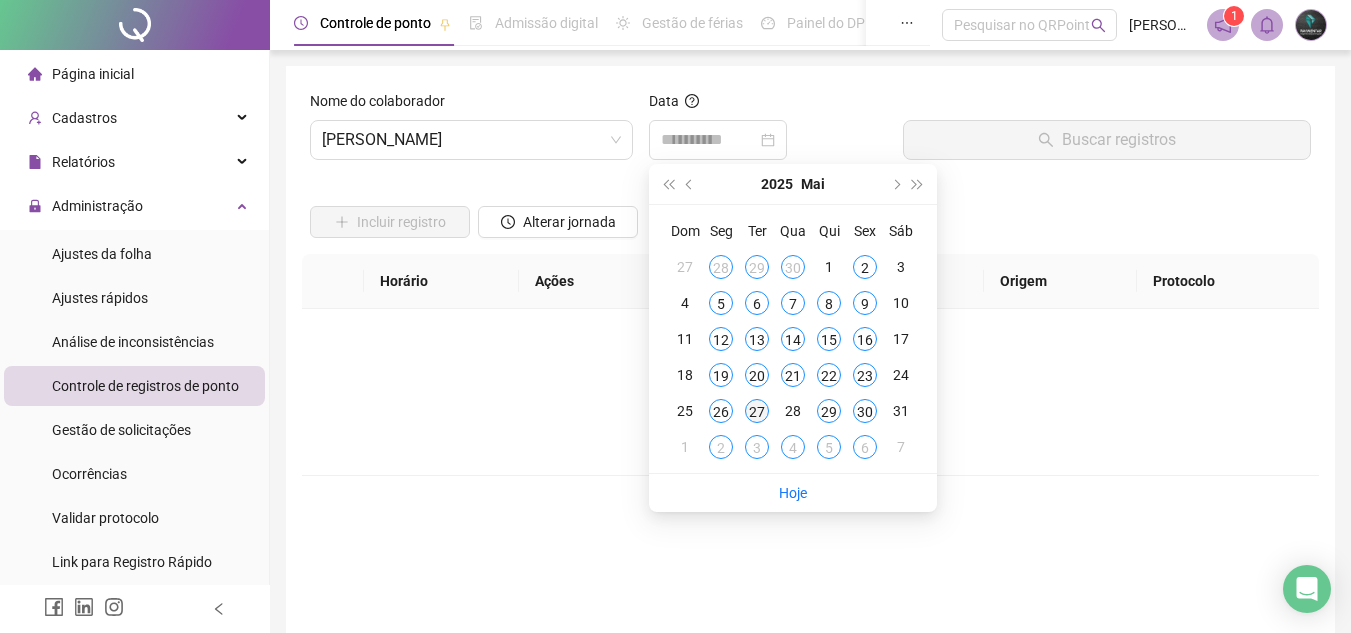 type on "**********" 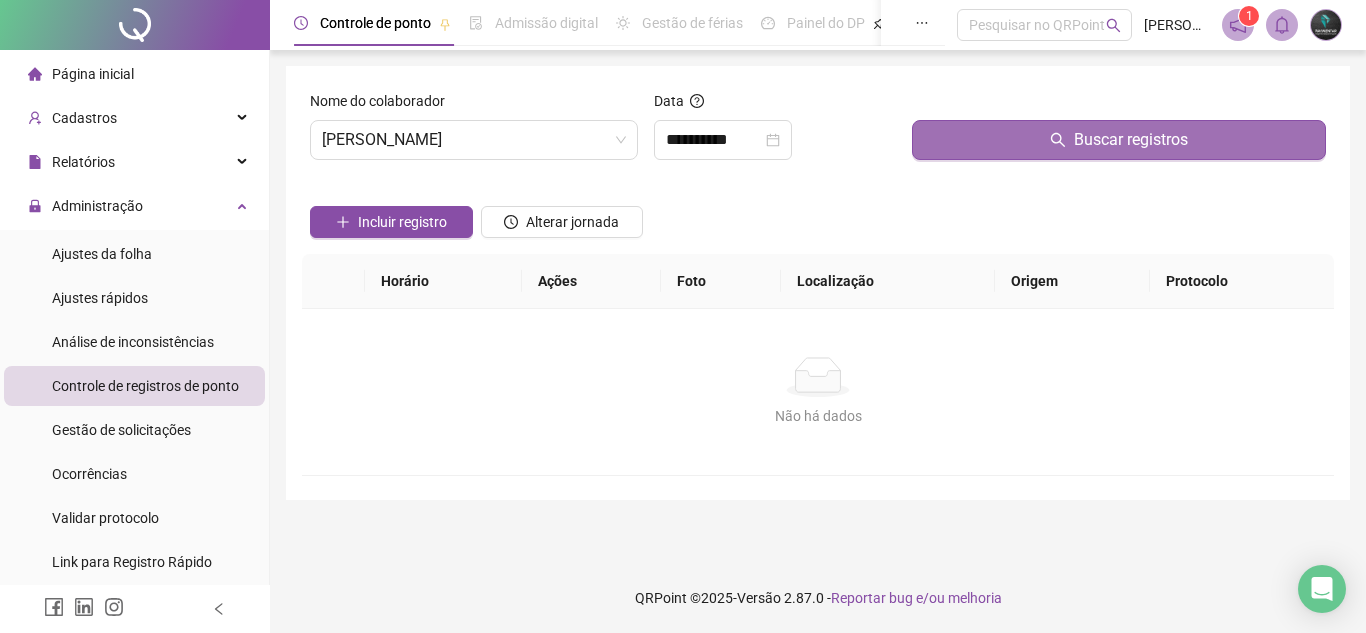 click at bounding box center (1119, 105) 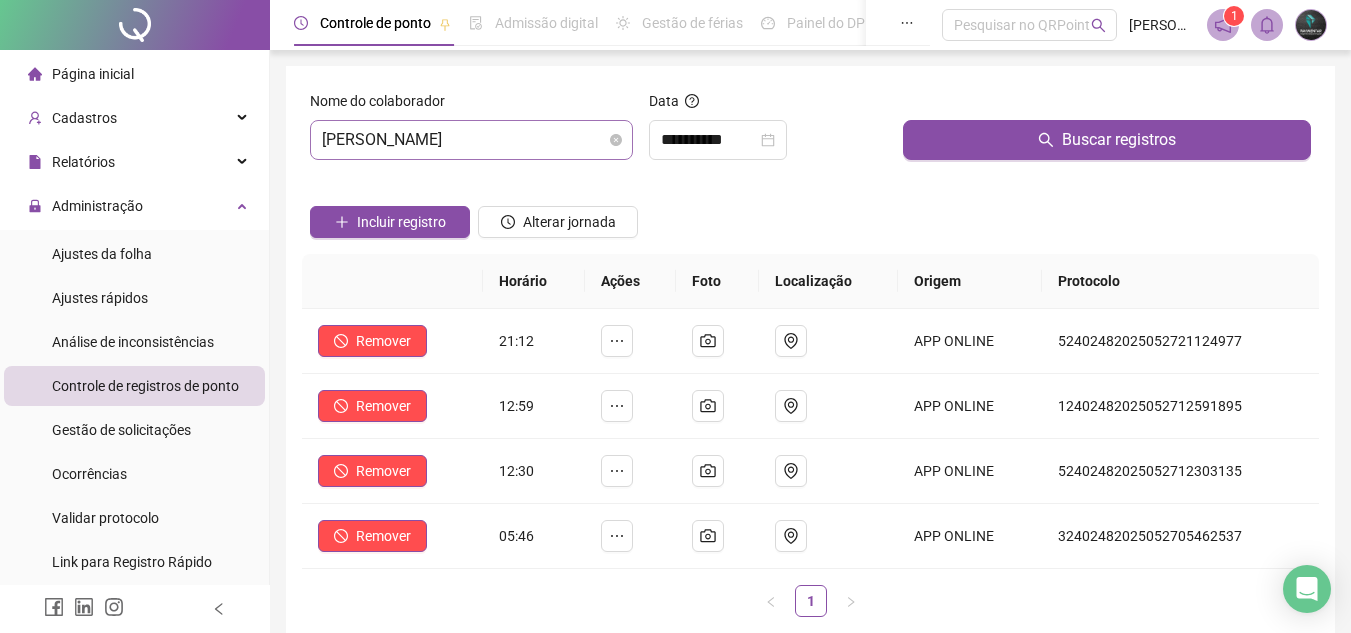 click on "[PERSON_NAME]" at bounding box center [471, 140] 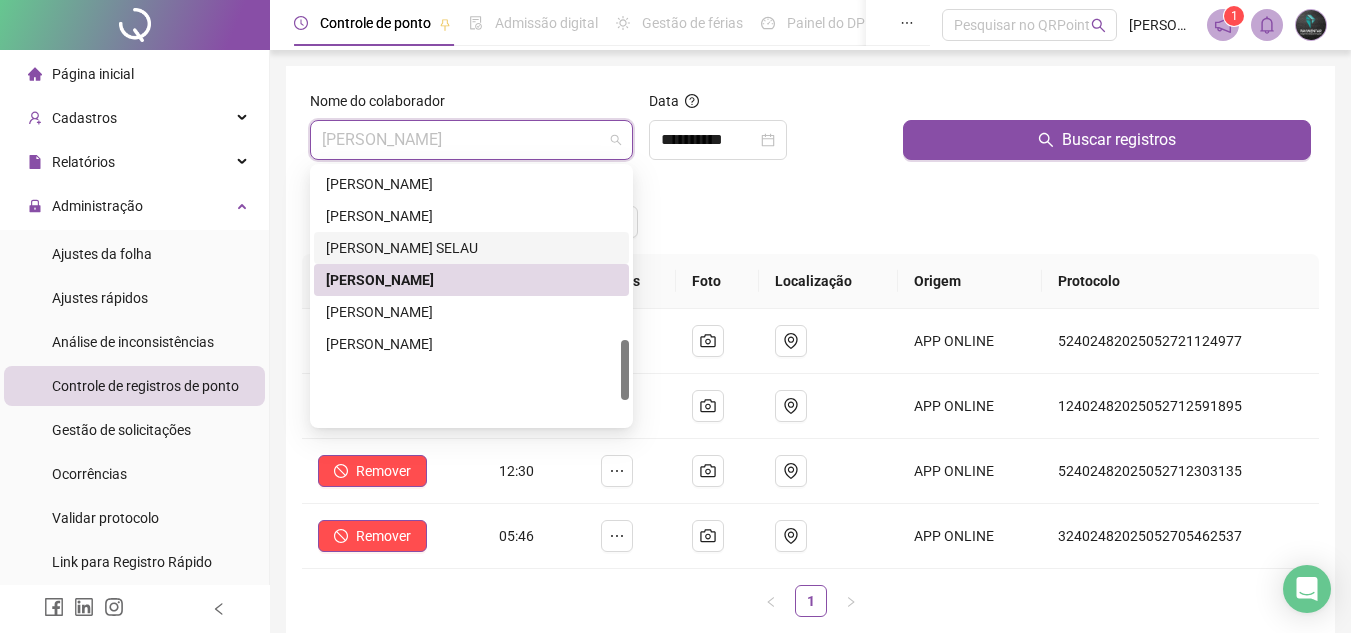 scroll, scrollTop: 632, scrollLeft: 0, axis: vertical 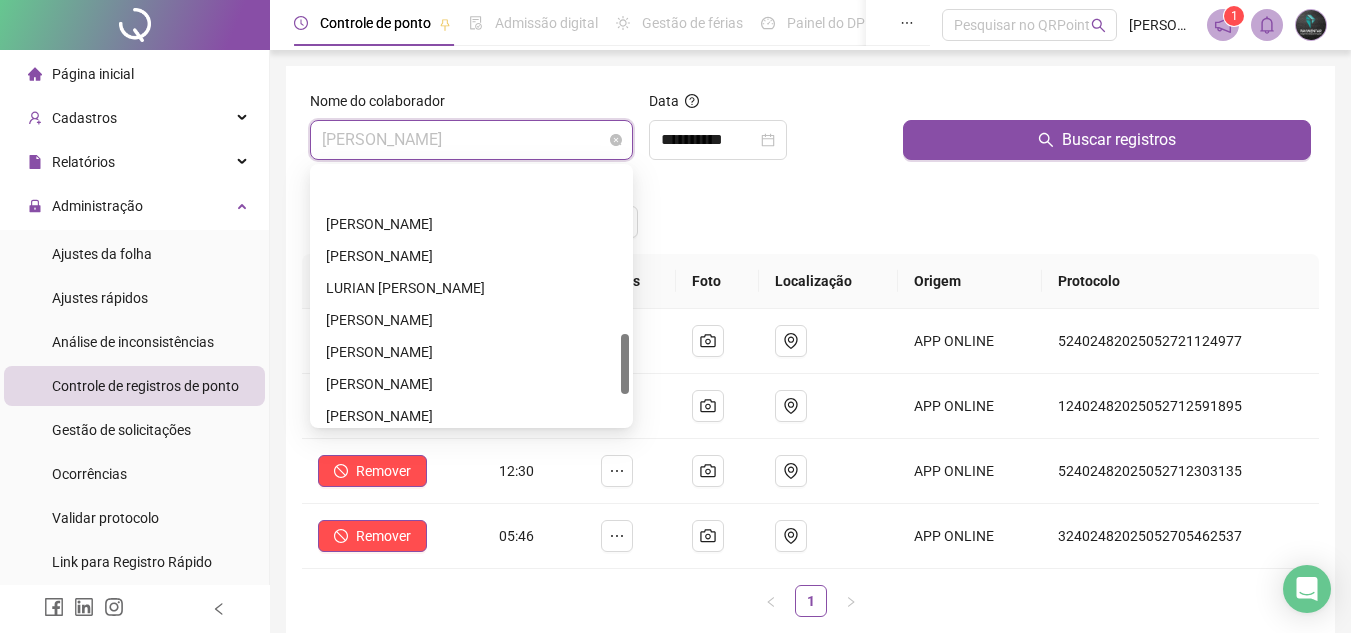 click on "[PERSON_NAME]" at bounding box center (471, 140) 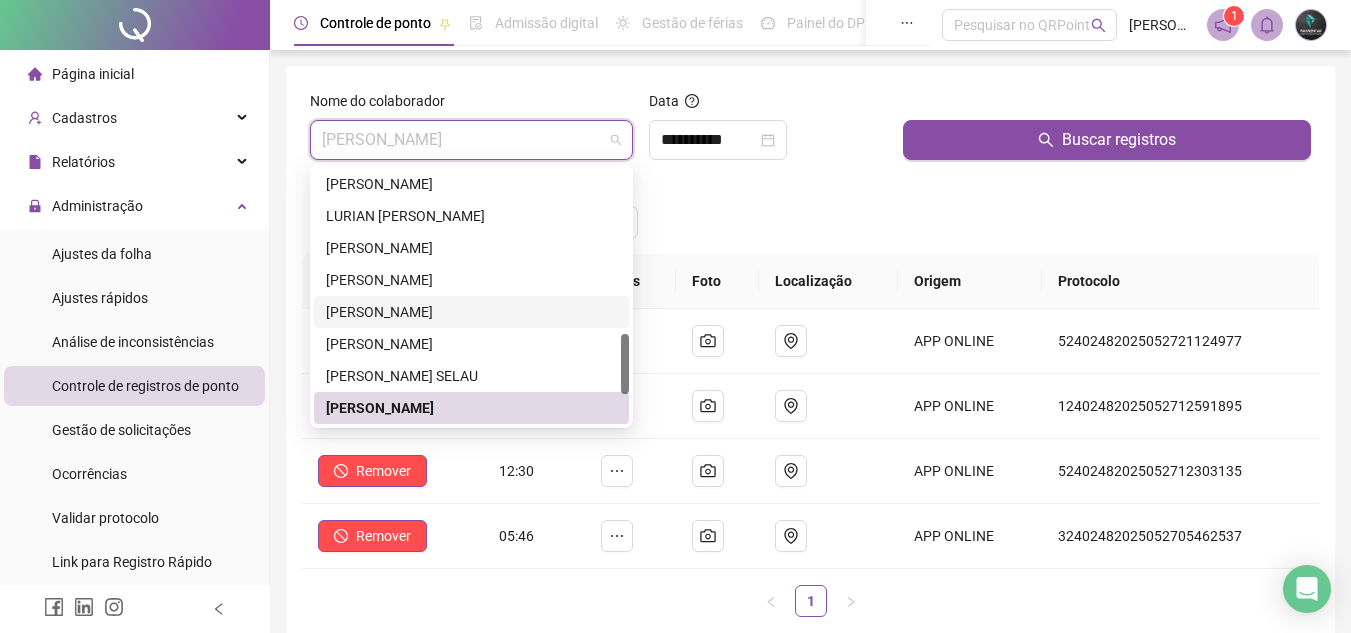 scroll, scrollTop: 804, scrollLeft: 0, axis: vertical 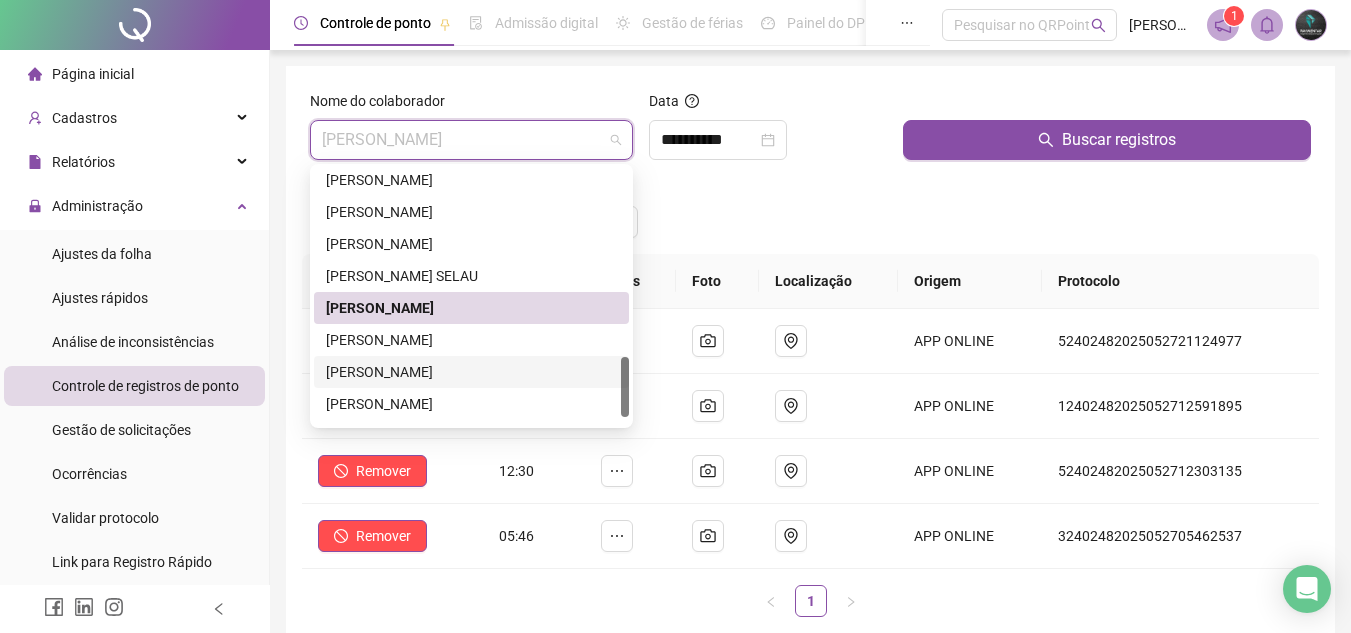 drag, startPoint x: 409, startPoint y: 367, endPoint x: 562, endPoint y: 270, distance: 181.1574 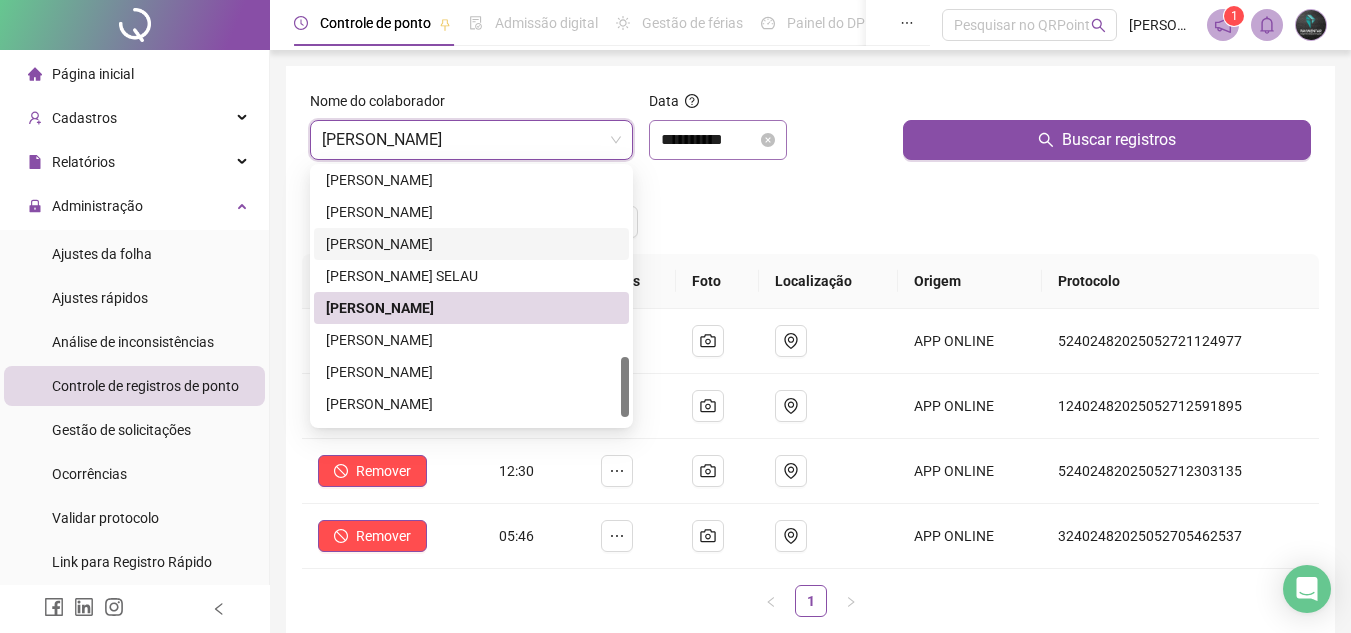 click on "**********" at bounding box center [718, 140] 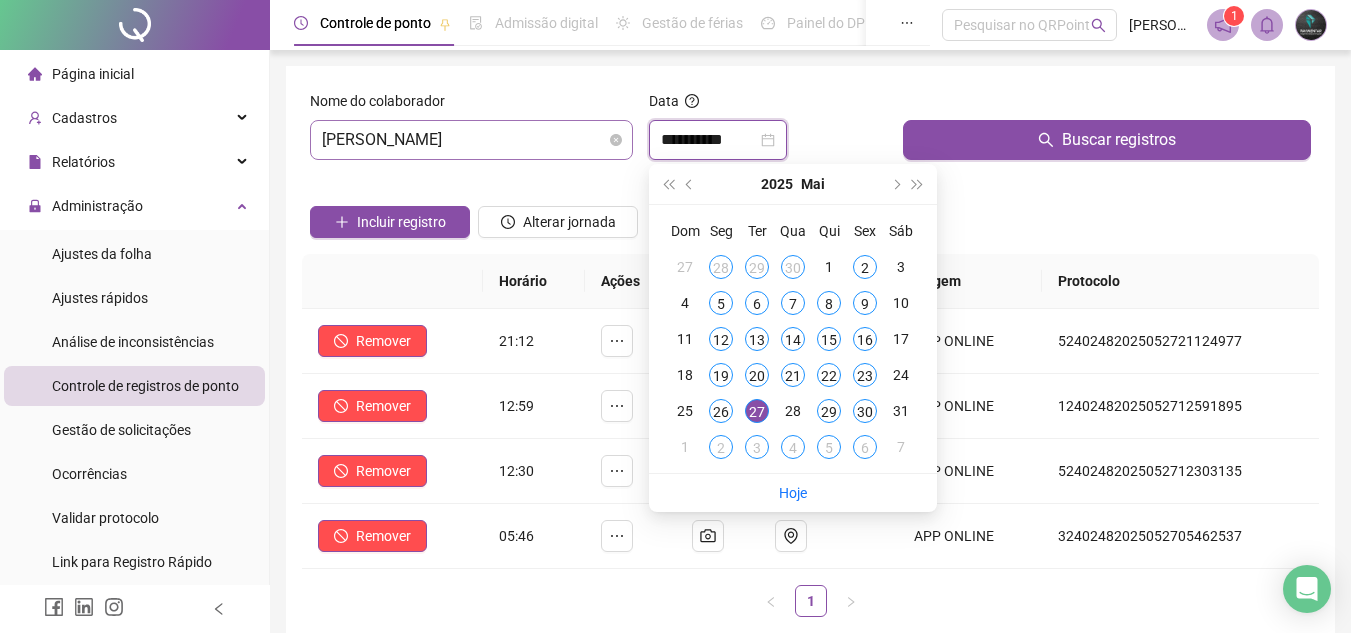 click on "[PERSON_NAME]" at bounding box center (471, 140) 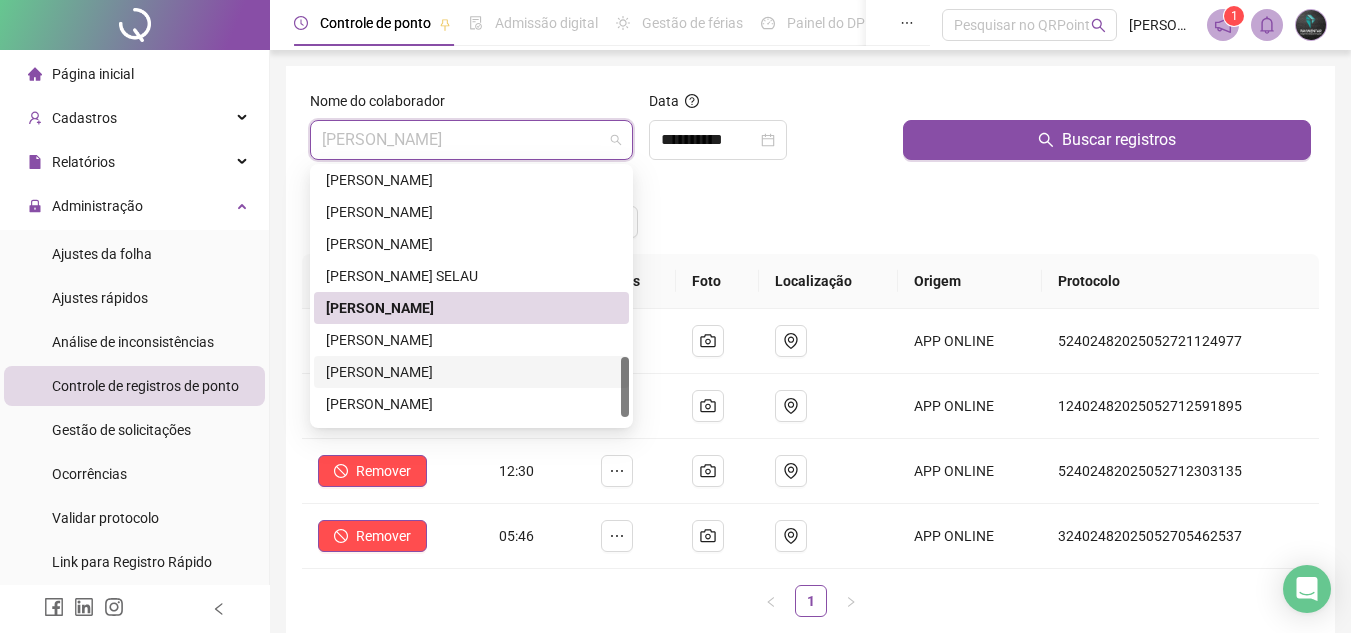drag, startPoint x: 457, startPoint y: 372, endPoint x: 584, endPoint y: 263, distance: 167.36188 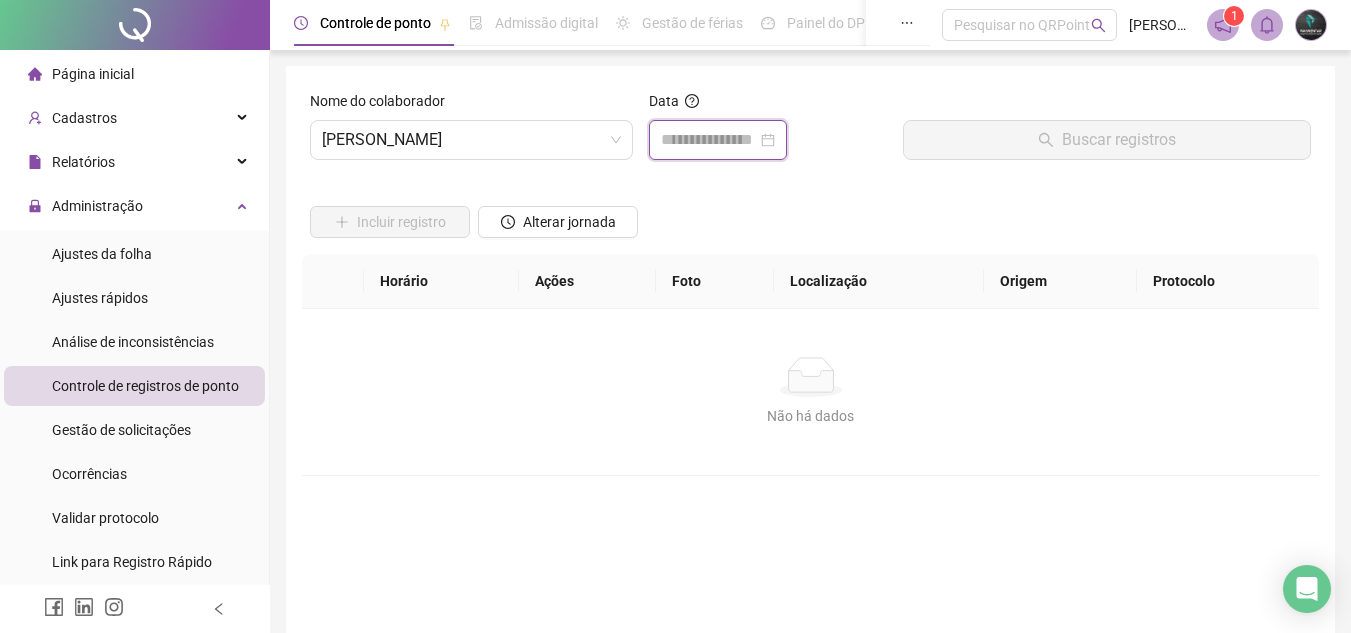 click at bounding box center (709, 140) 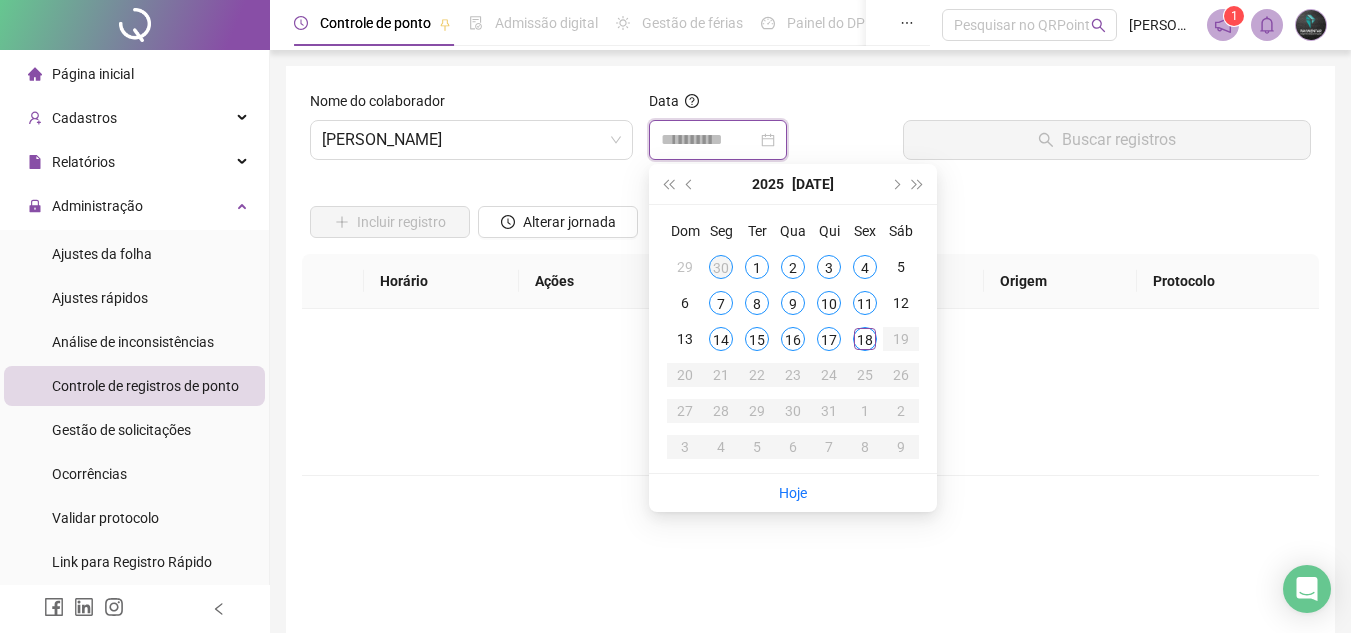 type on "**********" 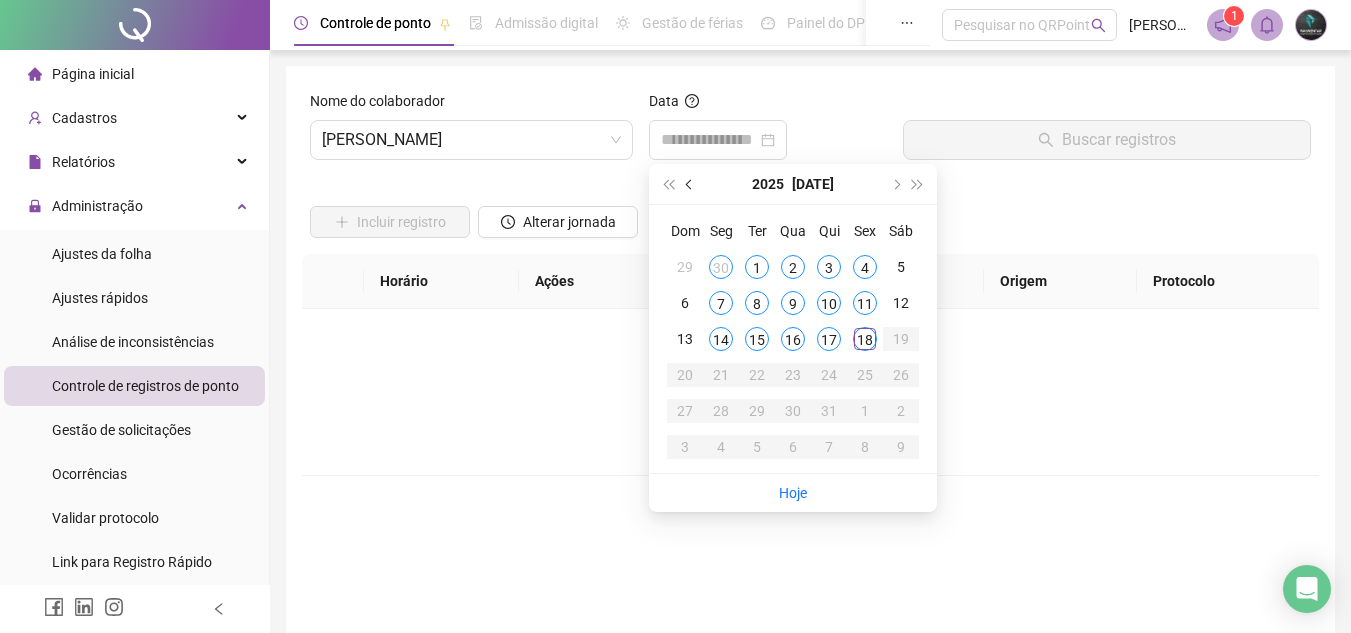 click at bounding box center (690, 184) 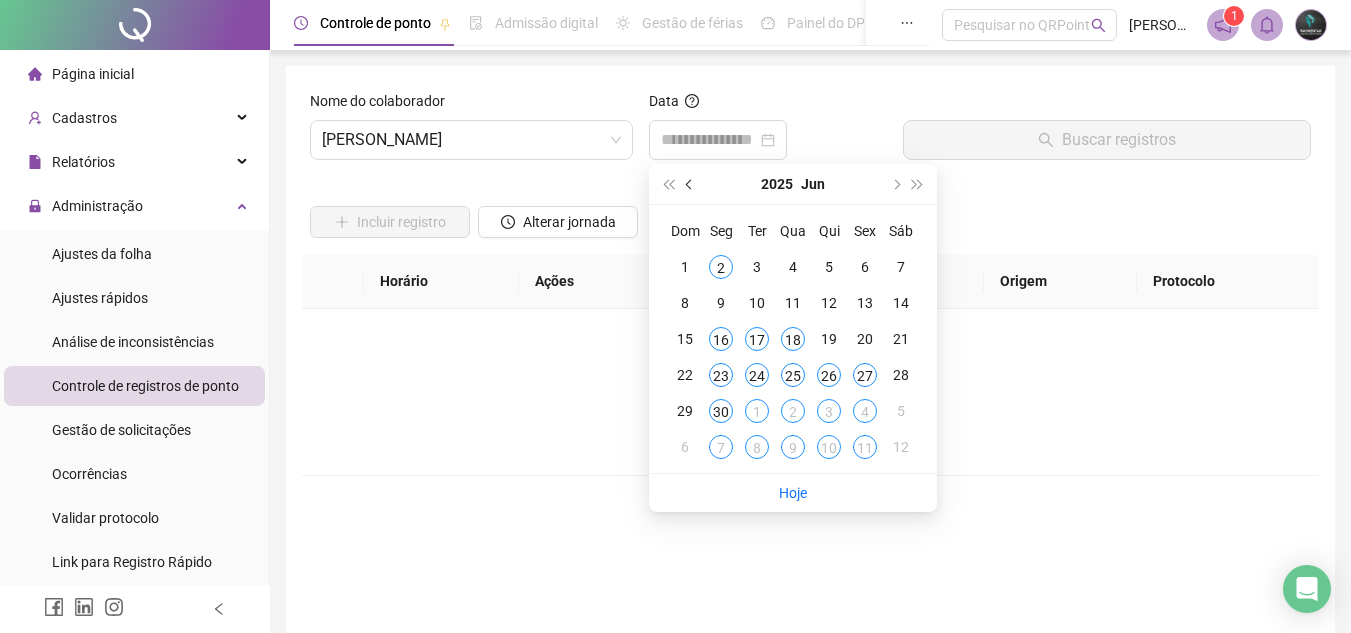 click at bounding box center (690, 184) 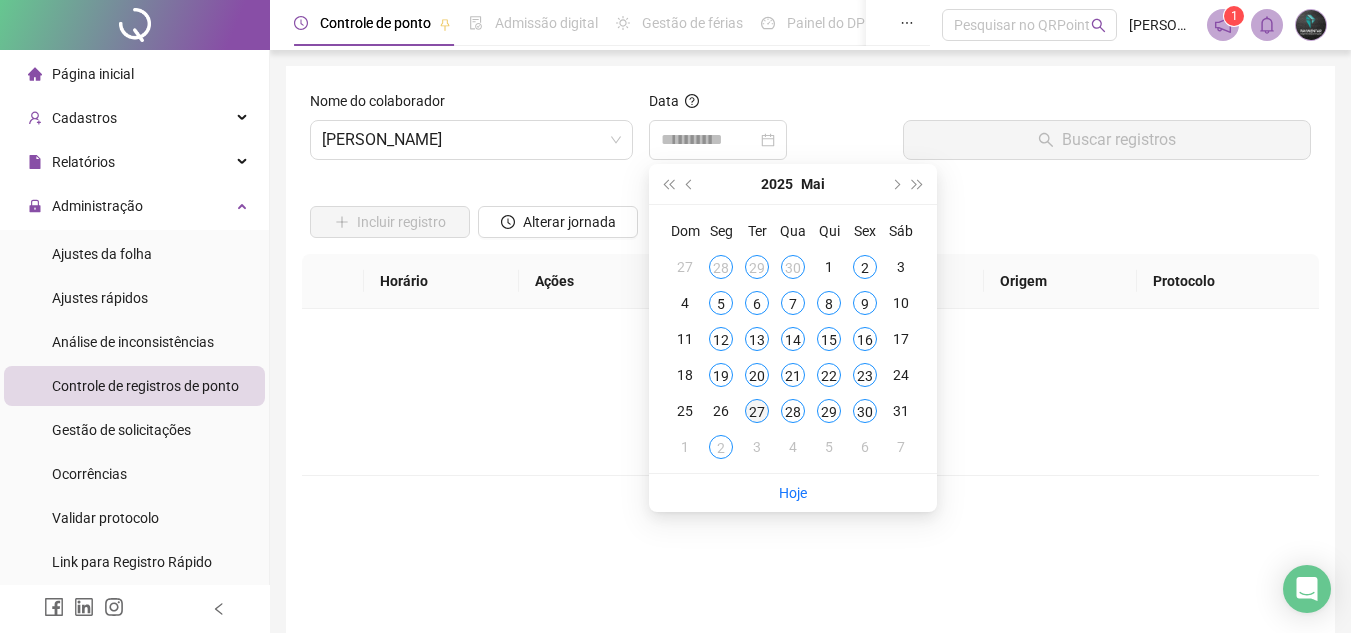 click on "27" at bounding box center [757, 411] 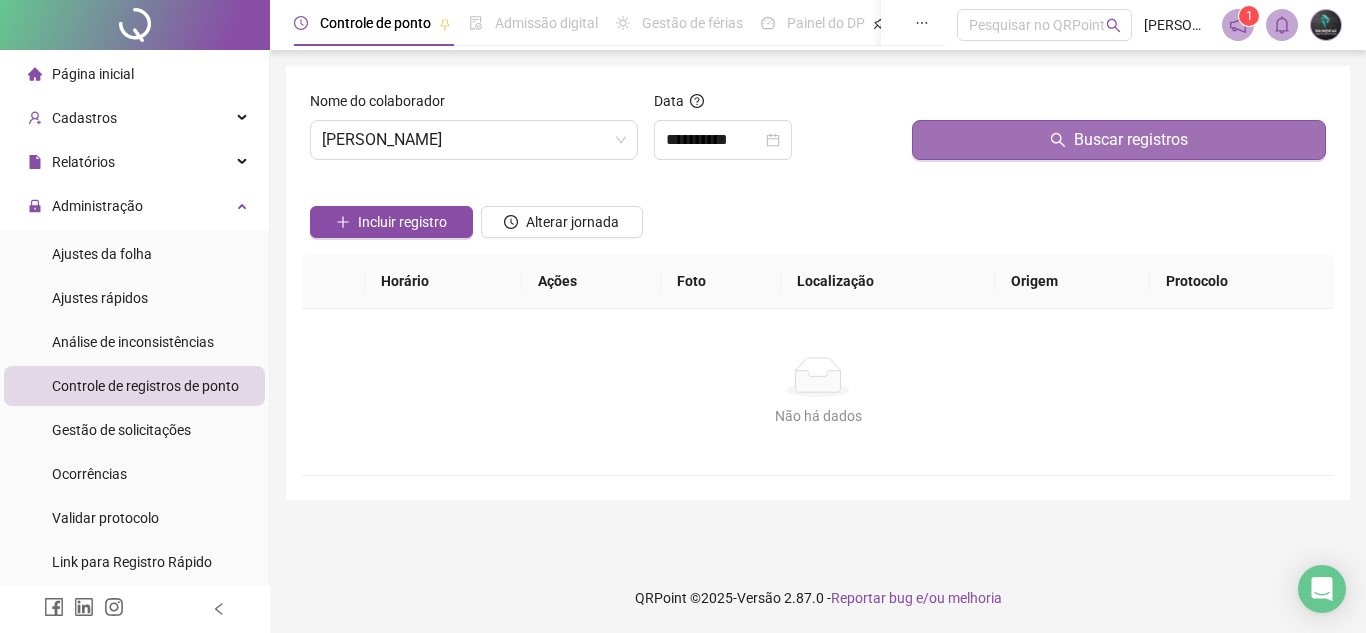 drag, startPoint x: 963, startPoint y: 172, endPoint x: 976, endPoint y: 159, distance: 18.384777 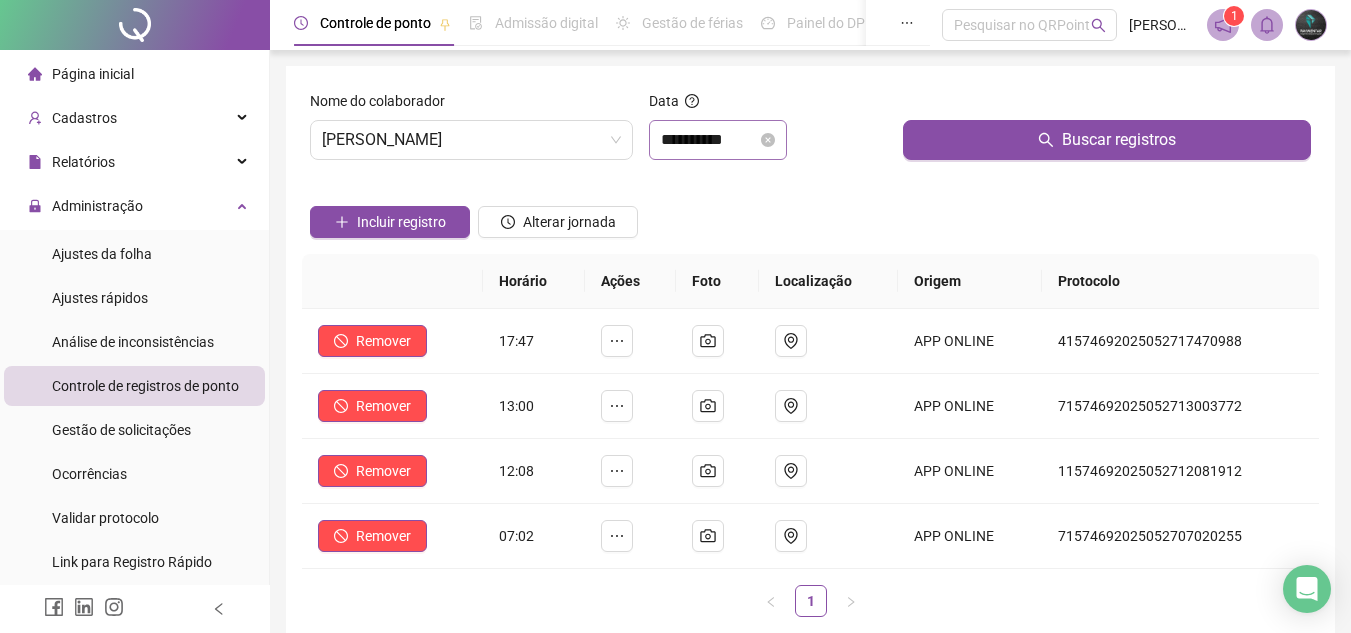 click on "**********" at bounding box center (718, 140) 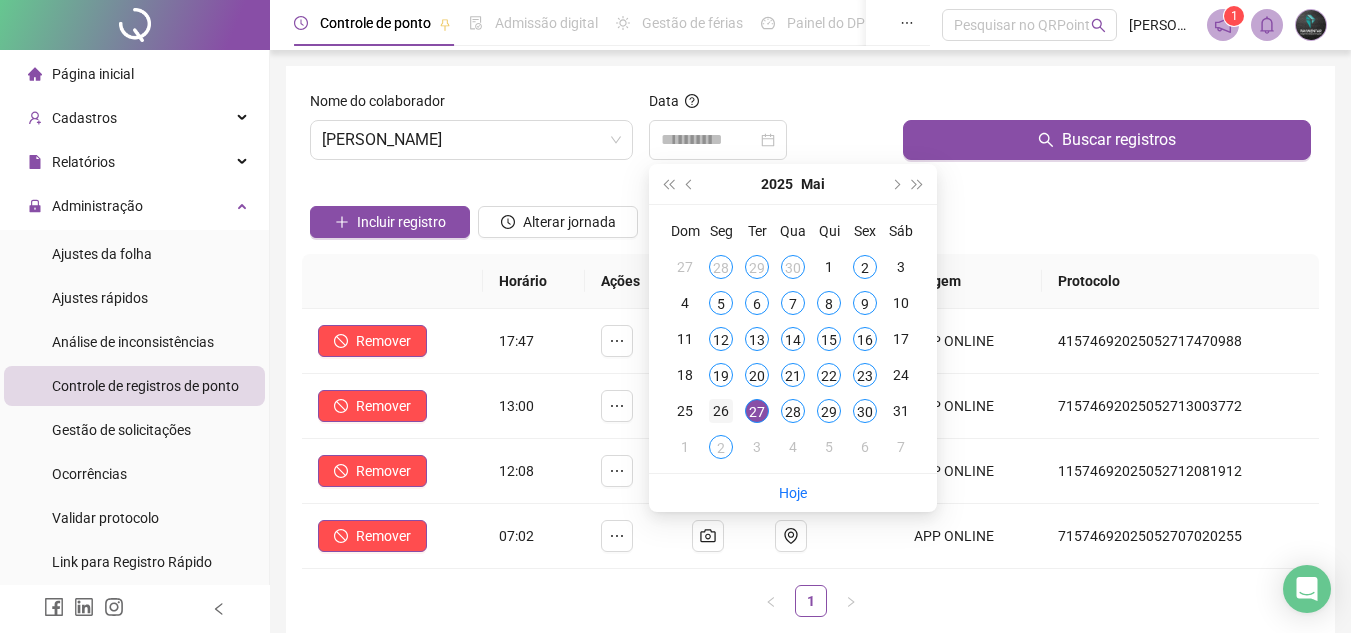 click on "26" at bounding box center (721, 411) 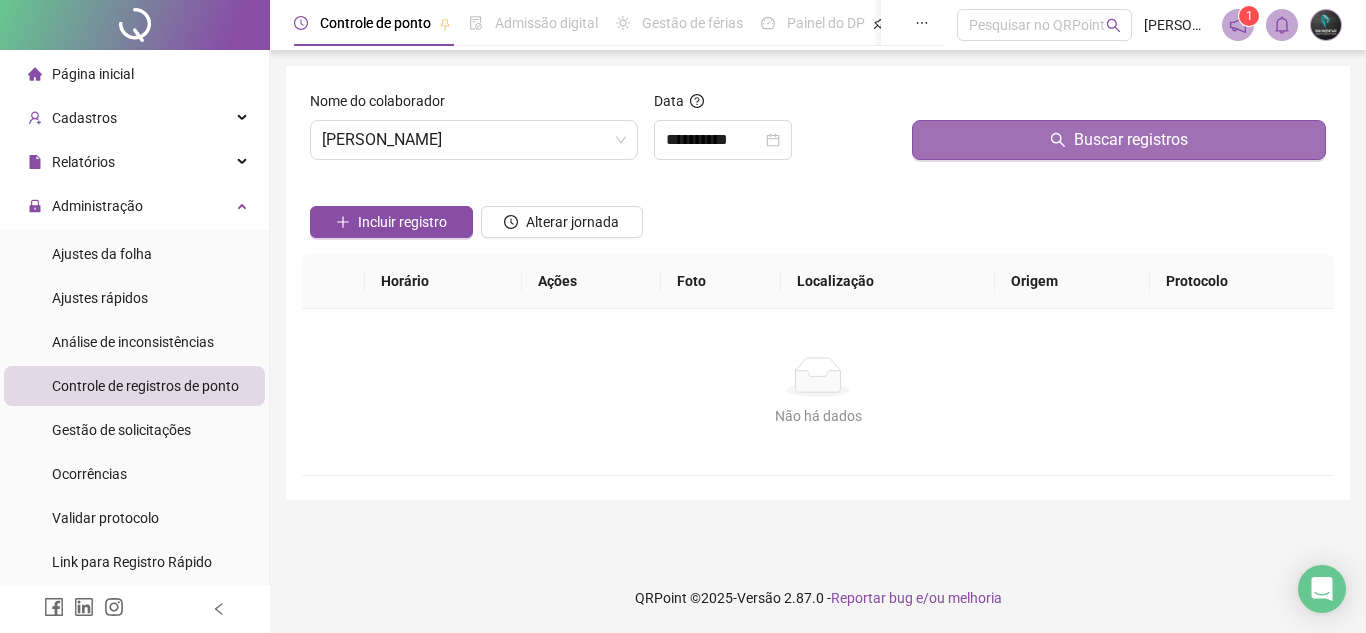 click on "Buscar registros" at bounding box center (1119, 140) 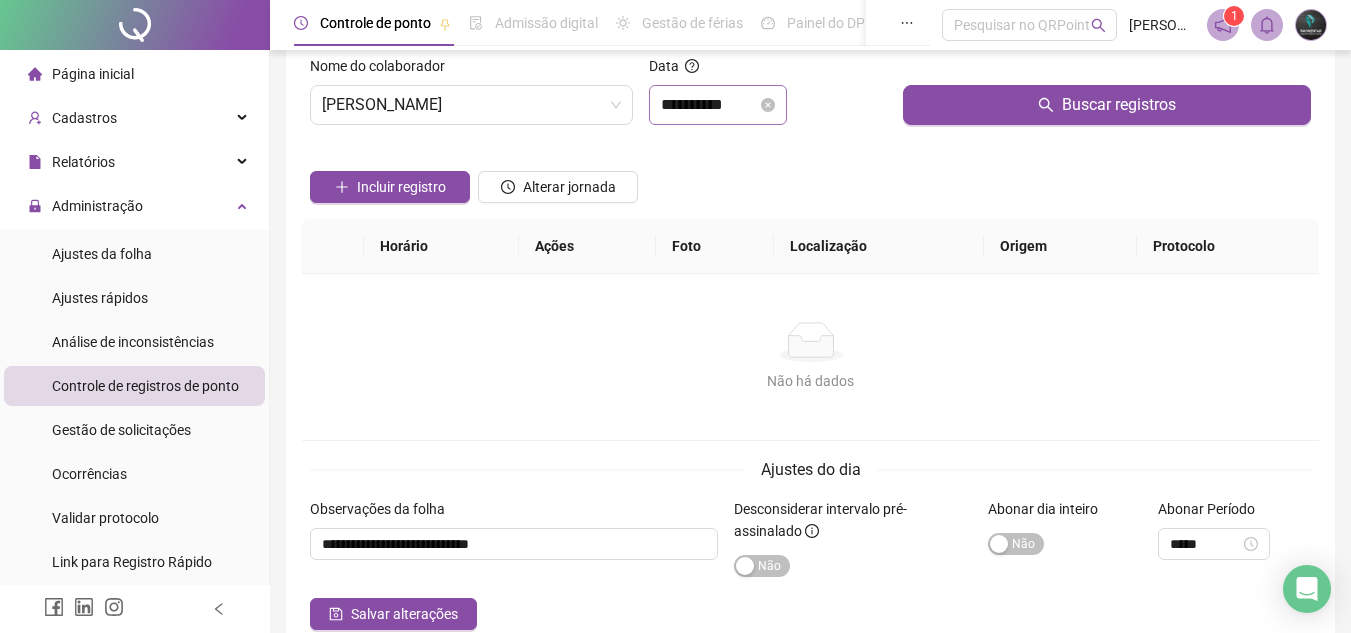 scroll, scrollTop: 0, scrollLeft: 0, axis: both 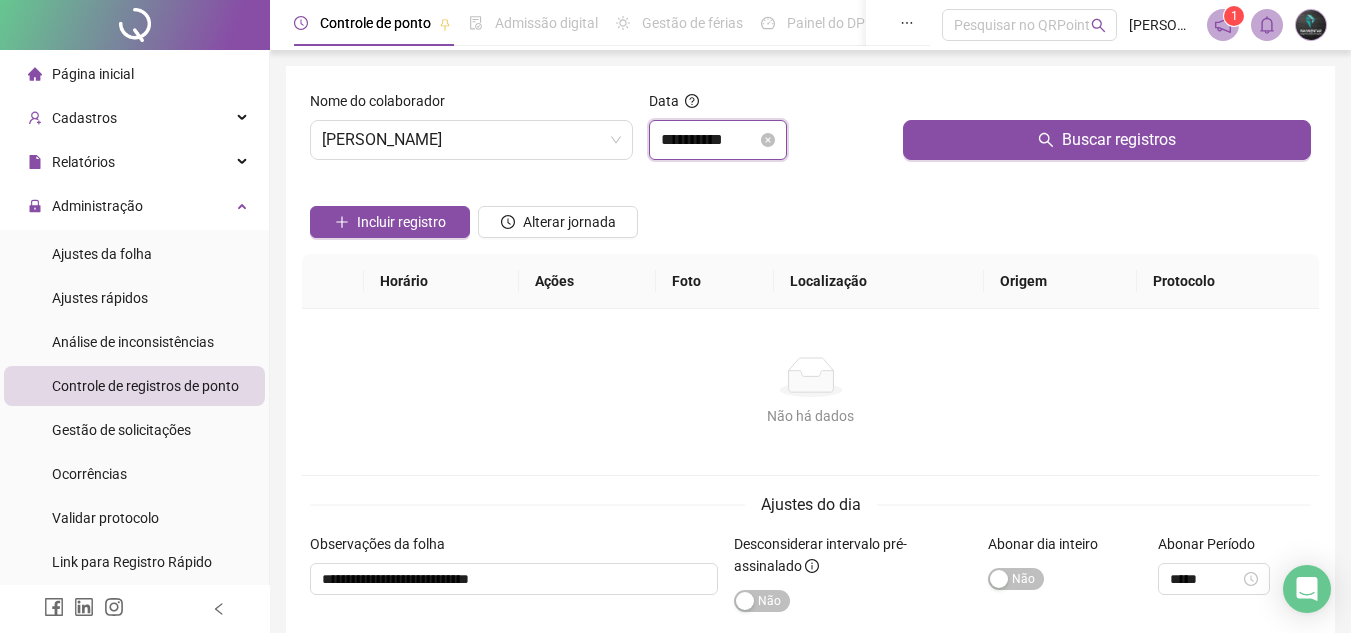 click on "**********" at bounding box center (709, 140) 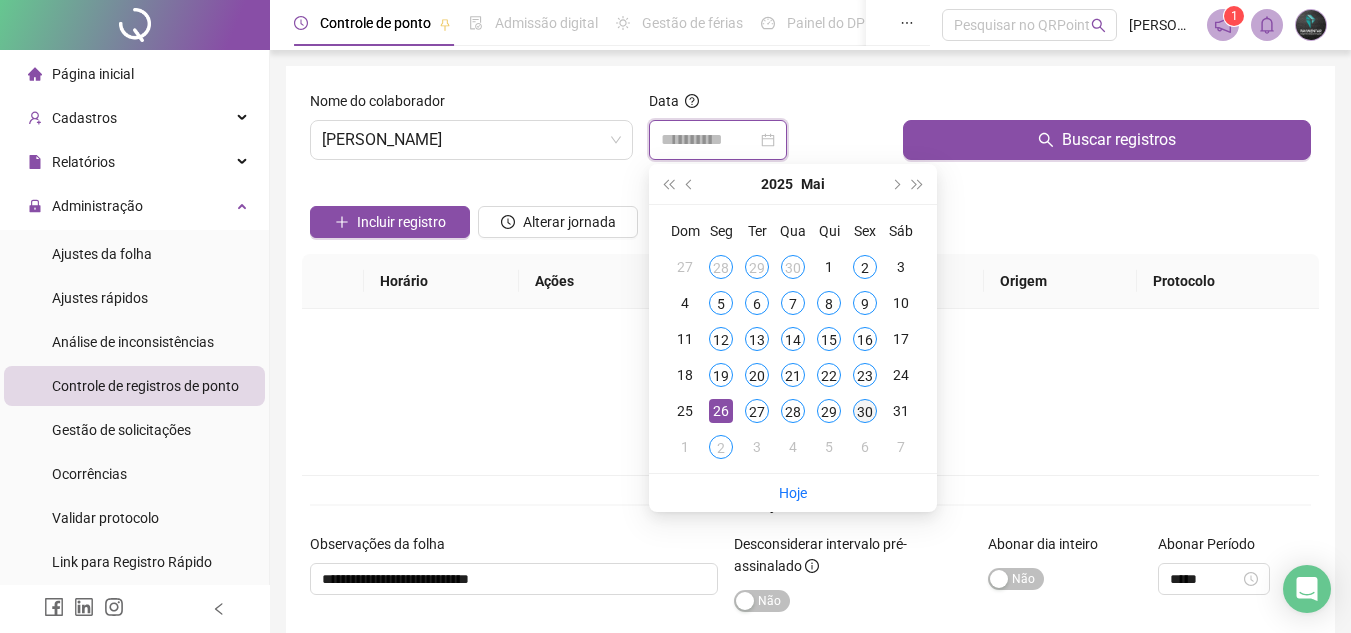 type on "**********" 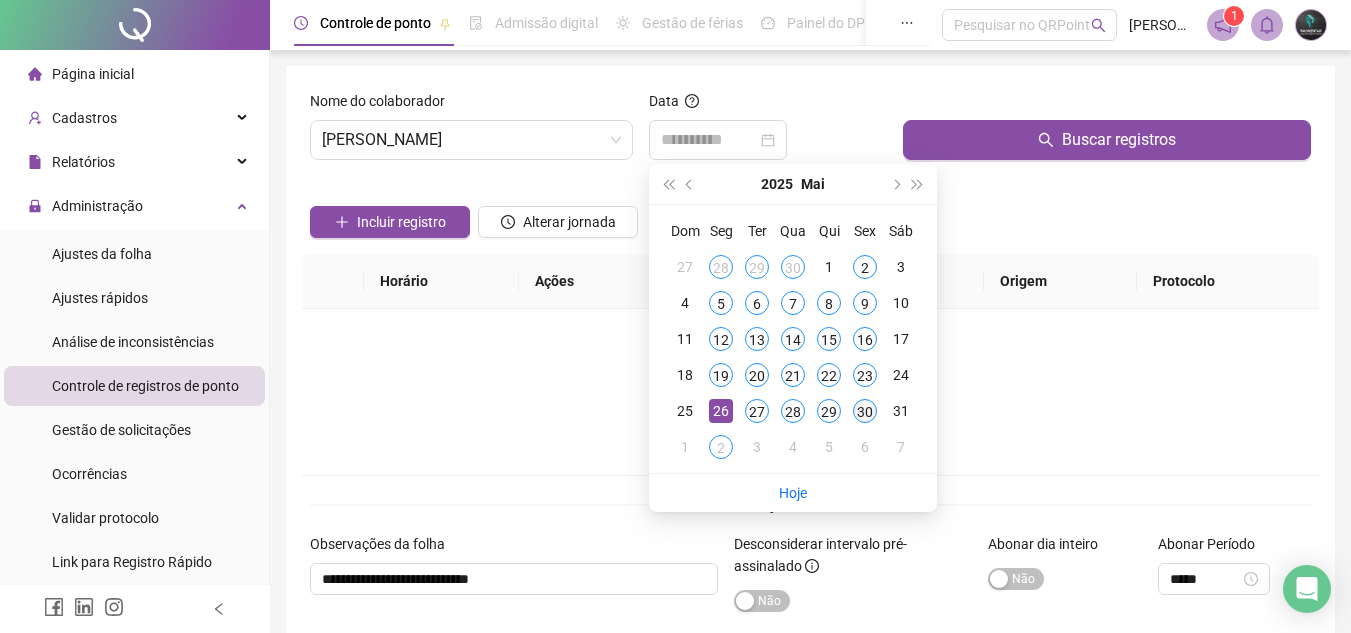 click on "30" at bounding box center (865, 411) 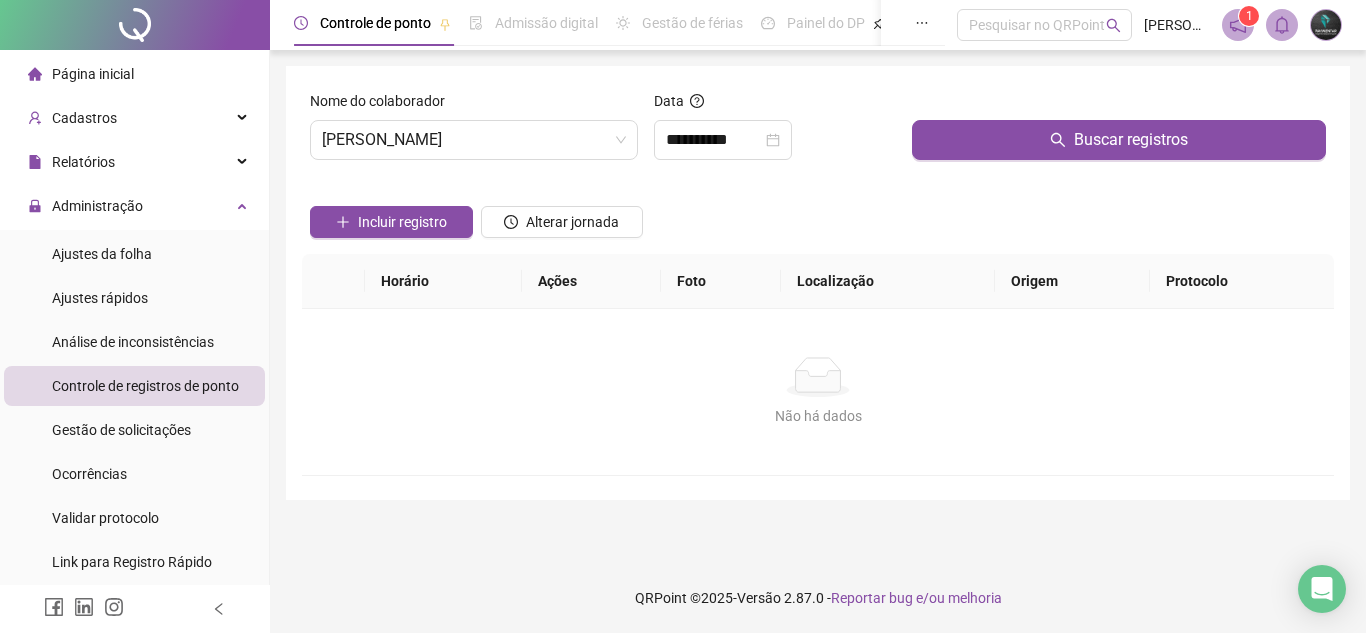 click 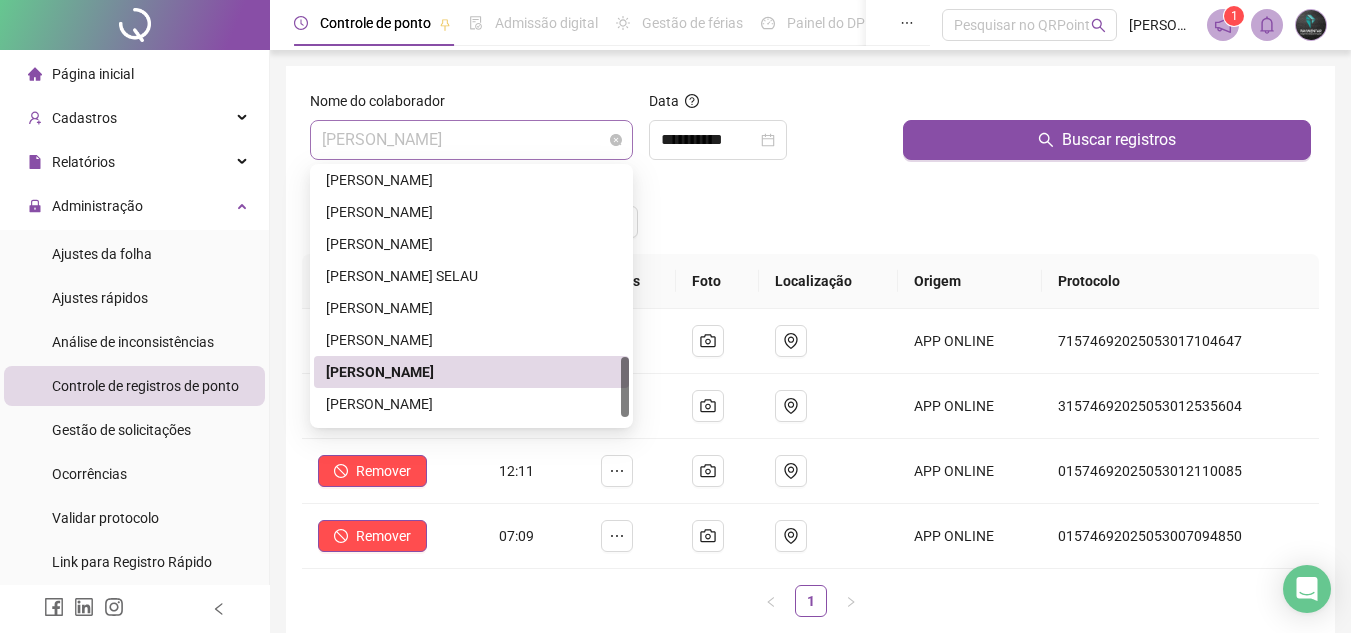 click on "[PERSON_NAME]" at bounding box center (471, 140) 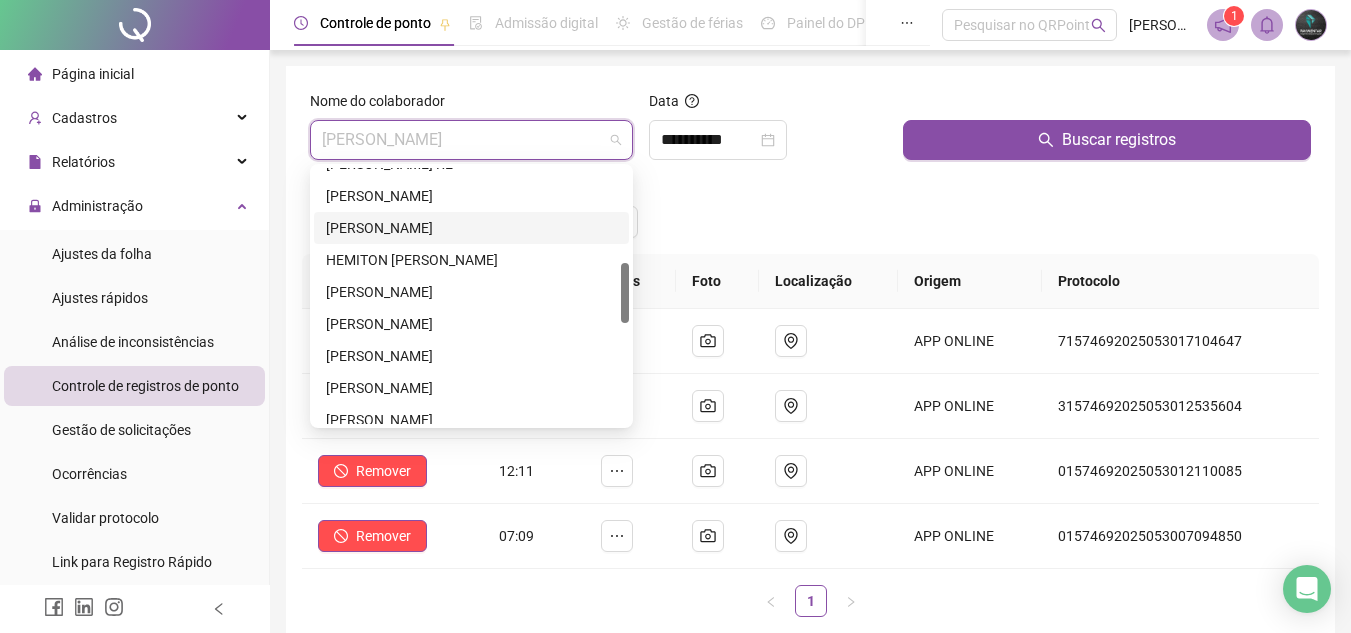 scroll, scrollTop: 204, scrollLeft: 0, axis: vertical 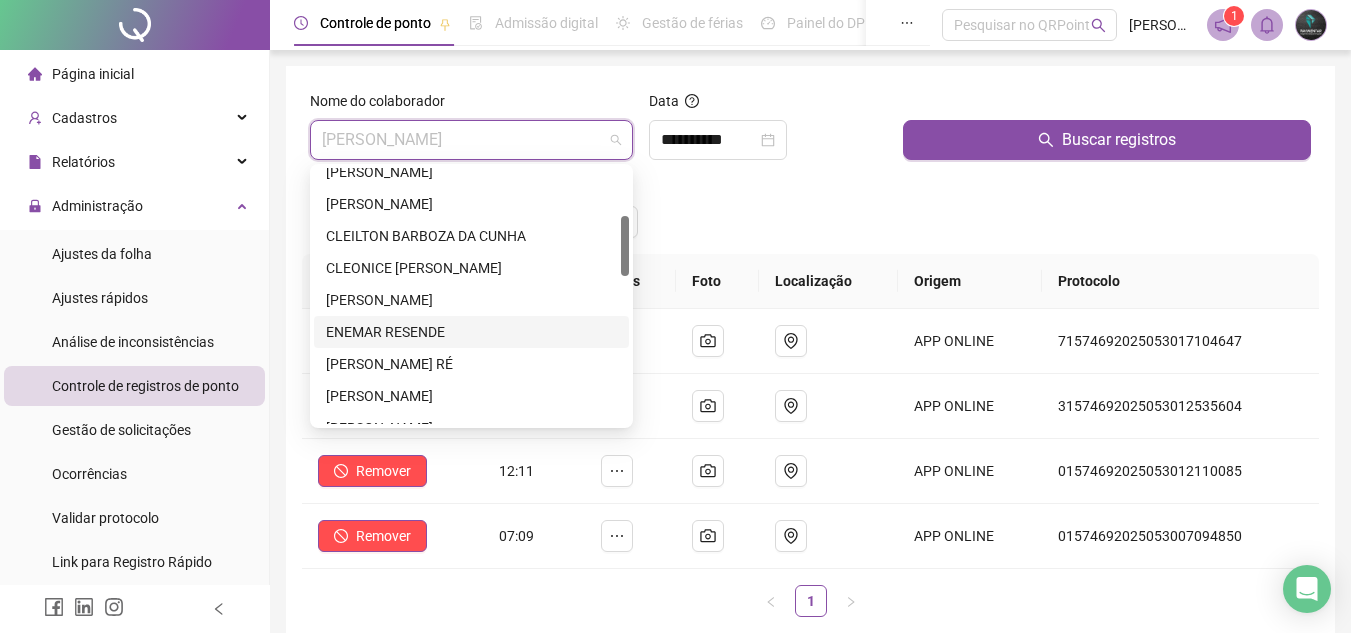 click on "ENEMAR RESENDE" at bounding box center (471, 332) 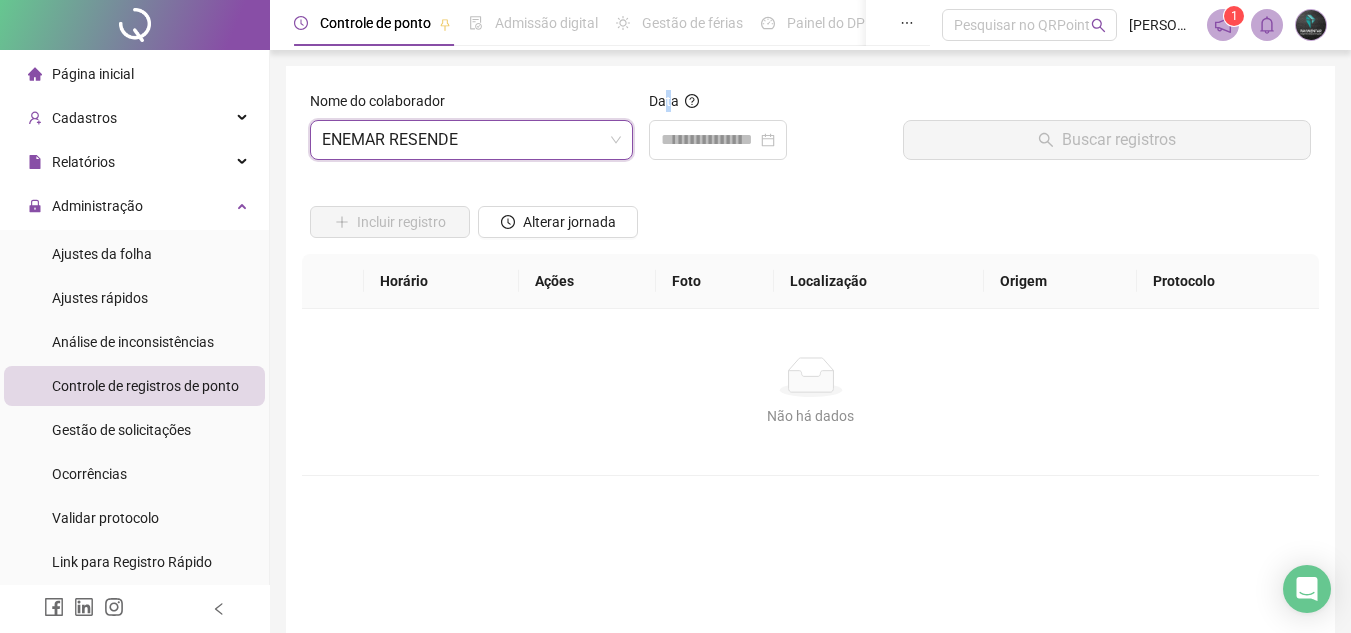 click on "Data" at bounding box center (664, 101) 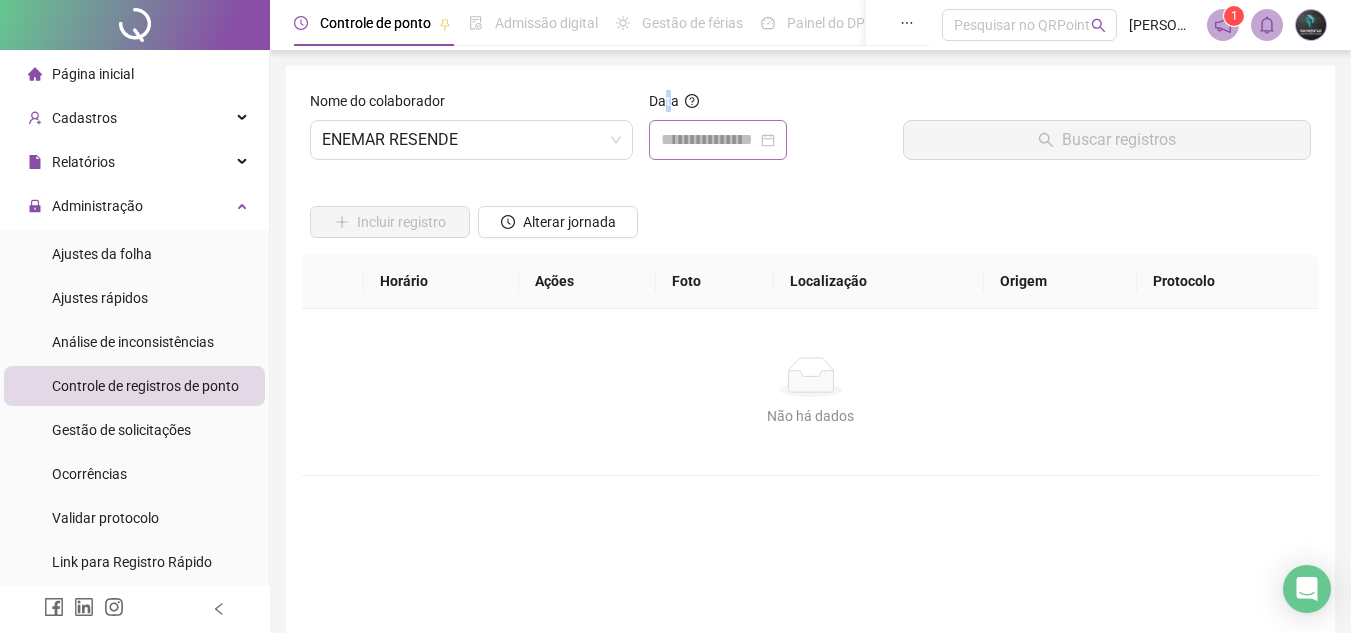drag, startPoint x: 683, startPoint y: 159, endPoint x: 652, endPoint y: 130, distance: 42.44997 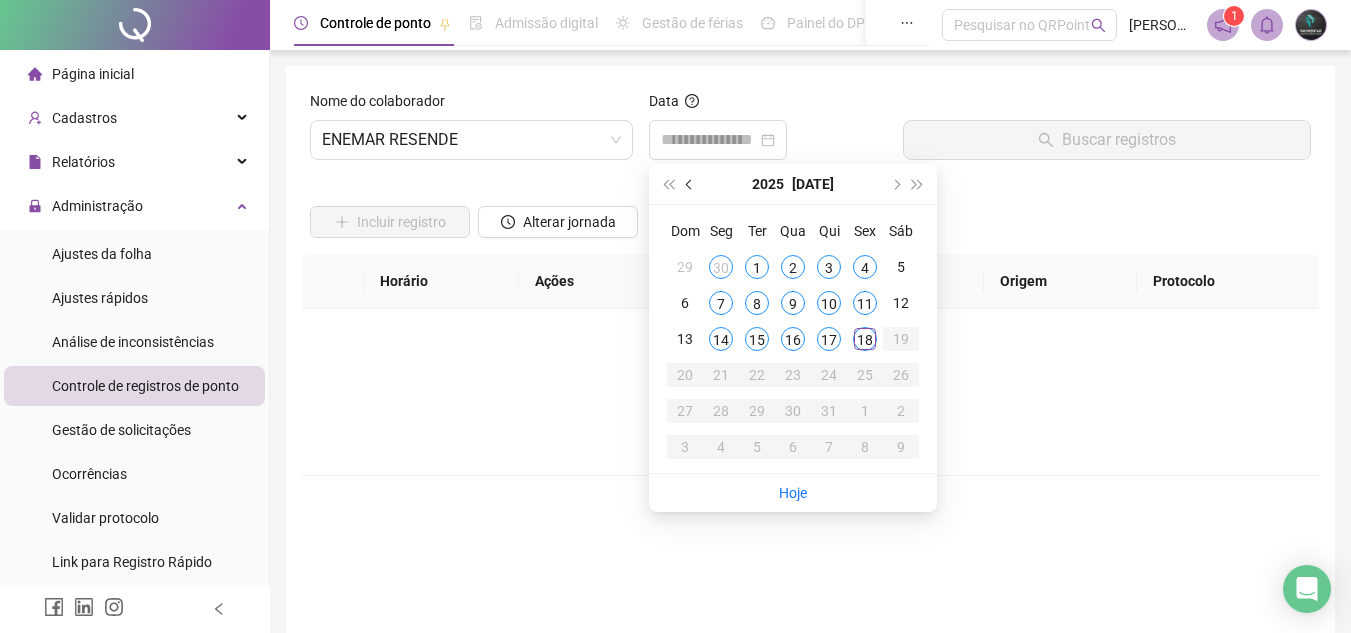 click at bounding box center (690, 184) 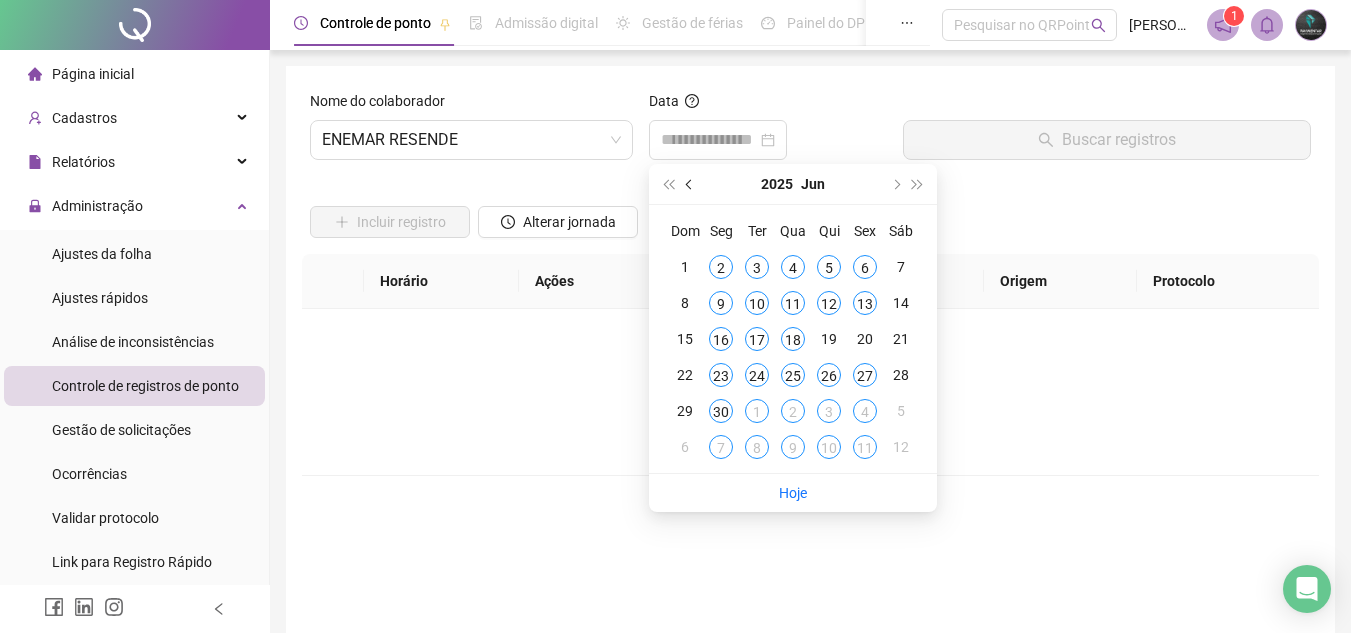 click at bounding box center (690, 184) 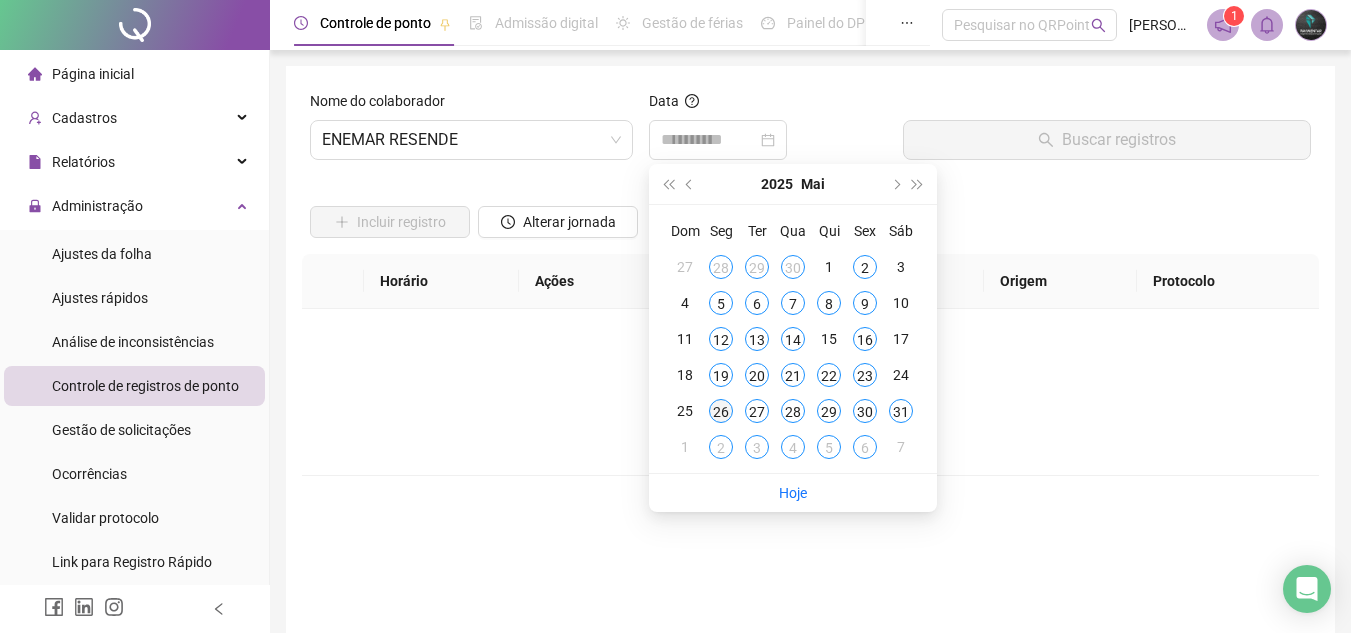 click on "26" at bounding box center (721, 411) 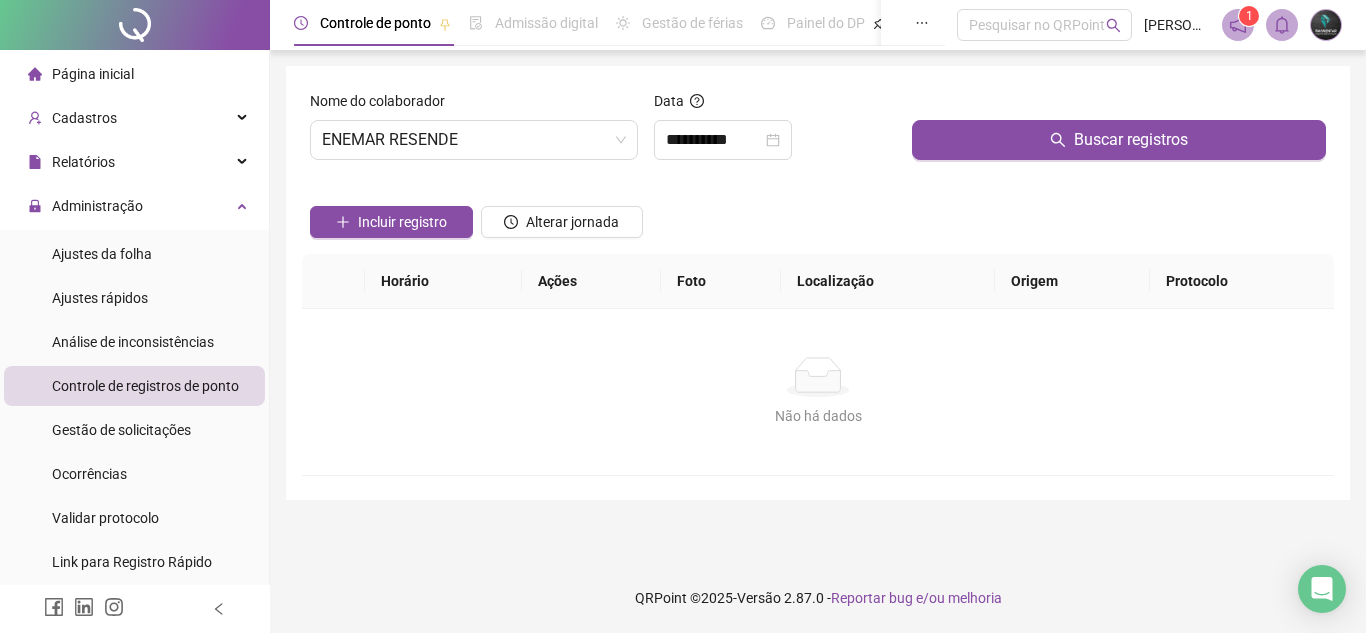 click on "Buscar registros" at bounding box center [1119, 133] 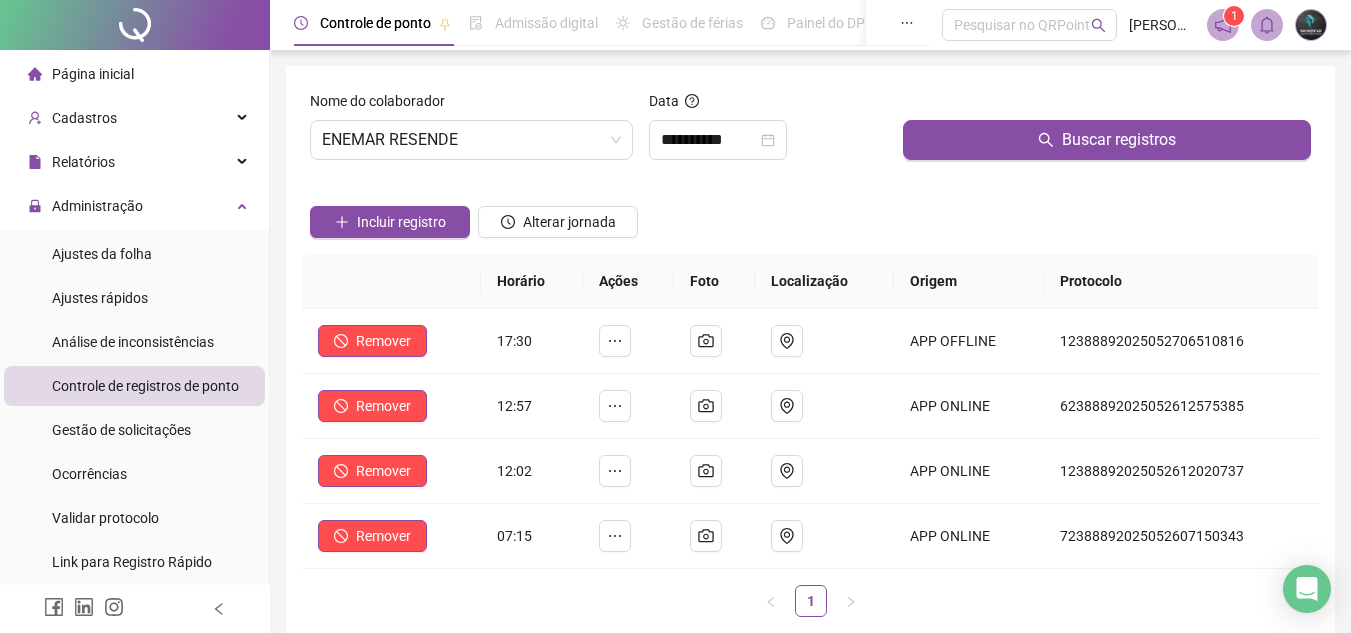 click on "**********" at bounding box center (768, 133) 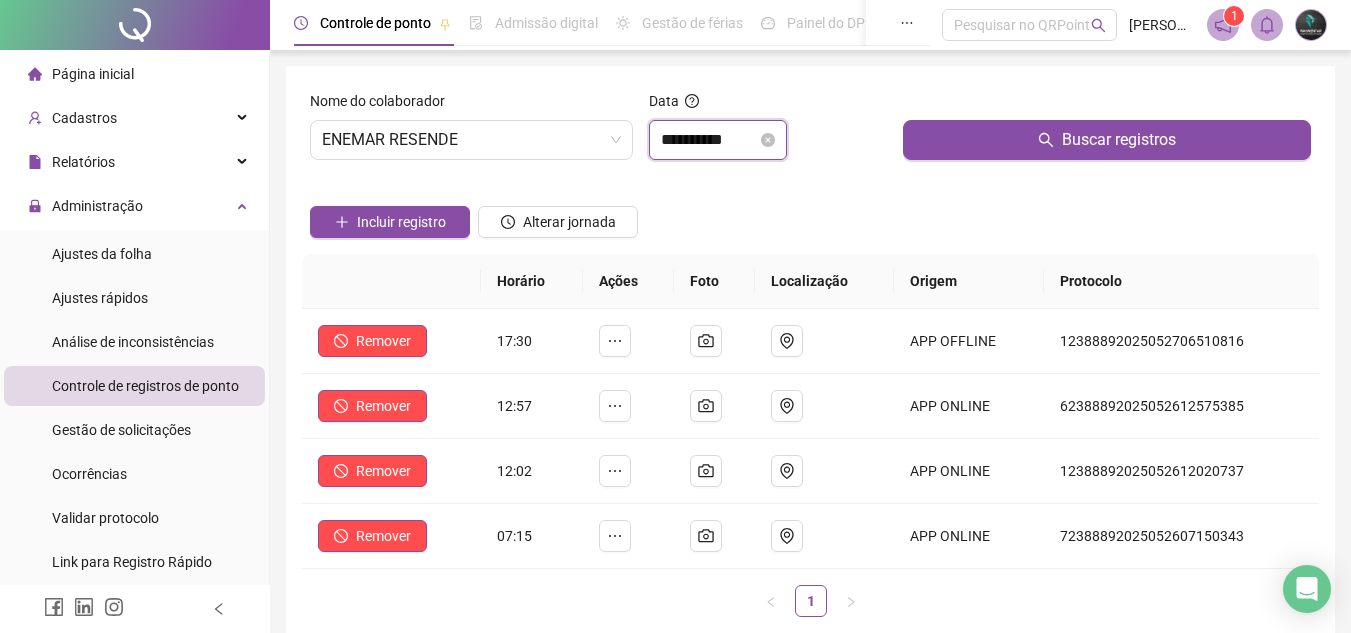 click on "**********" at bounding box center (709, 140) 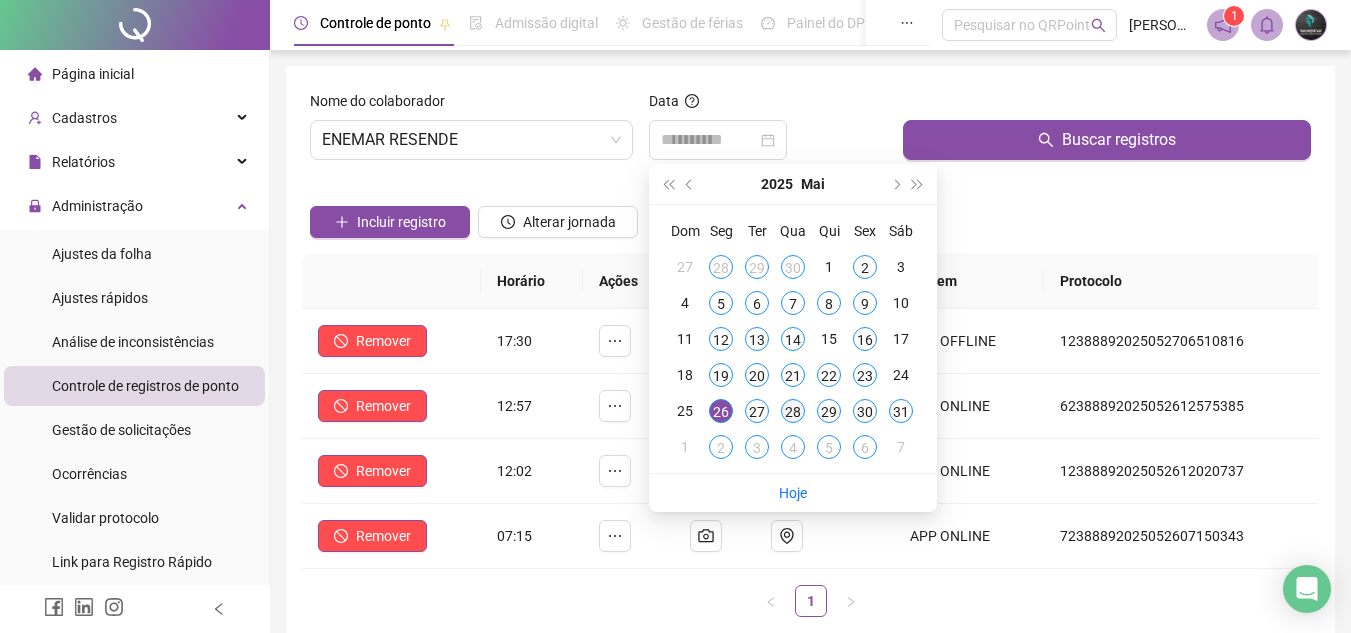 click on "28" at bounding box center (793, 411) 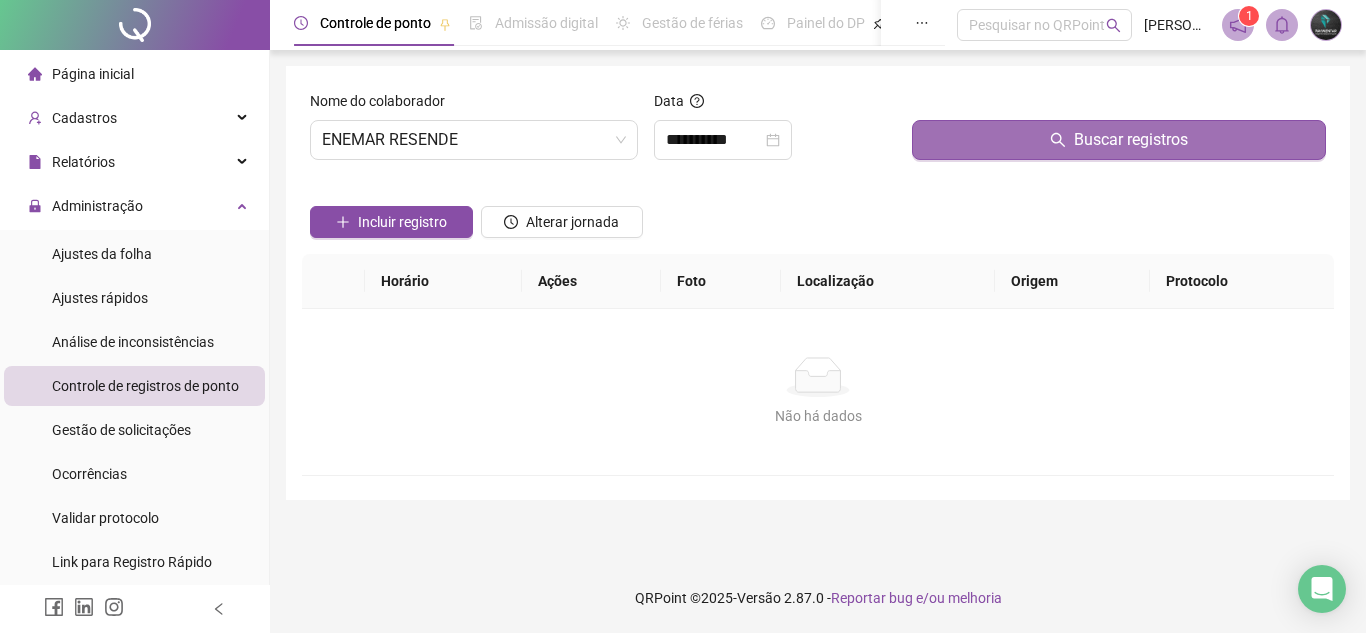 click on "Buscar registros" at bounding box center (1119, 140) 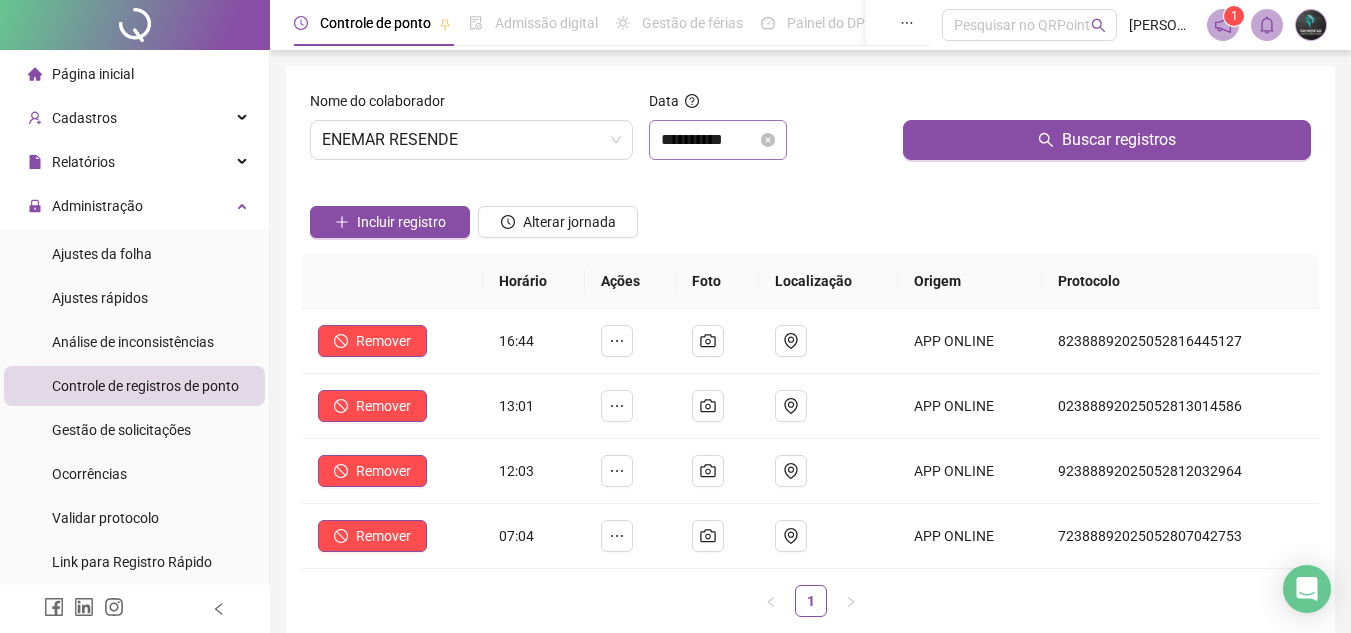 drag, startPoint x: 779, startPoint y: 168, endPoint x: 744, endPoint y: 124, distance: 56.22277 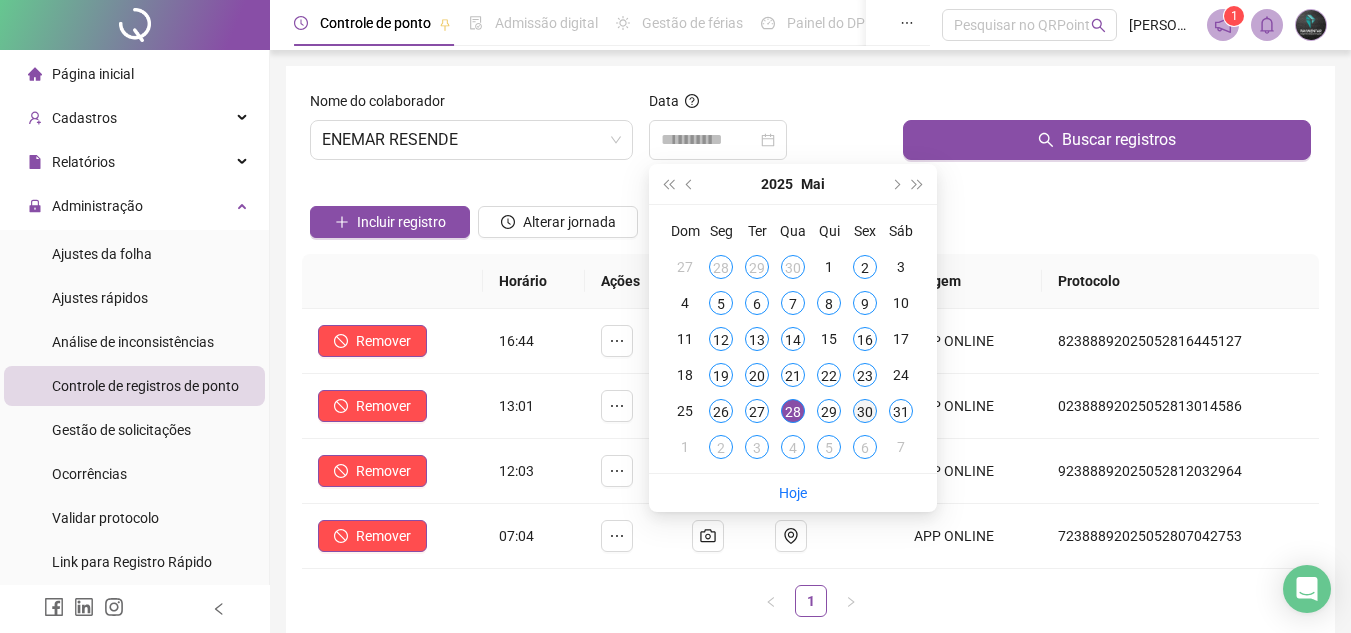 click on "30" at bounding box center (865, 411) 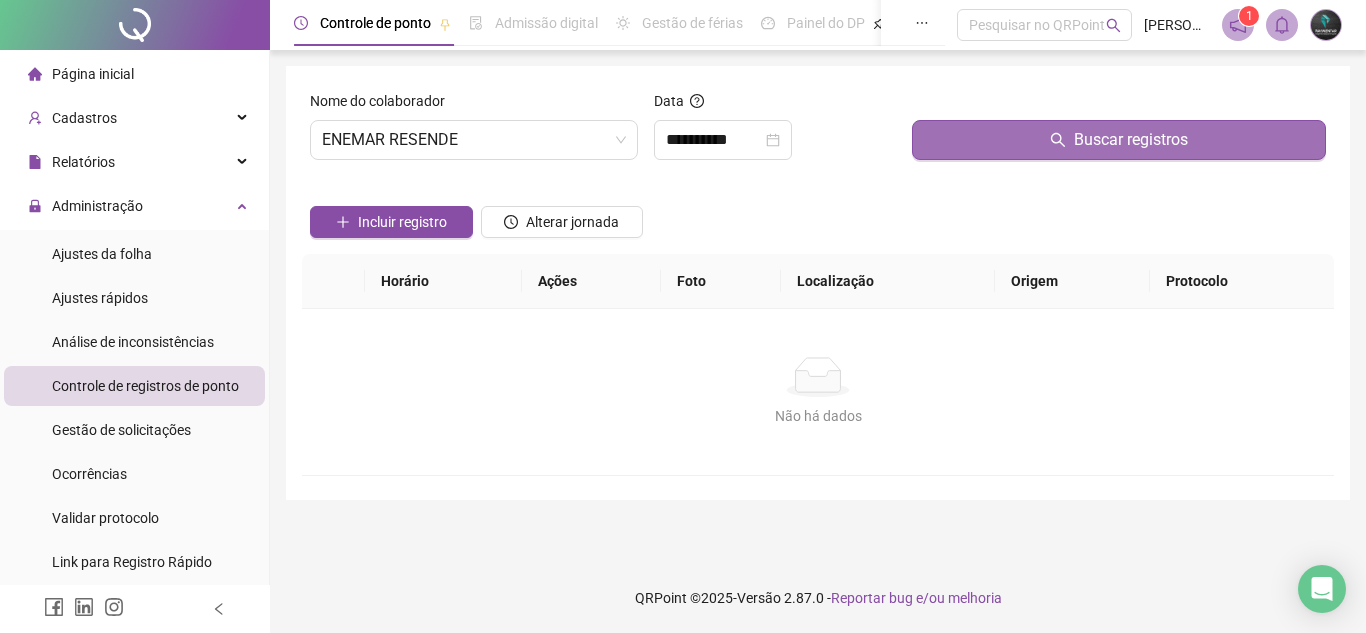 click on "Buscar registros" at bounding box center (1119, 140) 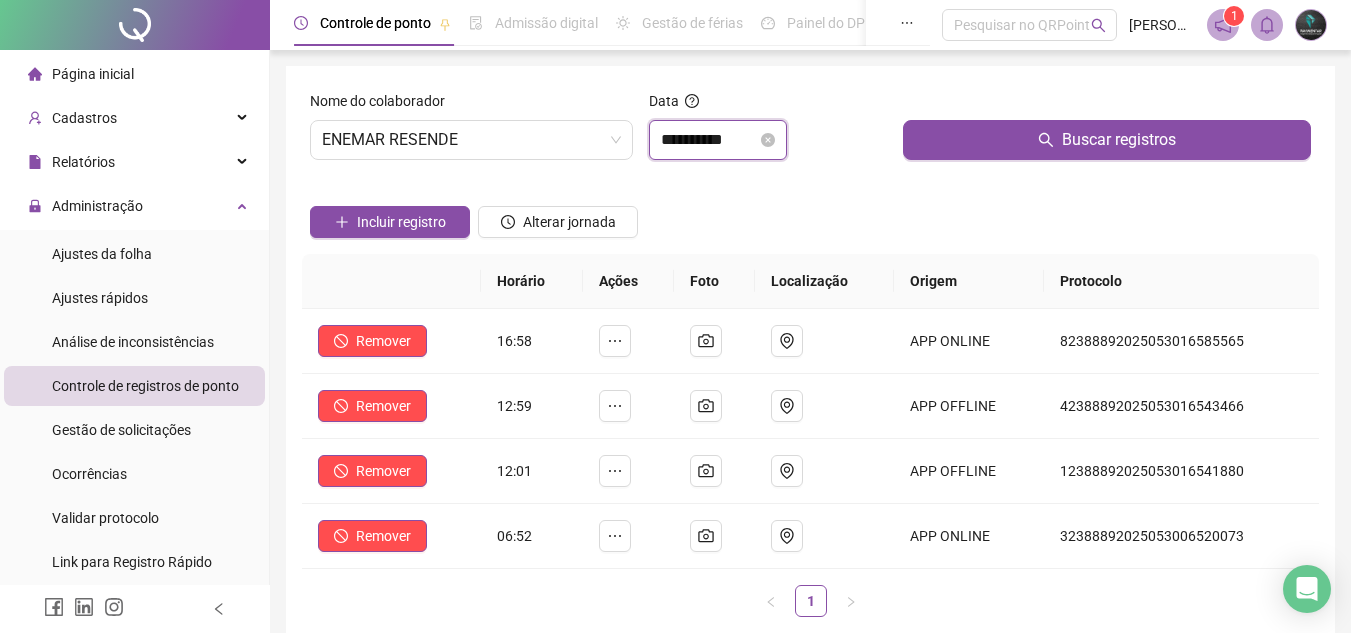 click on "**********" at bounding box center [709, 140] 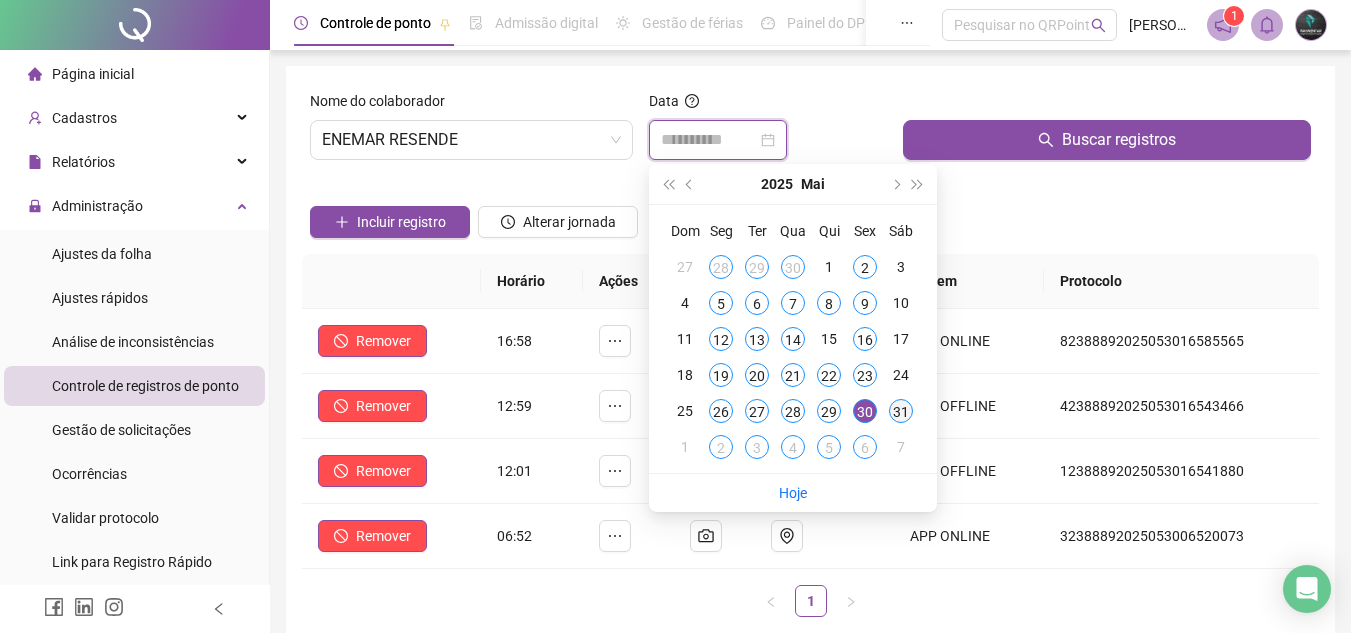 type on "**********" 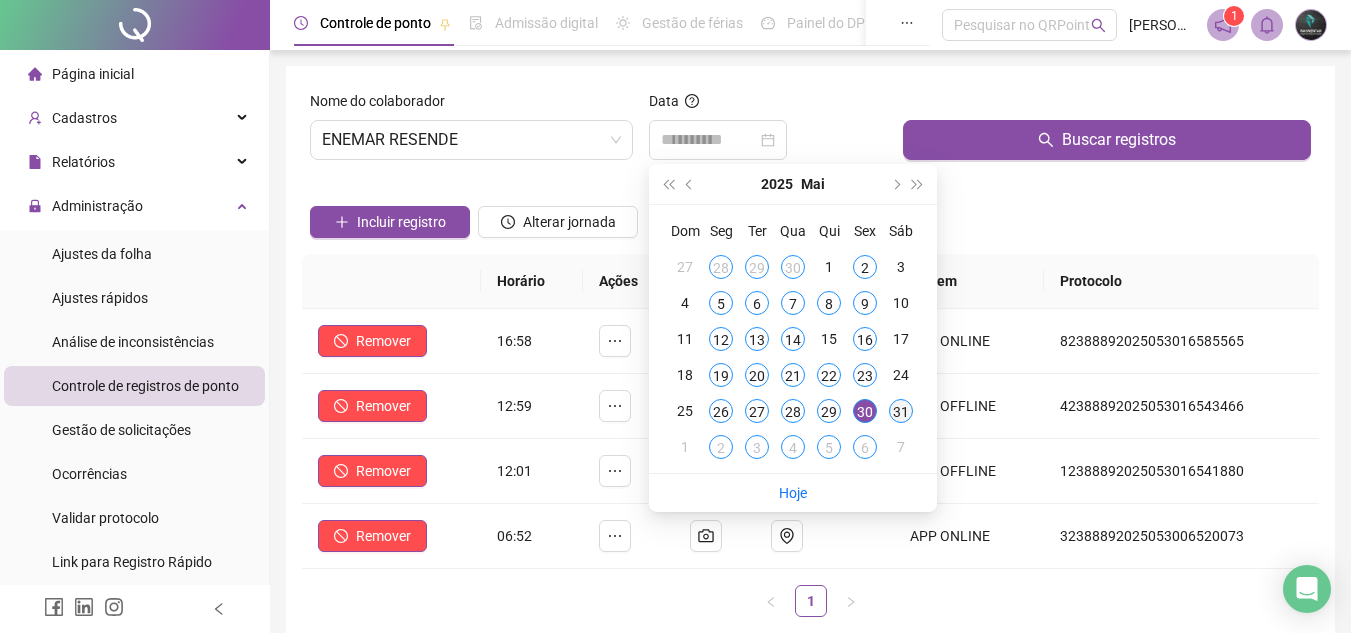 click on "31" at bounding box center [901, 411] 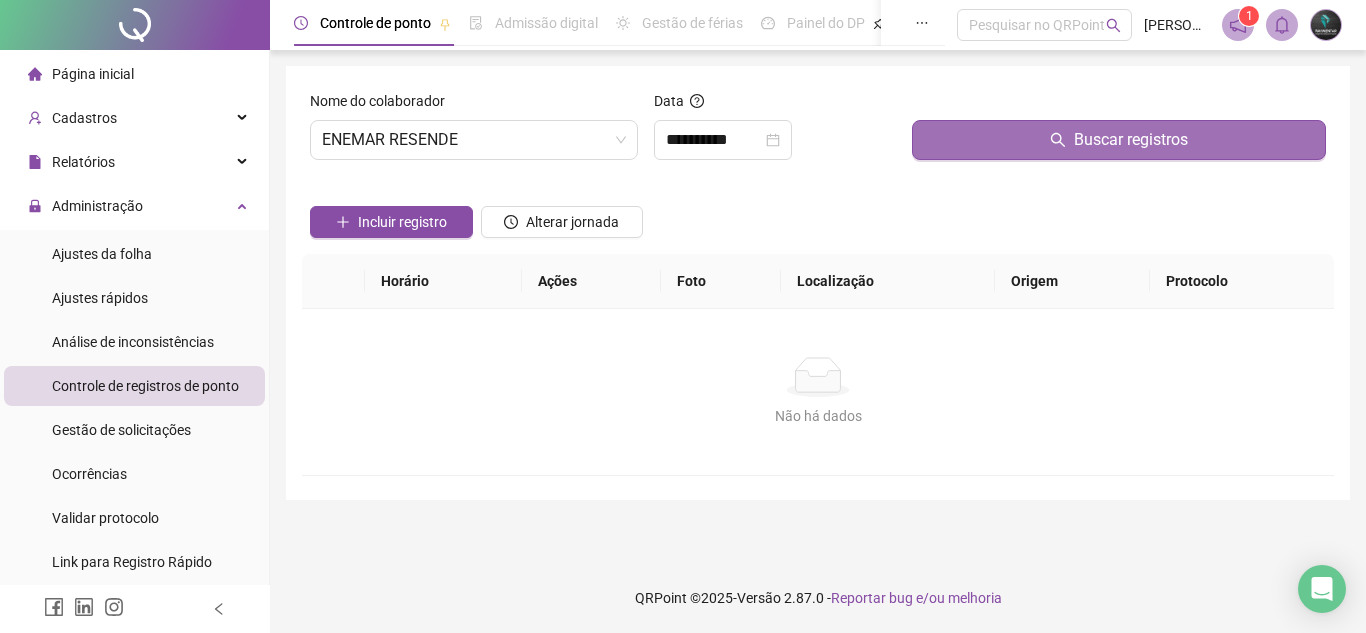 drag, startPoint x: 1005, startPoint y: 108, endPoint x: 997, endPoint y: 124, distance: 17.888544 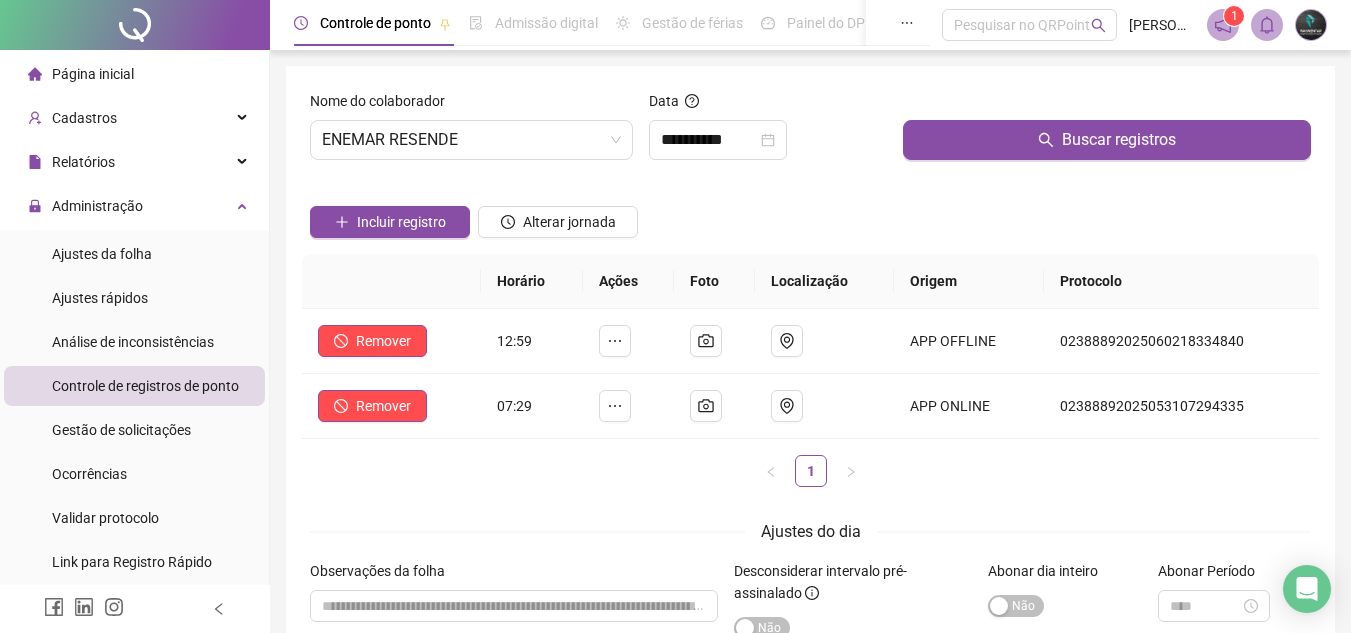 click on "Nome do colaborador" at bounding box center (471, 105) 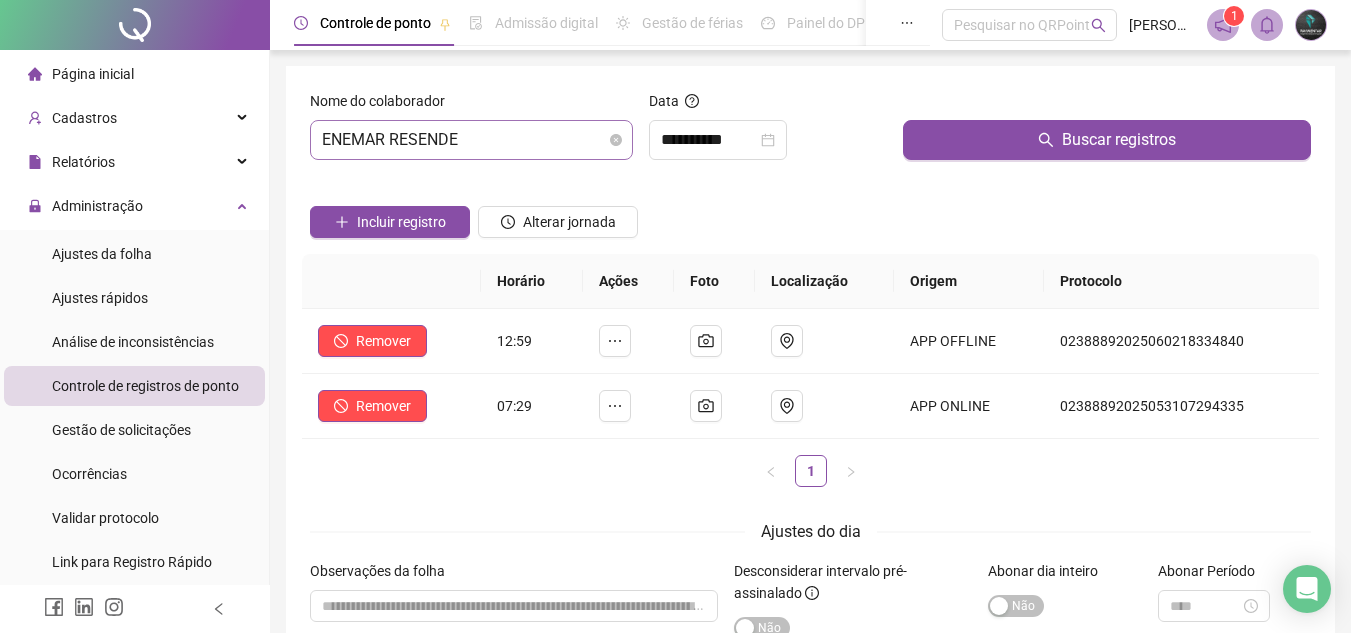 click on "ENEMAR RESENDE" at bounding box center [471, 140] 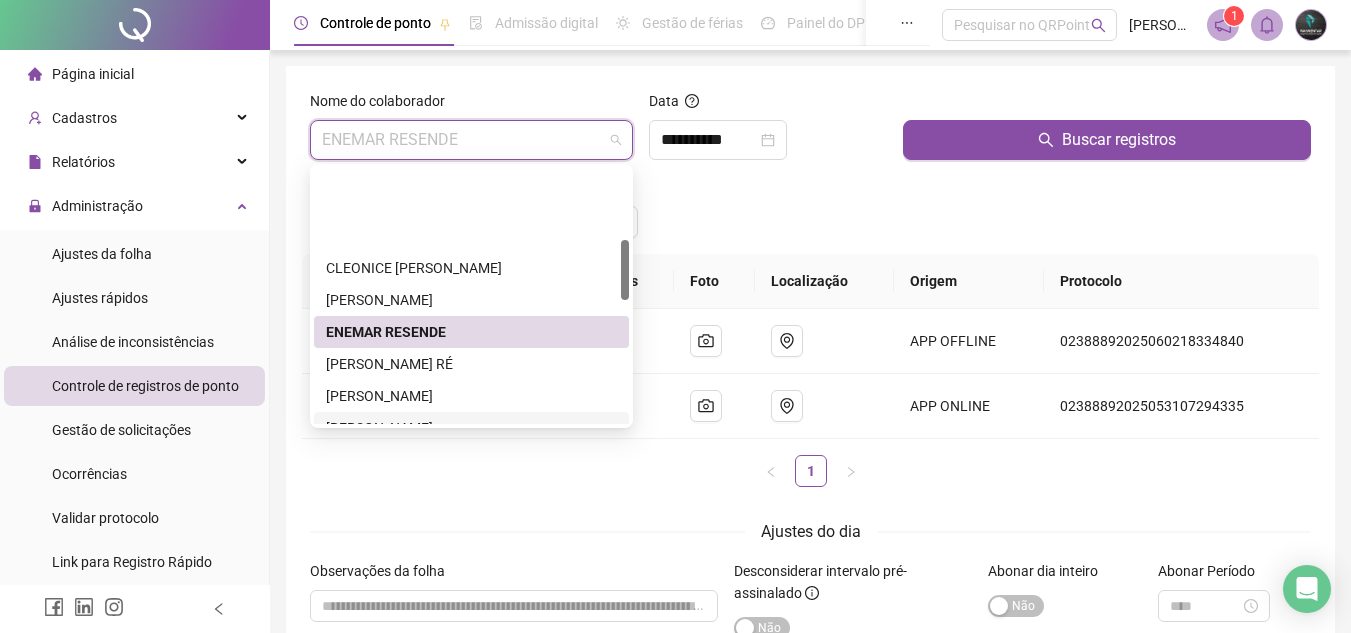 scroll, scrollTop: 304, scrollLeft: 0, axis: vertical 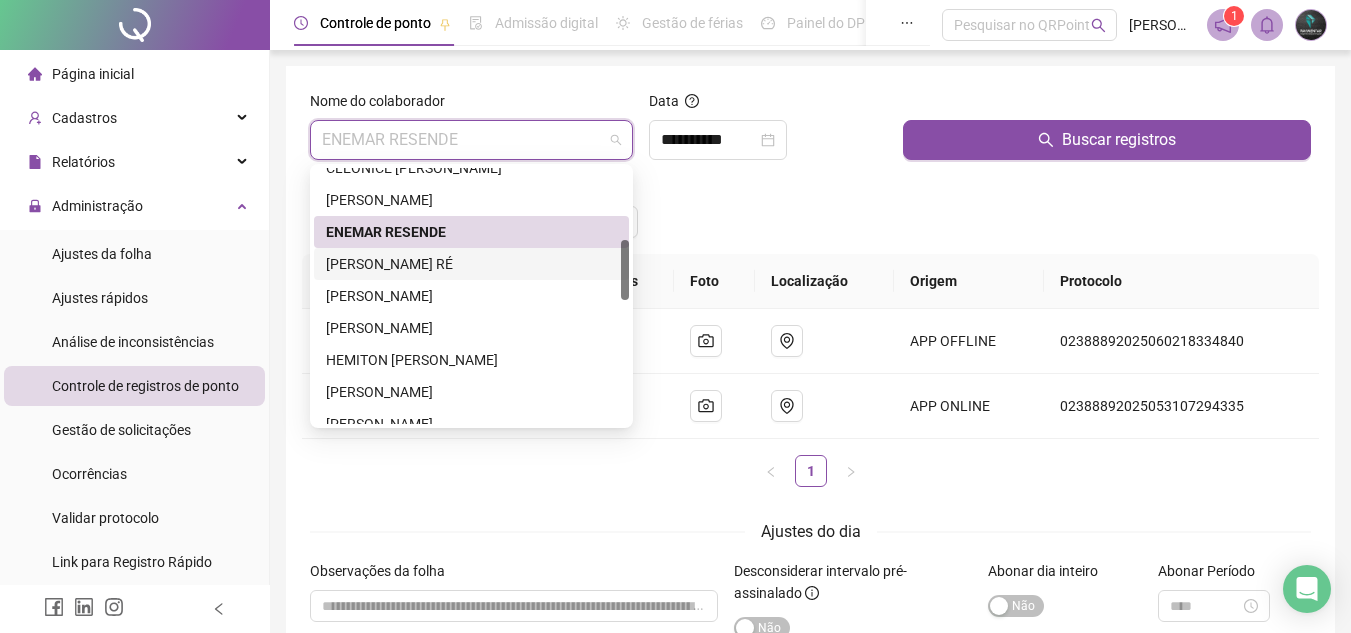 click on "[PERSON_NAME] RÉ" at bounding box center [471, 264] 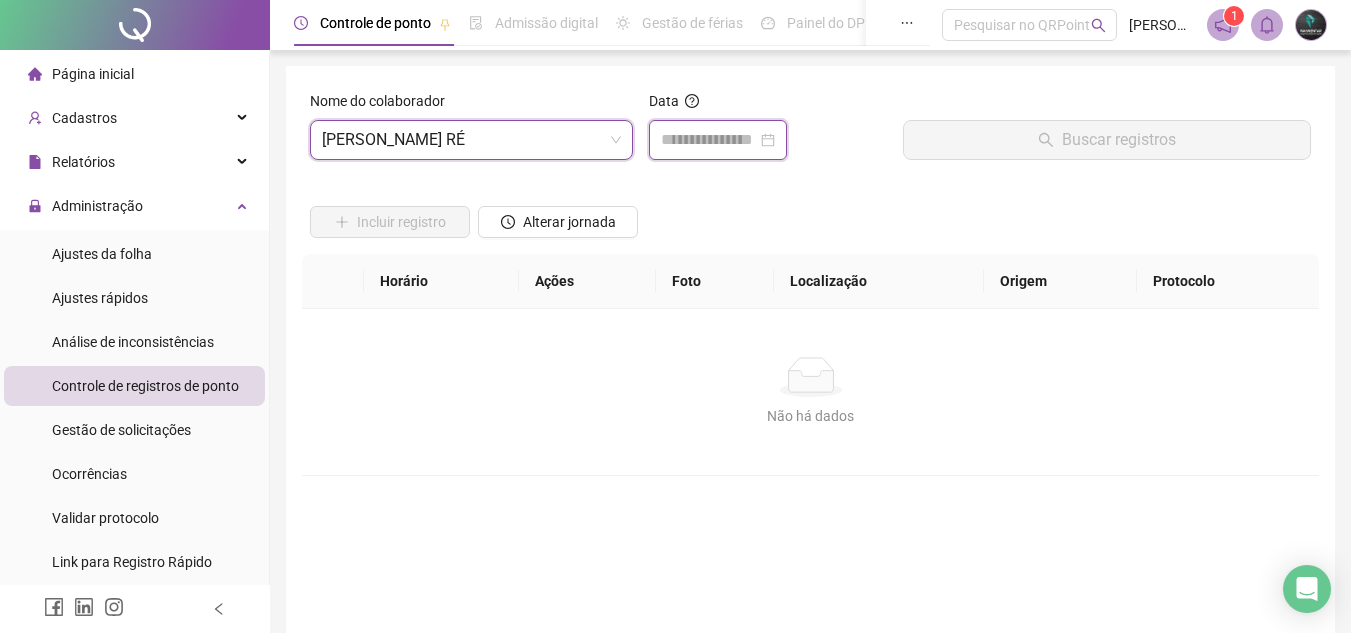 click at bounding box center [709, 140] 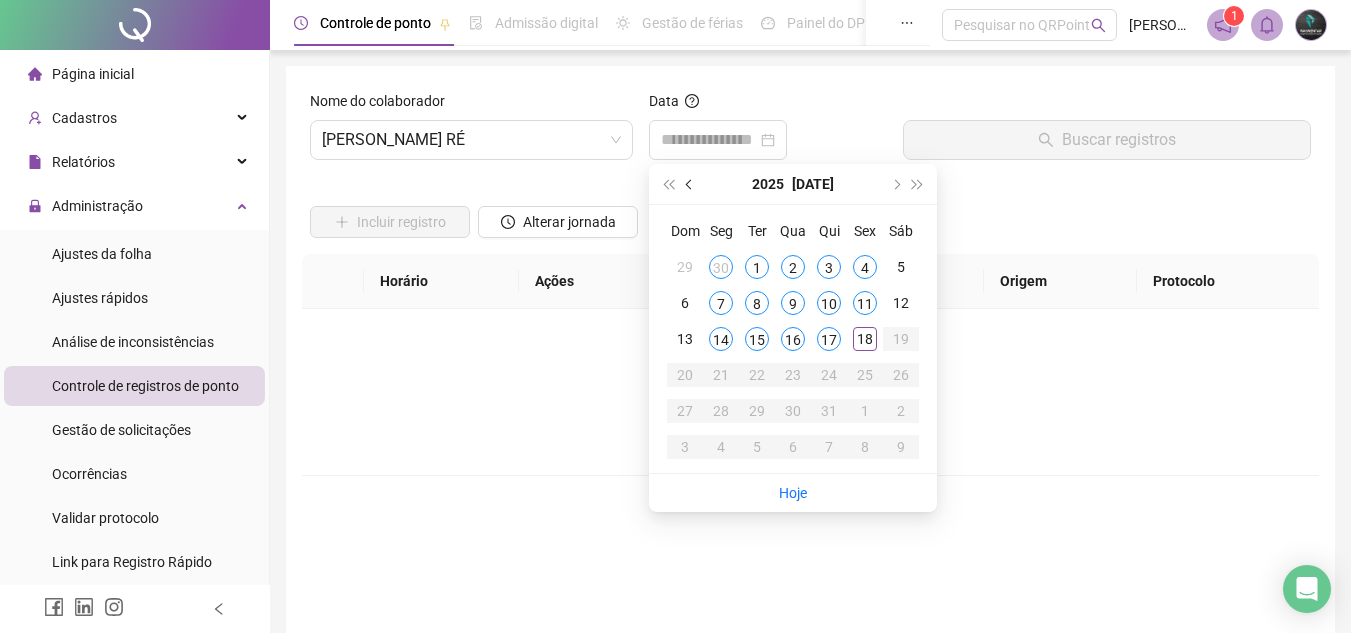 click at bounding box center (690, 184) 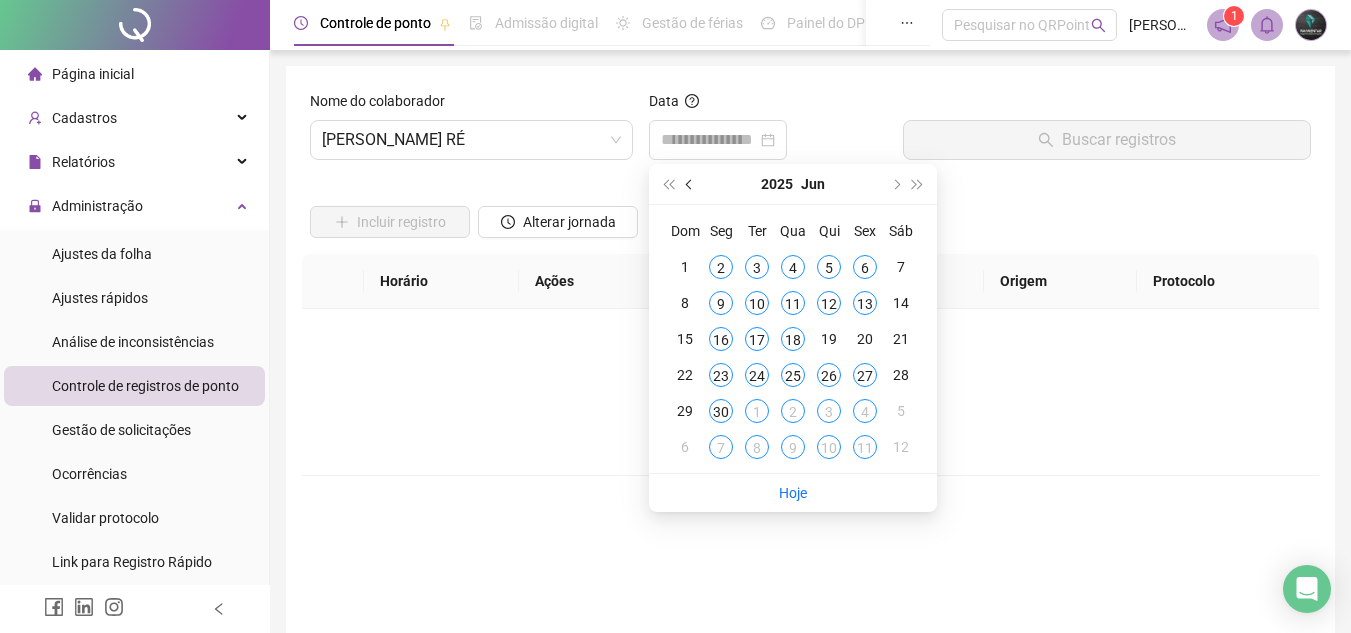 click at bounding box center [691, 184] 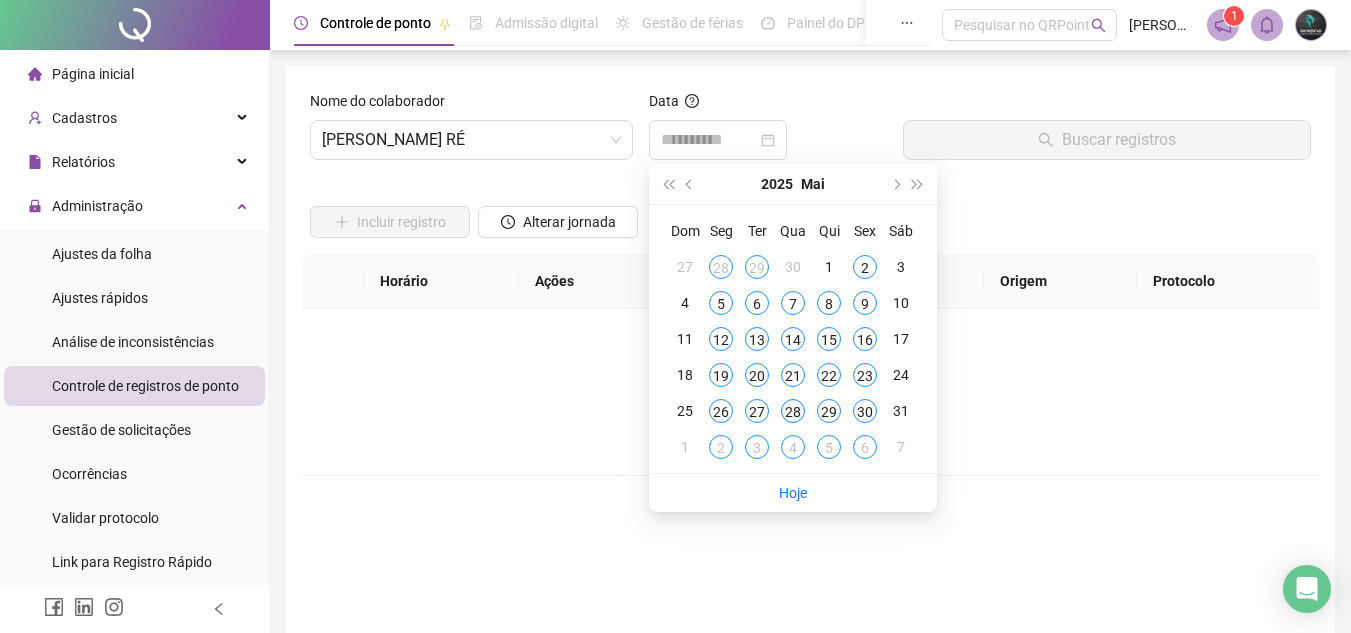 click on "28" at bounding box center [793, 411] 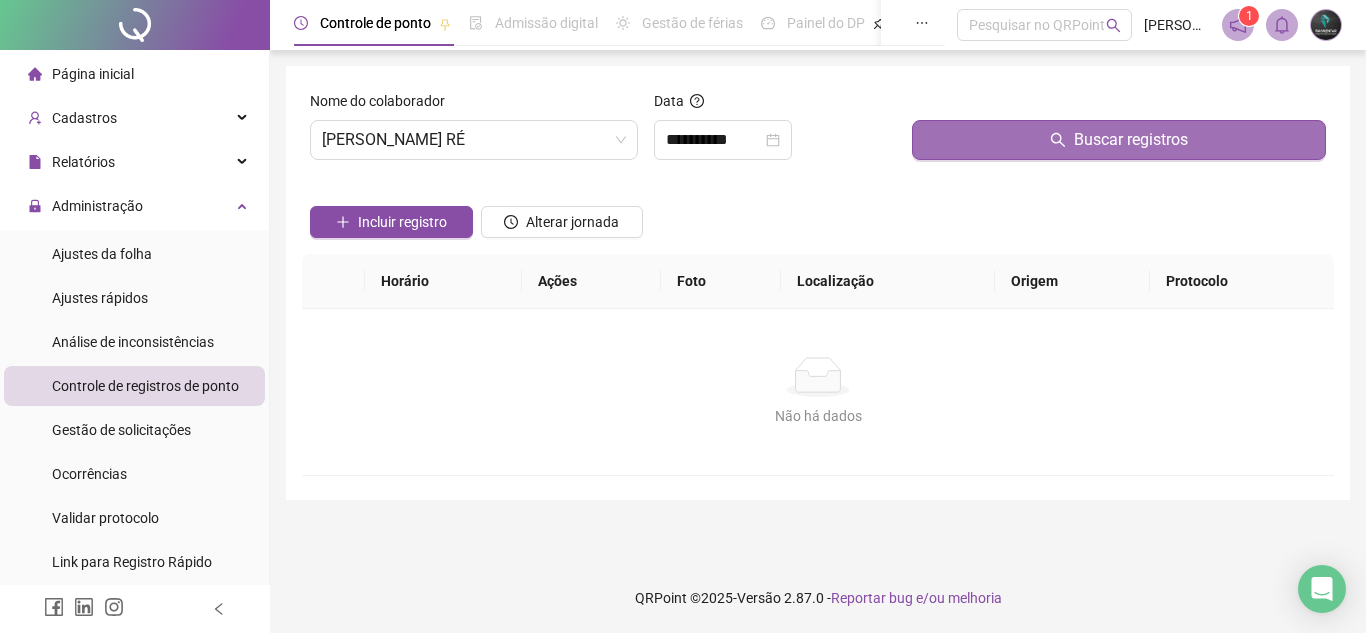 click on "Buscar registros" at bounding box center [1119, 140] 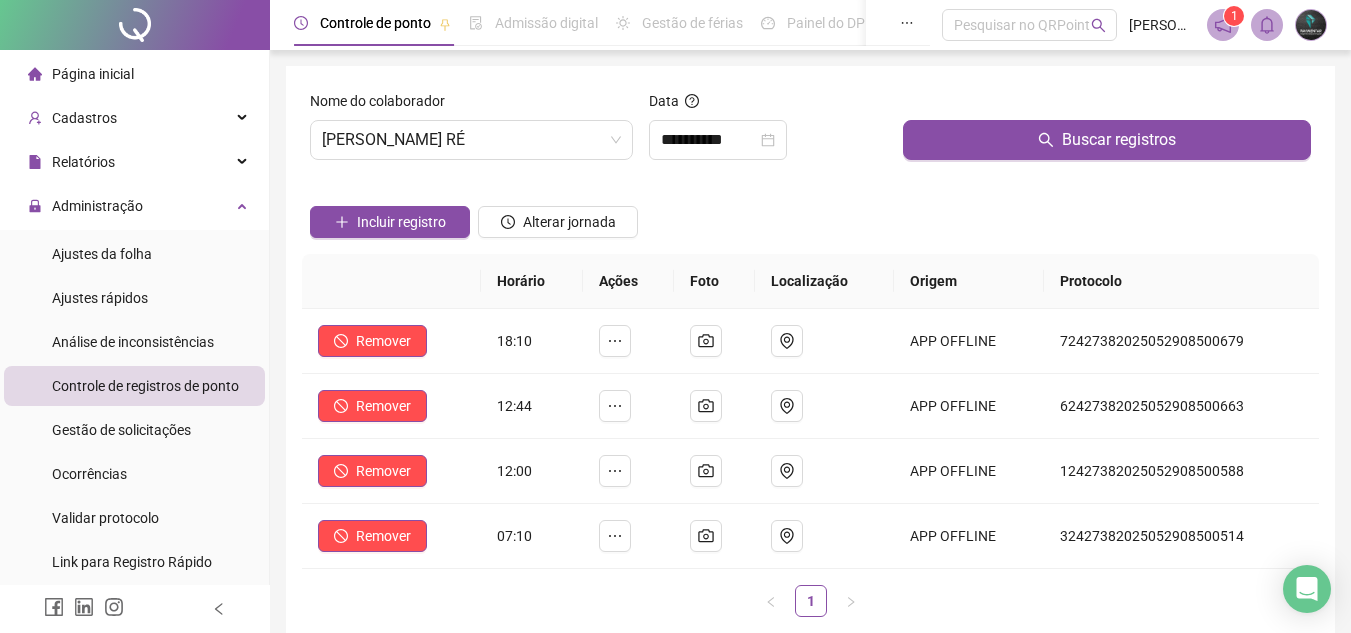 click on "**********" at bounding box center (768, 133) 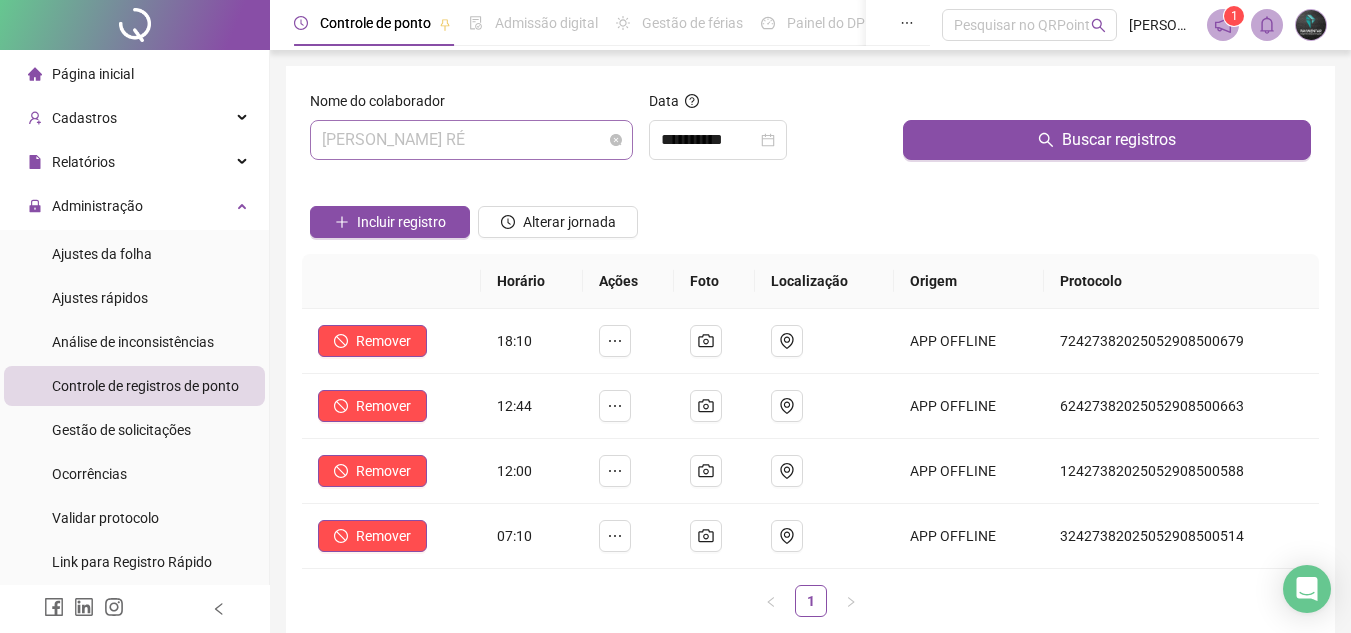 click on "[PERSON_NAME] RÉ" at bounding box center [471, 140] 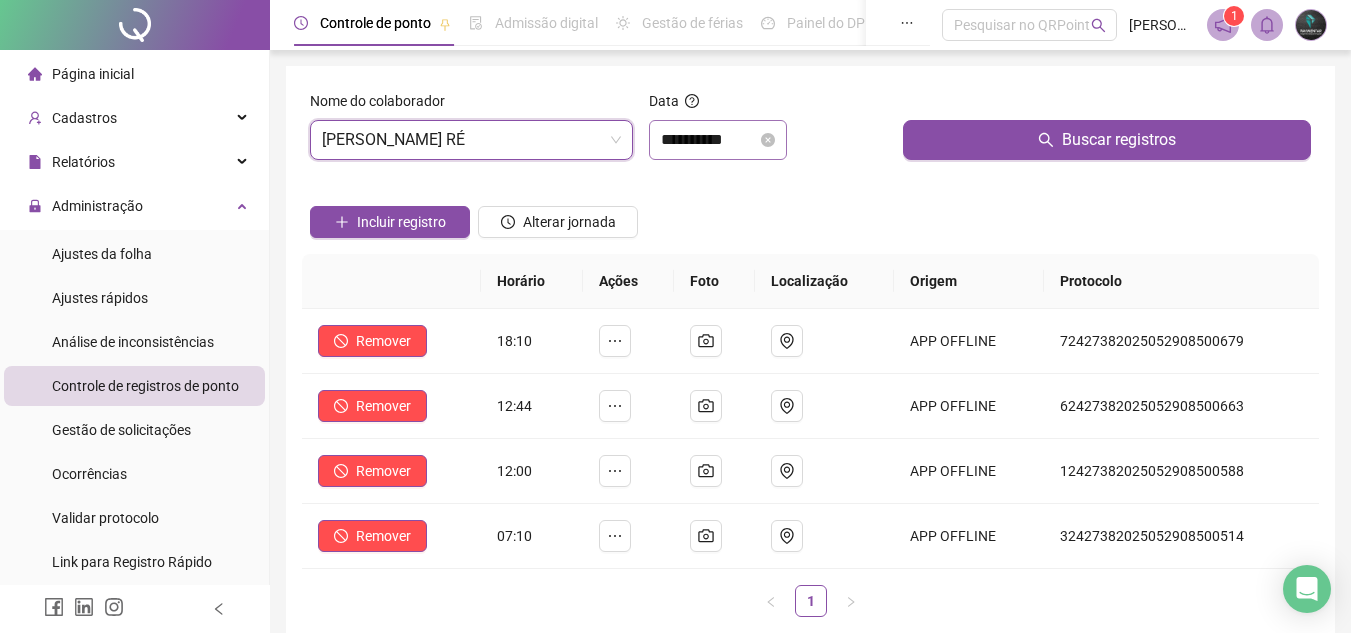 click on "**********" at bounding box center (718, 140) 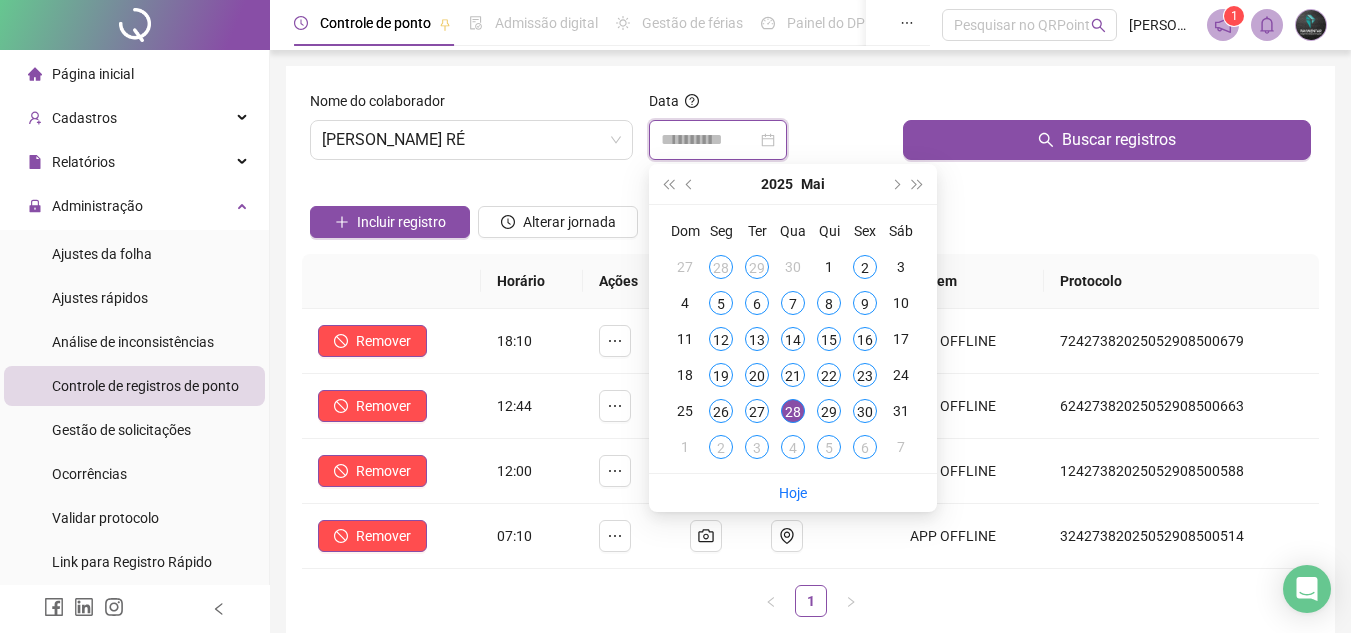 type on "**********" 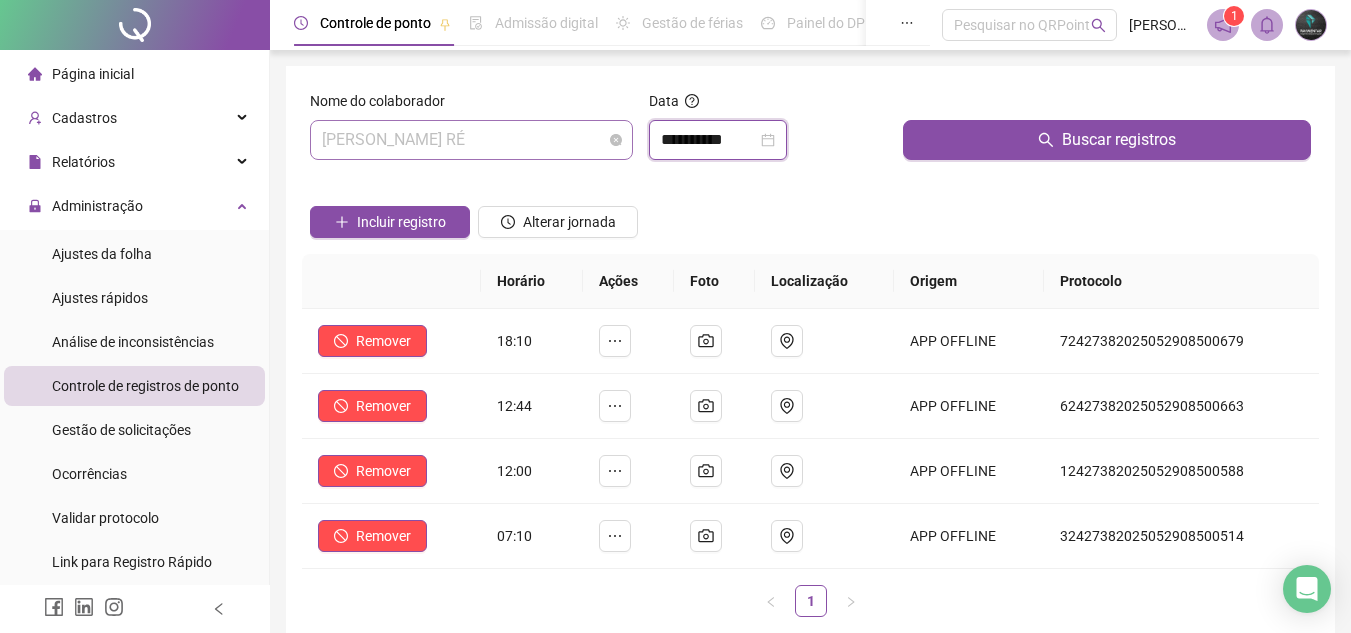 click on "[PERSON_NAME] RÉ" at bounding box center [471, 140] 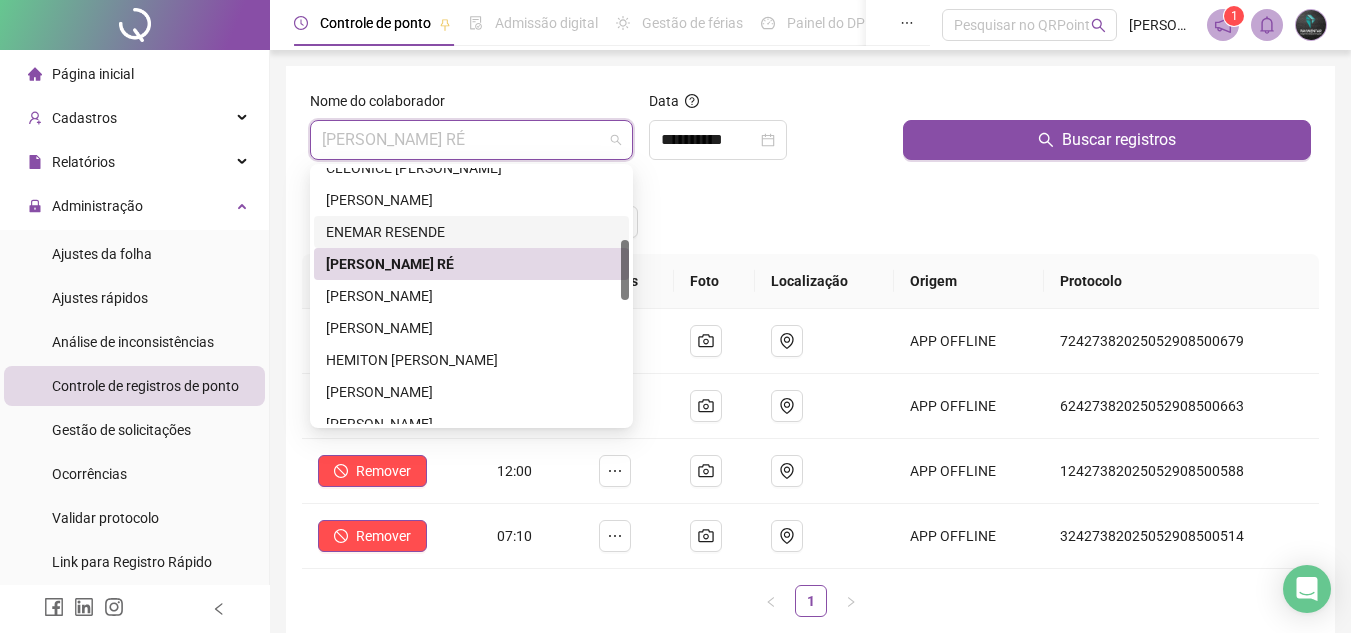 scroll, scrollTop: 4, scrollLeft: 0, axis: vertical 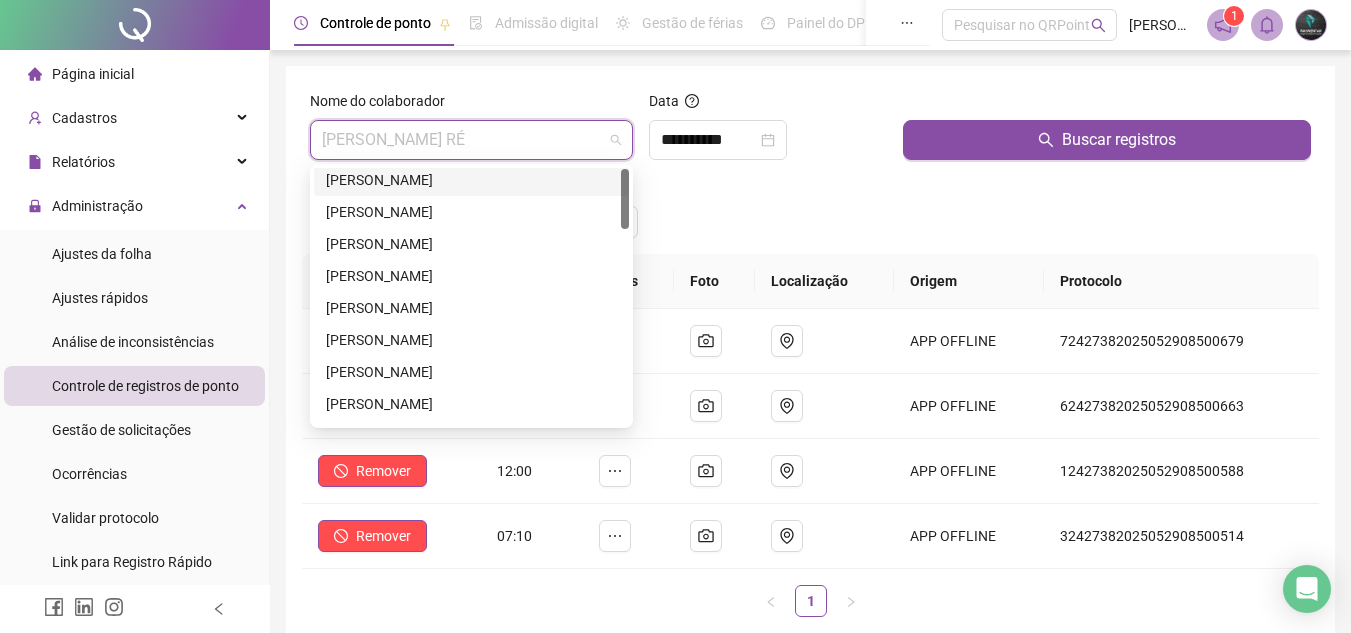 click on "[PERSON_NAME]" at bounding box center (471, 180) 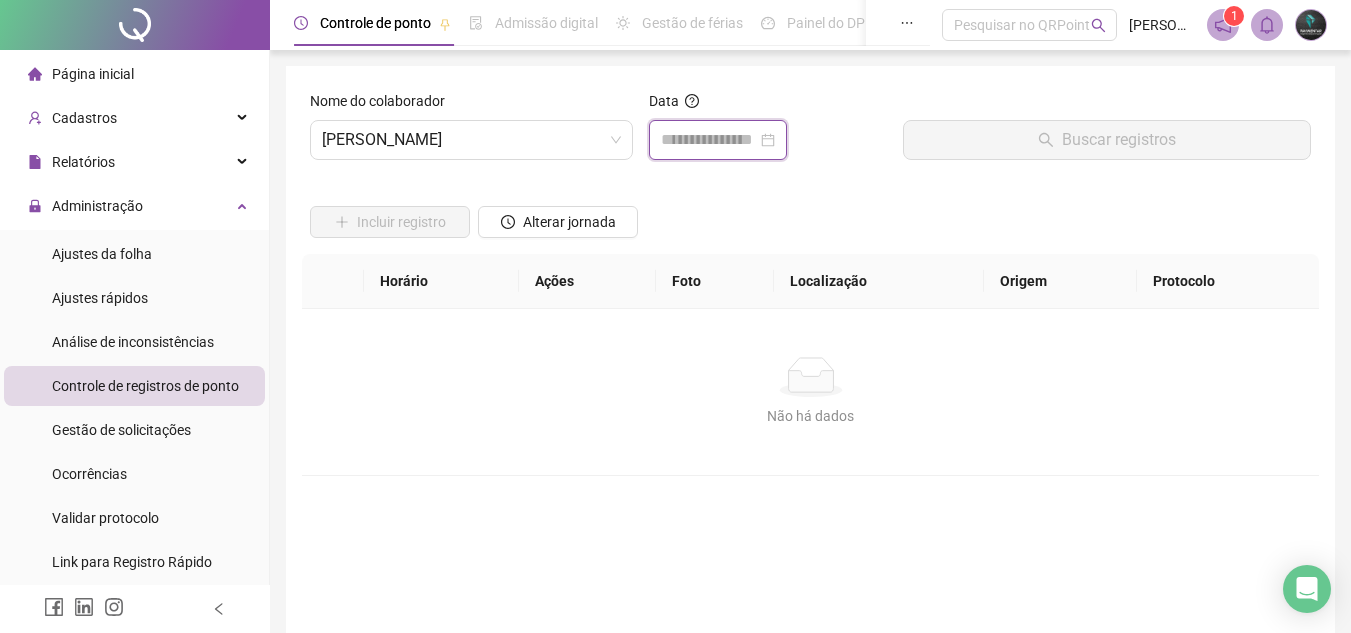 click at bounding box center (709, 140) 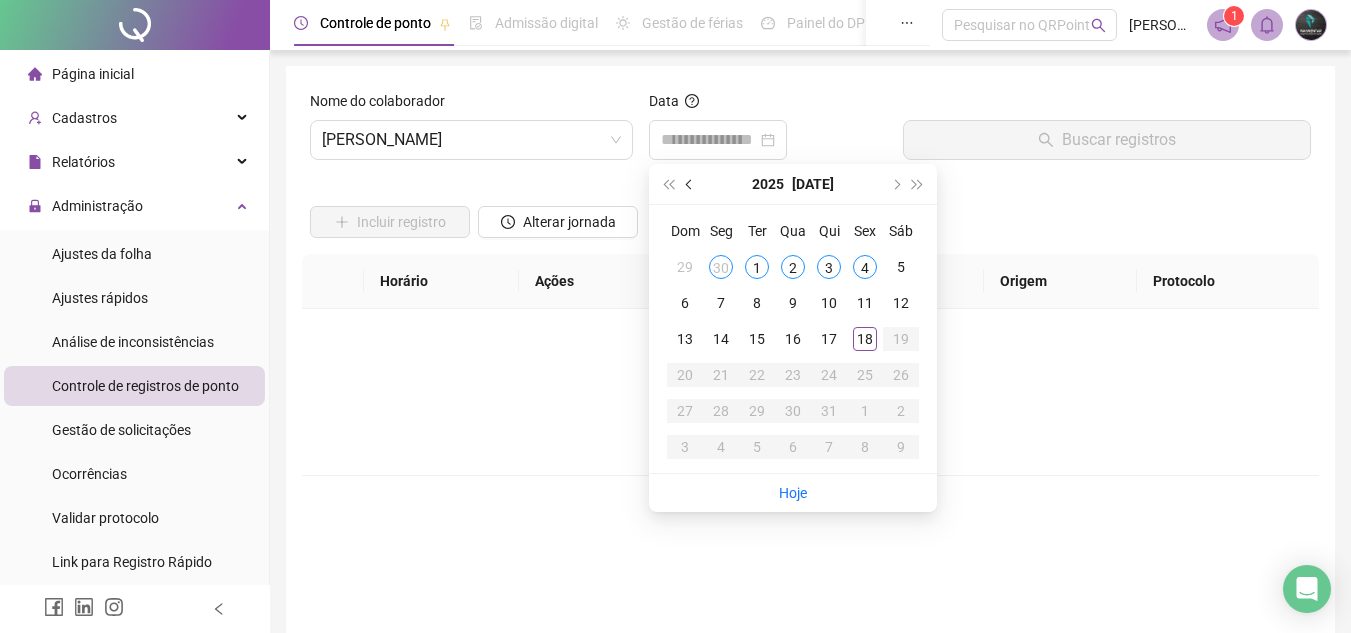 click at bounding box center (690, 184) 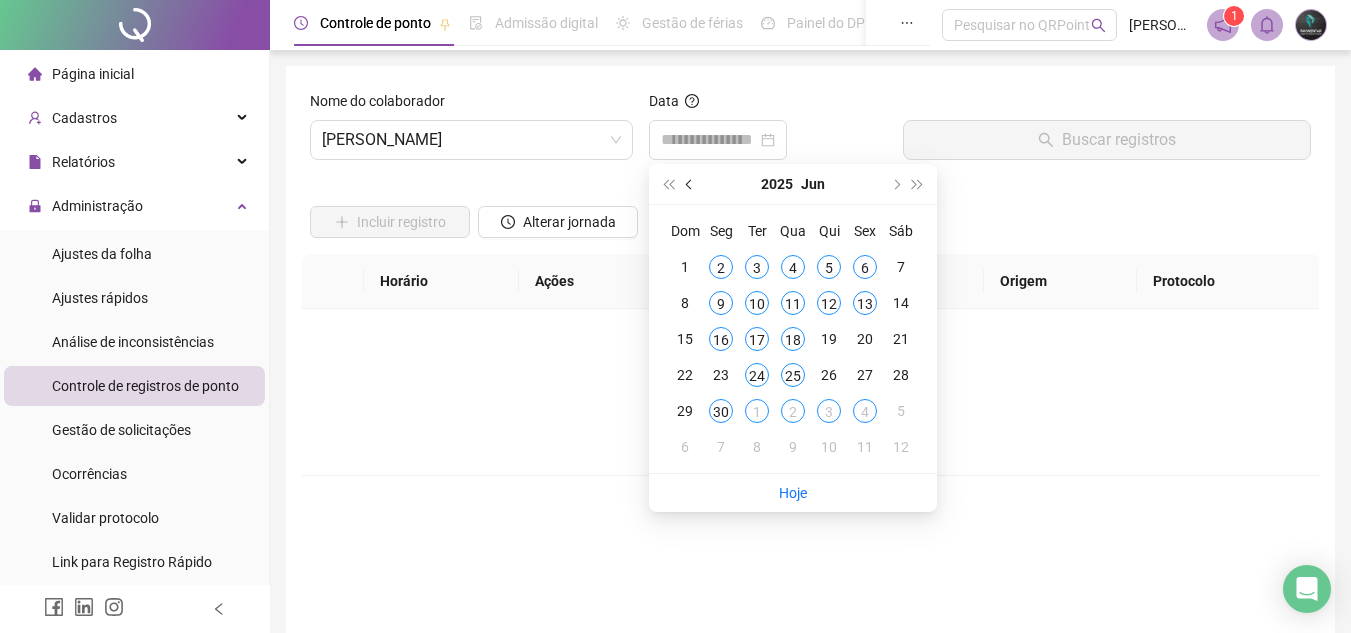 click at bounding box center [690, 184] 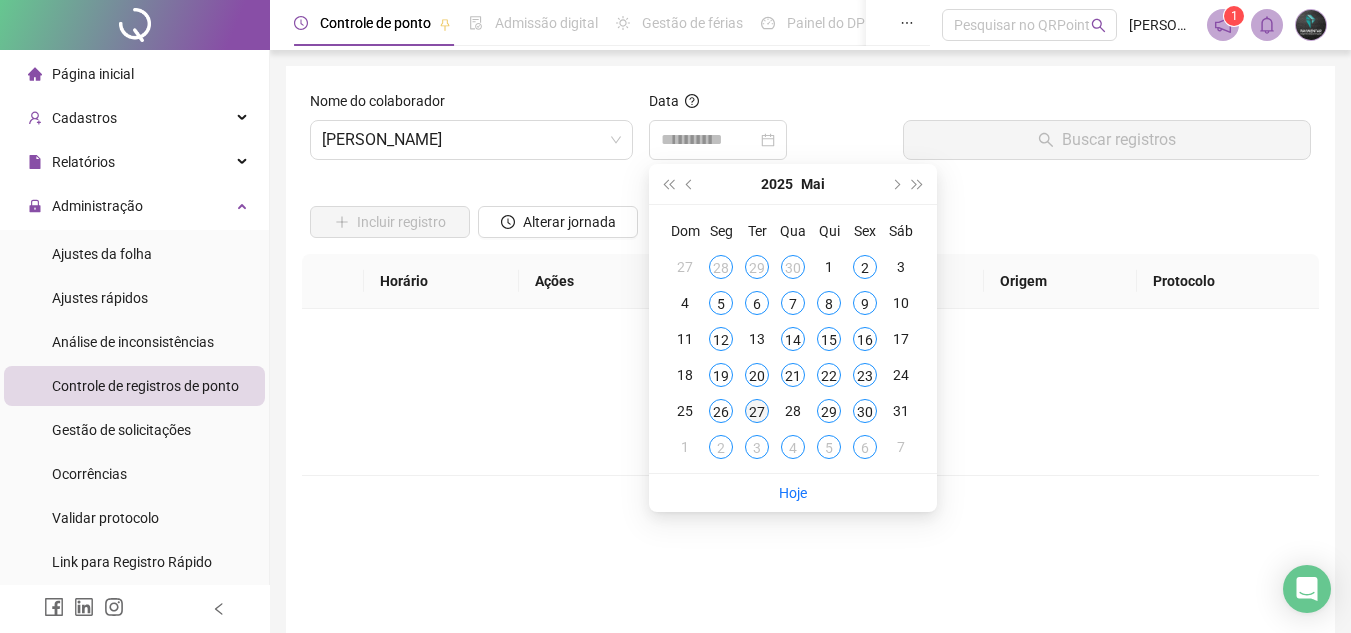 click on "27" at bounding box center [757, 411] 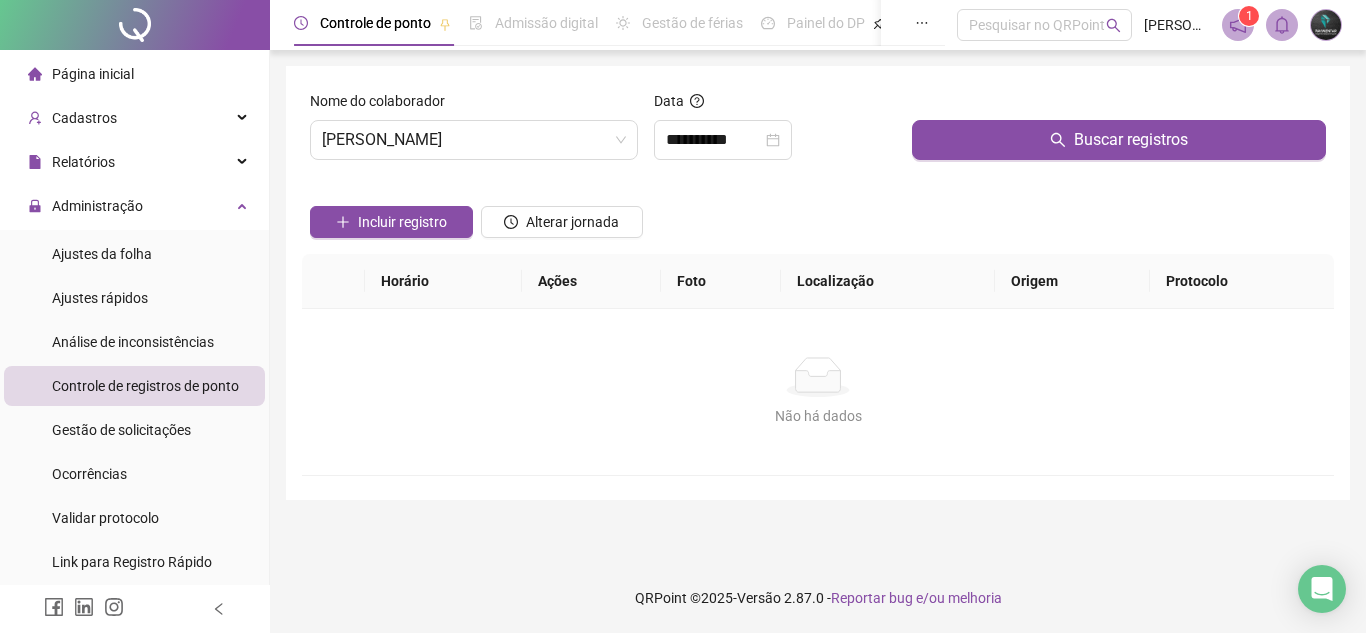 drag, startPoint x: 981, startPoint y: 180, endPoint x: 994, endPoint y: 161, distance: 23.021729 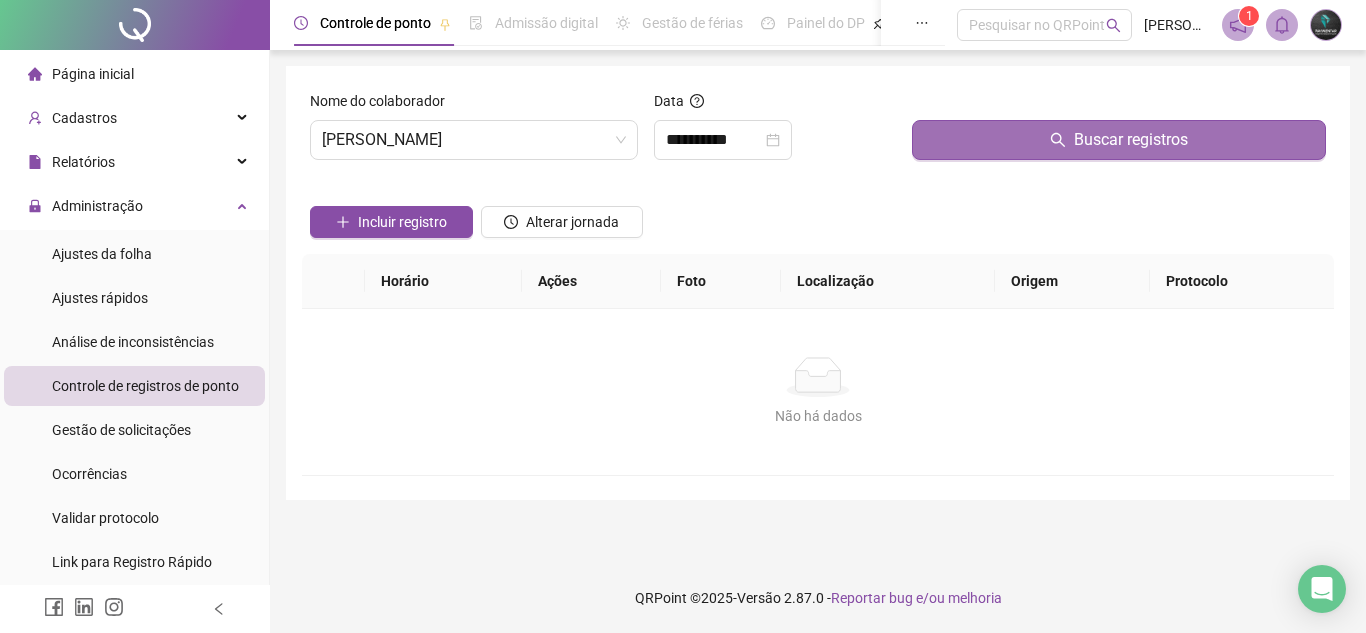 click on "Buscar registros" at bounding box center (1119, 140) 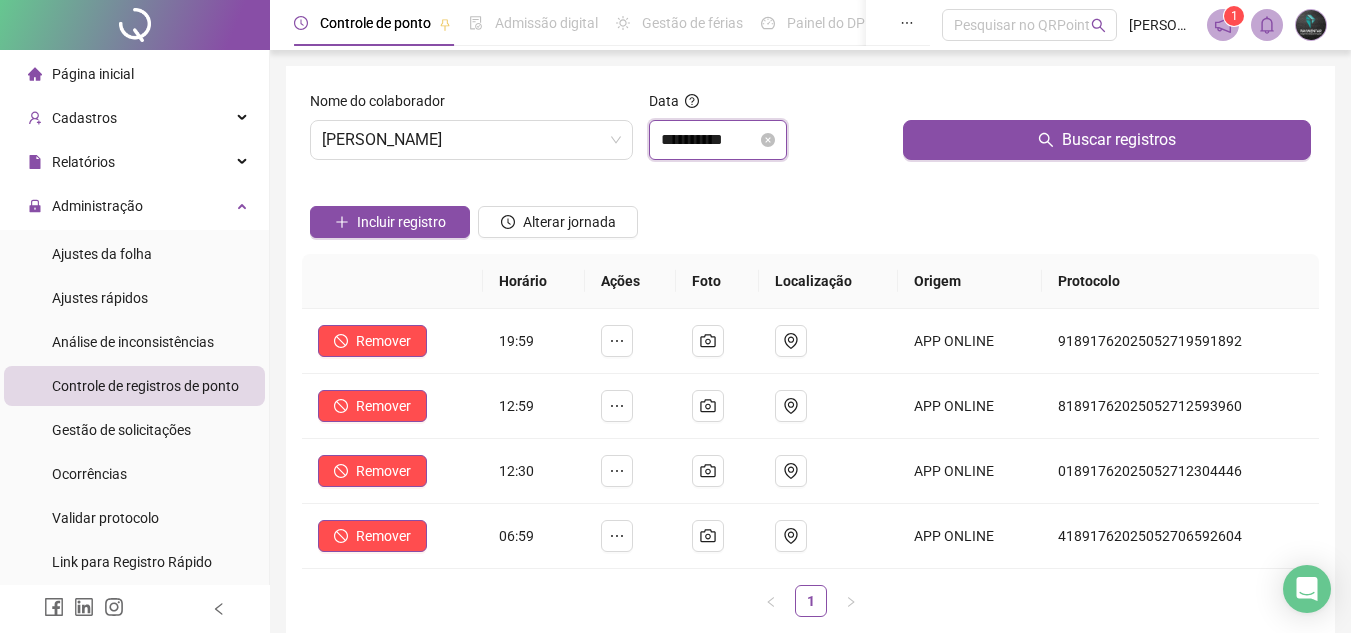 click on "**********" at bounding box center [709, 140] 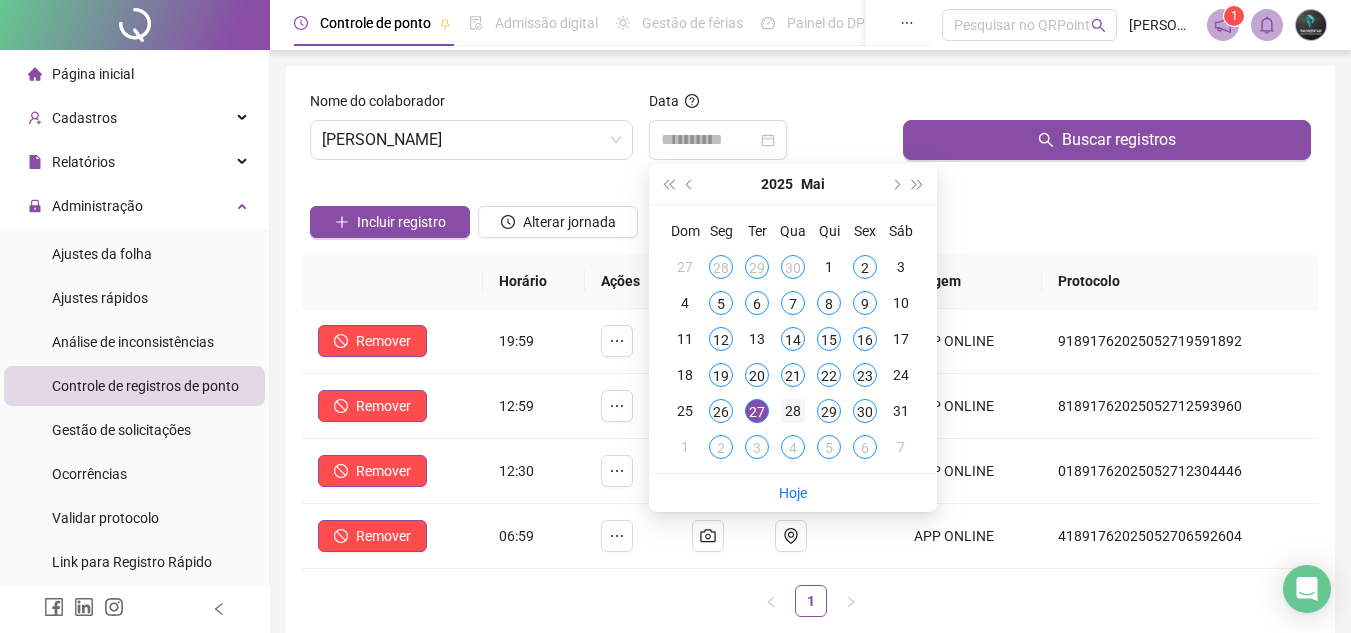 click on "28" at bounding box center [793, 411] 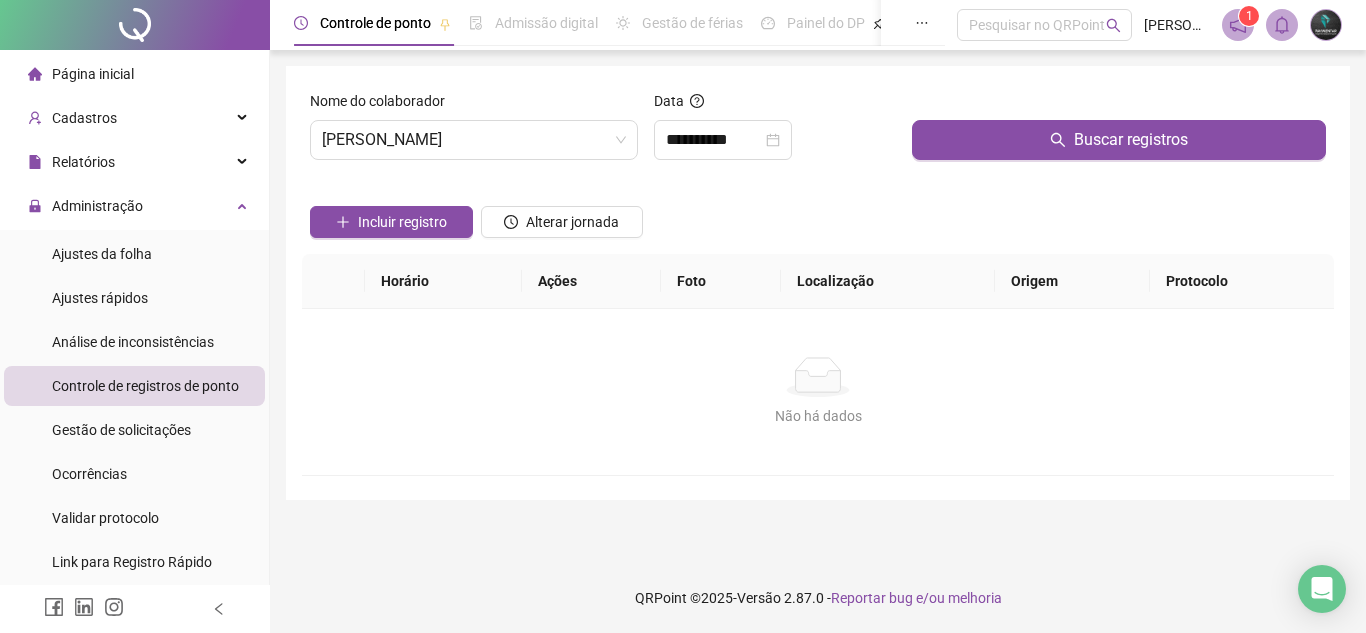 click on "Buscar registros" at bounding box center (1119, 133) 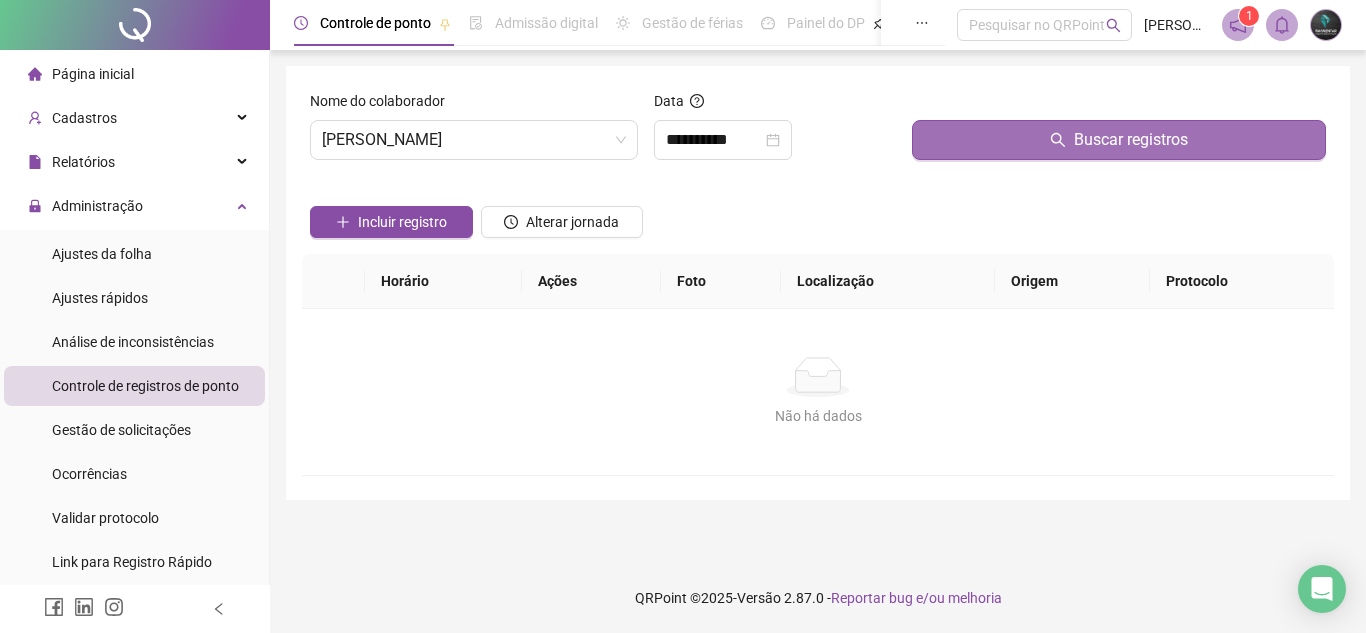 click on "Buscar registros" at bounding box center [1119, 140] 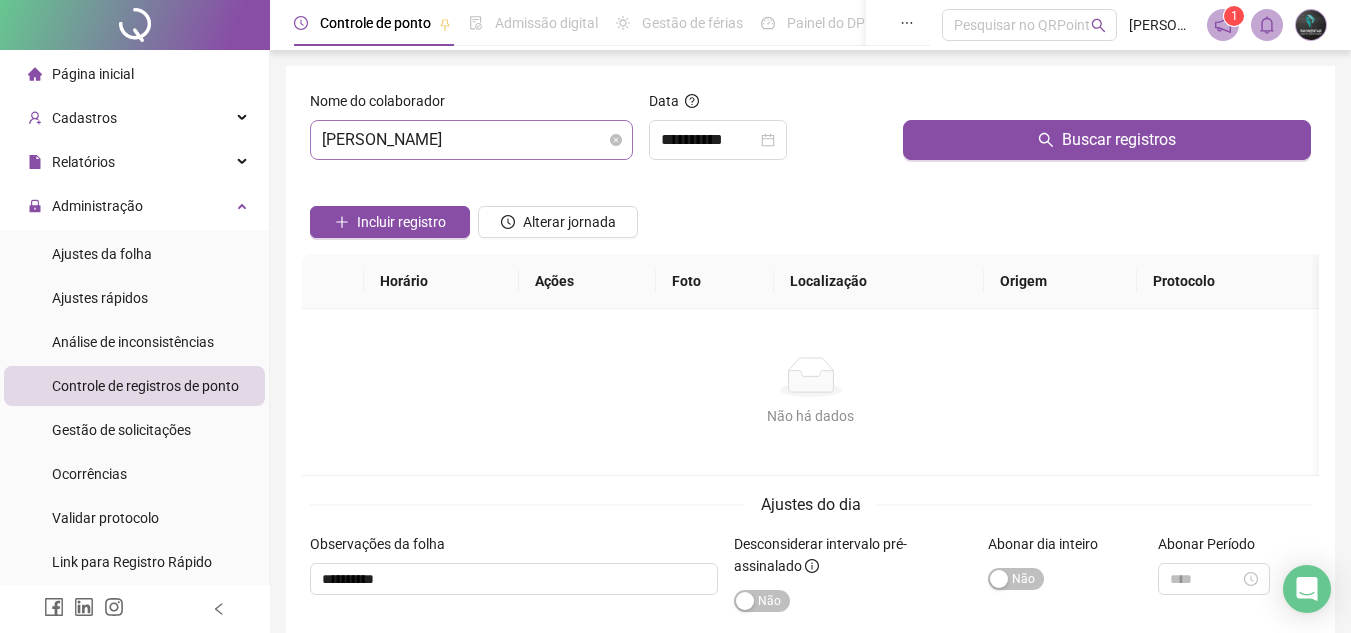 click on "[PERSON_NAME]" at bounding box center [471, 140] 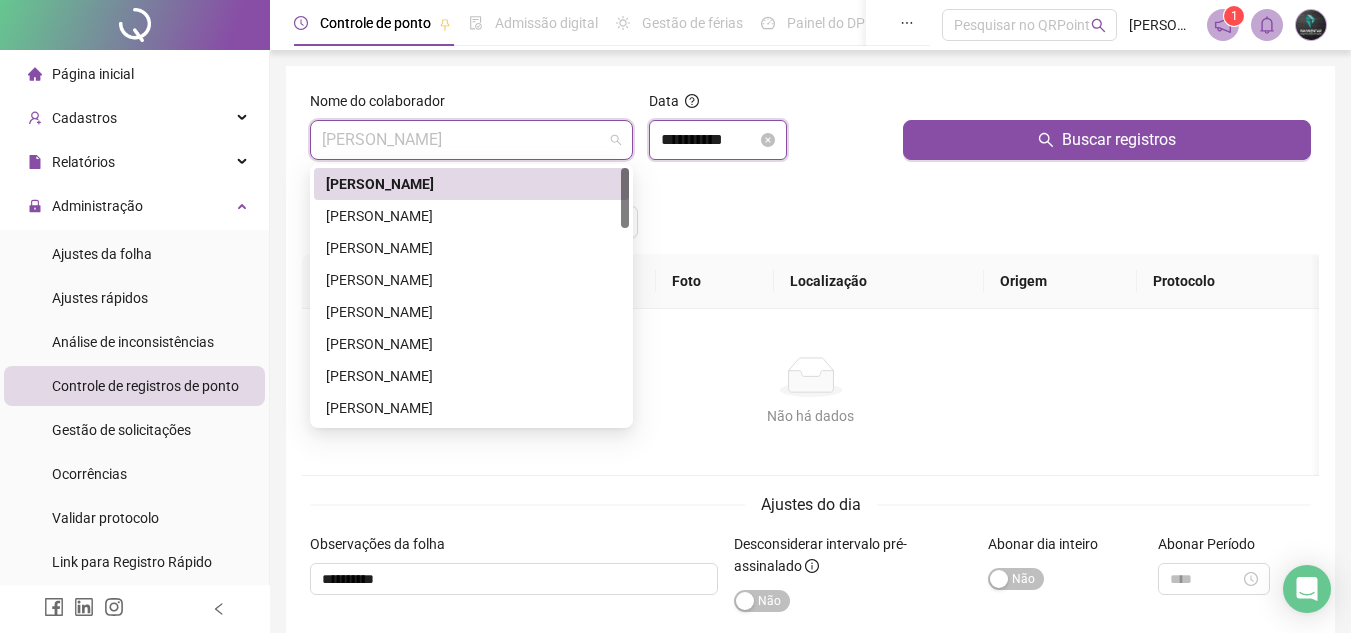 click on "**********" at bounding box center [709, 140] 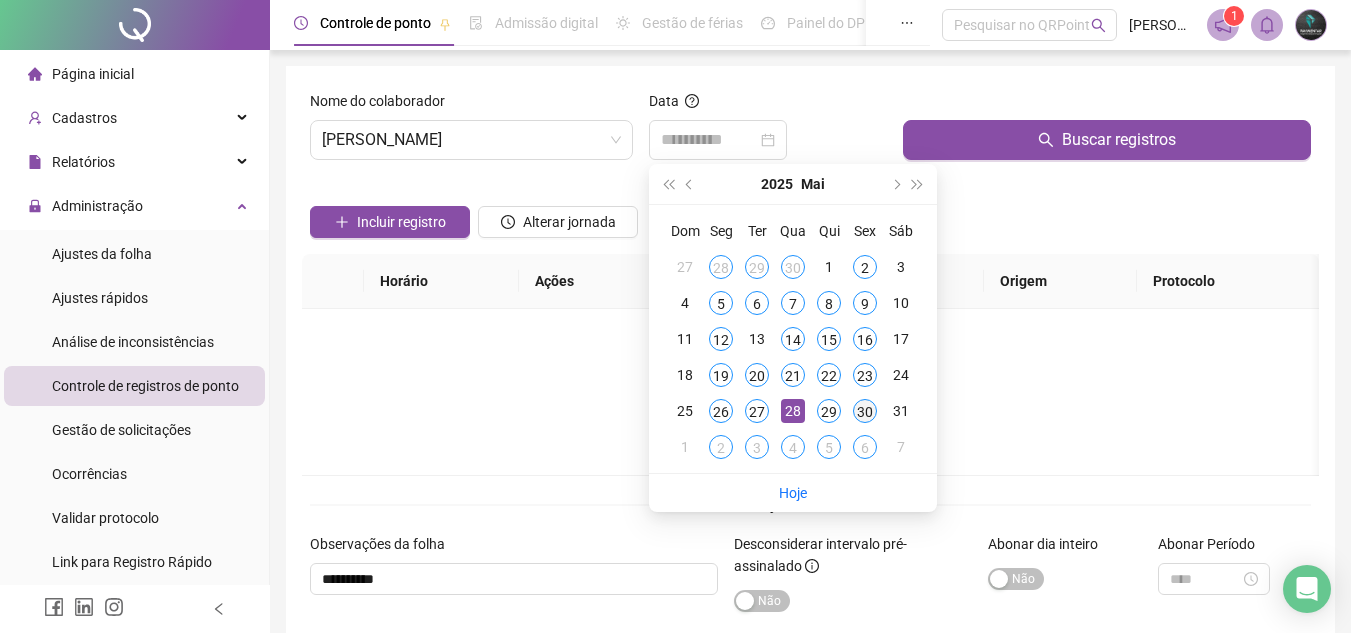 click on "30" at bounding box center (865, 411) 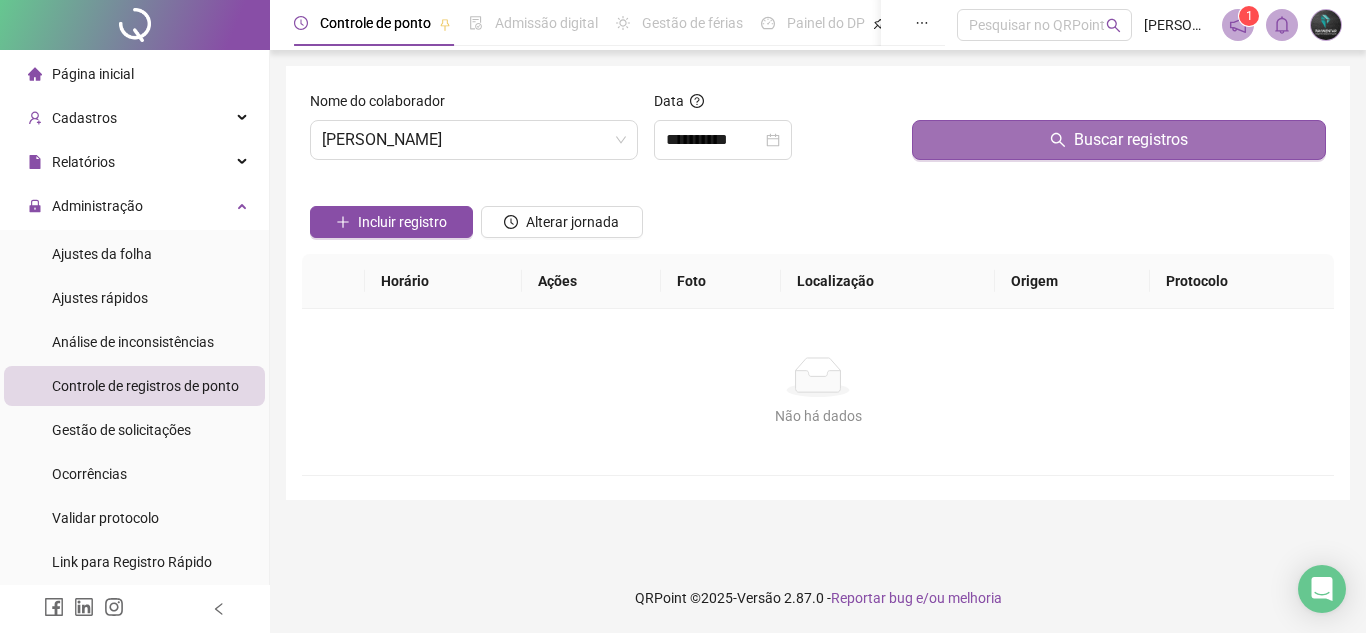 click on "Buscar registros" at bounding box center [1119, 140] 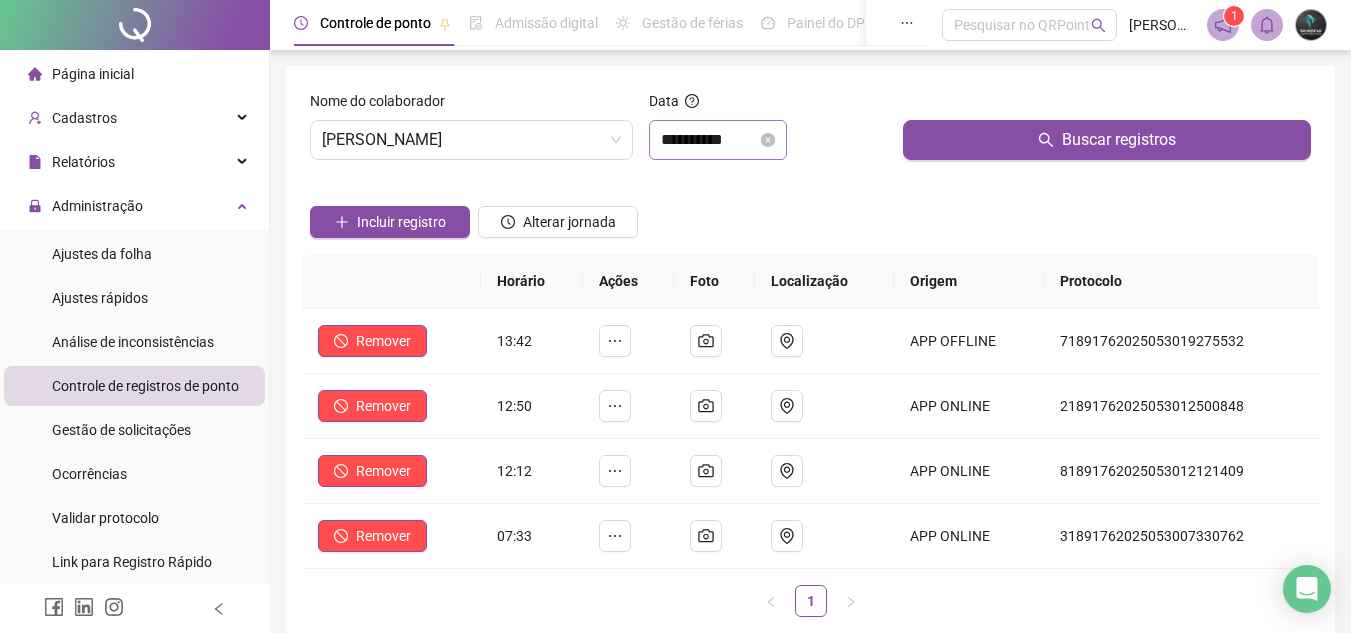 click on "**********" at bounding box center (718, 140) 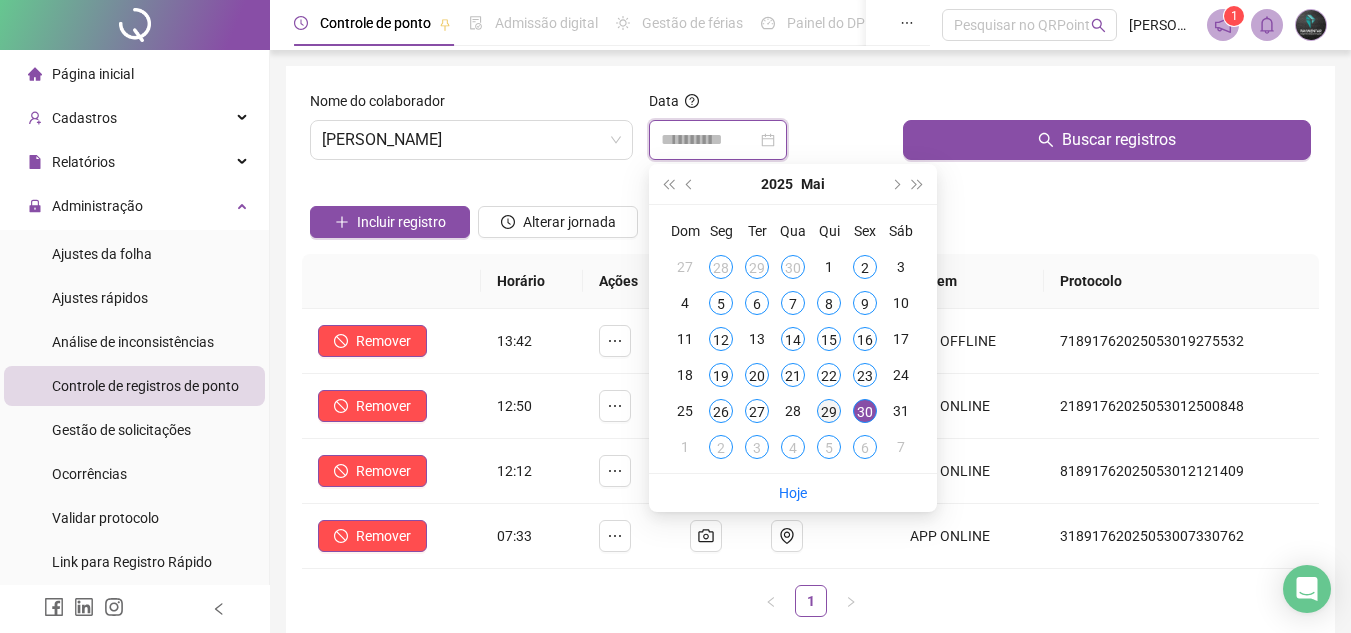 type on "**********" 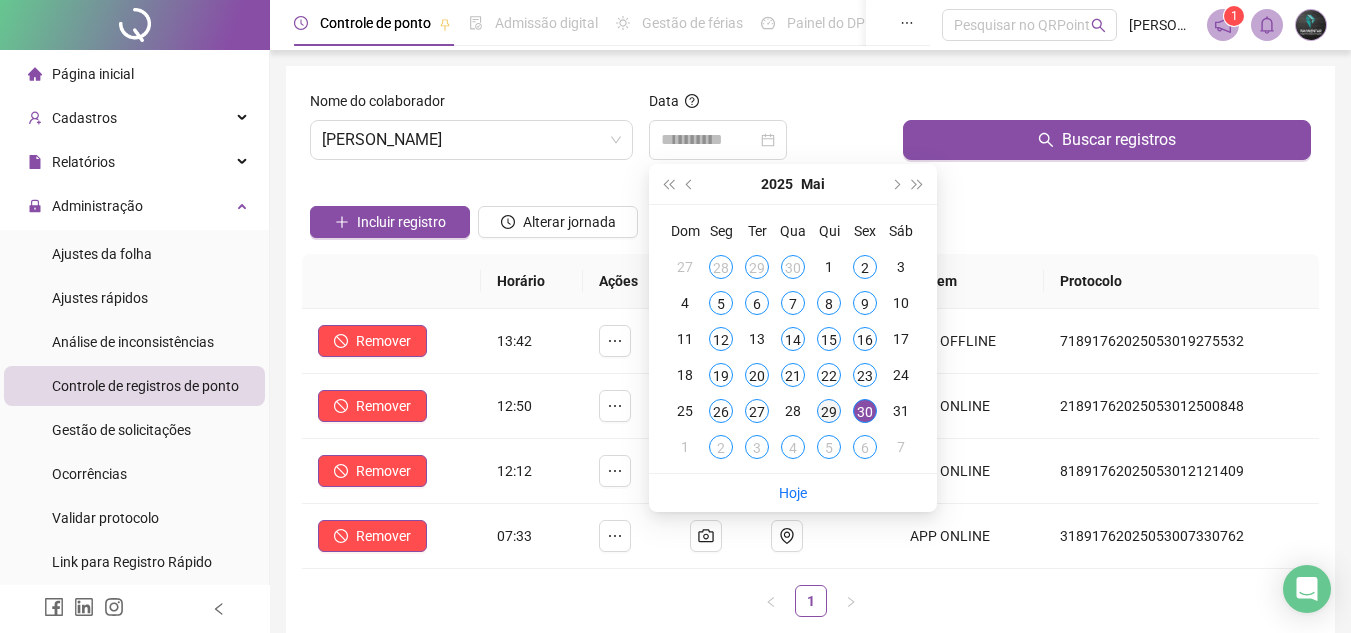 click on "29" at bounding box center (829, 411) 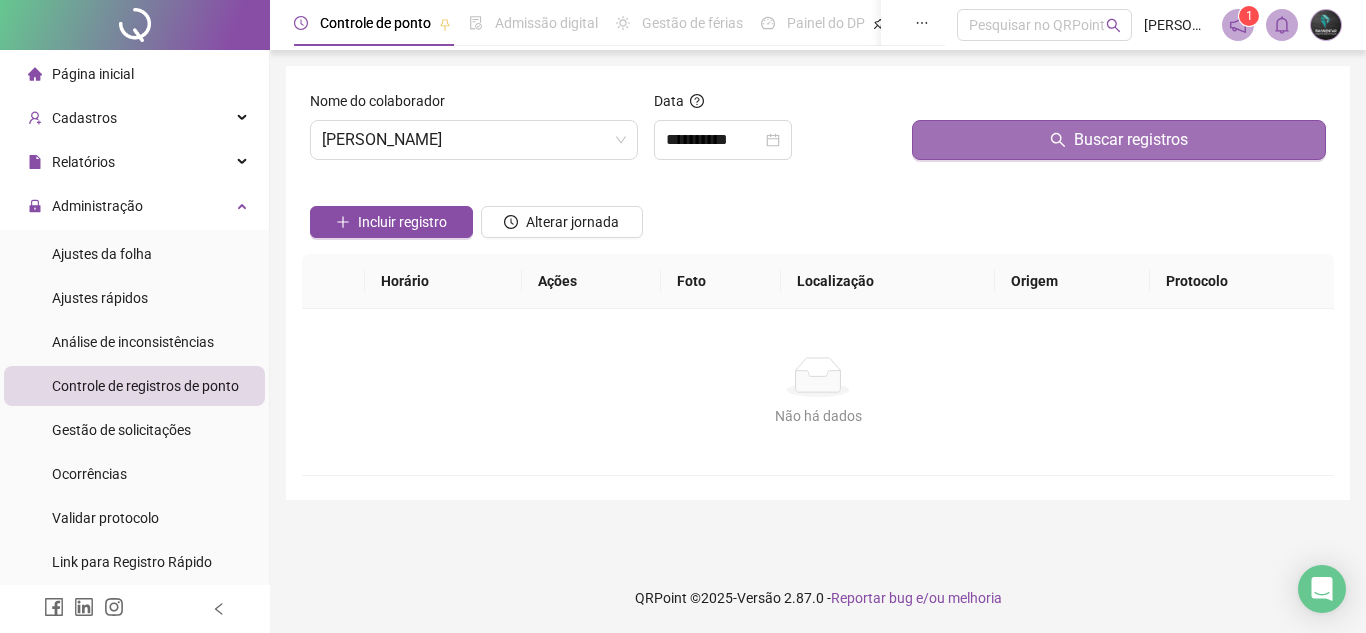 click on "Buscar registros" at bounding box center (1119, 140) 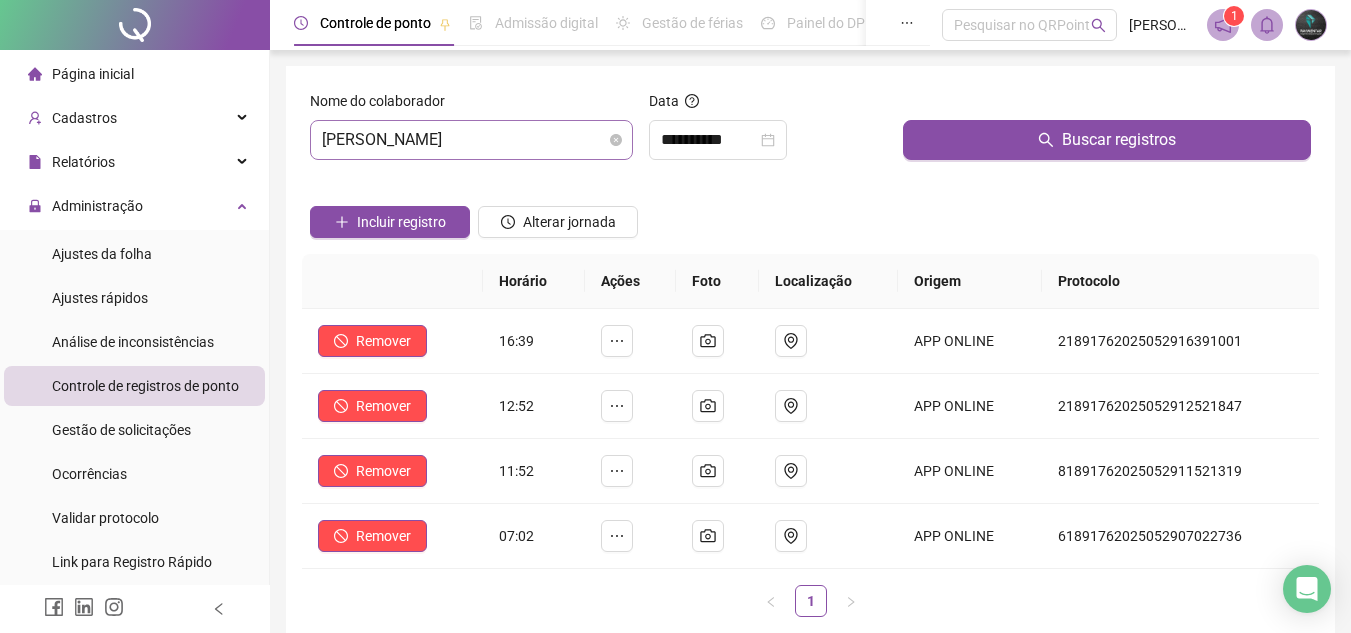 click on "[PERSON_NAME]" at bounding box center [471, 140] 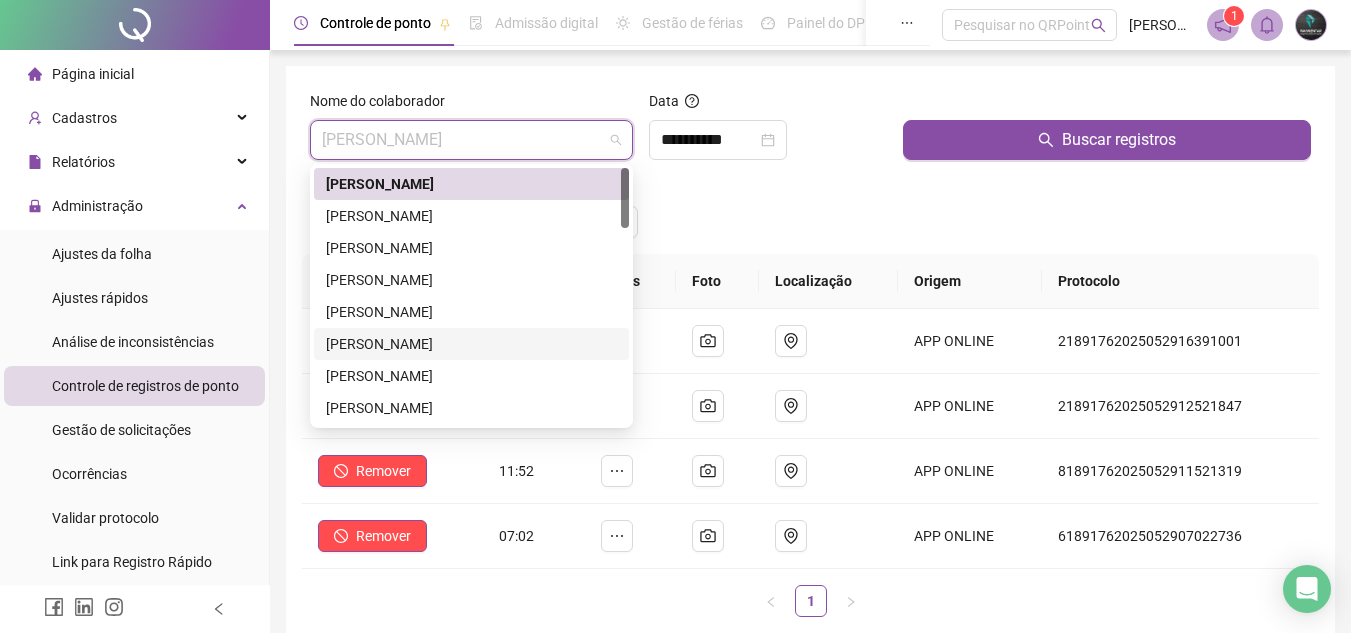click on "[PERSON_NAME]" at bounding box center [471, 344] 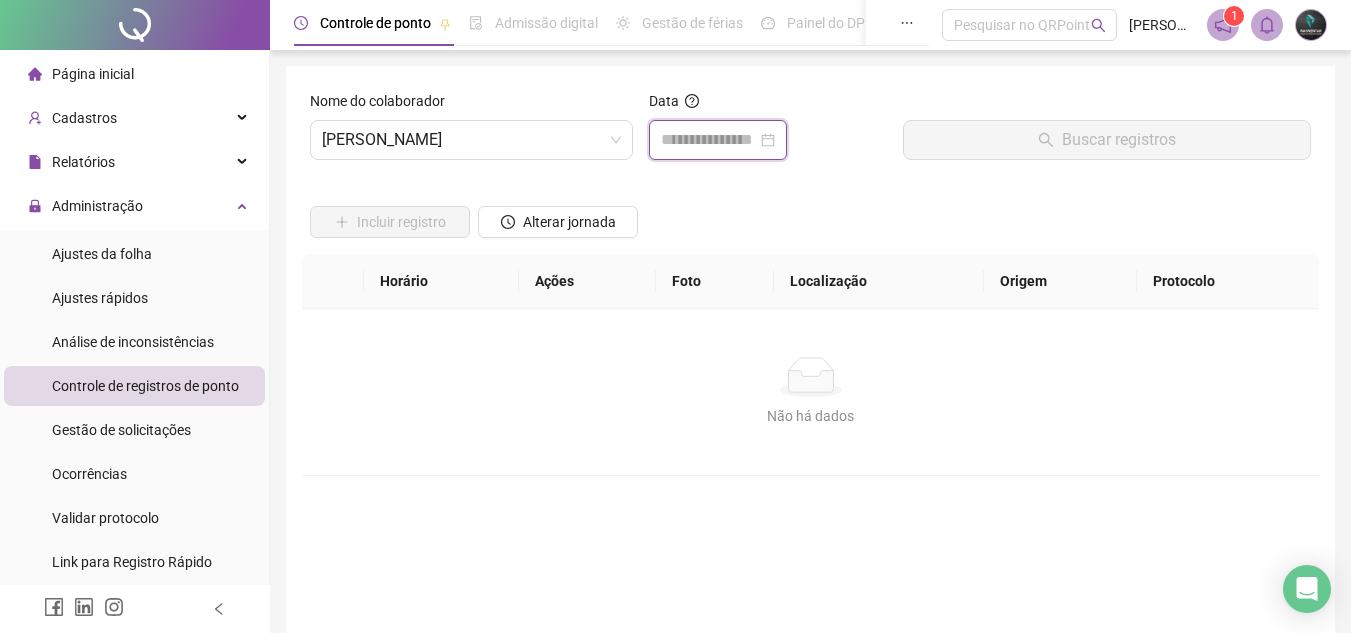 click at bounding box center (709, 140) 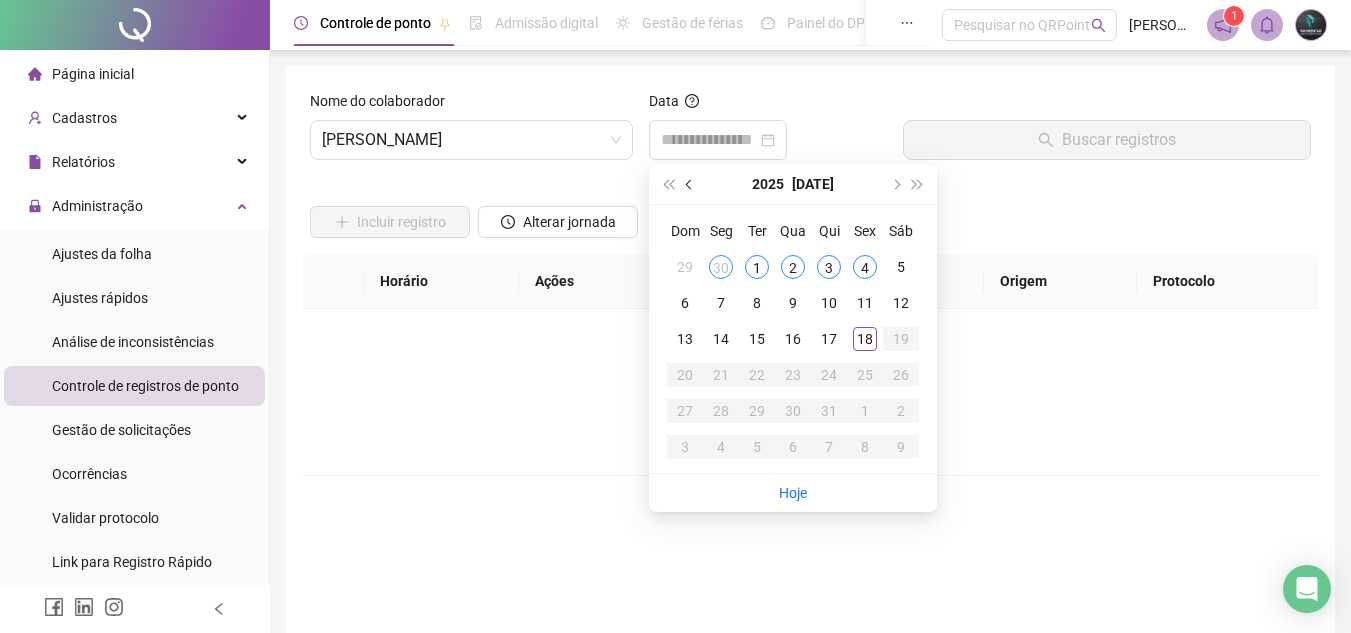 click at bounding box center (690, 184) 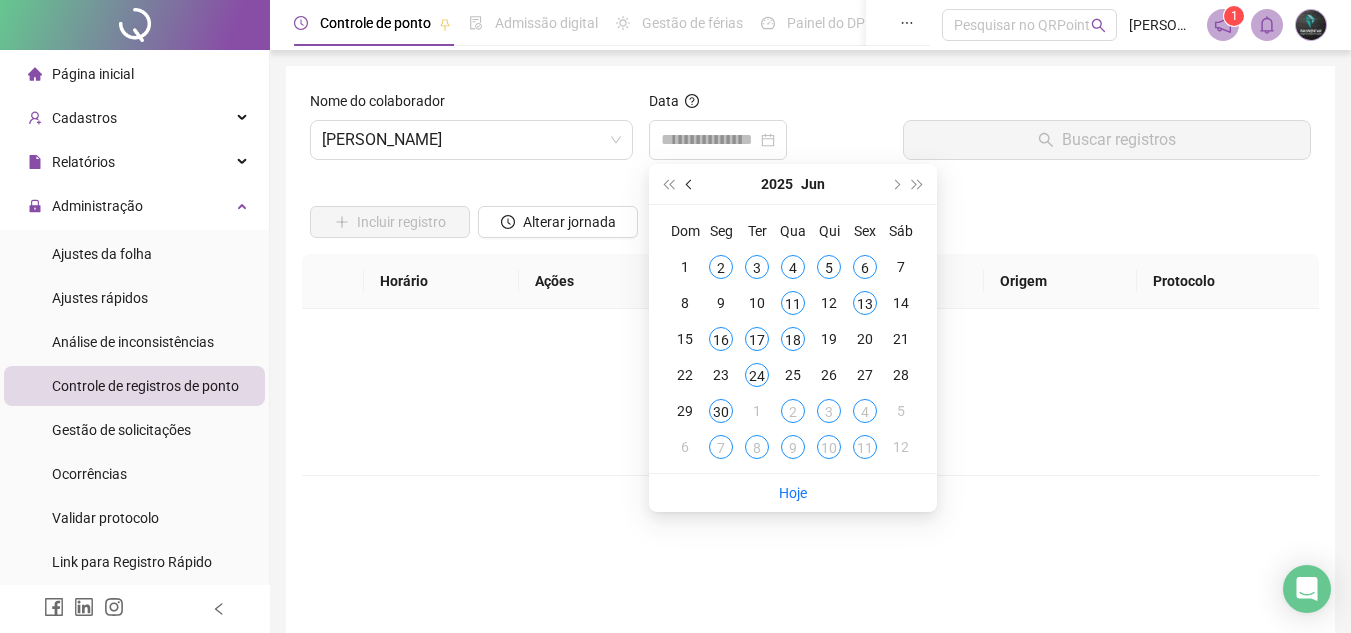 click at bounding box center (690, 184) 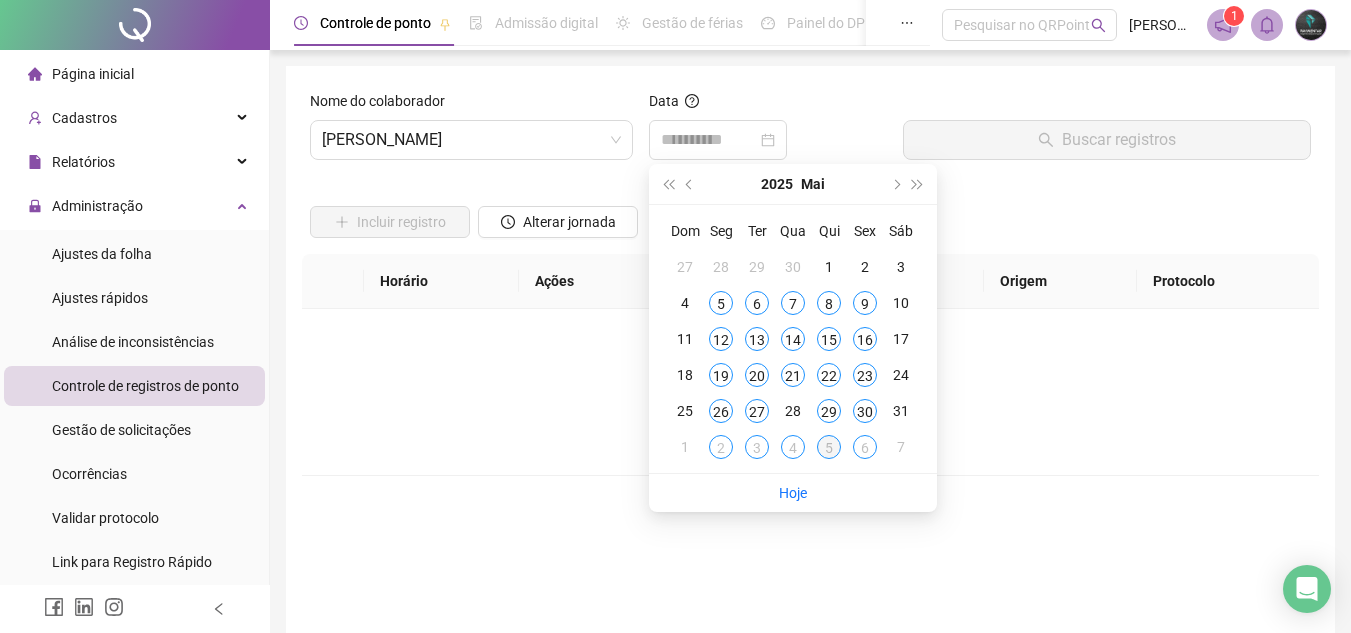 type on "**********" 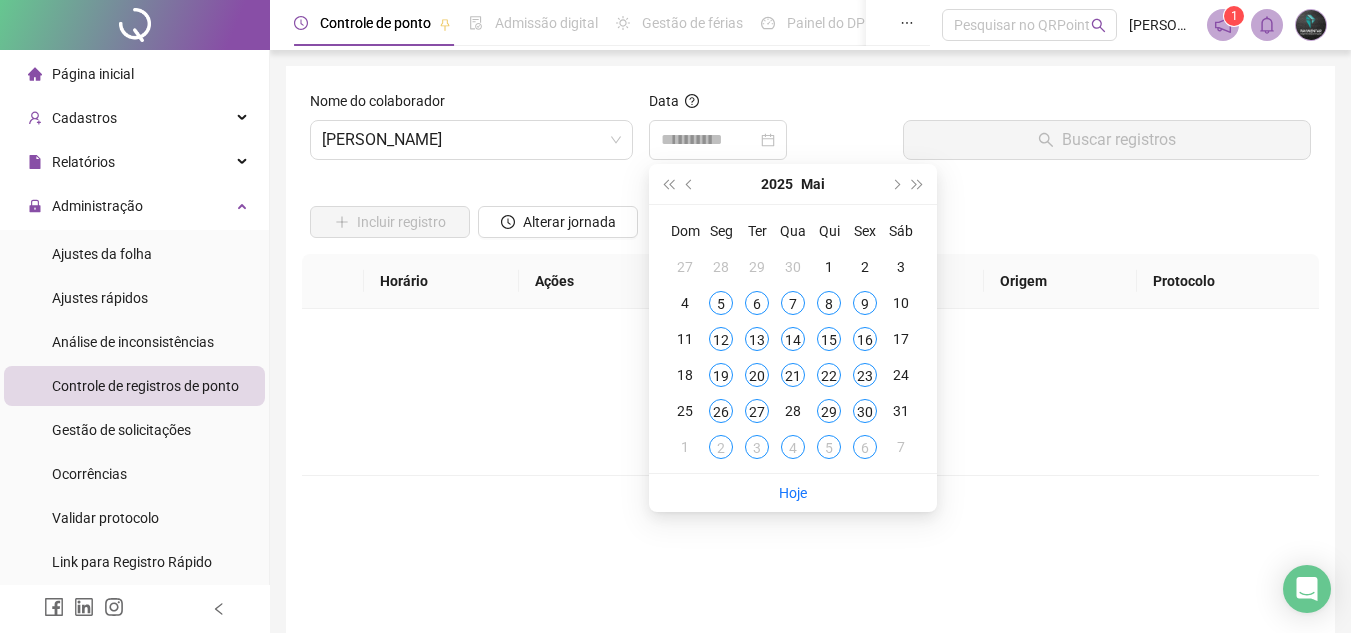 type 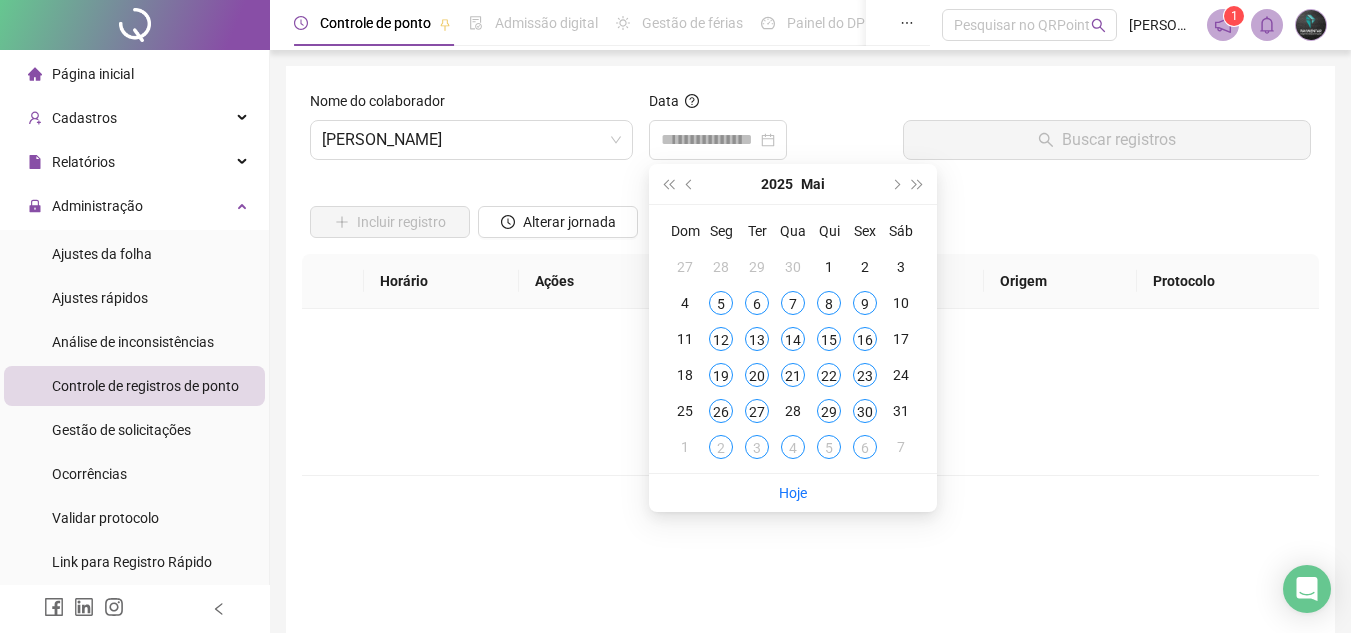 click on "Nome do colaborador" at bounding box center (471, 105) 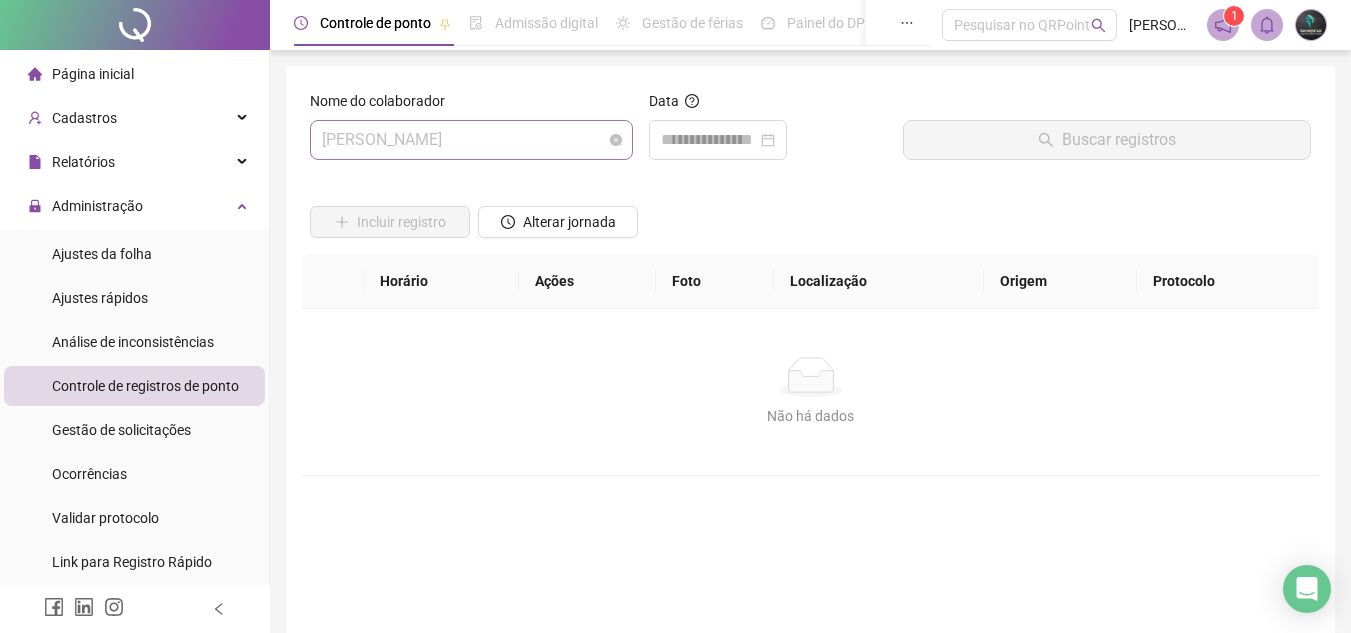 click on "[PERSON_NAME]" at bounding box center [471, 140] 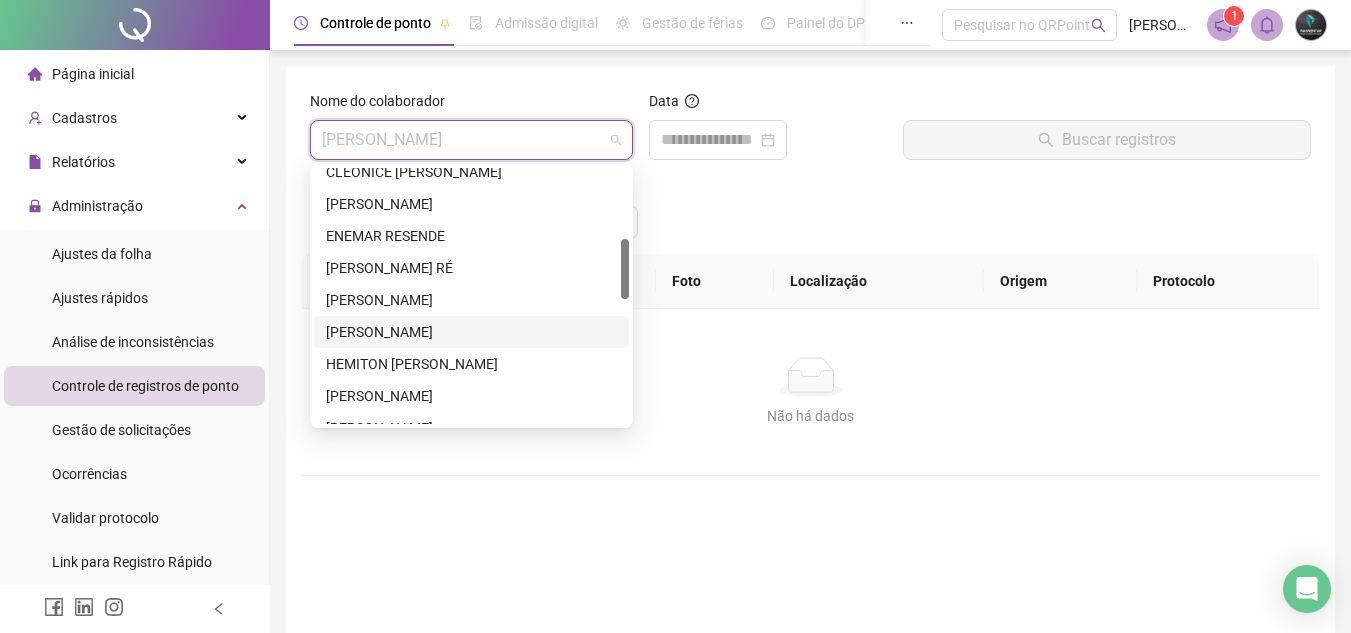 scroll, scrollTop: 500, scrollLeft: 0, axis: vertical 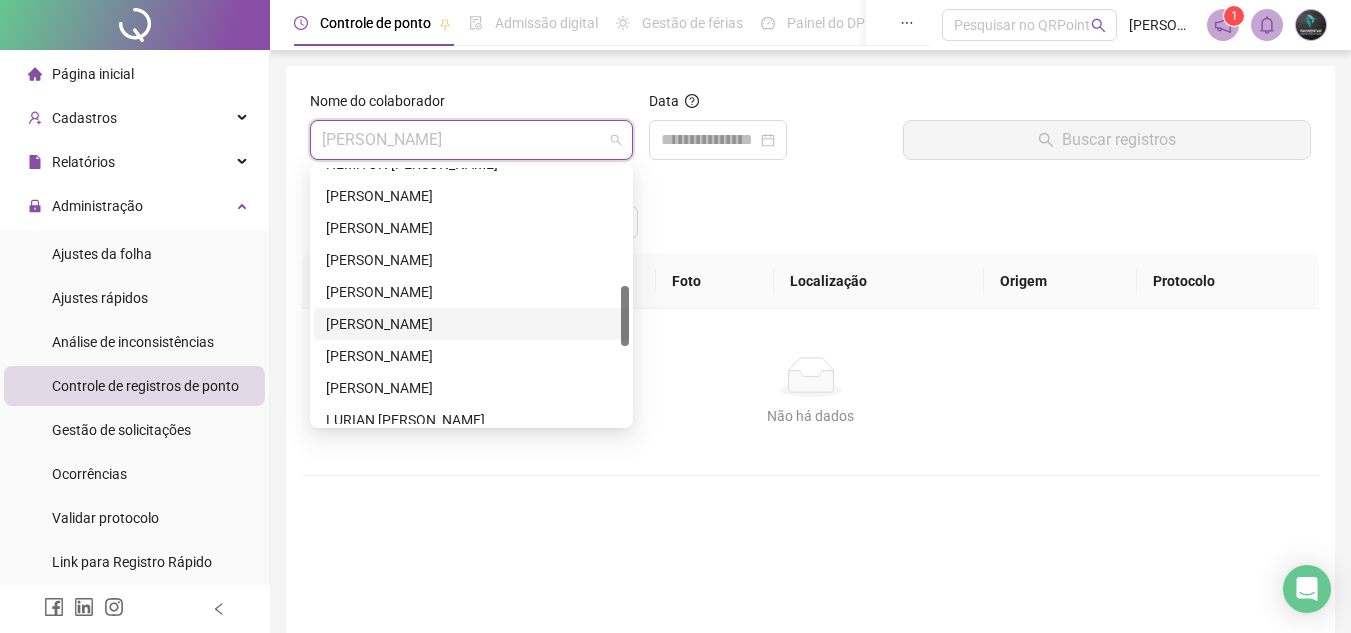 click on "[PERSON_NAME]" at bounding box center (471, 324) 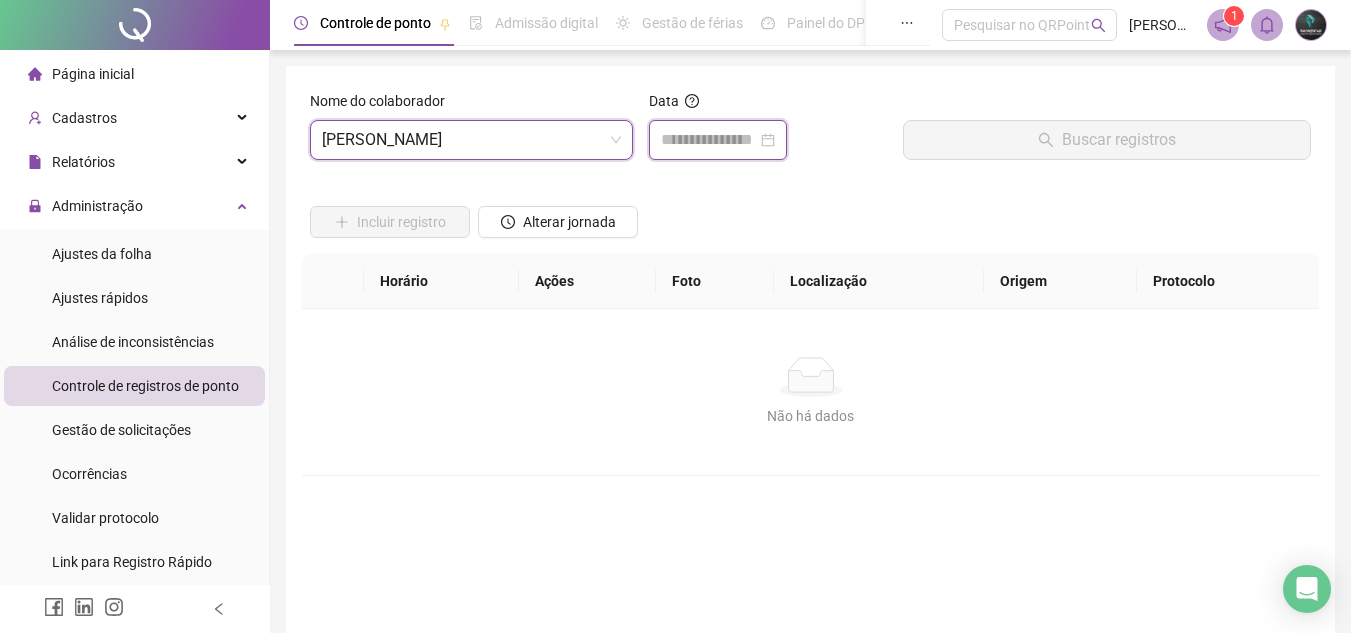 click at bounding box center [709, 140] 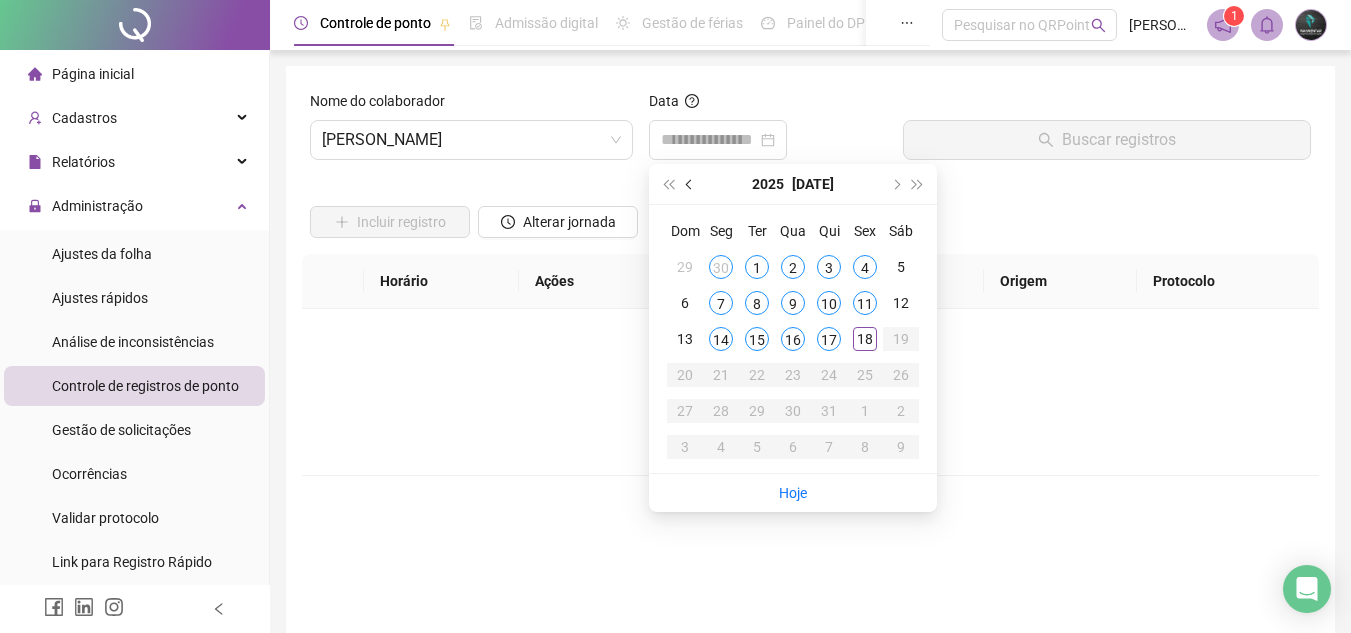click at bounding box center (690, 184) 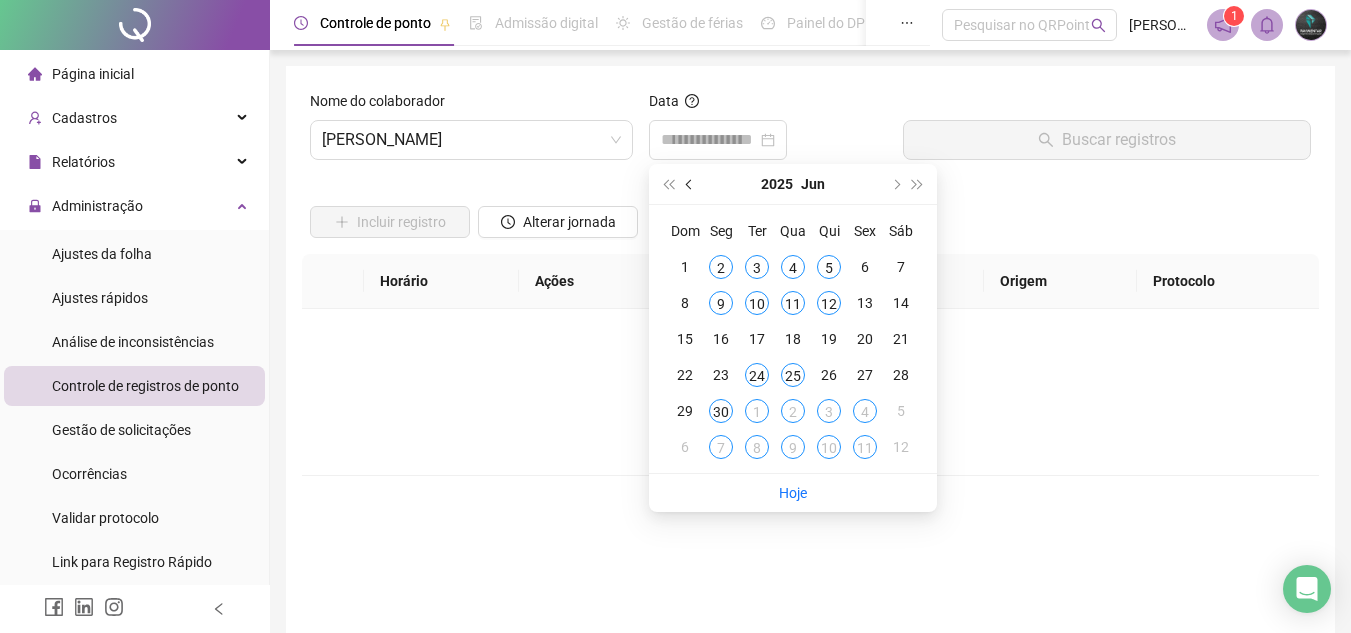click at bounding box center (690, 184) 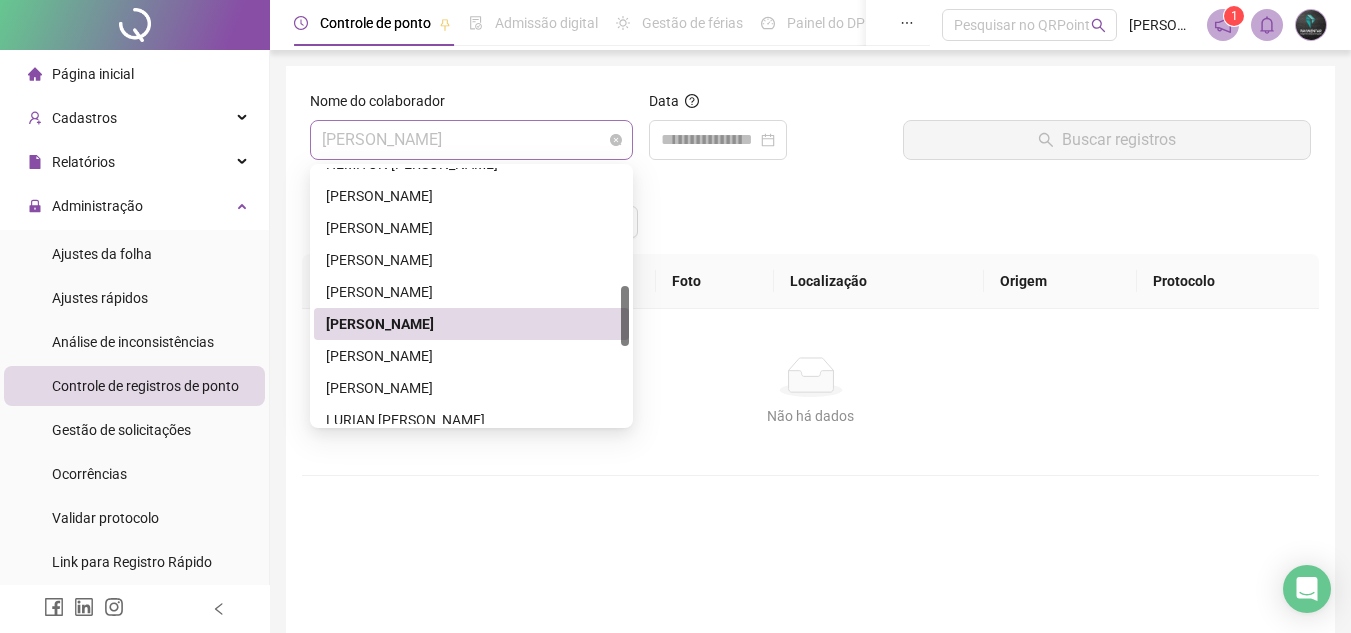 click on "[PERSON_NAME]" at bounding box center [471, 140] 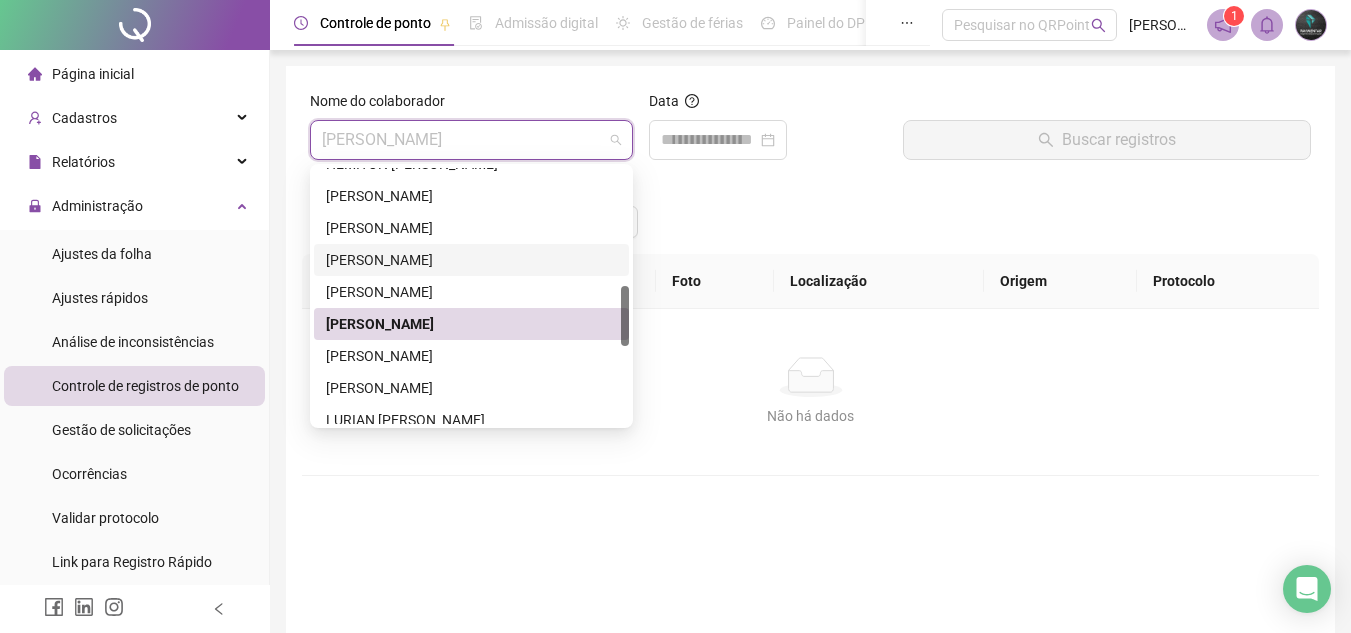 scroll, scrollTop: 600, scrollLeft: 0, axis: vertical 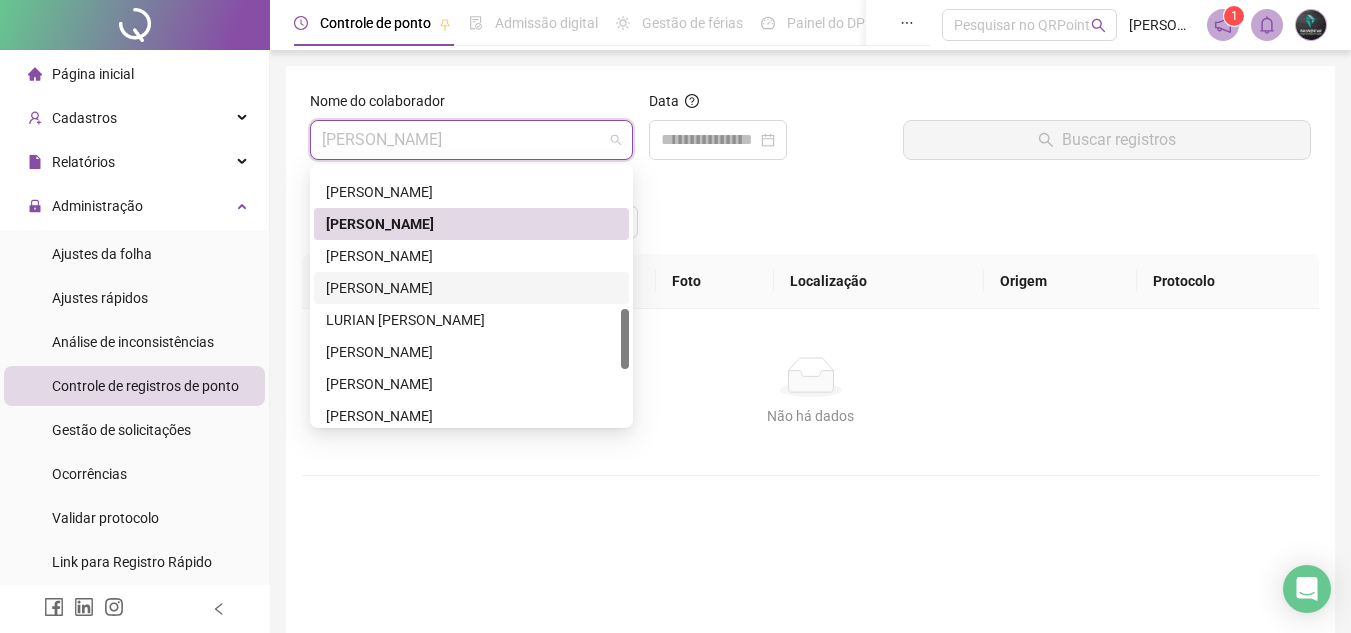 click on "[PERSON_NAME]" at bounding box center (471, 288) 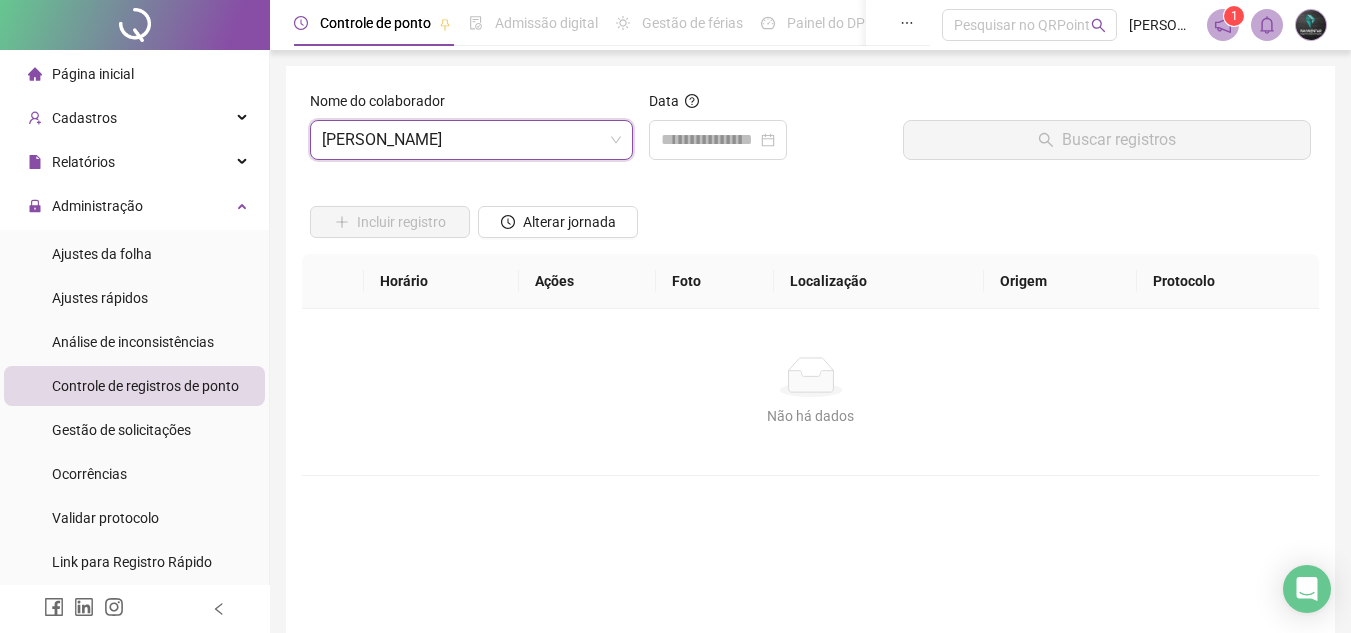 click on "Data" at bounding box center [768, 105] 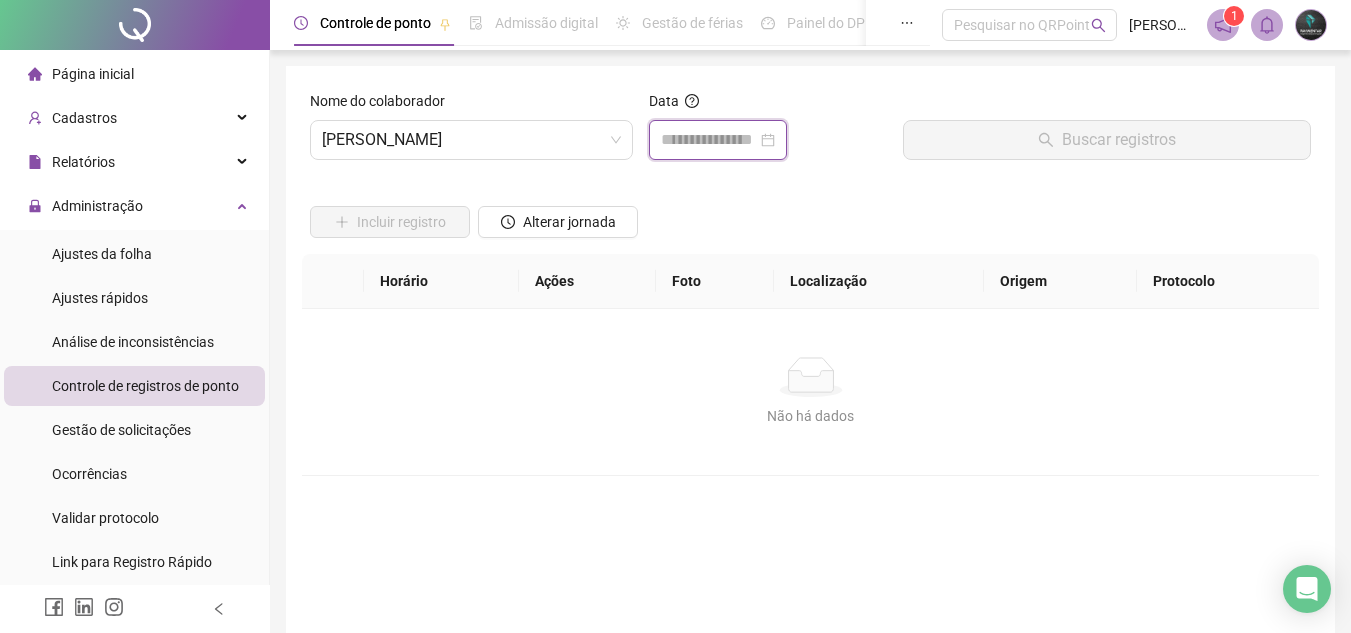click at bounding box center (709, 140) 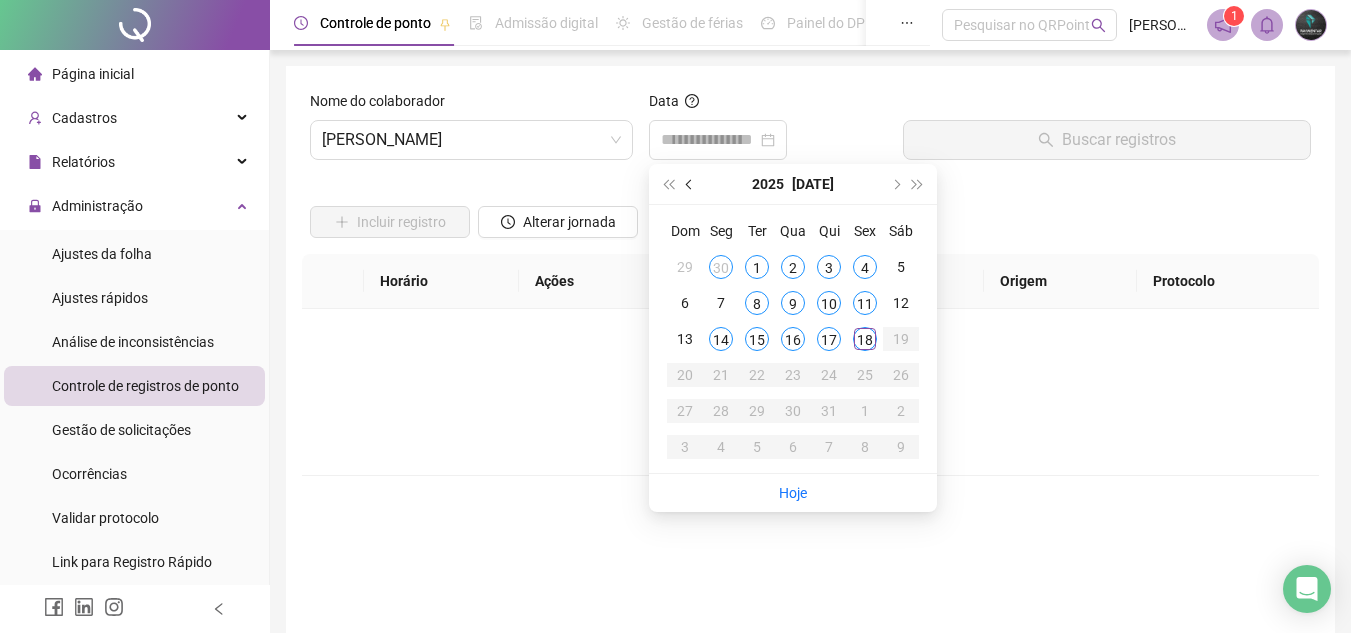 click at bounding box center (690, 184) 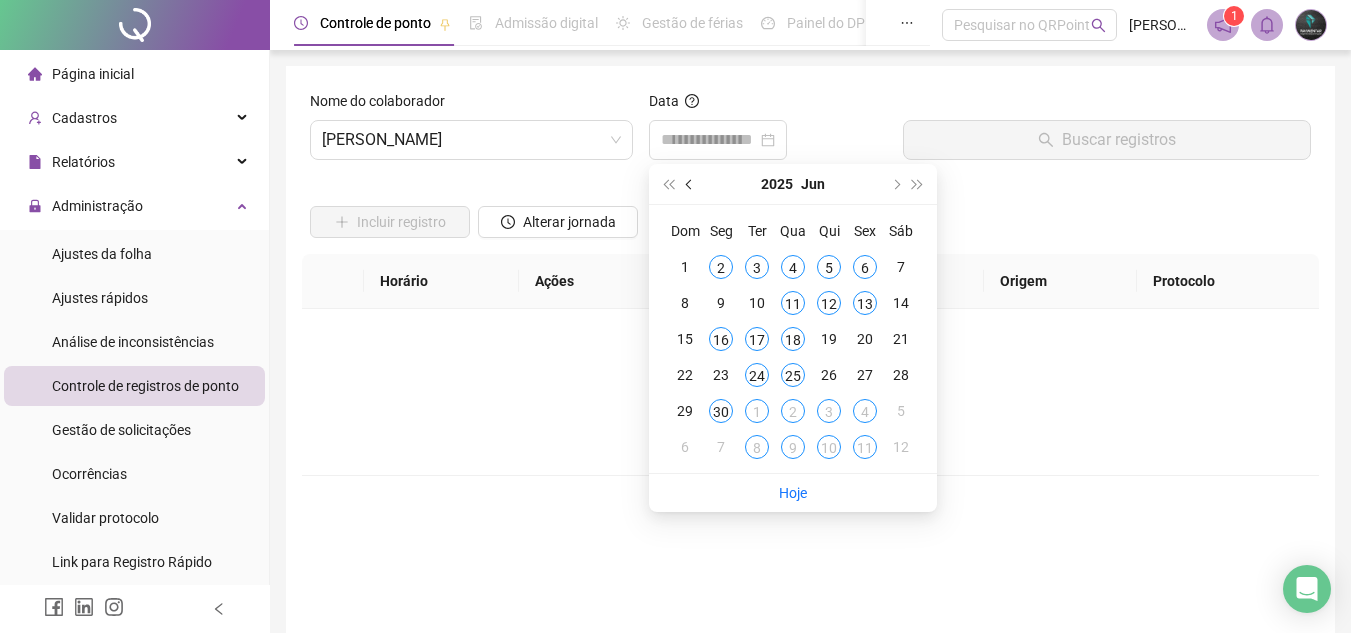 click at bounding box center (690, 184) 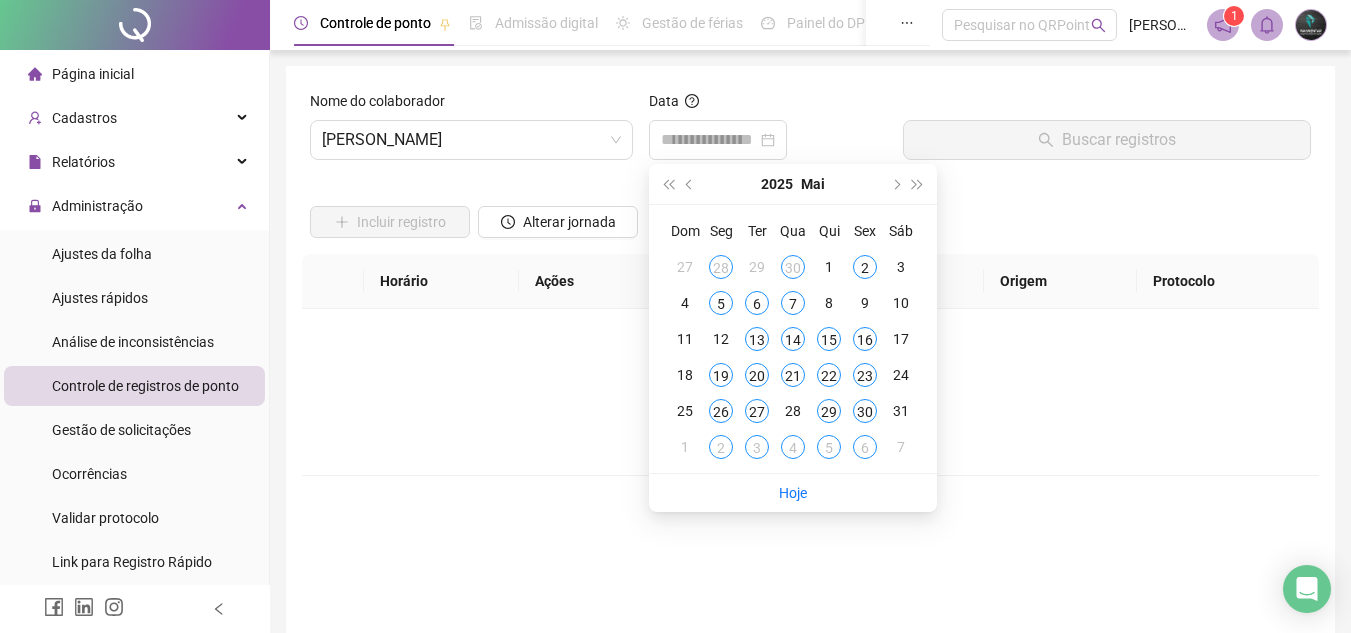 click on "Página inicial" at bounding box center [134, 74] 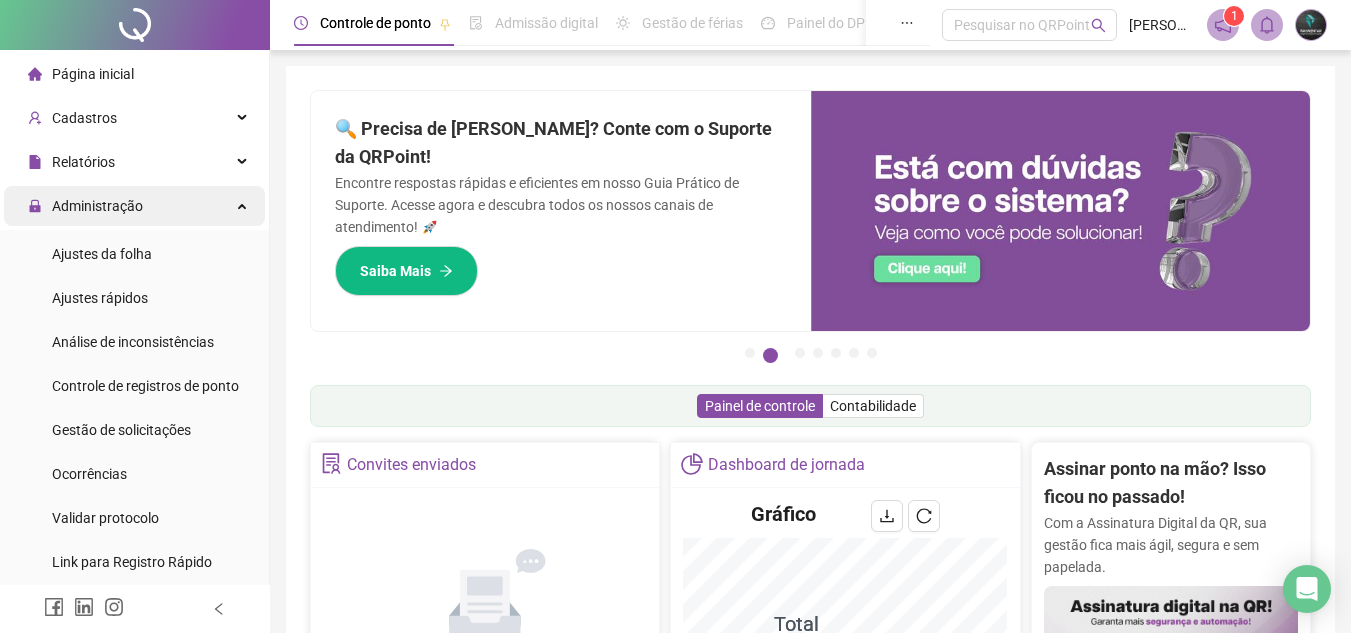 click on "Administração" at bounding box center [134, 206] 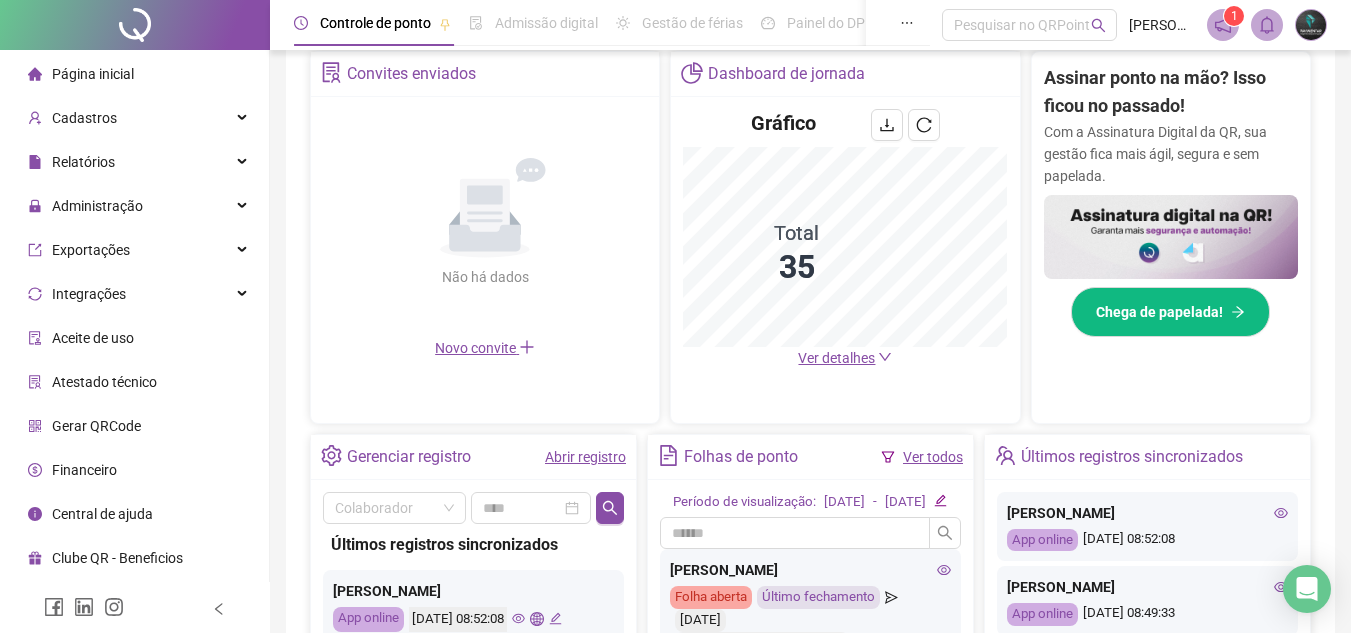 scroll, scrollTop: 400, scrollLeft: 0, axis: vertical 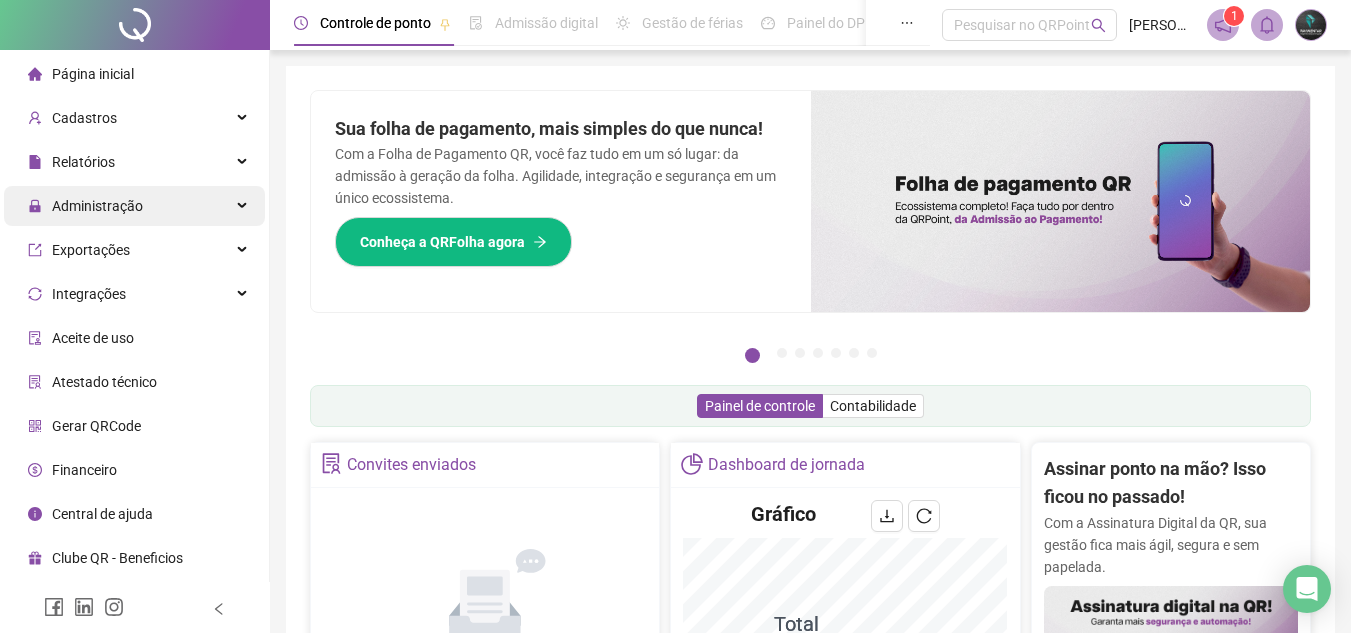 click on "Administração" at bounding box center (85, 206) 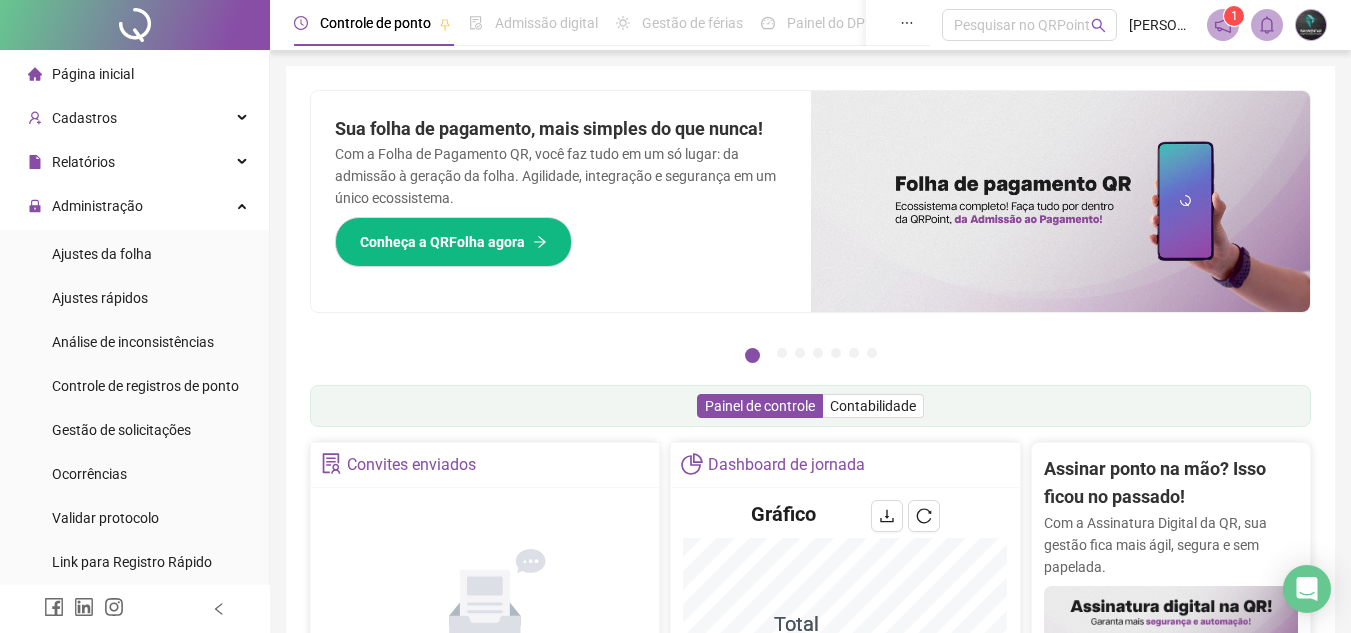 click on "Ajustes da folha Ajustes rápidos Análise de inconsistências Controle de registros de ponto Gestão de solicitações Ocorrências Validar protocolo Link para Registro Rápido" at bounding box center [134, 408] 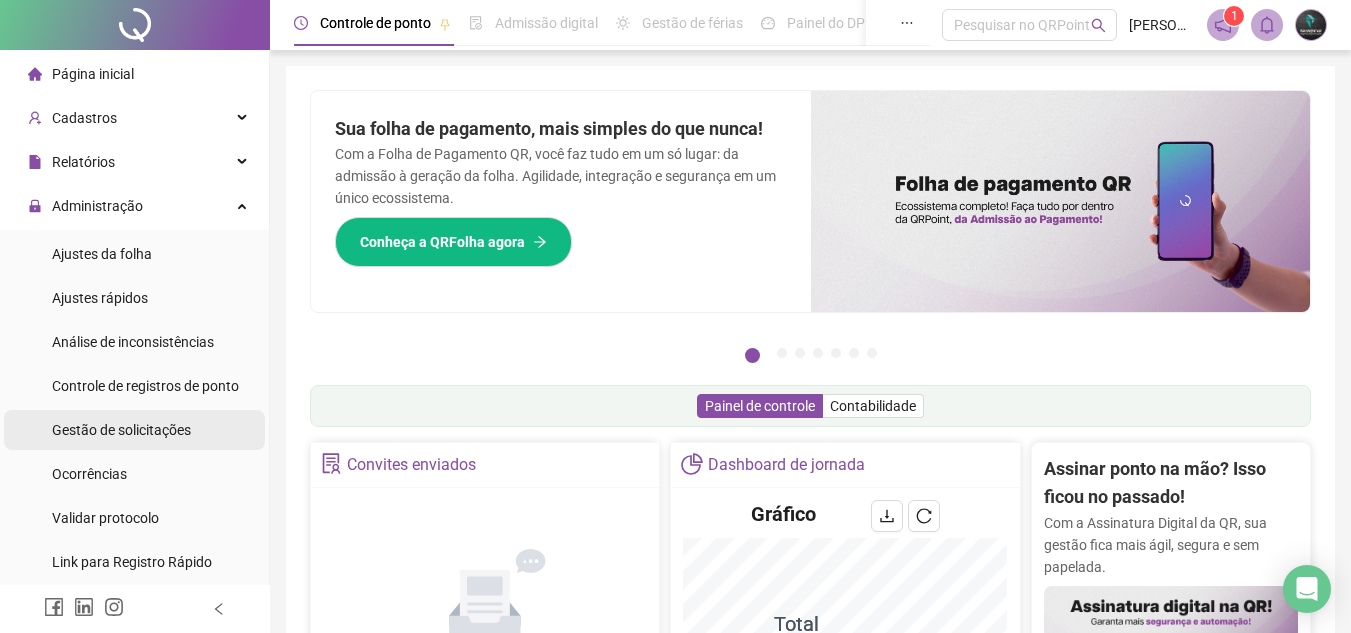 click on "Gestão de solicitações" at bounding box center [134, 430] 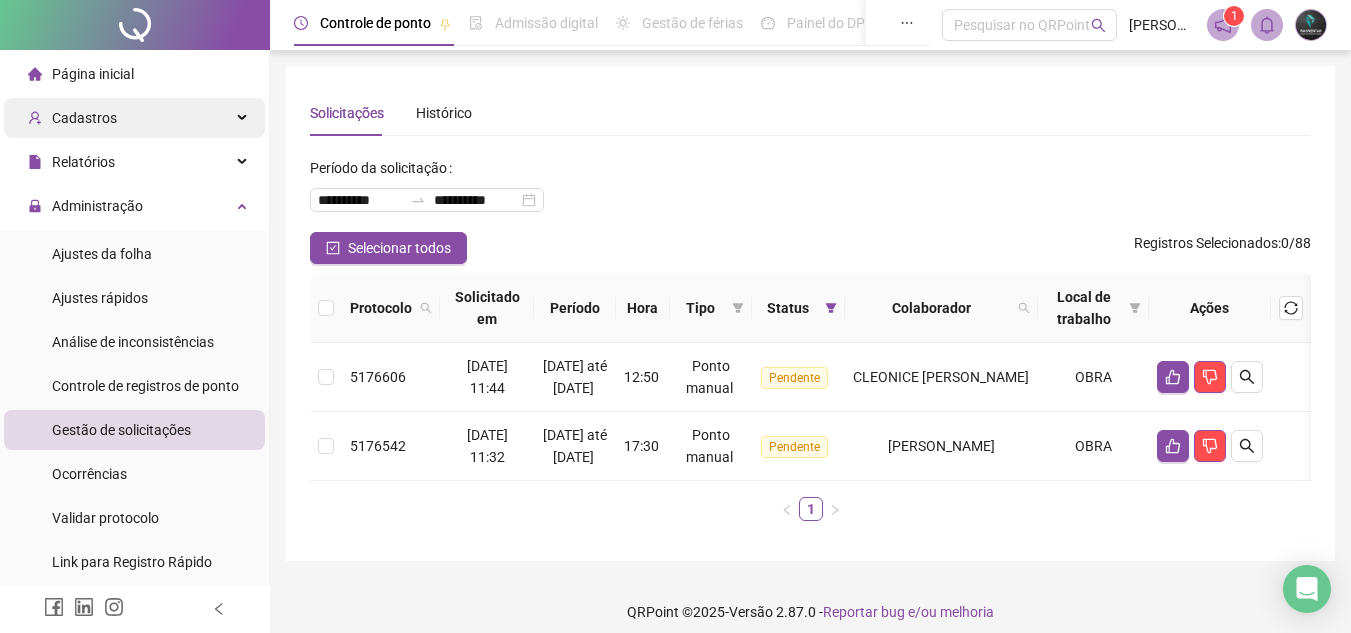 click on "Cadastros" at bounding box center (134, 118) 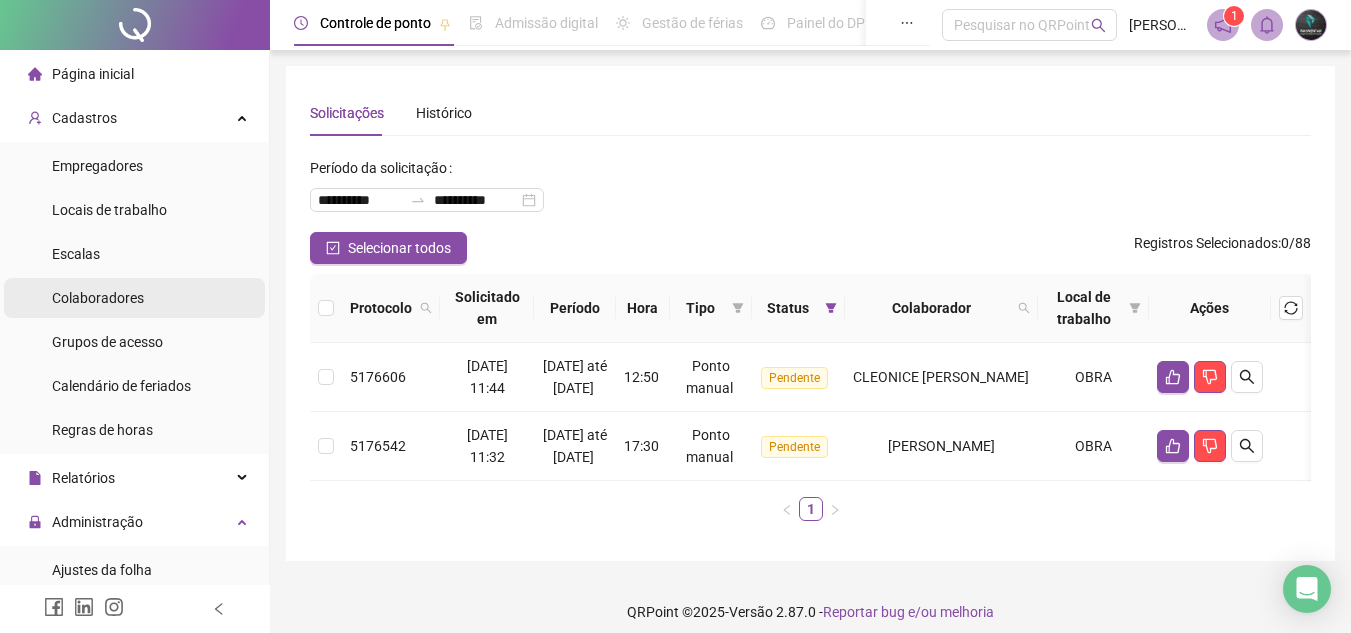 click on "Colaboradores" at bounding box center [98, 298] 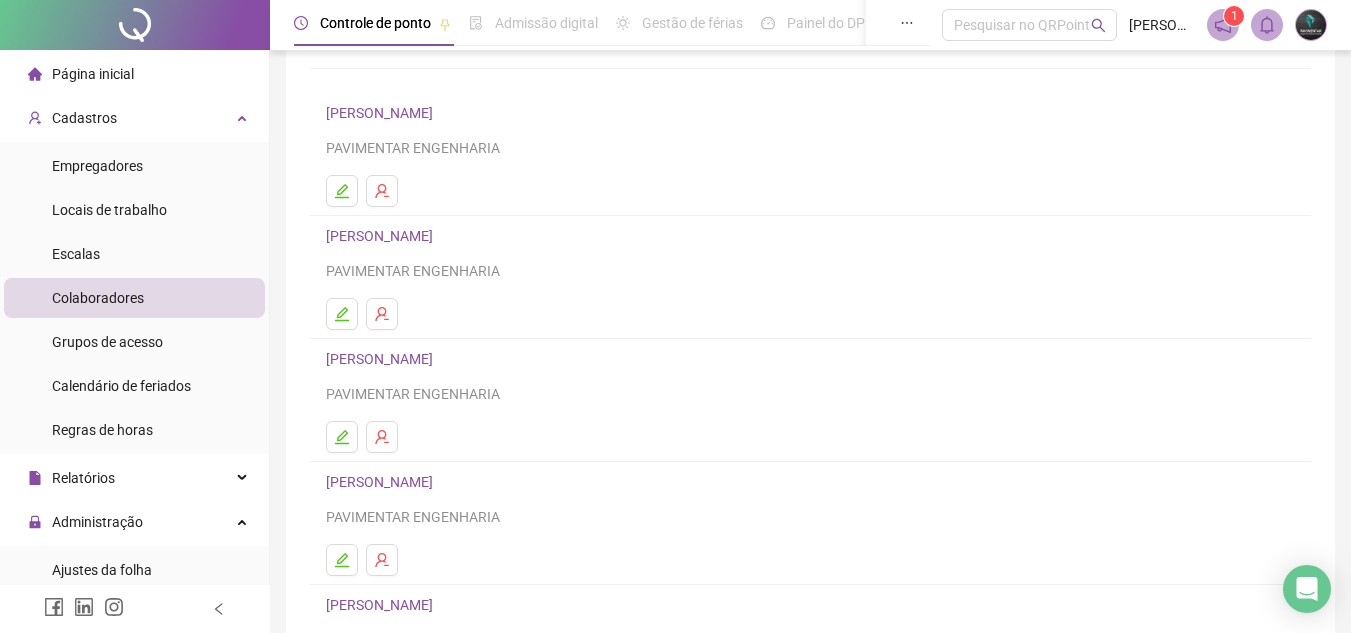 scroll, scrollTop: 334, scrollLeft: 0, axis: vertical 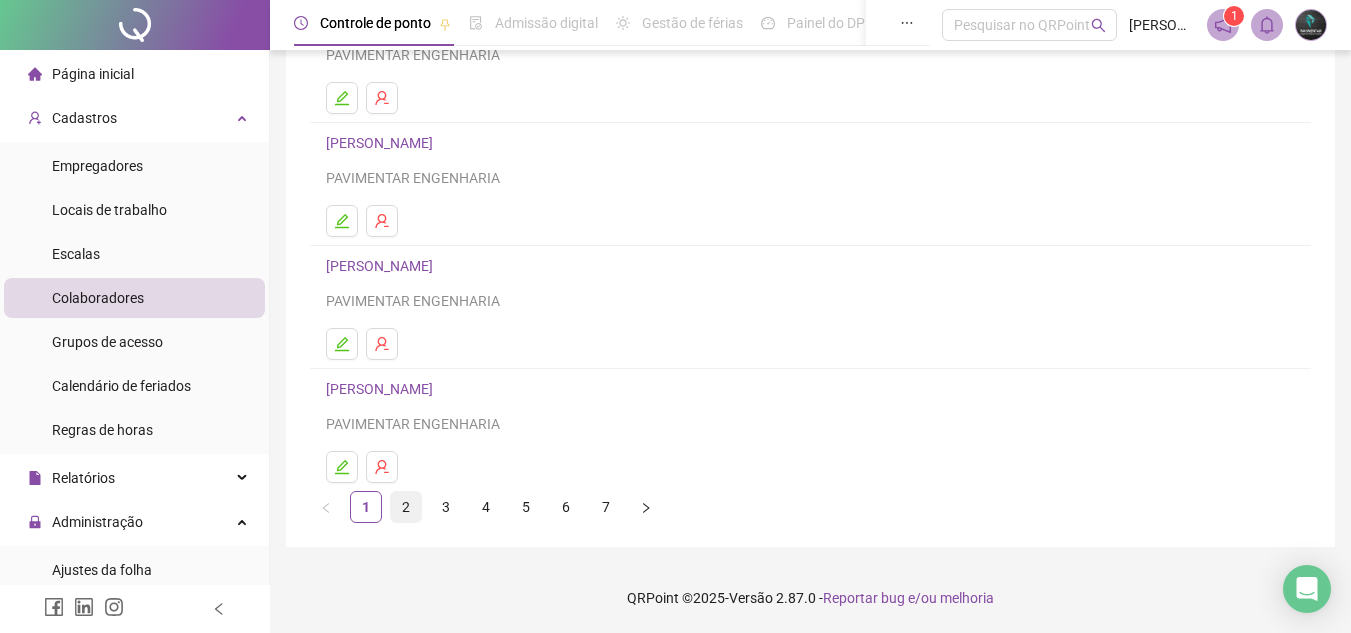 click on "2" at bounding box center [406, 507] 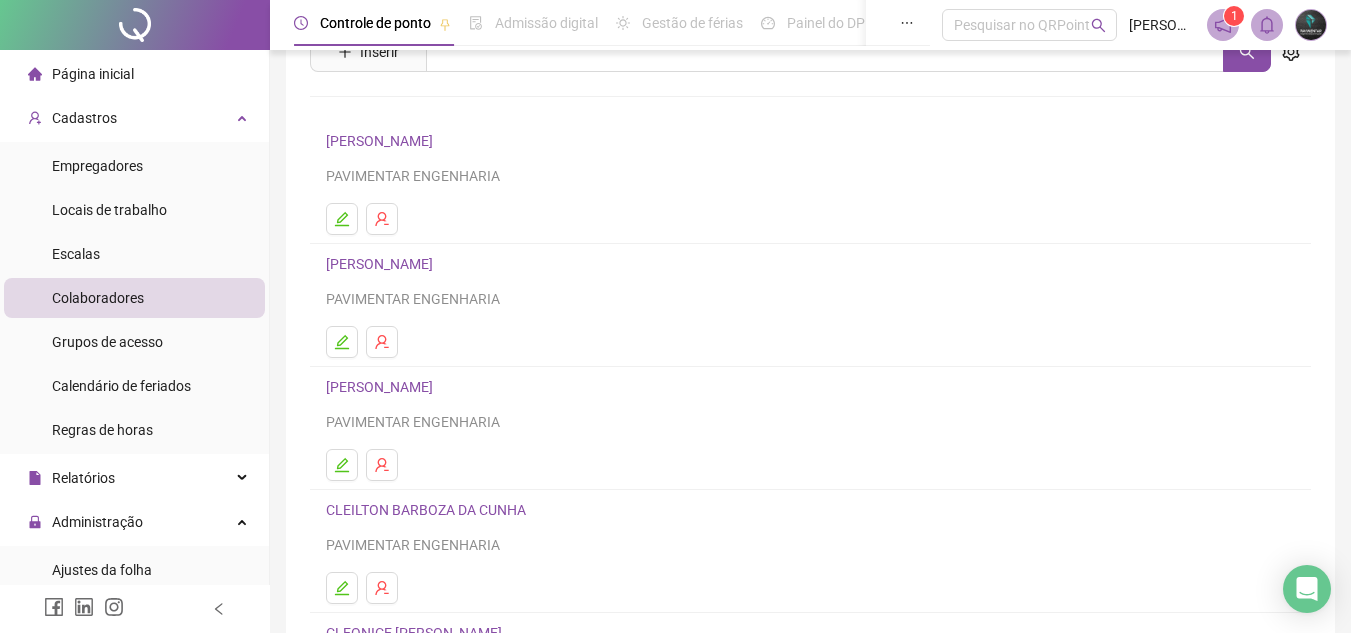 scroll, scrollTop: 200, scrollLeft: 0, axis: vertical 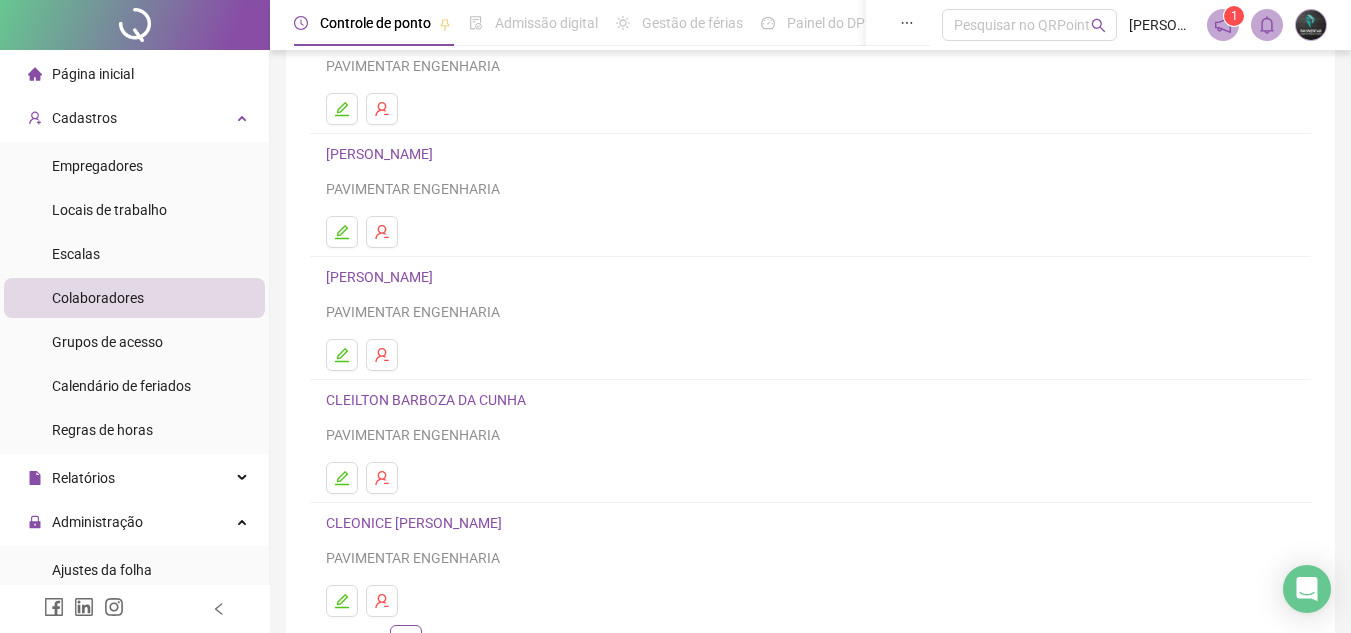 click on "CLEONICE [PERSON_NAME]" at bounding box center (417, 523) 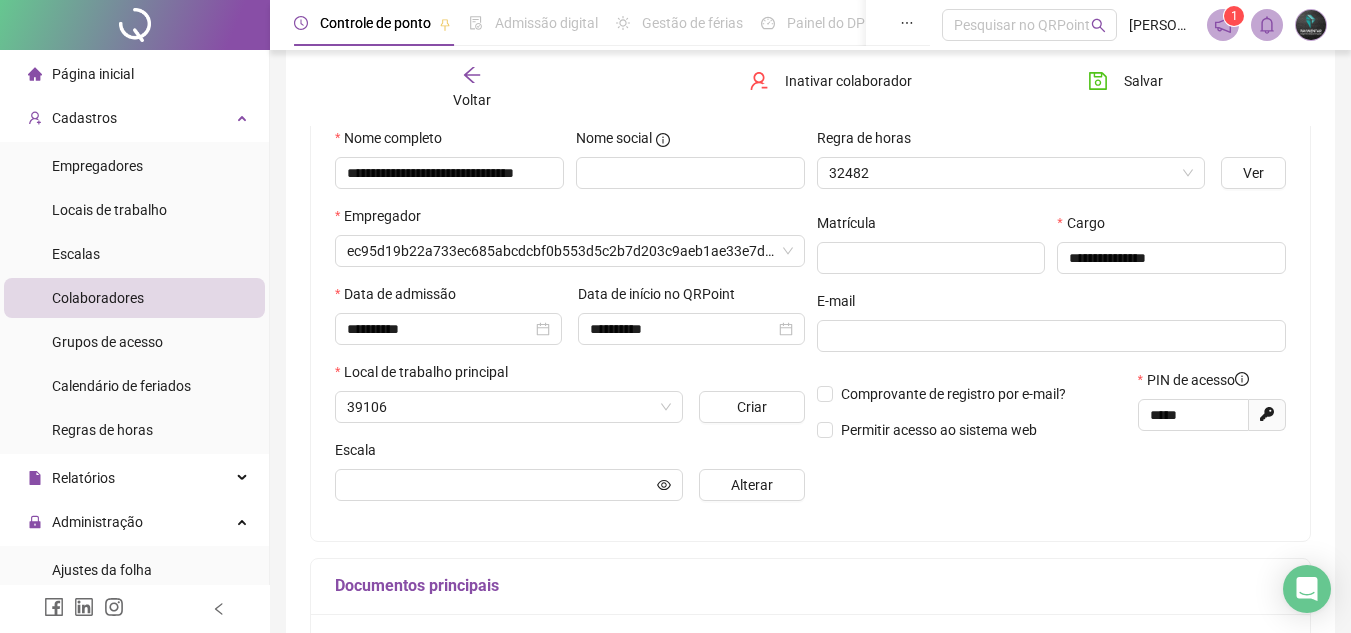 scroll, scrollTop: 210, scrollLeft: 0, axis: vertical 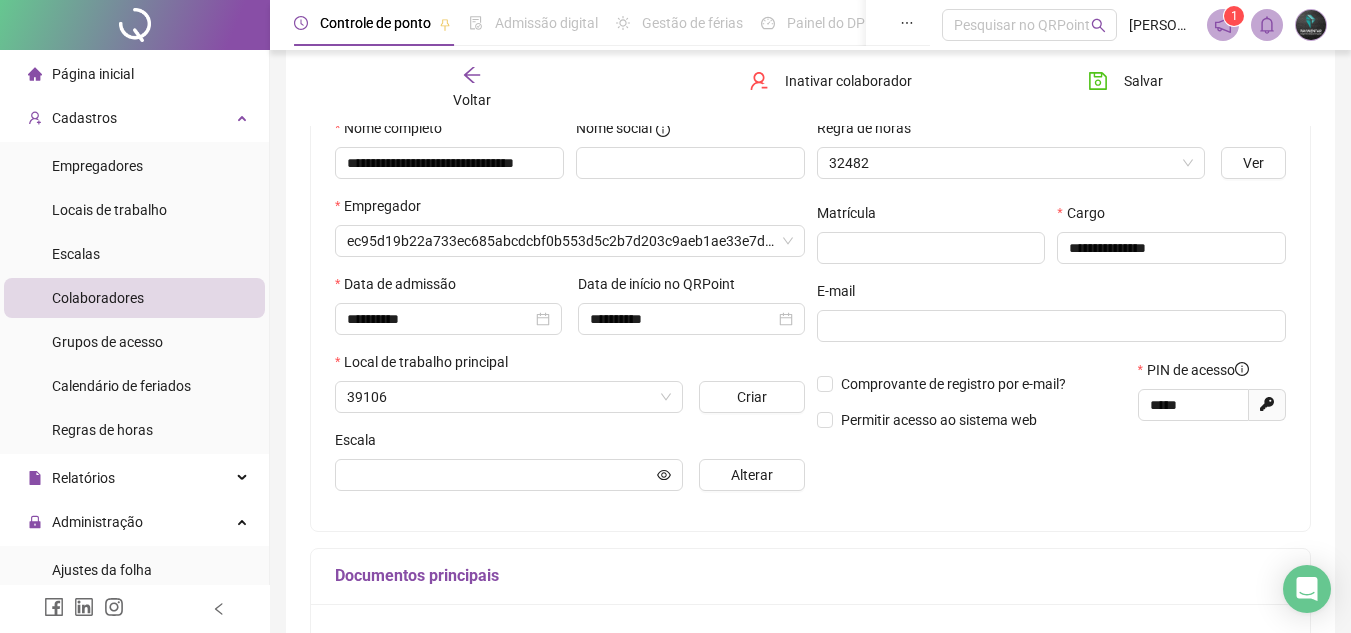 type on "*****" 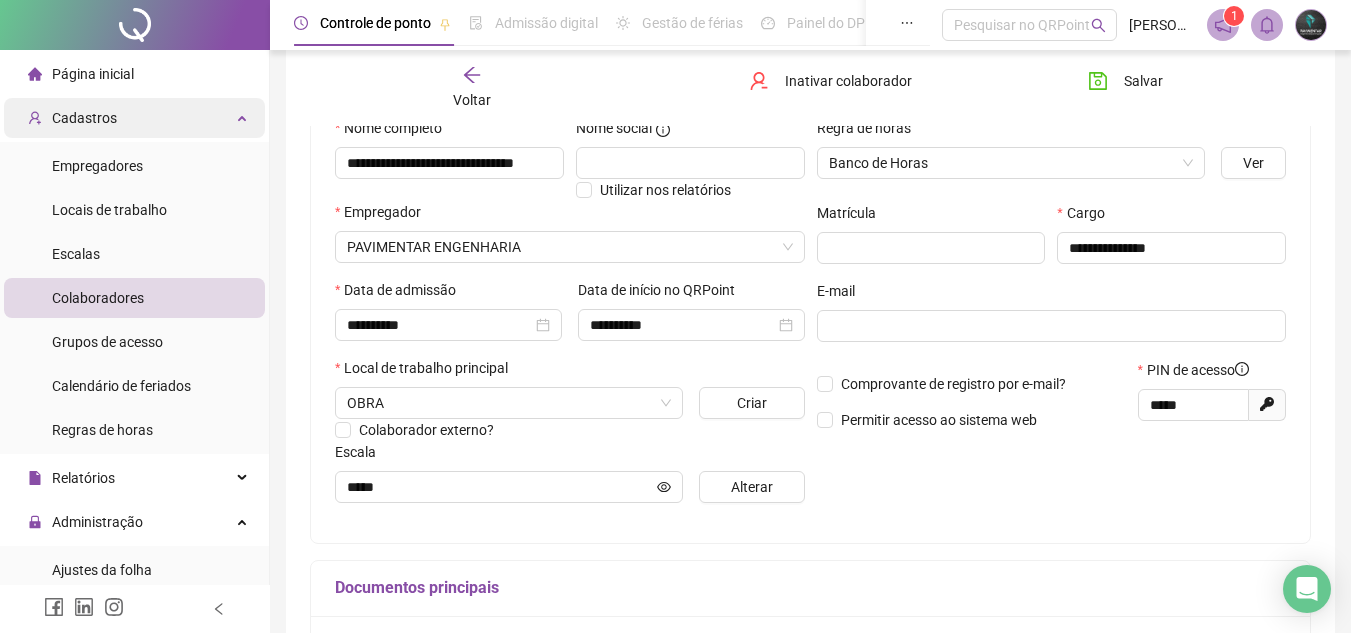 click on "Cadastros" at bounding box center (134, 118) 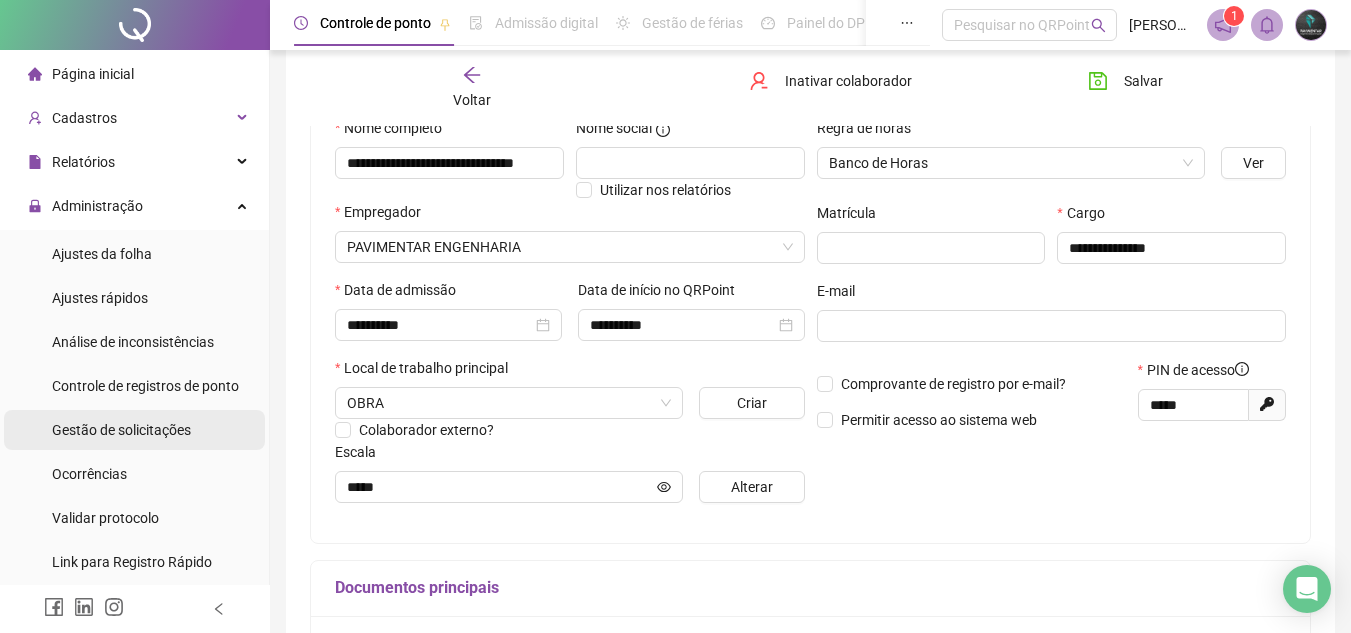 click on "Gestão de solicitações" at bounding box center [121, 430] 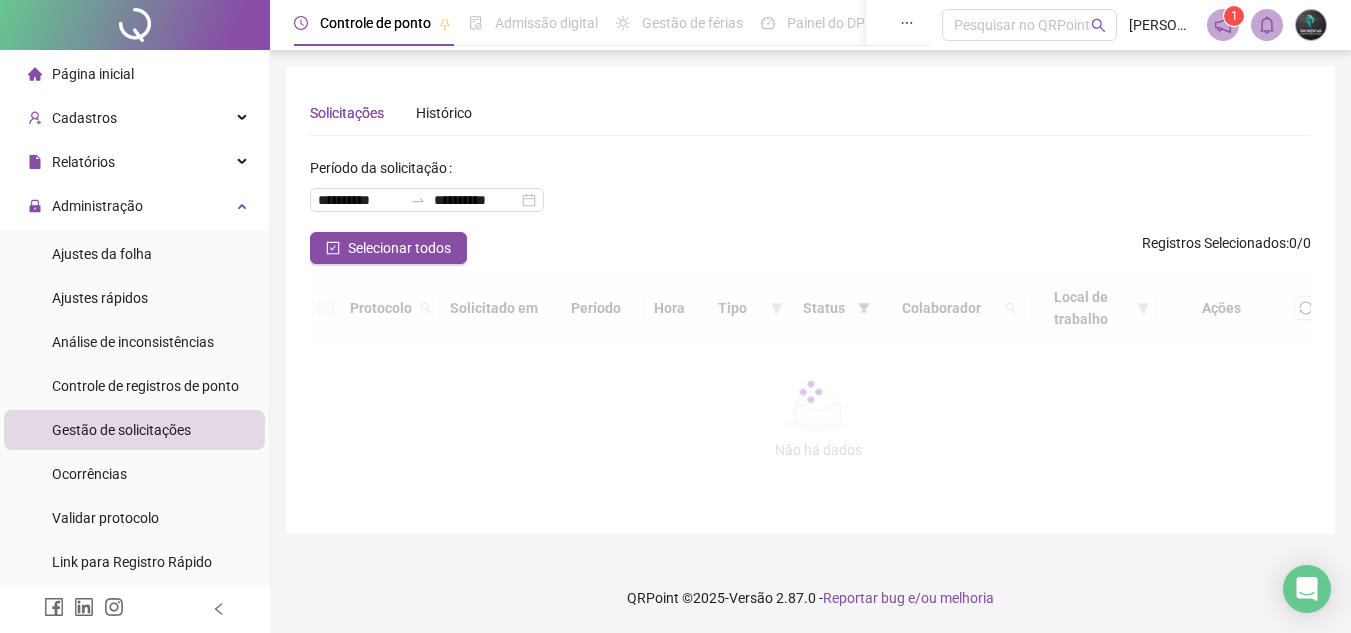 scroll, scrollTop: 0, scrollLeft: 0, axis: both 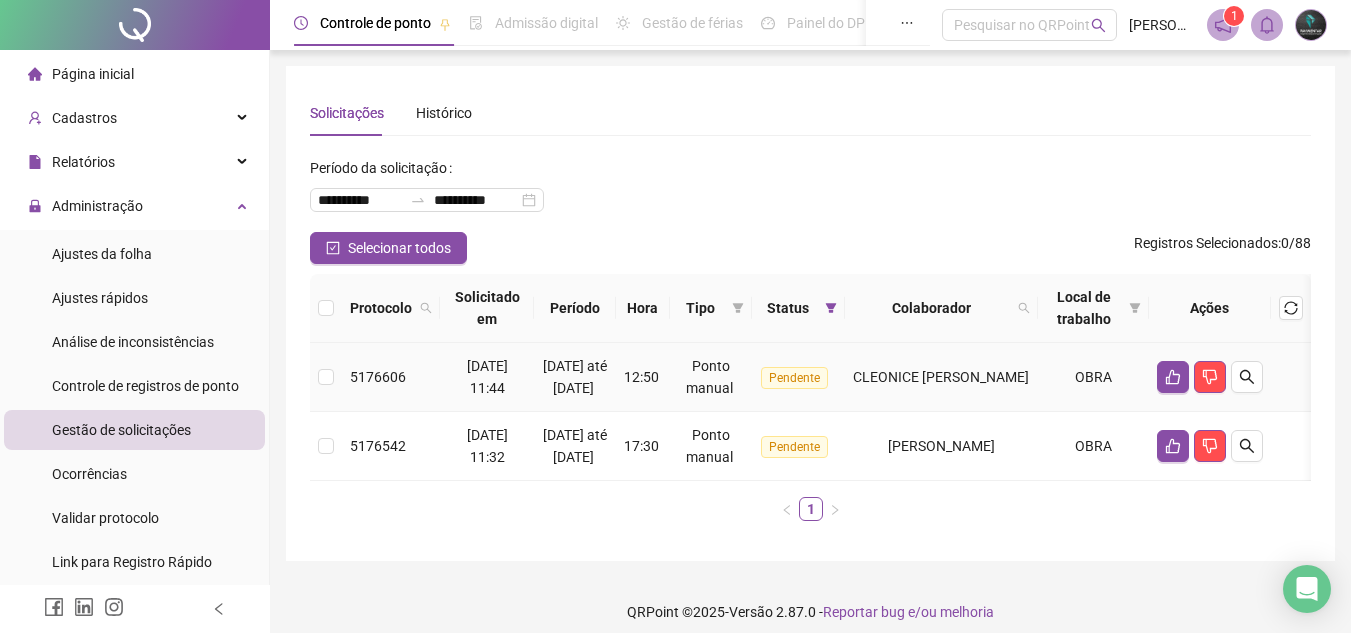 click on "CLEONICE [PERSON_NAME]" at bounding box center [942, 377] 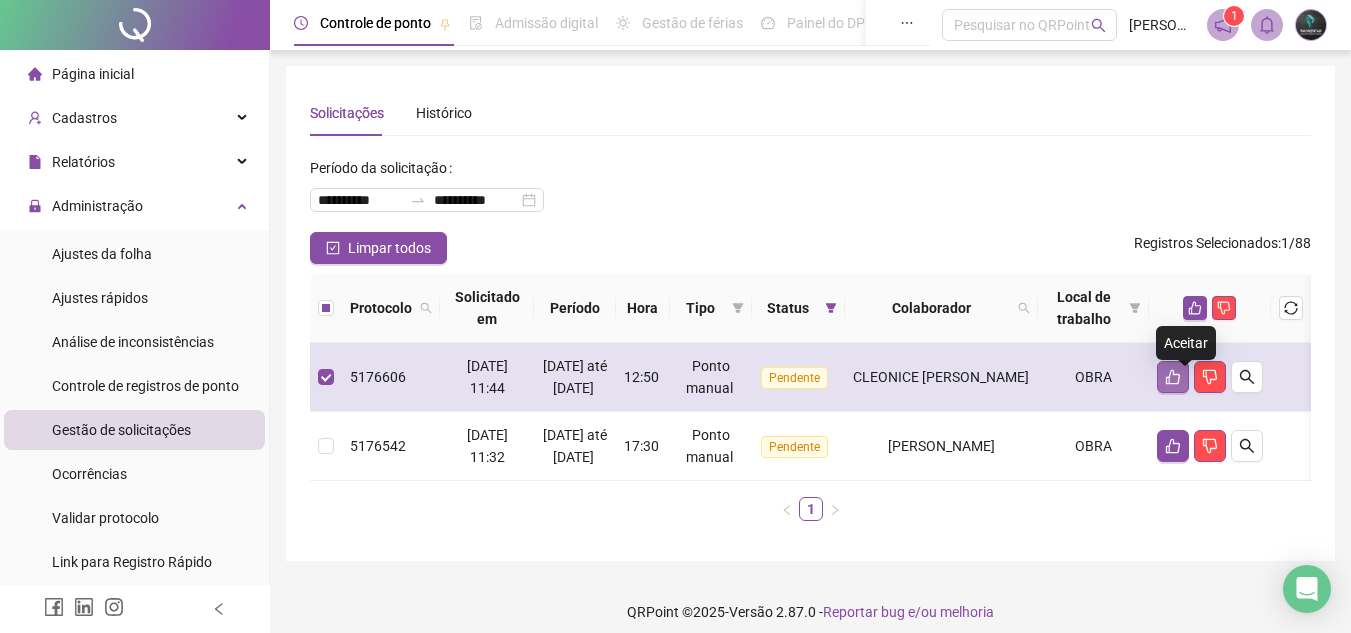 click 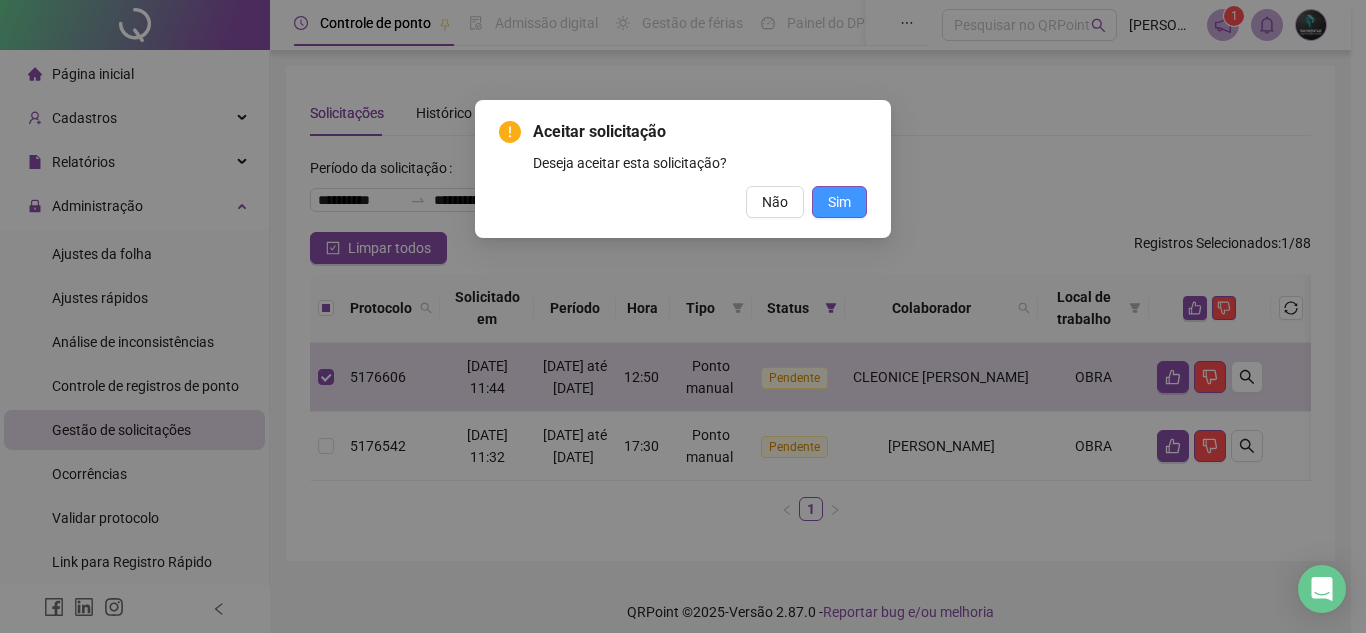 click on "Sim" at bounding box center [839, 202] 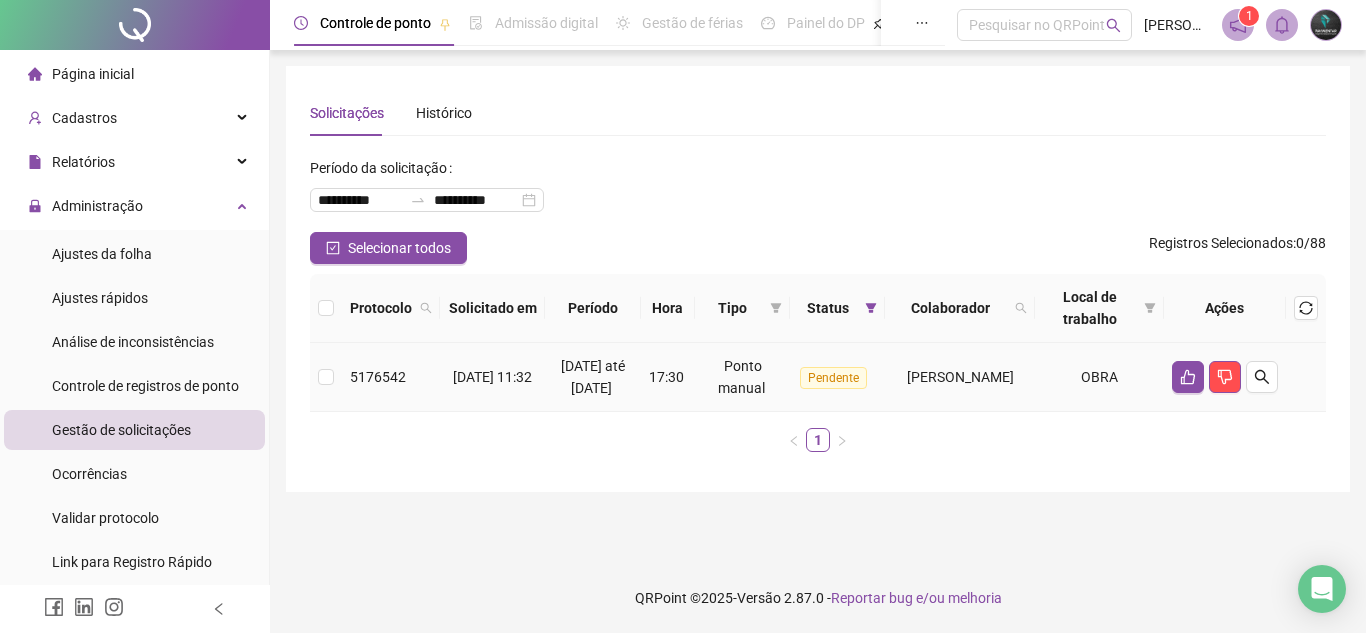 click on "[PERSON_NAME]" at bounding box center [960, 377] 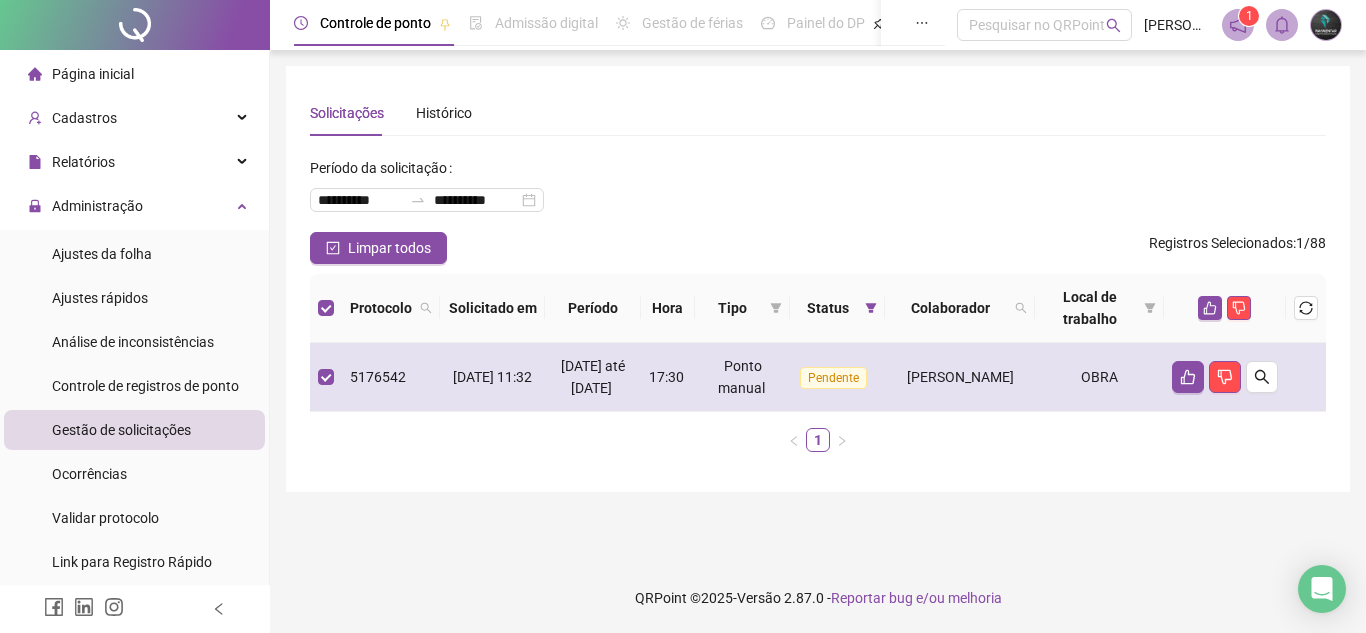 click at bounding box center [1225, 377] 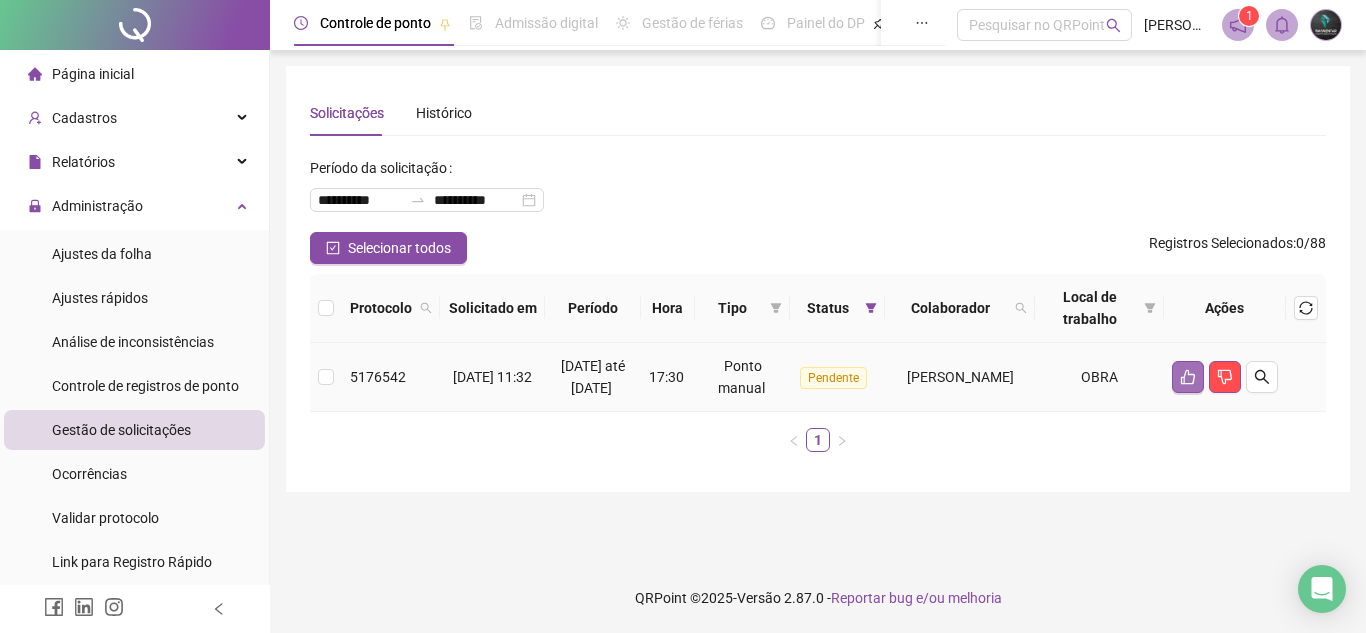 click at bounding box center [1188, 377] 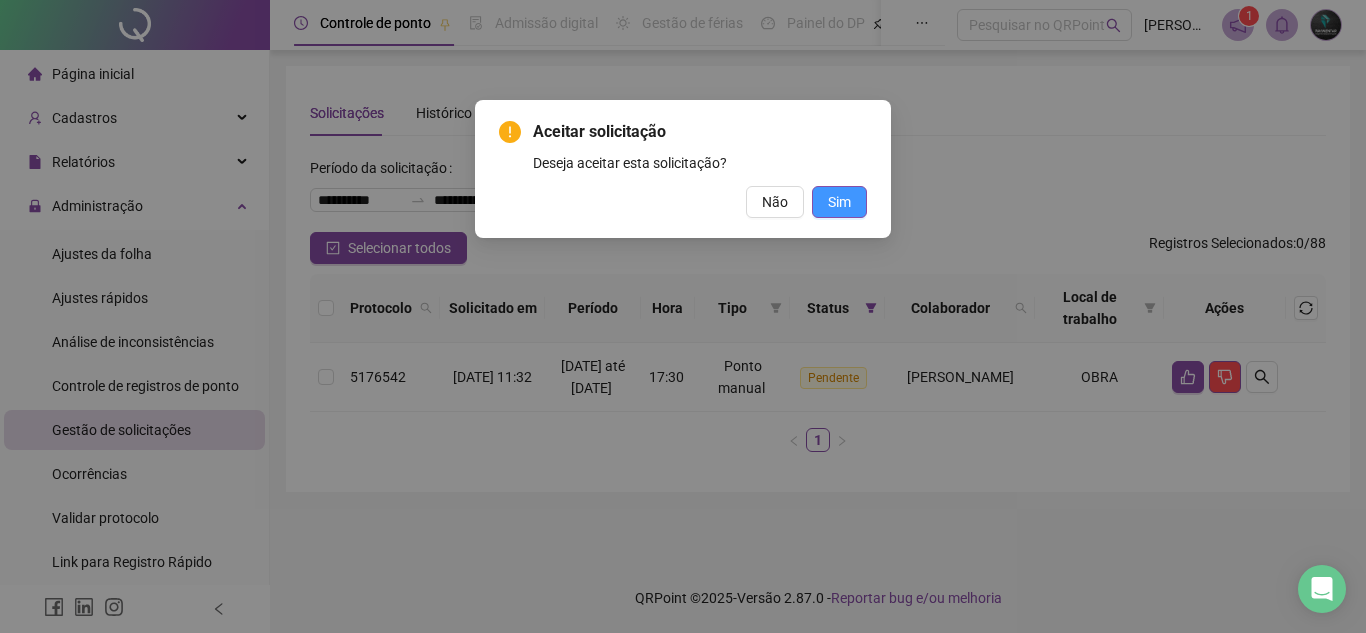 click on "Sim" at bounding box center (839, 202) 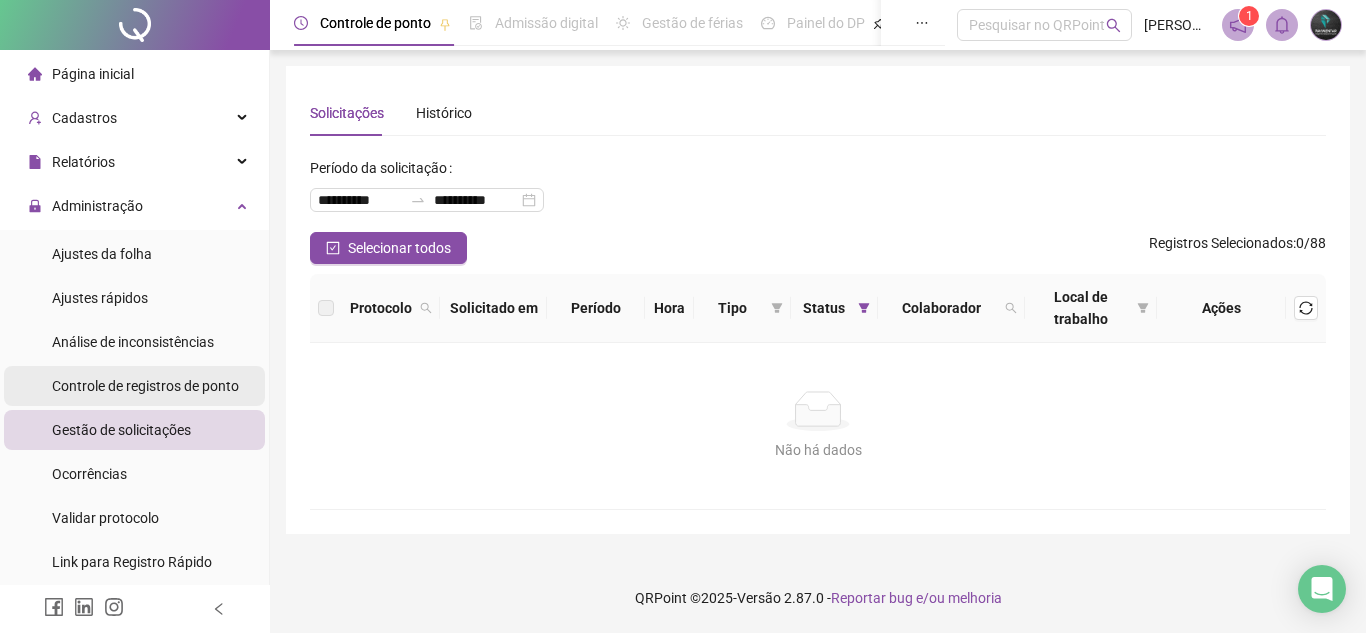 click on "Controle de registros de ponto" at bounding box center (145, 386) 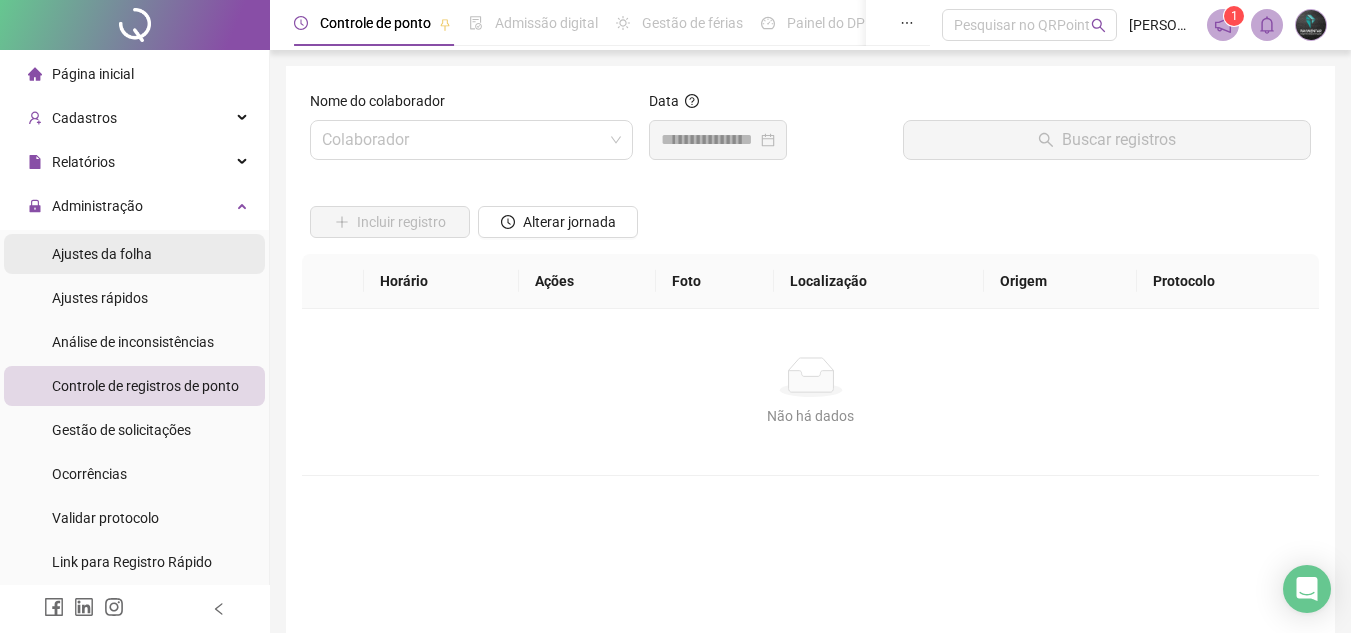 click on "Ajustes da folha" at bounding box center (134, 254) 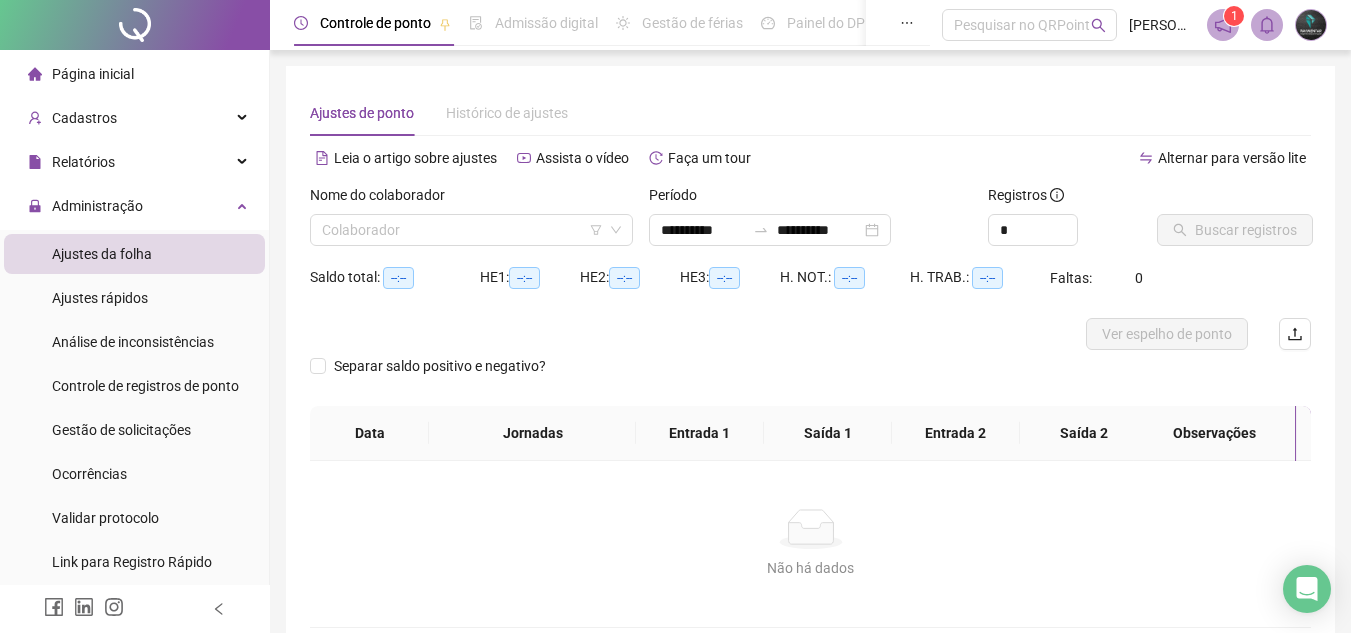 type on "**********" 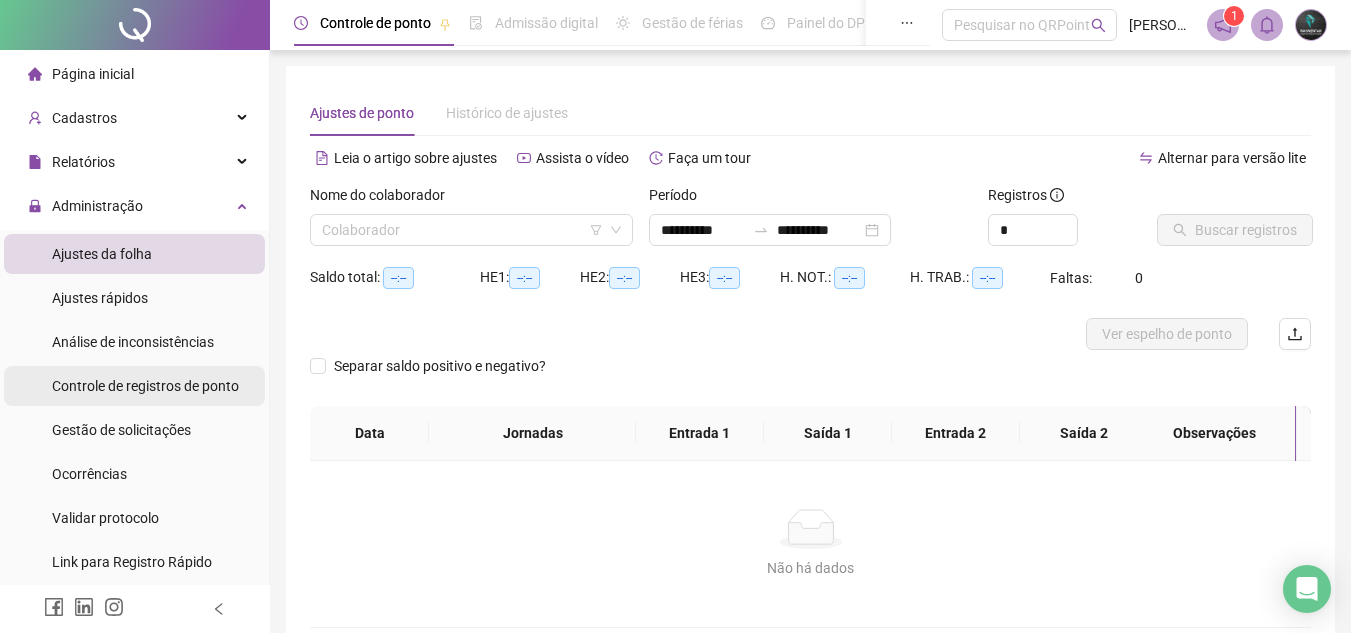 click on "Controle de registros de ponto" at bounding box center [145, 386] 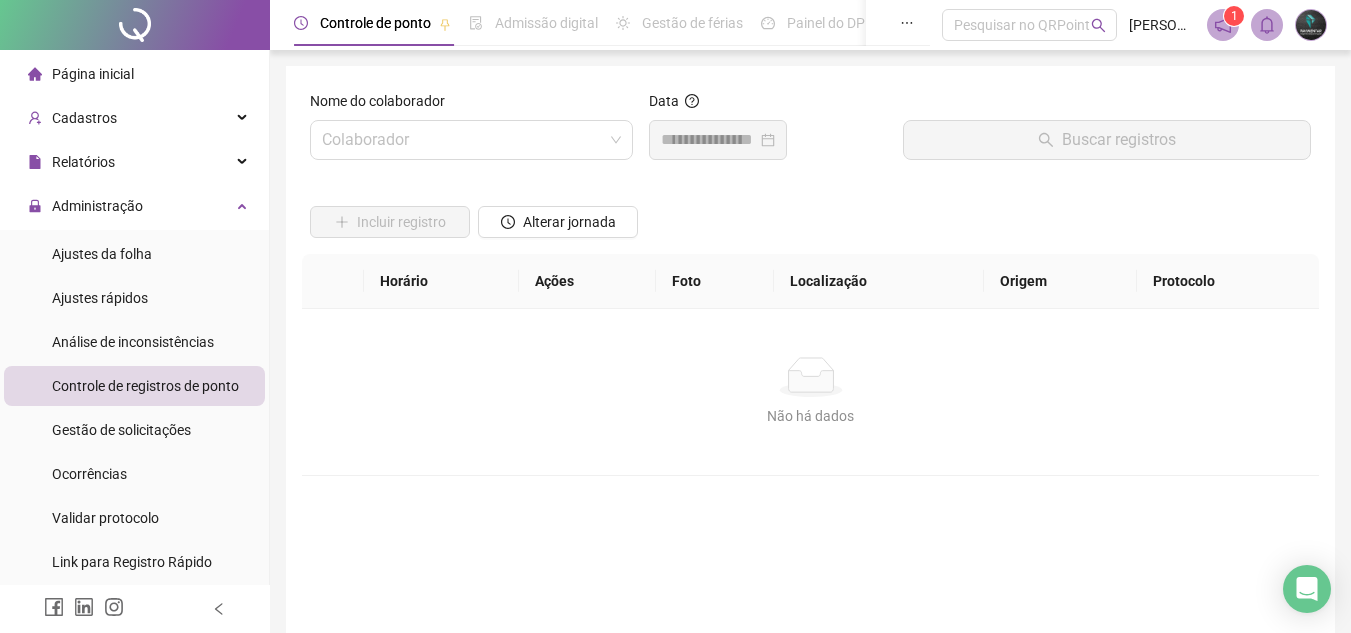 click on "Nome do colaborador Colaborador" at bounding box center (471, 133) 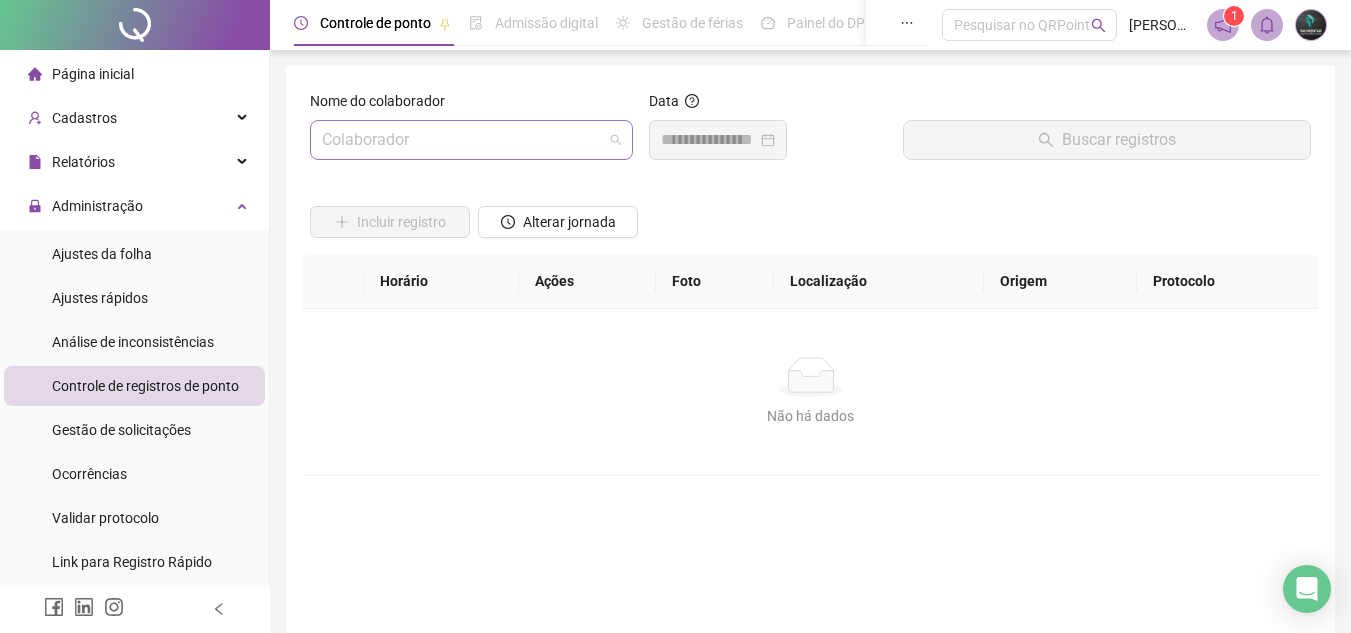 click at bounding box center (465, 140) 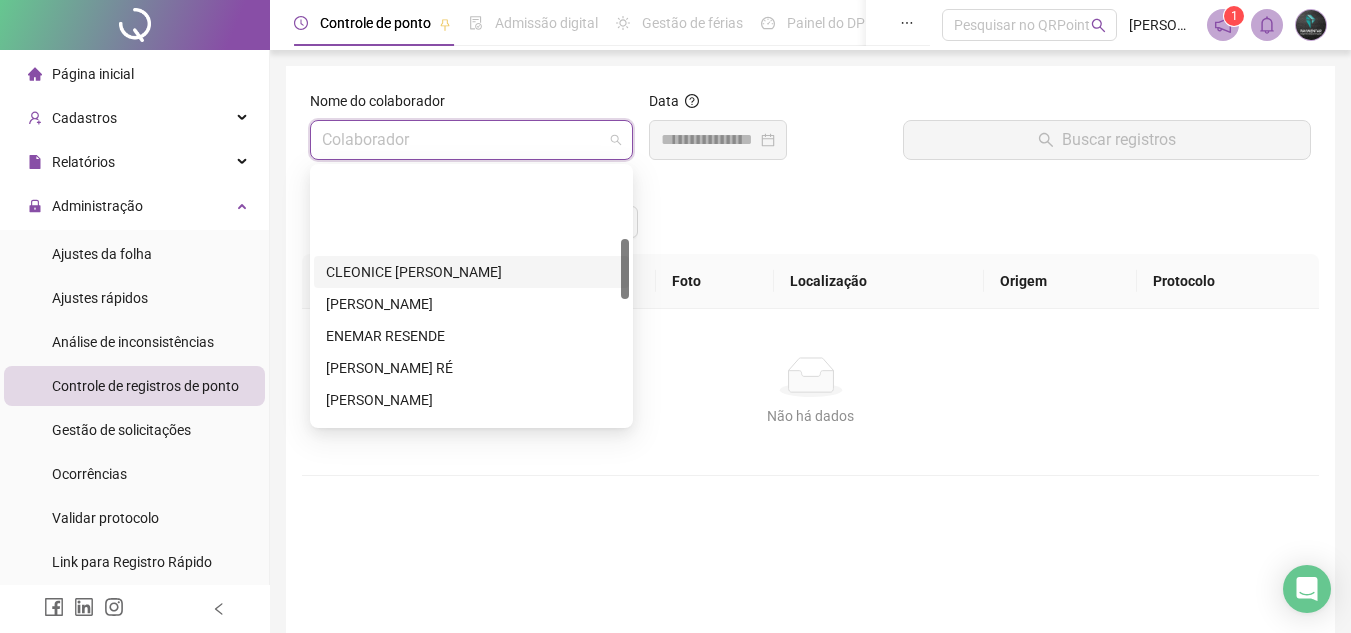 scroll, scrollTop: 300, scrollLeft: 0, axis: vertical 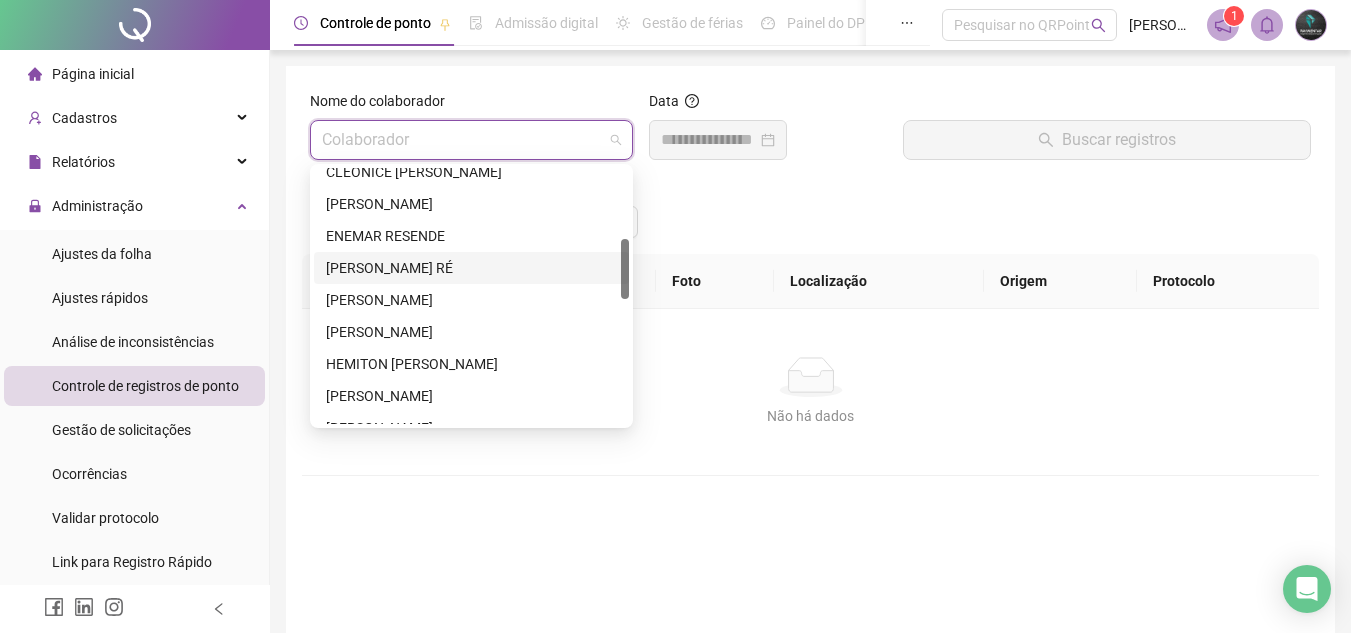 click on "[PERSON_NAME] RÉ" at bounding box center [471, 268] 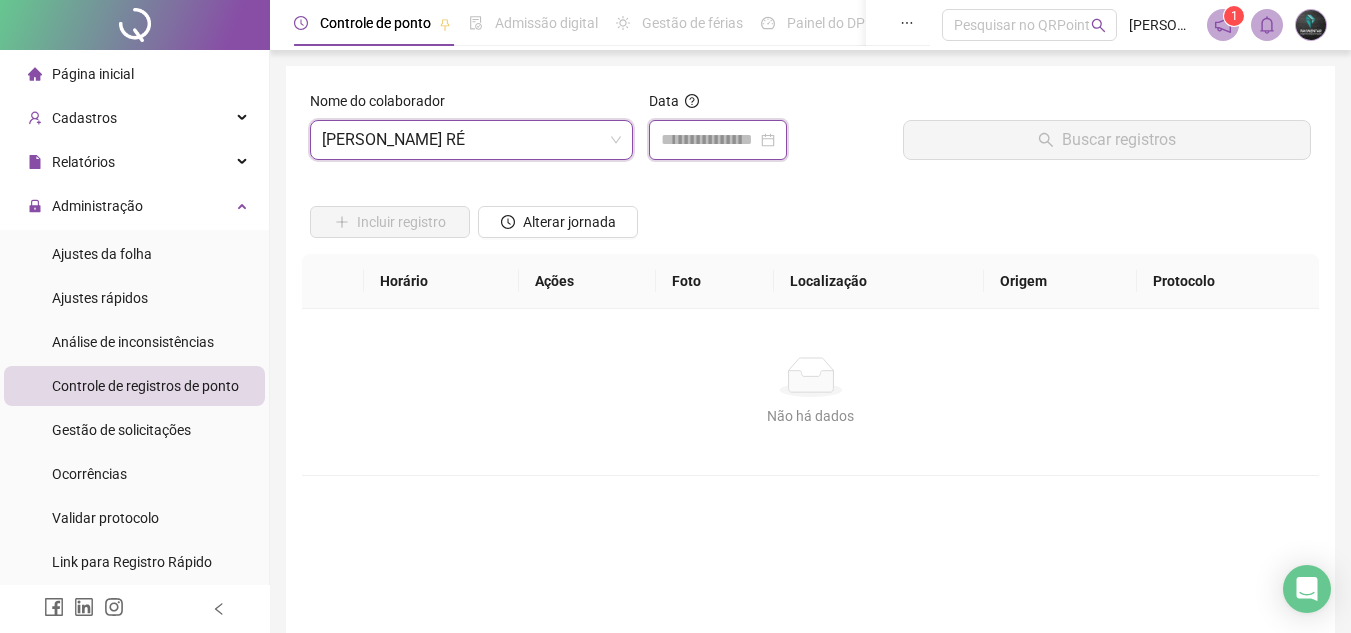 click at bounding box center [709, 140] 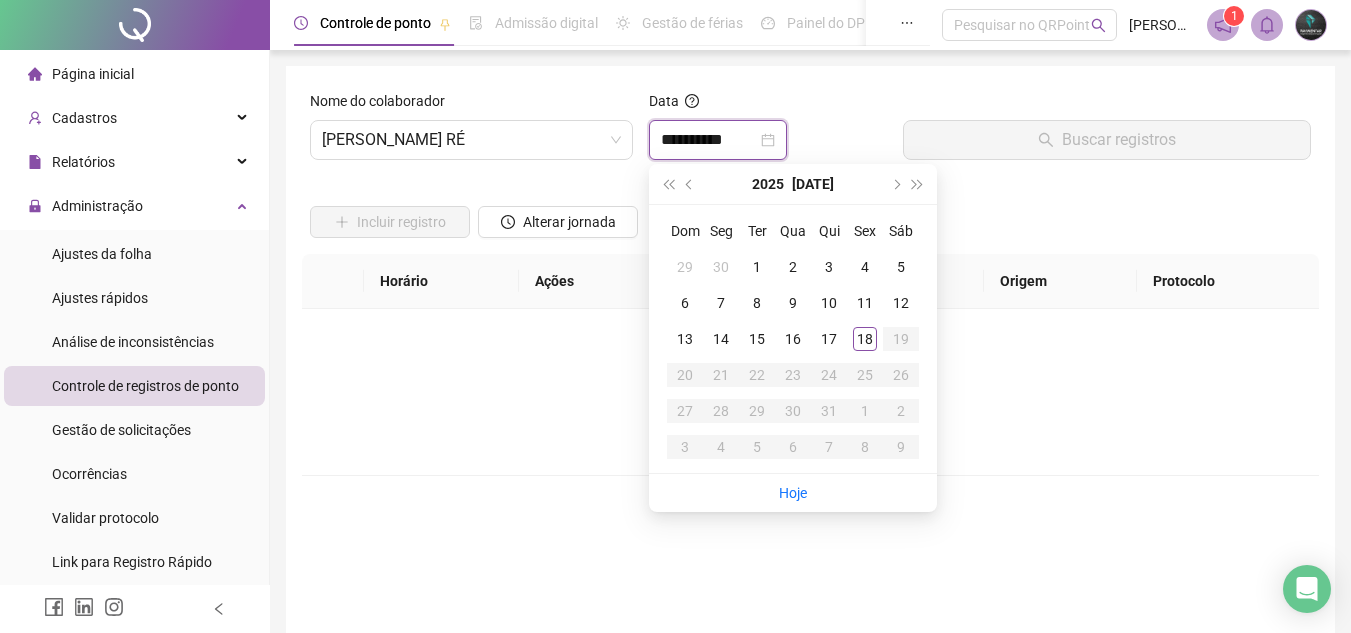 type on "**********" 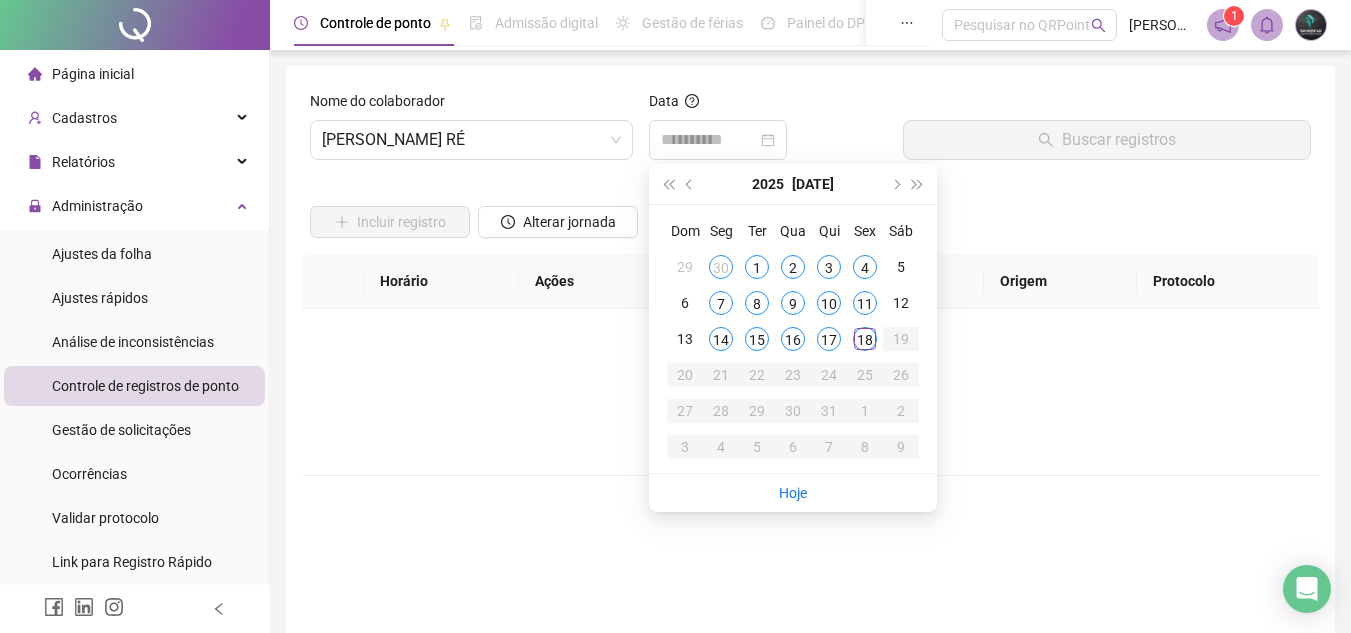 drag, startPoint x: 834, startPoint y: 347, endPoint x: 916, endPoint y: 226, distance: 146.16771 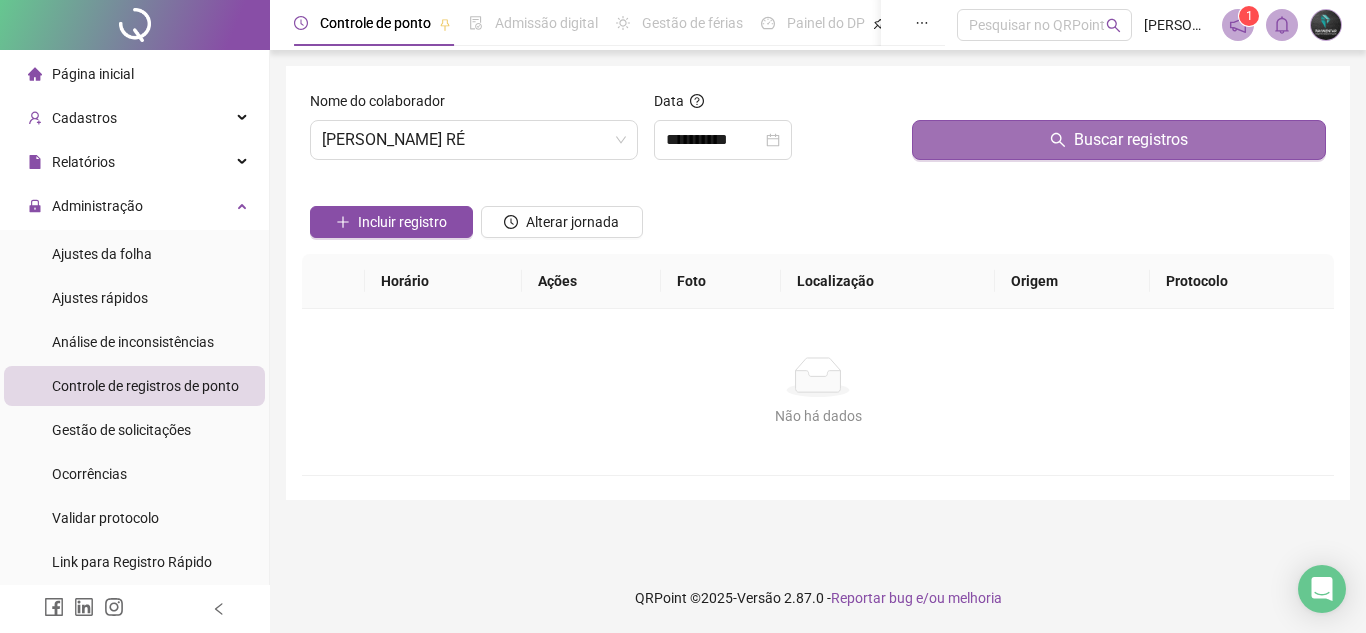 click on "Buscar registros" at bounding box center (1119, 140) 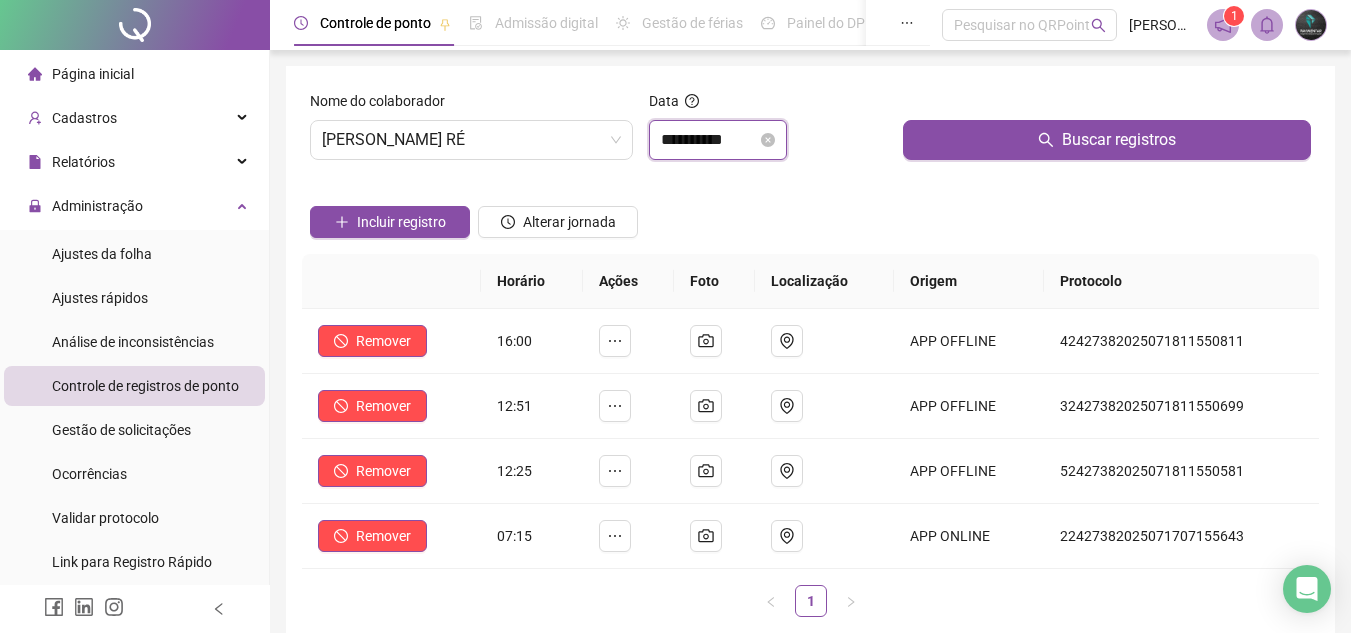 click on "**********" at bounding box center (709, 140) 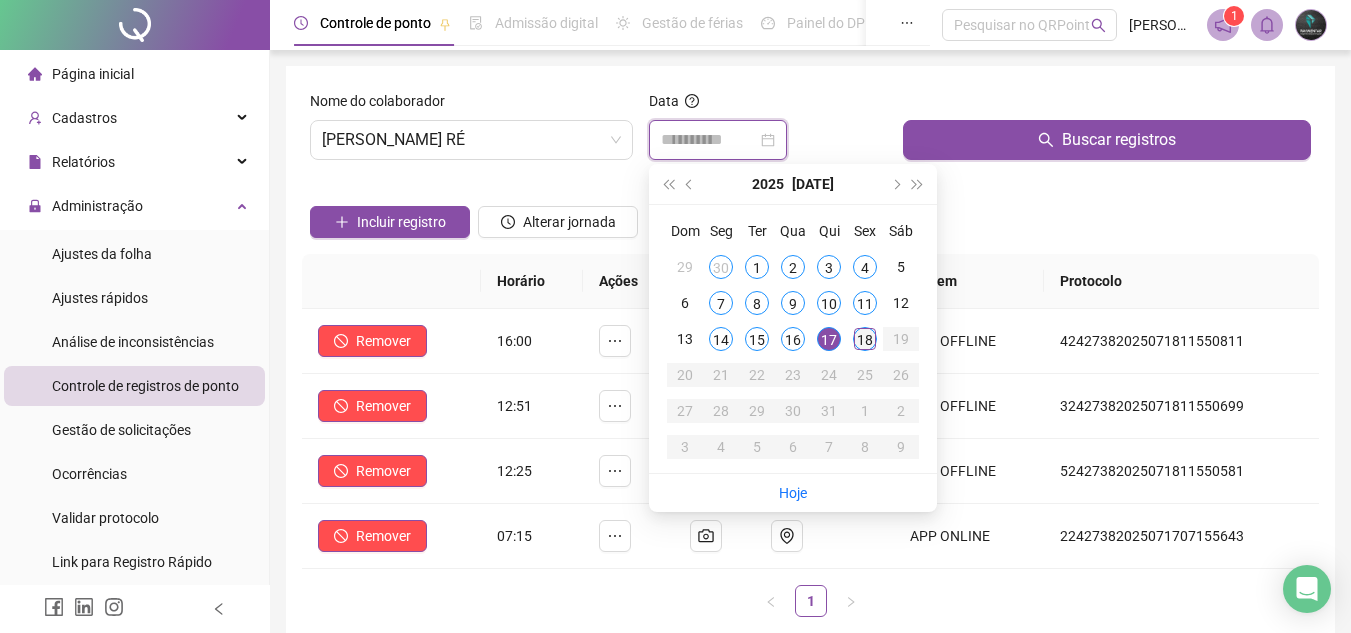 type on "**********" 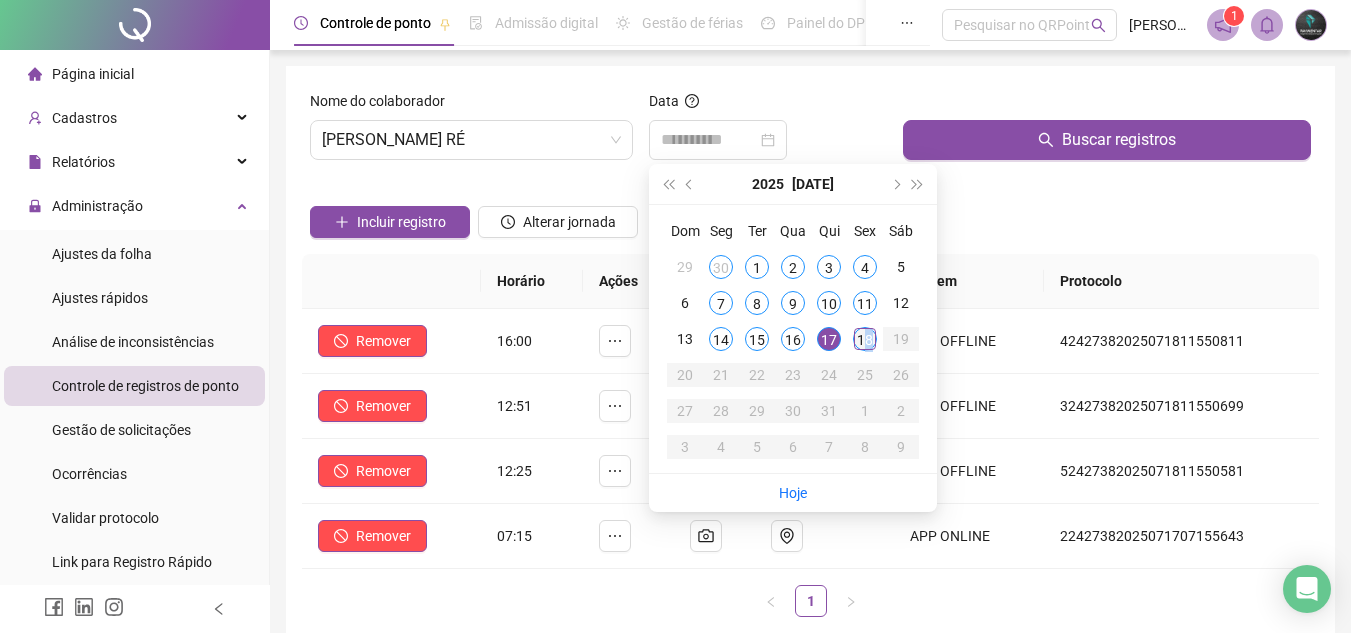 click on "18" at bounding box center (865, 339) 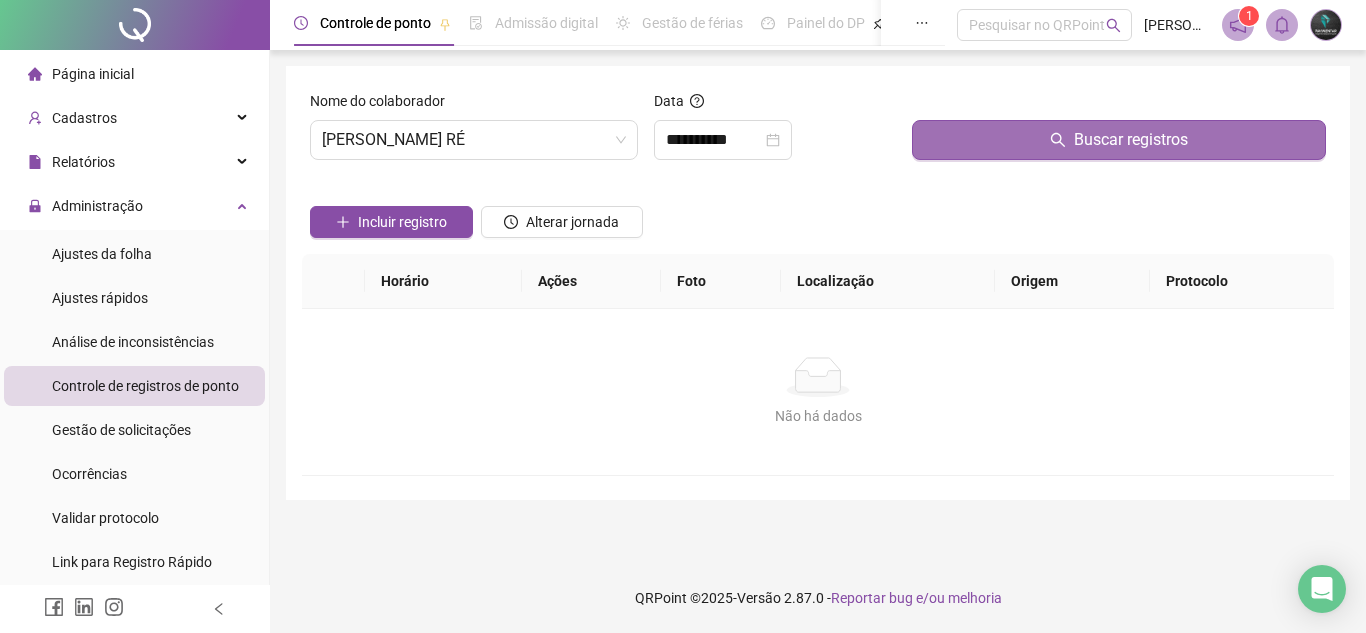 click 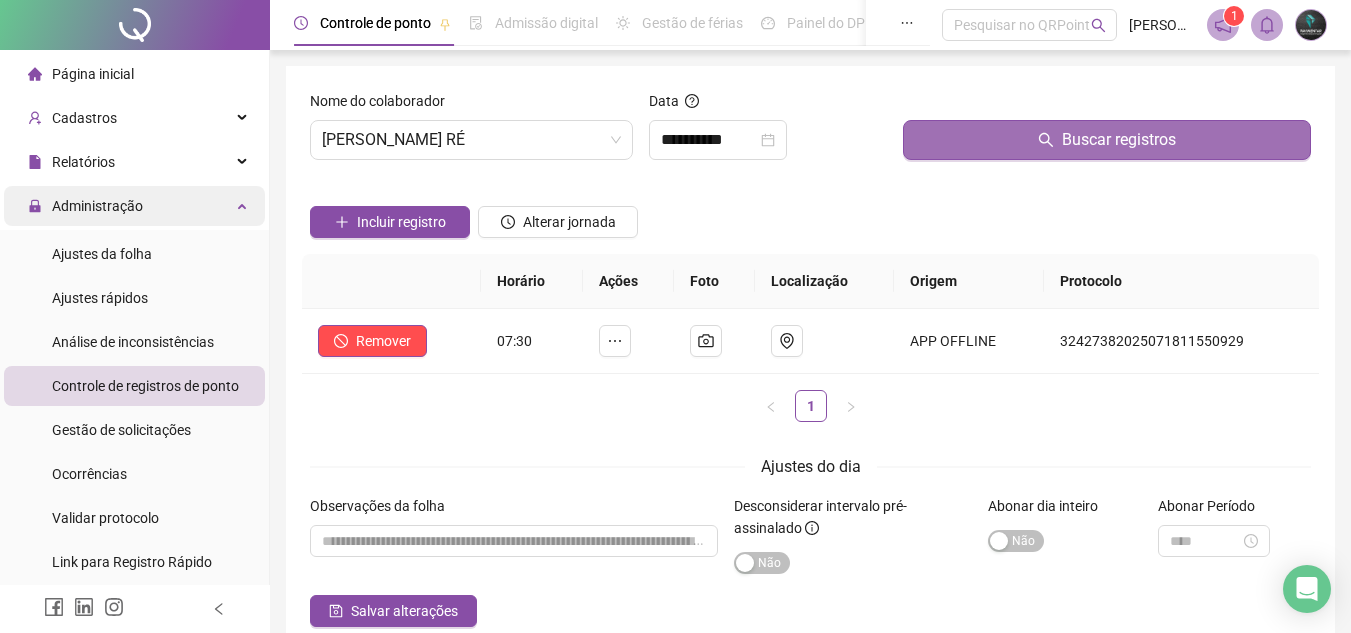 click on "Administração" at bounding box center (134, 206) 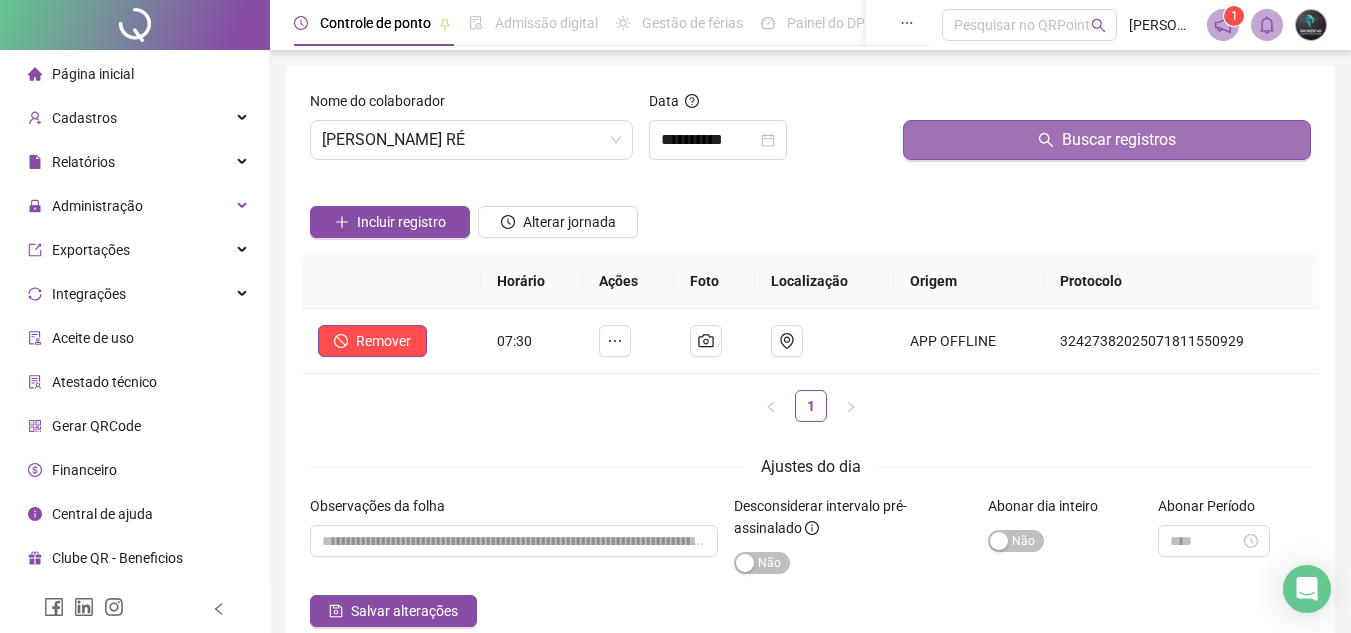 click on "Página inicial" at bounding box center [134, 74] 